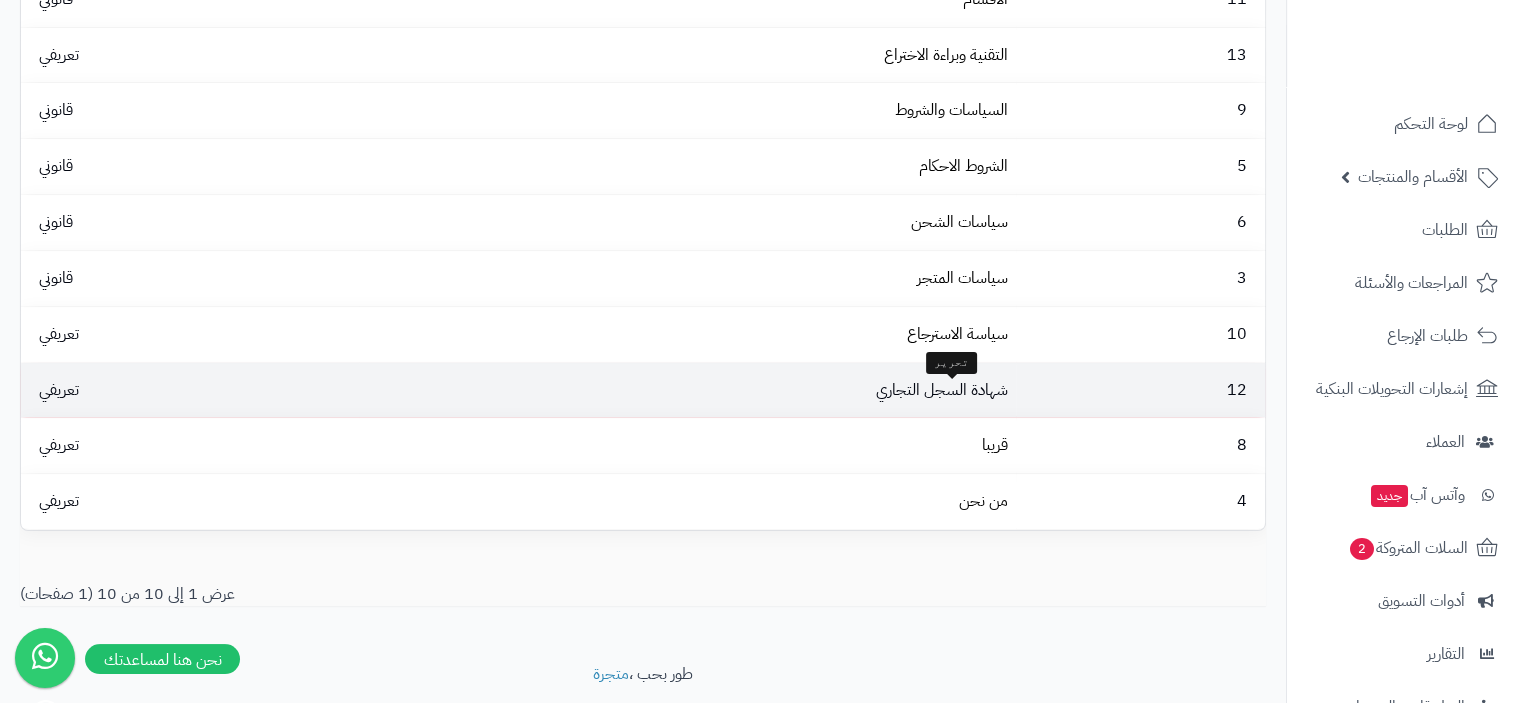 scroll, scrollTop: 211, scrollLeft: 0, axis: vertical 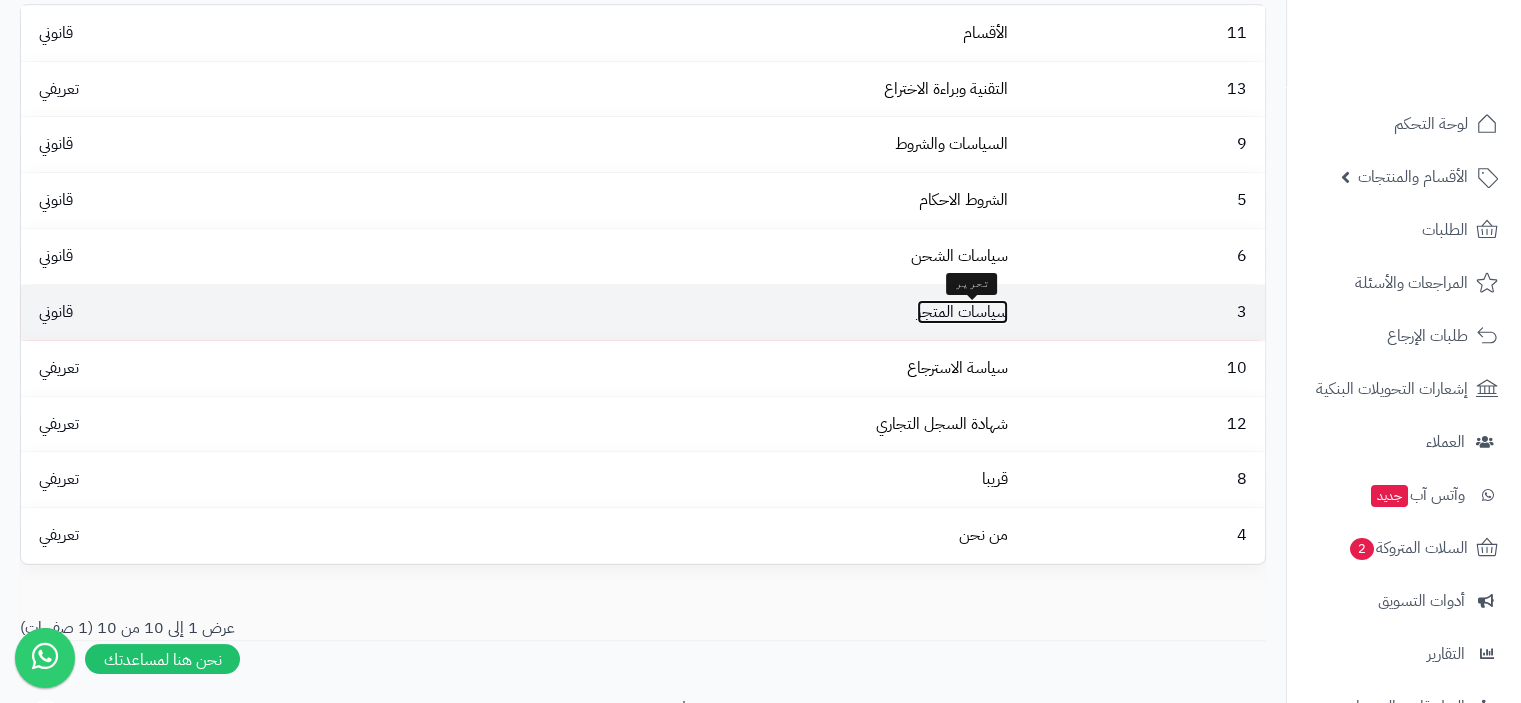 click on "سياسات المتجر" at bounding box center [962, 312] 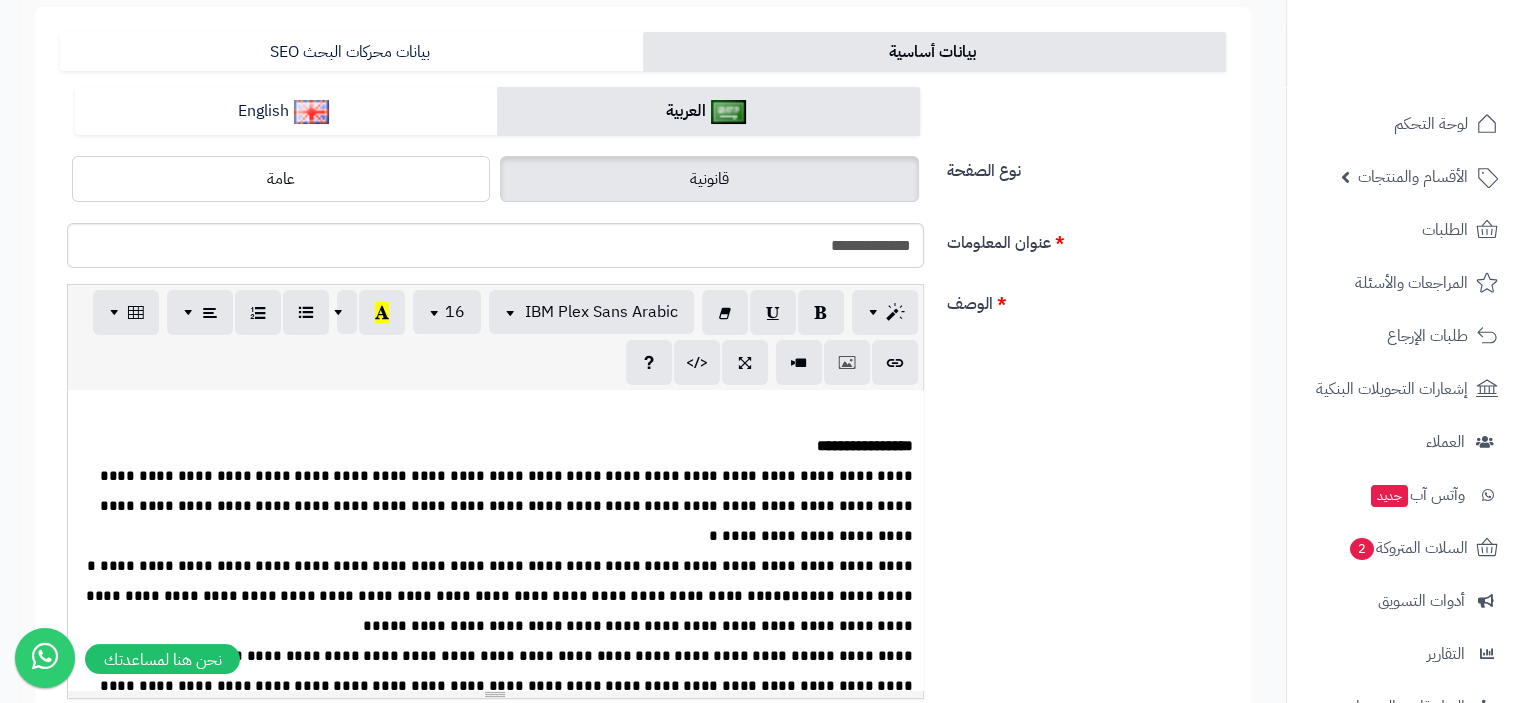 scroll, scrollTop: 0, scrollLeft: 0, axis: both 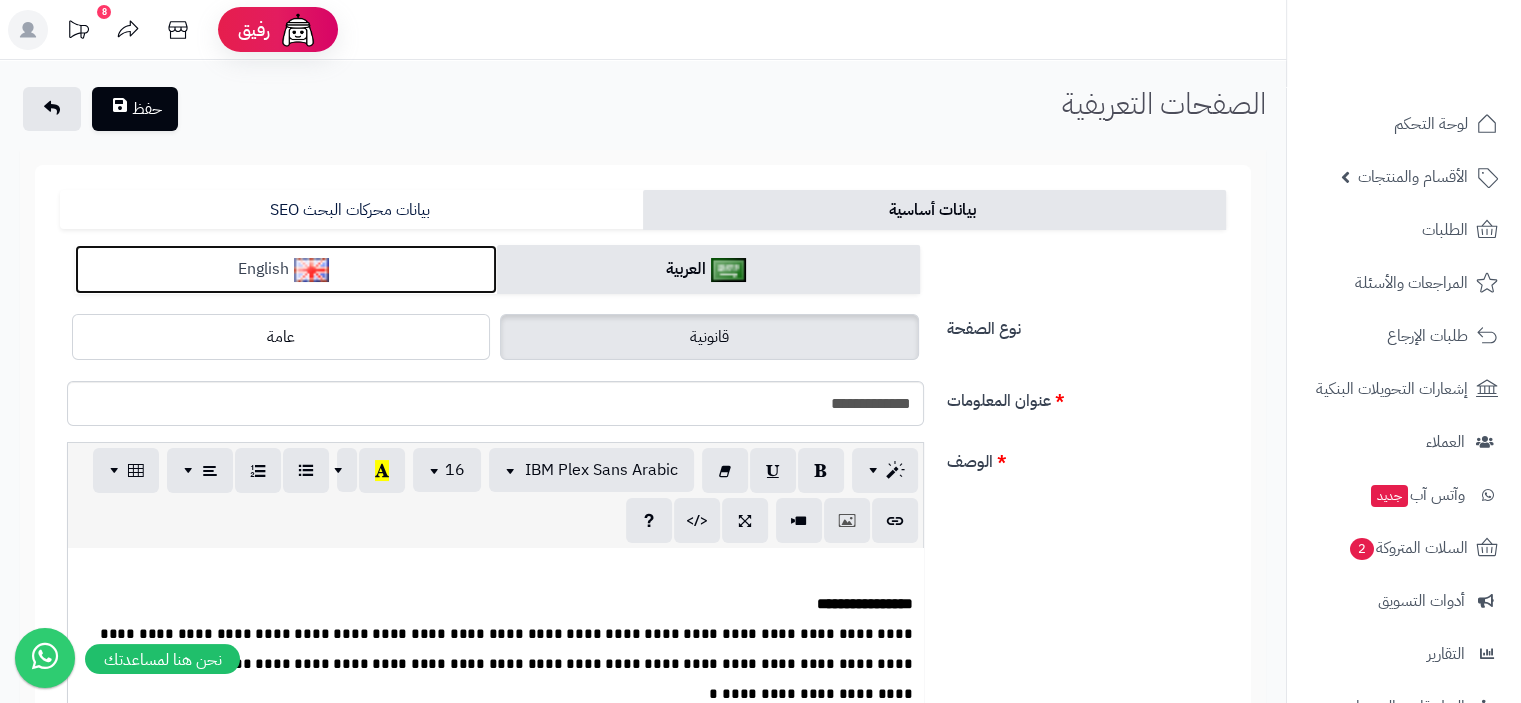click on "English" at bounding box center [286, 269] 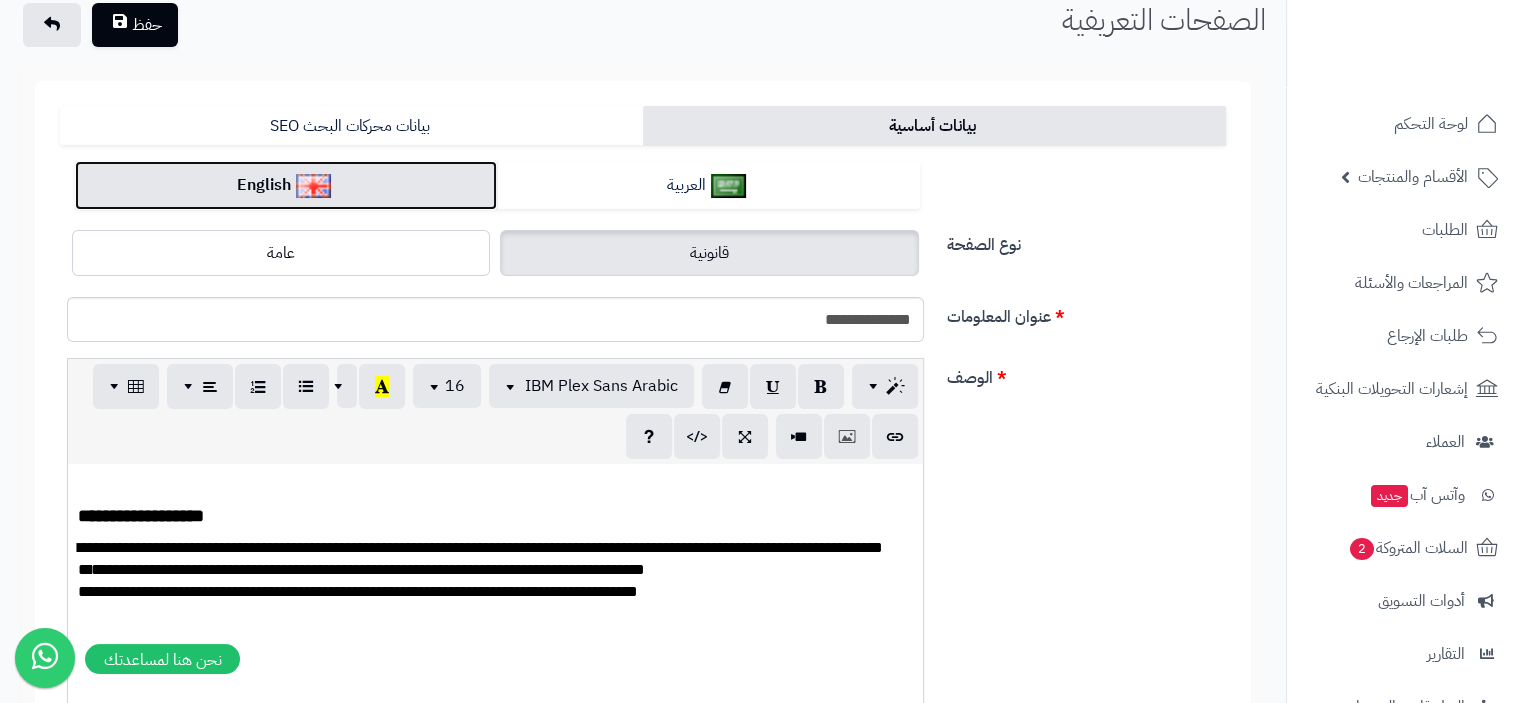 scroll, scrollTop: 200, scrollLeft: 0, axis: vertical 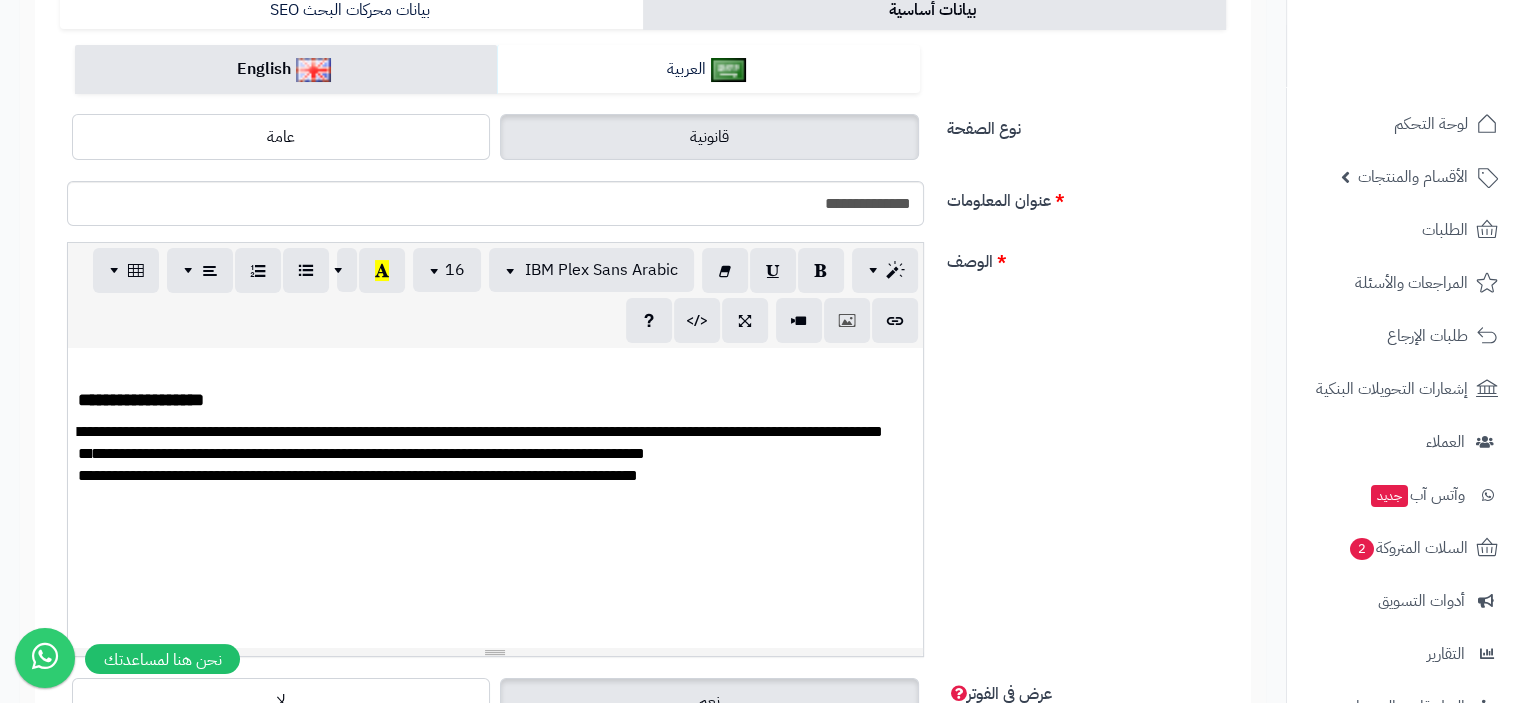 click on "**********" at bounding box center [495, 498] 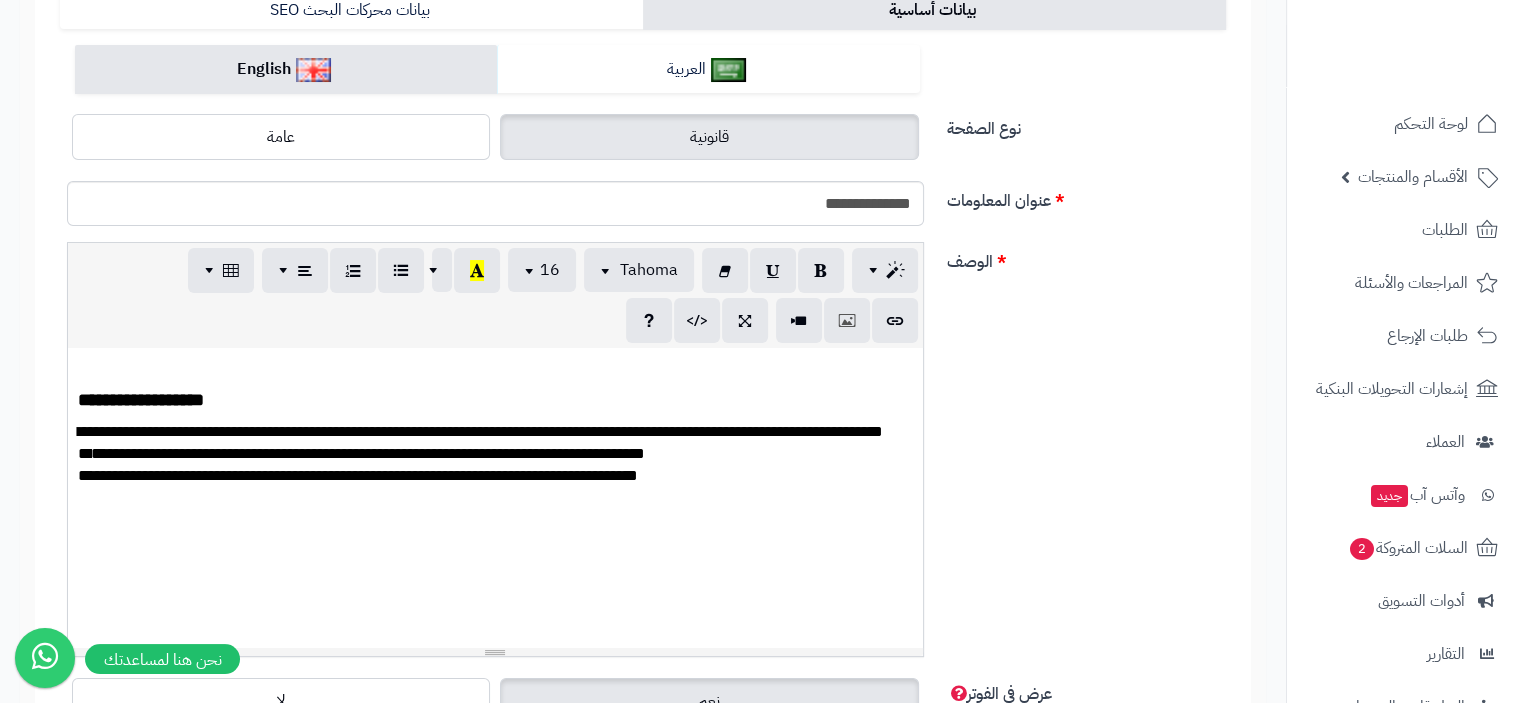 click on "**********" at bounding box center [495, 498] 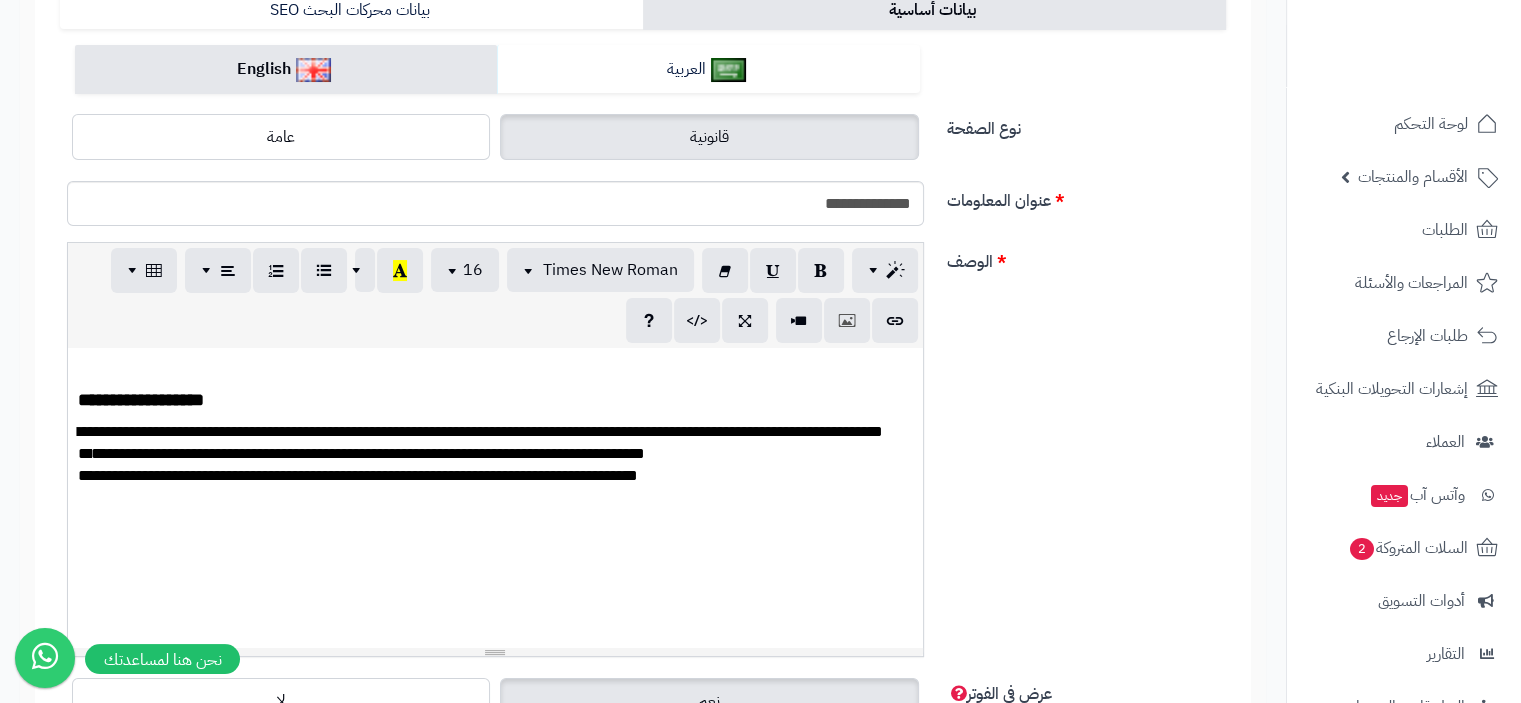 type 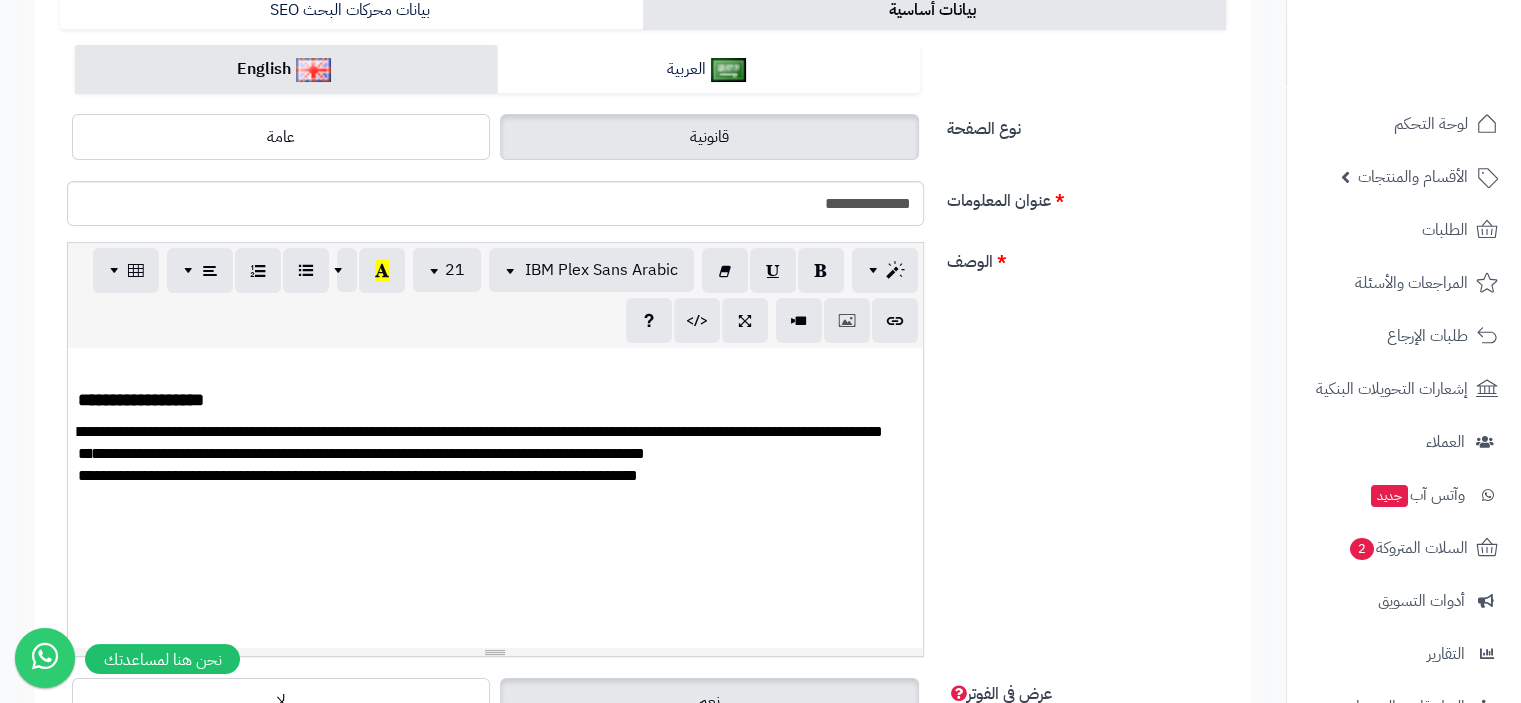 click on "**********" at bounding box center [495, 484] 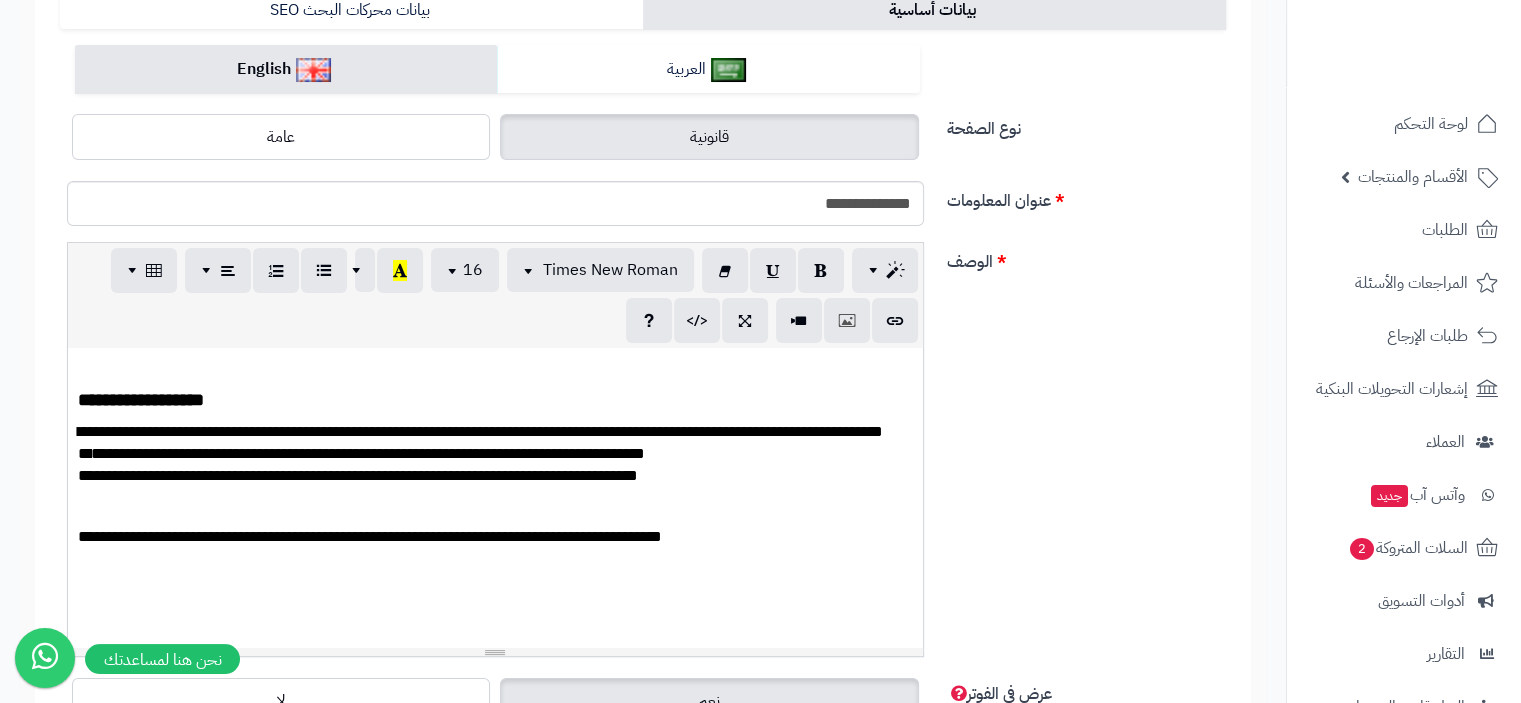 click on "**********" at bounding box center (370, 536) 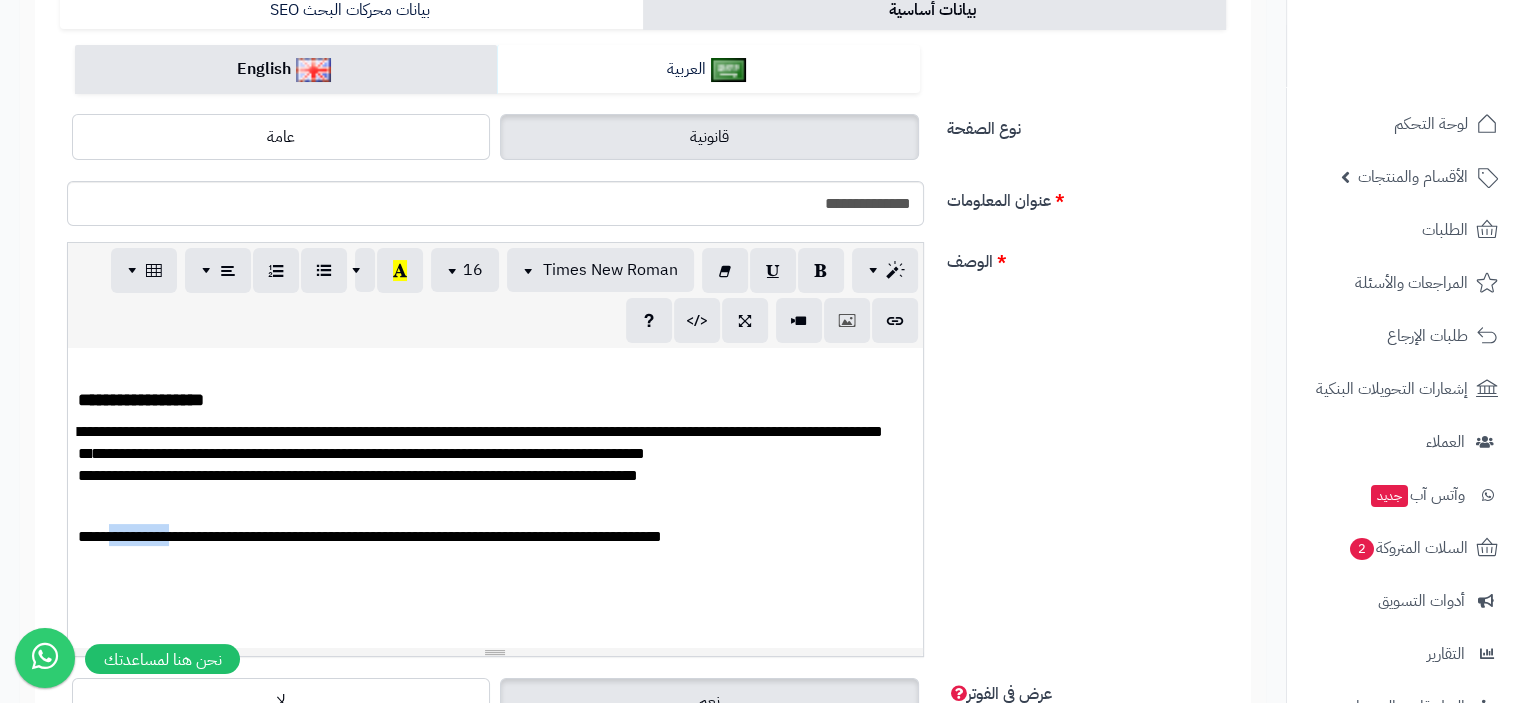 click on "**********" at bounding box center [370, 536] 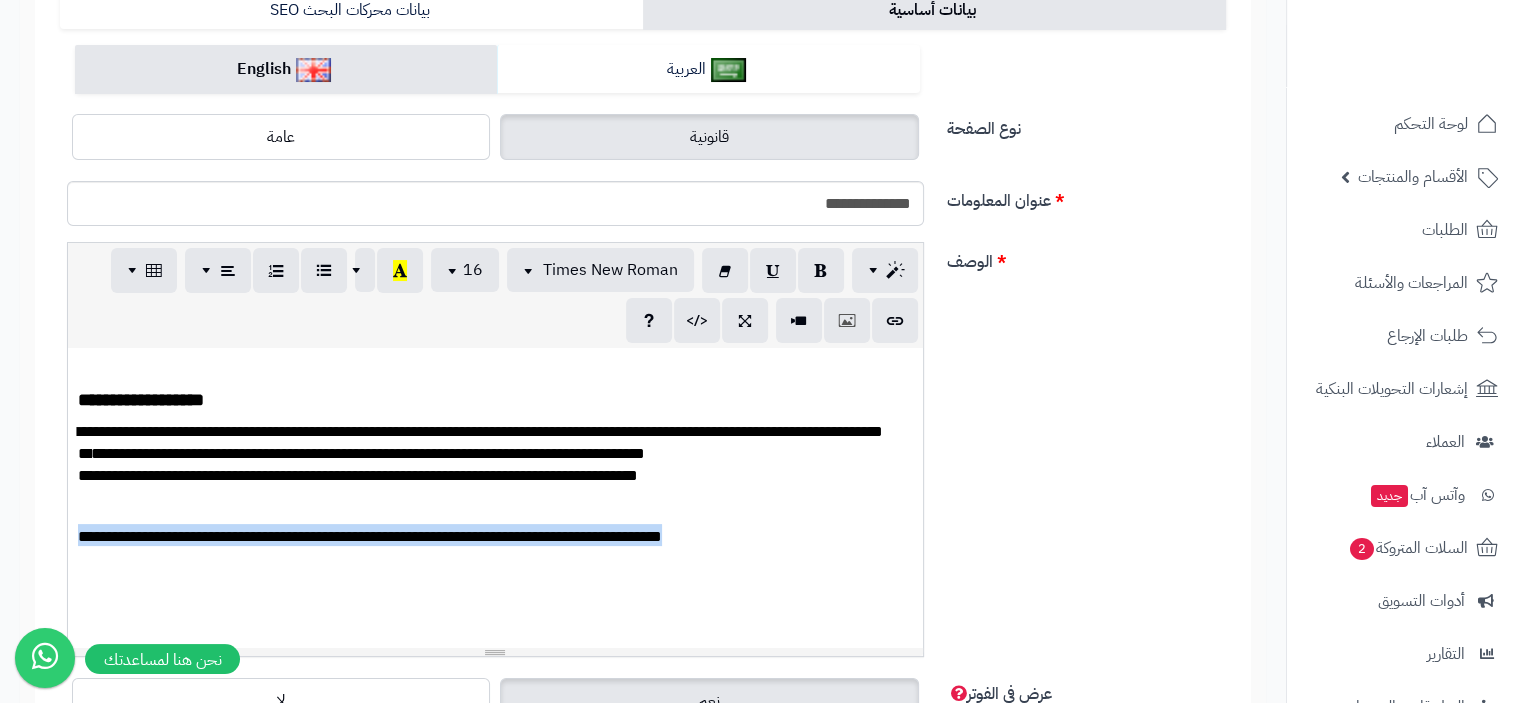 click on "**********" at bounding box center (370, 536) 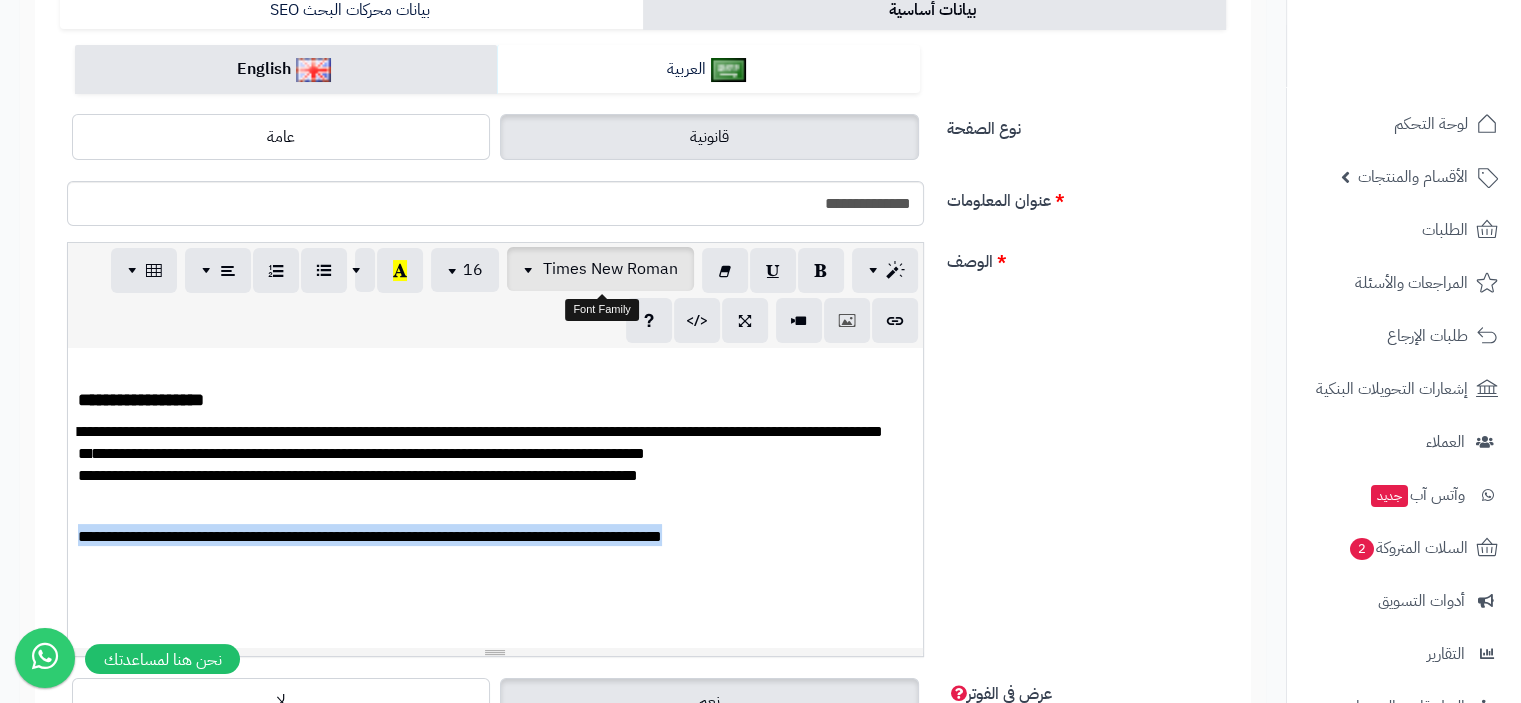 click at bounding box center (531, 269) 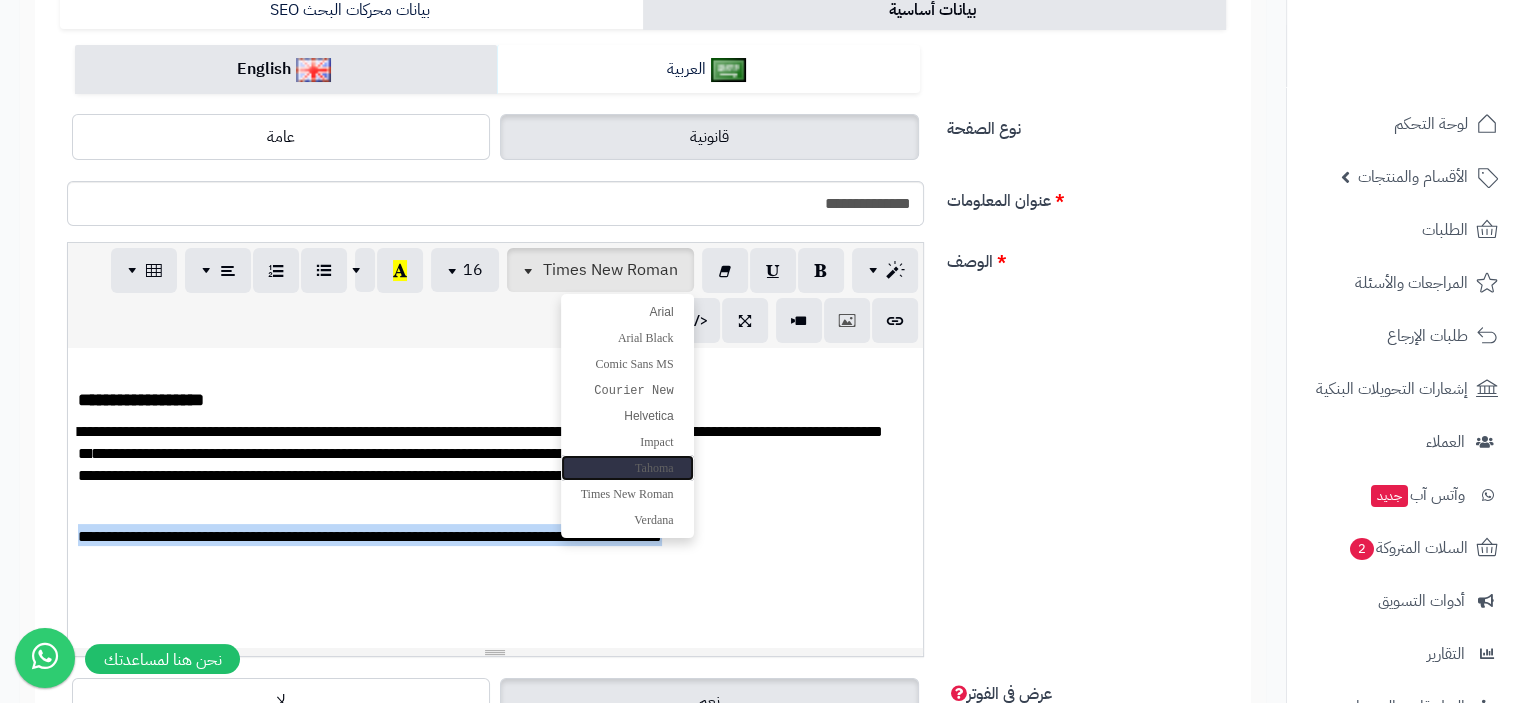 click on "Tahoma" at bounding box center [627, 468] 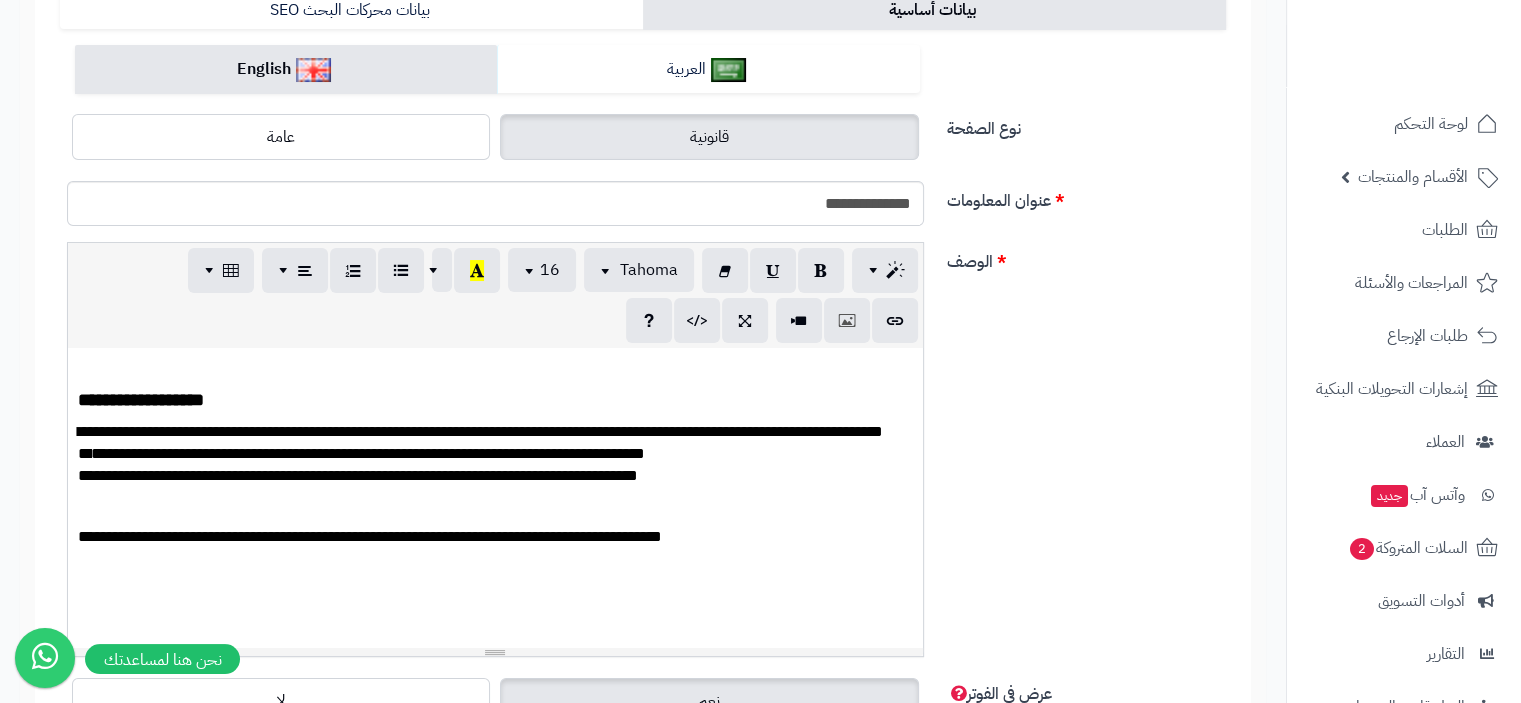 click on "**********" at bounding box center [495, 498] 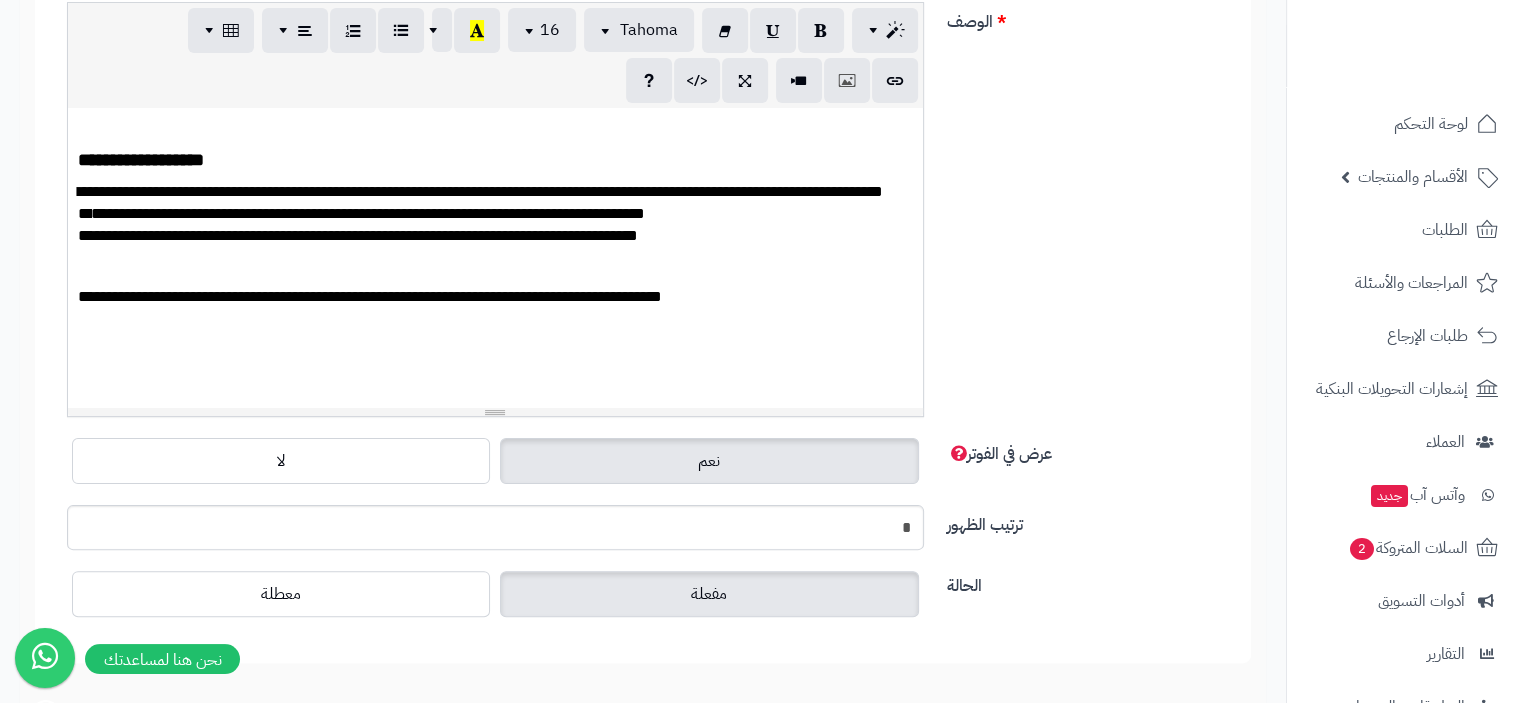 scroll, scrollTop: 500, scrollLeft: 0, axis: vertical 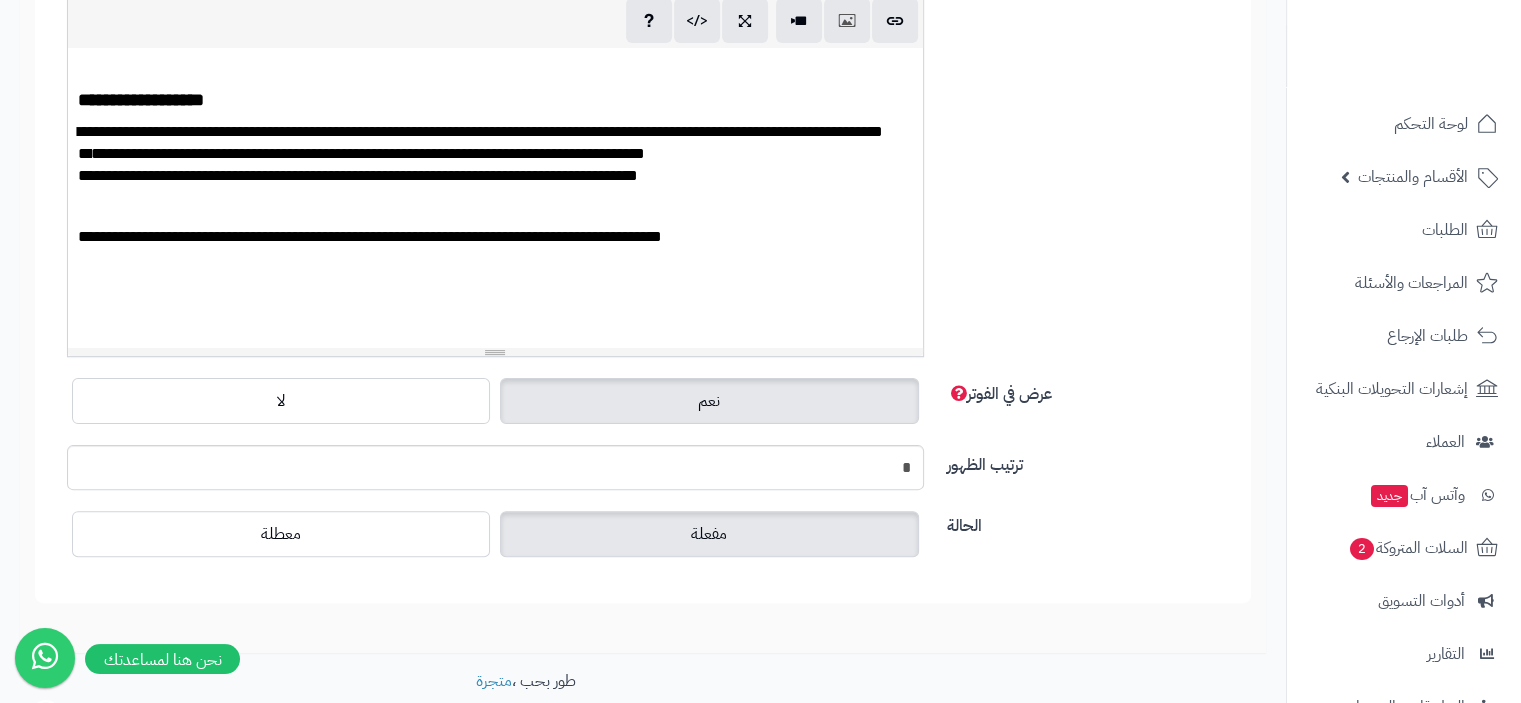 click on "**********" at bounding box center [495, 198] 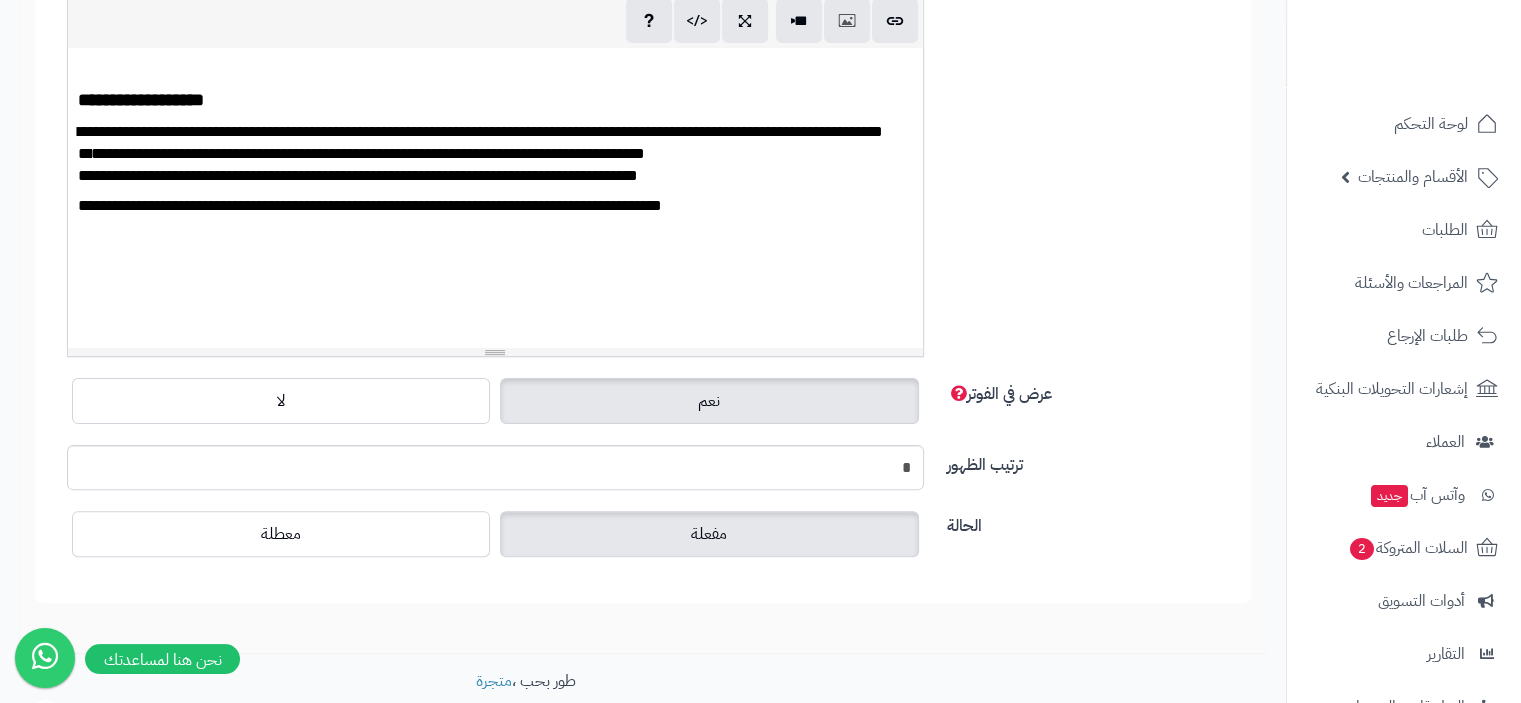click on "**********" at bounding box center [495, 198] 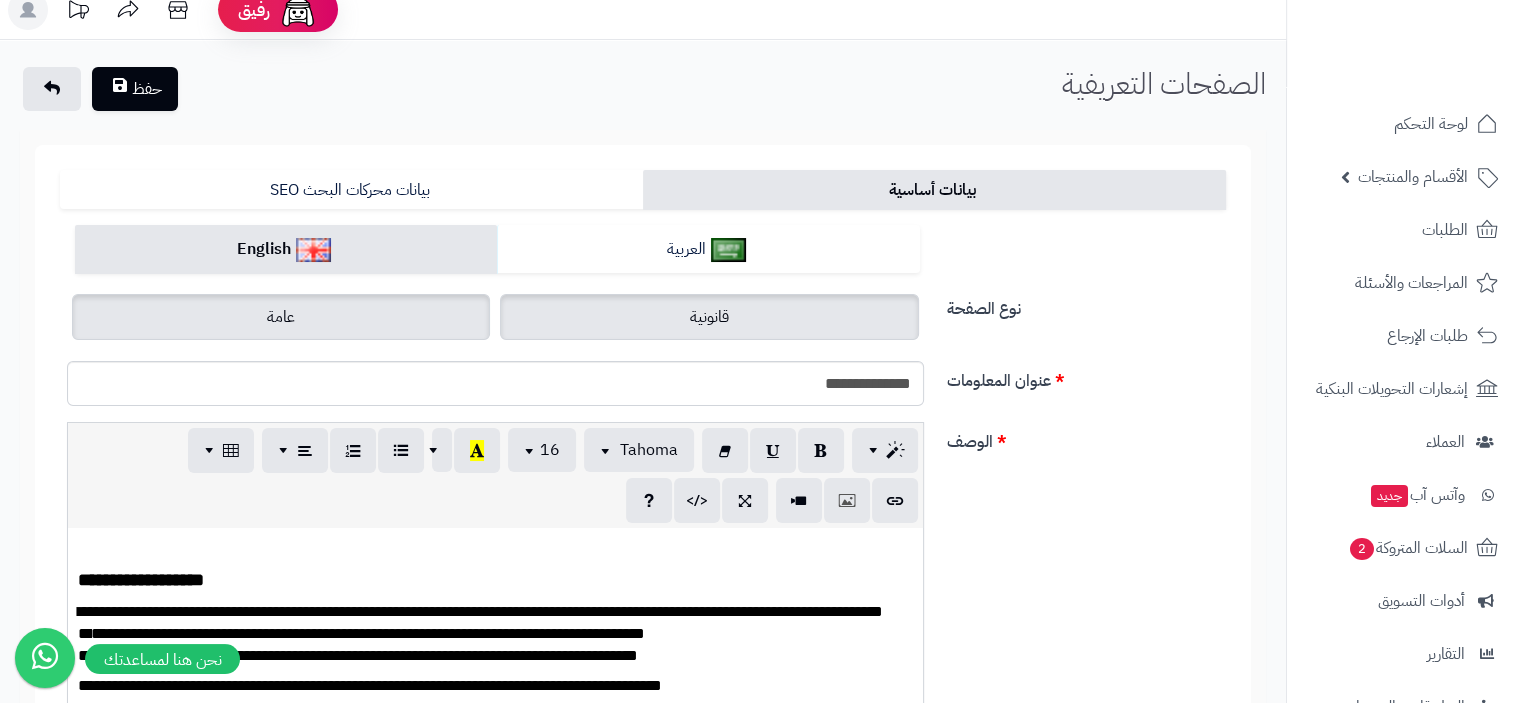 scroll, scrollTop: 0, scrollLeft: 0, axis: both 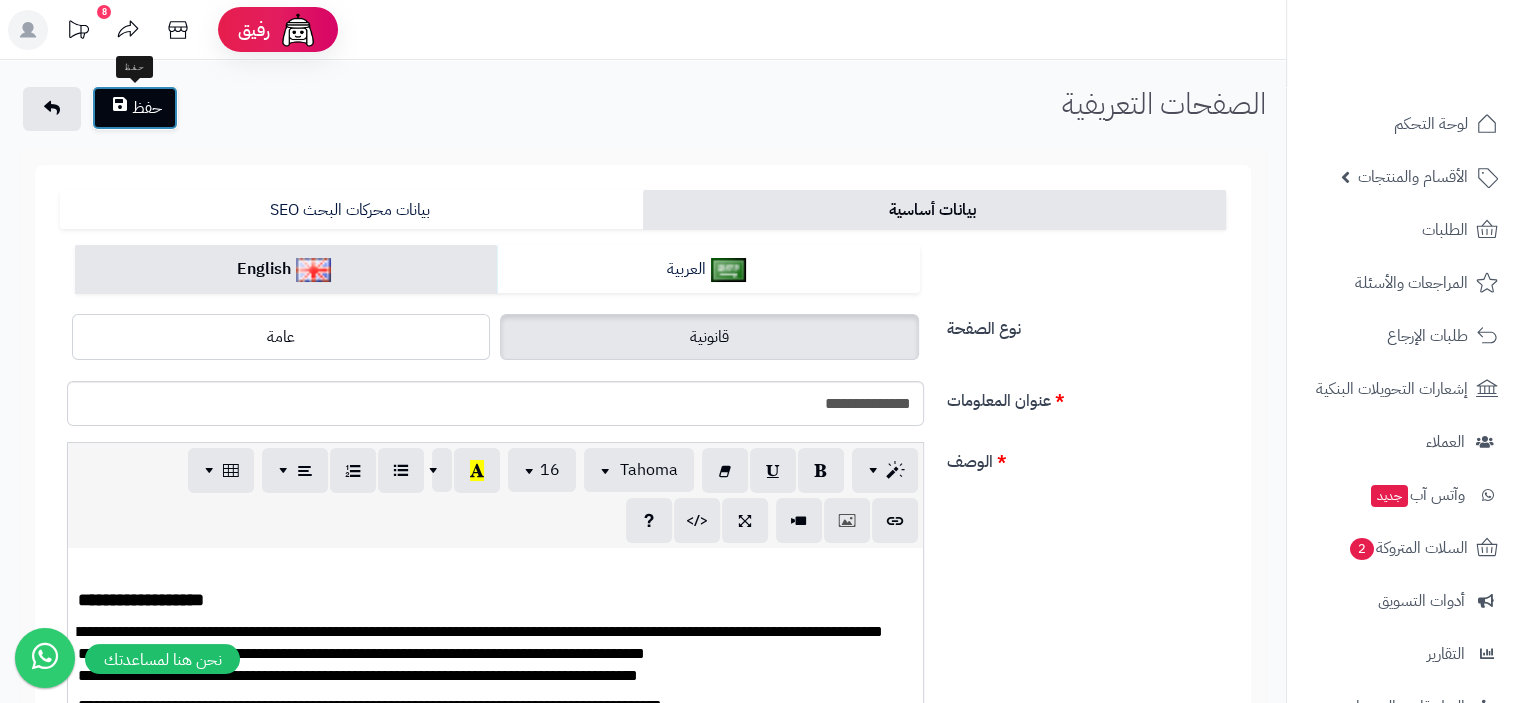 click on "حفظ" at bounding box center [135, 108] 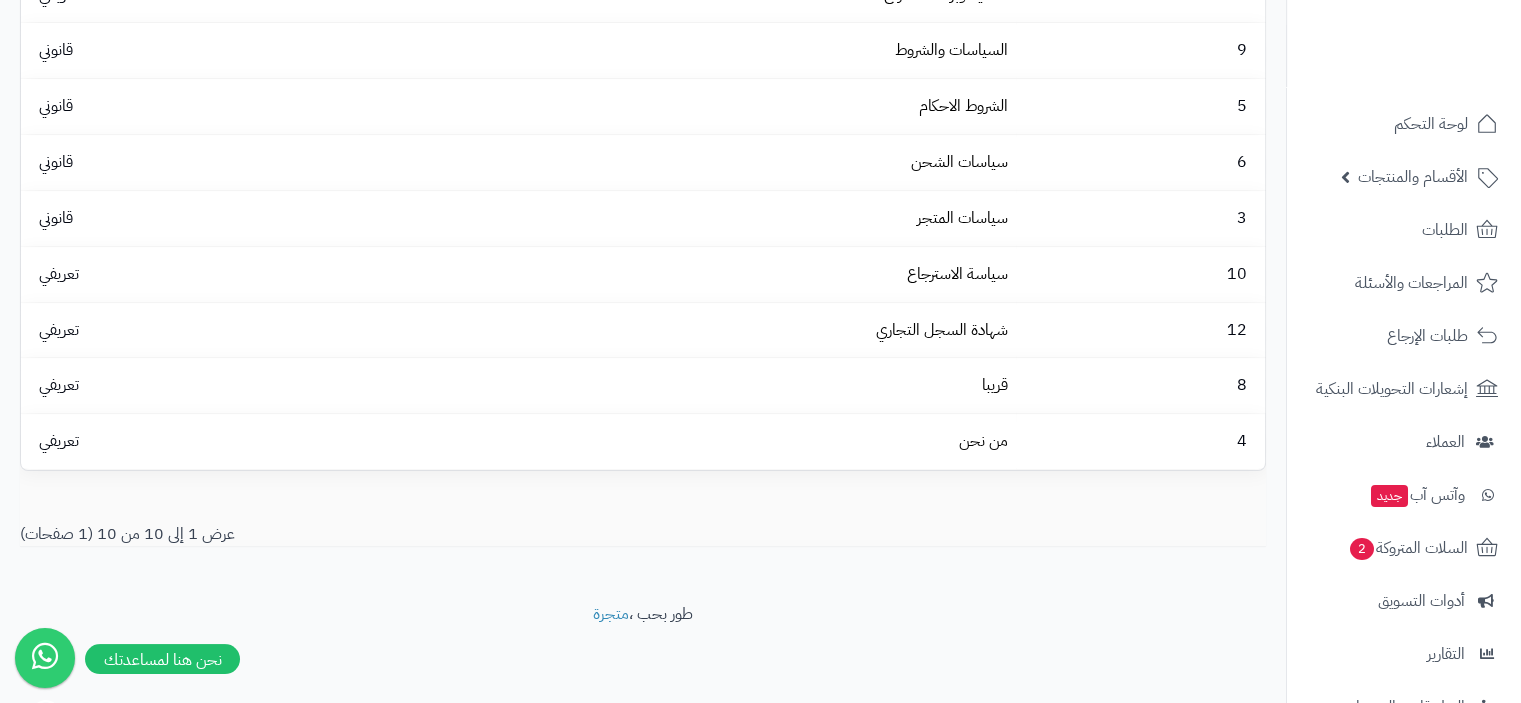 scroll, scrollTop: 311, scrollLeft: 0, axis: vertical 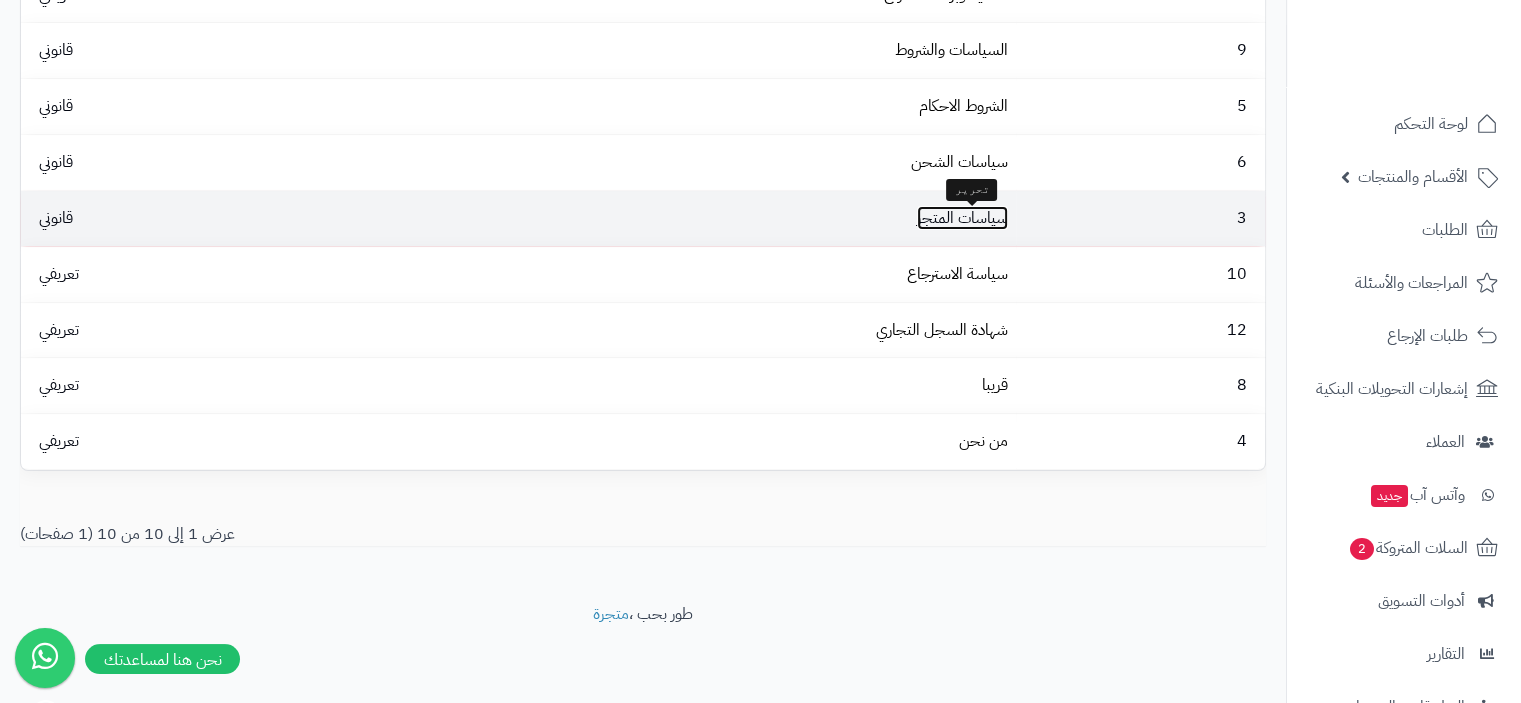 click on "سياسات المتجر" at bounding box center (962, 218) 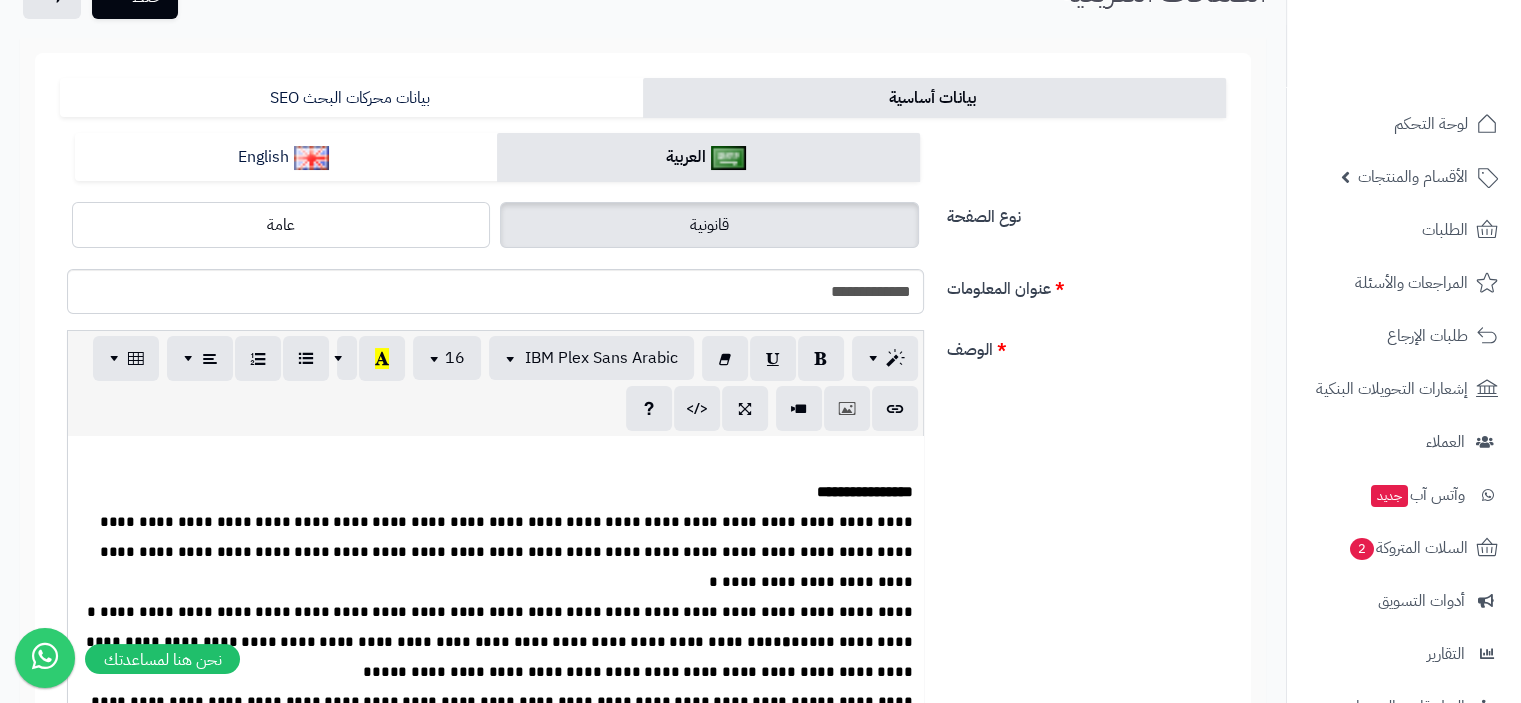 scroll, scrollTop: 200, scrollLeft: 0, axis: vertical 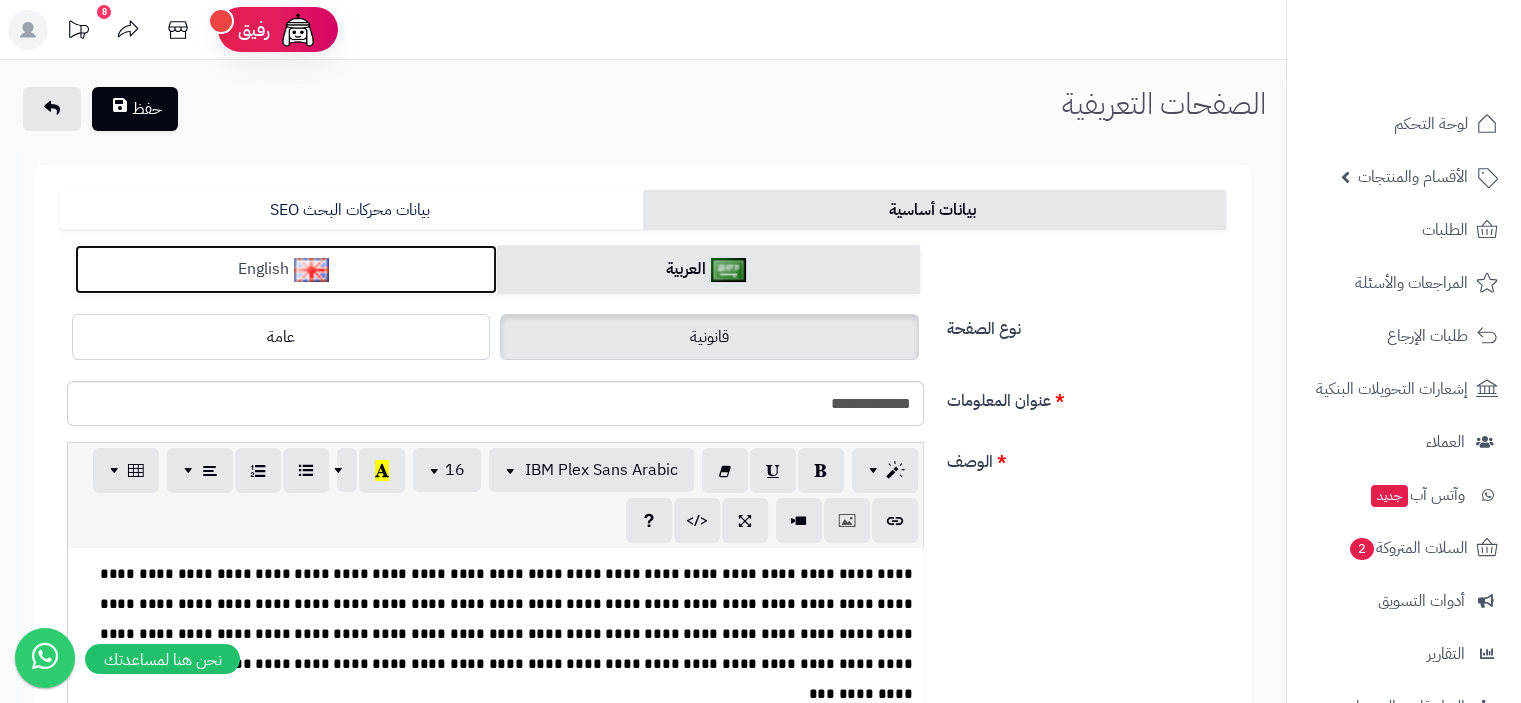 click on "English" at bounding box center [286, 269] 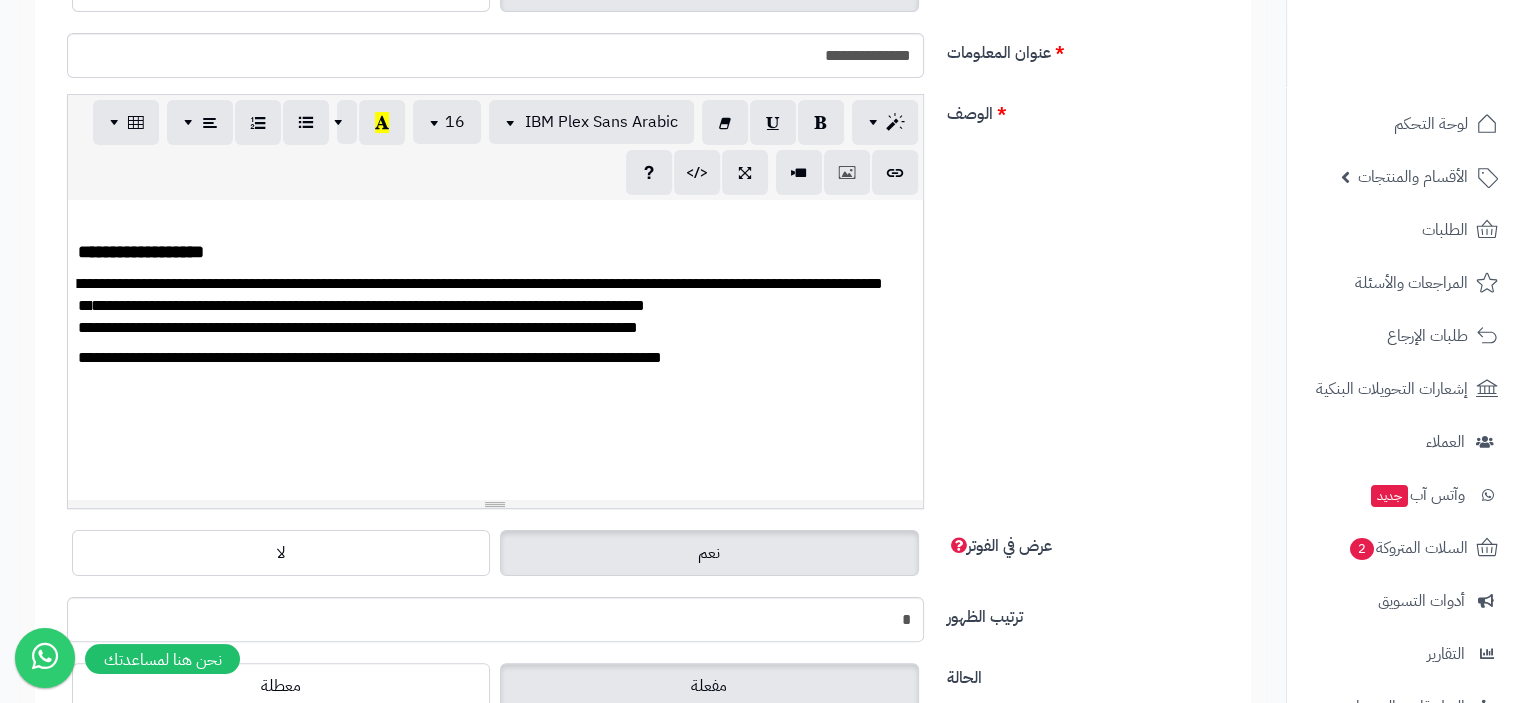 scroll, scrollTop: 400, scrollLeft: 0, axis: vertical 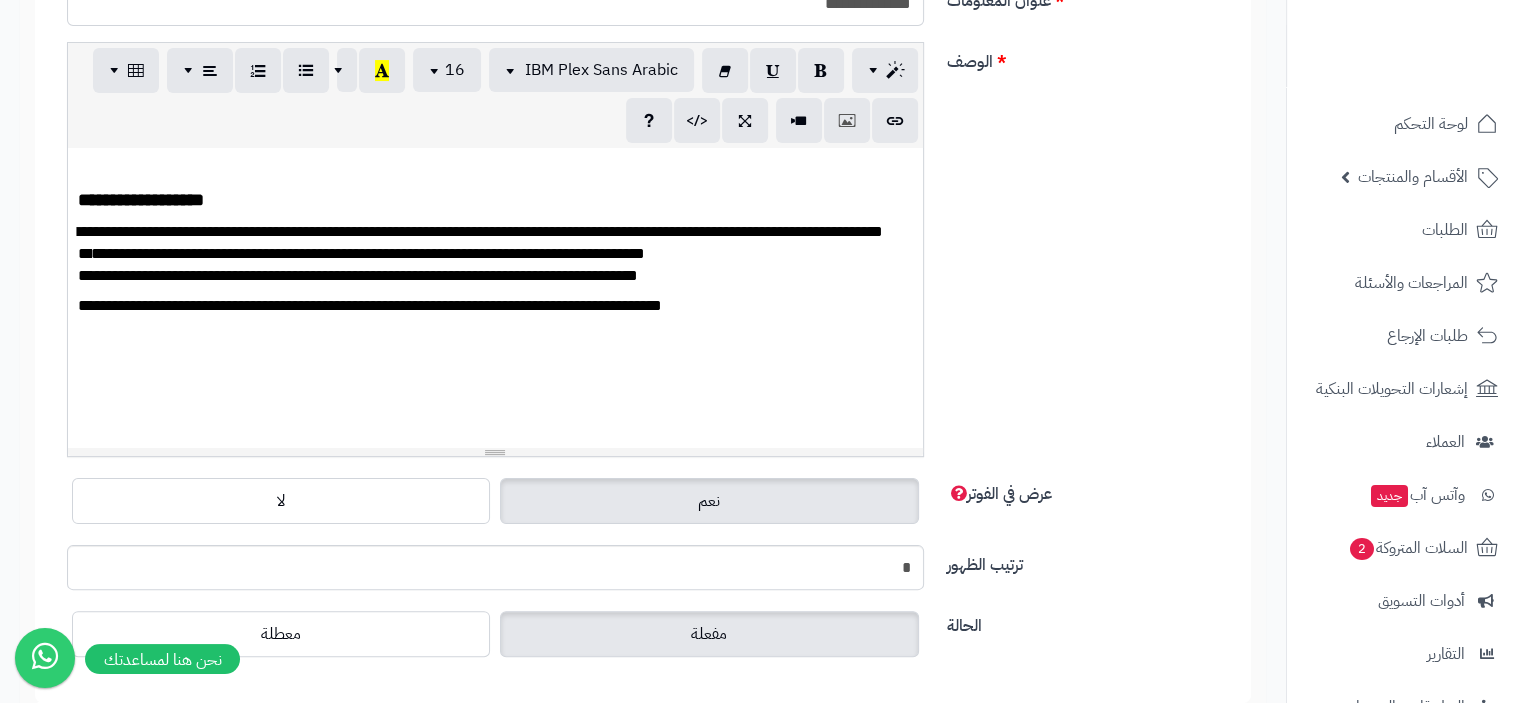 click at bounding box center (495, 335) 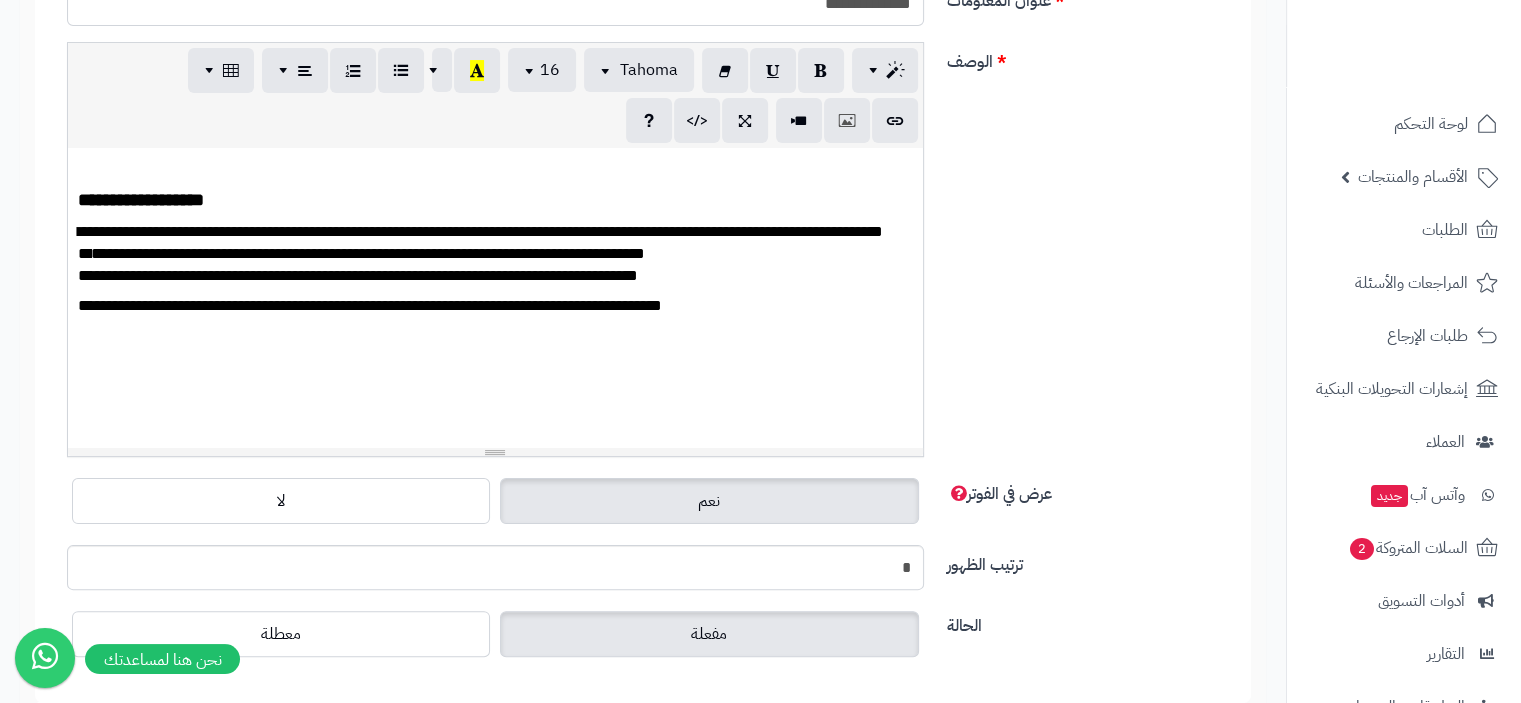paste 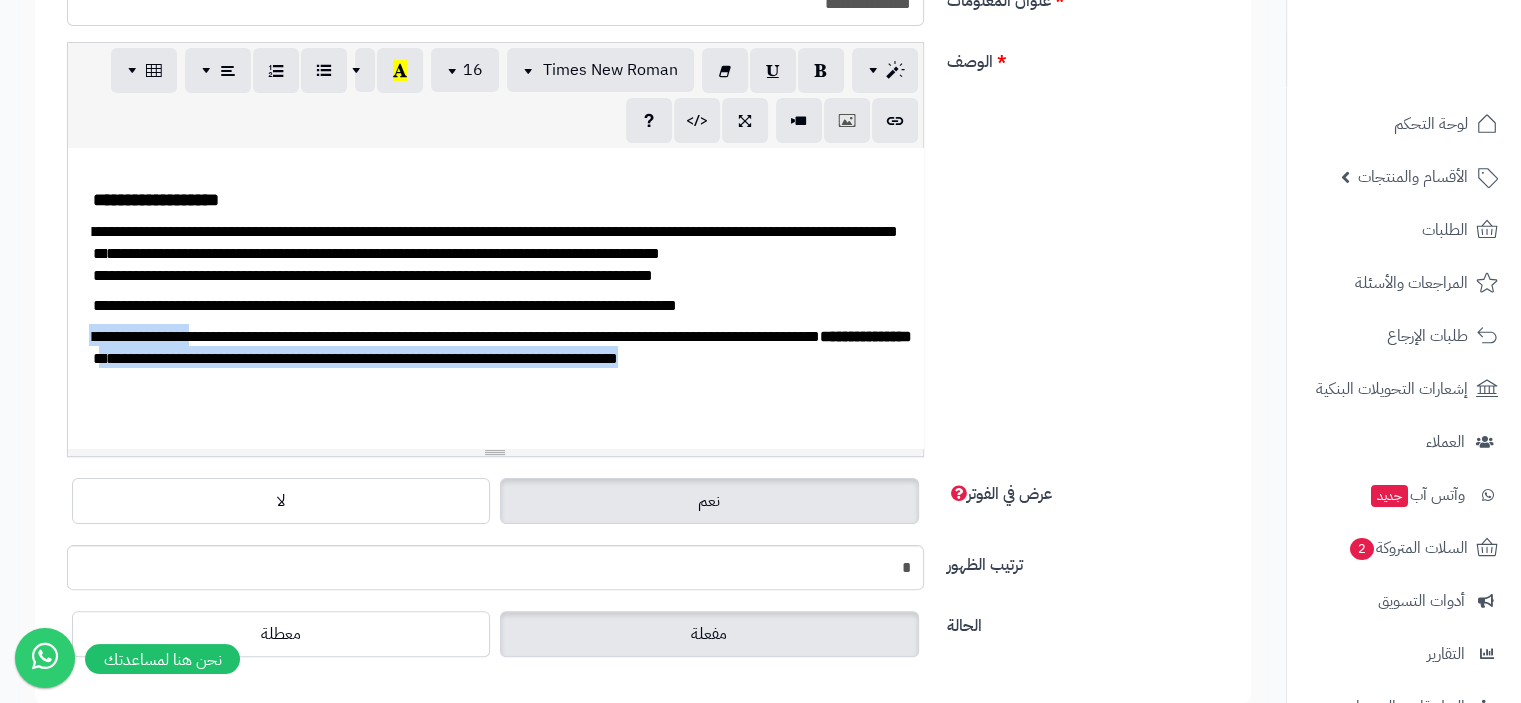 drag, startPoint x: 774, startPoint y: 426, endPoint x: 96, endPoint y: 420, distance: 678.02655 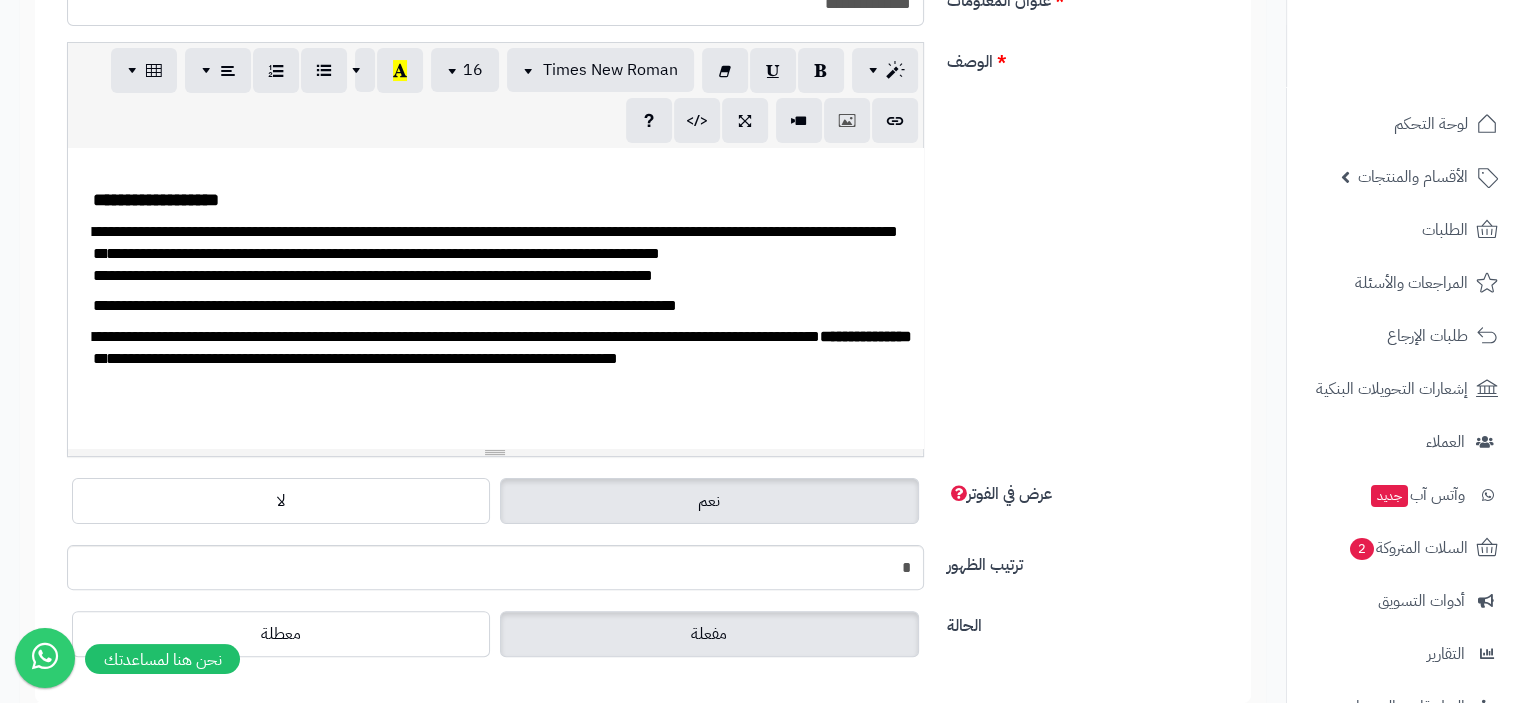 click on "**********" at bounding box center [456, 347] 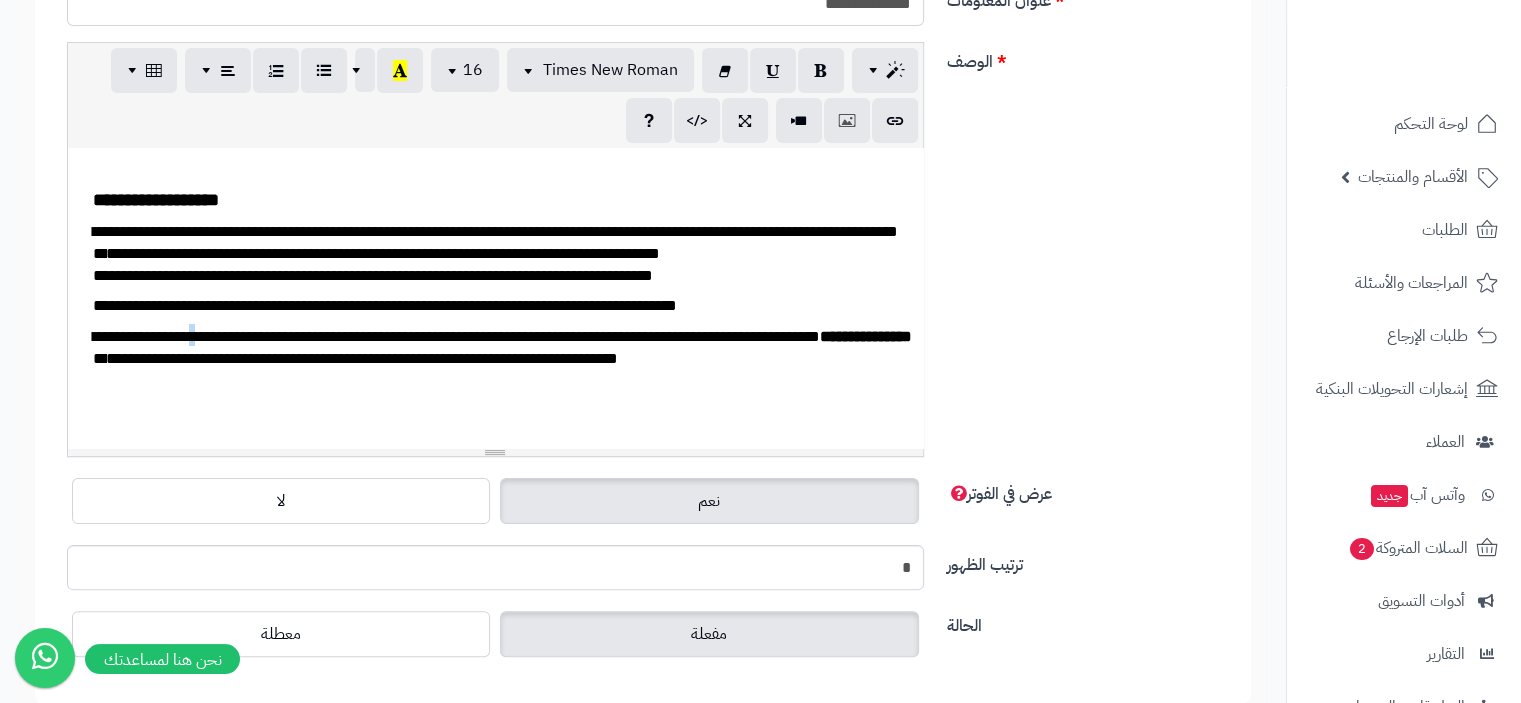 drag, startPoint x: 772, startPoint y: 435, endPoint x: 88, endPoint y: 389, distance: 685.54504 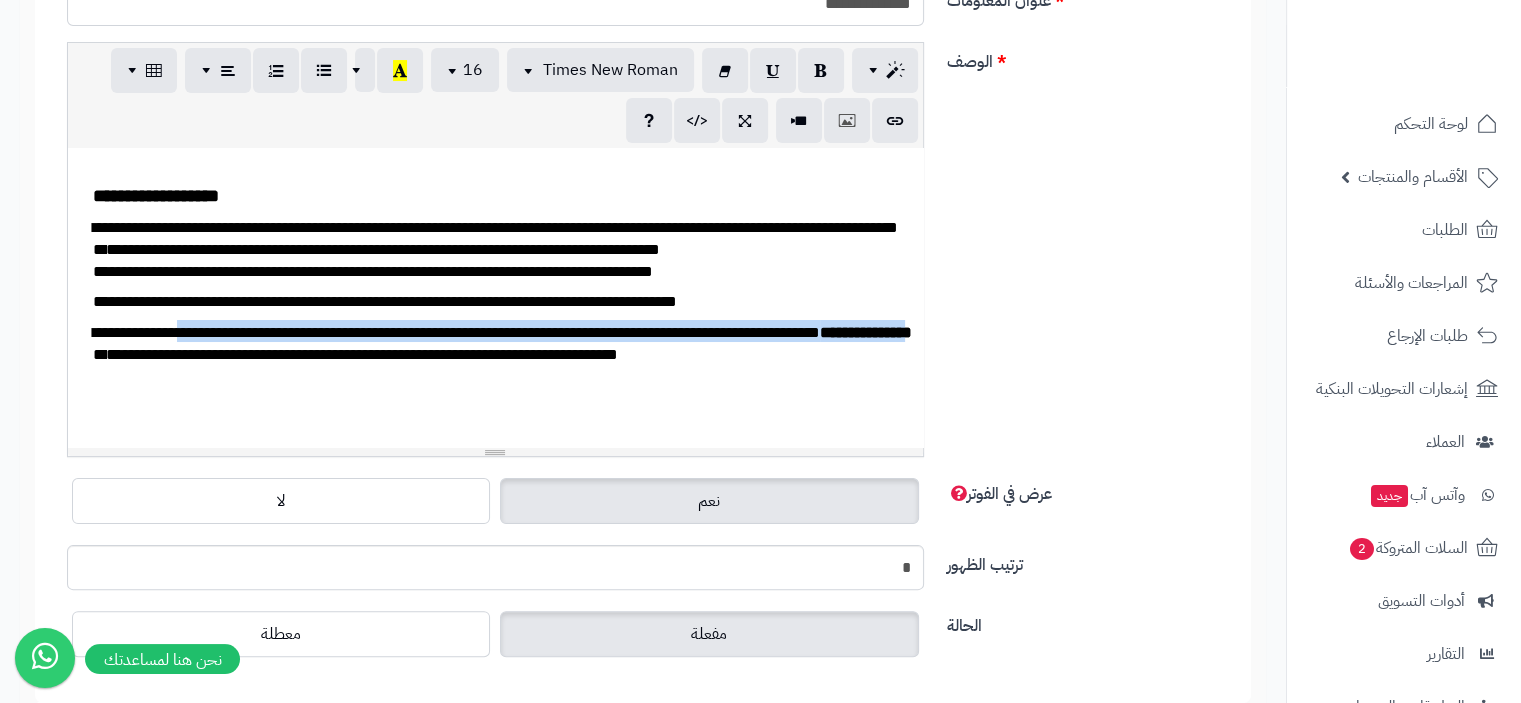 scroll, scrollTop: 12, scrollLeft: 0, axis: vertical 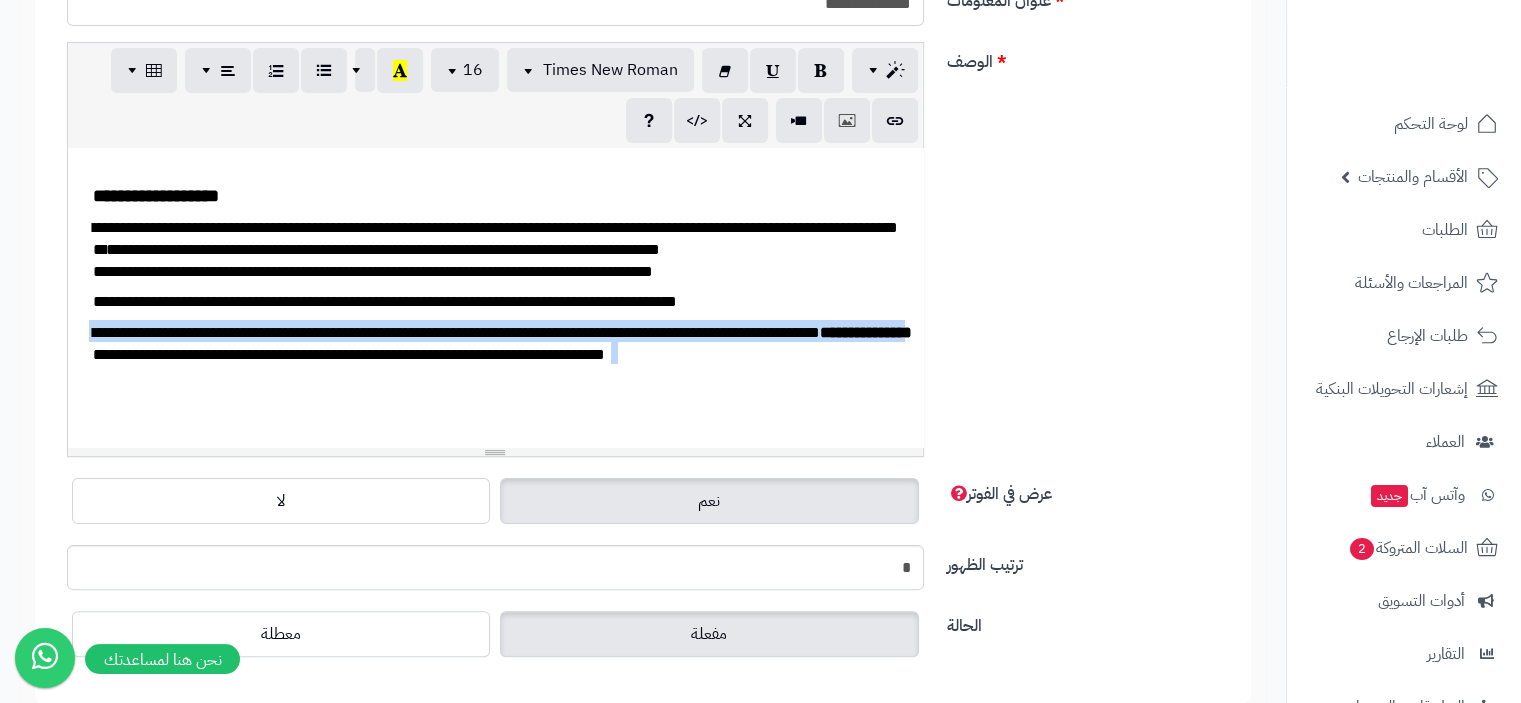 drag, startPoint x: 105, startPoint y: 378, endPoint x: 177, endPoint y: 416, distance: 81.41253 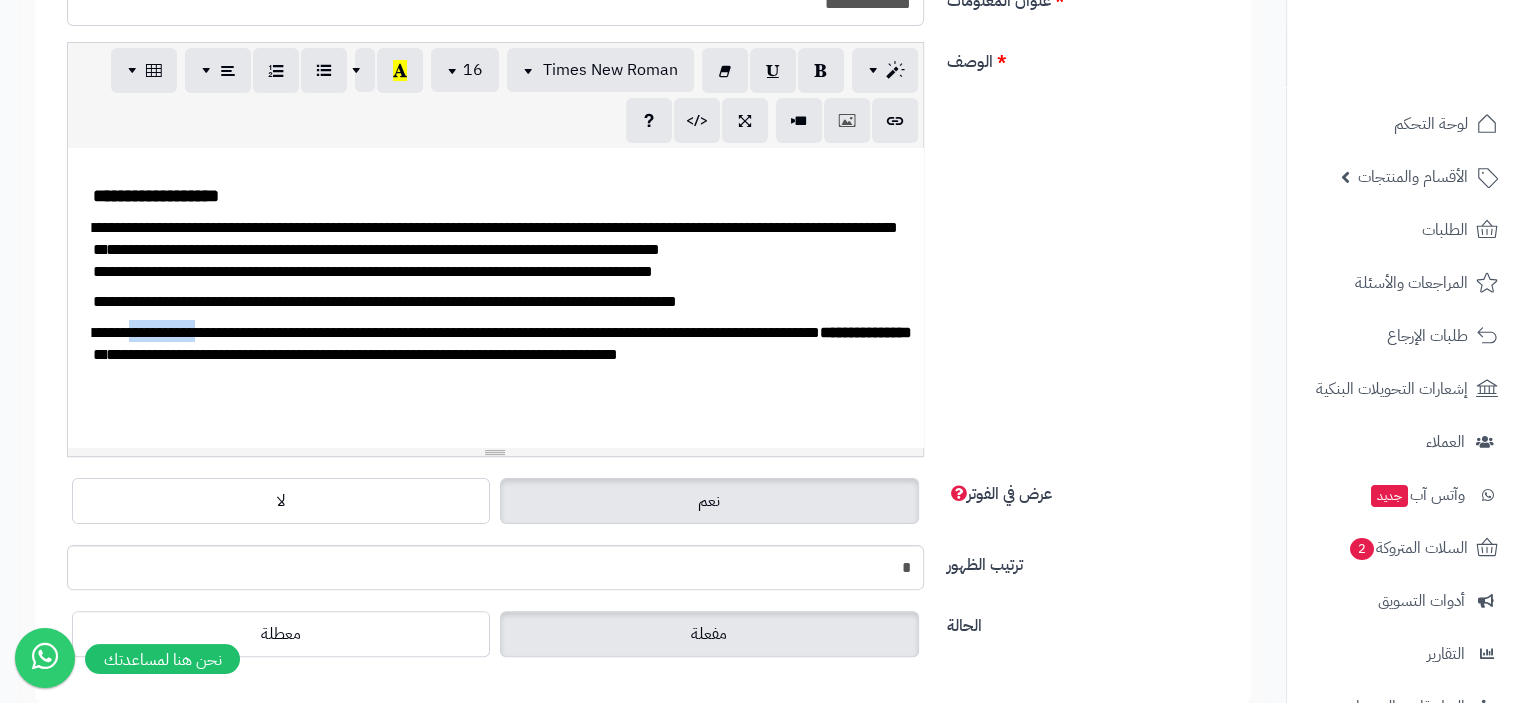 drag, startPoint x: 89, startPoint y: 365, endPoint x: 163, endPoint y: 424, distance: 94.641426 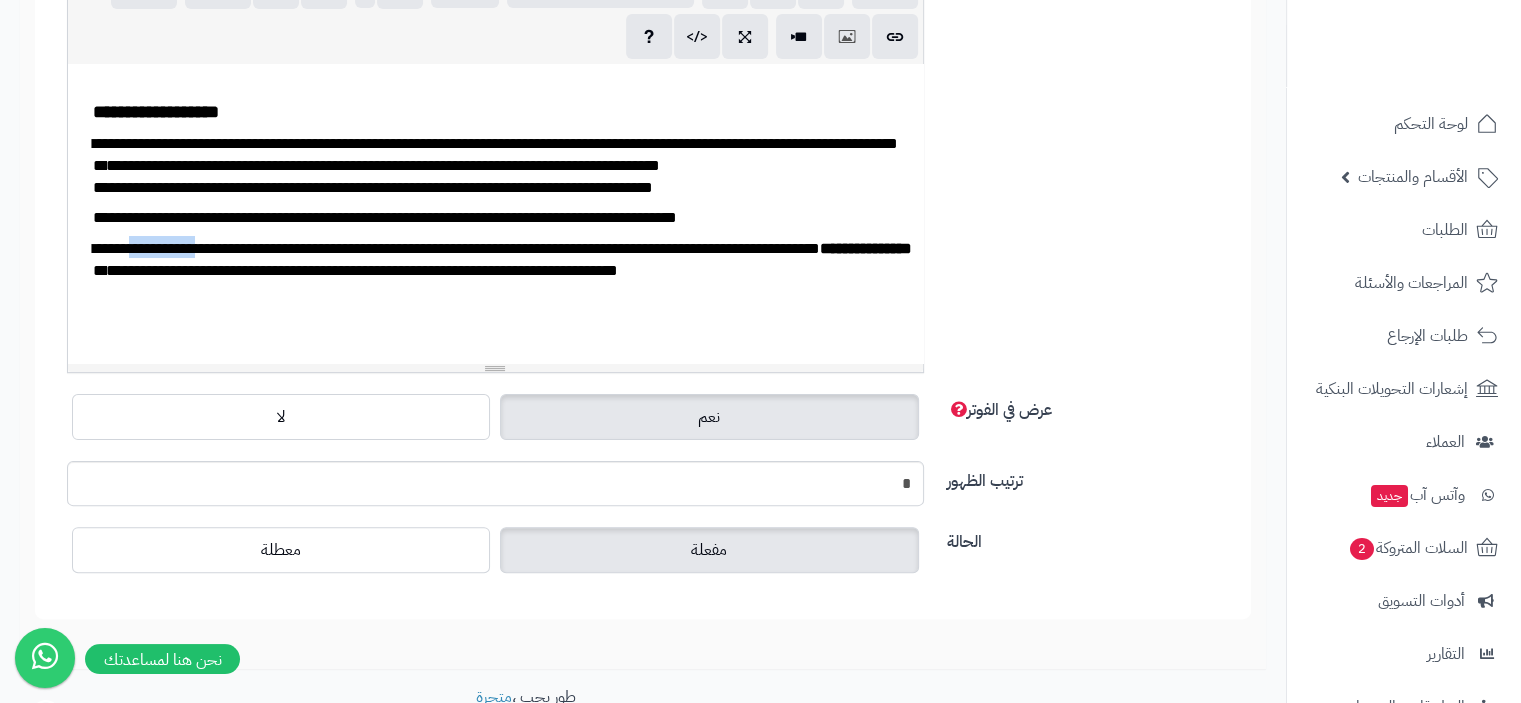 scroll, scrollTop: 400, scrollLeft: 0, axis: vertical 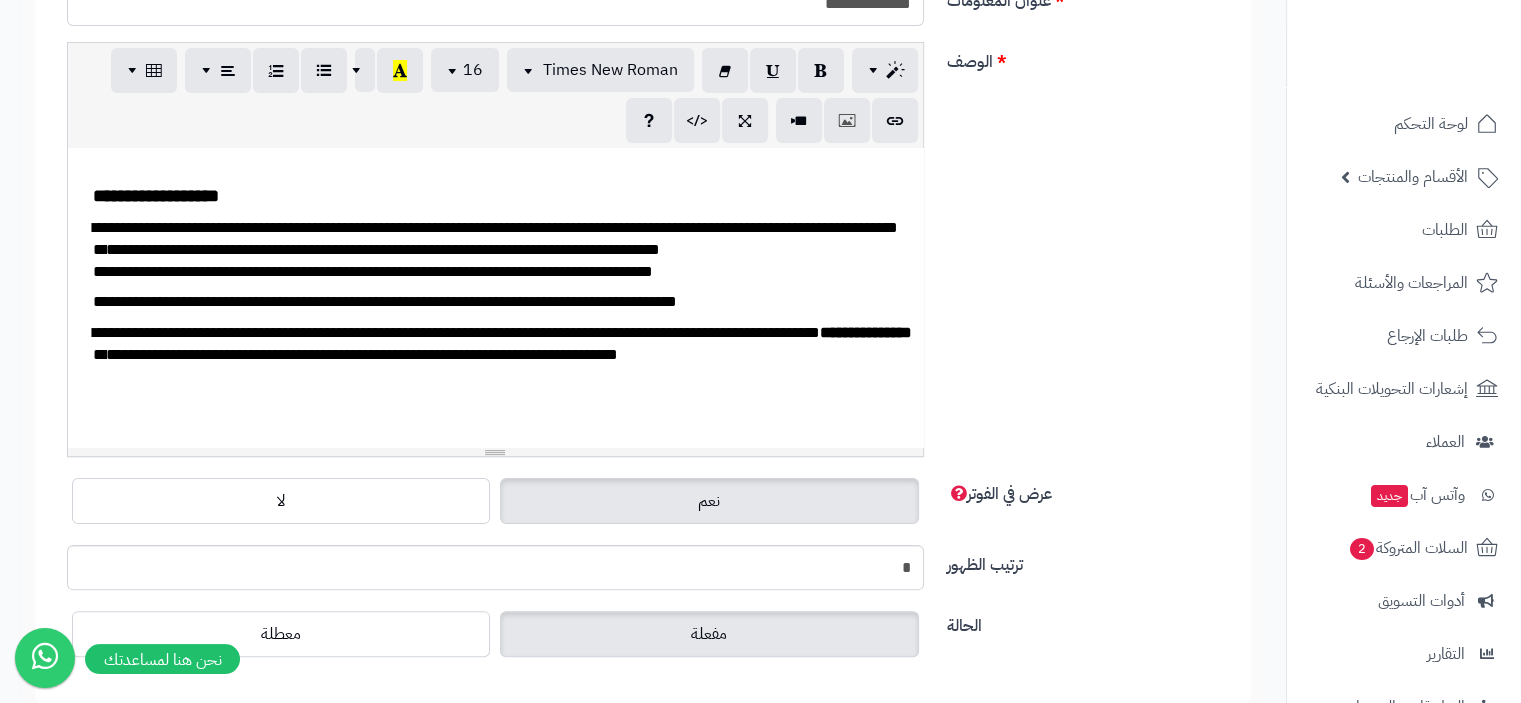 click on "**********" at bounding box center (495, 298) 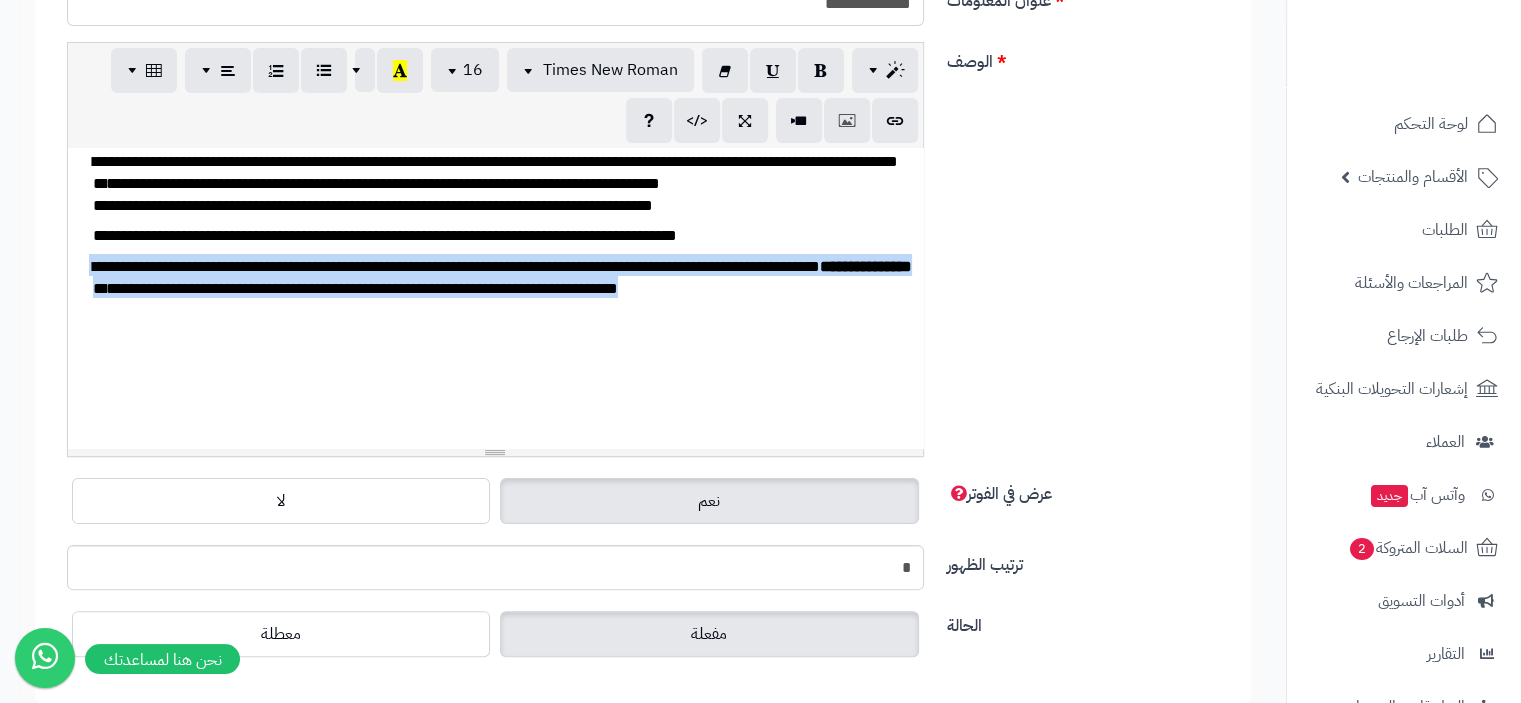 drag, startPoint x: 740, startPoint y: 389, endPoint x: 63, endPoint y: 276, distance: 686.3658 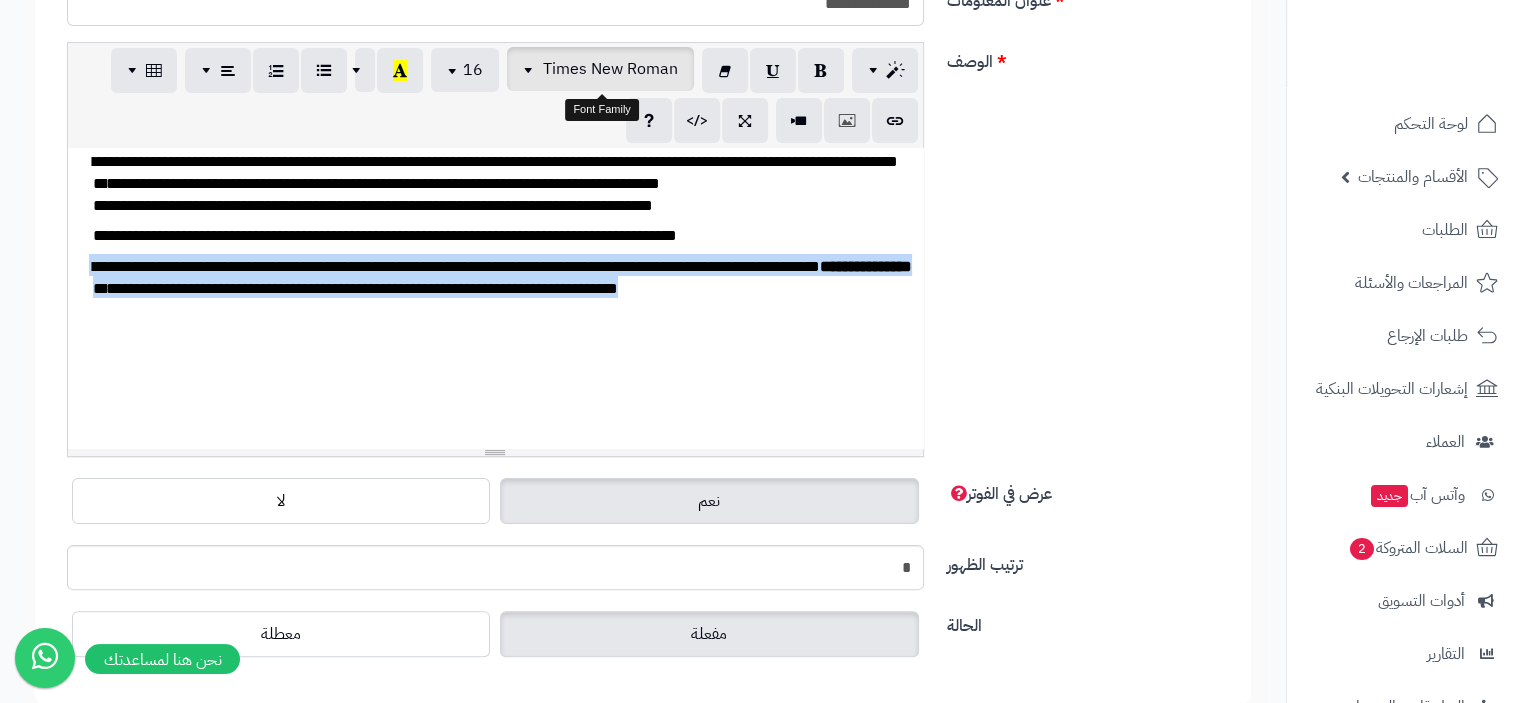 click at bounding box center [531, 69] 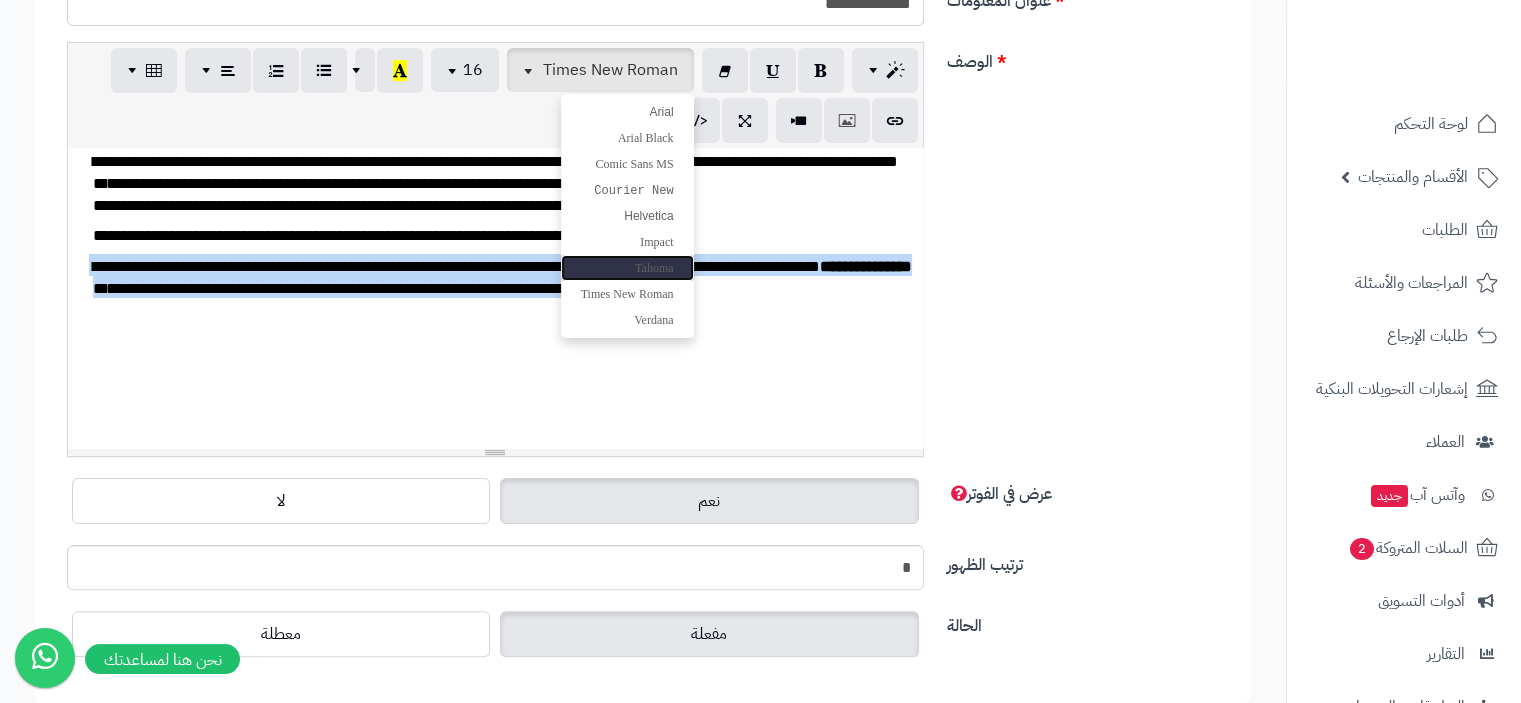 click on "Tahoma" at bounding box center [654, 268] 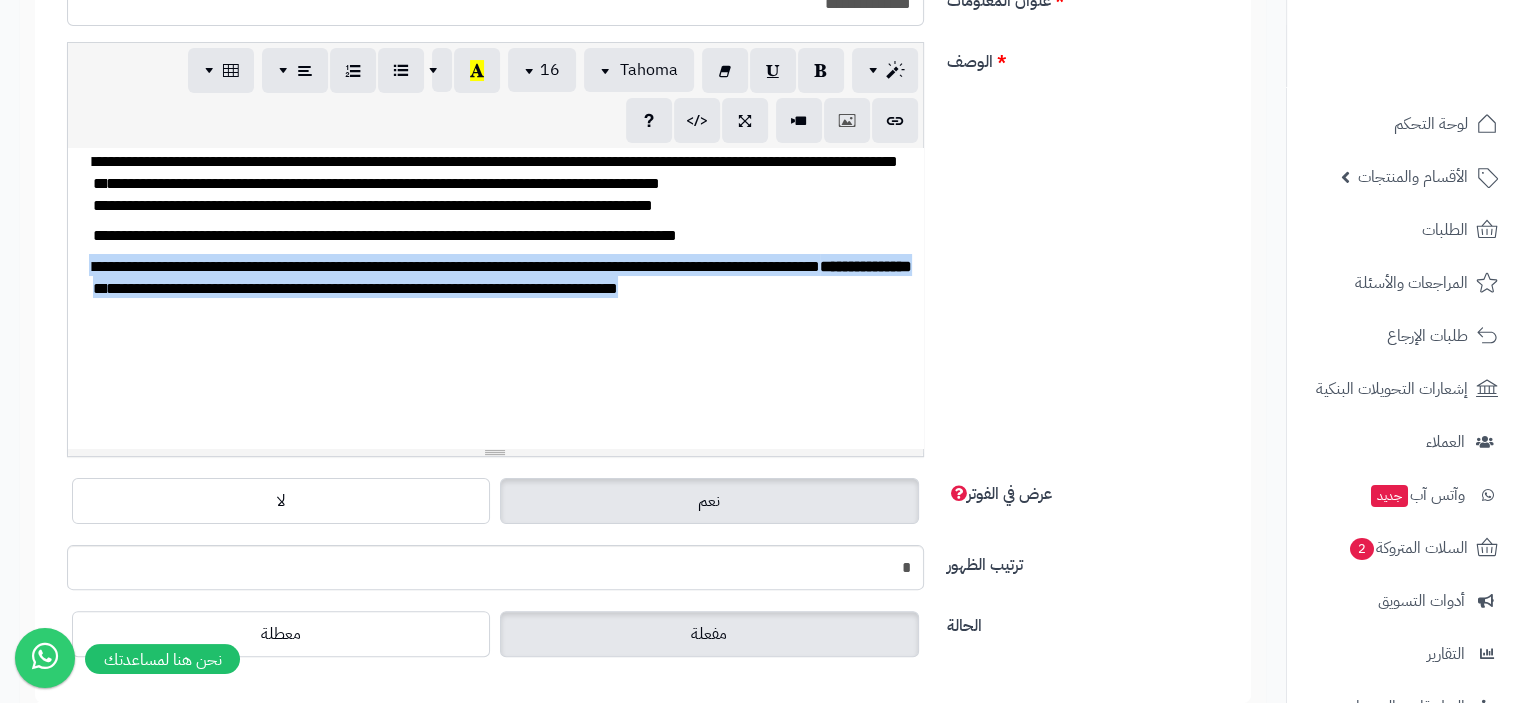 click at bounding box center (503, 317) 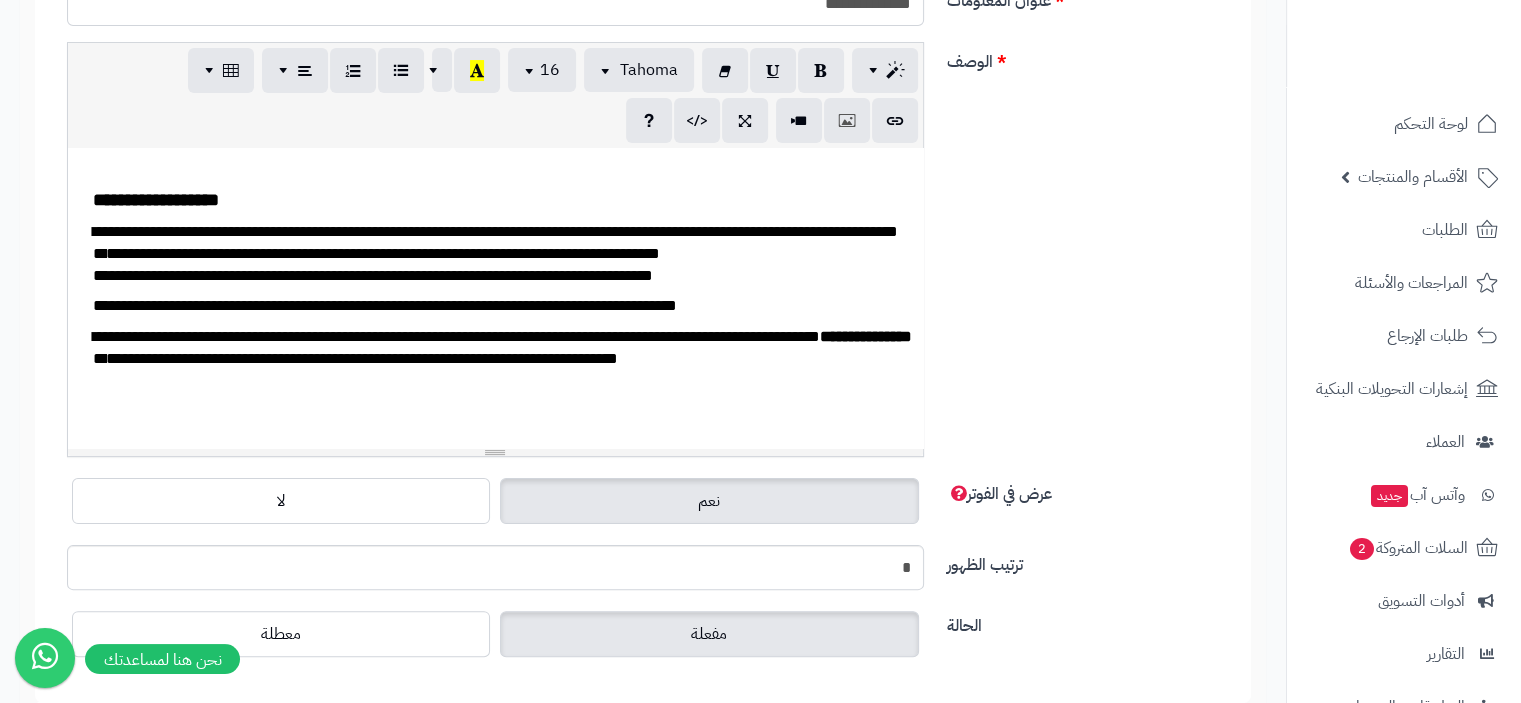 scroll, scrollTop: 91, scrollLeft: 0, axis: vertical 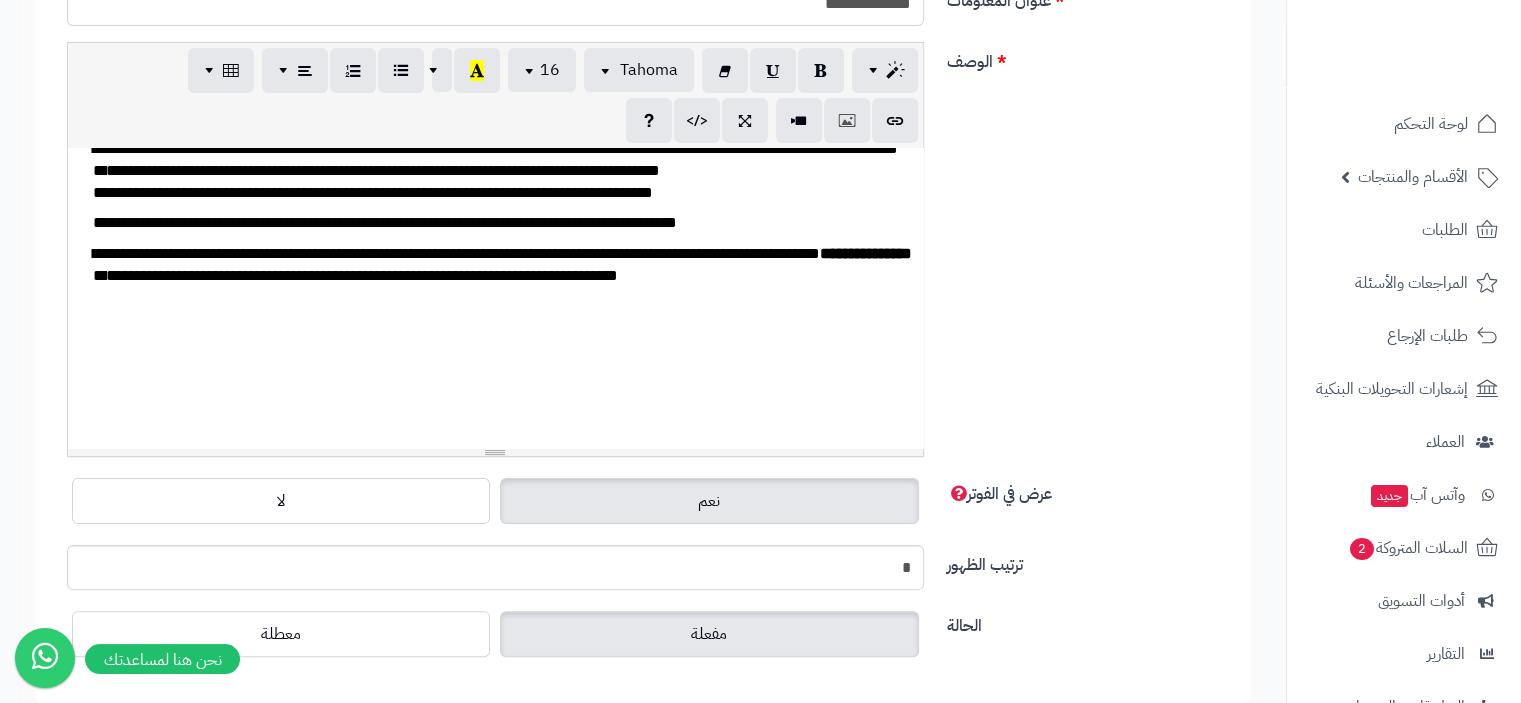 click on "**********" at bounding box center (495, 298) 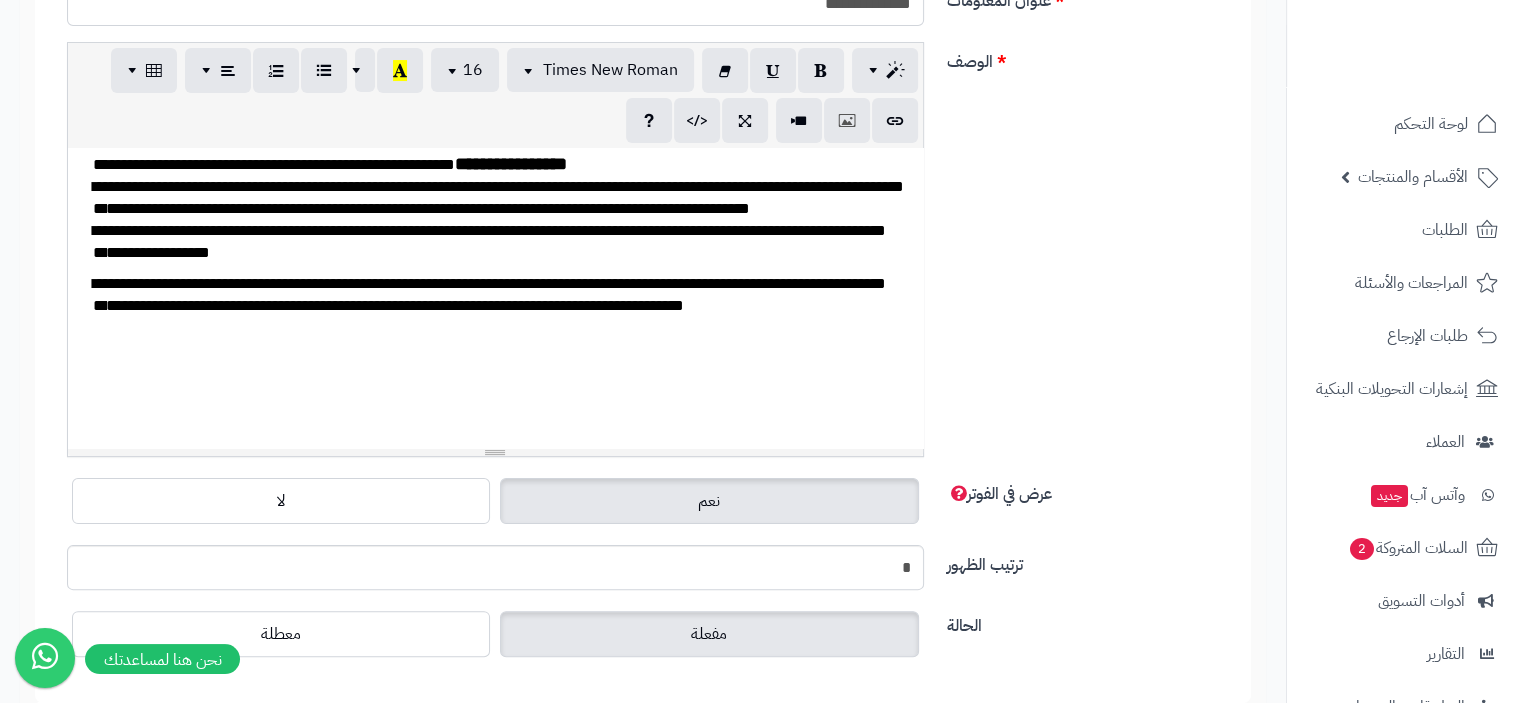 scroll, scrollTop: 324, scrollLeft: 0, axis: vertical 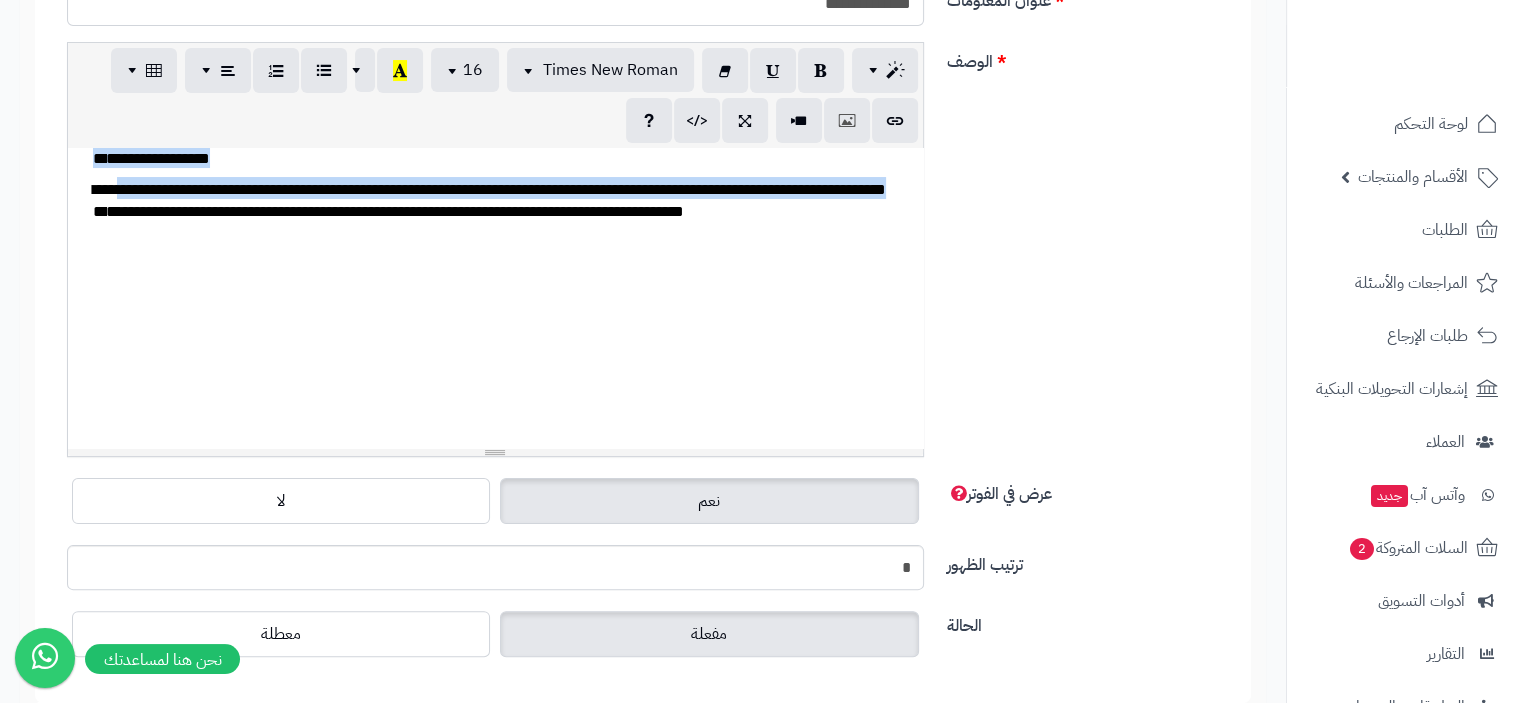 drag, startPoint x: 776, startPoint y: 340, endPoint x: 159, endPoint y: 188, distance: 635.4471 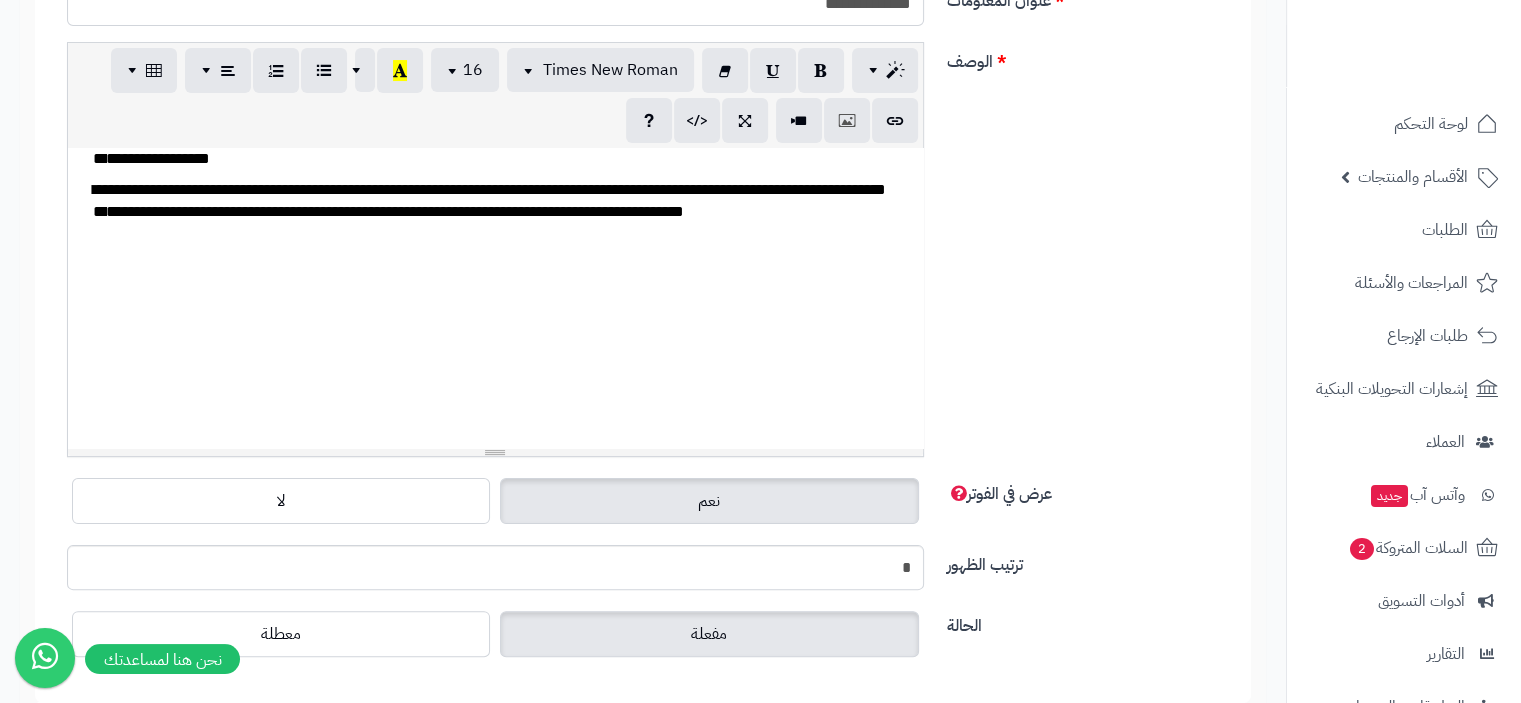drag, startPoint x: 265, startPoint y: 389, endPoint x: 517, endPoint y: 431, distance: 255.47603 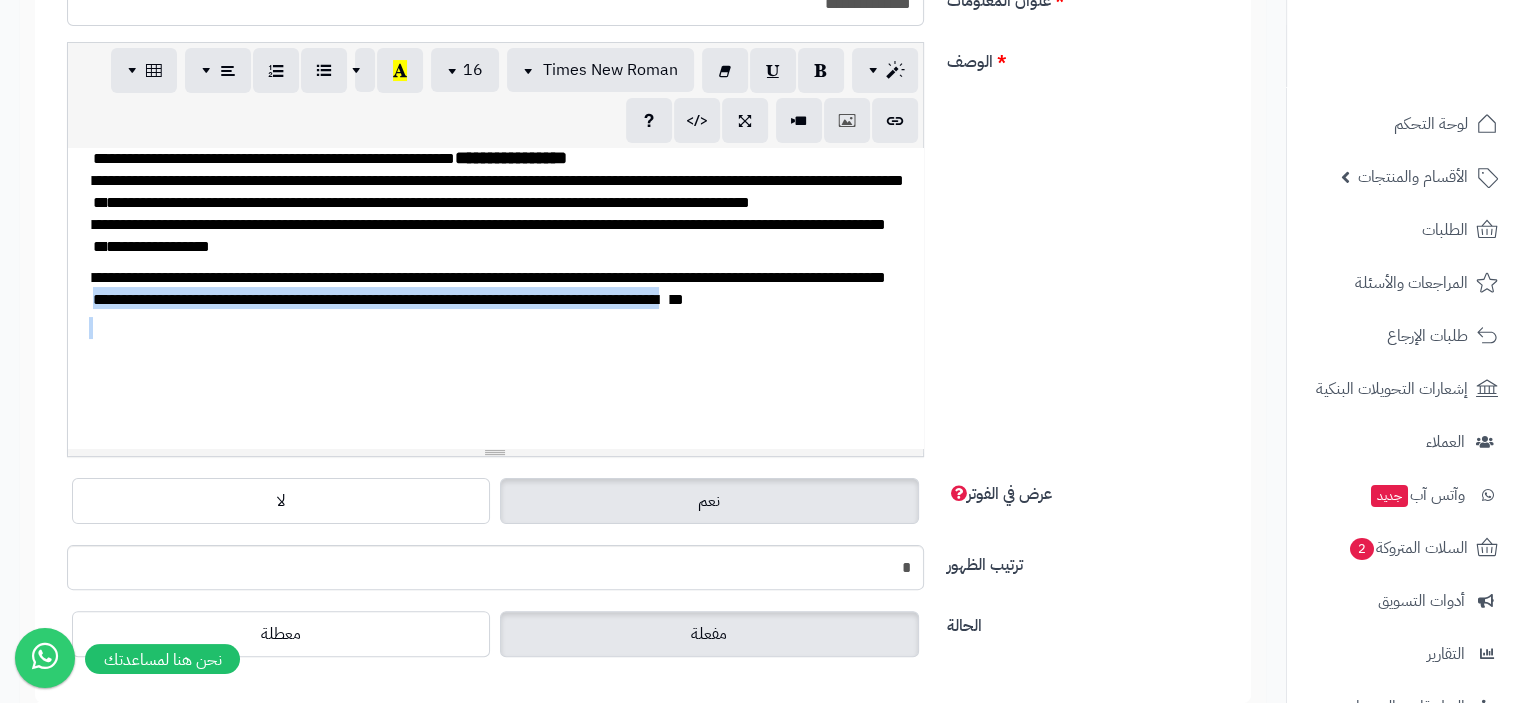 scroll, scrollTop: 242, scrollLeft: 0, axis: vertical 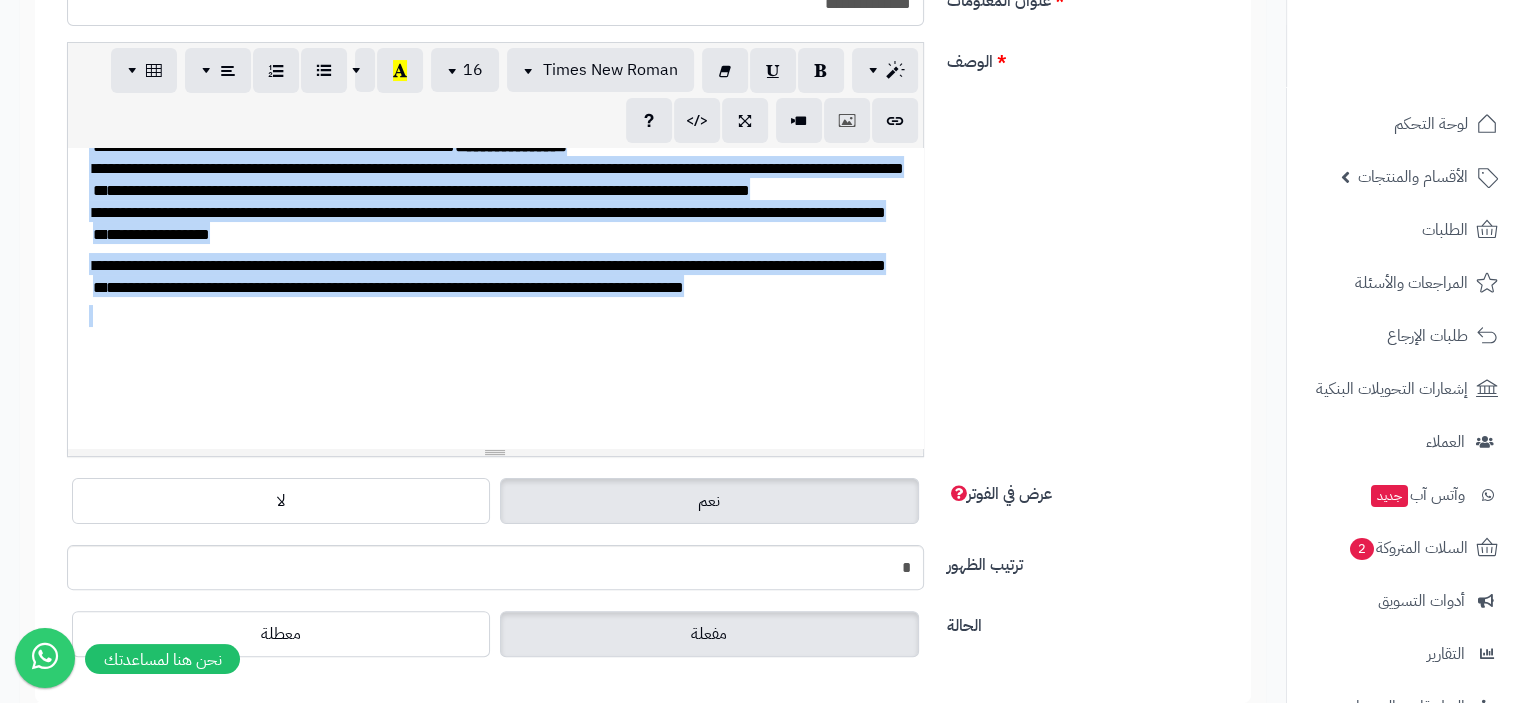 drag, startPoint x: 539, startPoint y: 420, endPoint x: 95, endPoint y: 179, distance: 505.19006 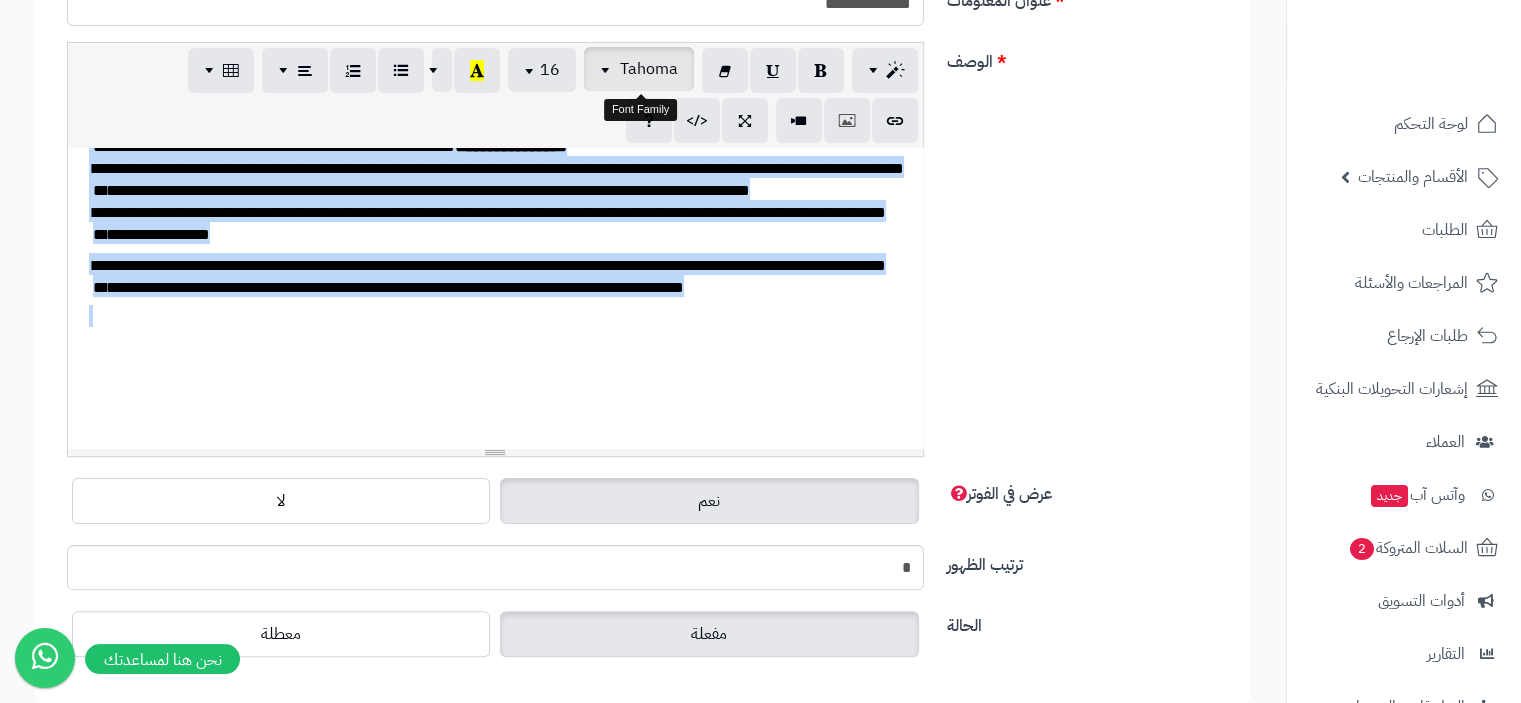 click at bounding box center (608, 69) 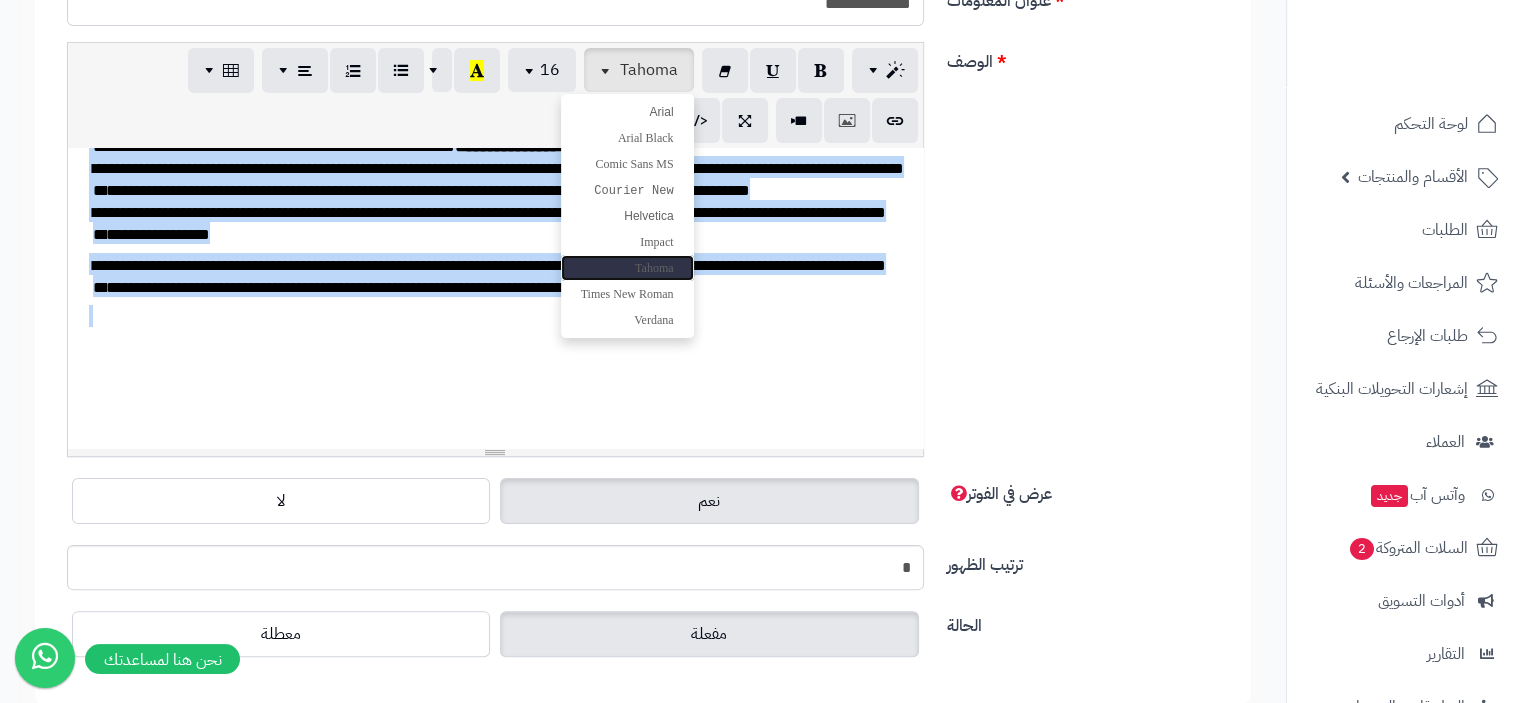 click on "Tahoma" at bounding box center [627, 268] 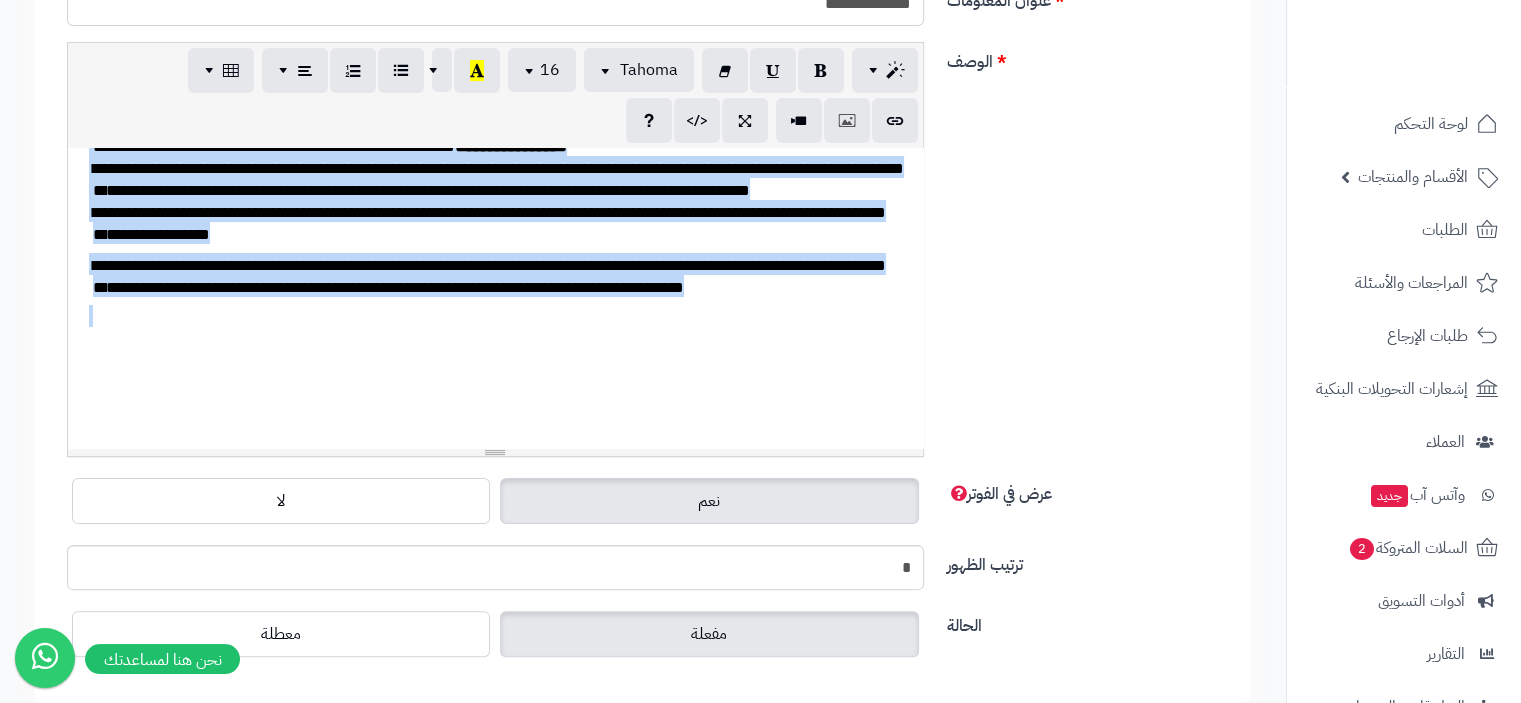 click on "*******
*******" at bounding box center [511, 146] 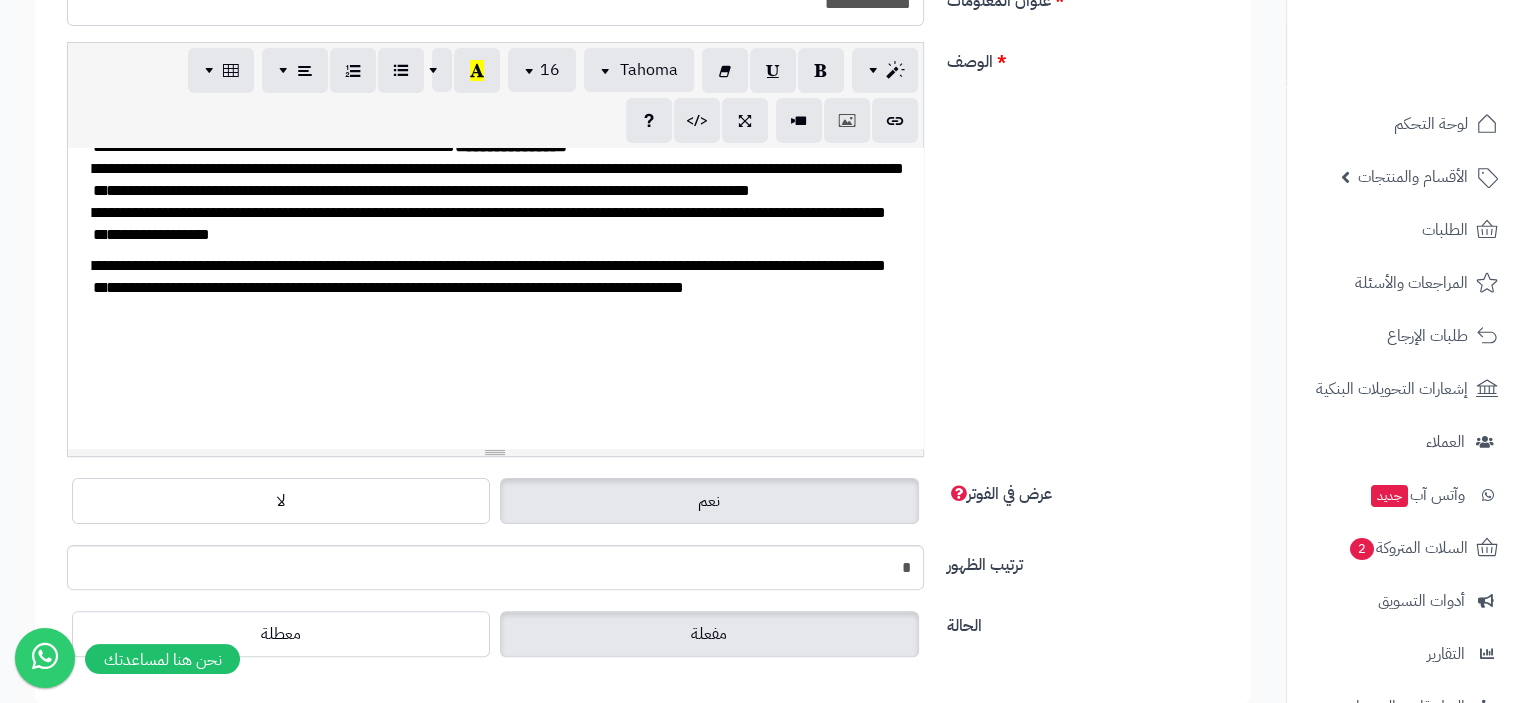 click on "*******
*******" at bounding box center [511, 146] 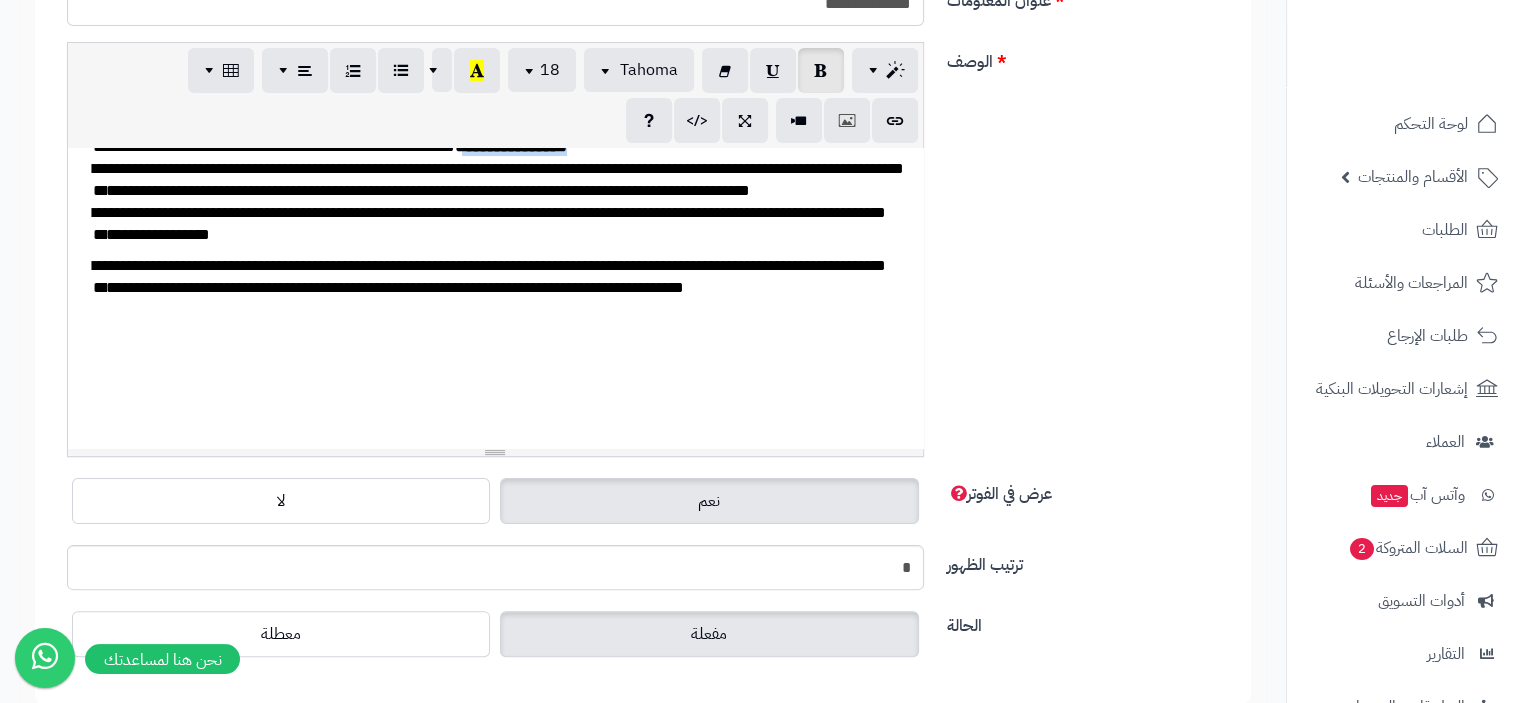 drag, startPoint x: 229, startPoint y: 226, endPoint x: 96, endPoint y: 217, distance: 133.30417 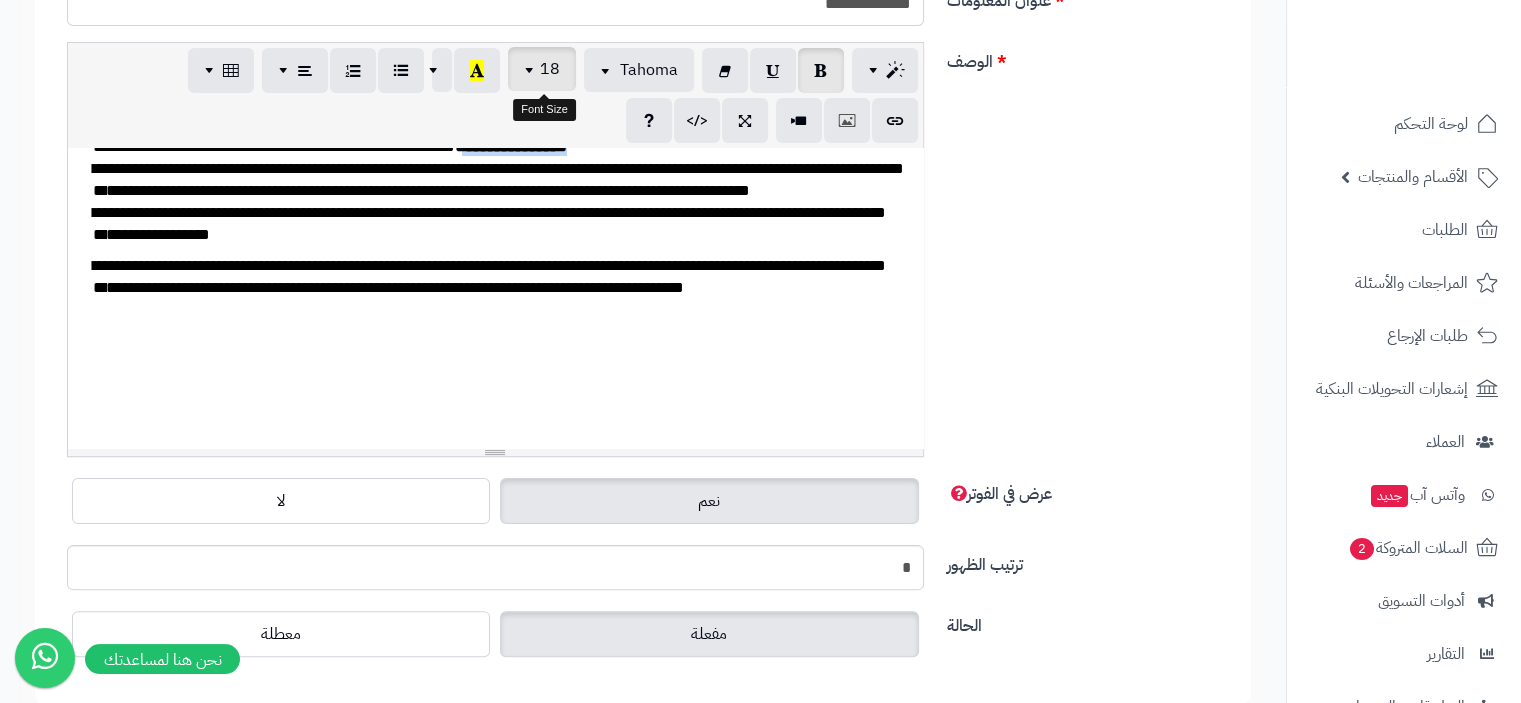 click at bounding box center [532, 69] 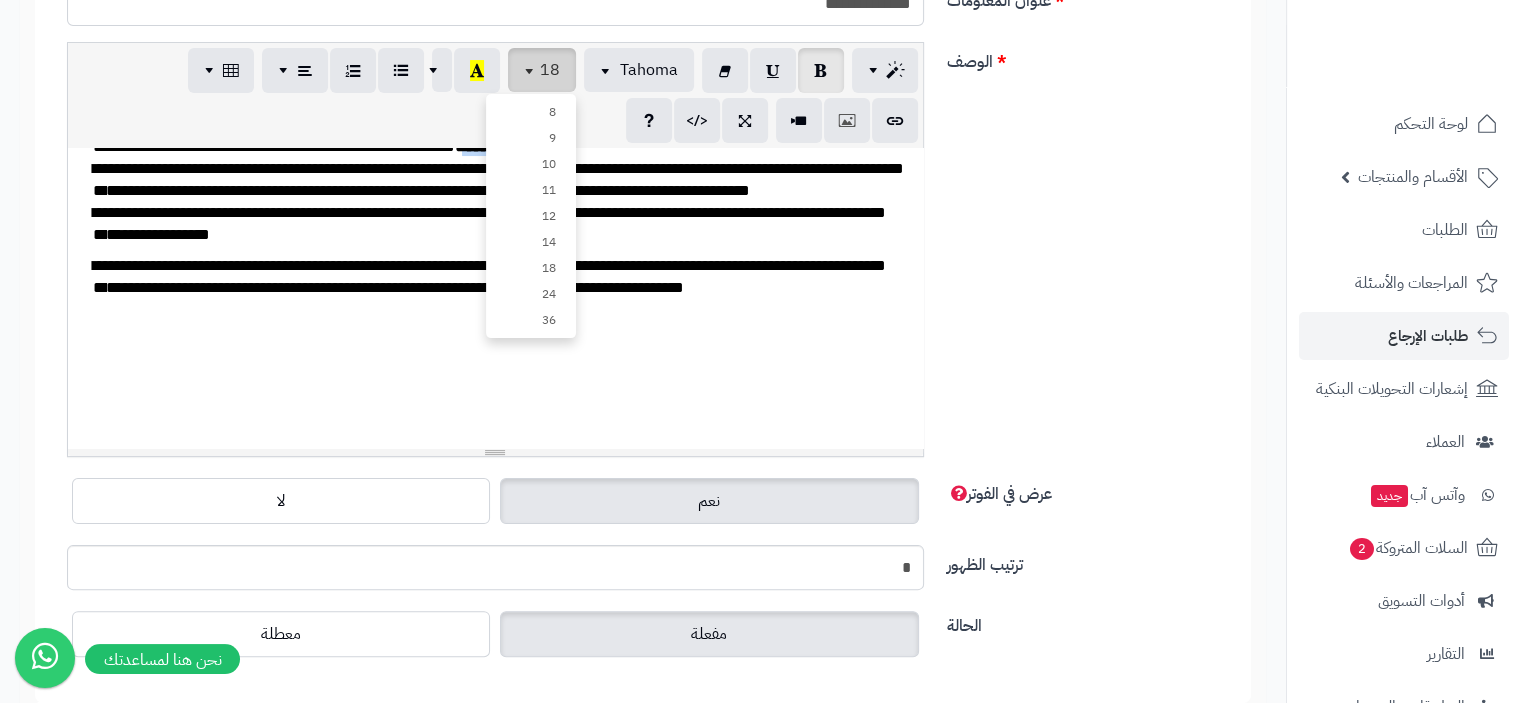 type 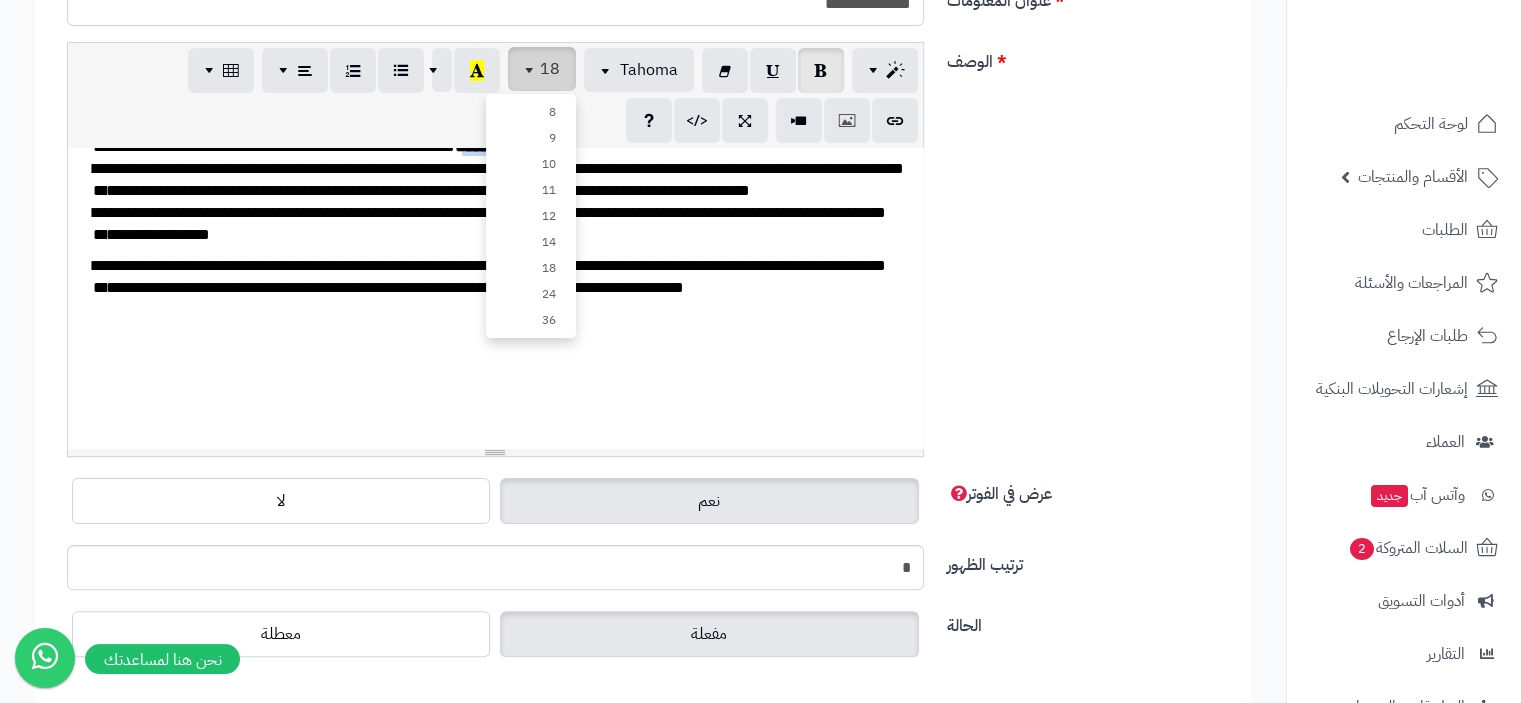 click on "18" at bounding box center (550, 69) 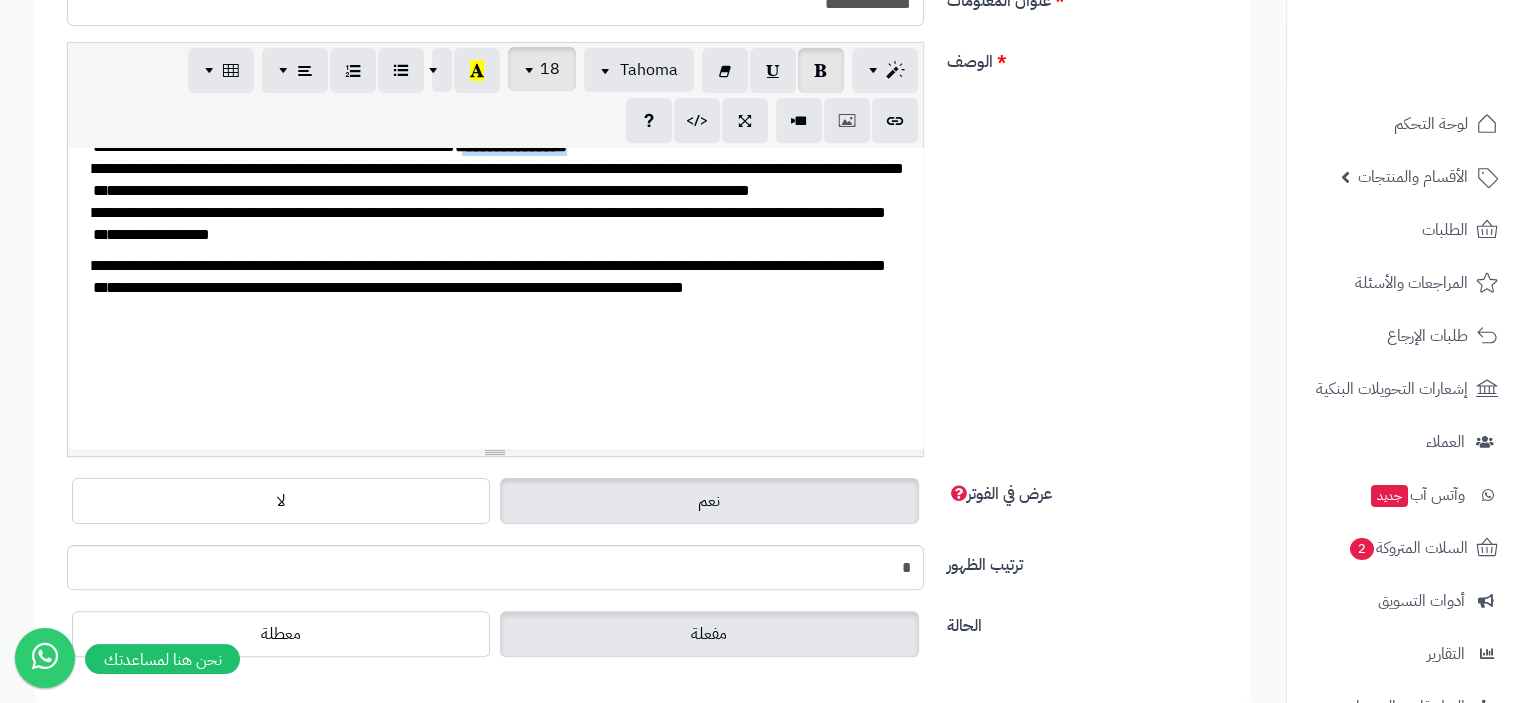 click at bounding box center (532, 69) 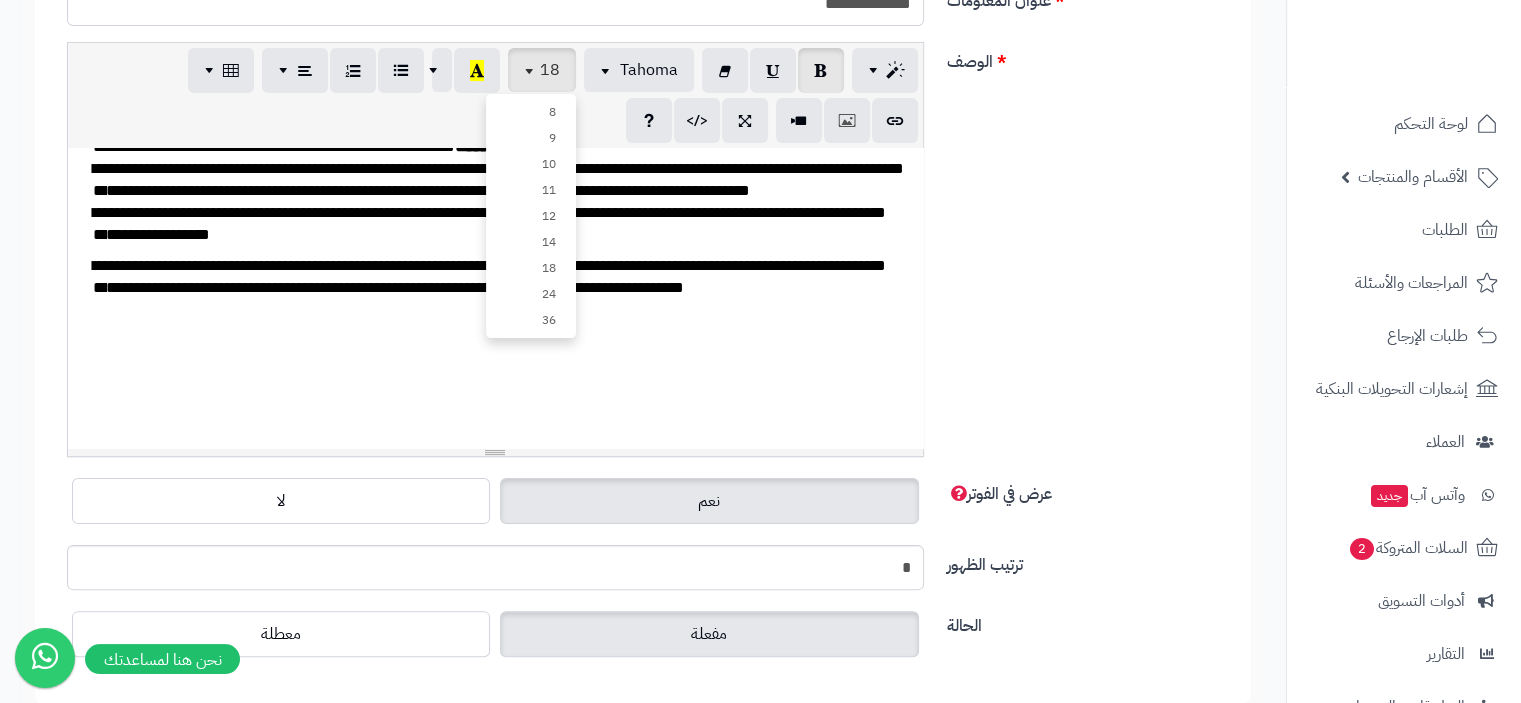 click on "p blockquote pre h1 h2 h3 h4 h5 h6 Tahoma     Arial   Arial Black   Comic Sans MS   Courier New   Helvetica   Impact   Tahoma   Times New Roman   Verdana 18  8  9  10  11  12  14  18  24  36    Background Color         Transparent              Foreground Color         Reset to default                        1 x 1" at bounding box center [495, 95] 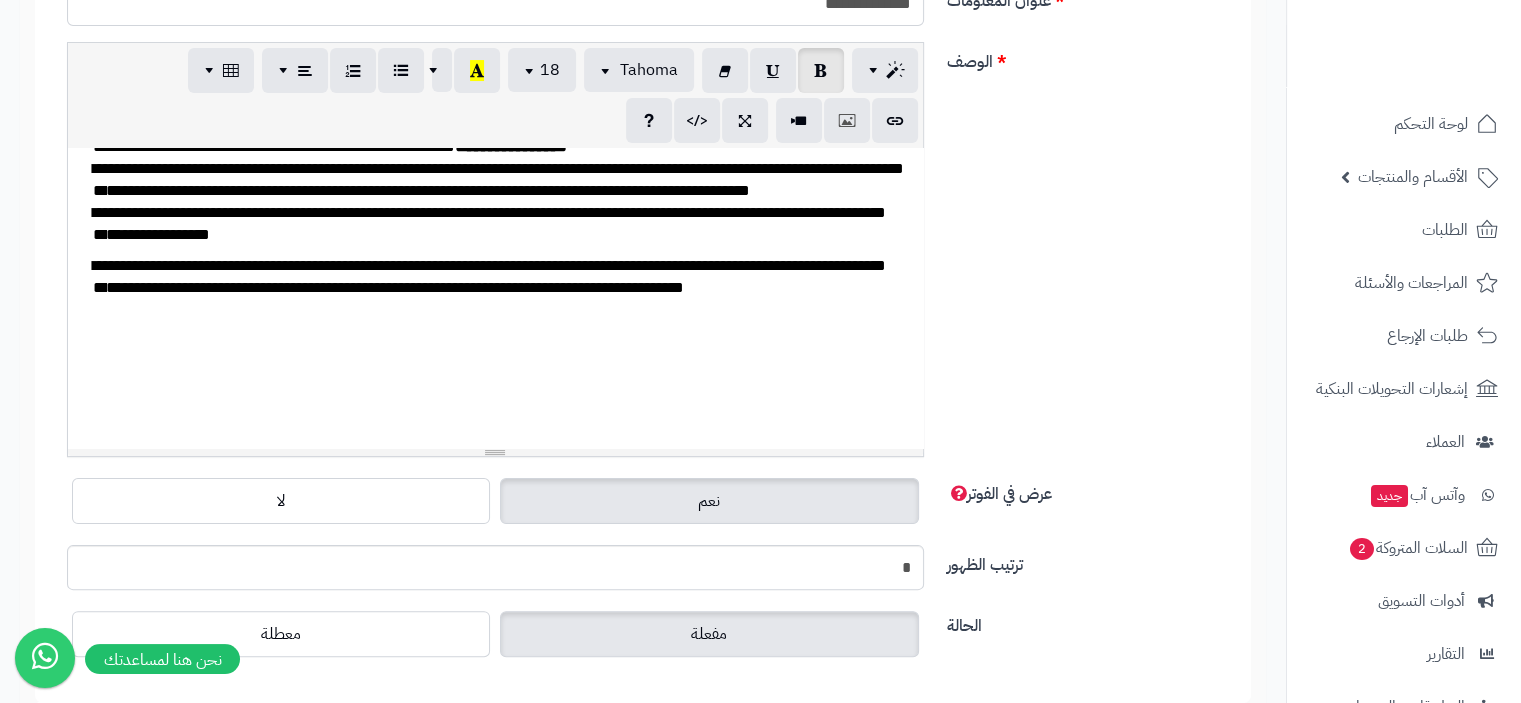 click on "*******
*******" at bounding box center (511, 146) 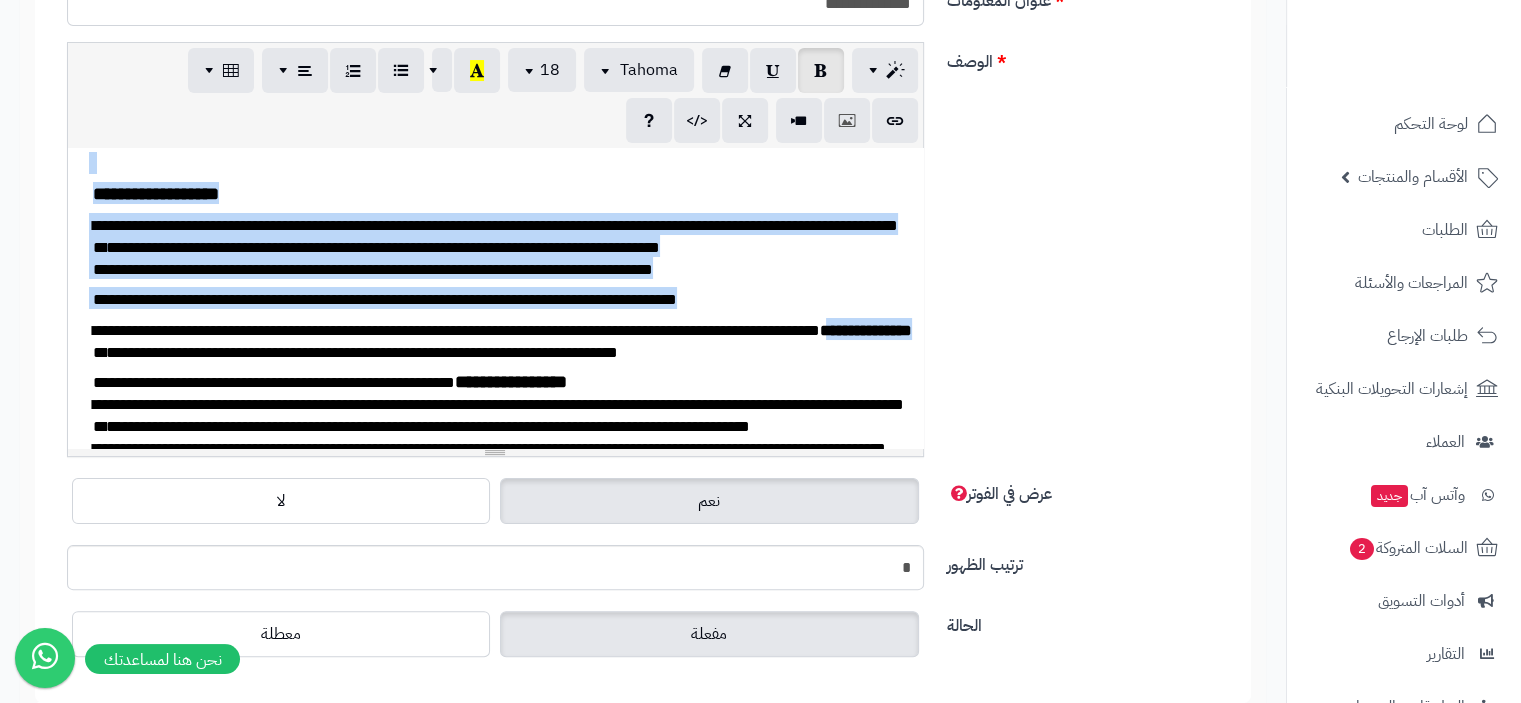 scroll, scrollTop: 0, scrollLeft: 0, axis: both 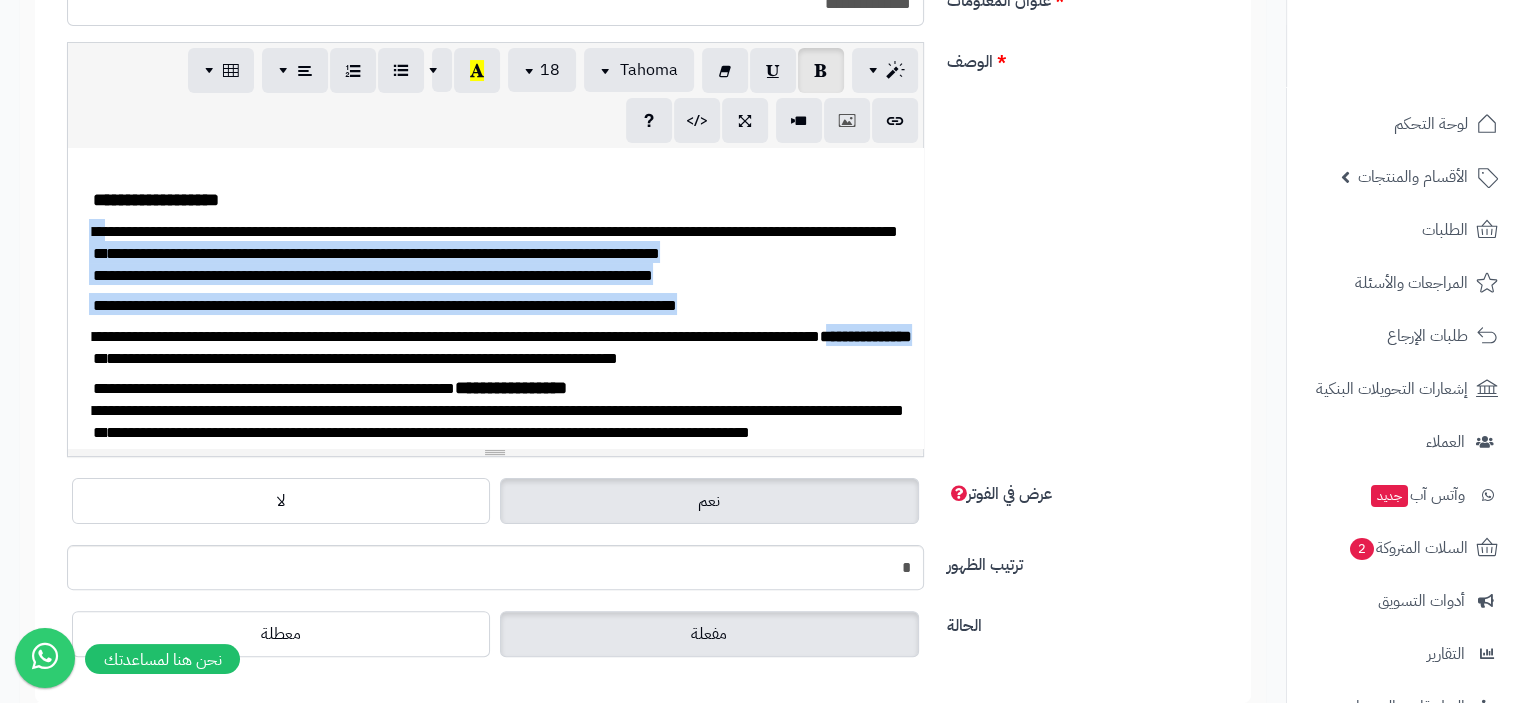 drag, startPoint x: 220, startPoint y: 151, endPoint x: 220, endPoint y: 294, distance: 143 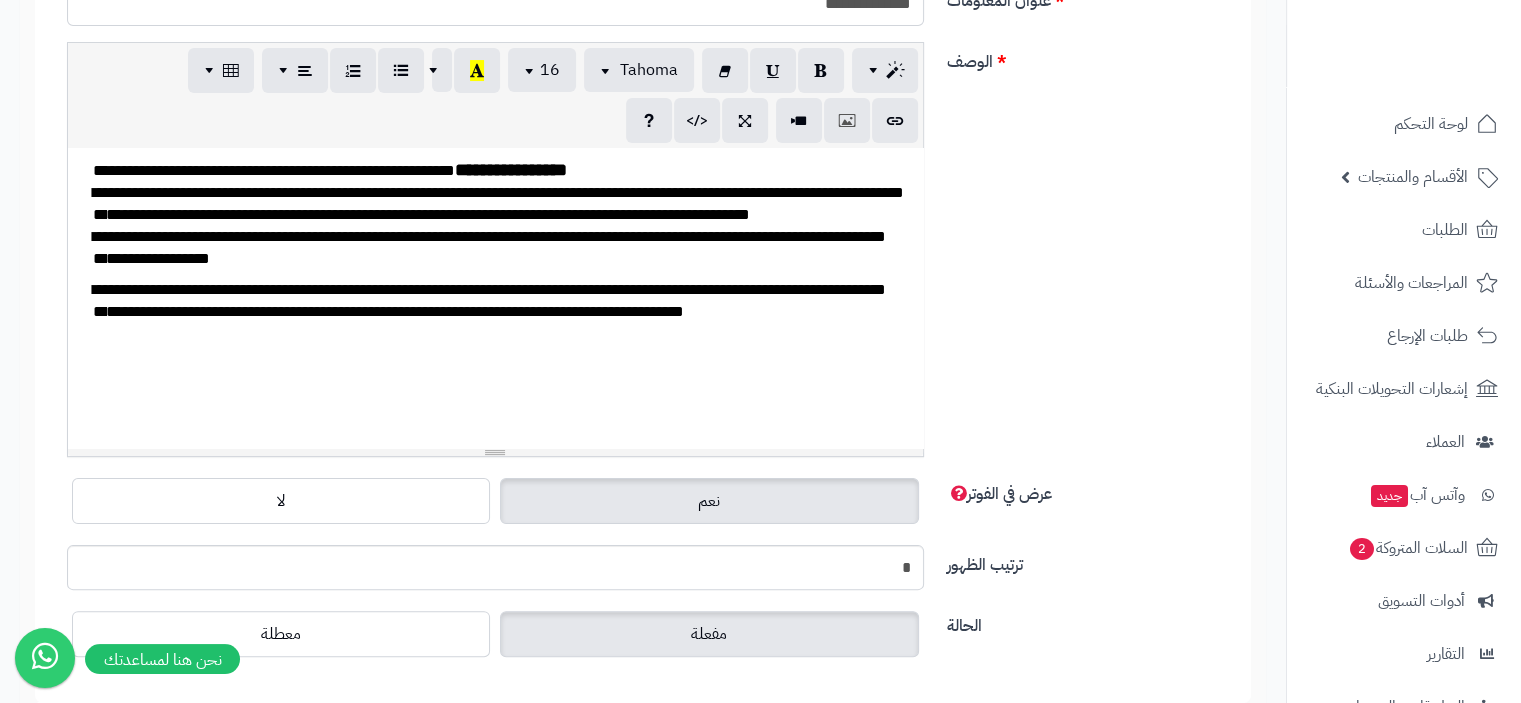 scroll, scrollTop: 100, scrollLeft: 0, axis: vertical 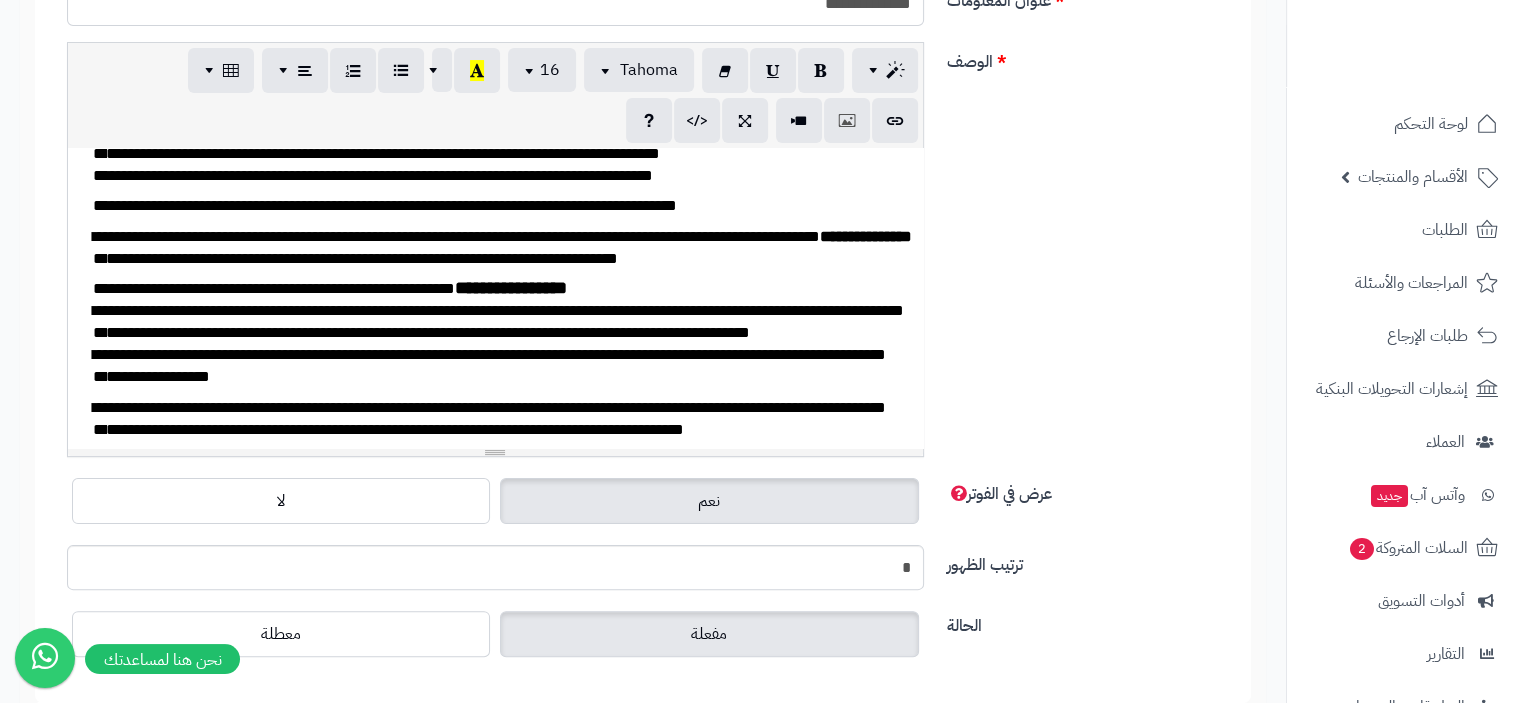 click on "**********" at bounding box center [456, 247] 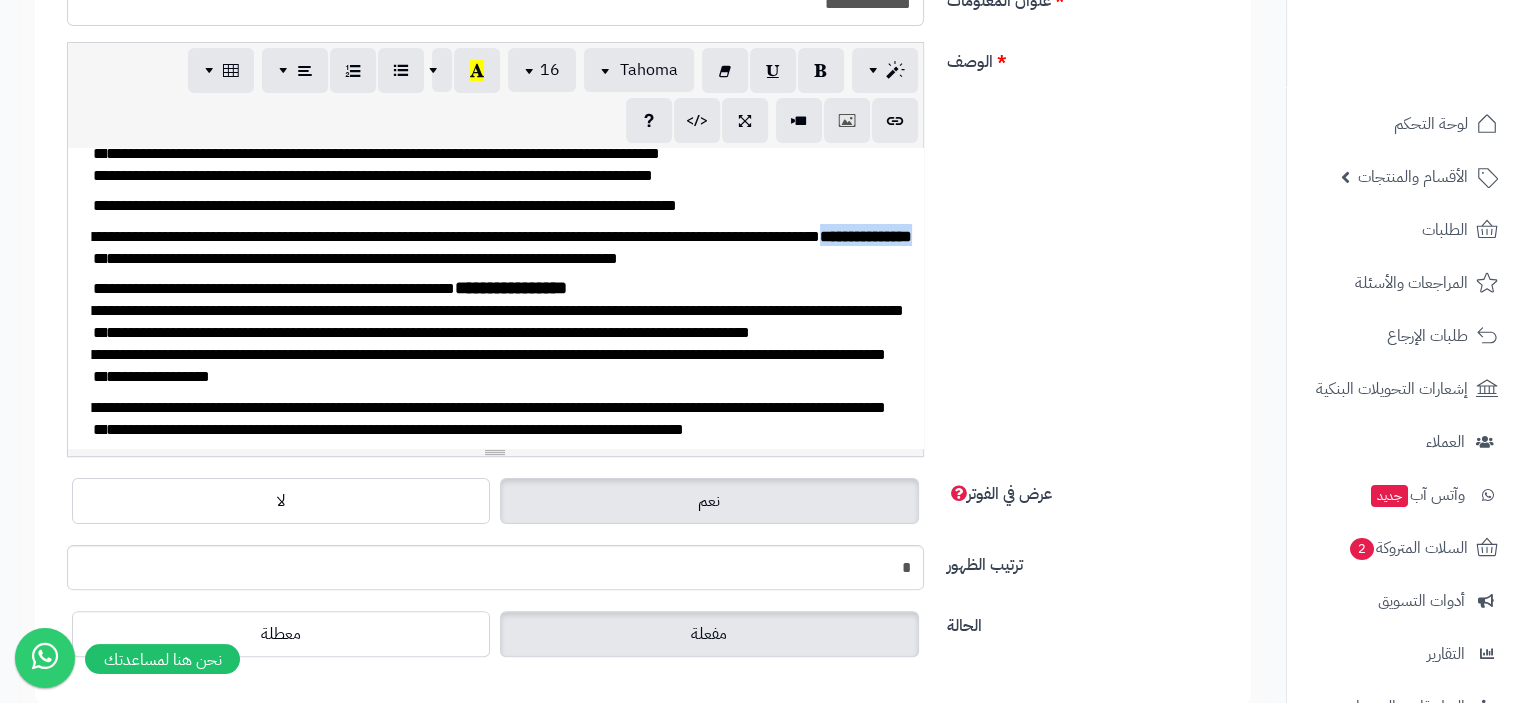 drag, startPoint x: 222, startPoint y: 293, endPoint x: 184, endPoint y: 287, distance: 38.470768 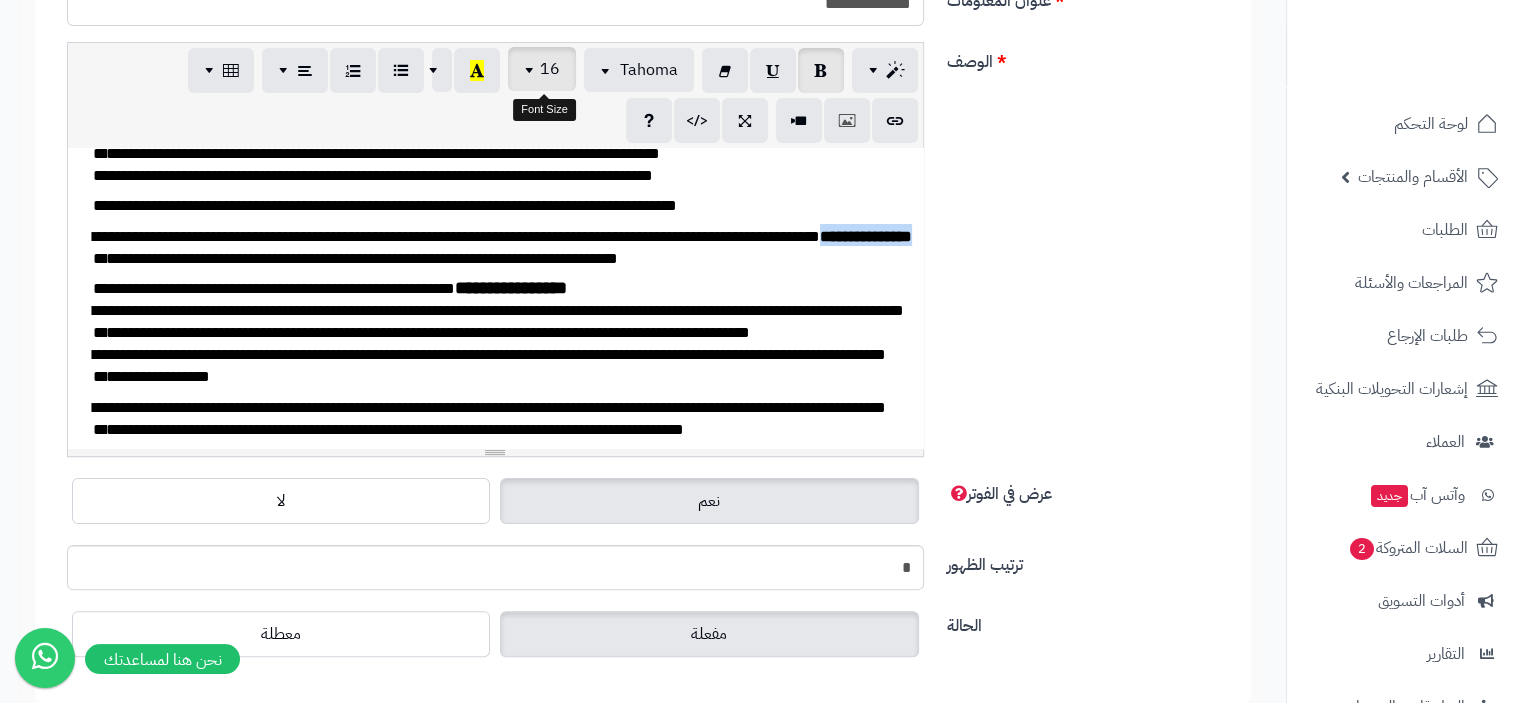 click at bounding box center (532, 69) 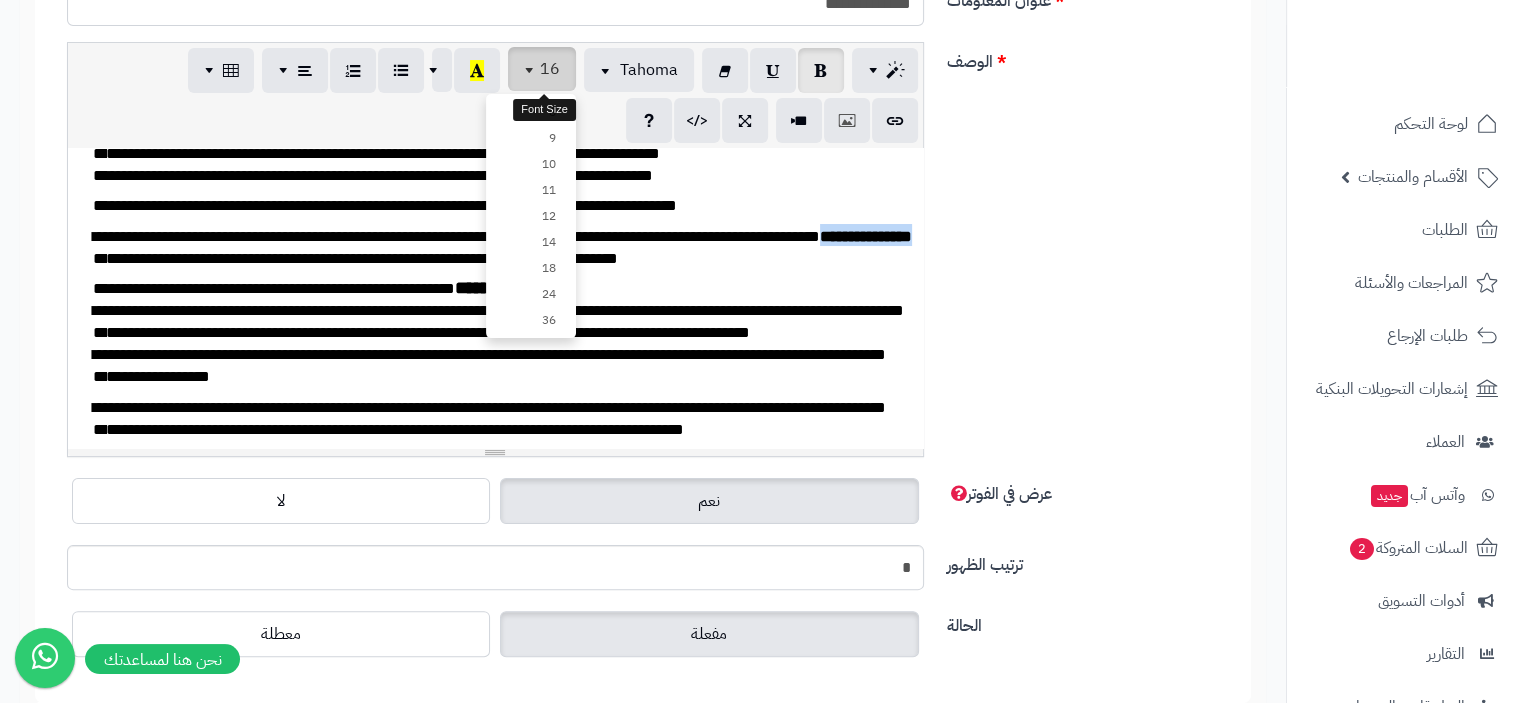 click at bounding box center (532, 69) 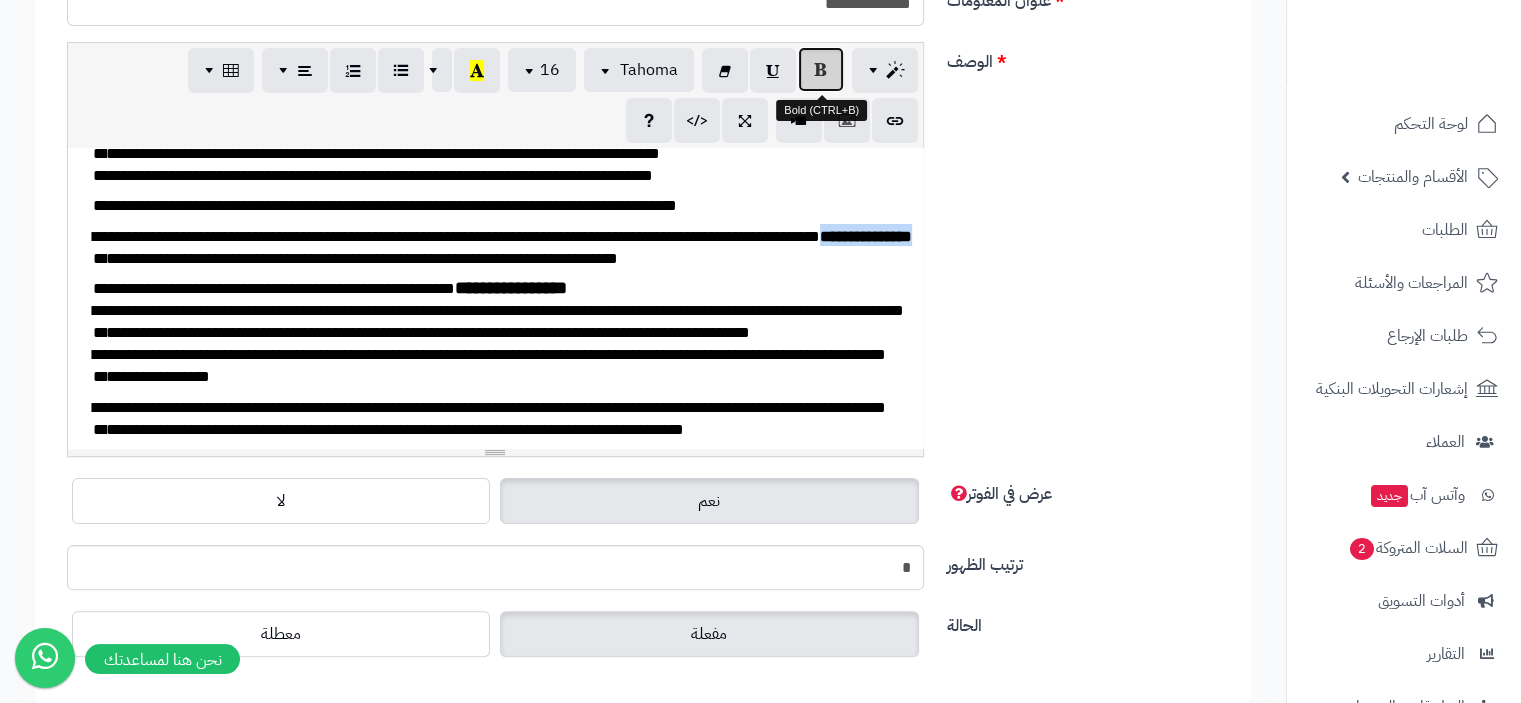 click at bounding box center [821, 69] 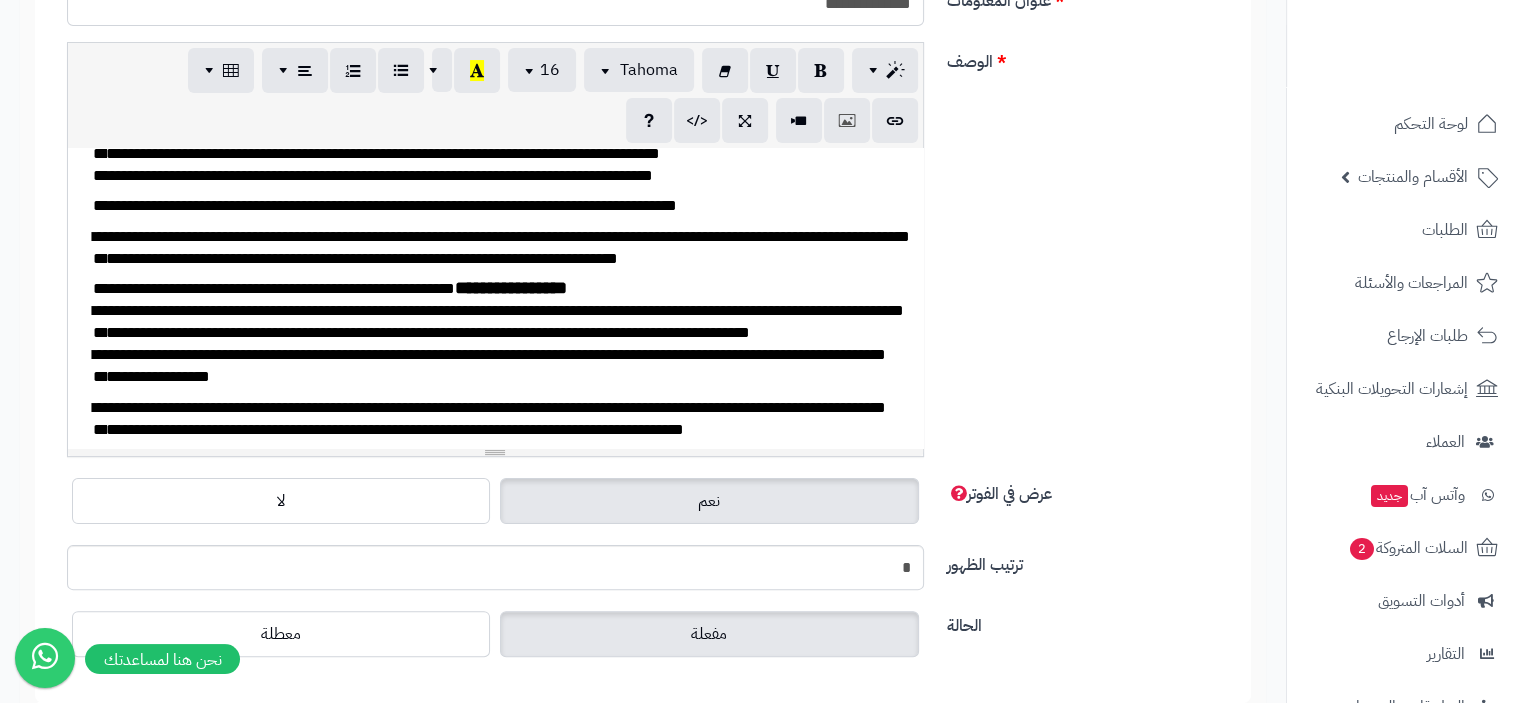 drag, startPoint x: 383, startPoint y: 392, endPoint x: 383, endPoint y: 377, distance: 15 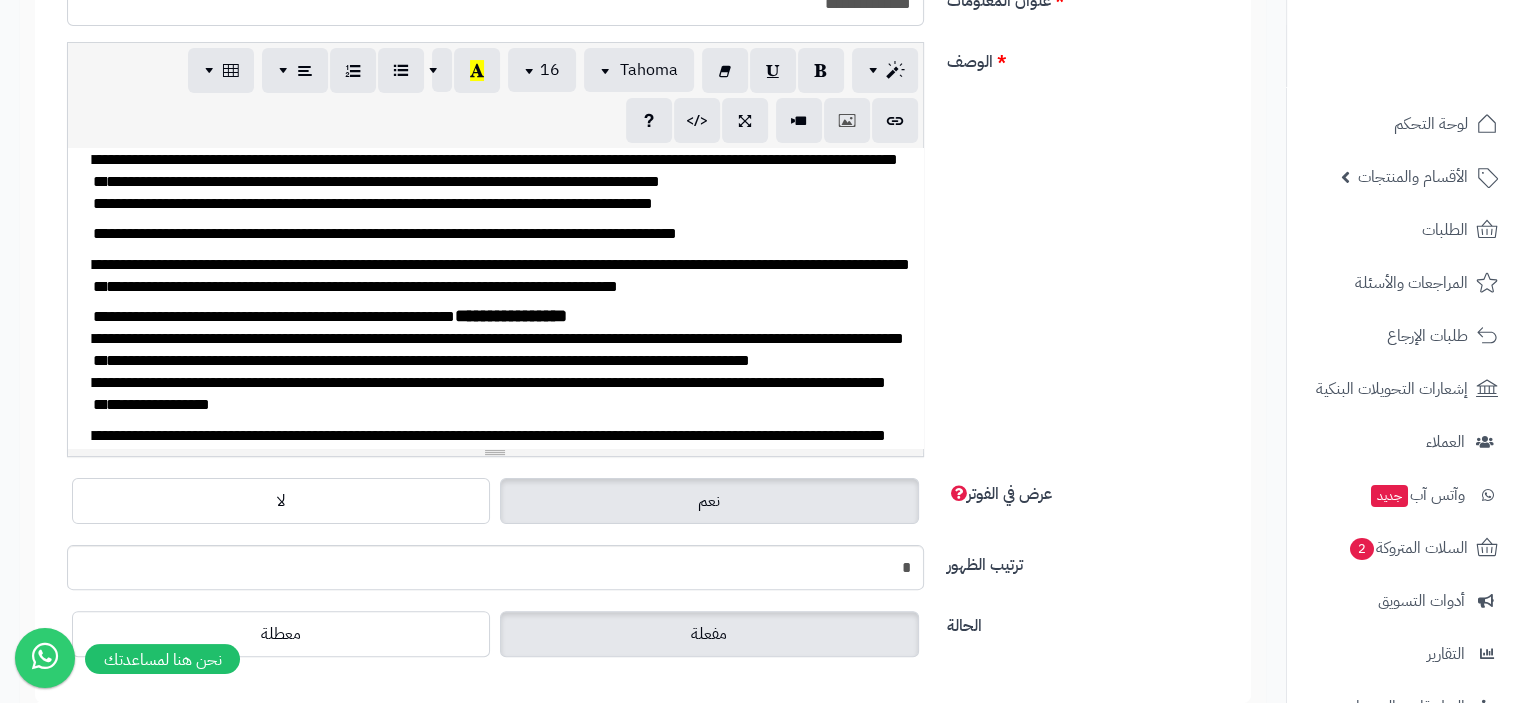 scroll, scrollTop: 200, scrollLeft: 0, axis: vertical 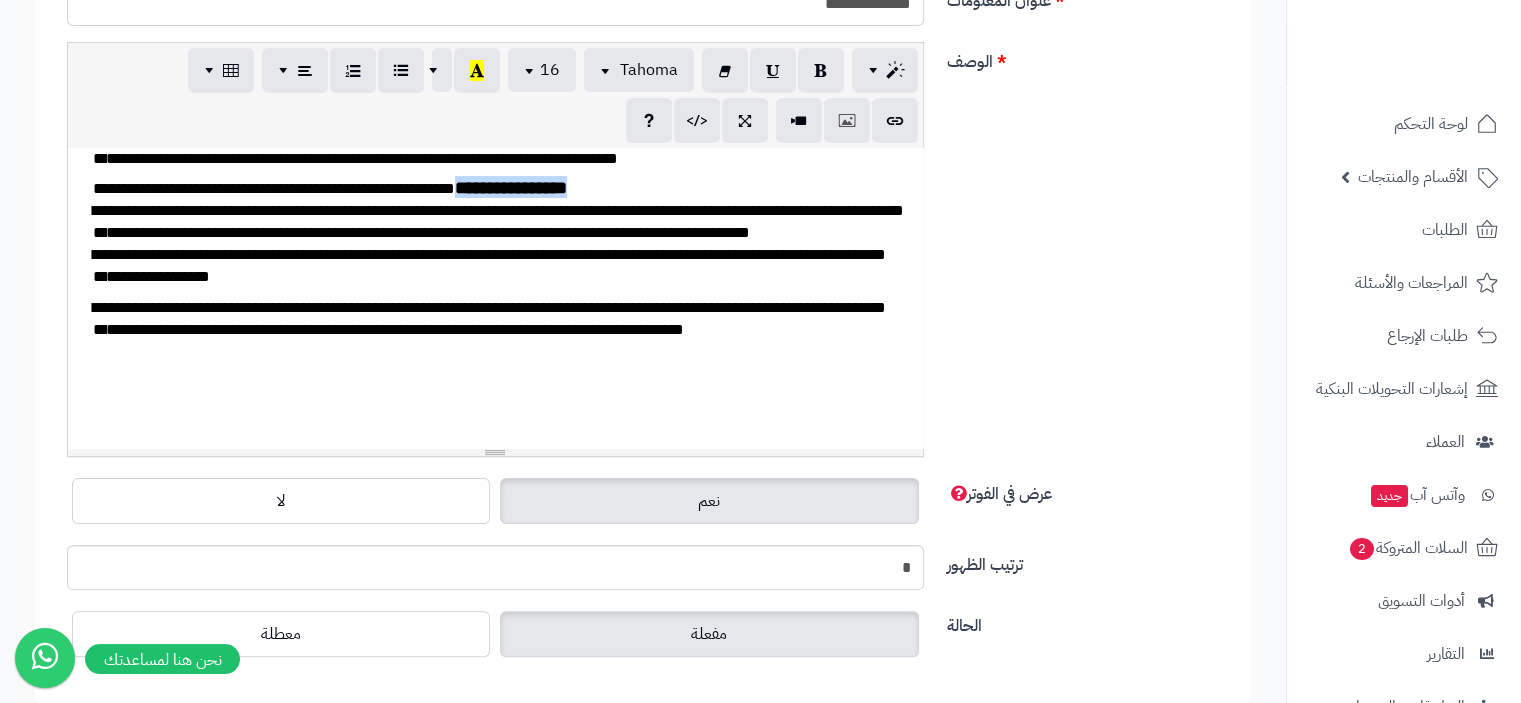 drag, startPoint x: 235, startPoint y: 262, endPoint x: 100, endPoint y: 247, distance: 135.83078 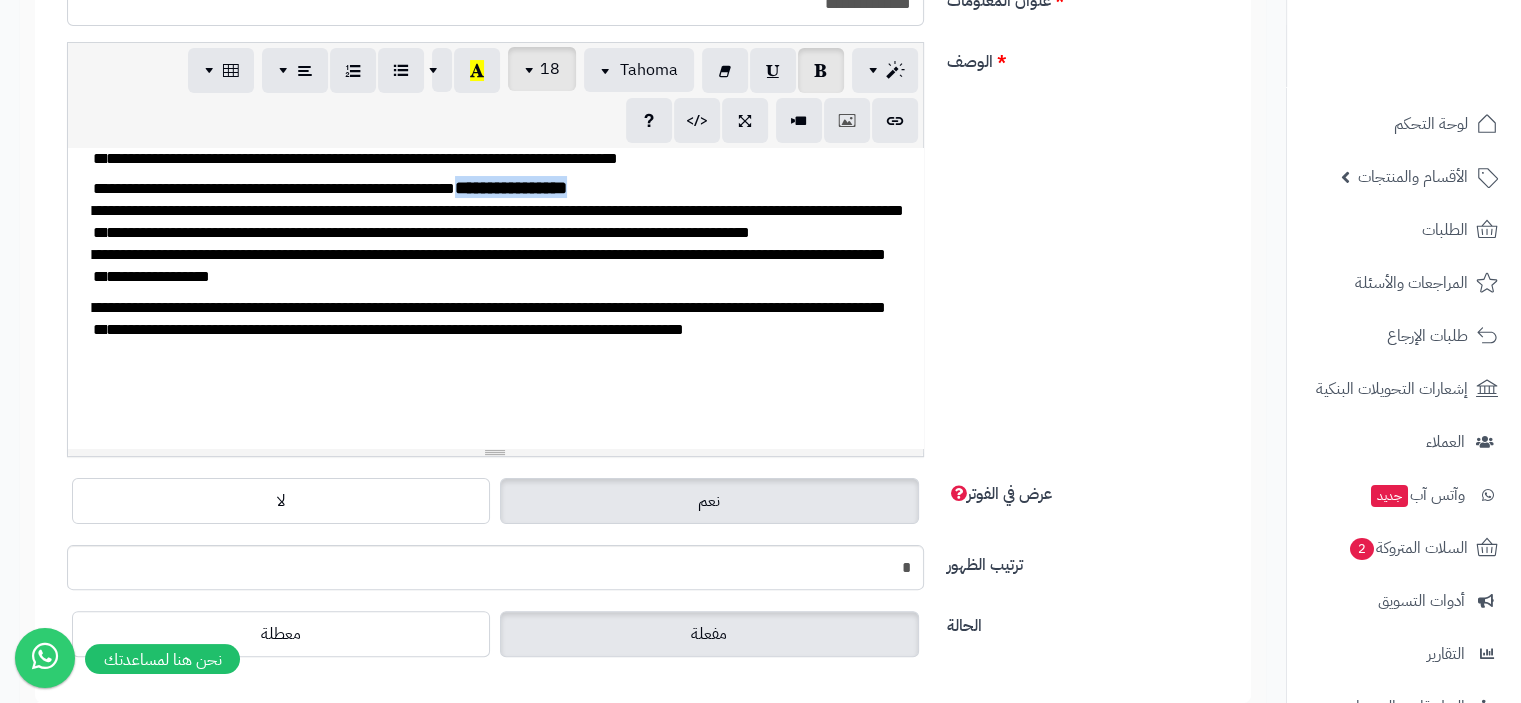 click at bounding box center (532, 69) 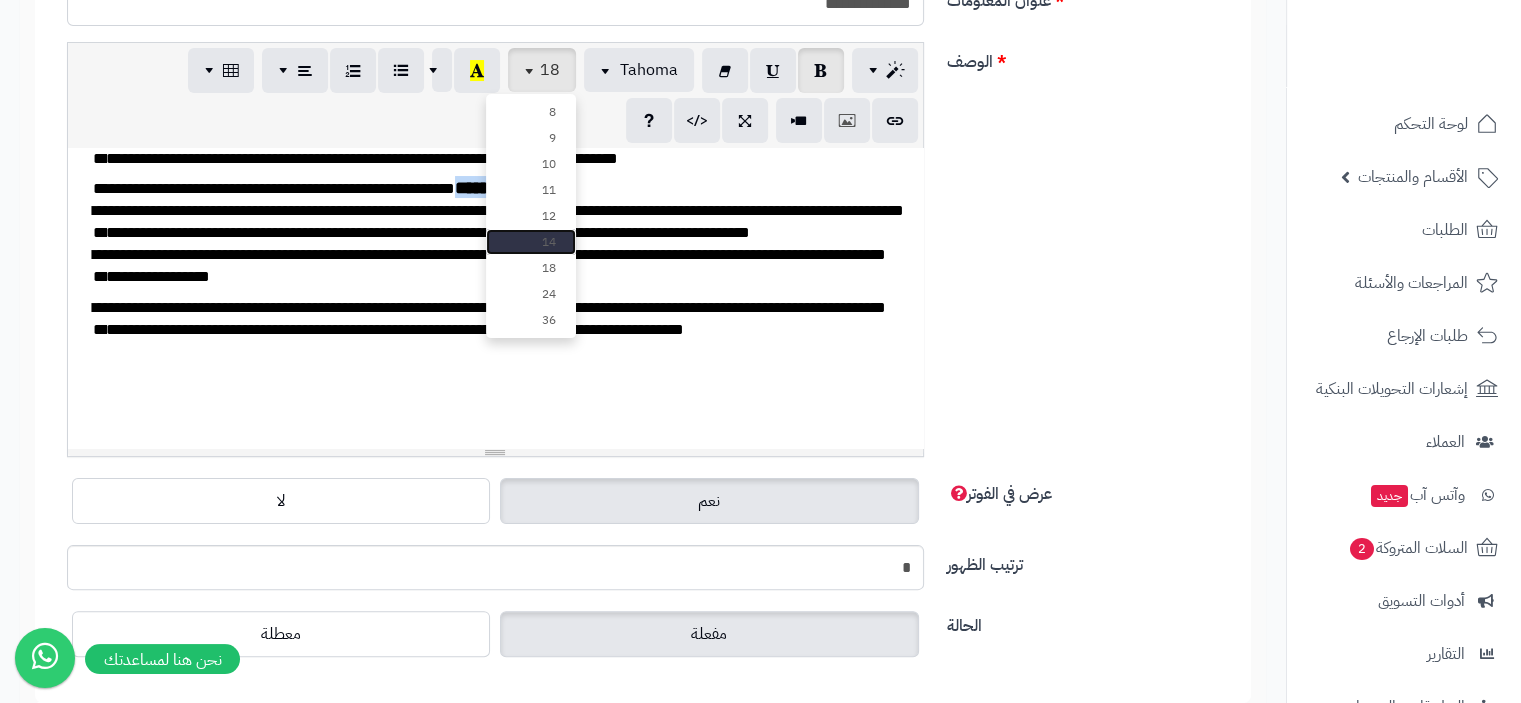 click on "14" at bounding box center [531, 242] 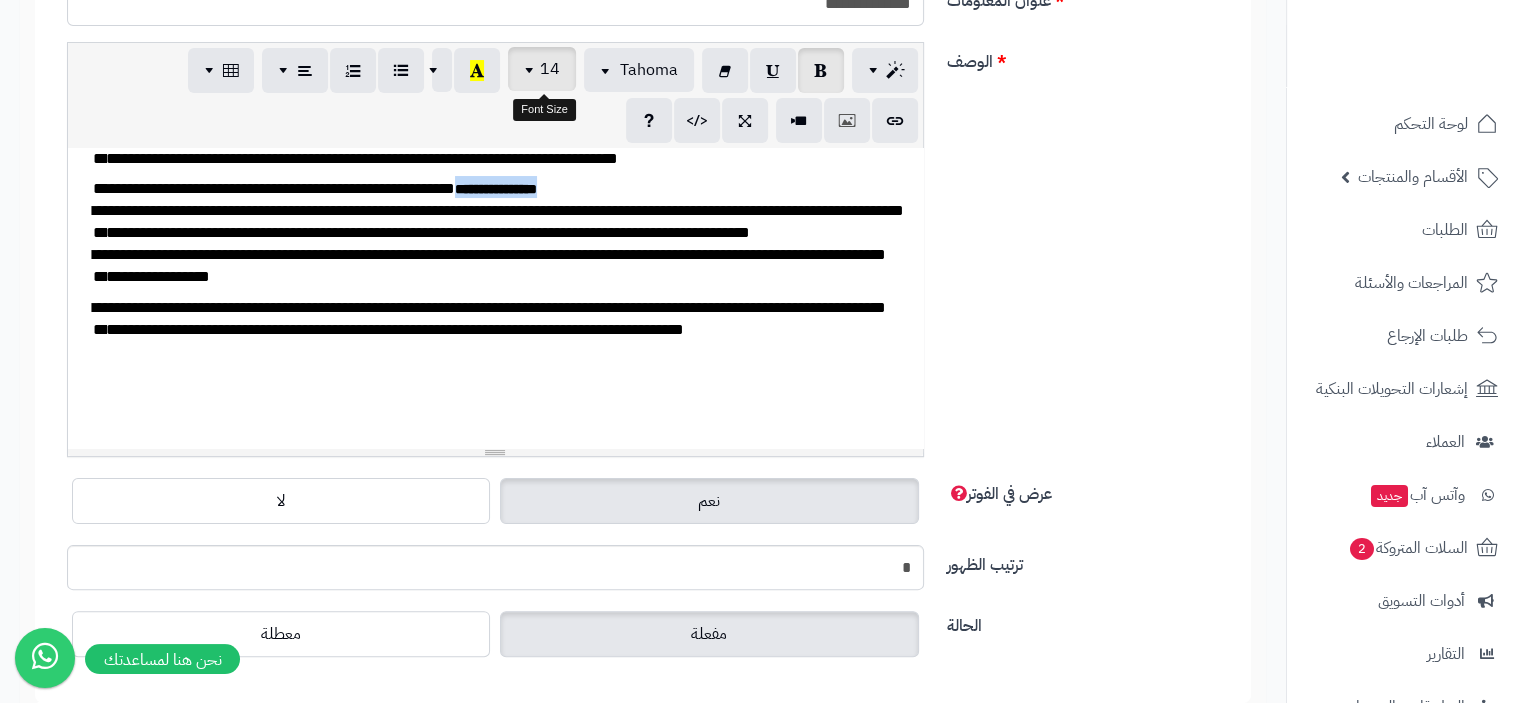 click at bounding box center (532, 69) 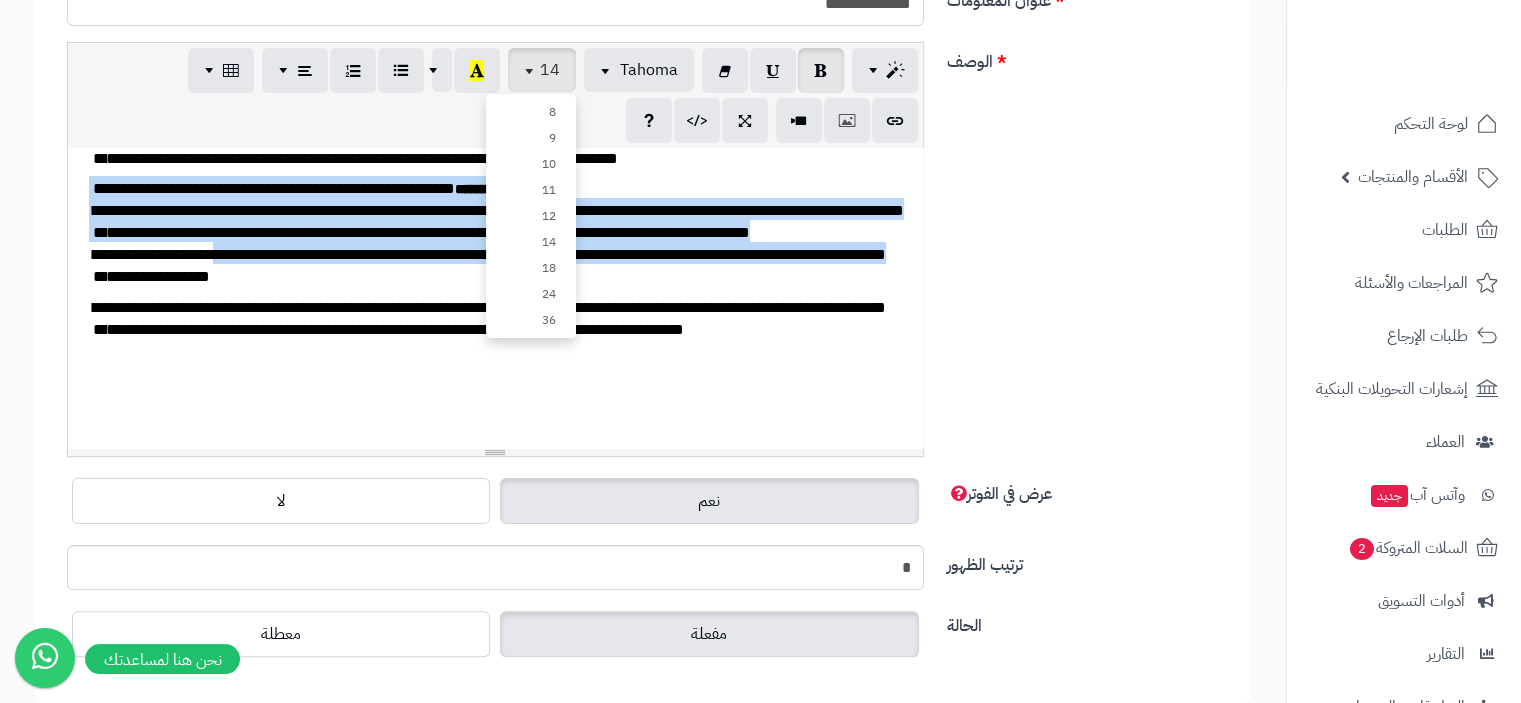 drag, startPoint x: 396, startPoint y: 419, endPoint x: 107, endPoint y: 262, distance: 328.8921 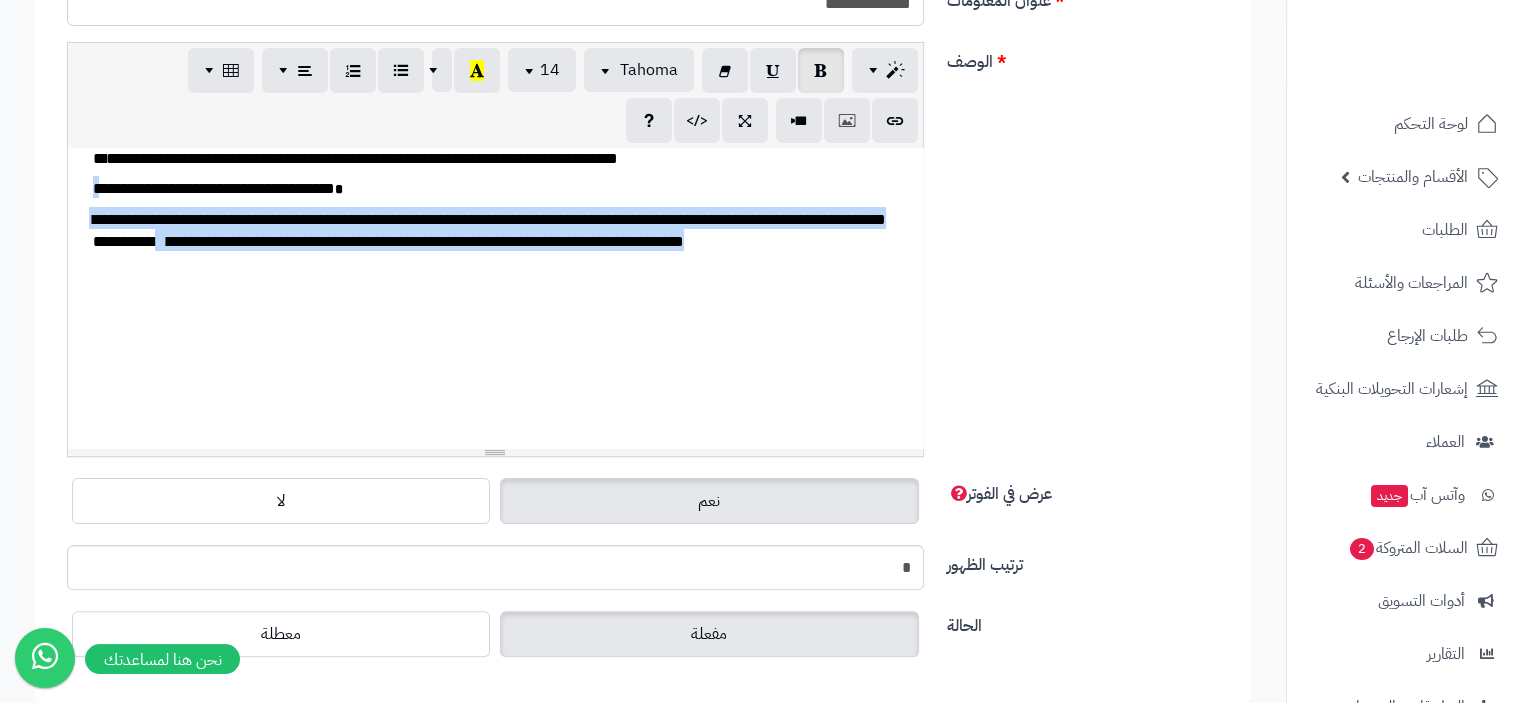 drag, startPoint x: 222, startPoint y: 368, endPoint x: 100, endPoint y: 275, distance: 153.4047 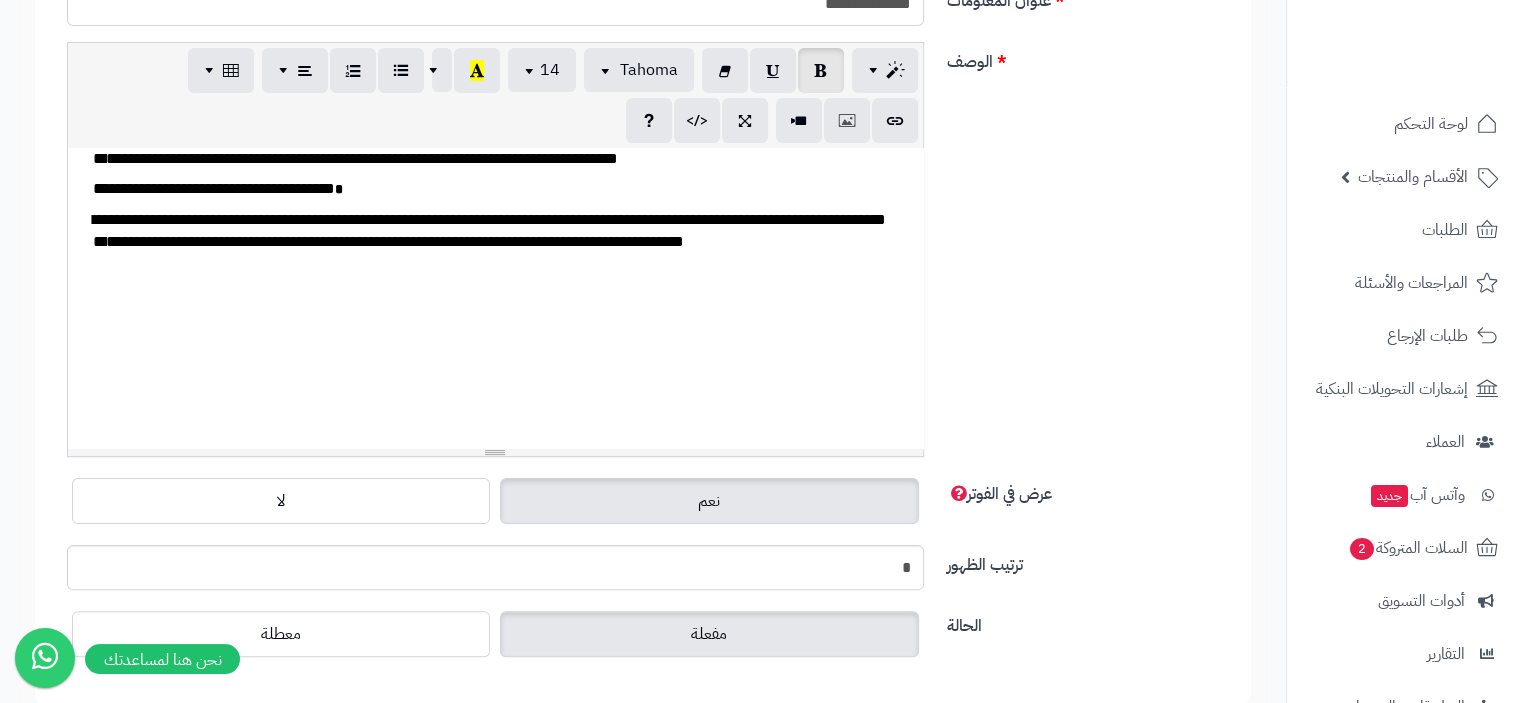 scroll, scrollTop: 131, scrollLeft: 0, axis: vertical 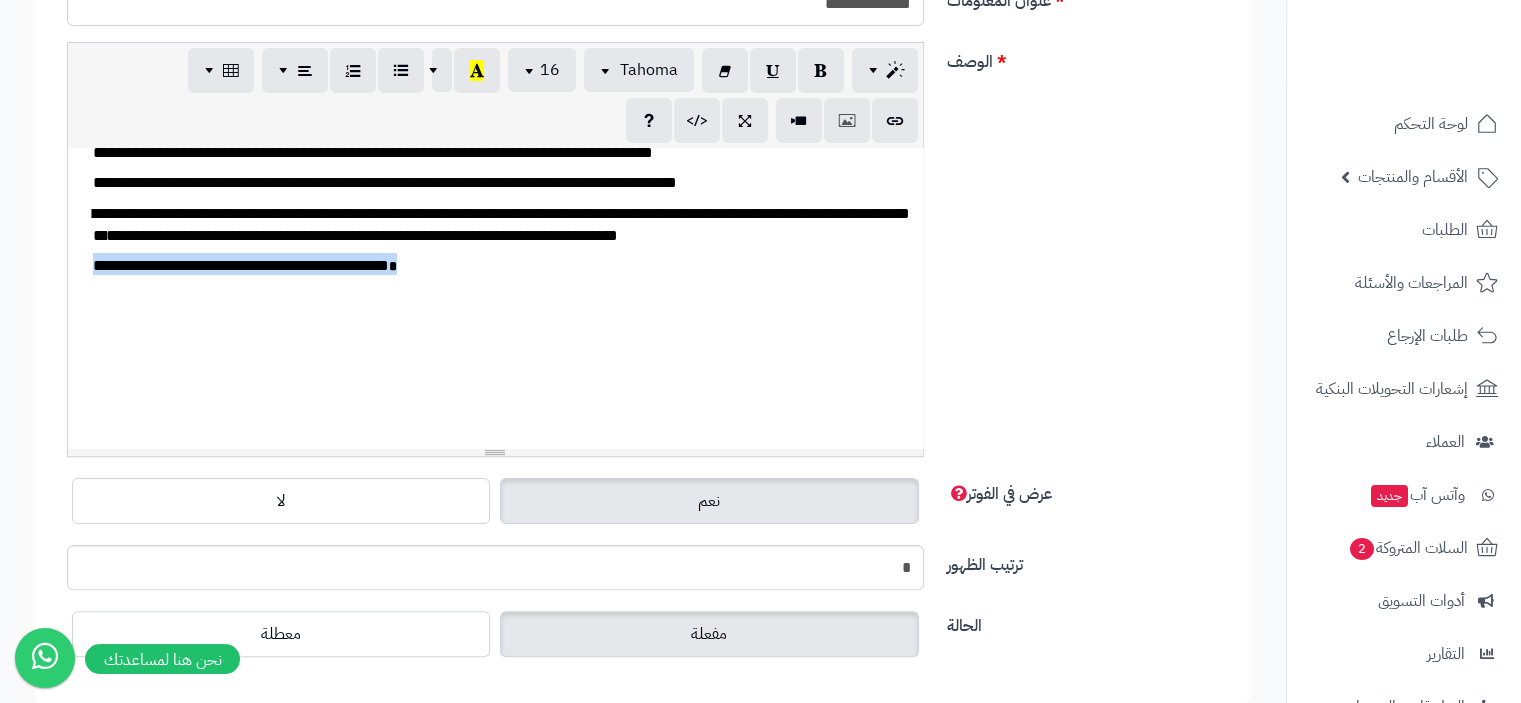 drag, startPoint x: 474, startPoint y: 340, endPoint x: 94, endPoint y: 323, distance: 380.38007 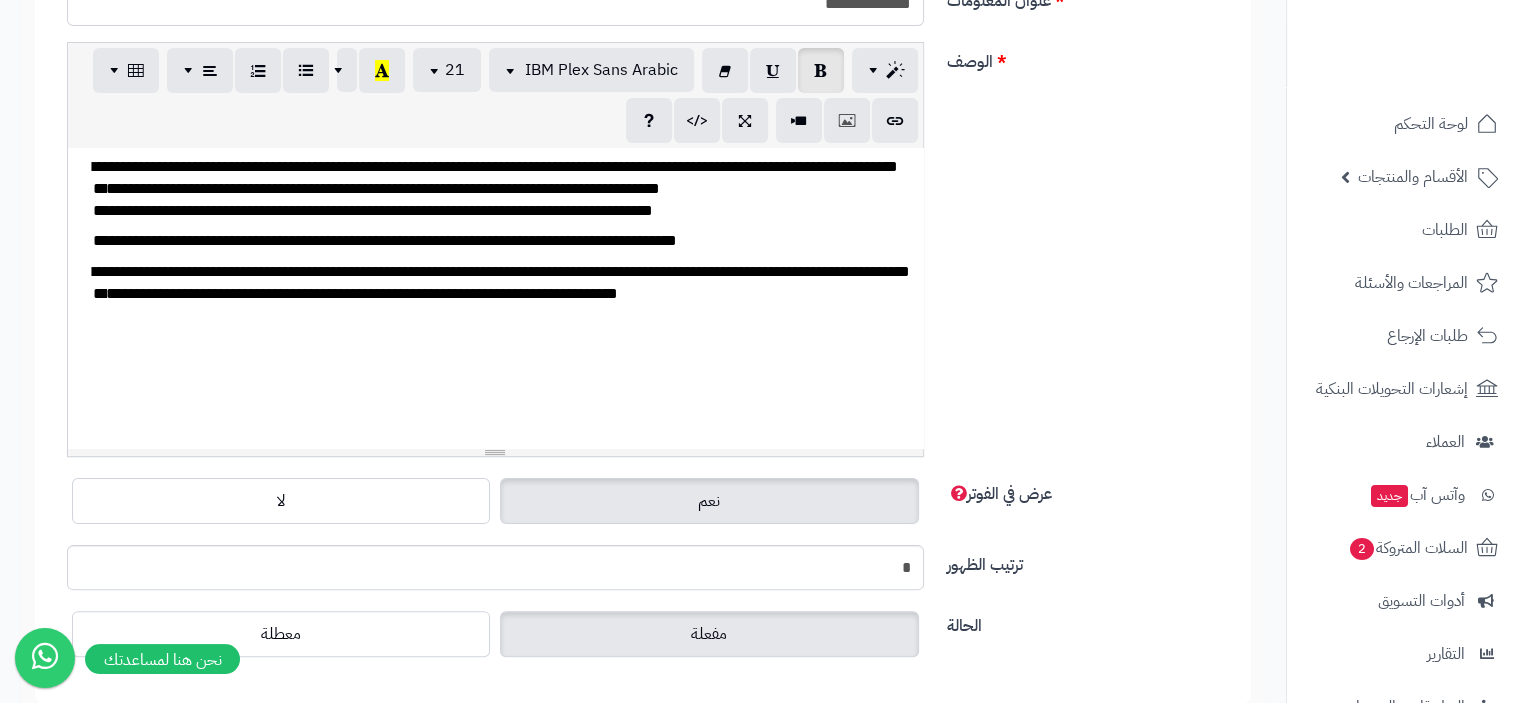 scroll, scrollTop: 100, scrollLeft: 0, axis: vertical 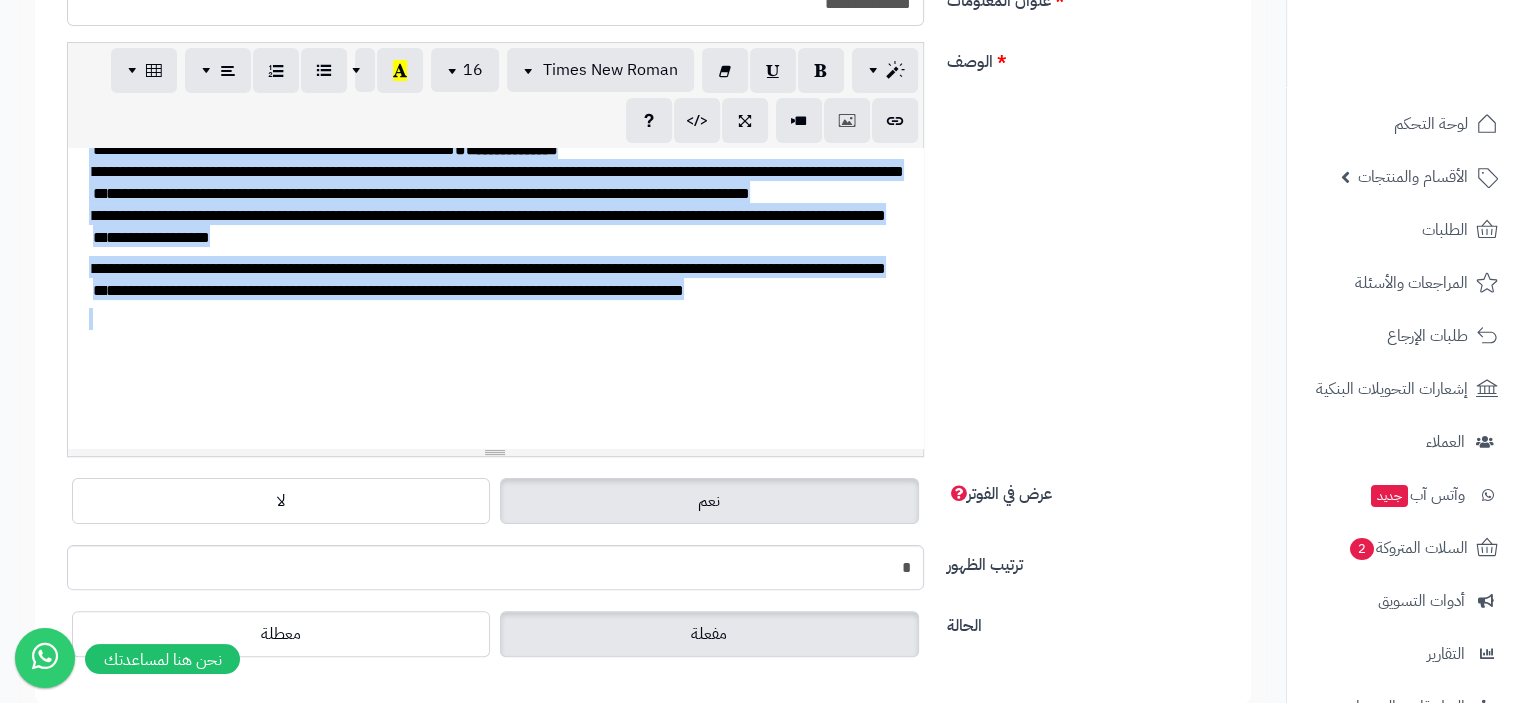 drag, startPoint x: 692, startPoint y: 407, endPoint x: 89, endPoint y: 194, distance: 639.51385 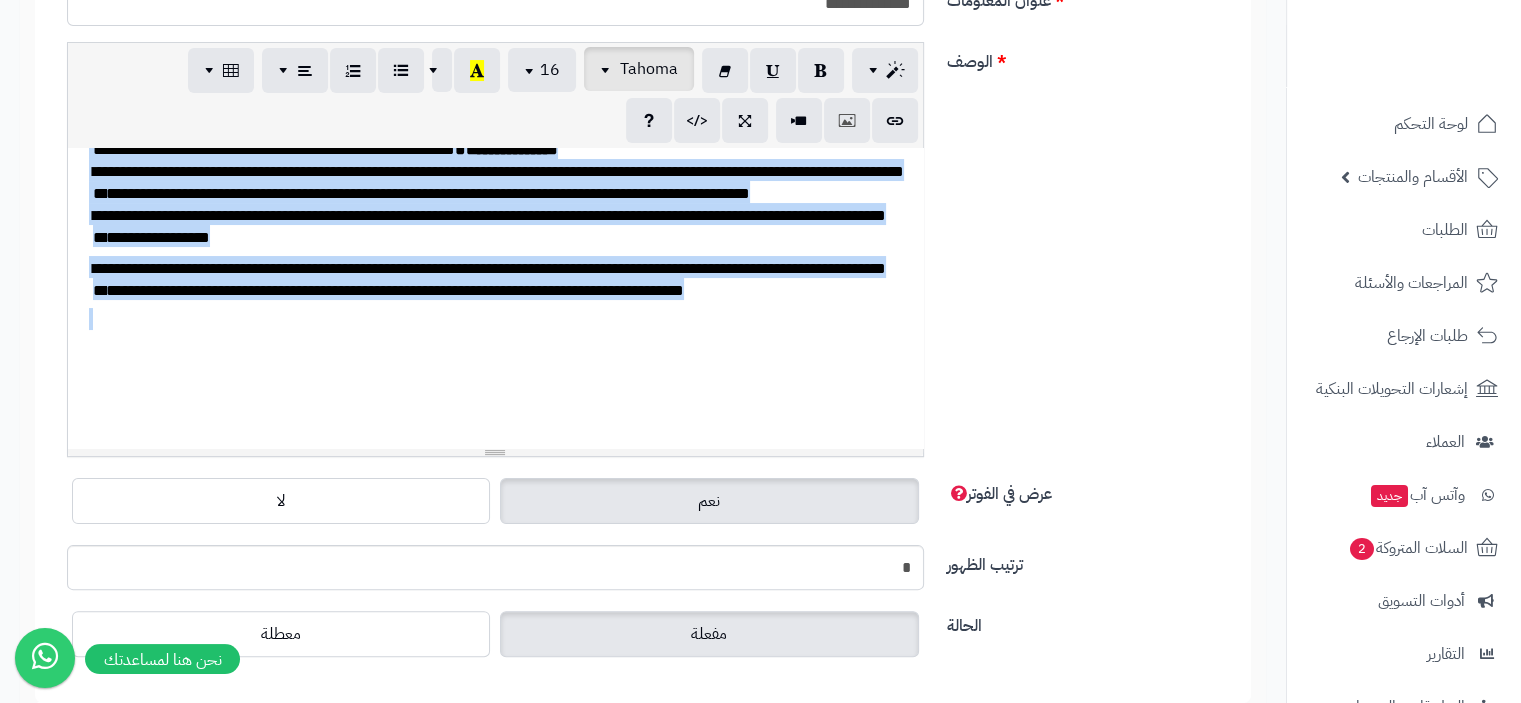 click at bounding box center [608, 69] 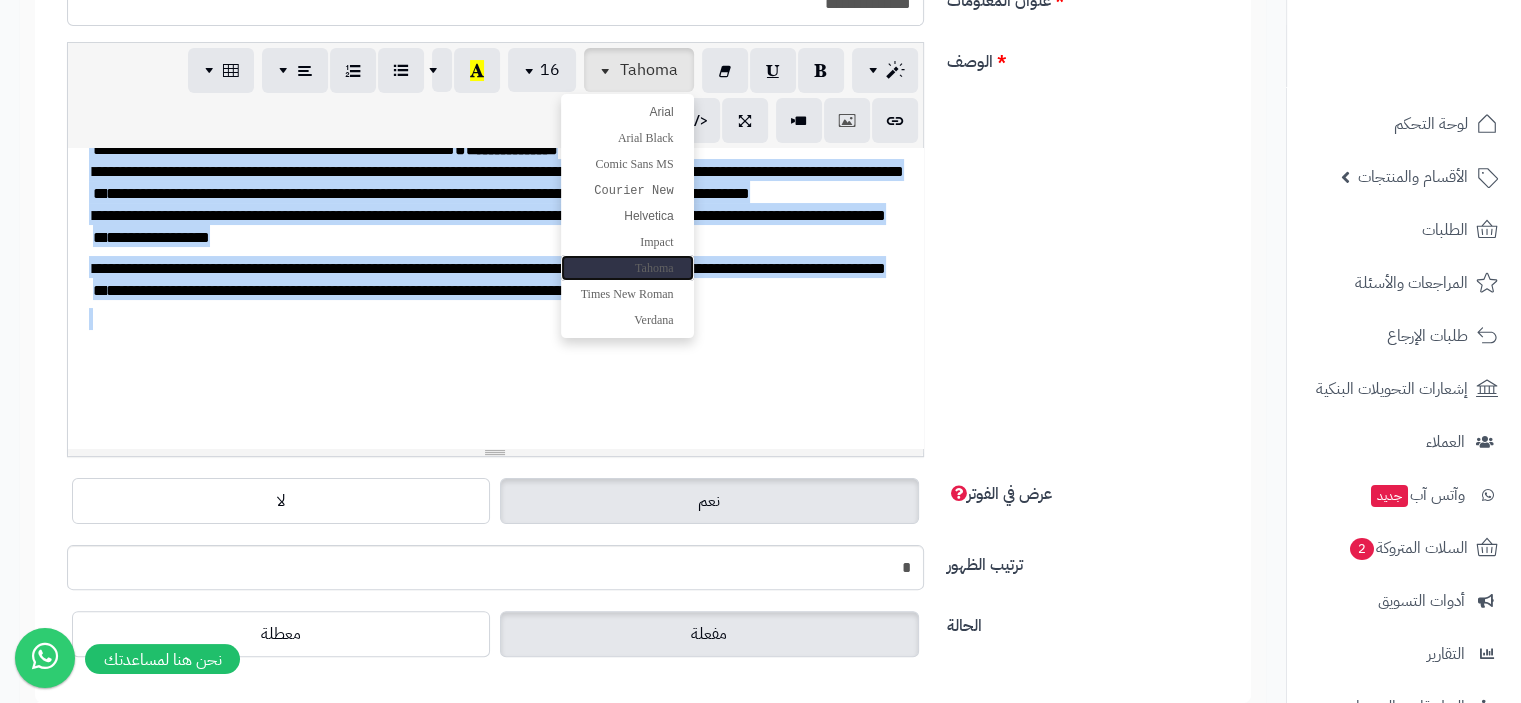 click on "Tahoma" at bounding box center [654, 268] 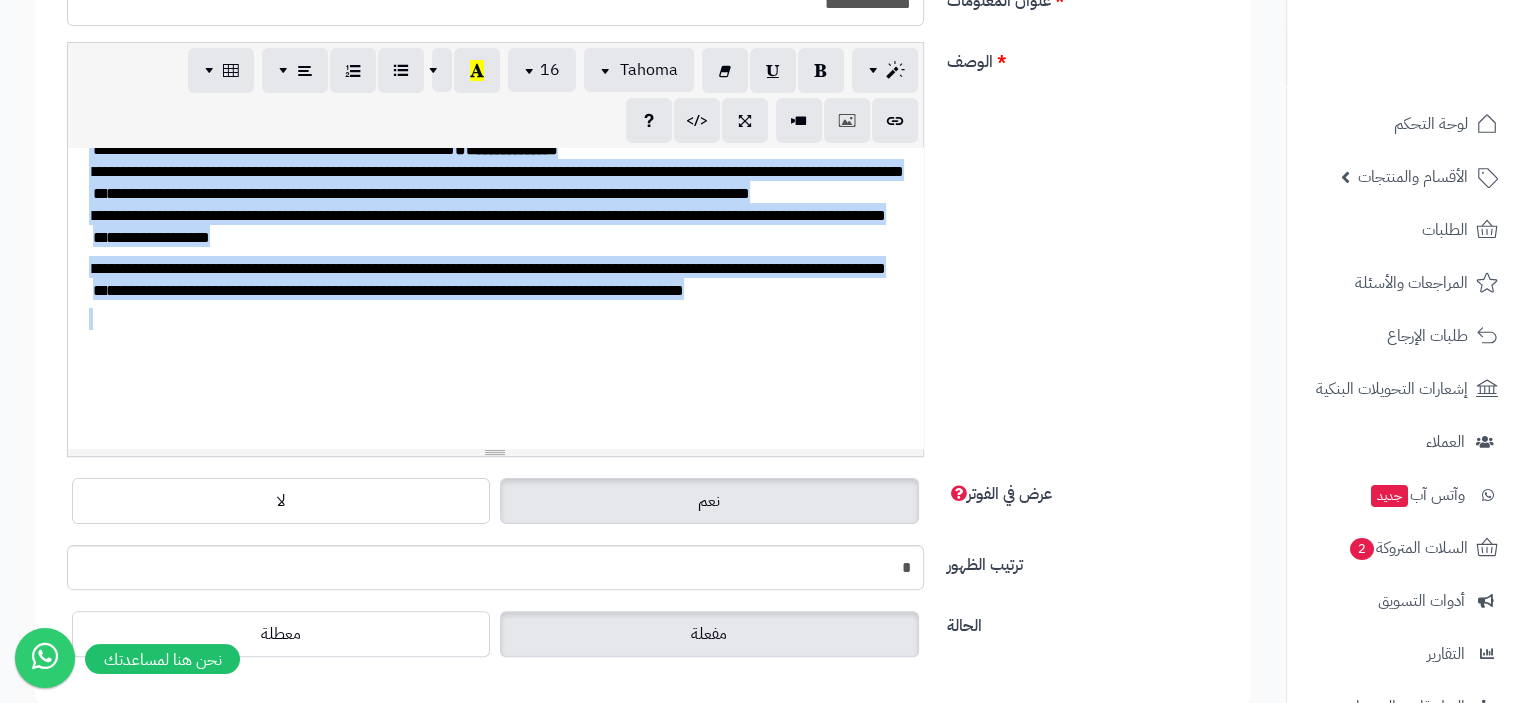click on "**********" at bounding box center [498, 193] 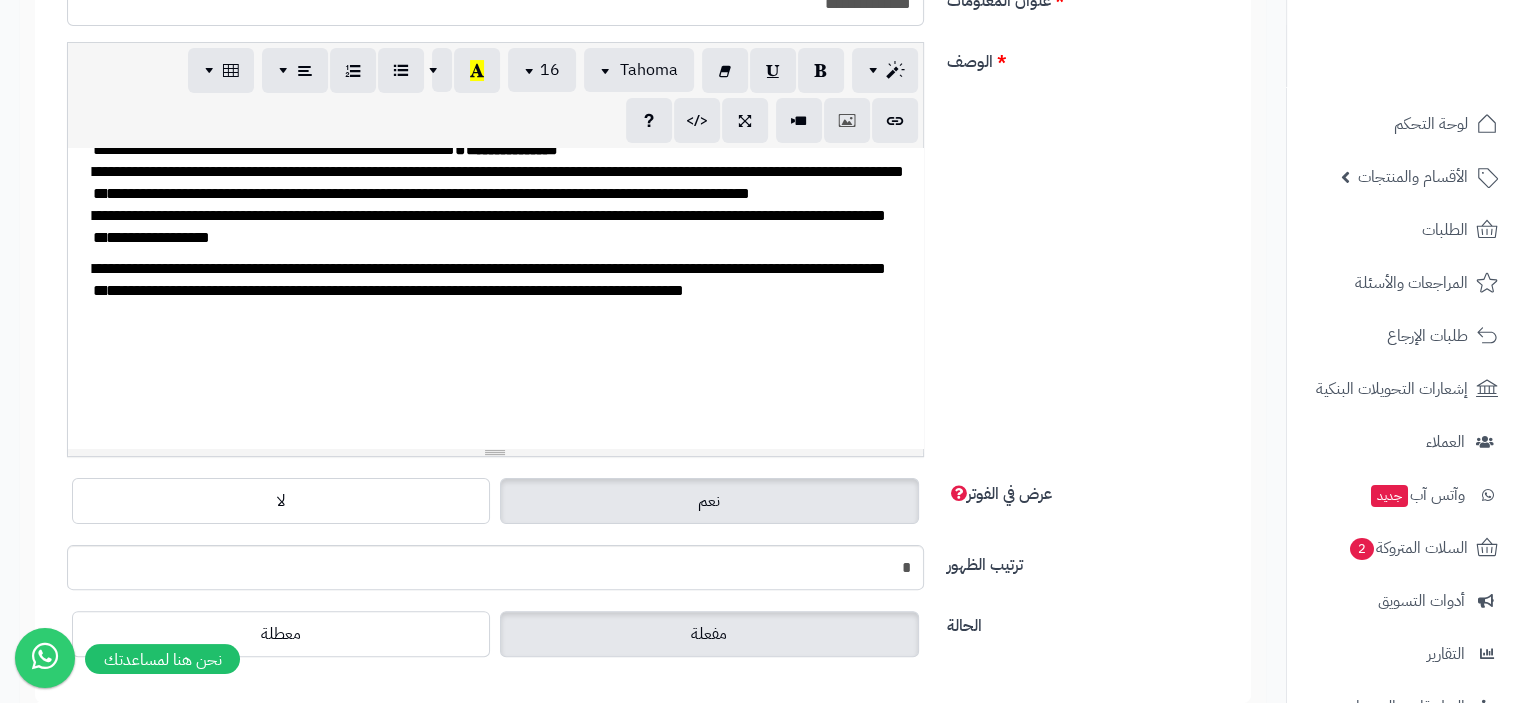 scroll, scrollTop: 339, scrollLeft: 0, axis: vertical 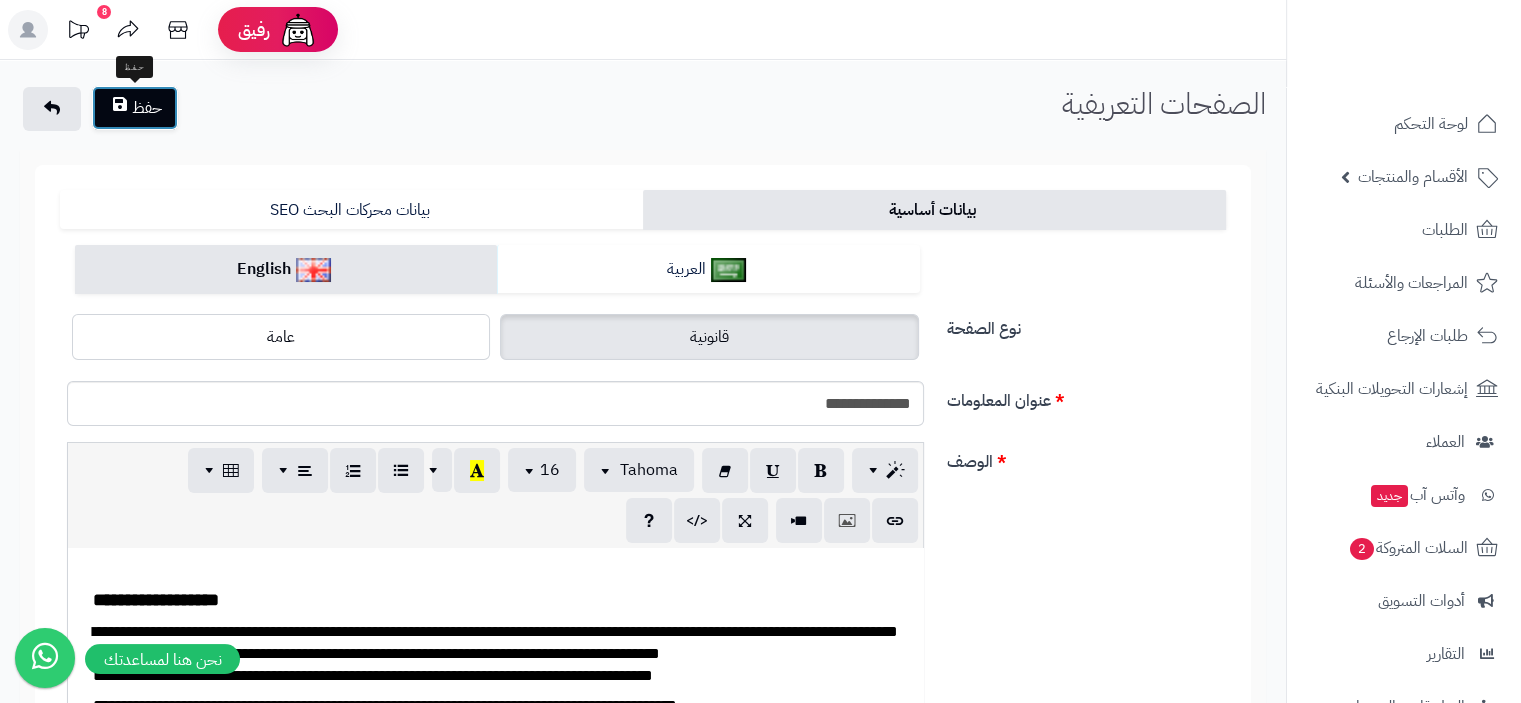 click on "حفظ" at bounding box center [135, 108] 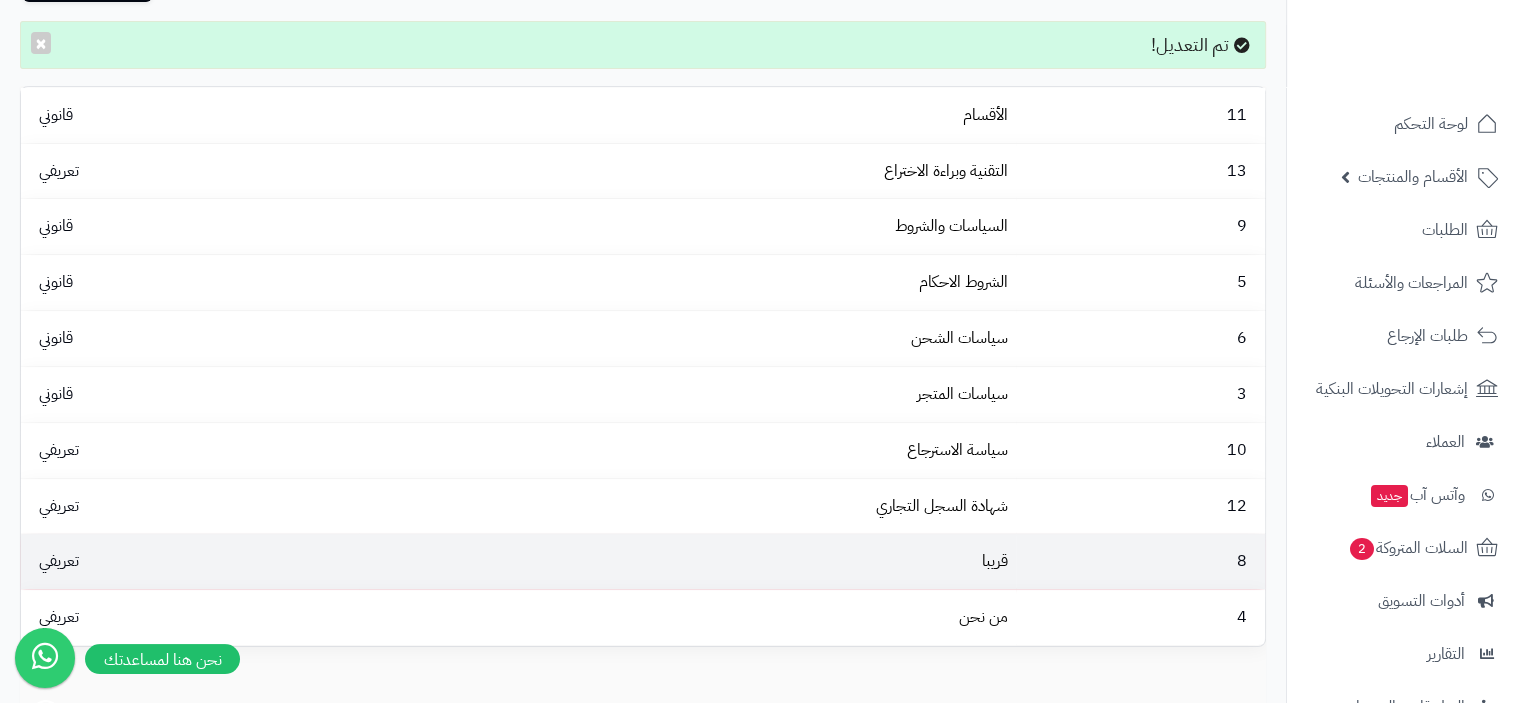 scroll, scrollTop: 200, scrollLeft: 0, axis: vertical 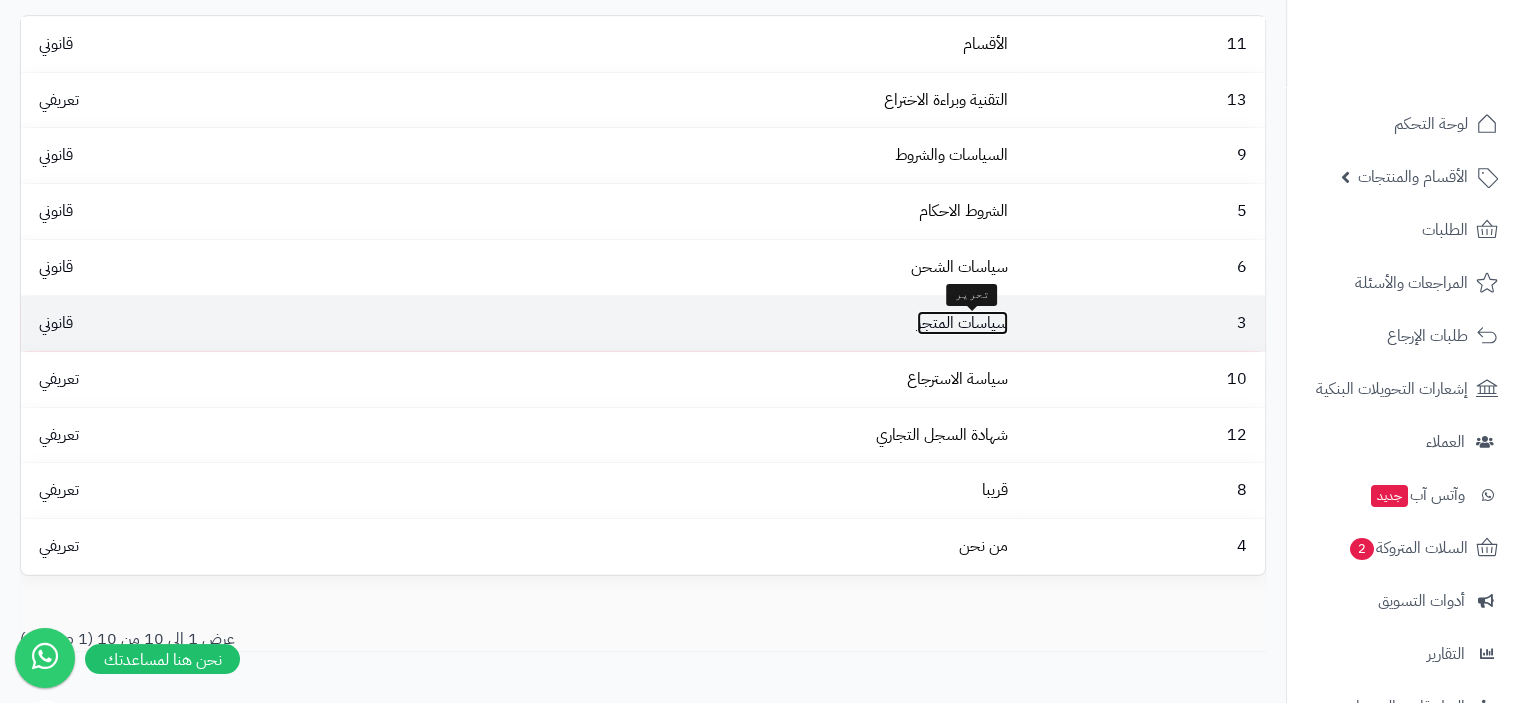 click on "سياسات المتجر" at bounding box center [962, 323] 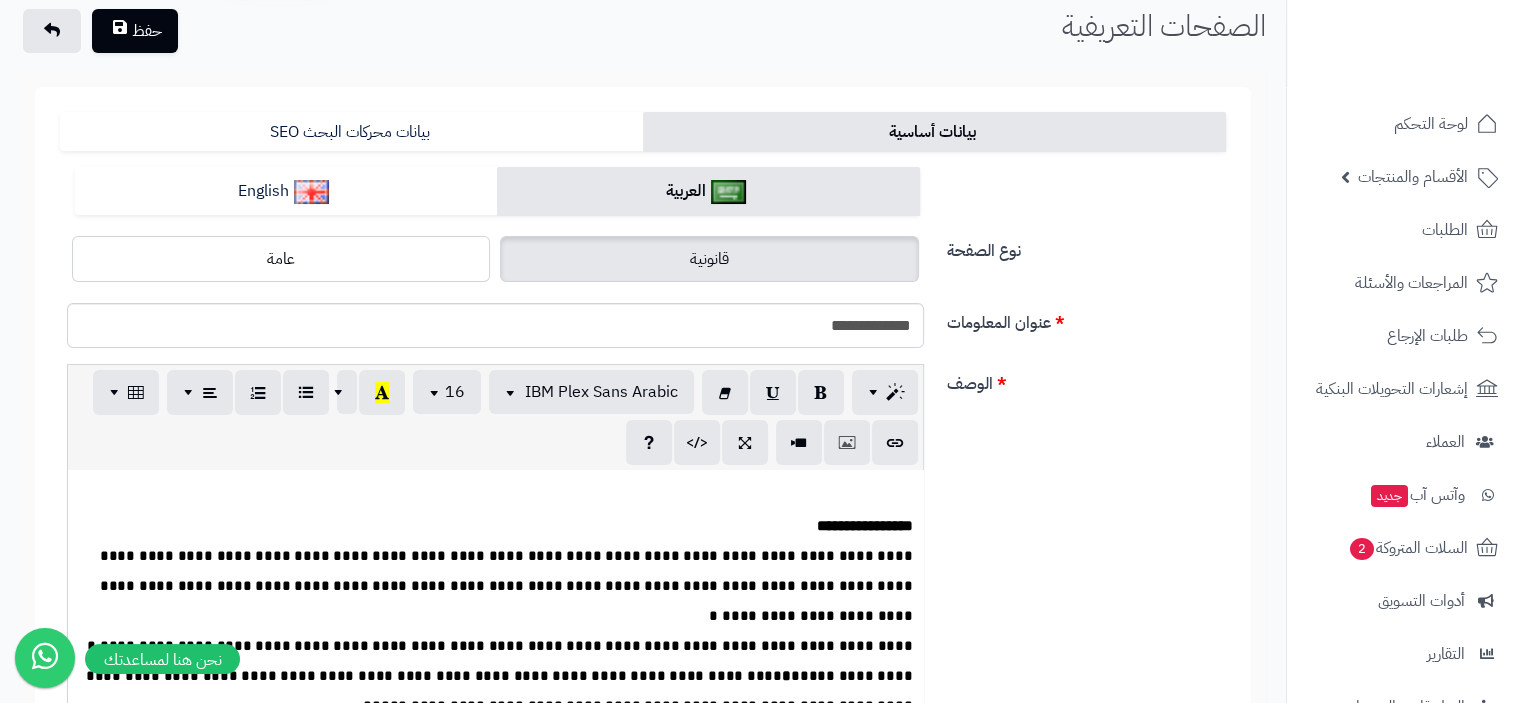 scroll, scrollTop: 200, scrollLeft: 0, axis: vertical 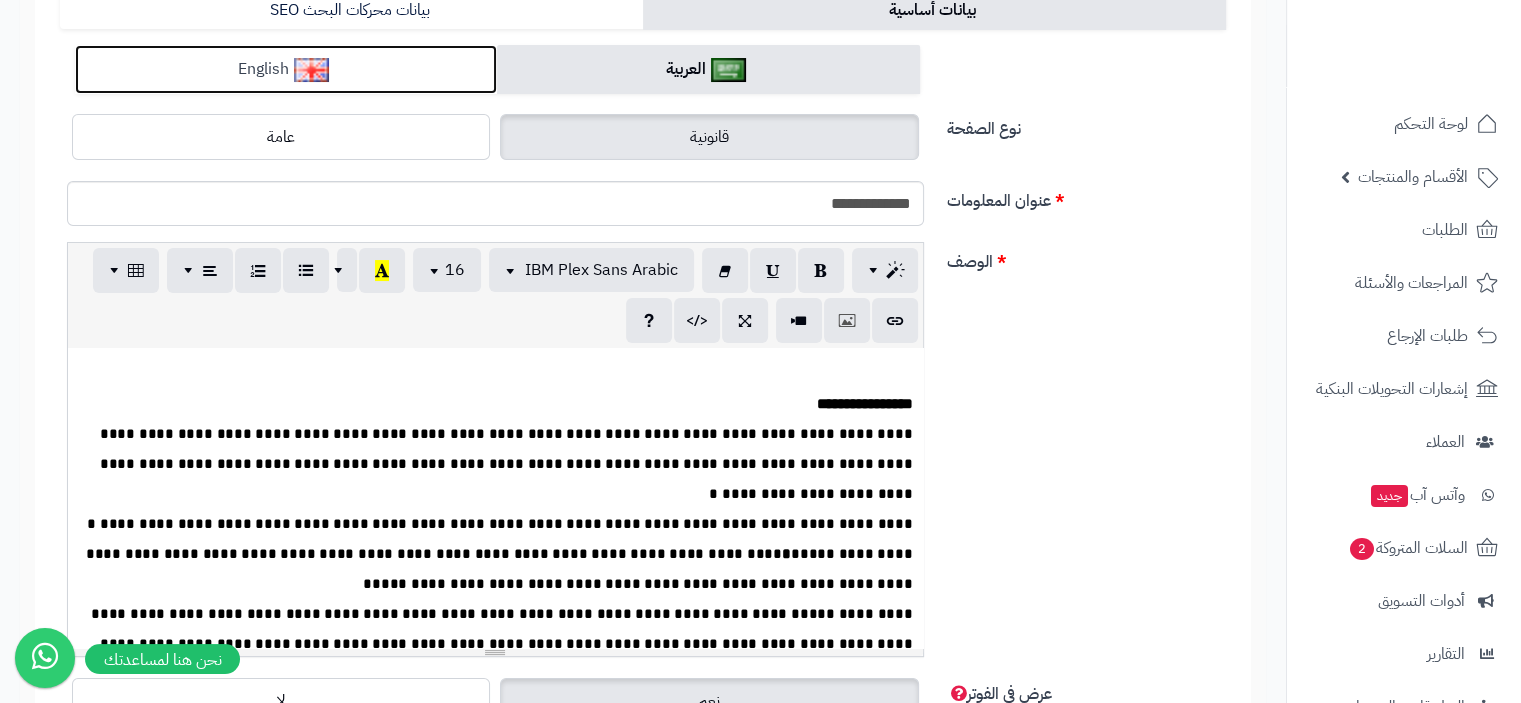 click at bounding box center [311, 70] 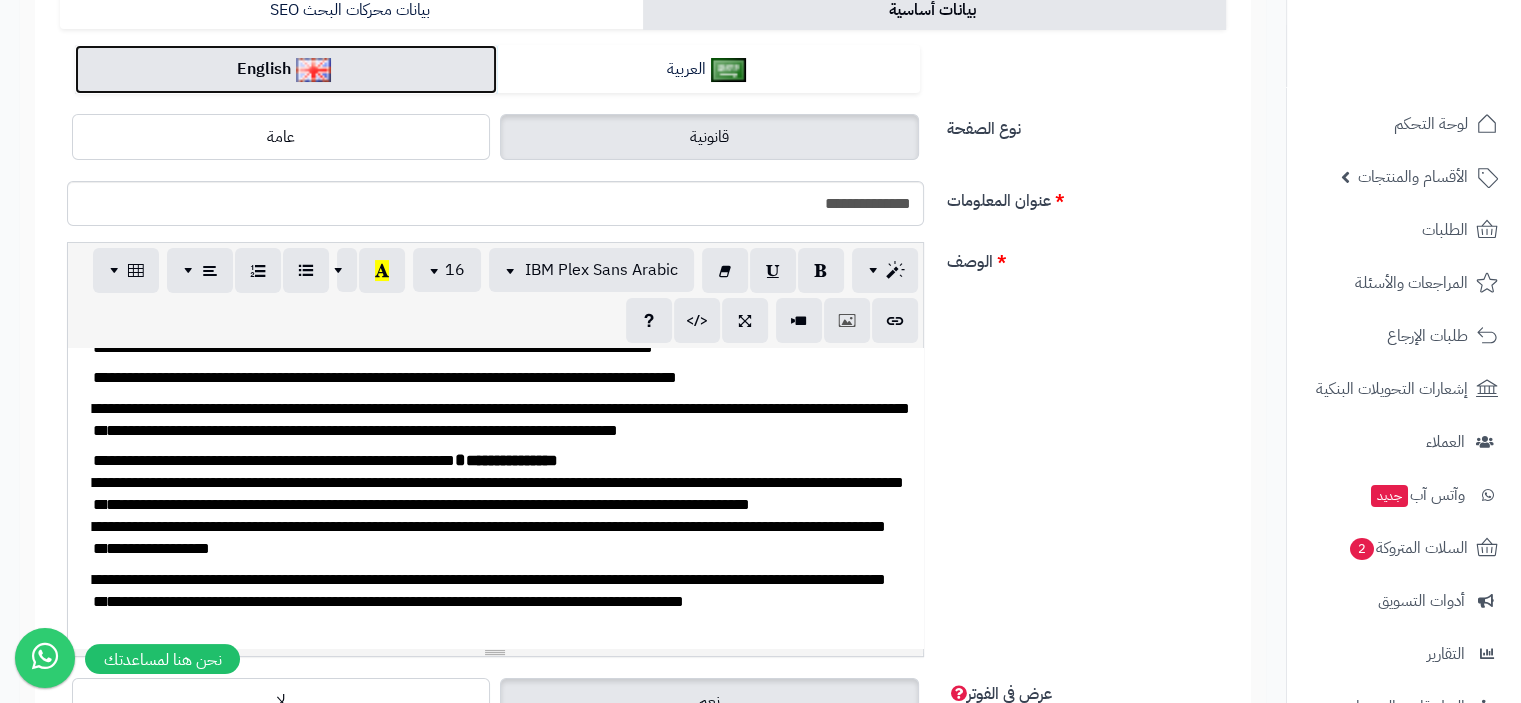 scroll, scrollTop: 89, scrollLeft: 0, axis: vertical 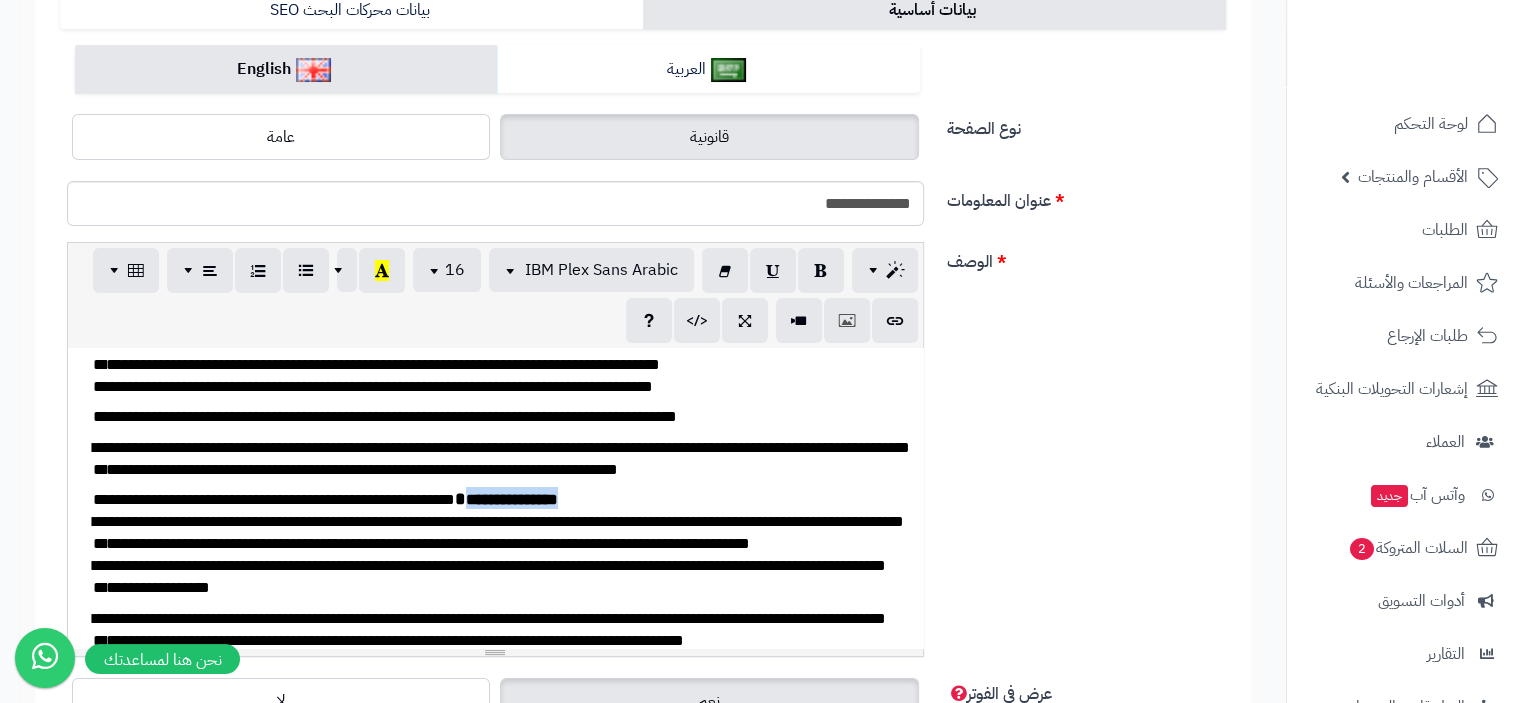 drag, startPoint x: 213, startPoint y: 580, endPoint x: 96, endPoint y: 582, distance: 117.01709 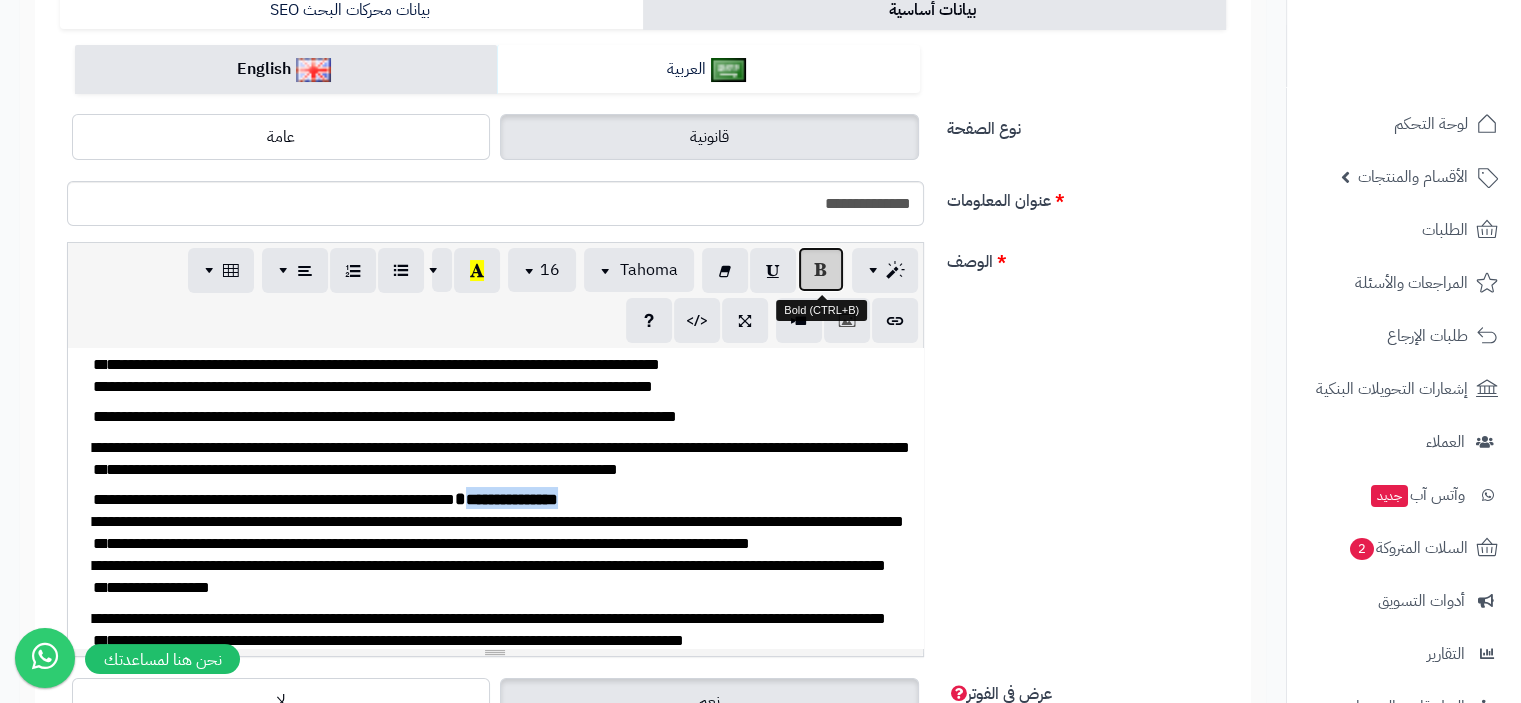 click at bounding box center [821, 269] 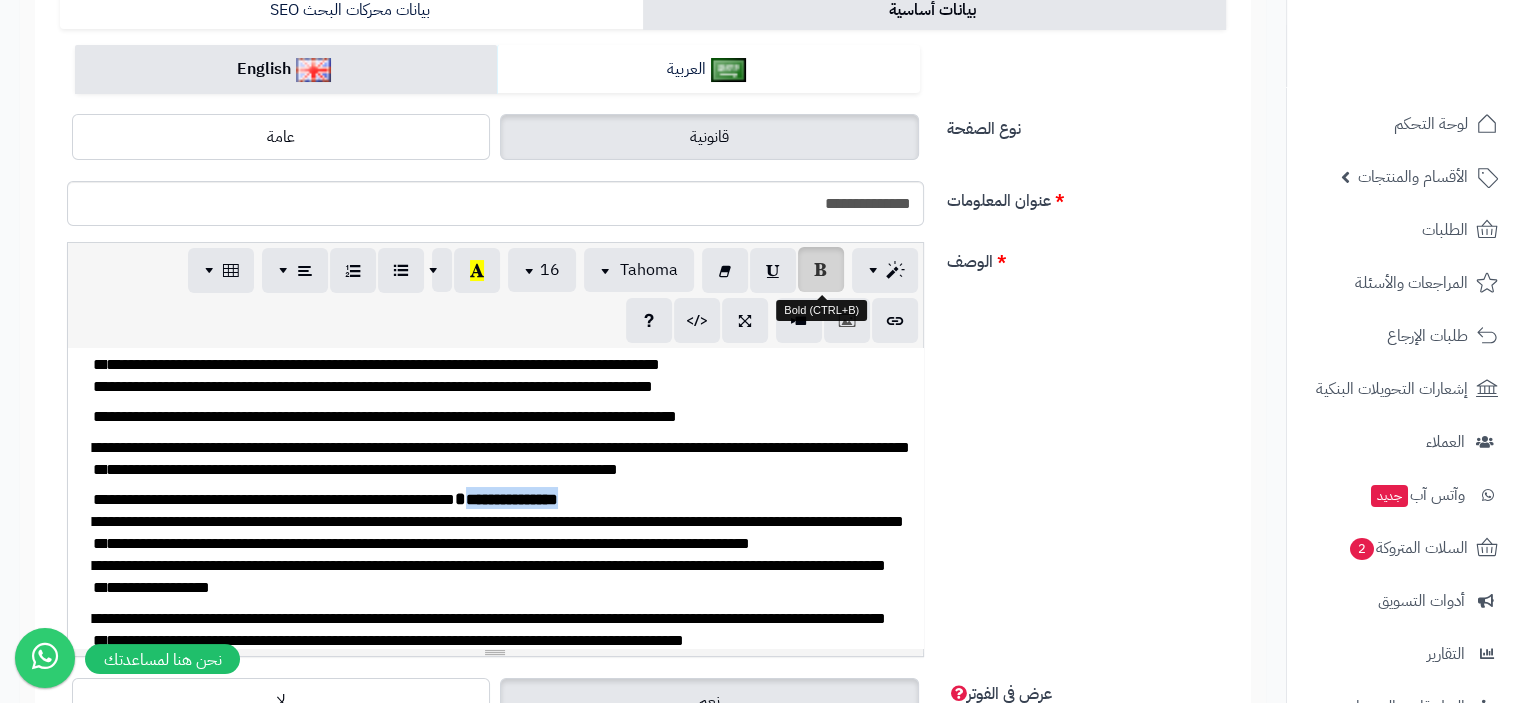 type 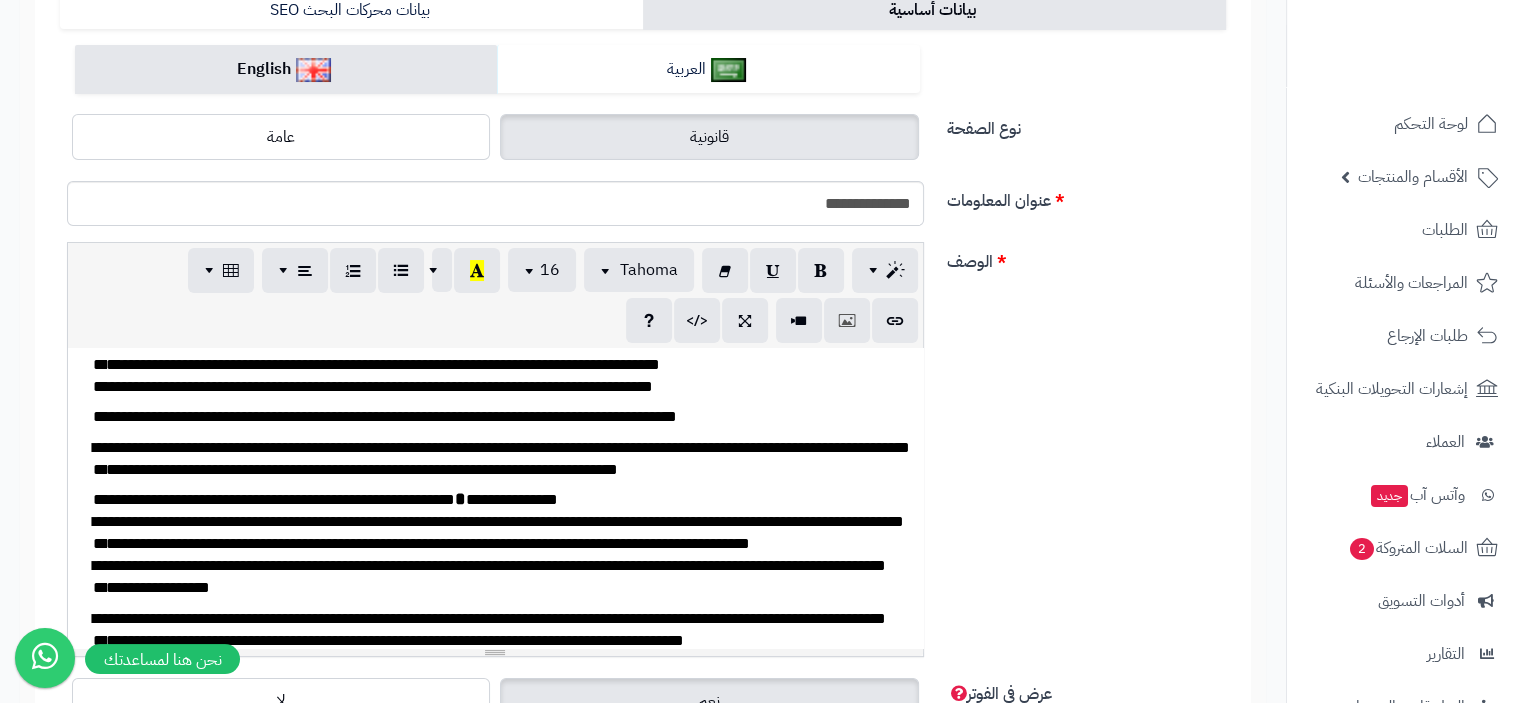 click on "**********" at bounding box center [503, 542] 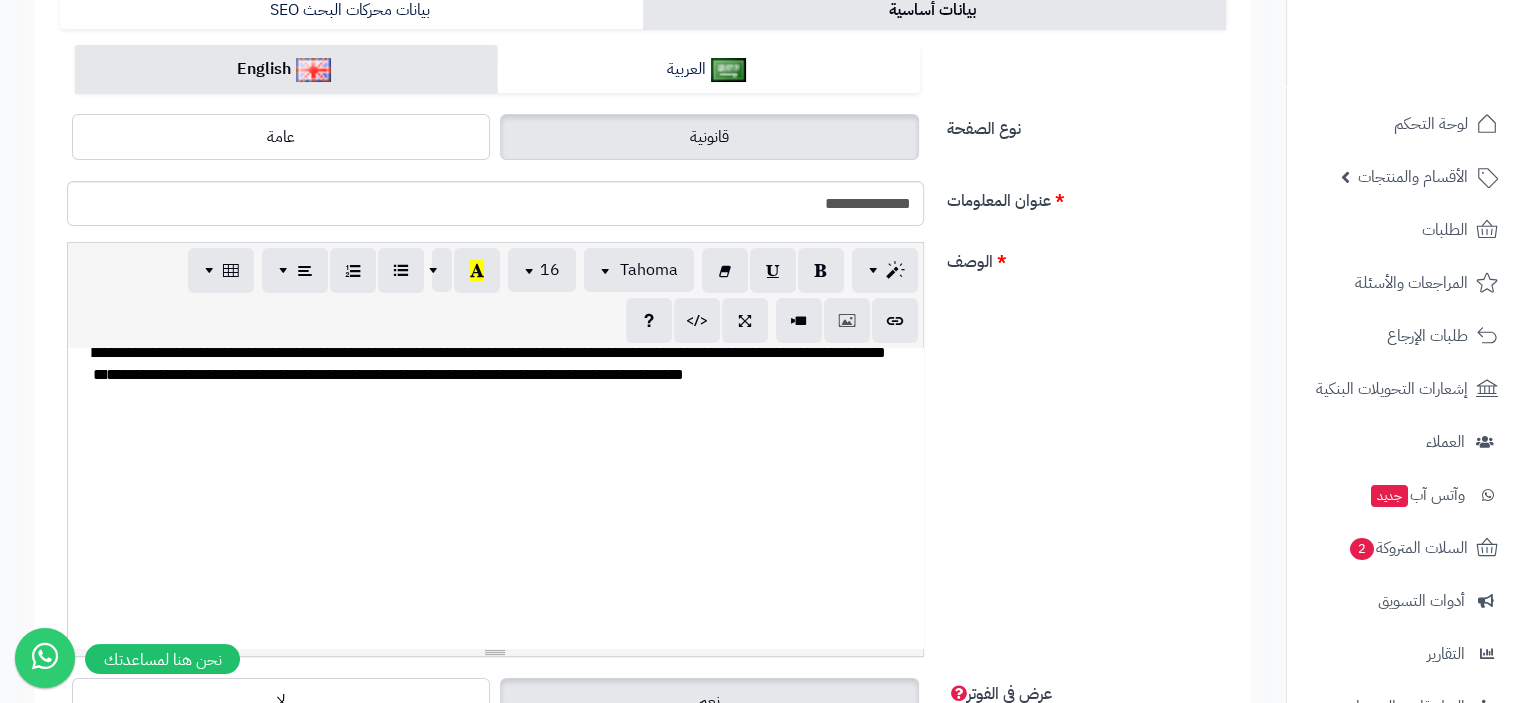 scroll, scrollTop: 389, scrollLeft: 0, axis: vertical 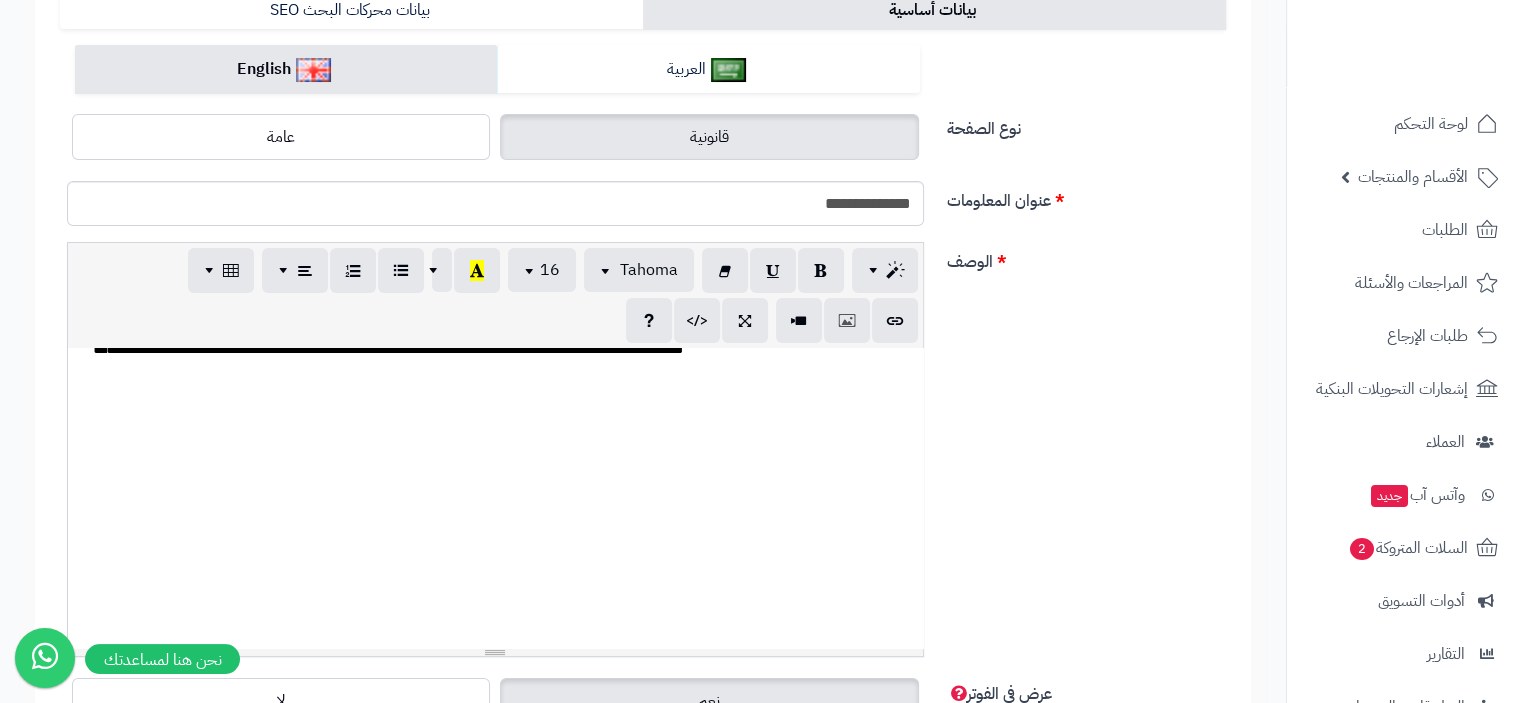 click on "**********" at bounding box center [495, 498] 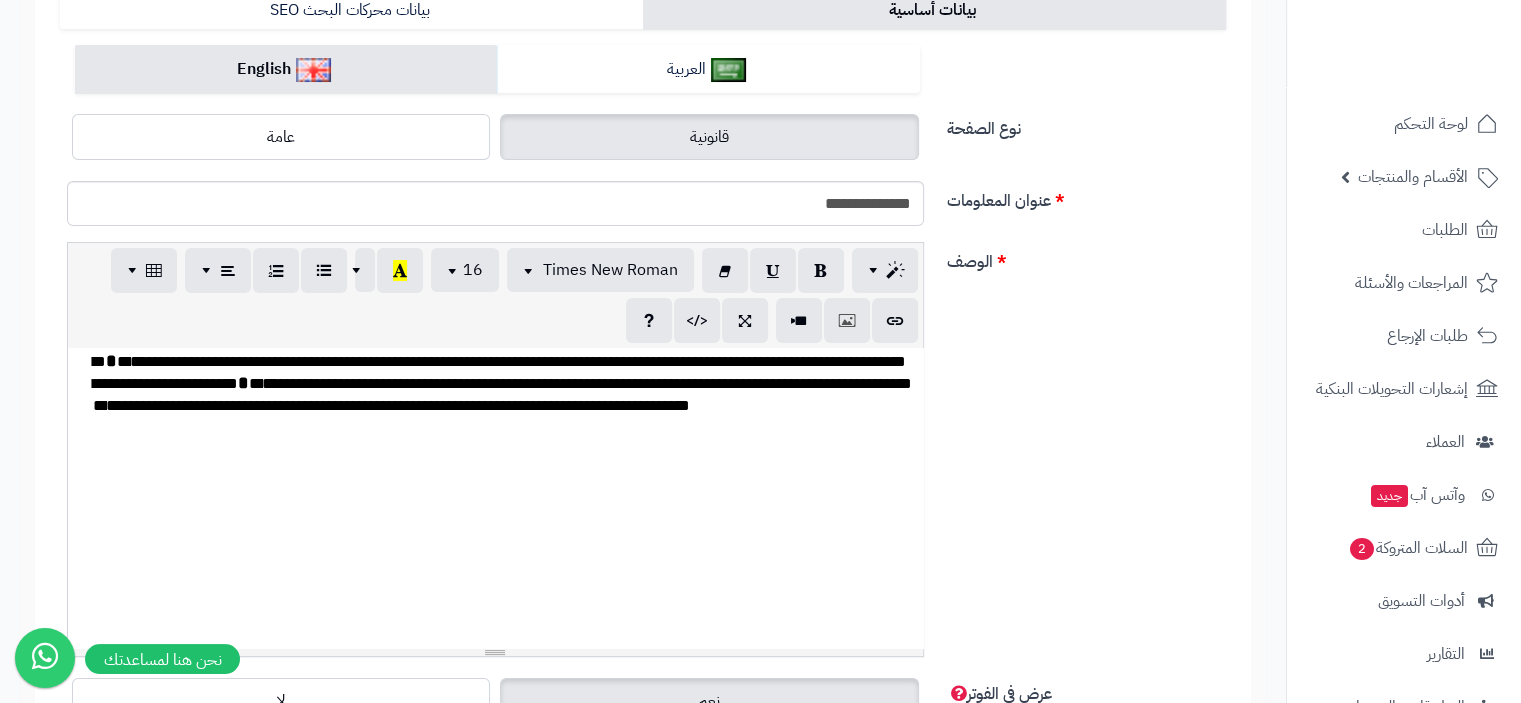scroll, scrollTop: 483, scrollLeft: 0, axis: vertical 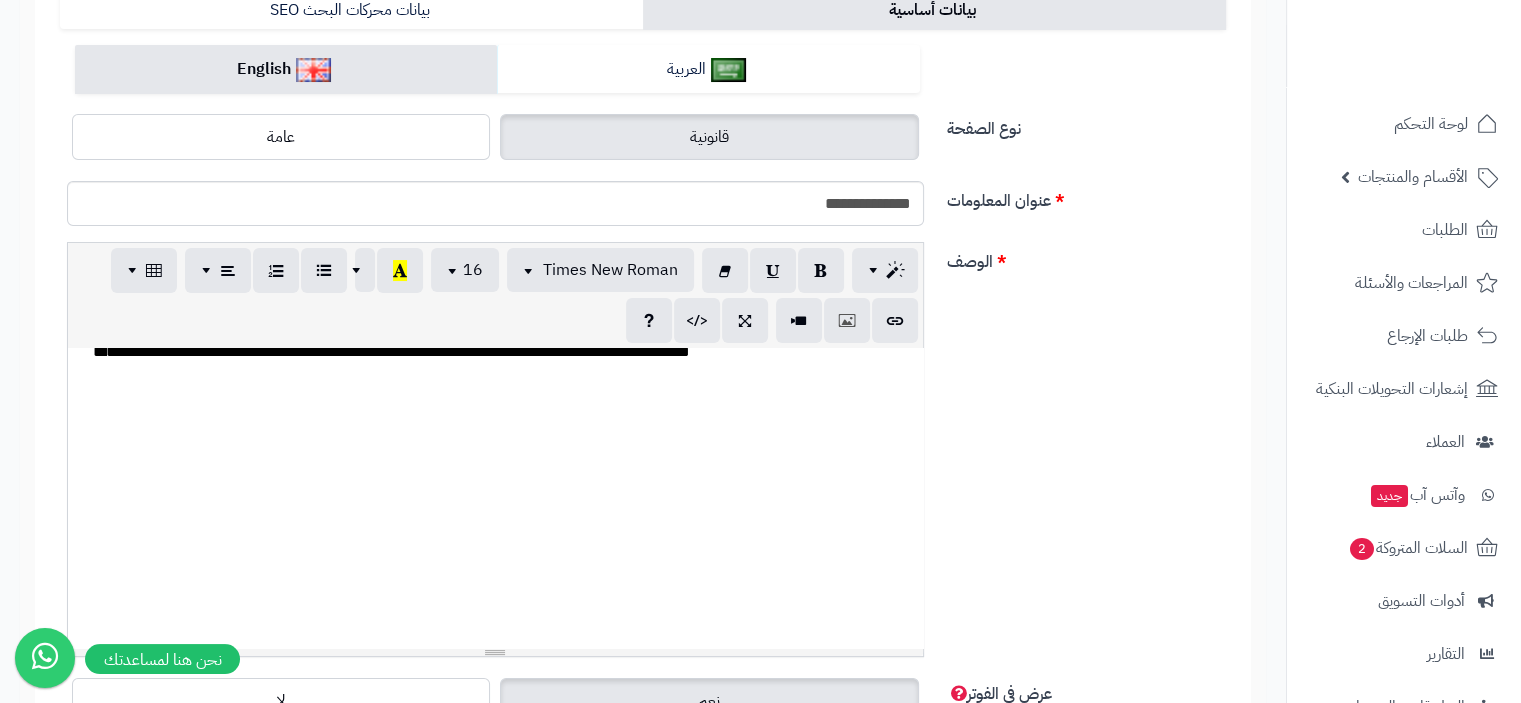 drag, startPoint x: 889, startPoint y: 571, endPoint x: 65, endPoint y: 477, distance: 829.3443 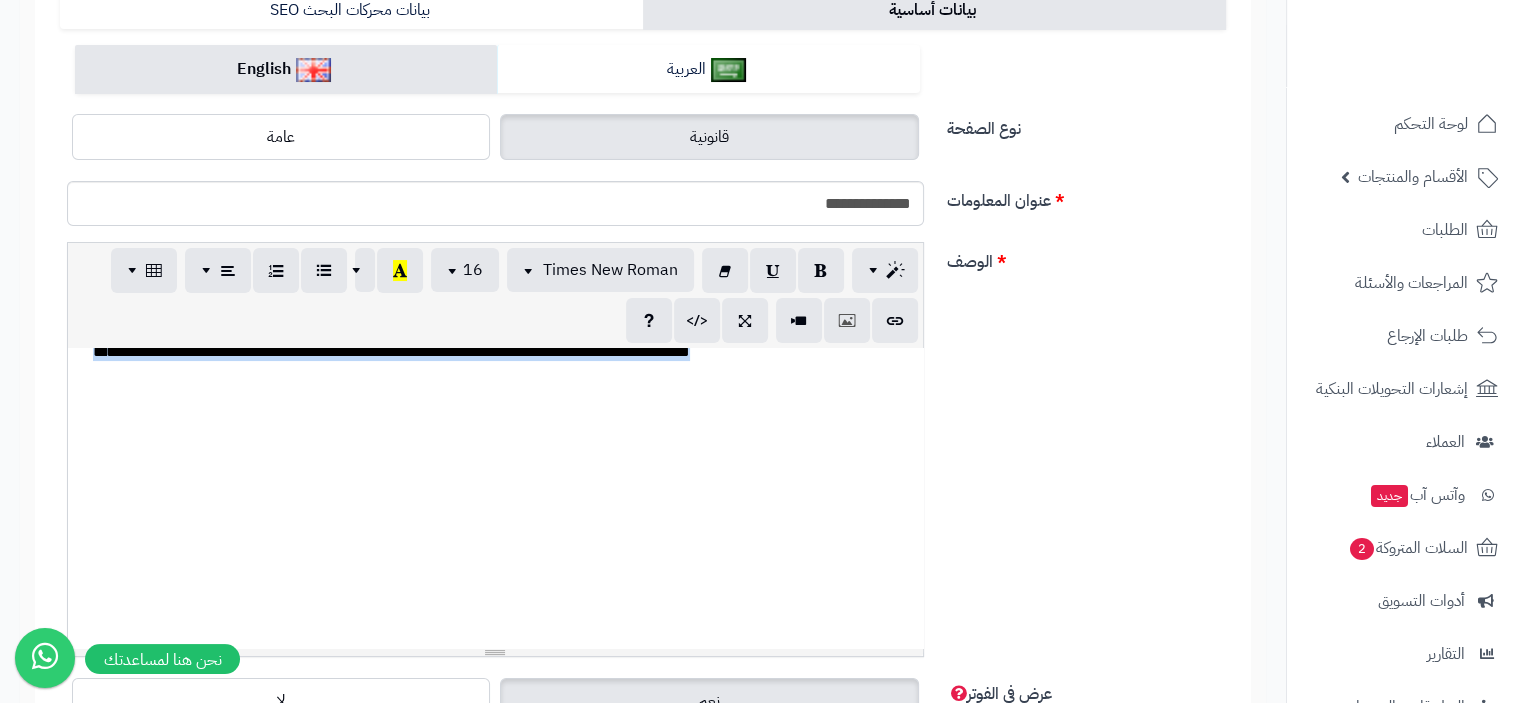 drag, startPoint x: 361, startPoint y: 611, endPoint x: 87, endPoint y: 426, distance: 330.60703 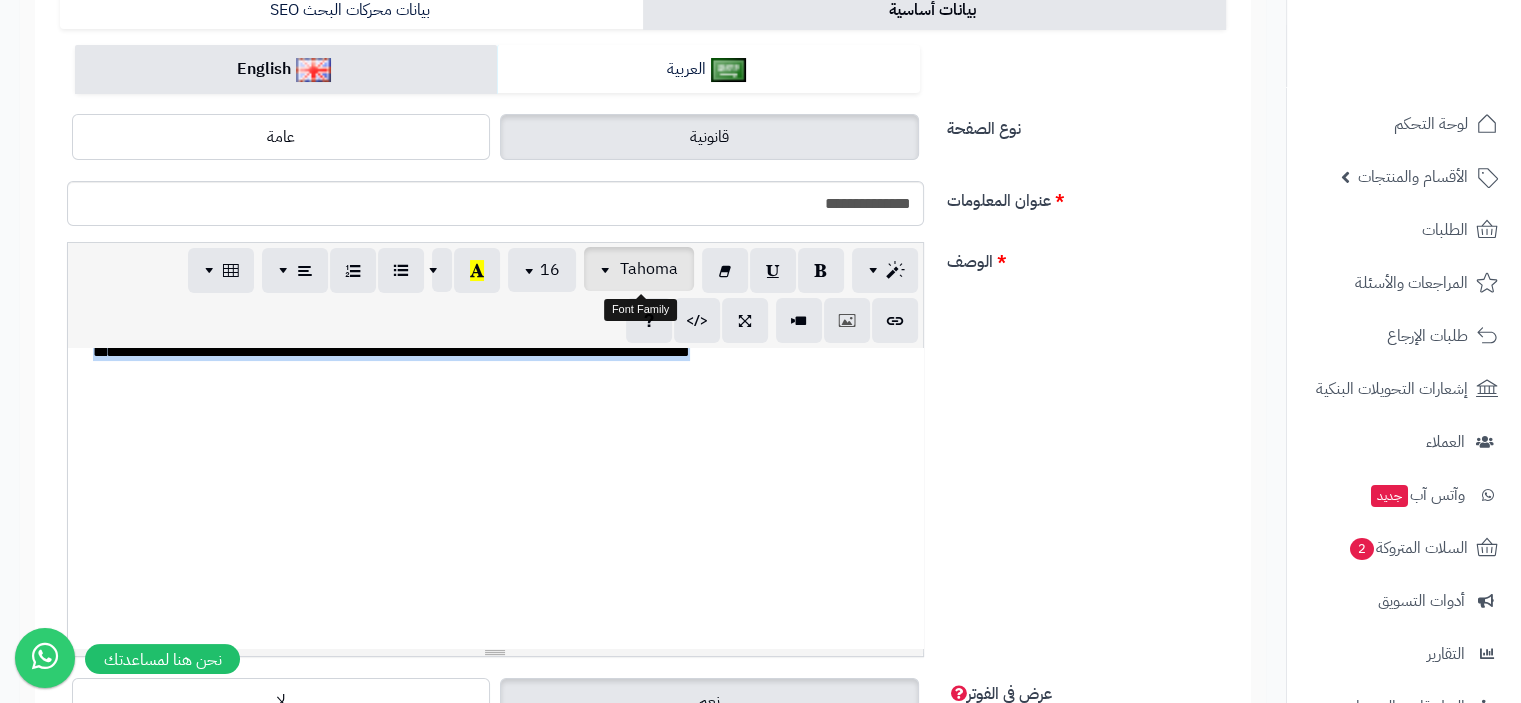 click on "Tahoma" at bounding box center [649, 269] 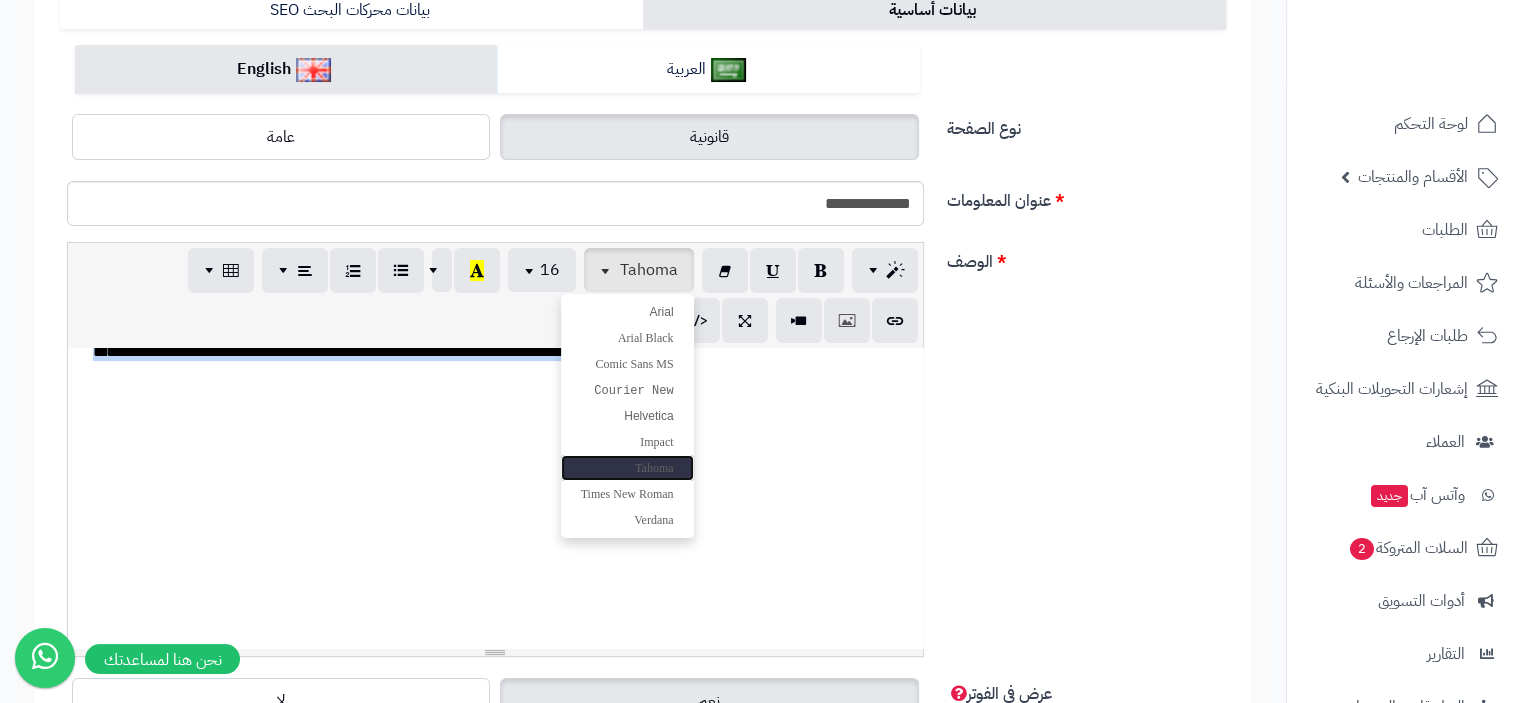 click on "Tahoma" at bounding box center (654, 468) 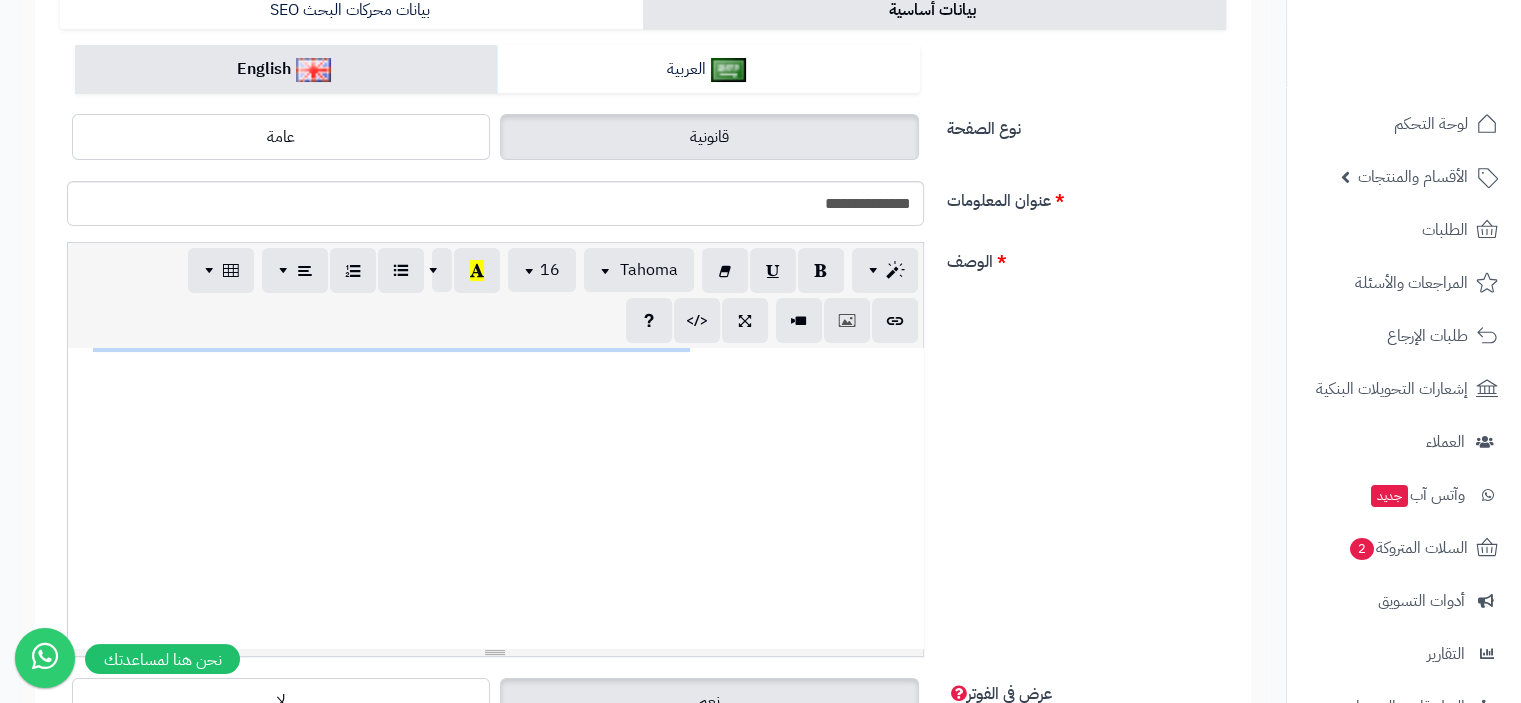 click at bounding box center (807, 276) 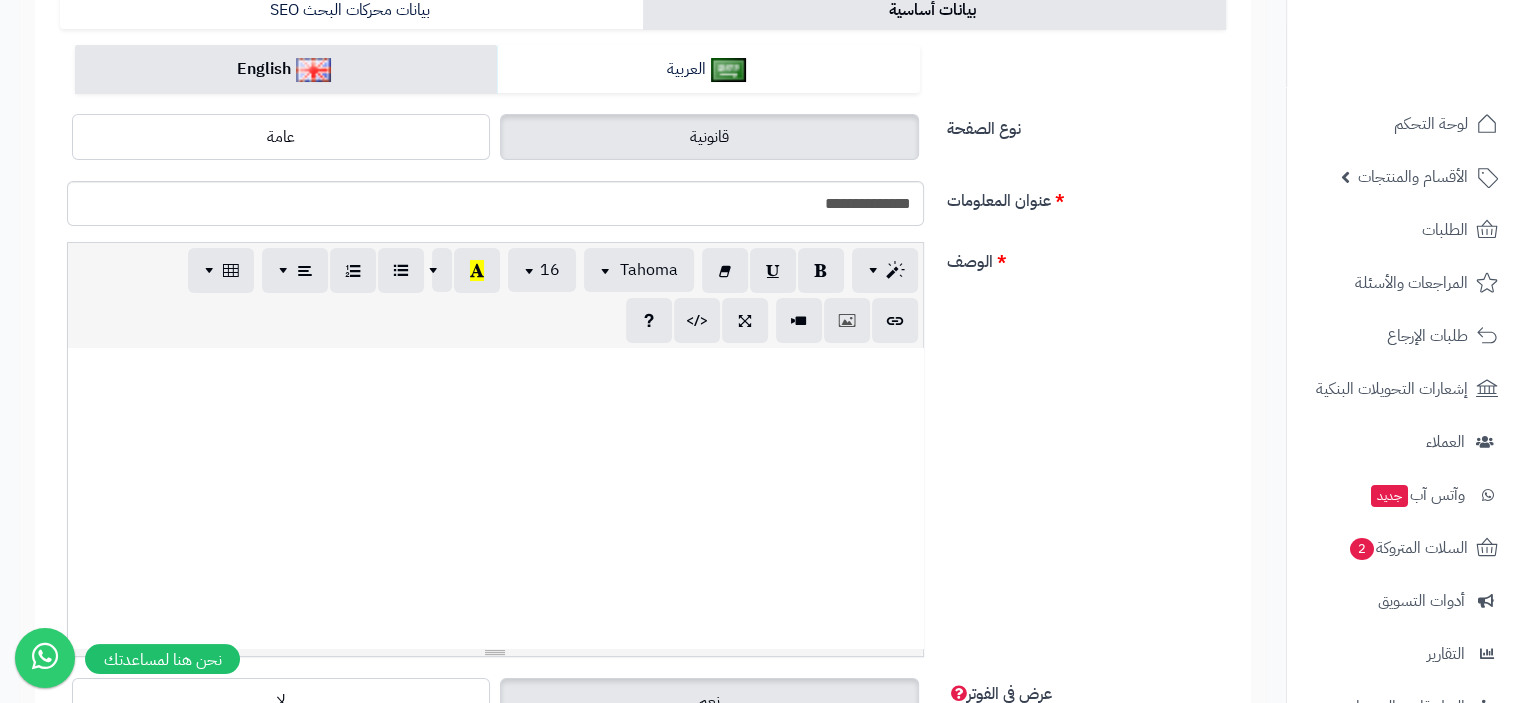 drag, startPoint x: 231, startPoint y: 480, endPoint x: 94, endPoint y: 481, distance: 137.00365 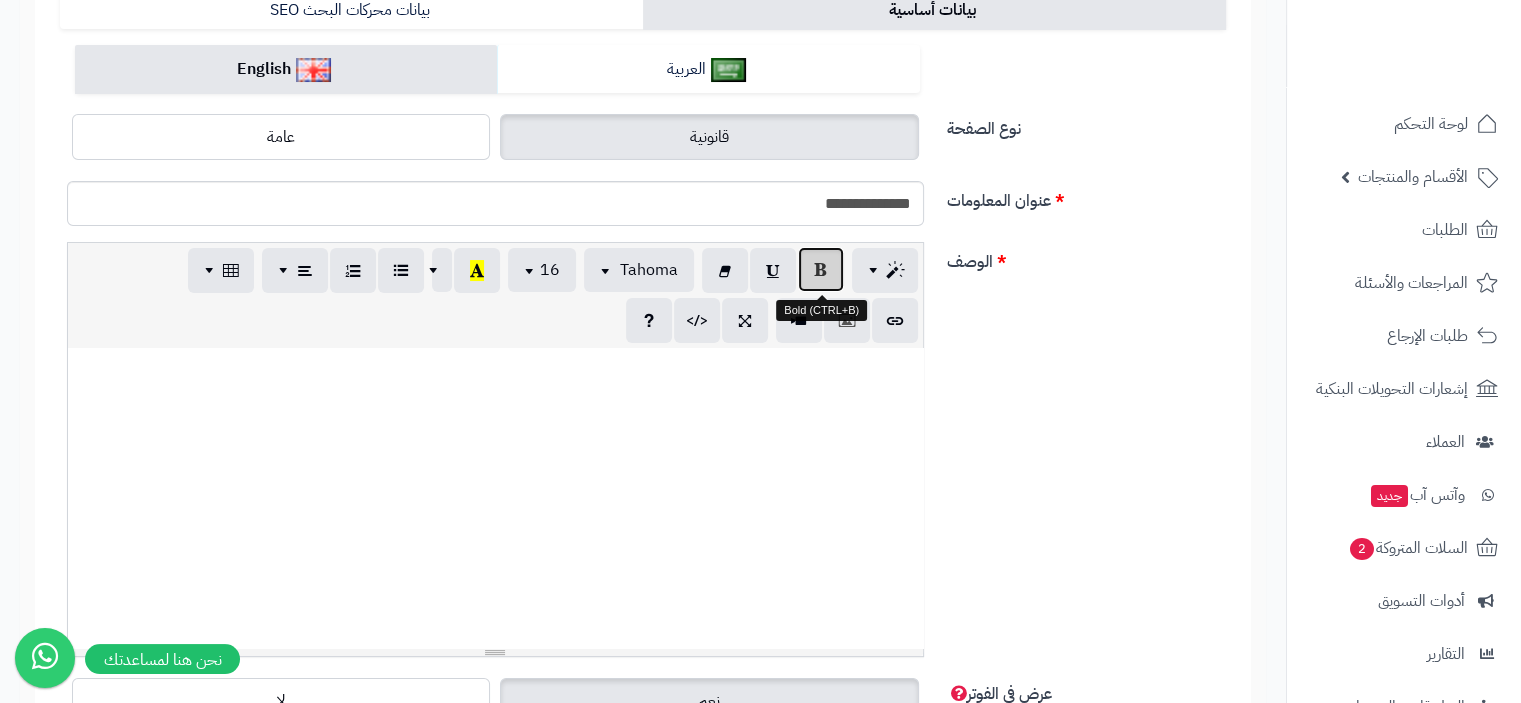 click at bounding box center (821, 269) 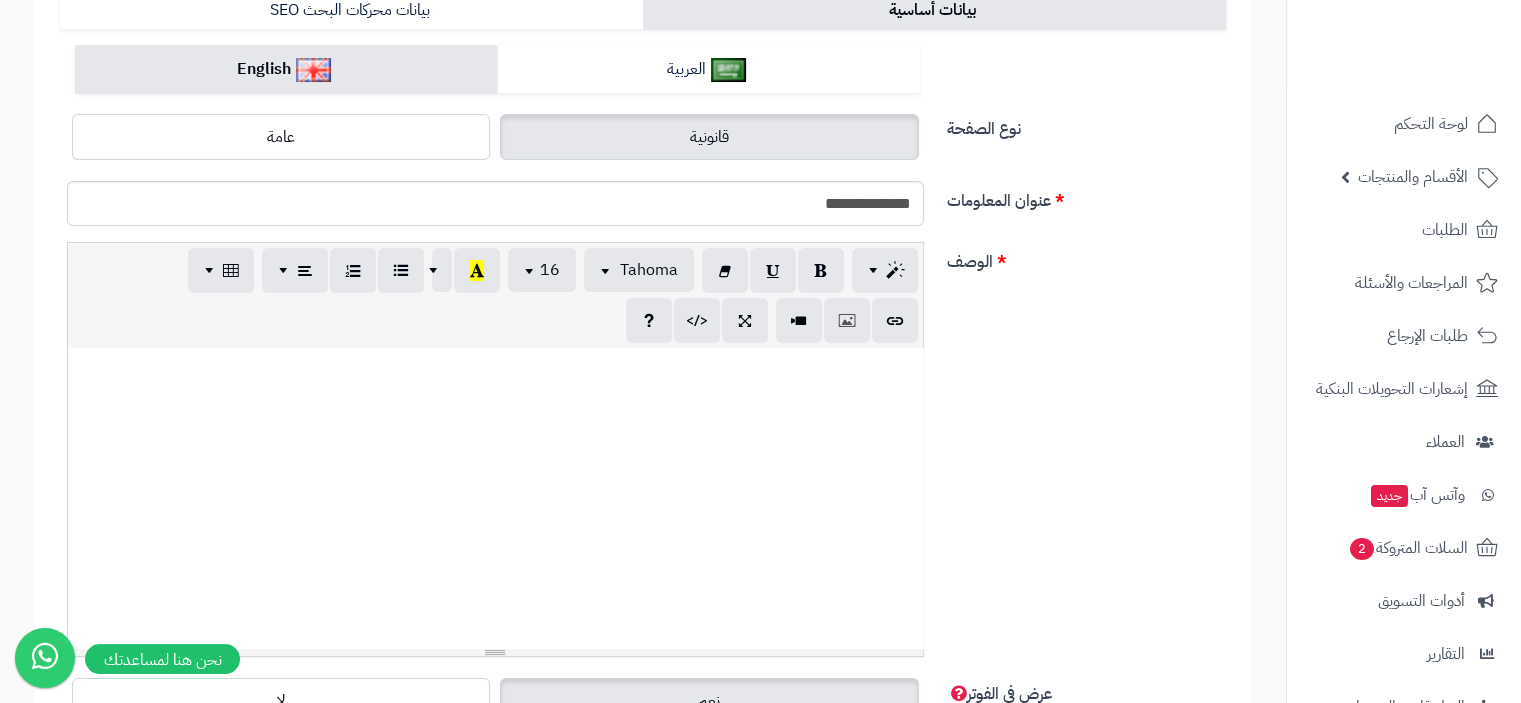 click on "**********" at bounding box center [391, 331] 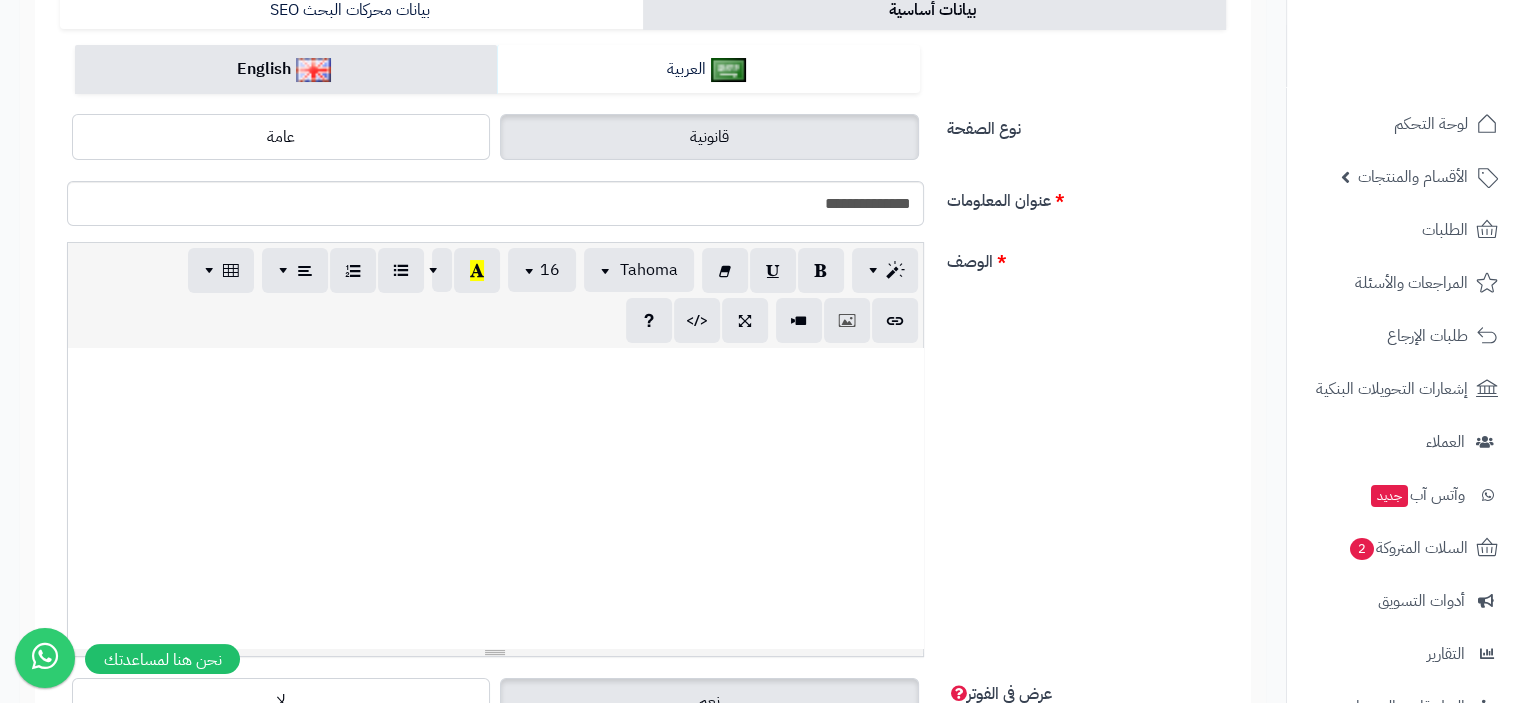scroll, scrollTop: 514, scrollLeft: 0, axis: vertical 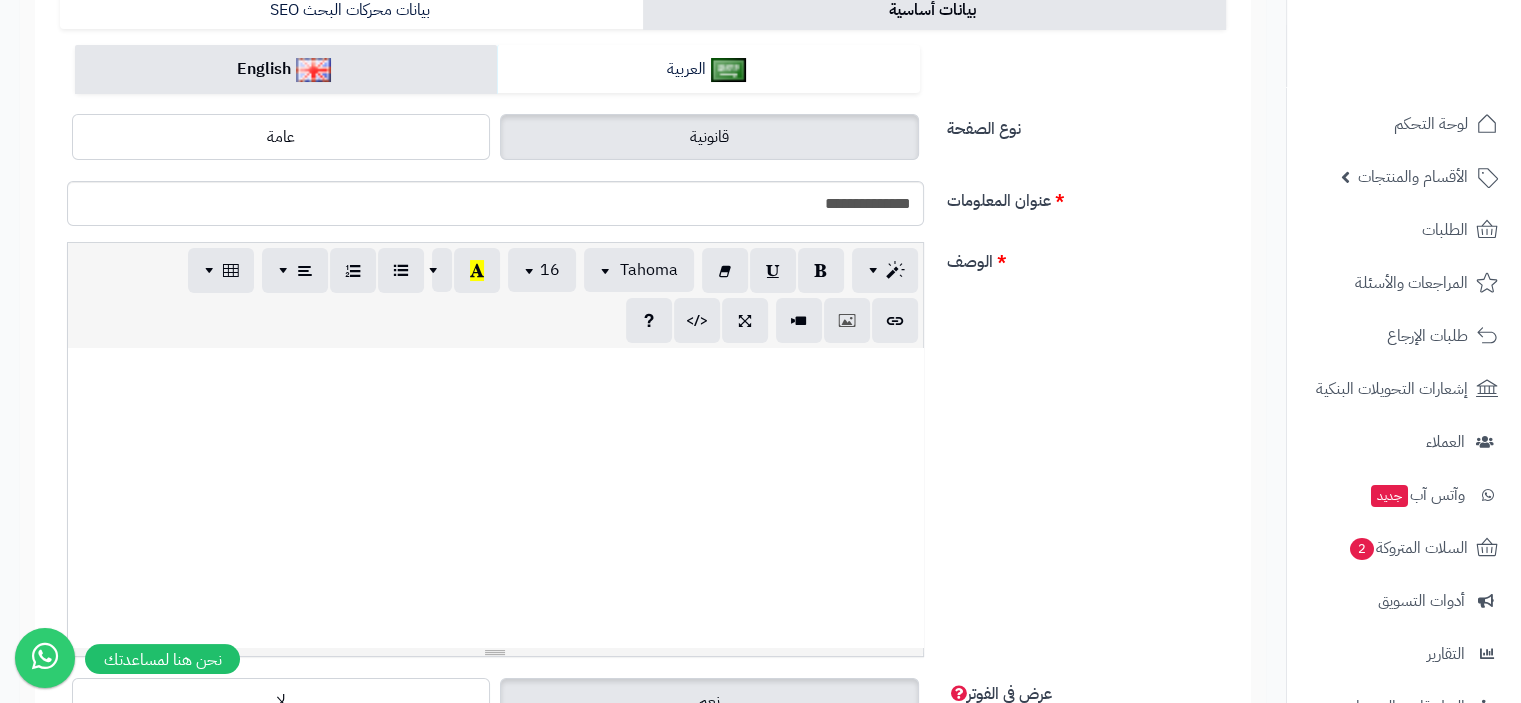 click on "**********" at bounding box center (495, 498) 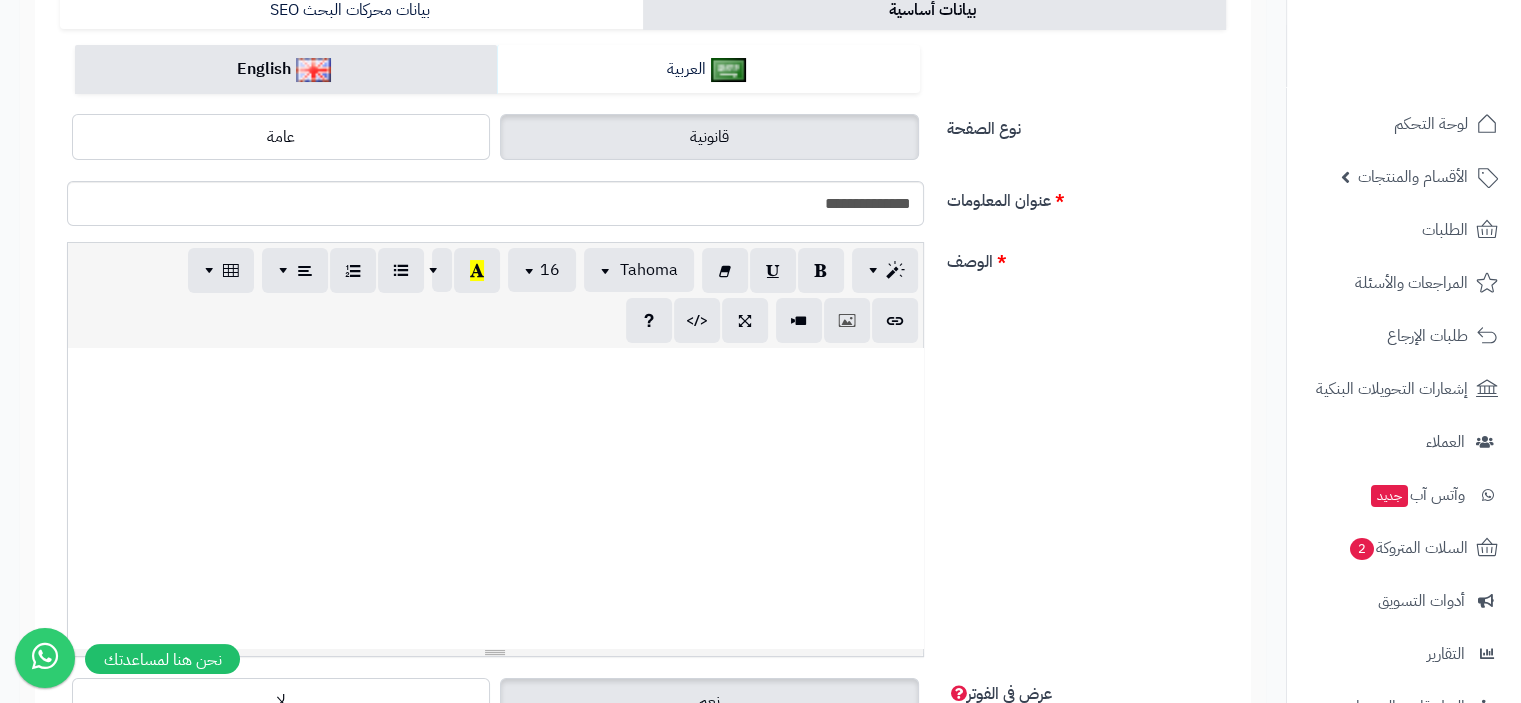 scroll, scrollTop: 553, scrollLeft: 0, axis: vertical 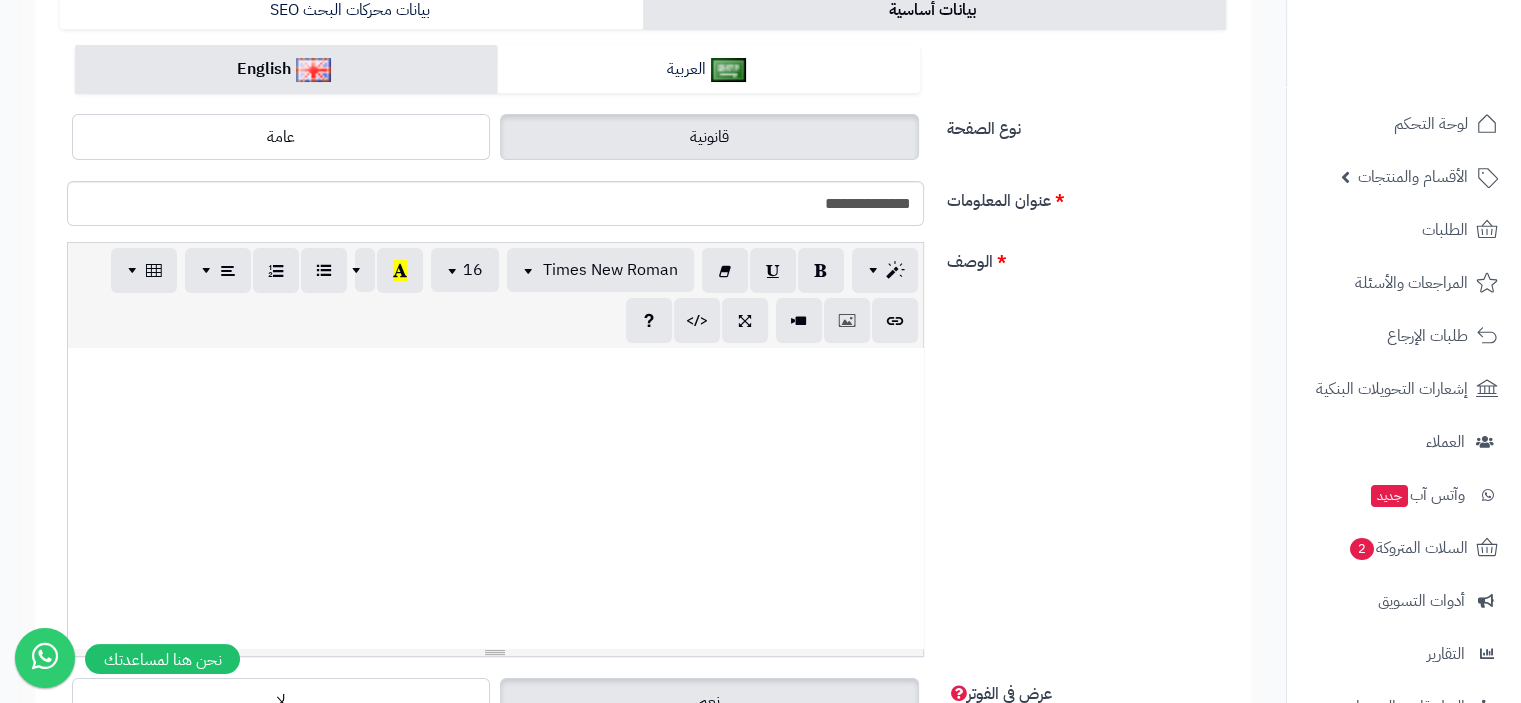 drag, startPoint x: 202, startPoint y: 479, endPoint x: 49, endPoint y: 482, distance: 153.0294 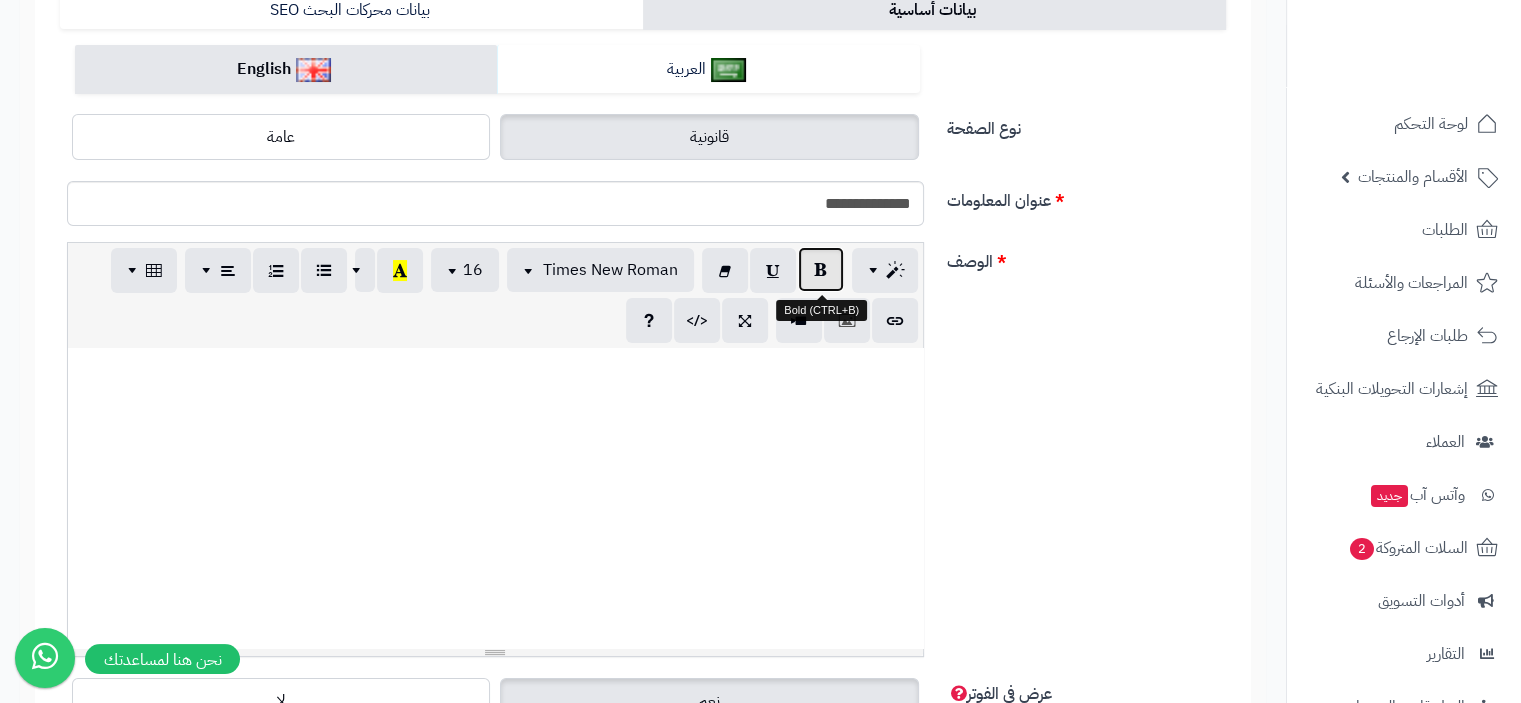 click at bounding box center (821, 269) 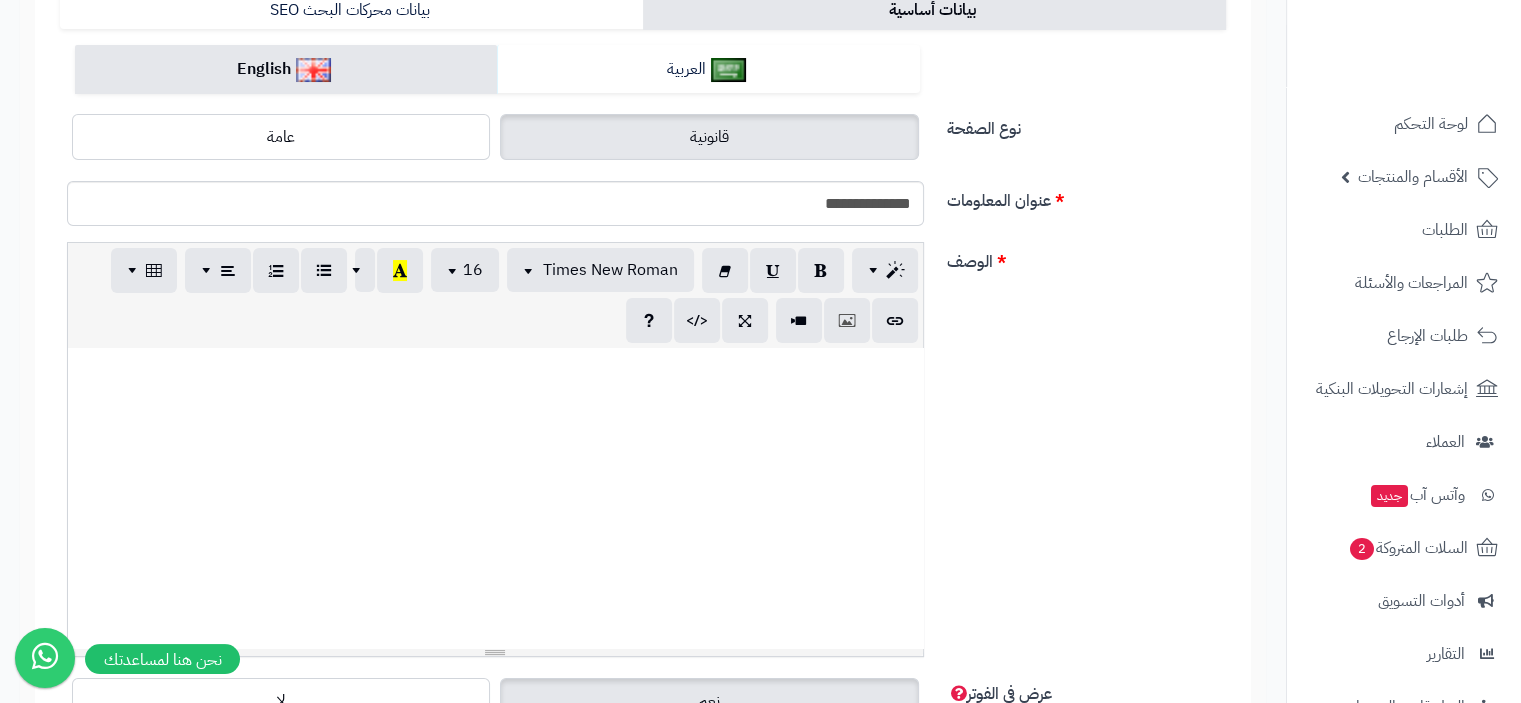 click on "**********" at bounding box center [503, 264] 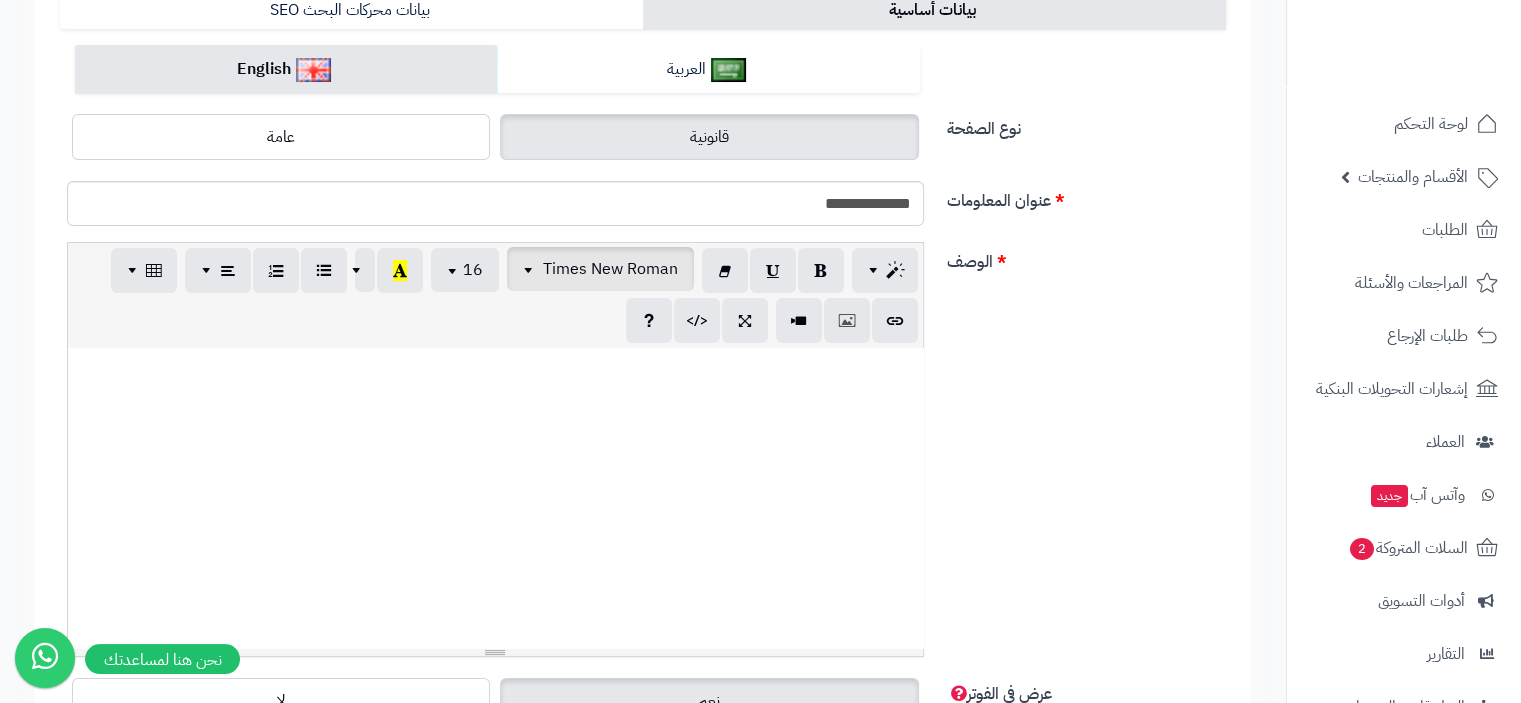 click at bounding box center [531, 269] 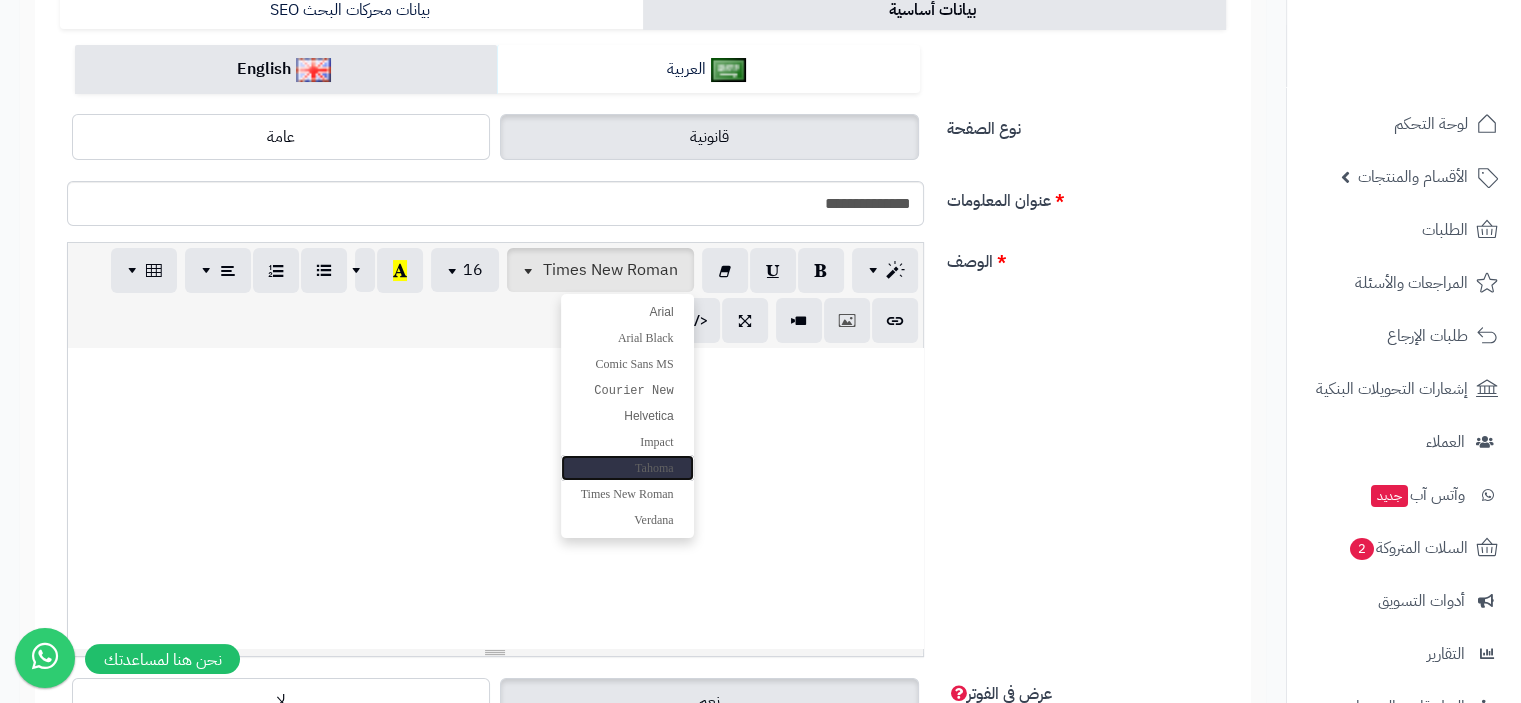 click on "Tahoma" at bounding box center [654, 468] 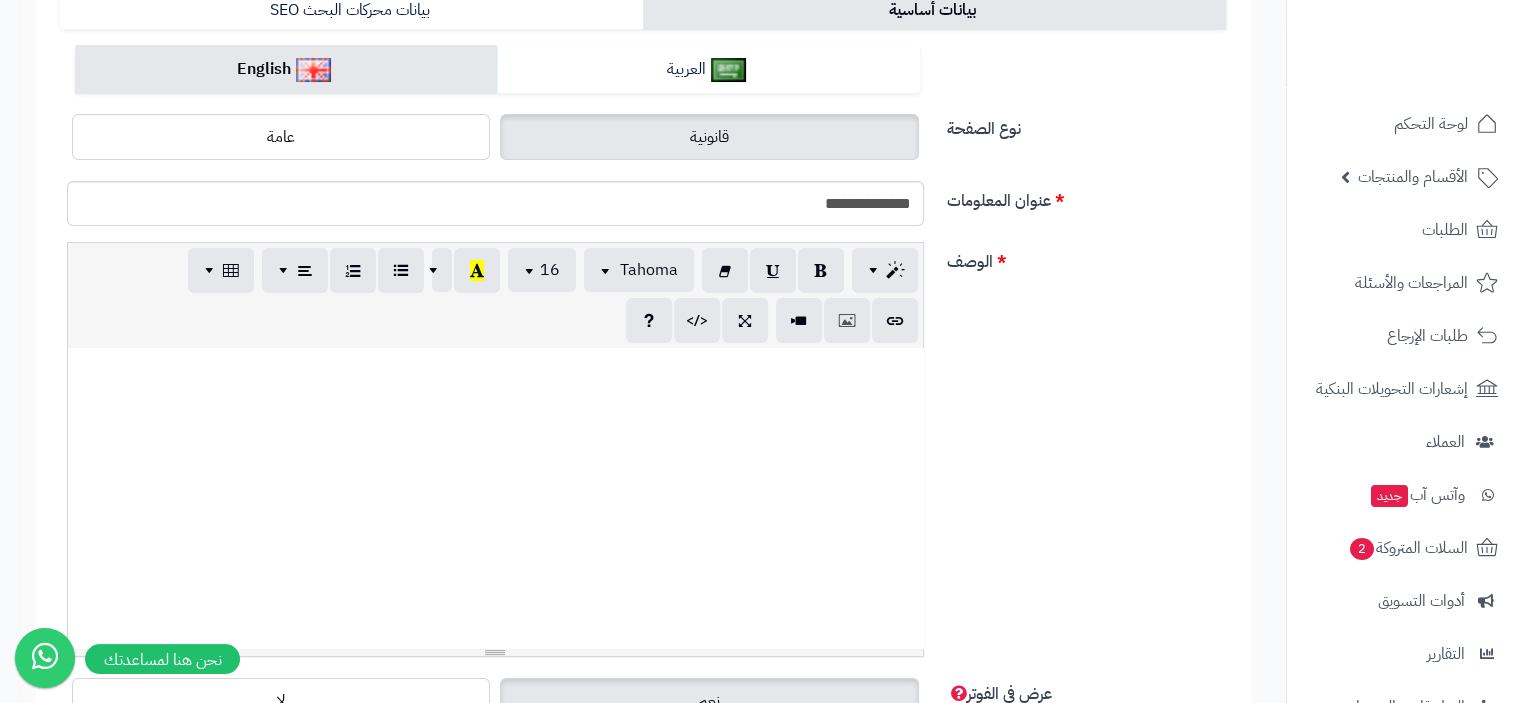 click on "**********" at bounding box center (503, 201) 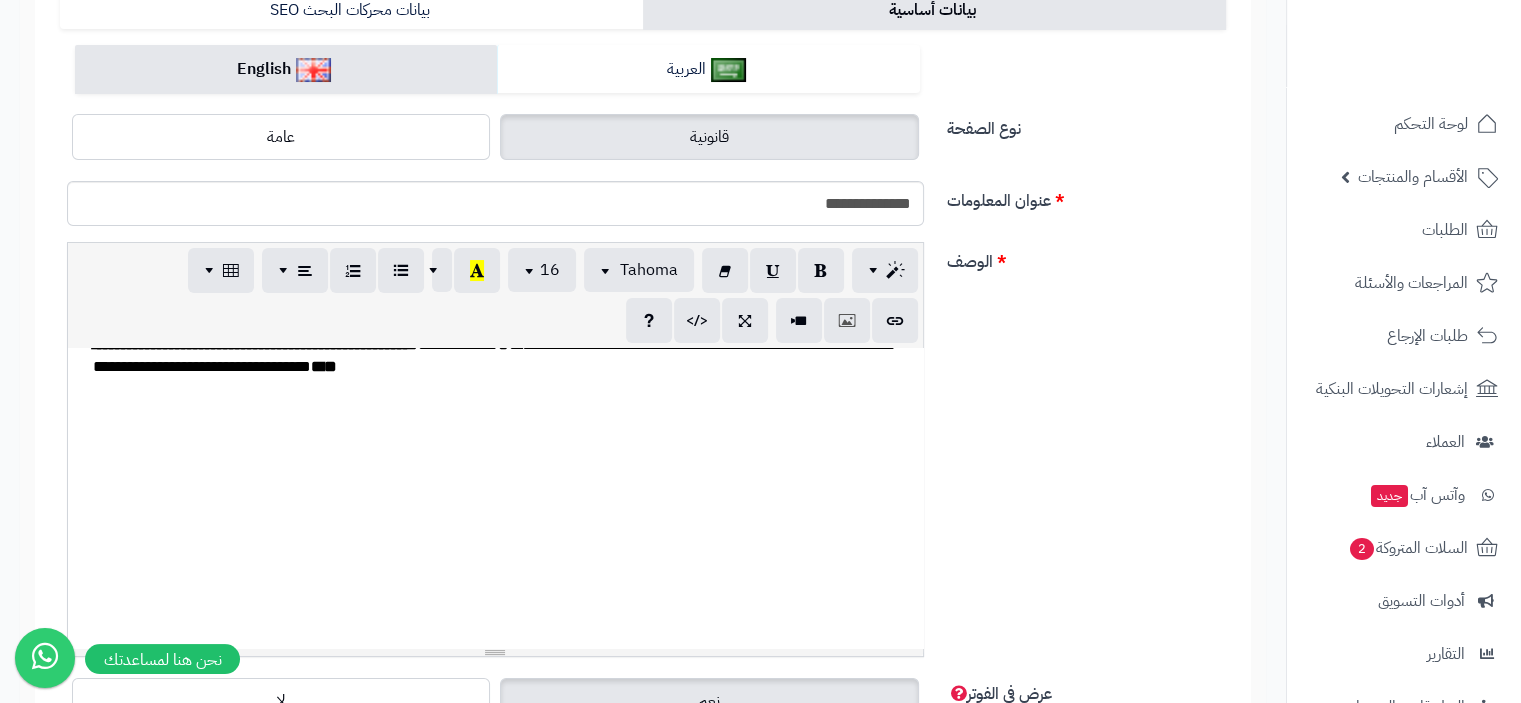 scroll, scrollTop: 780, scrollLeft: 0, axis: vertical 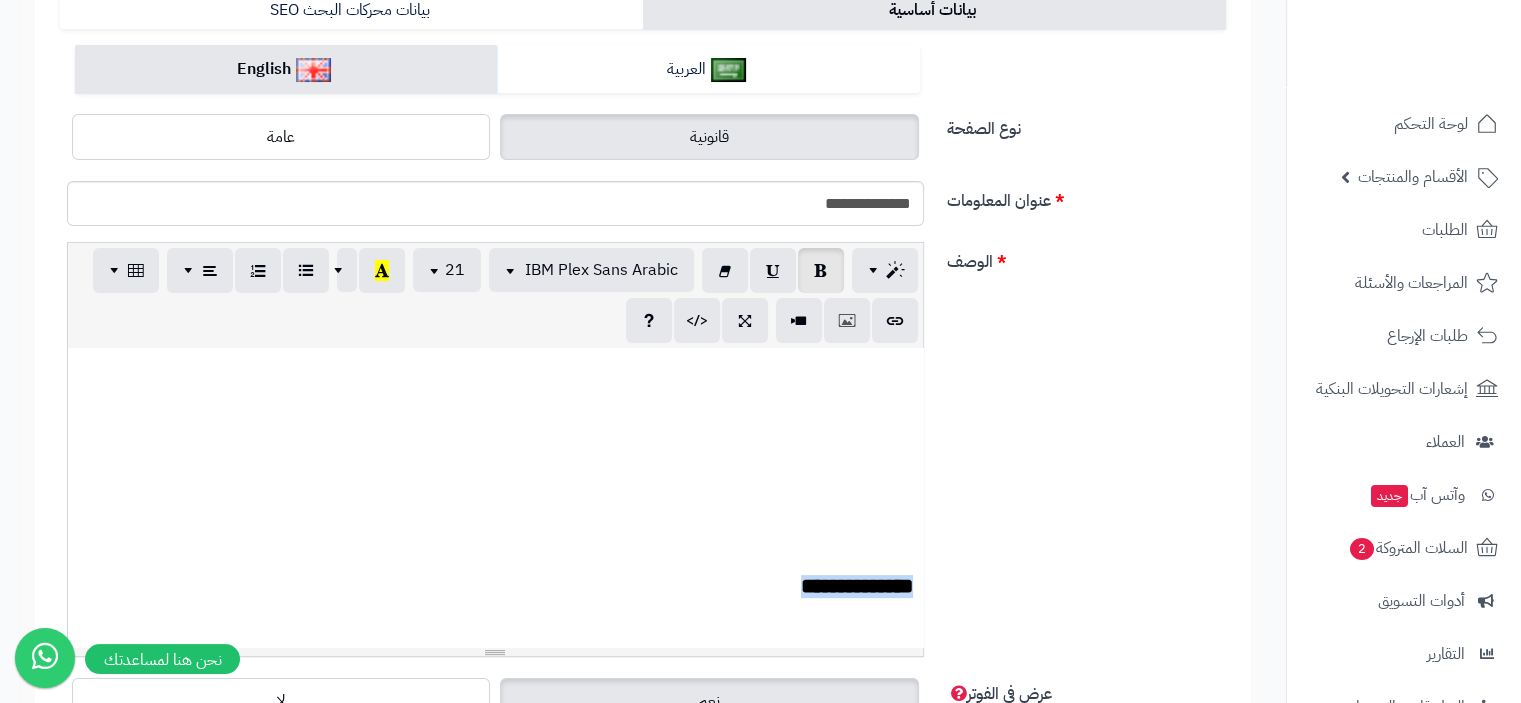 drag, startPoint x: 774, startPoint y: 578, endPoint x: 952, endPoint y: 580, distance: 178.01123 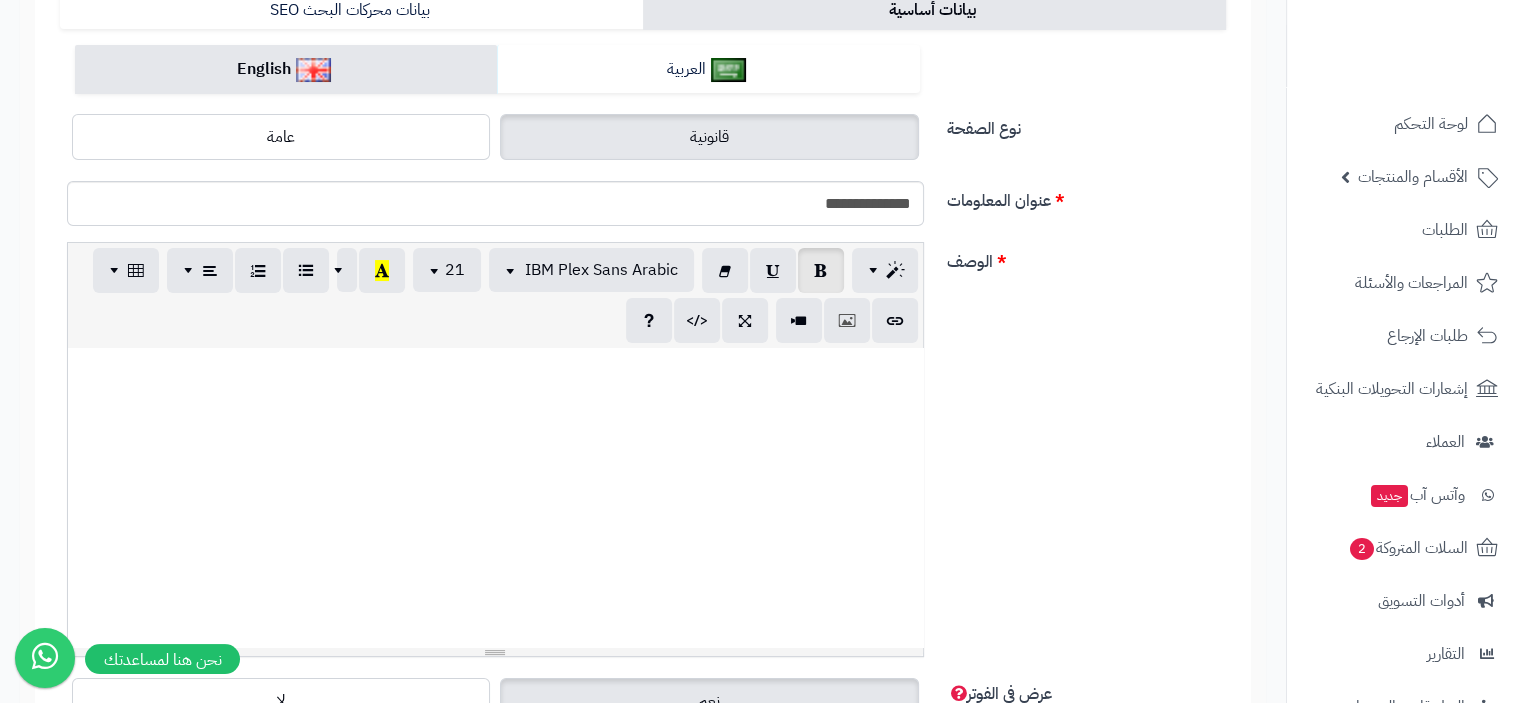 click on "**********" at bounding box center (495, 498) 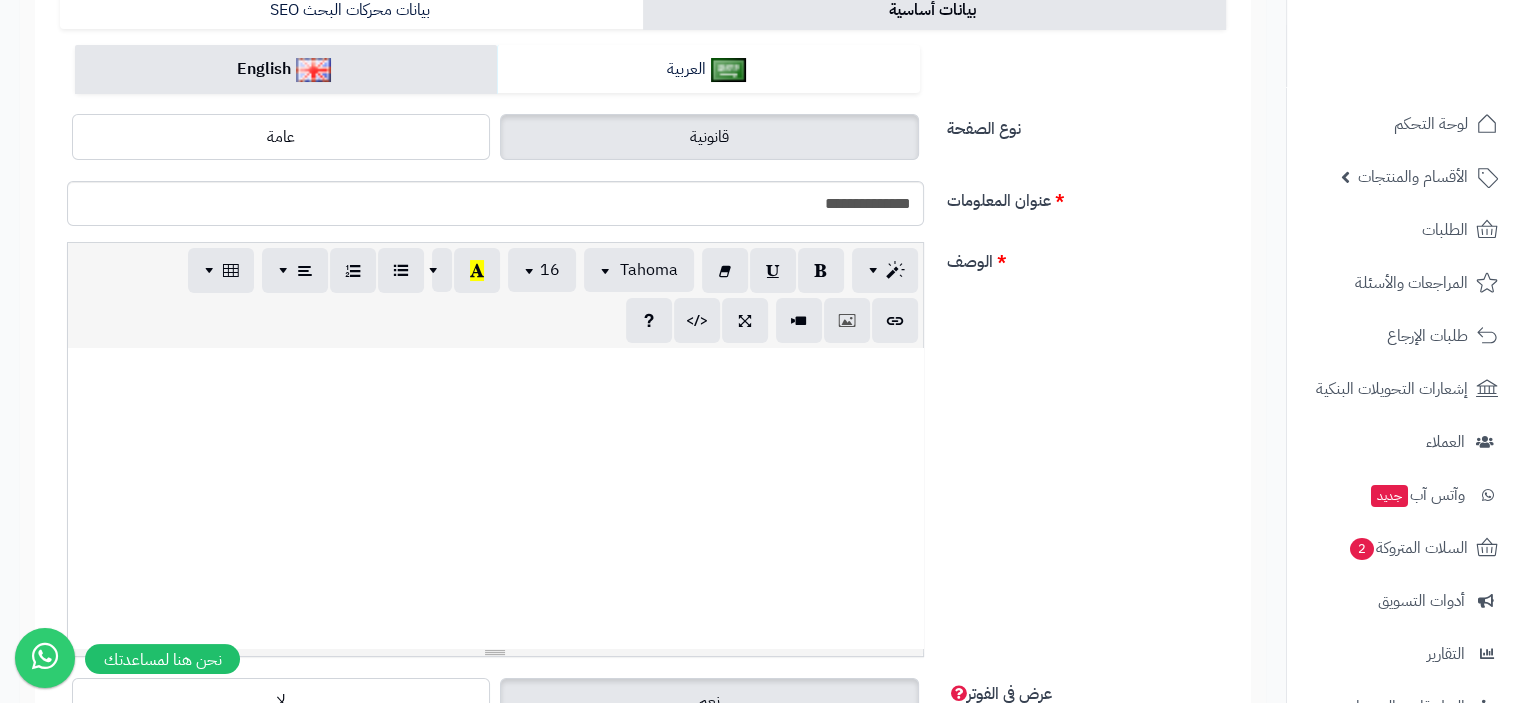 scroll, scrollTop: 852, scrollLeft: 0, axis: vertical 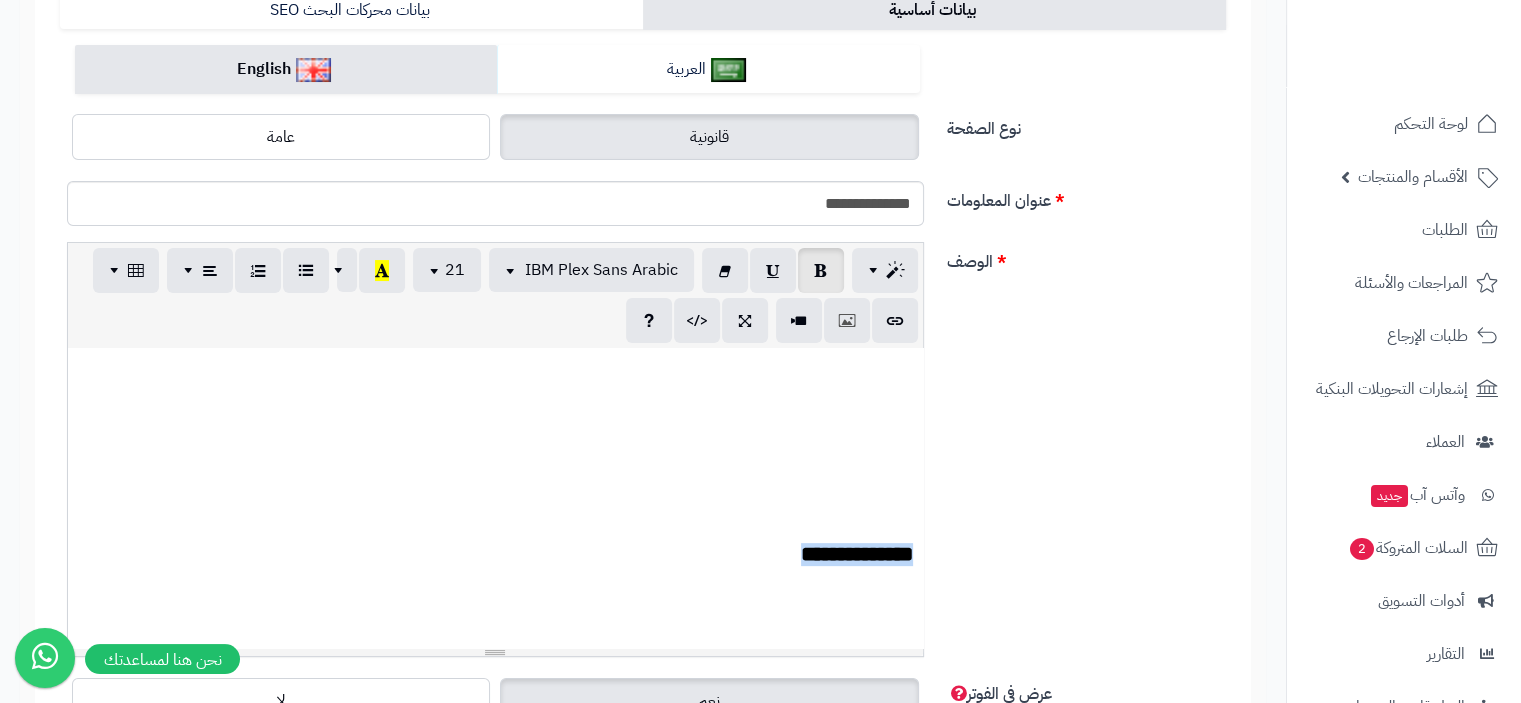 drag, startPoint x: 756, startPoint y: 547, endPoint x: 1099, endPoint y: 552, distance: 343.03644 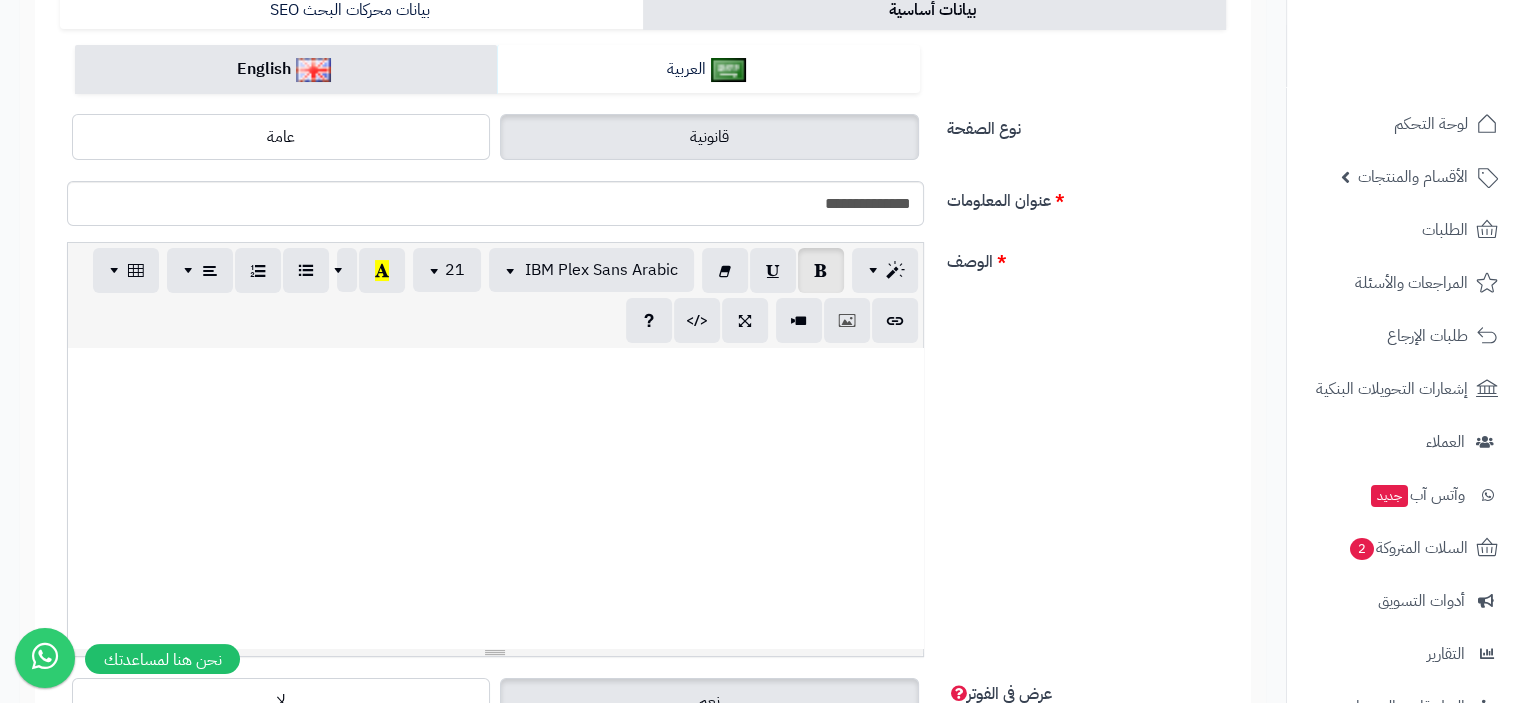 click on "**********" at bounding box center (495, 498) 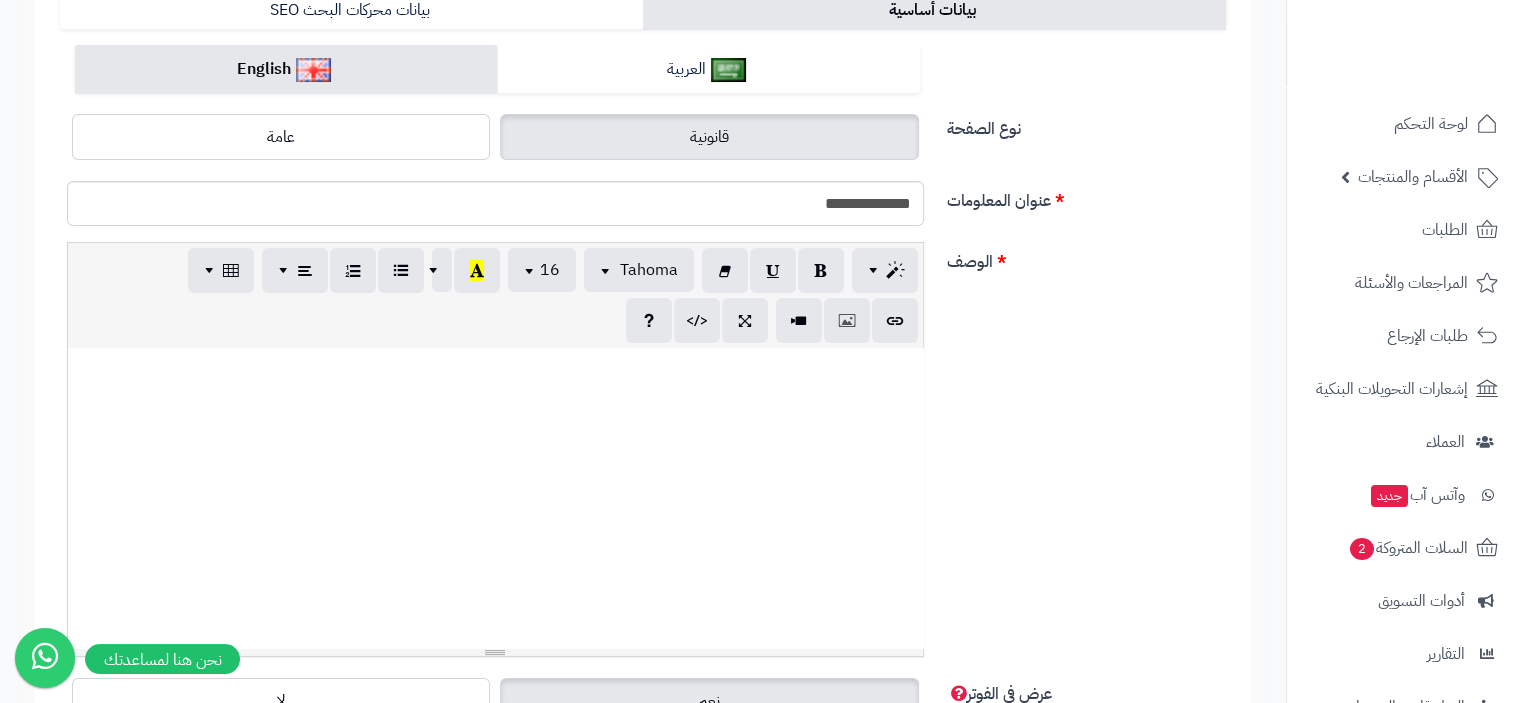 scroll, scrollTop: 883, scrollLeft: 0, axis: vertical 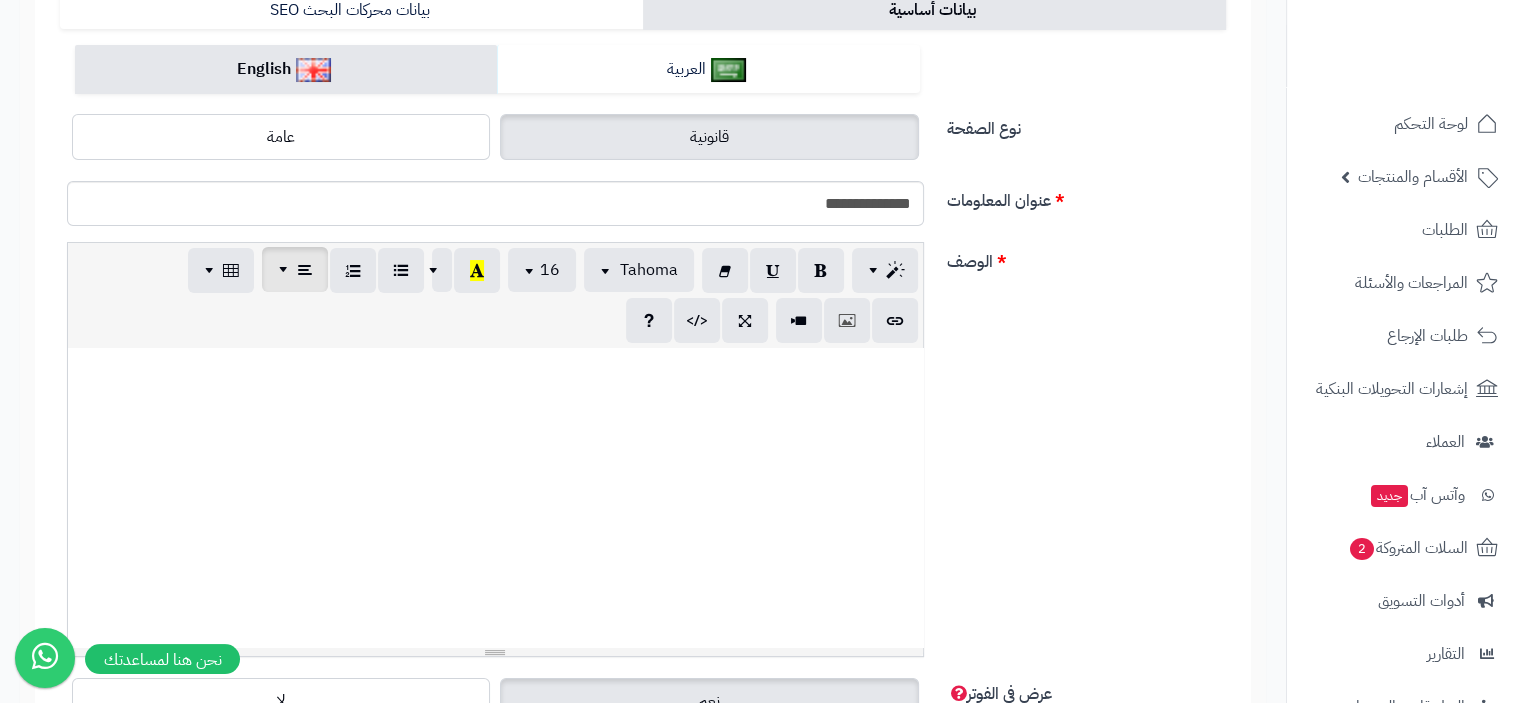 click at bounding box center [286, 269] 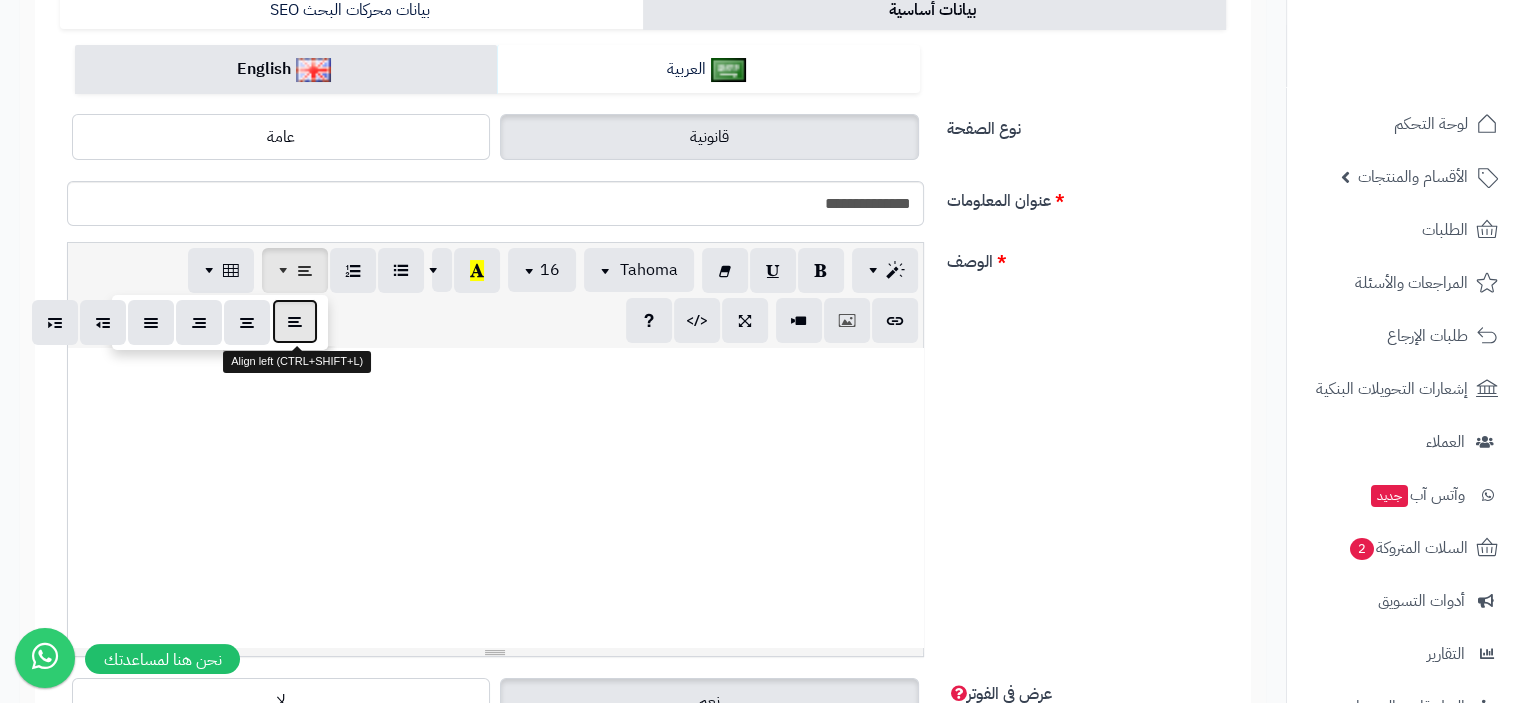 click at bounding box center [295, 321] 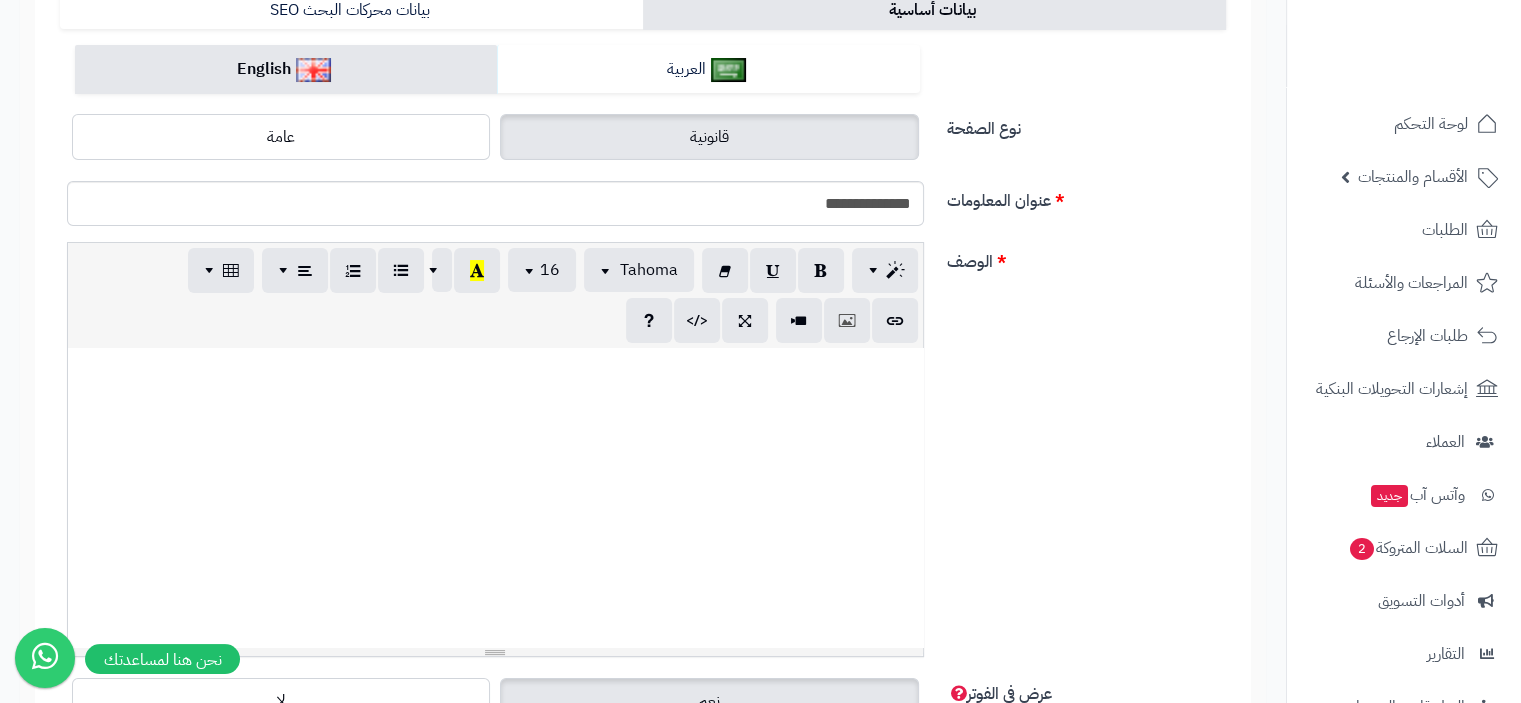 click on "**********" at bounding box center (139, 129) 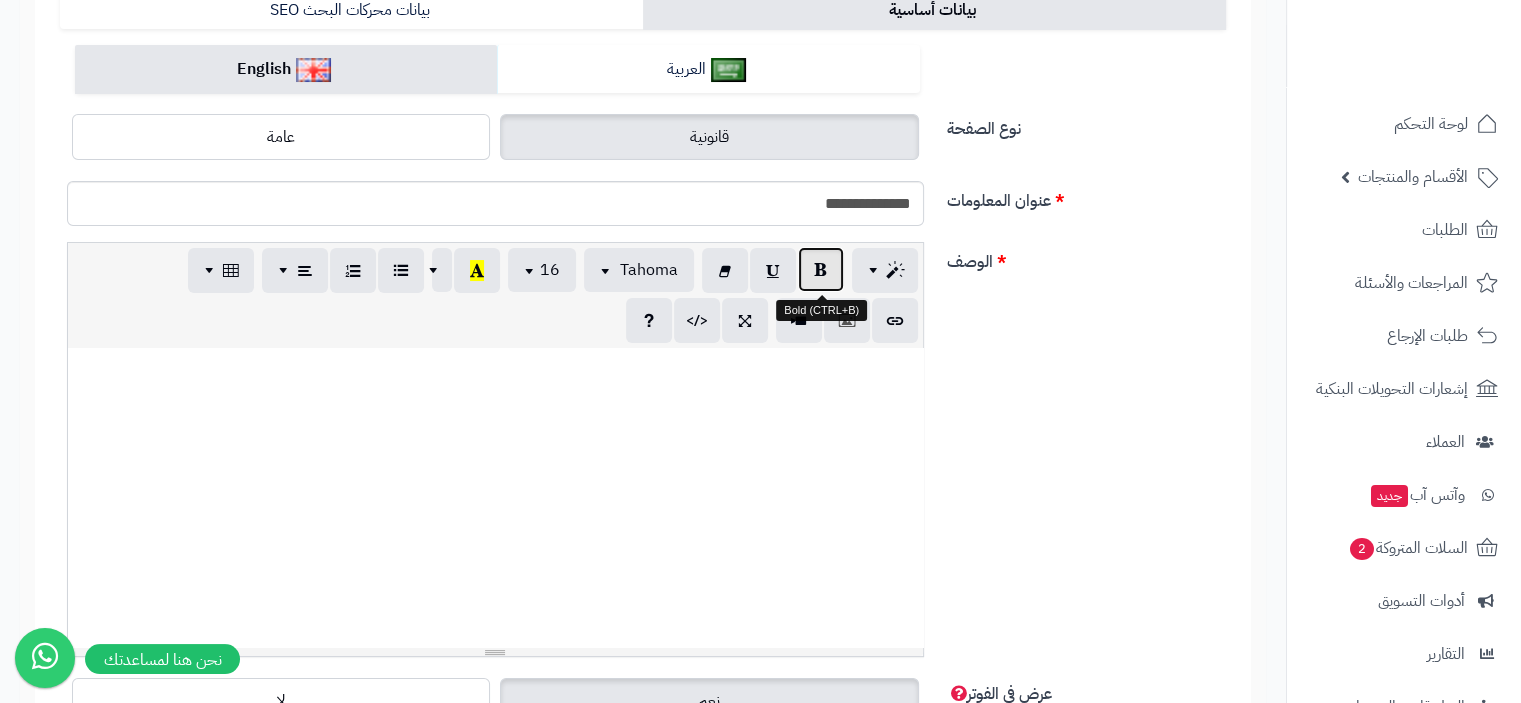 click at bounding box center (821, 269) 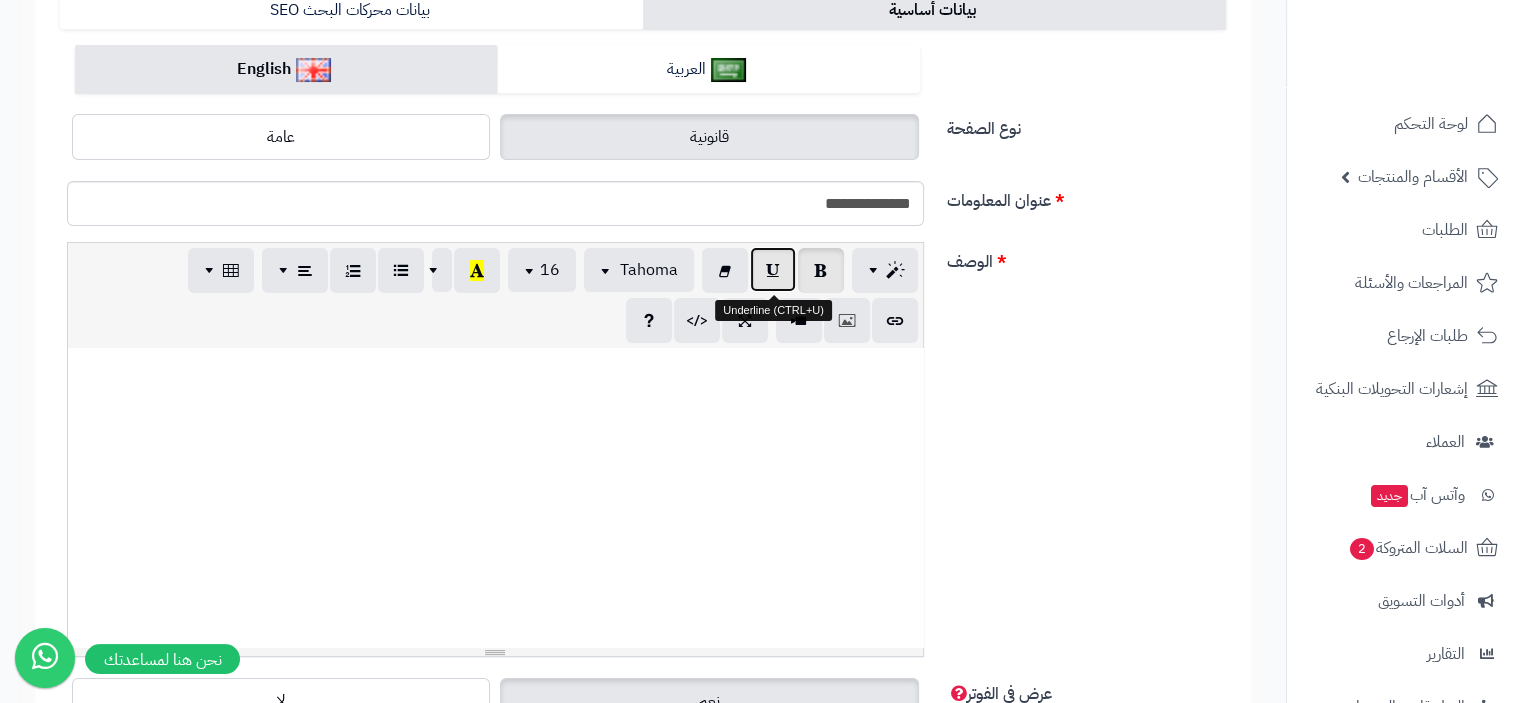 click at bounding box center (773, 269) 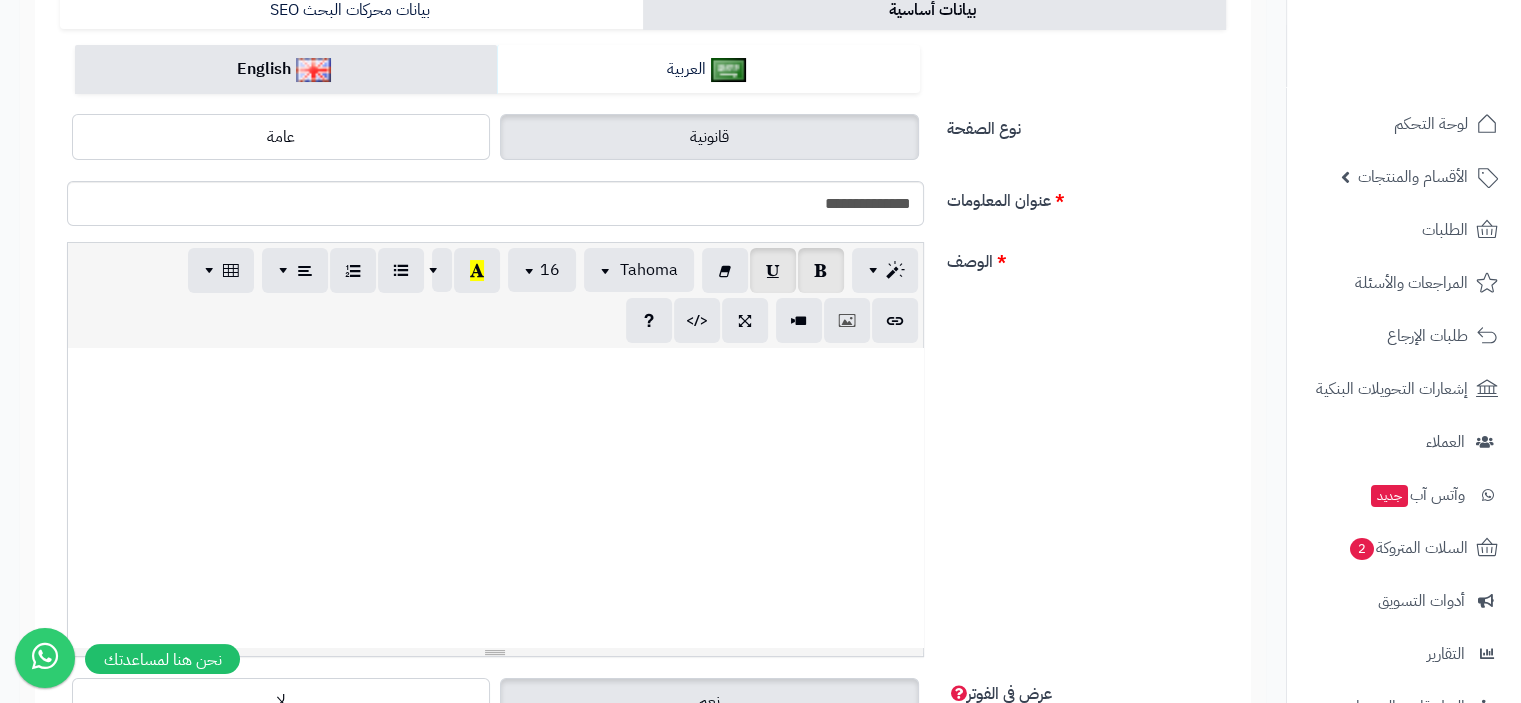 click at bounding box center [503, 159] 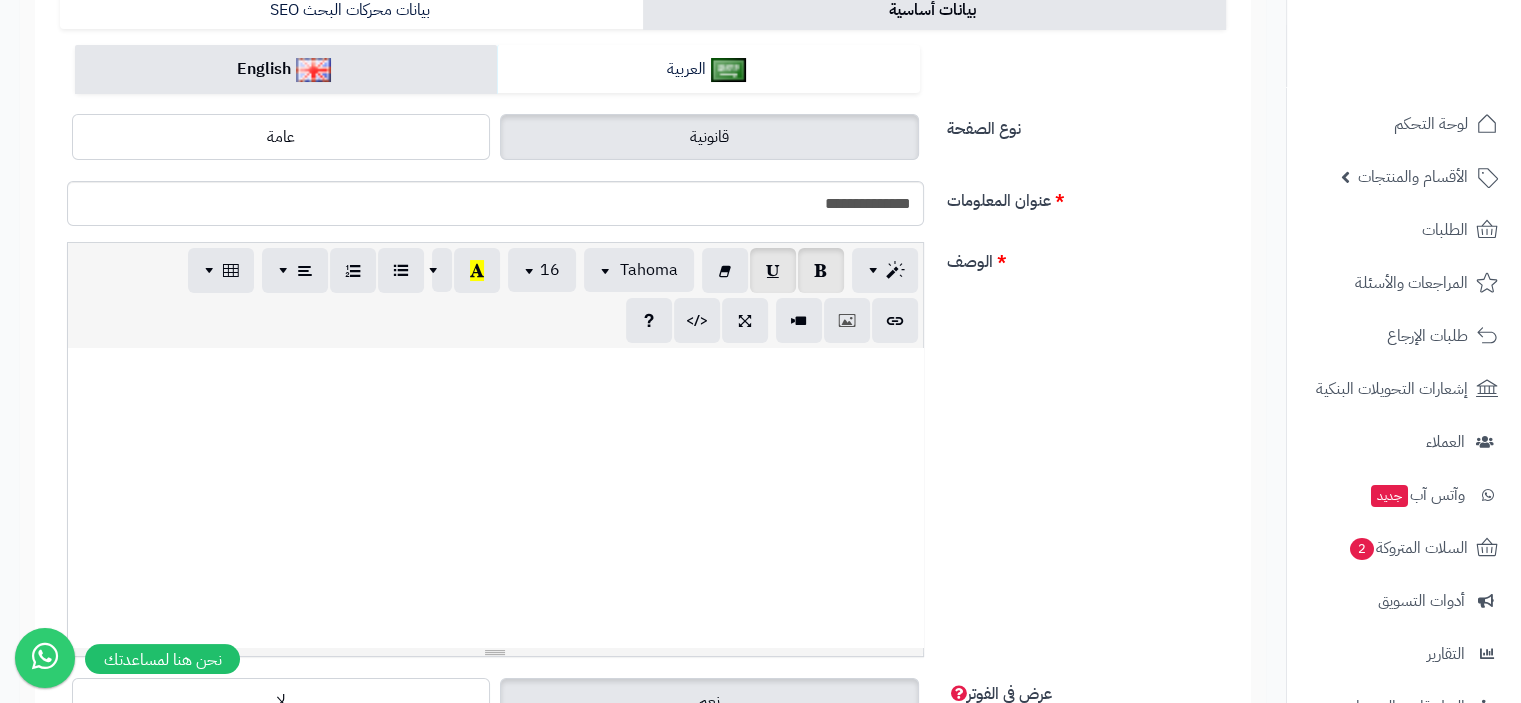 drag, startPoint x: 435, startPoint y: 402, endPoint x: 863, endPoint y: 412, distance: 428.11682 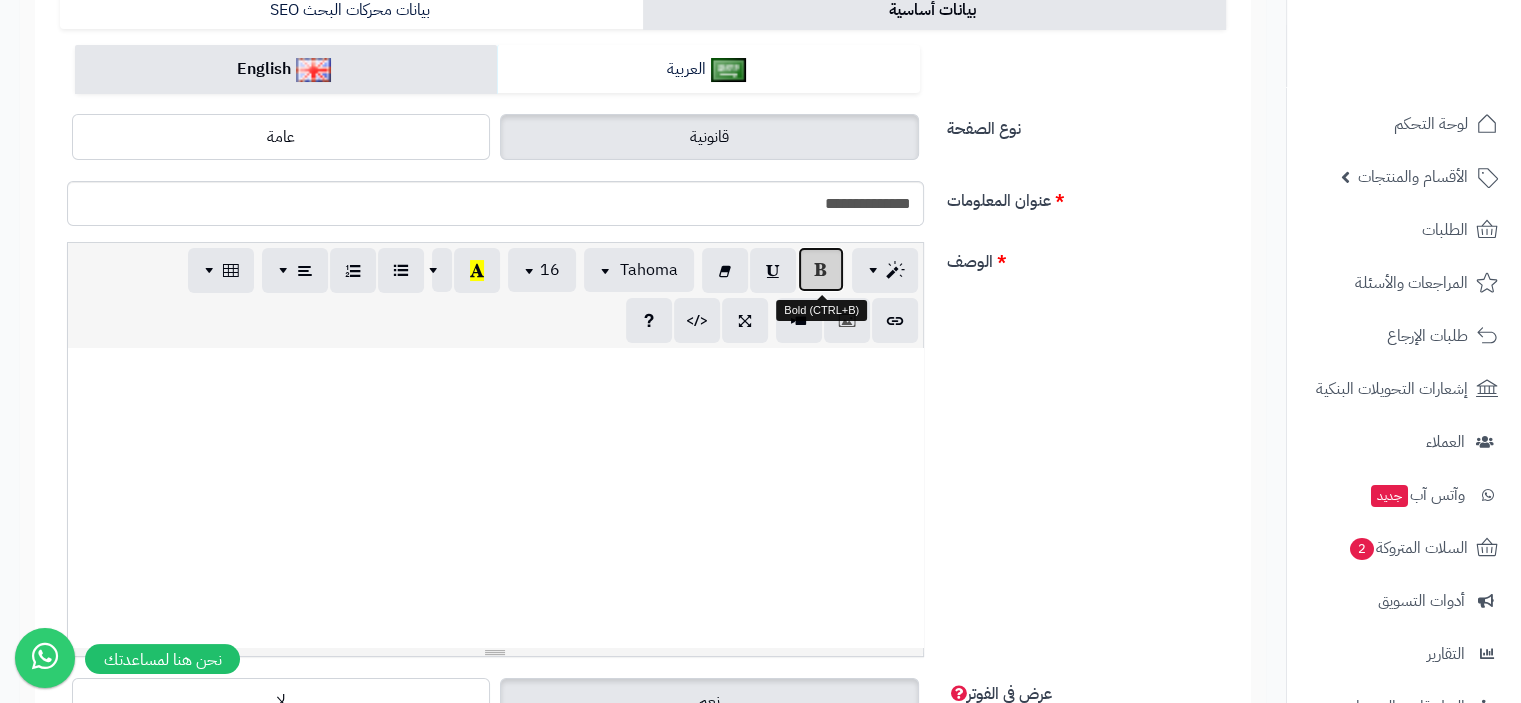click at bounding box center (821, 269) 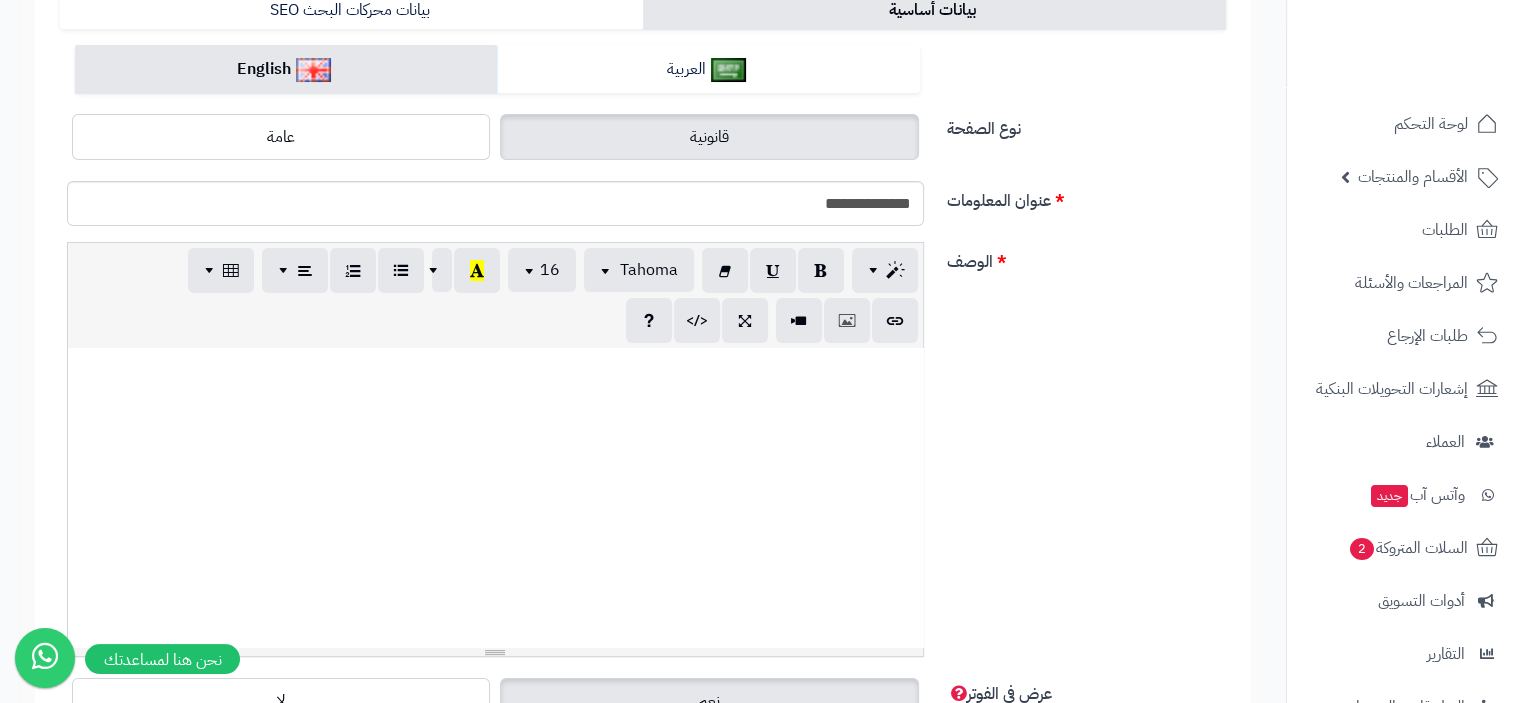 click at bounding box center (503, 159) 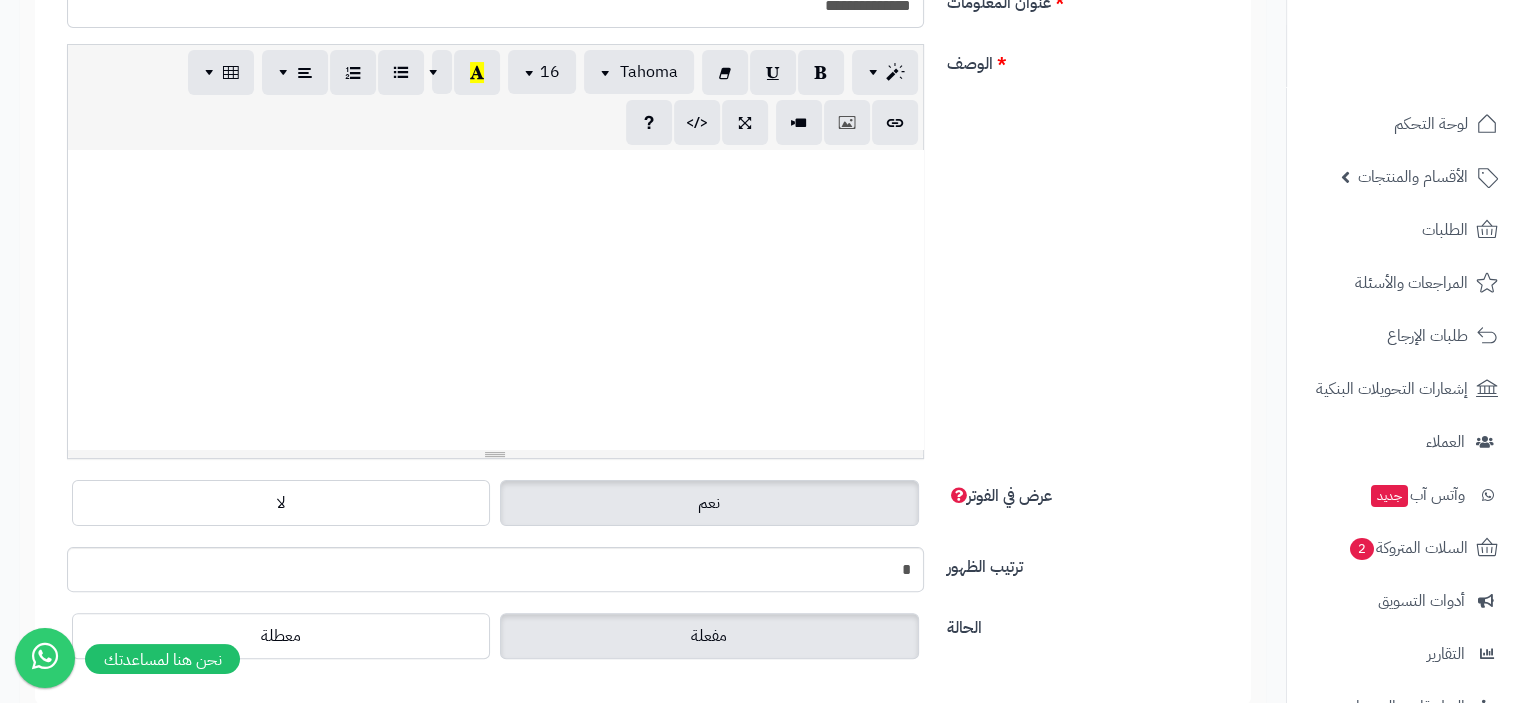 scroll, scrollTop: 200, scrollLeft: 0, axis: vertical 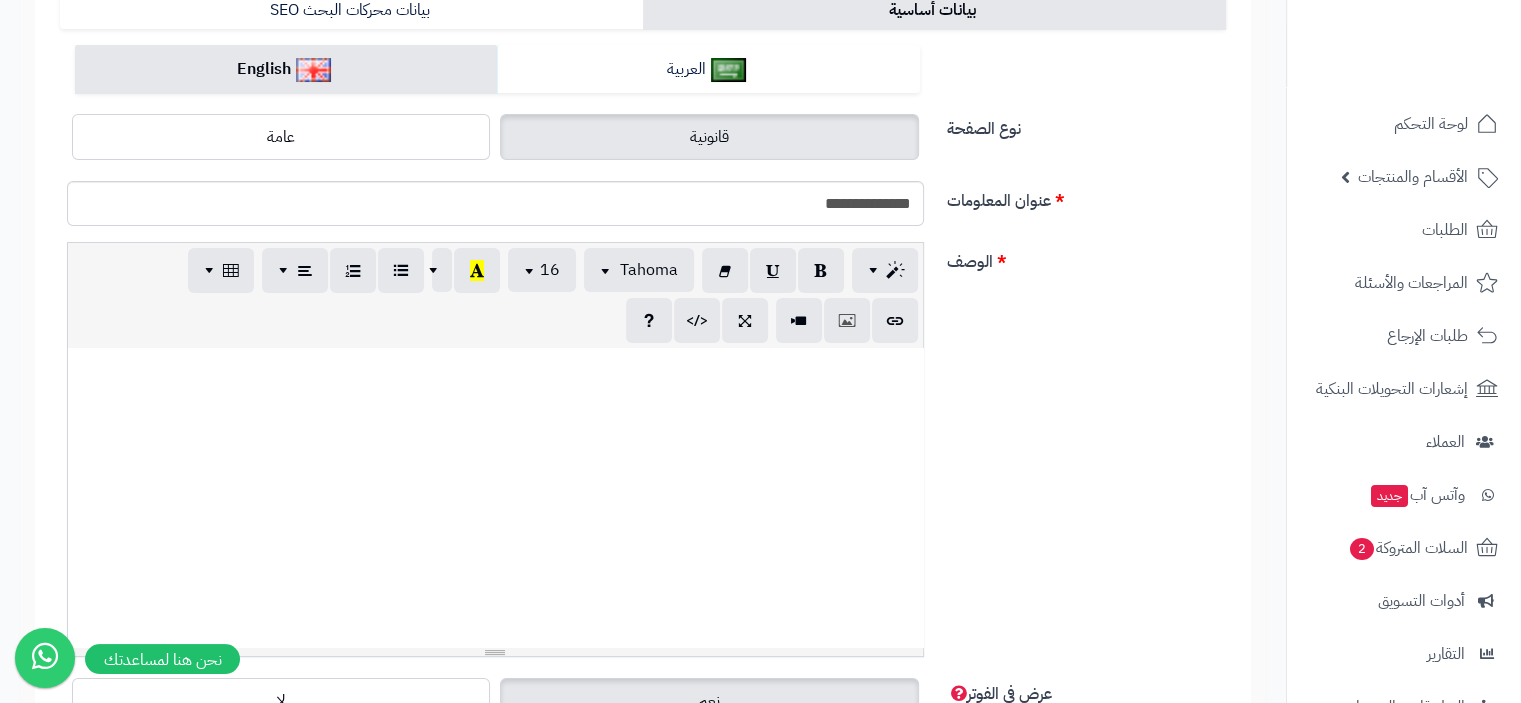drag, startPoint x: 89, startPoint y: 435, endPoint x: 49, endPoint y: 488, distance: 66.4003 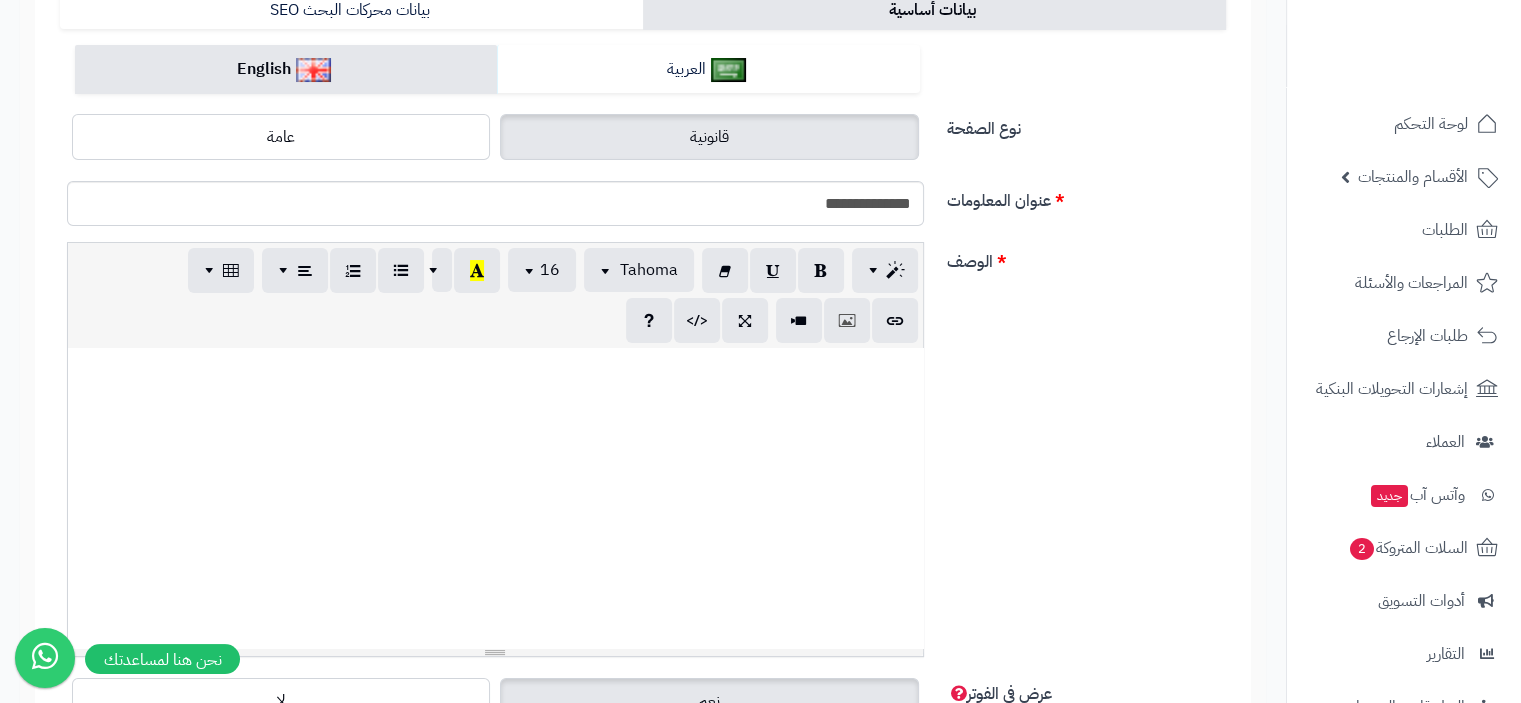 click on "**********" at bounding box center (503, -2) 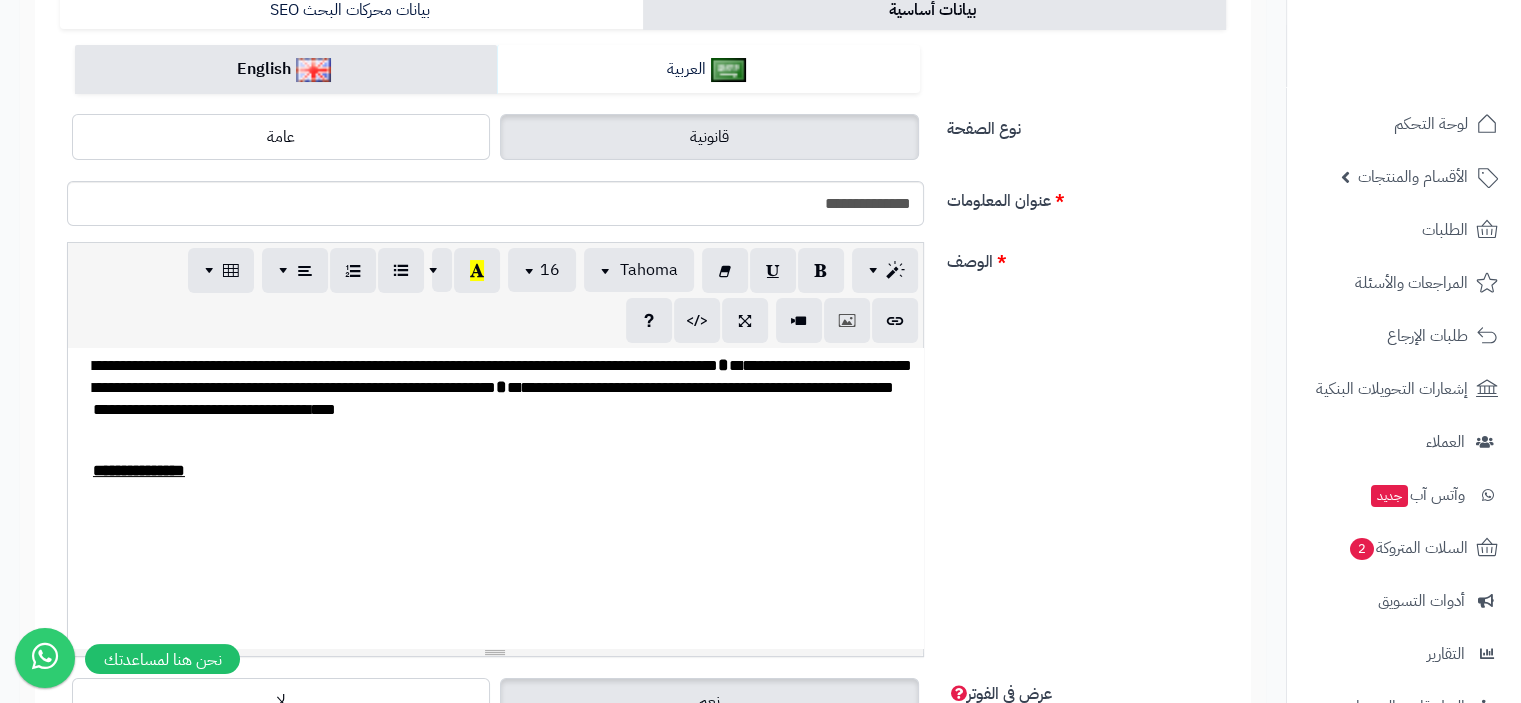scroll, scrollTop: 523, scrollLeft: 0, axis: vertical 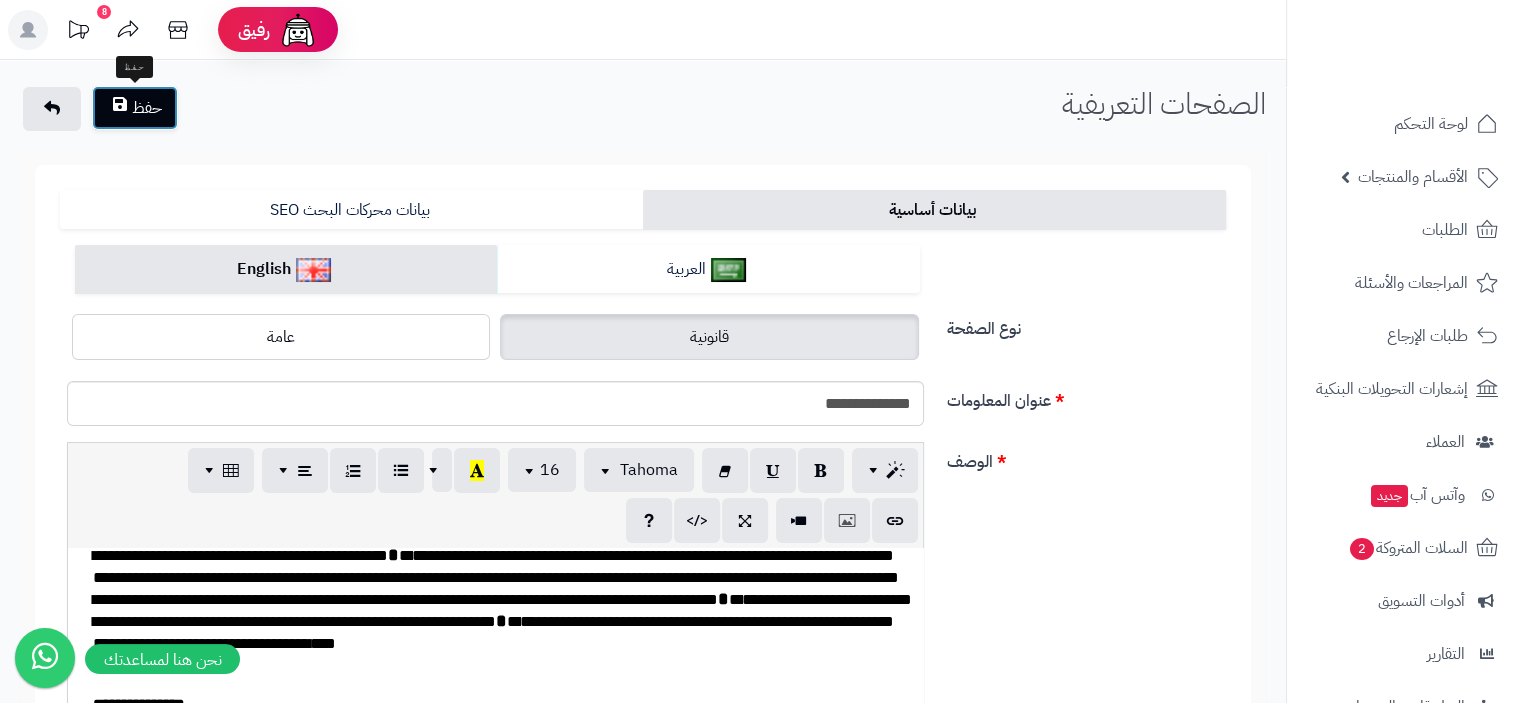 click on "حفظ" at bounding box center [135, 108] 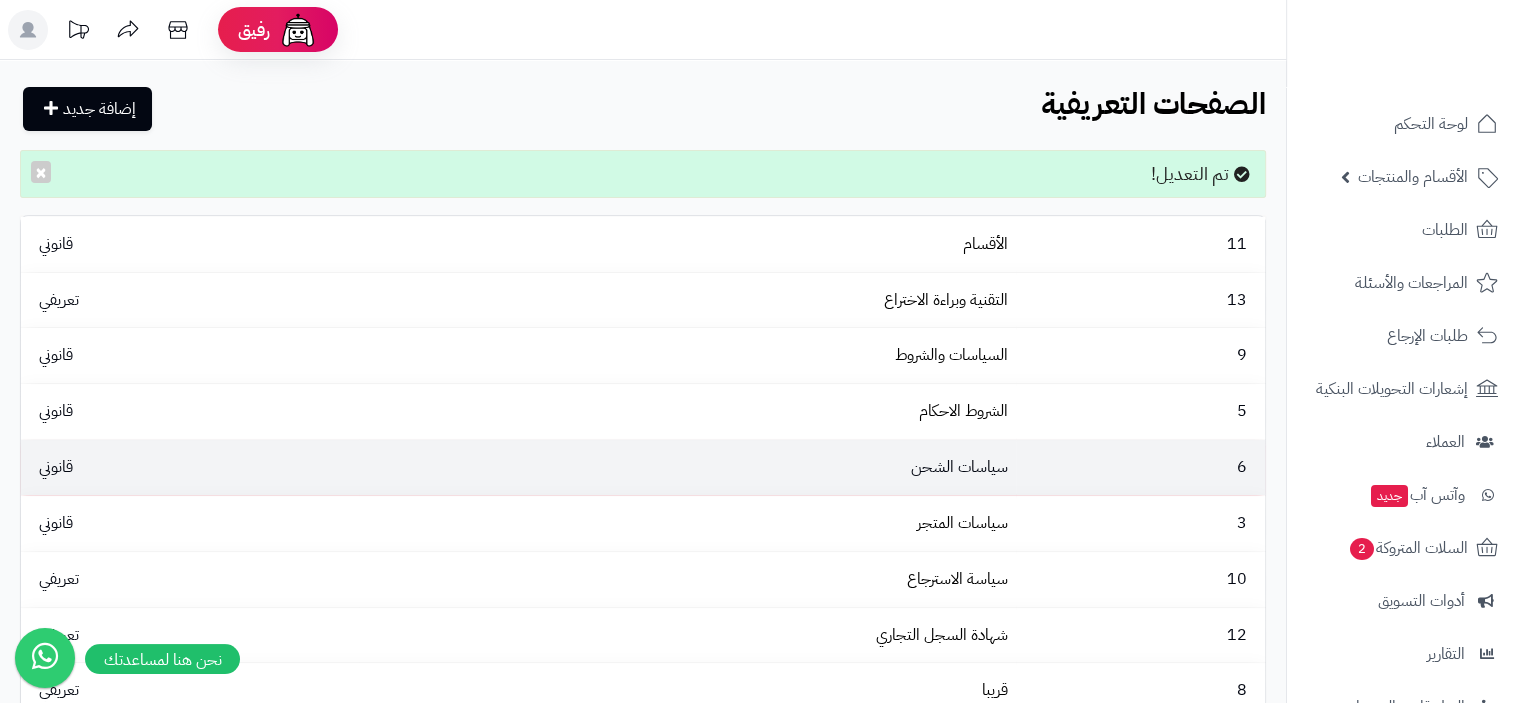 scroll, scrollTop: 311, scrollLeft: 0, axis: vertical 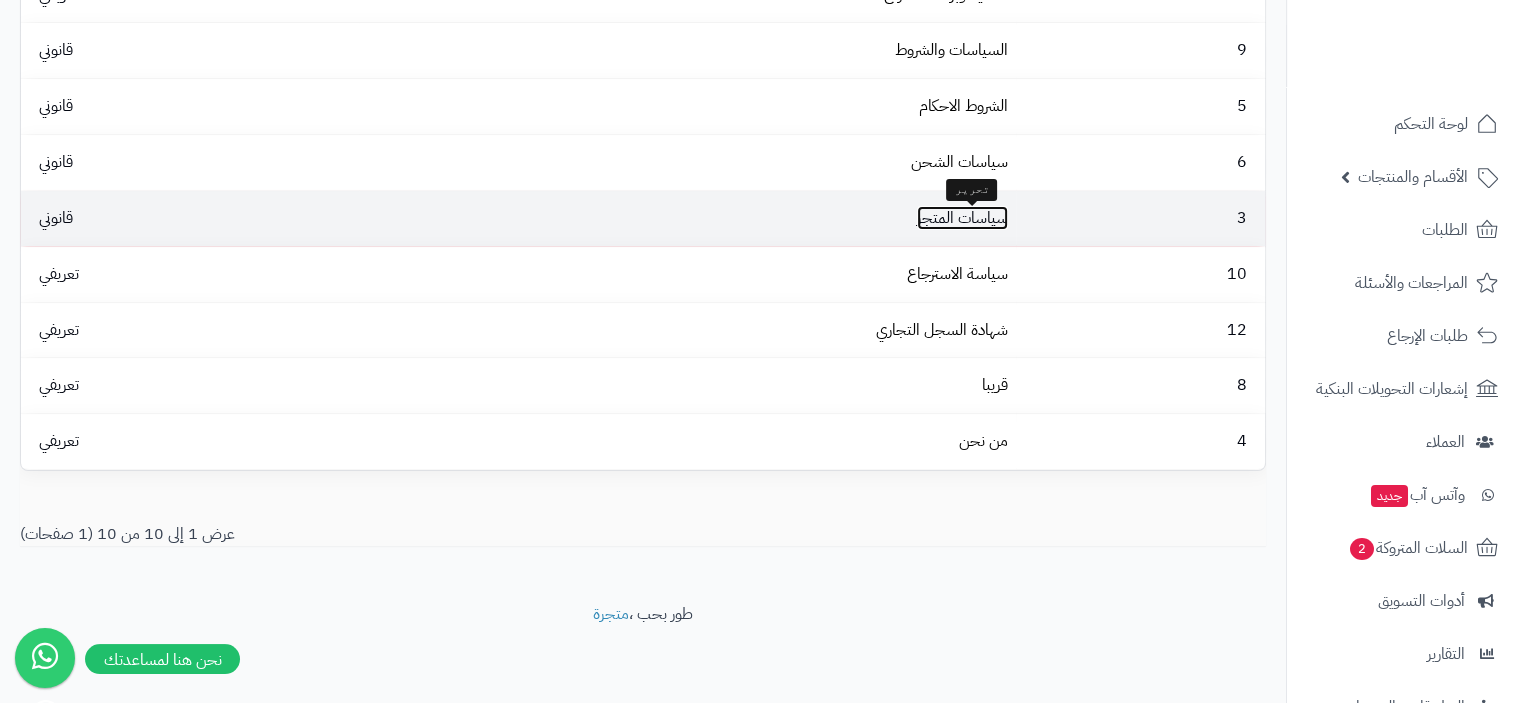 click on "سياسات المتجر" at bounding box center [962, 218] 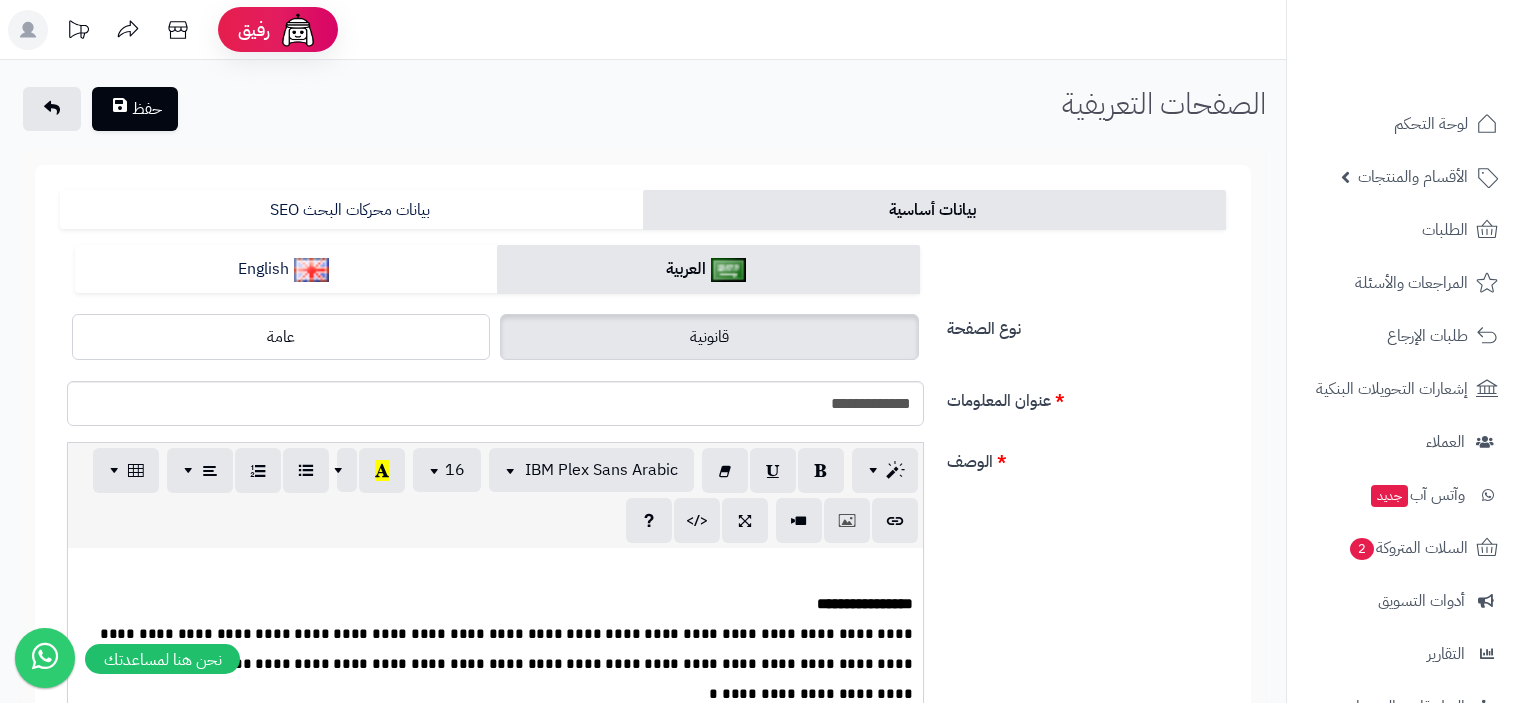 scroll, scrollTop: 0, scrollLeft: 0, axis: both 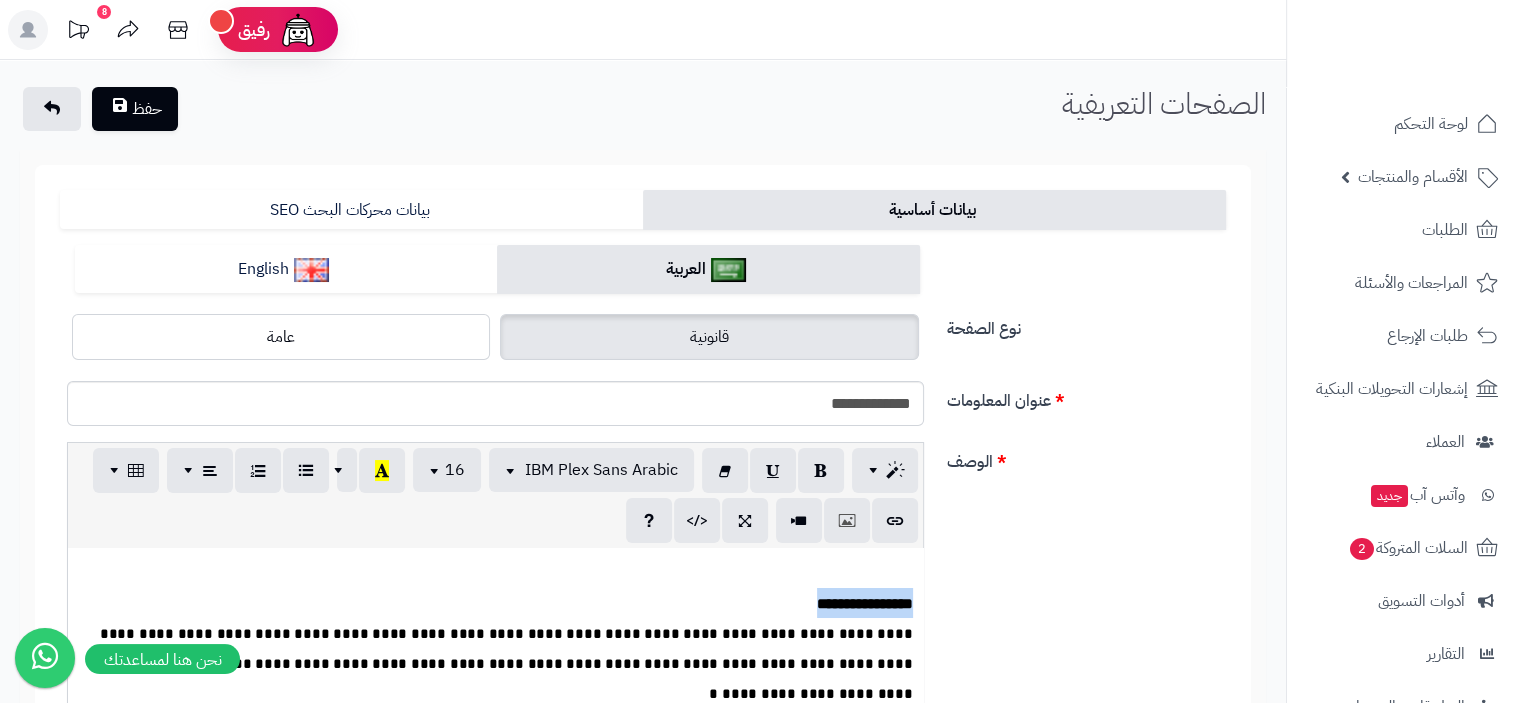 drag, startPoint x: 800, startPoint y: 604, endPoint x: 978, endPoint y: 604, distance: 178 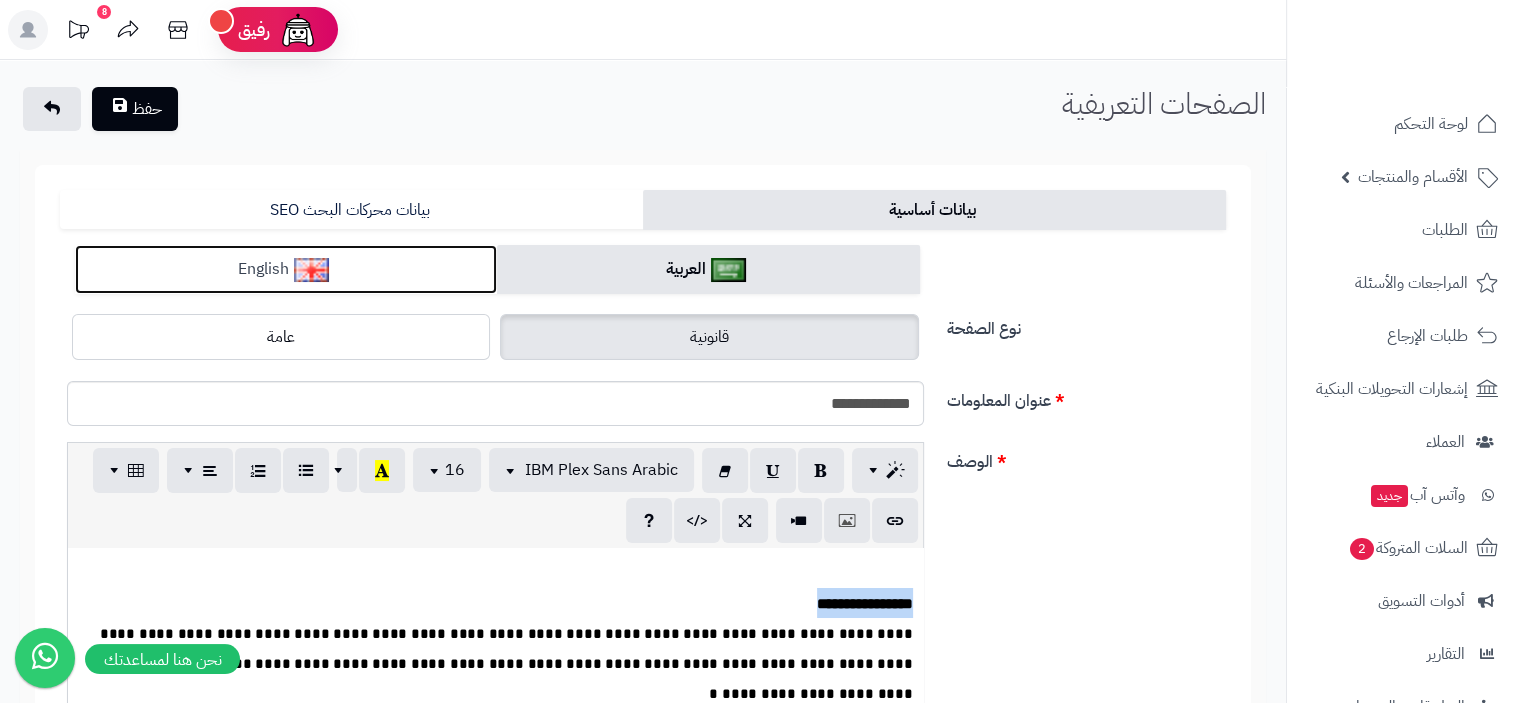 click at bounding box center [311, 270] 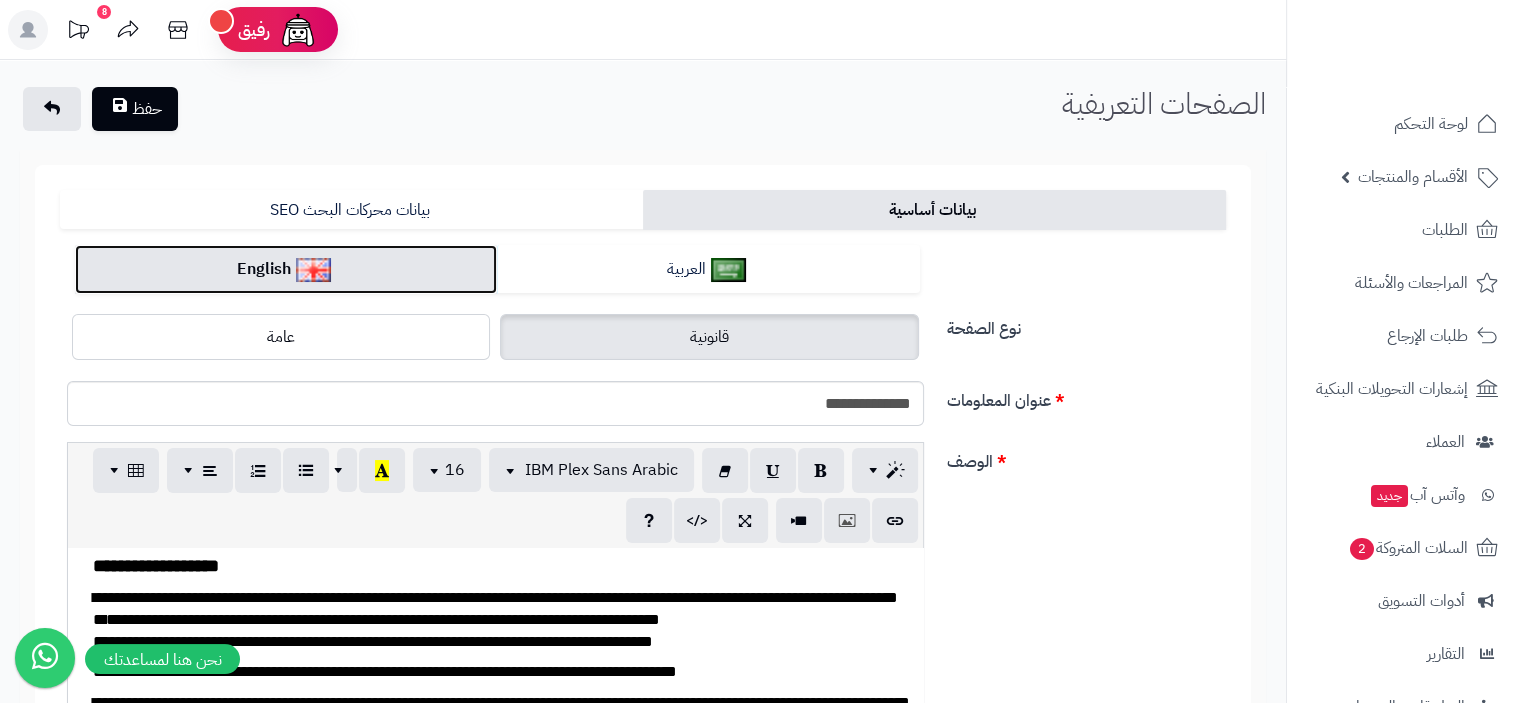 scroll, scrollTop: 0, scrollLeft: 0, axis: both 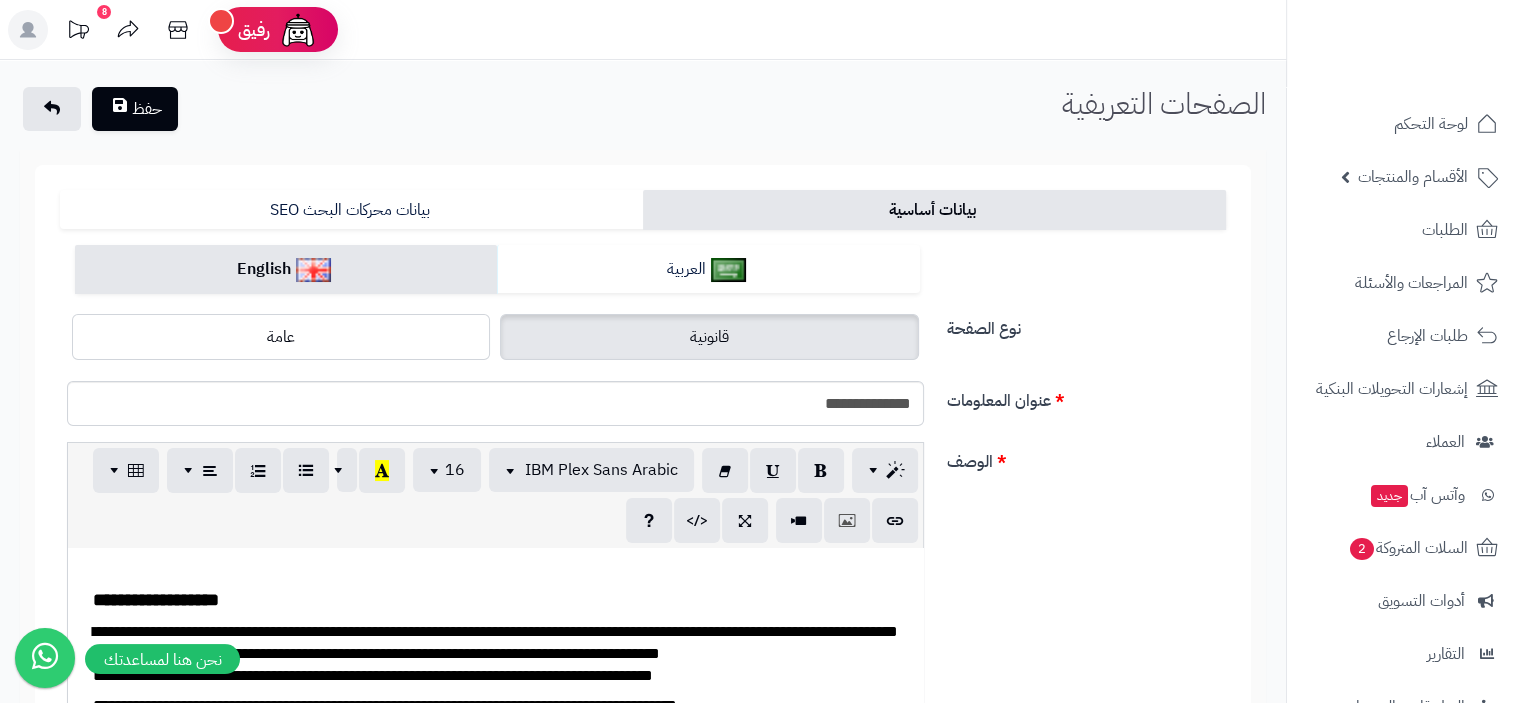 click on "**********" at bounding box center [156, 600] 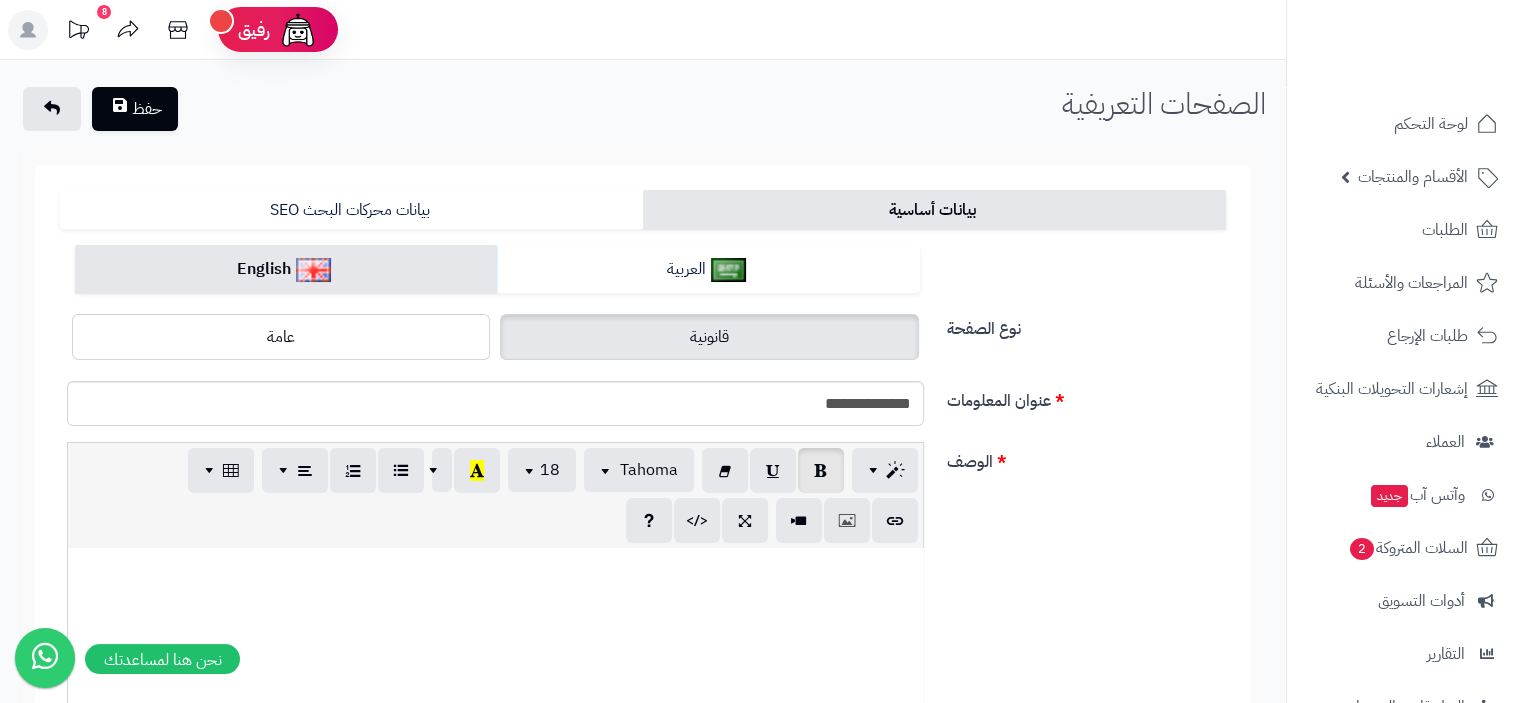 scroll, scrollTop: 923, scrollLeft: 0, axis: vertical 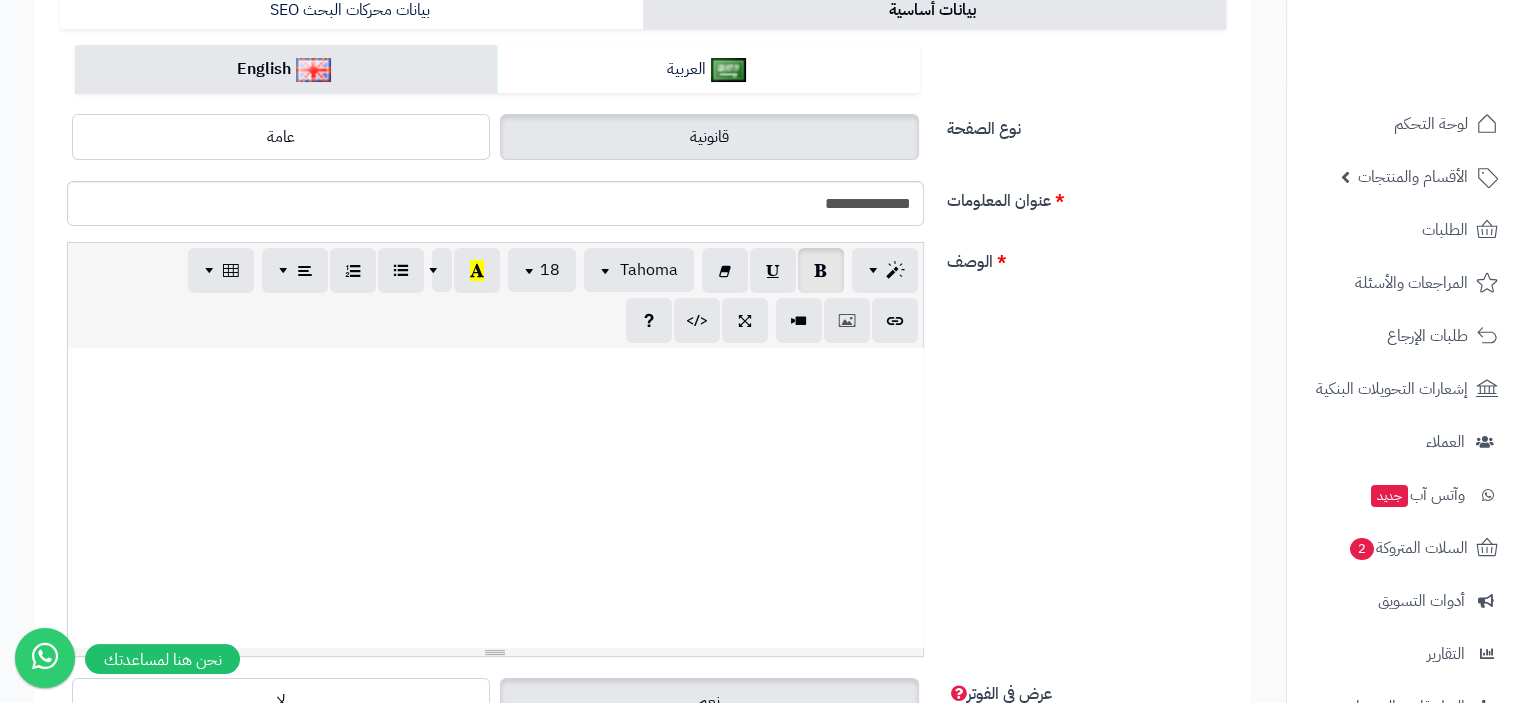 drag, startPoint x: 220, startPoint y: 475, endPoint x: 36, endPoint y: 472, distance: 184.02446 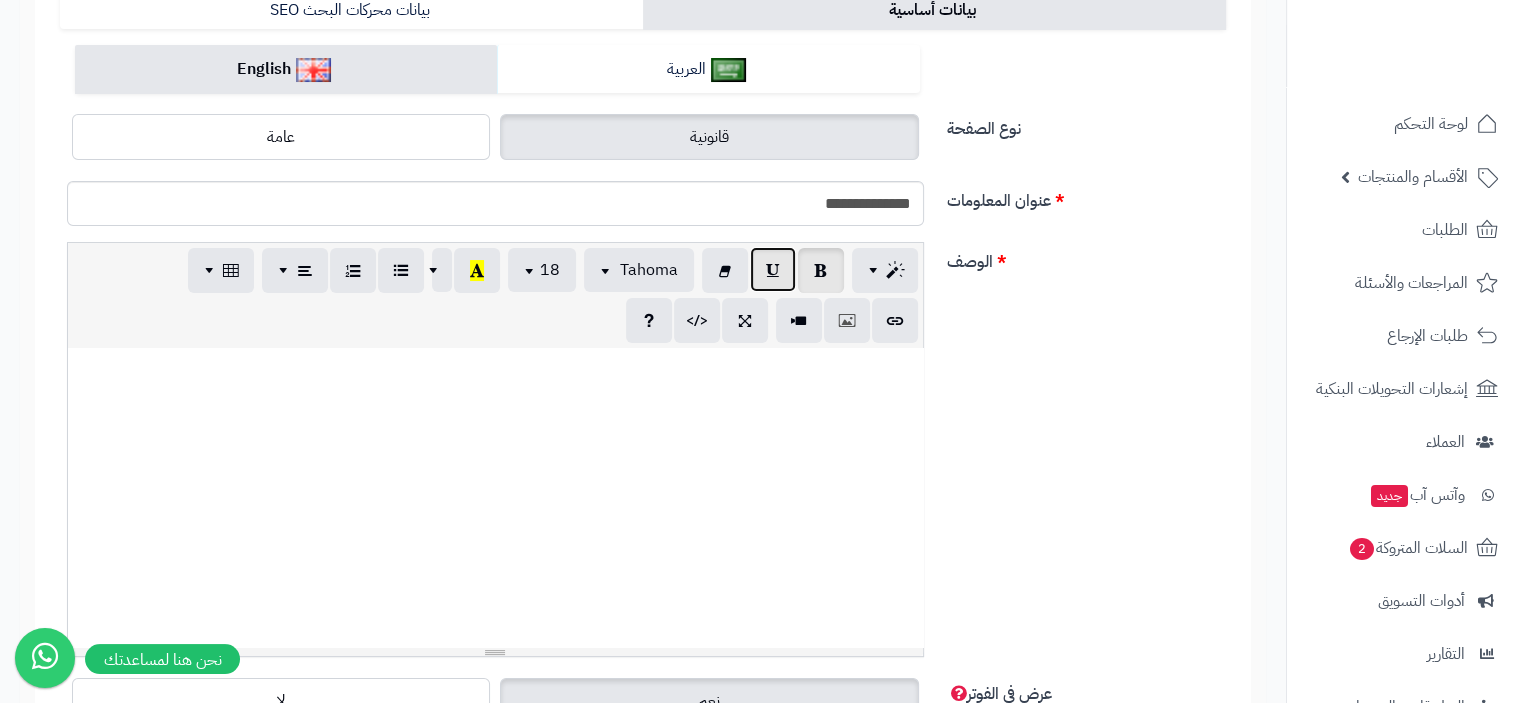 click at bounding box center [773, 269] 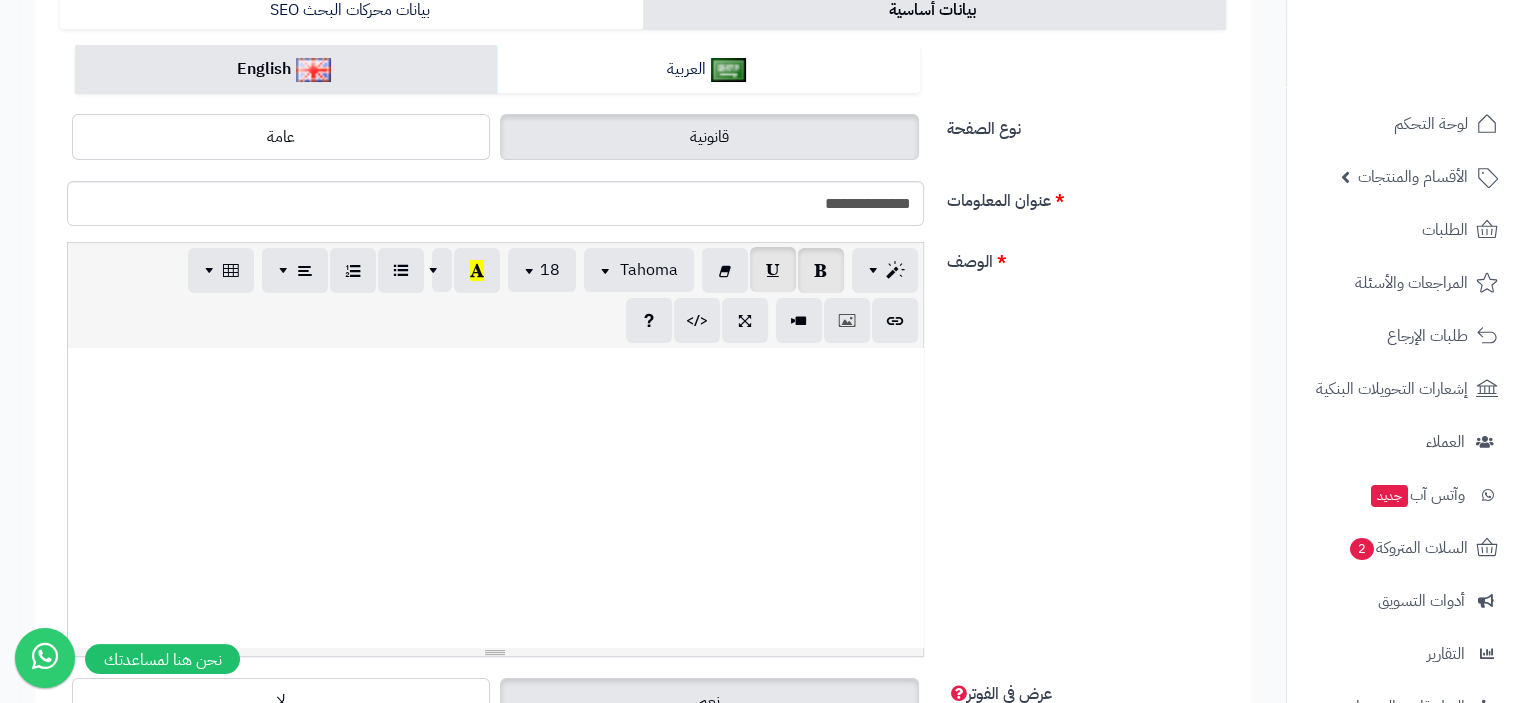 type 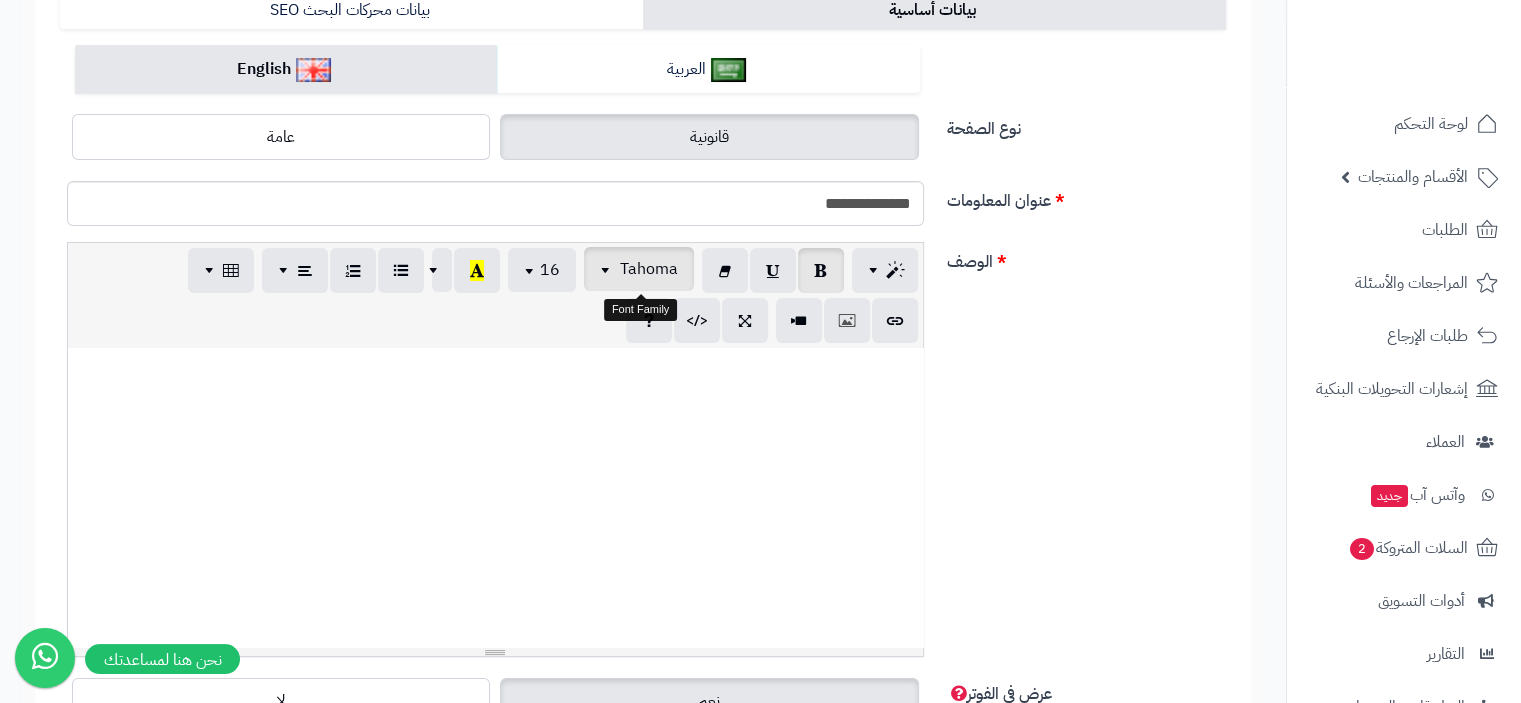 click at bounding box center [608, 269] 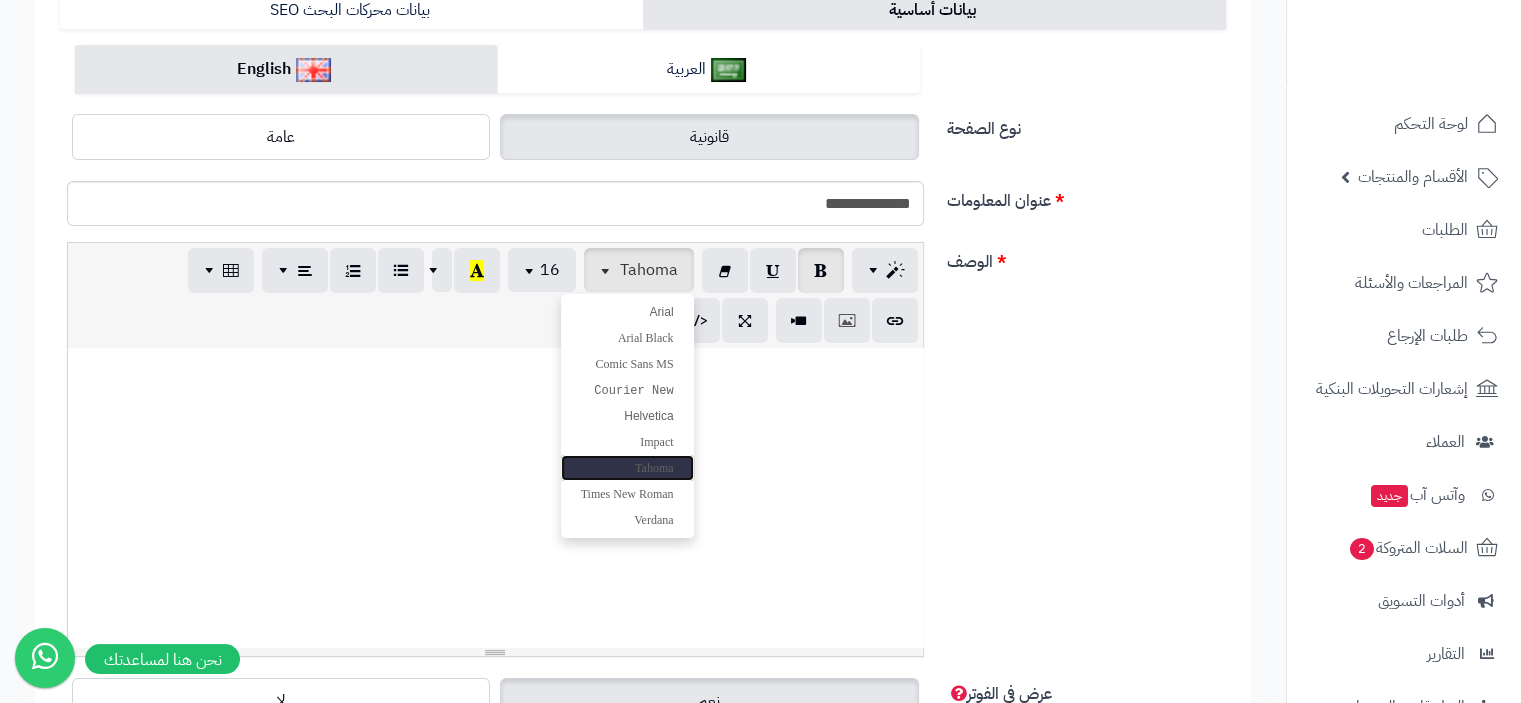 click on "Tahoma" at bounding box center [654, 468] 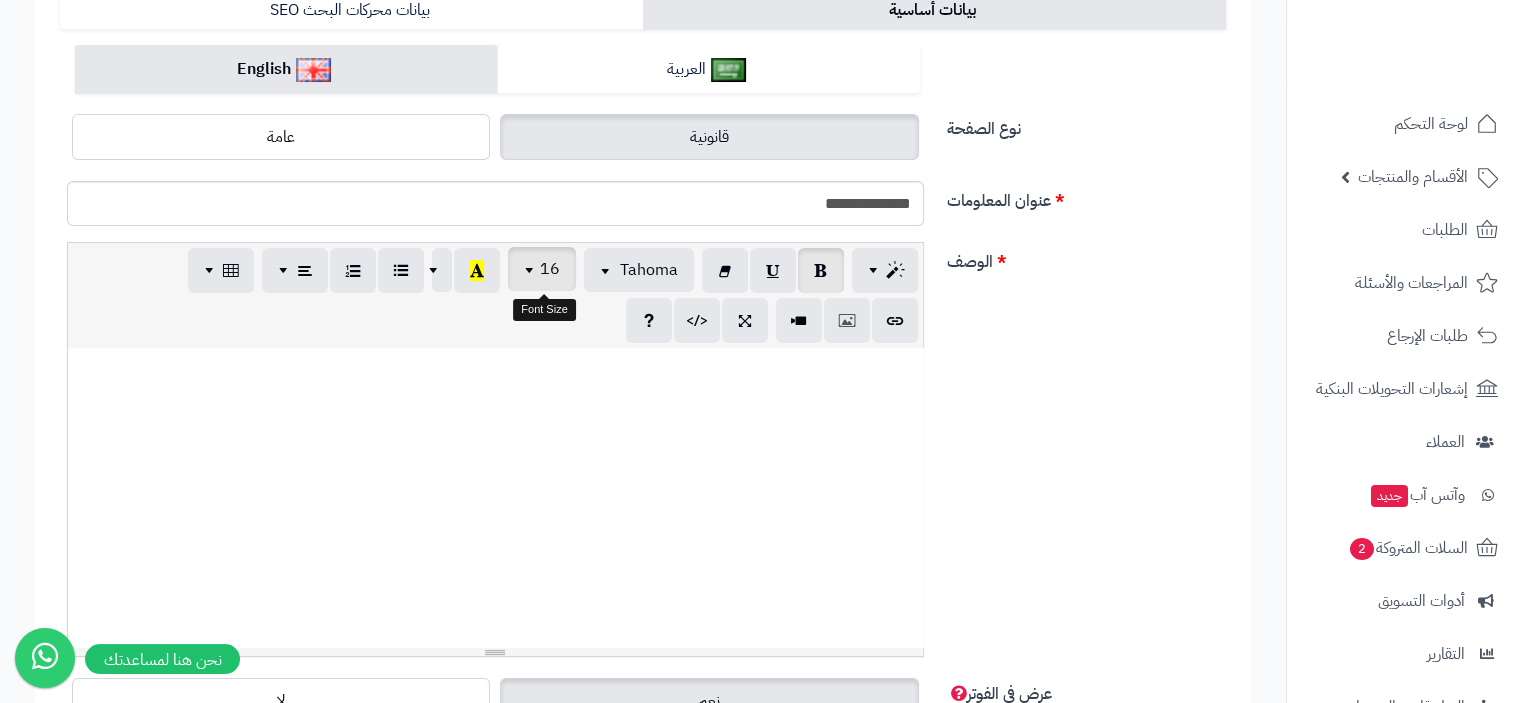 click at bounding box center [532, 269] 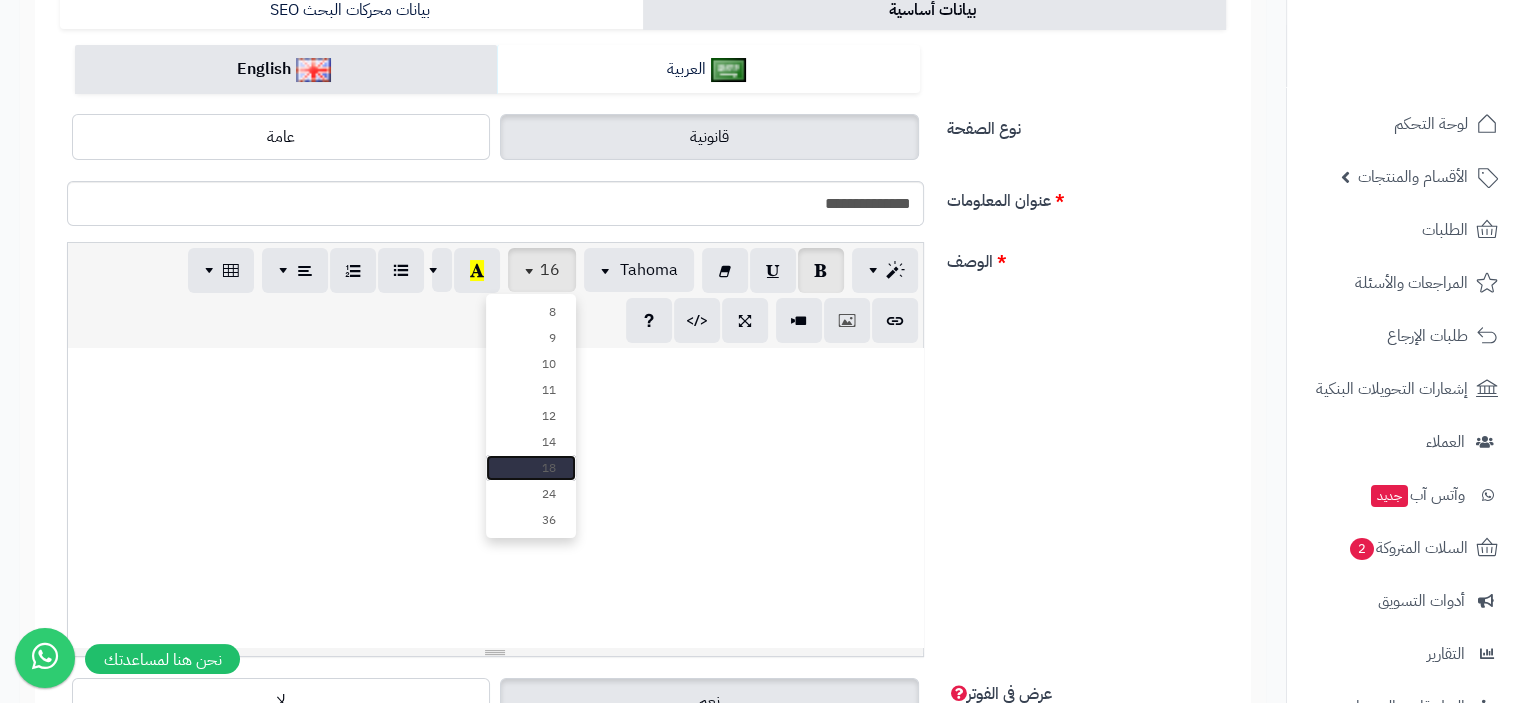 click on "18" at bounding box center [531, 468] 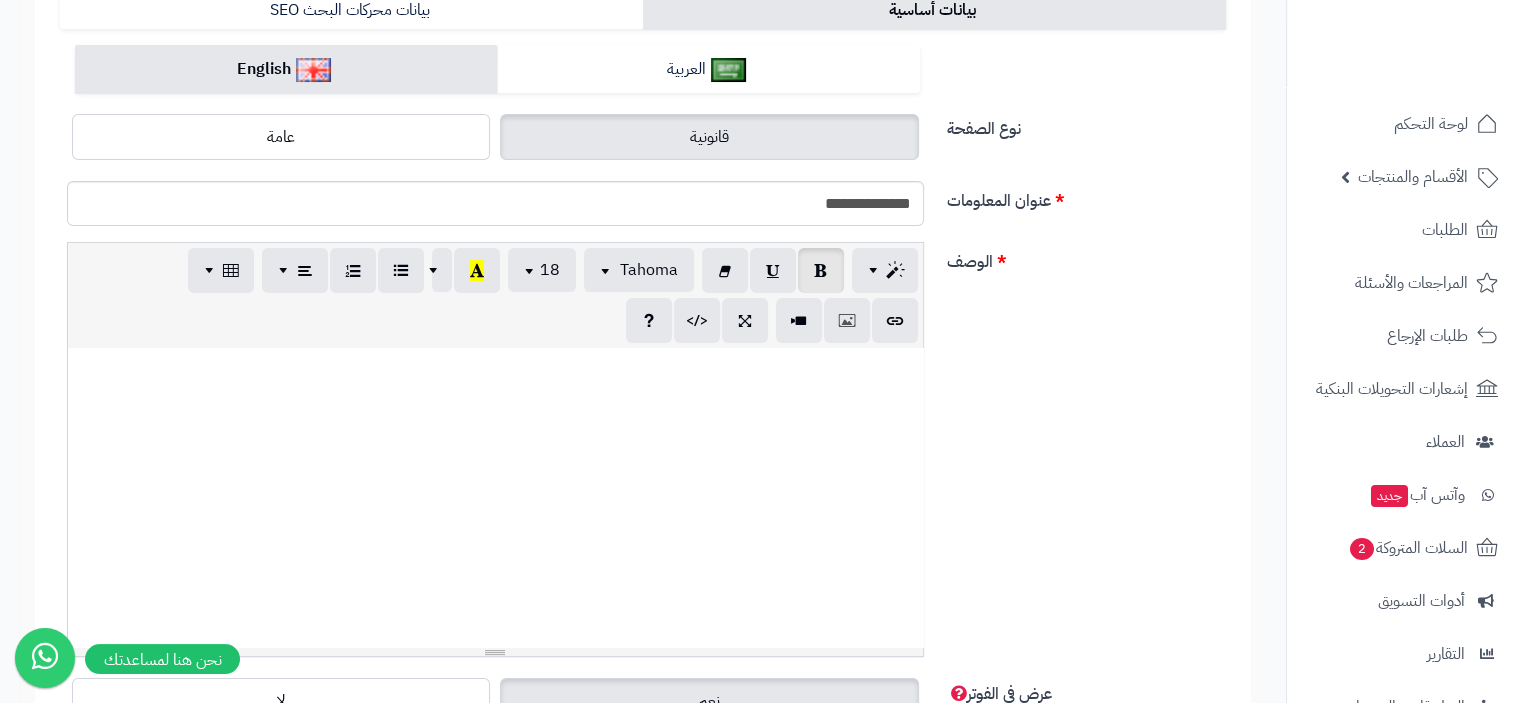 click at bounding box center (503, 150) 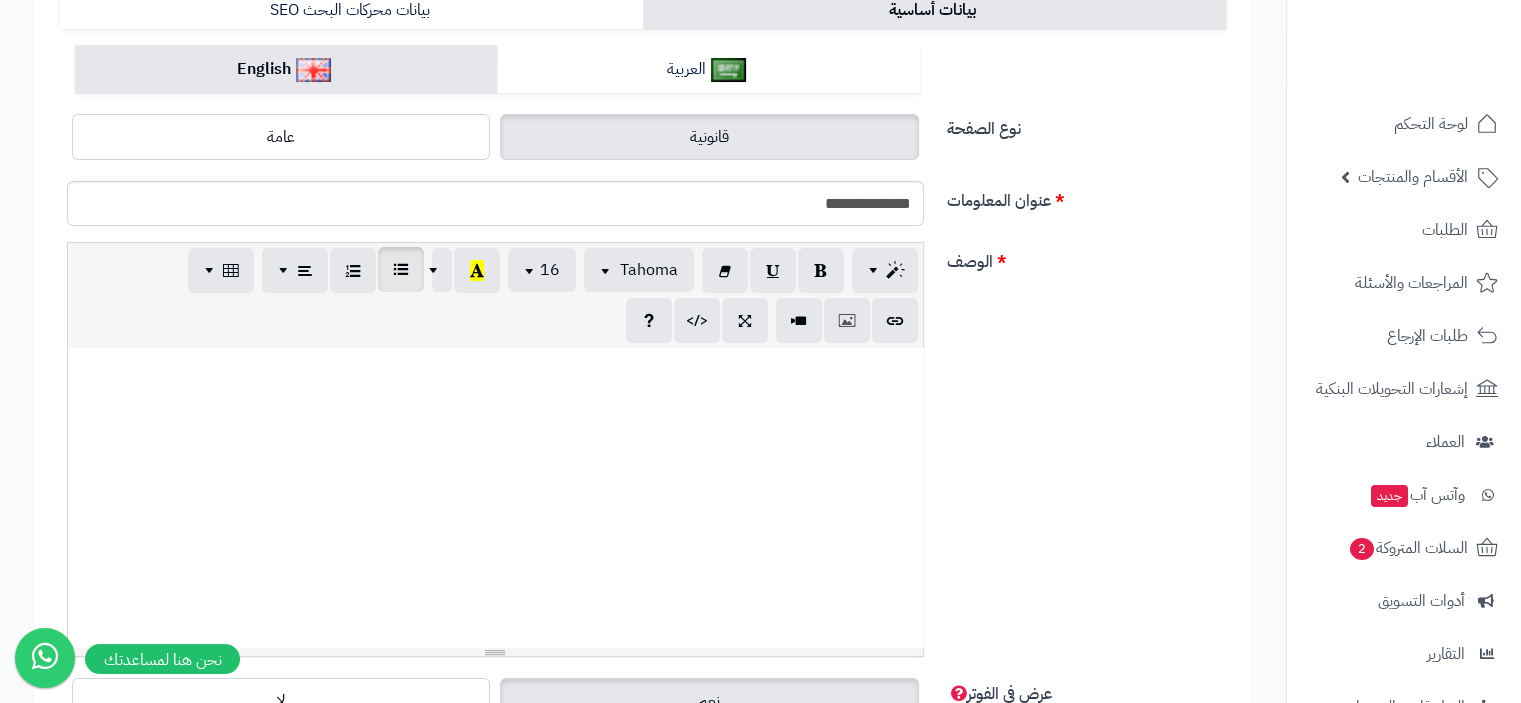 scroll, scrollTop: 915, scrollLeft: 0, axis: vertical 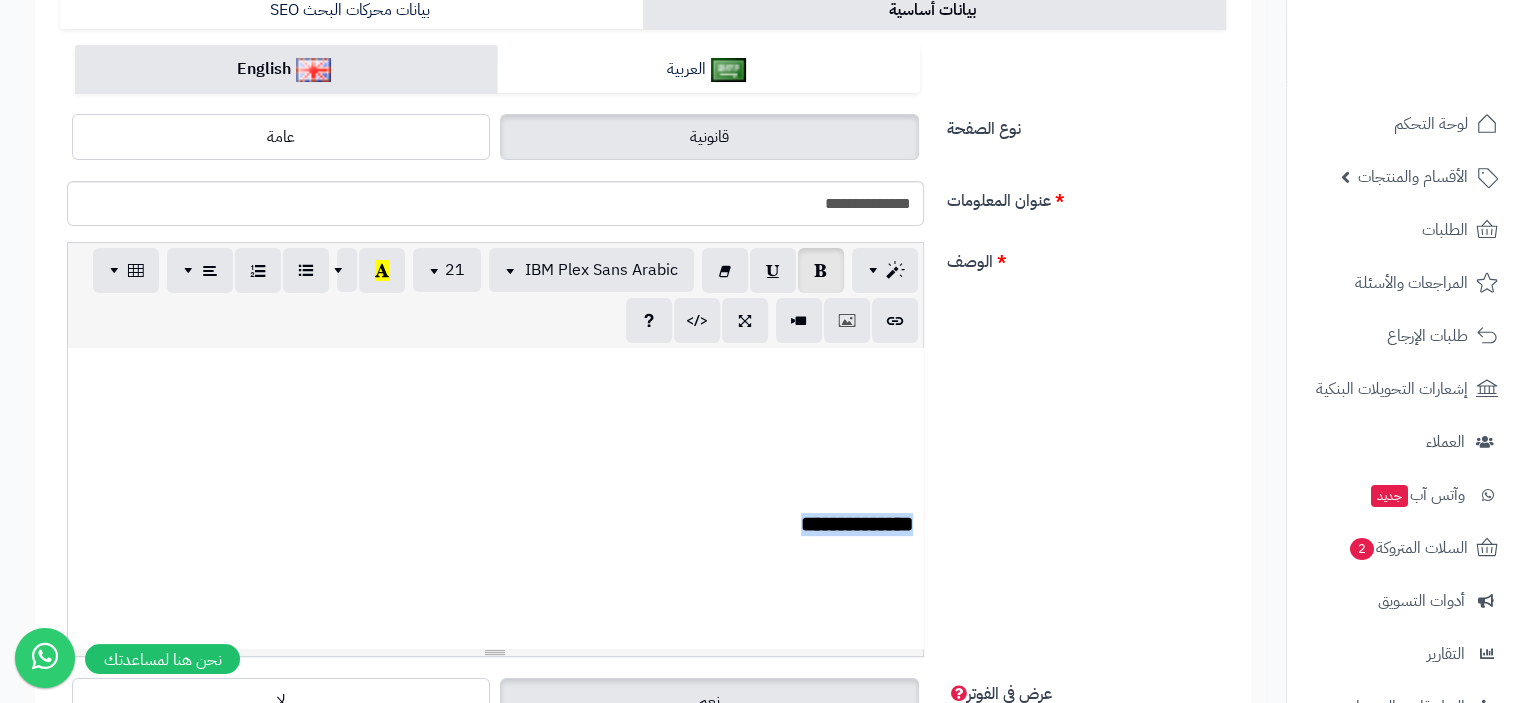 drag, startPoint x: 752, startPoint y: 518, endPoint x: 1084, endPoint y: 509, distance: 332.12198 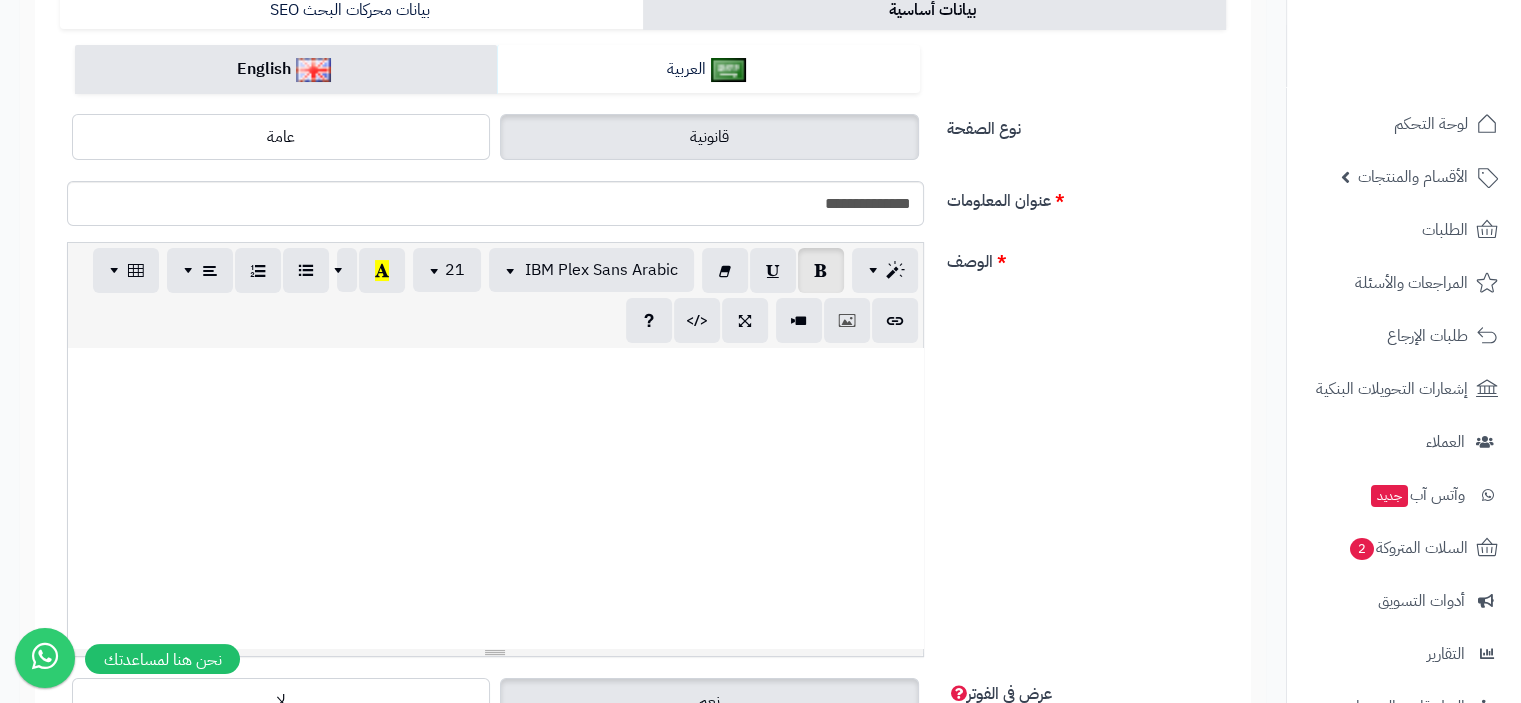 click on "**********" at bounding box center (495, 498) 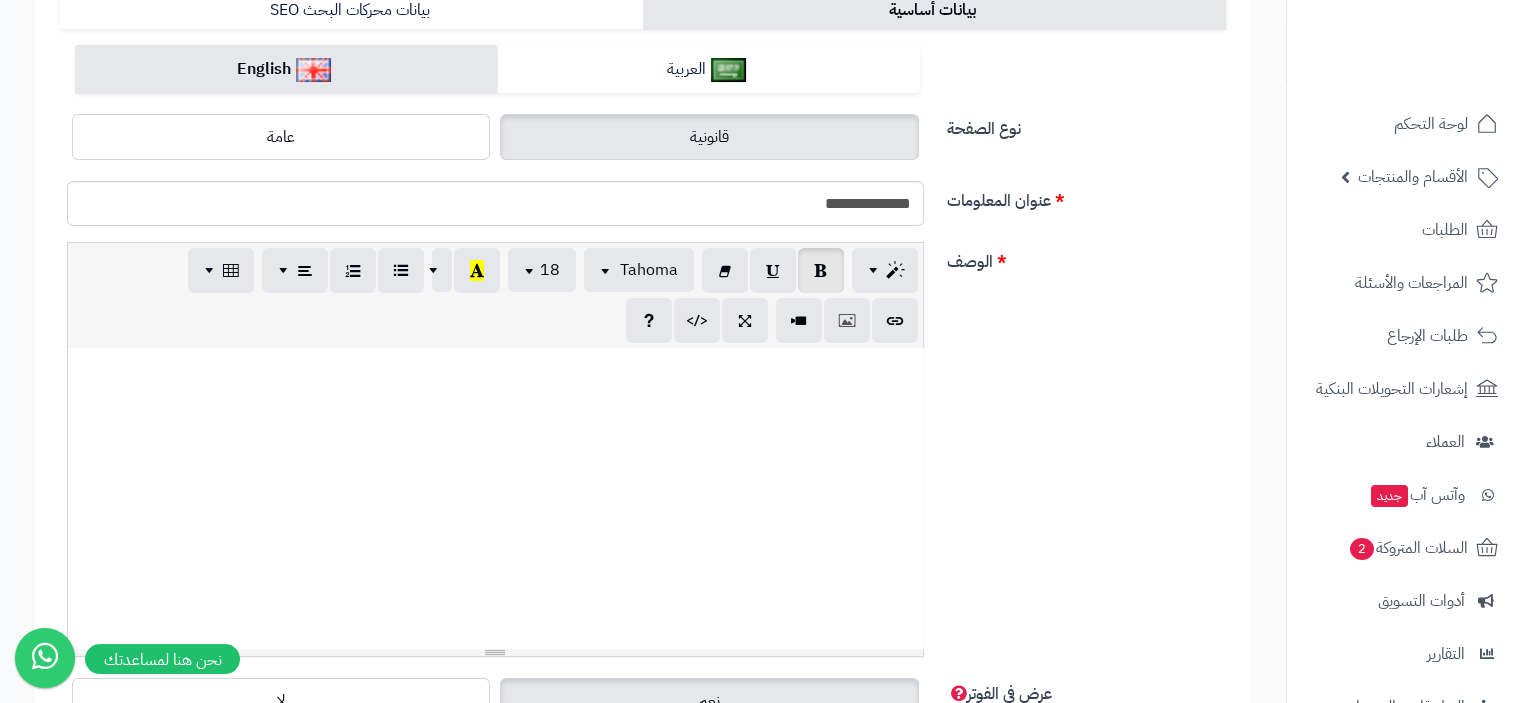 scroll, scrollTop: 923, scrollLeft: 0, axis: vertical 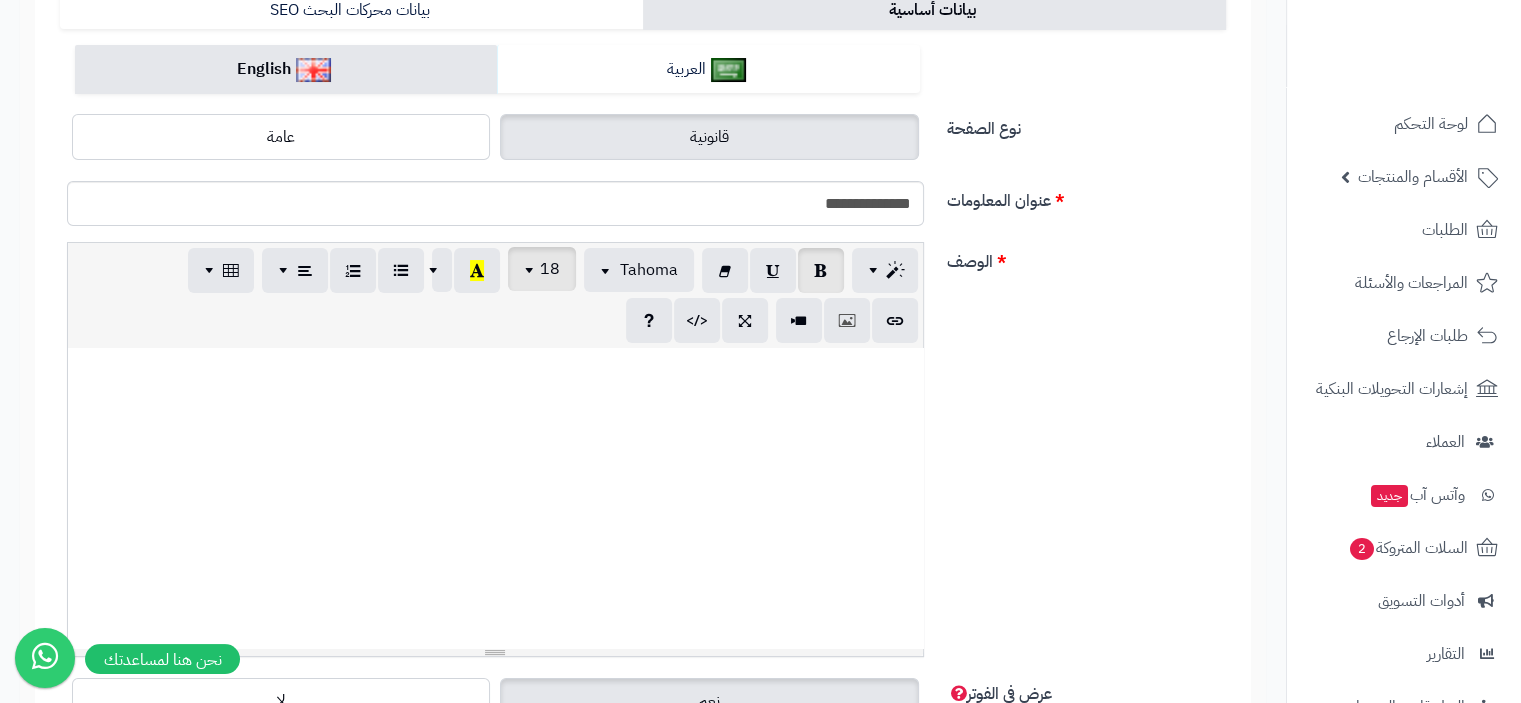 click at bounding box center [532, 269] 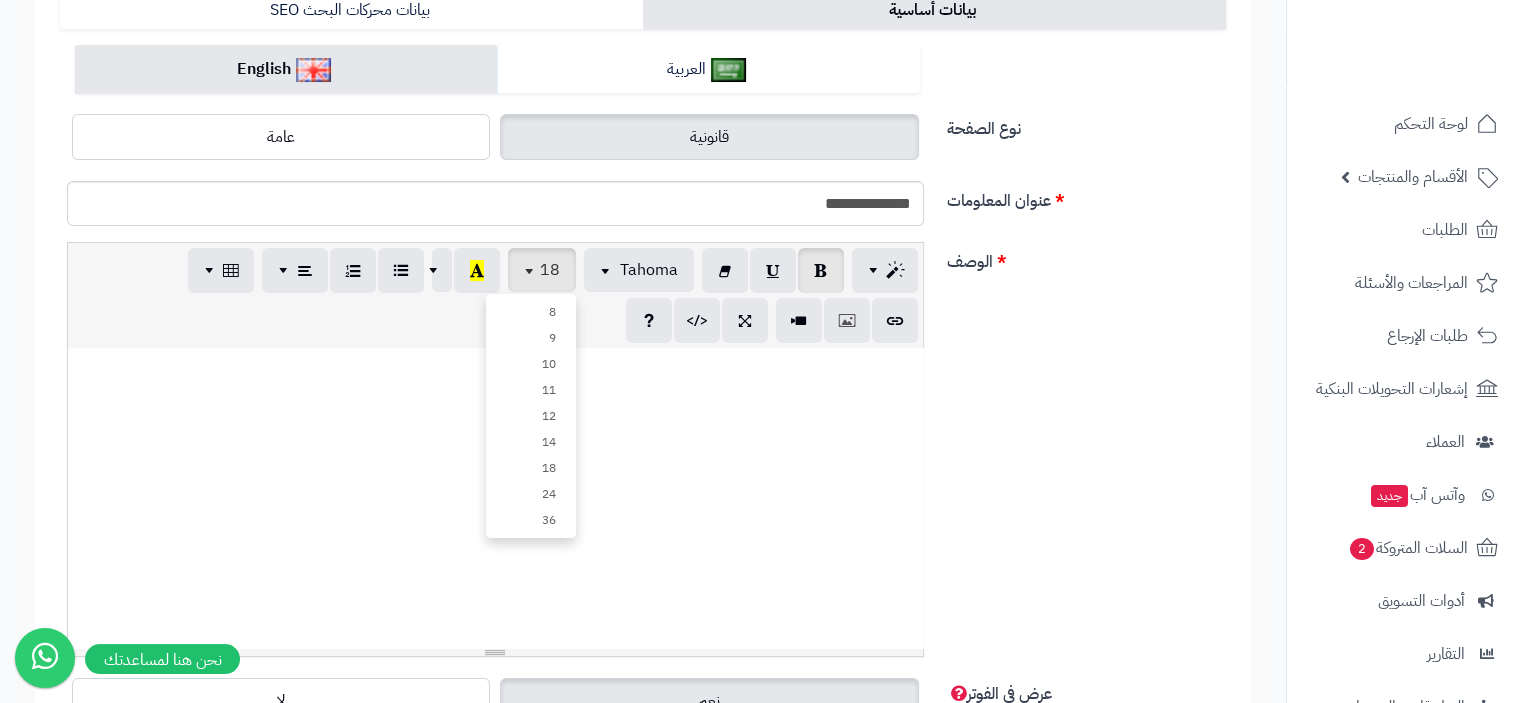 click on "**********" at bounding box center (503, 103) 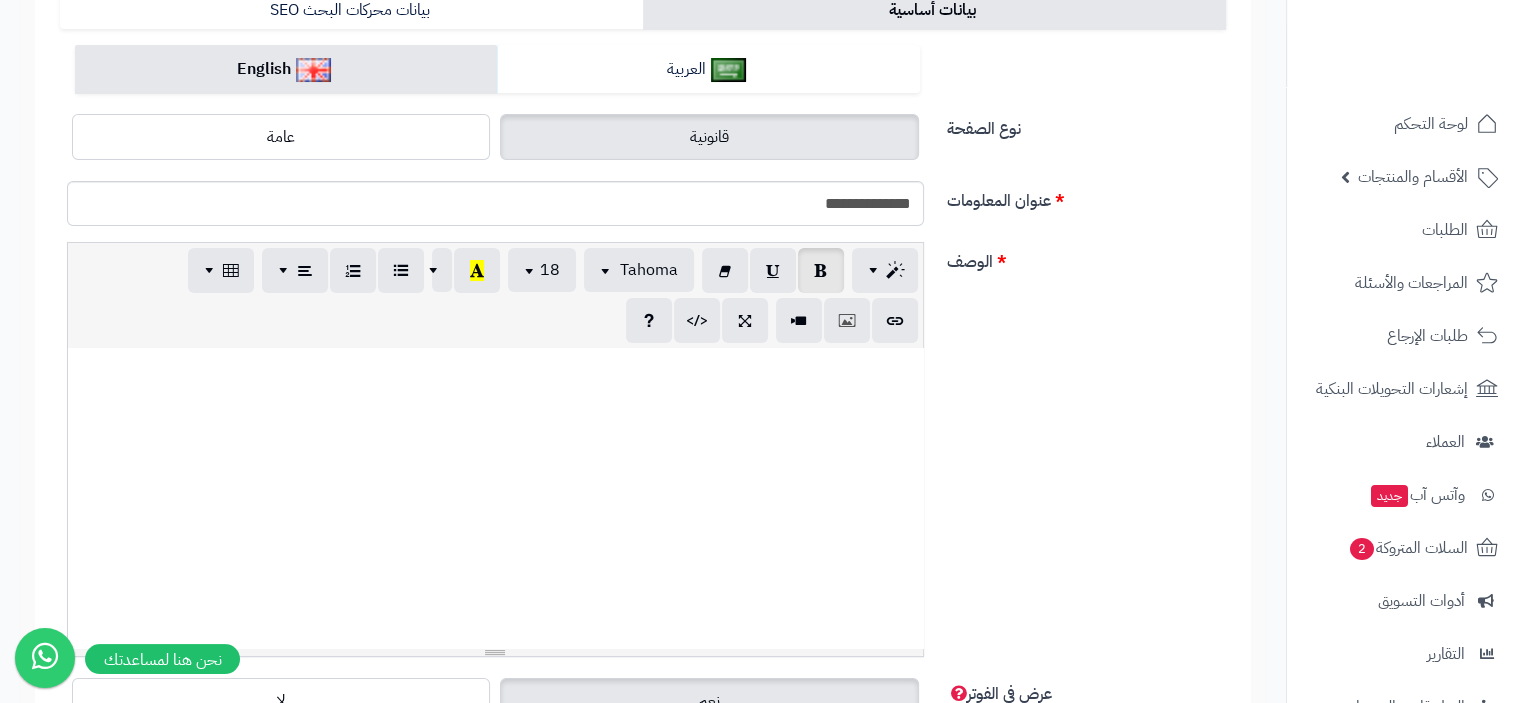 click on "**********" at bounding box center [503, 133] 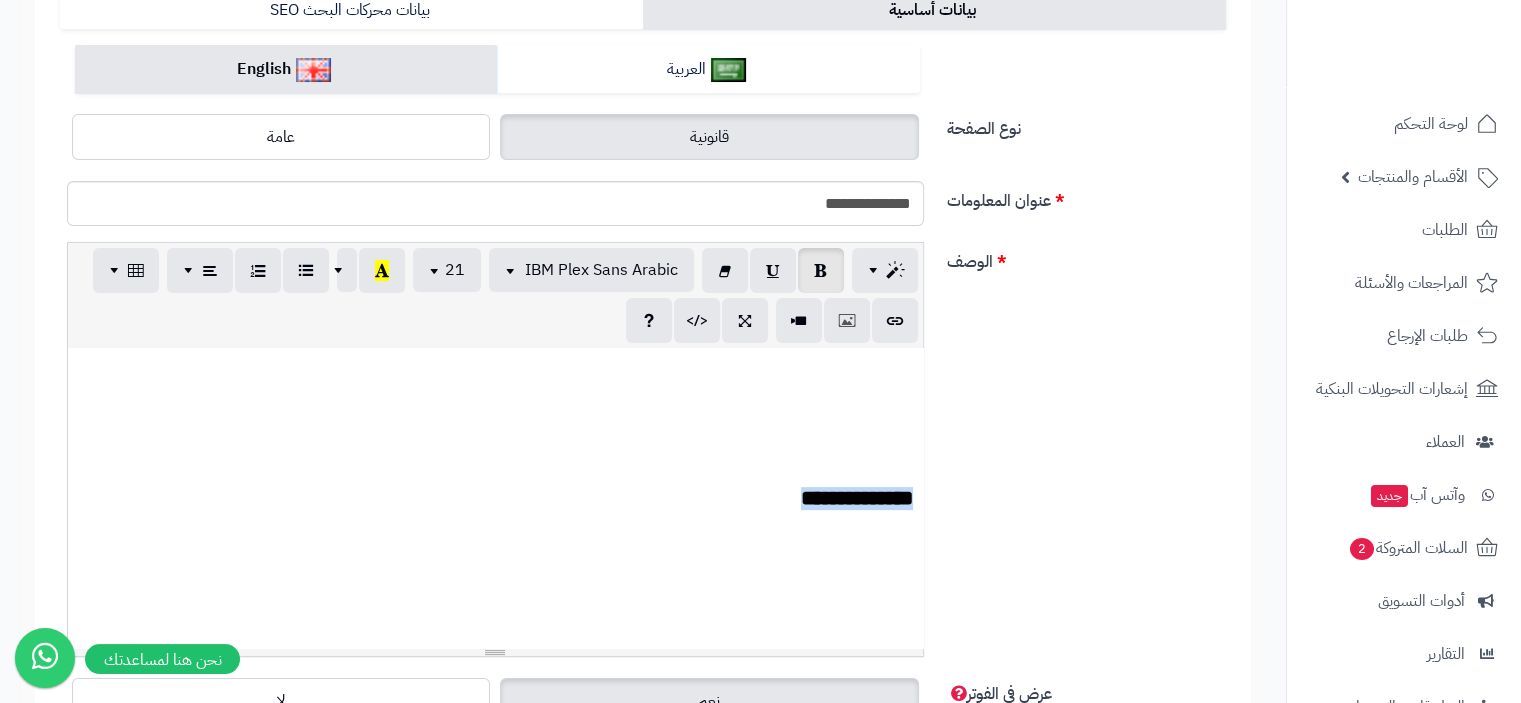 drag, startPoint x: 768, startPoint y: 505, endPoint x: 1036, endPoint y: 514, distance: 268.15106 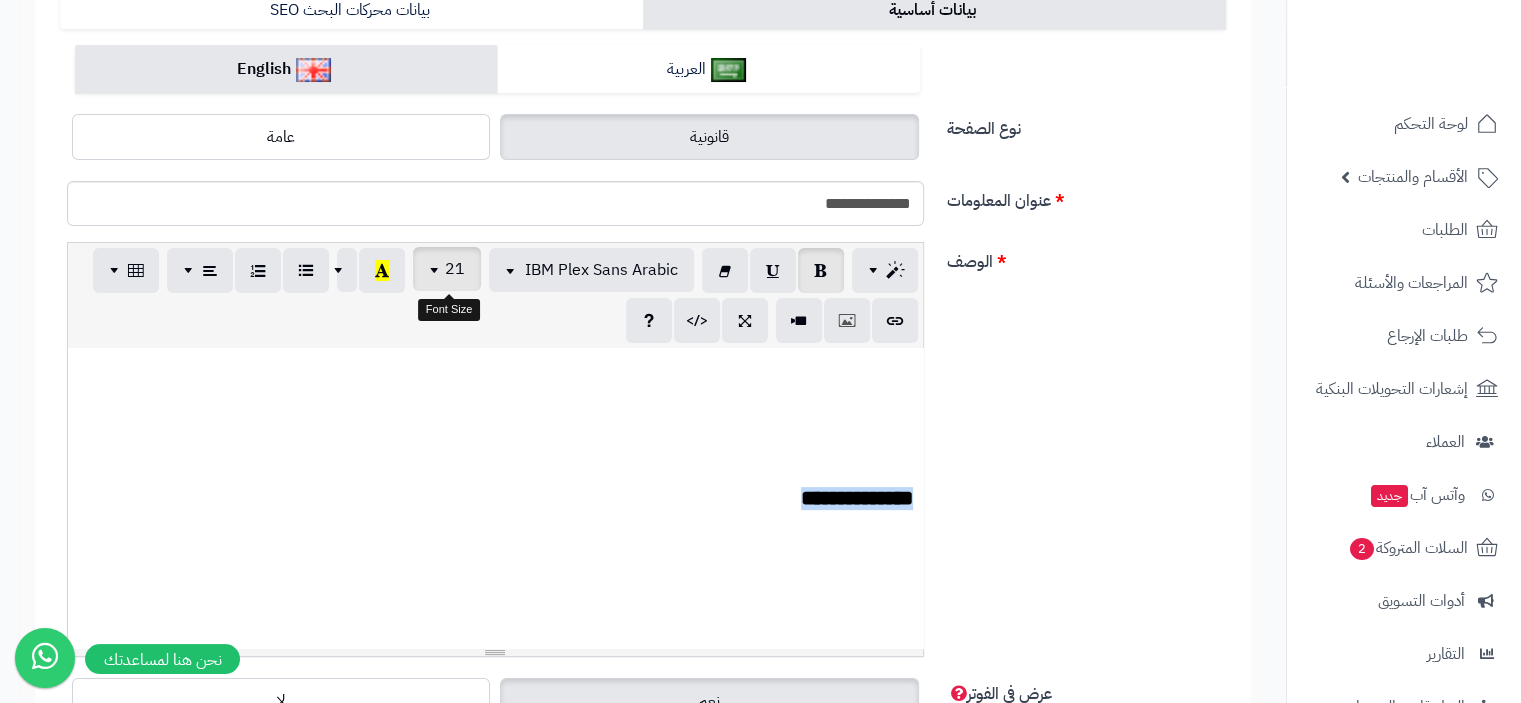 click at bounding box center [437, 269] 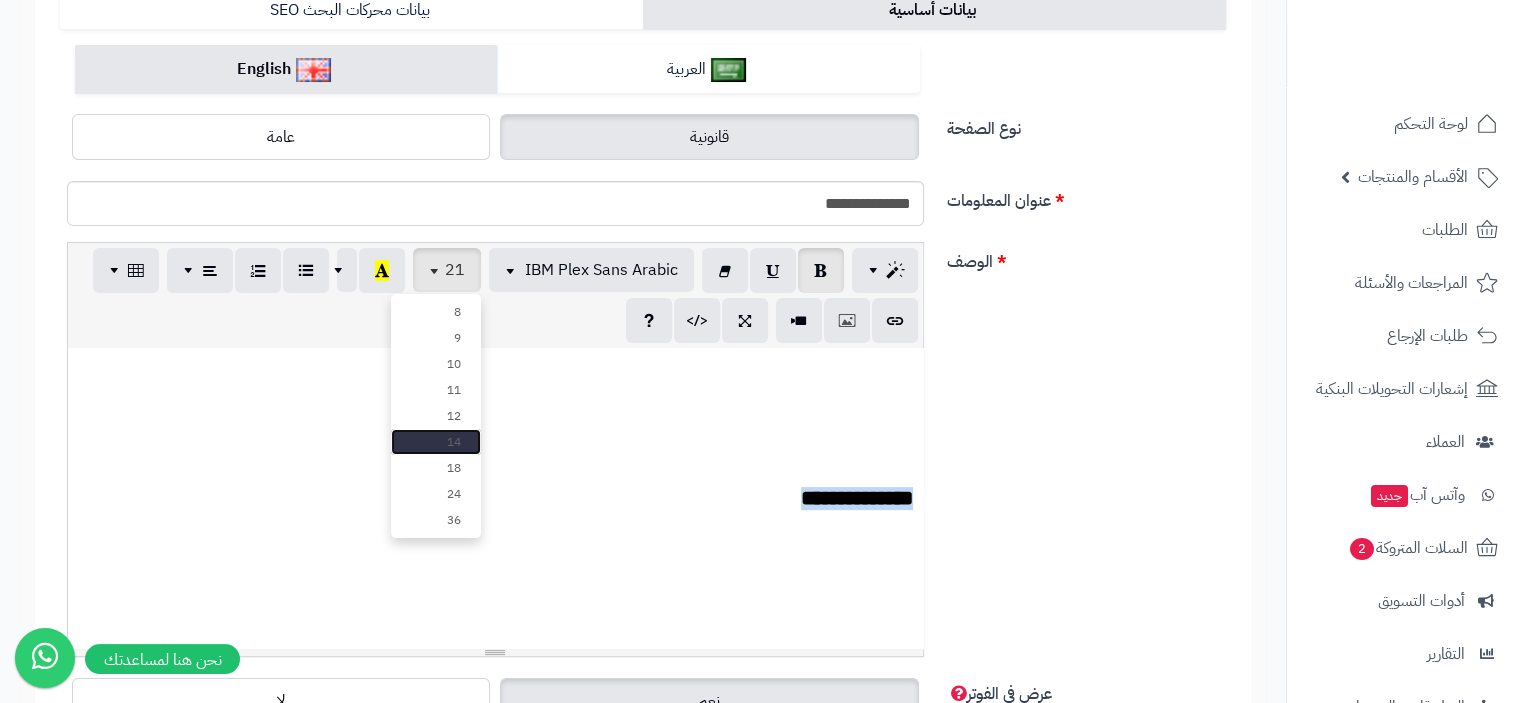 click on "14" at bounding box center [436, 442] 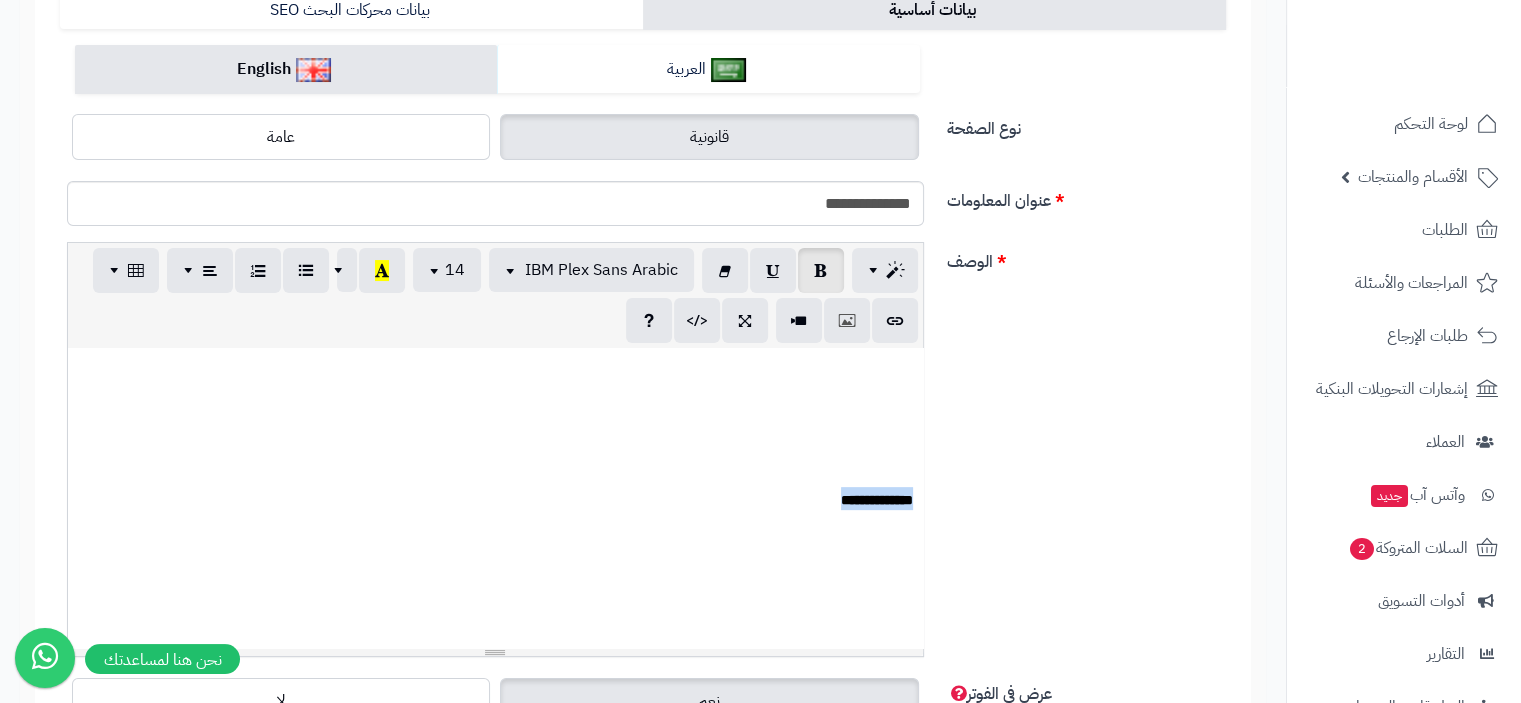 drag, startPoint x: 808, startPoint y: 511, endPoint x: 980, endPoint y: 514, distance: 172.02615 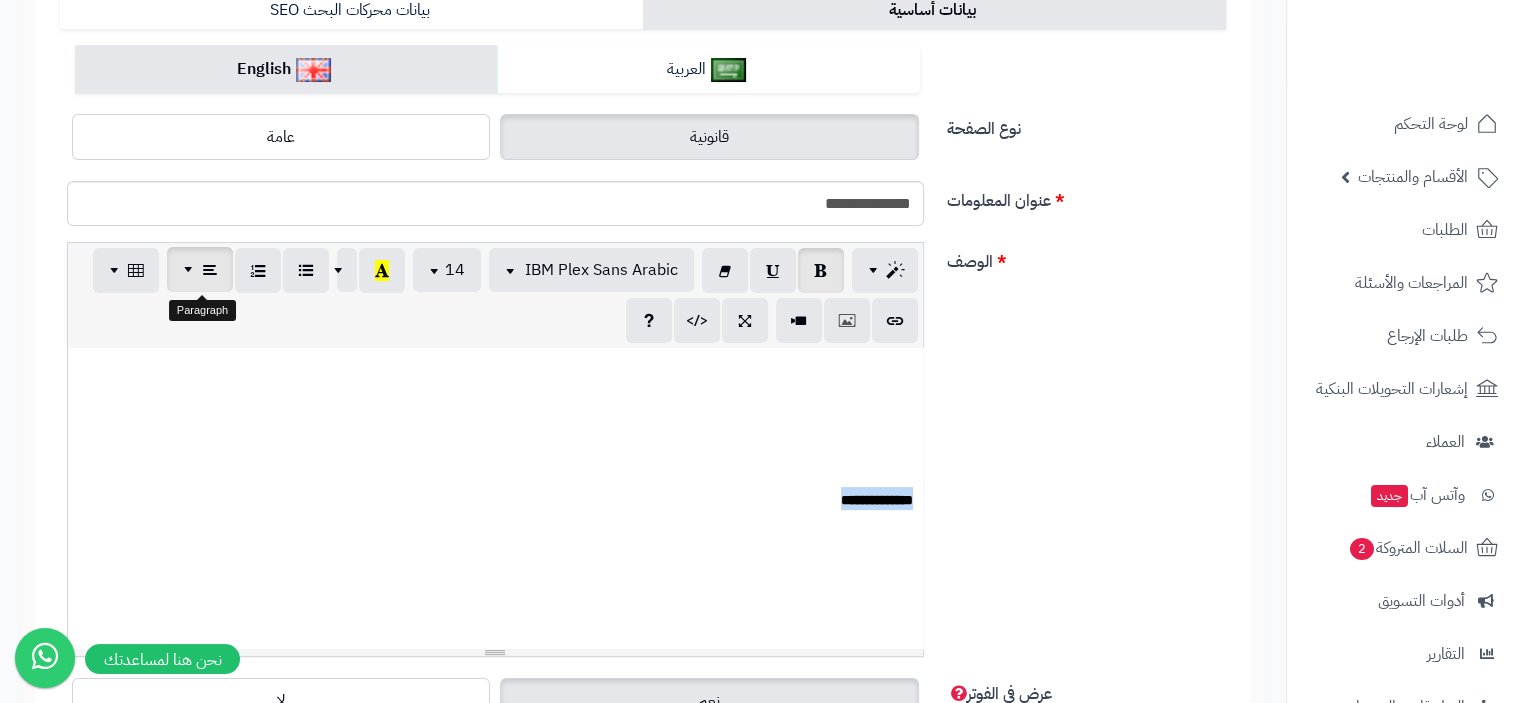 click at bounding box center [191, 269] 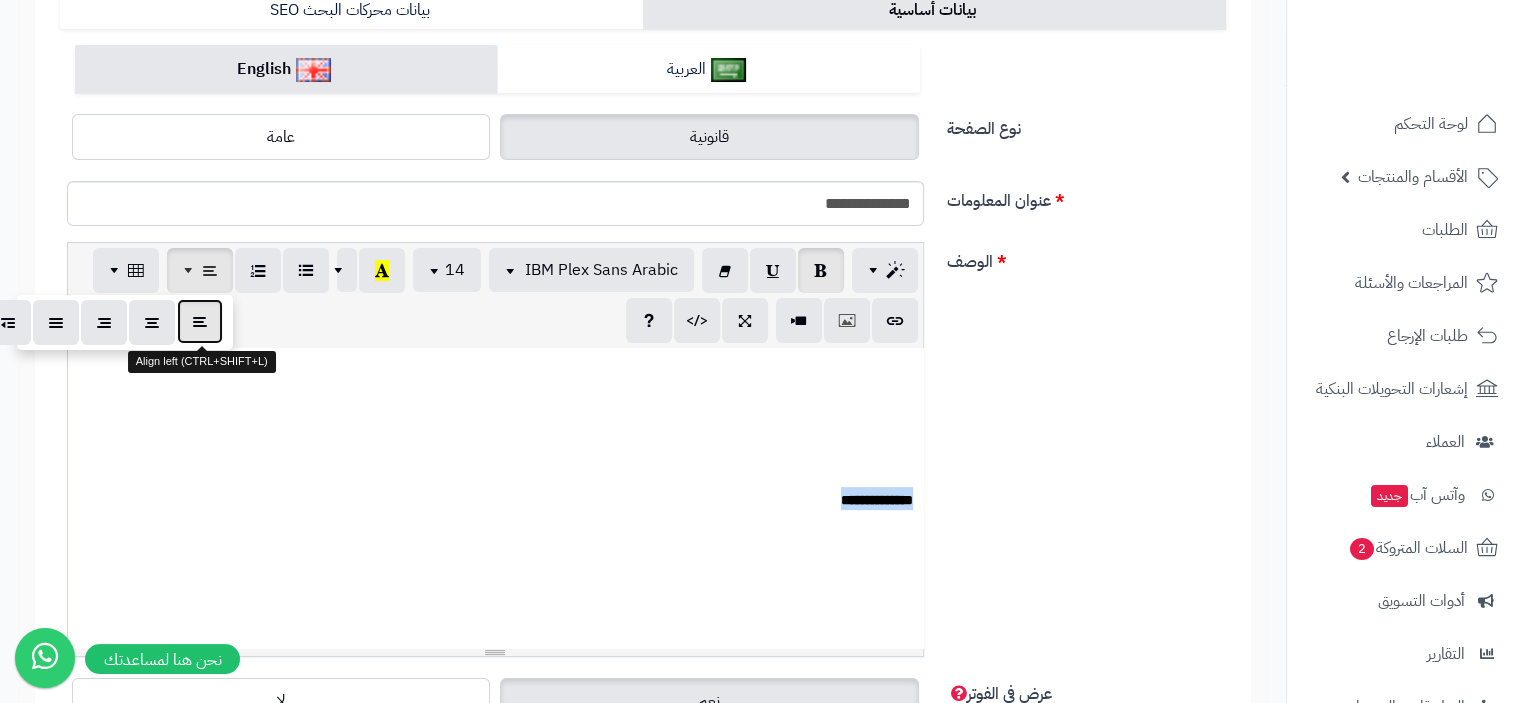click at bounding box center (200, 321) 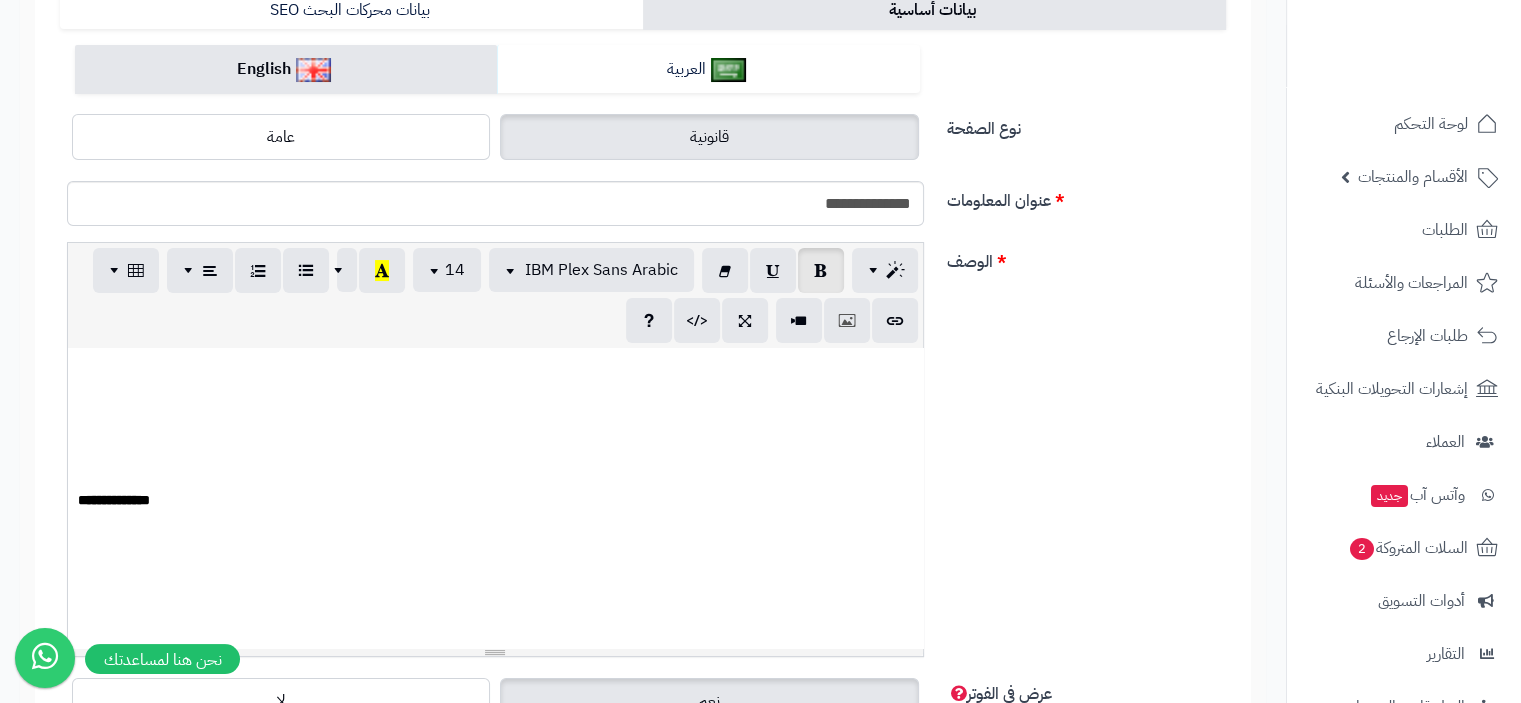 click at bounding box center [495, 530] 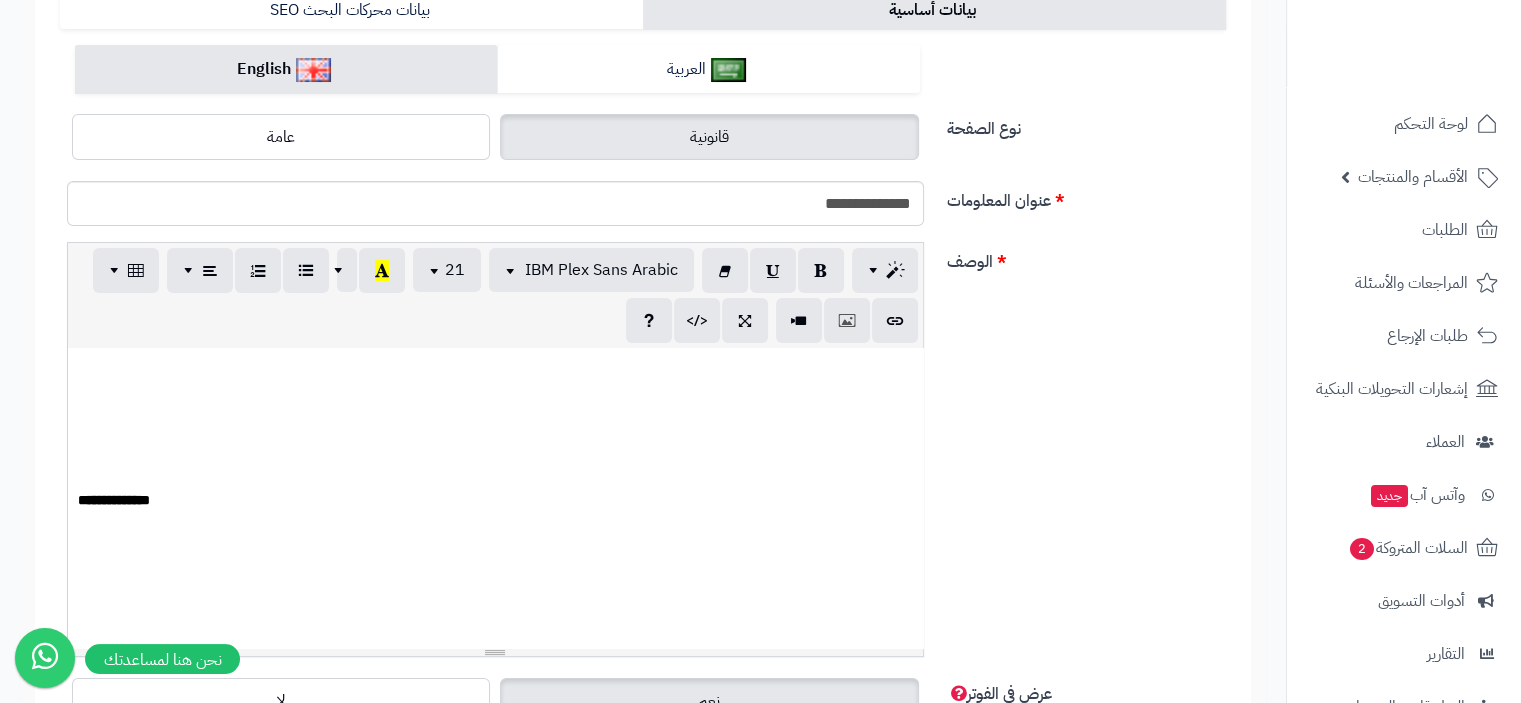 click on "**********" at bounding box center (495, 498) 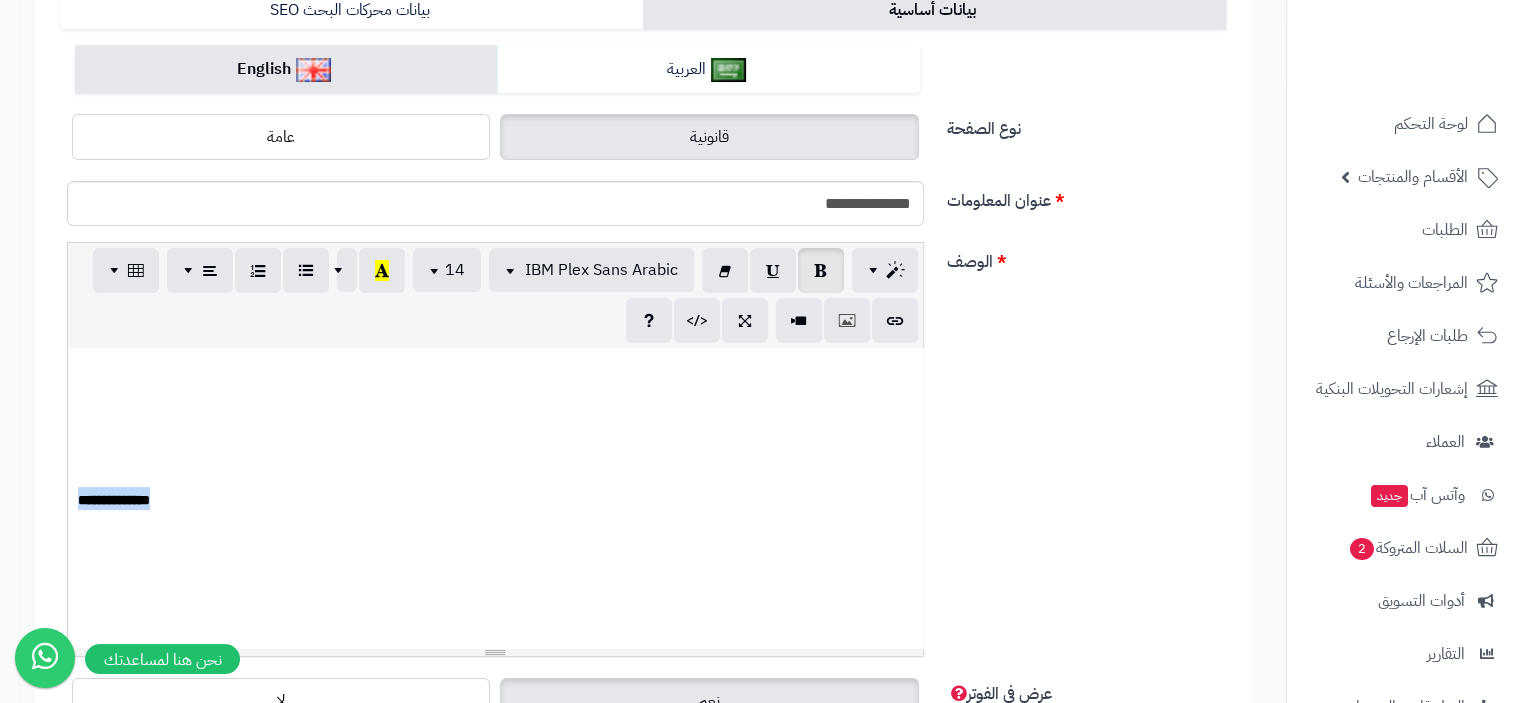 drag, startPoint x: 196, startPoint y: 513, endPoint x: 59, endPoint y: 507, distance: 137.13132 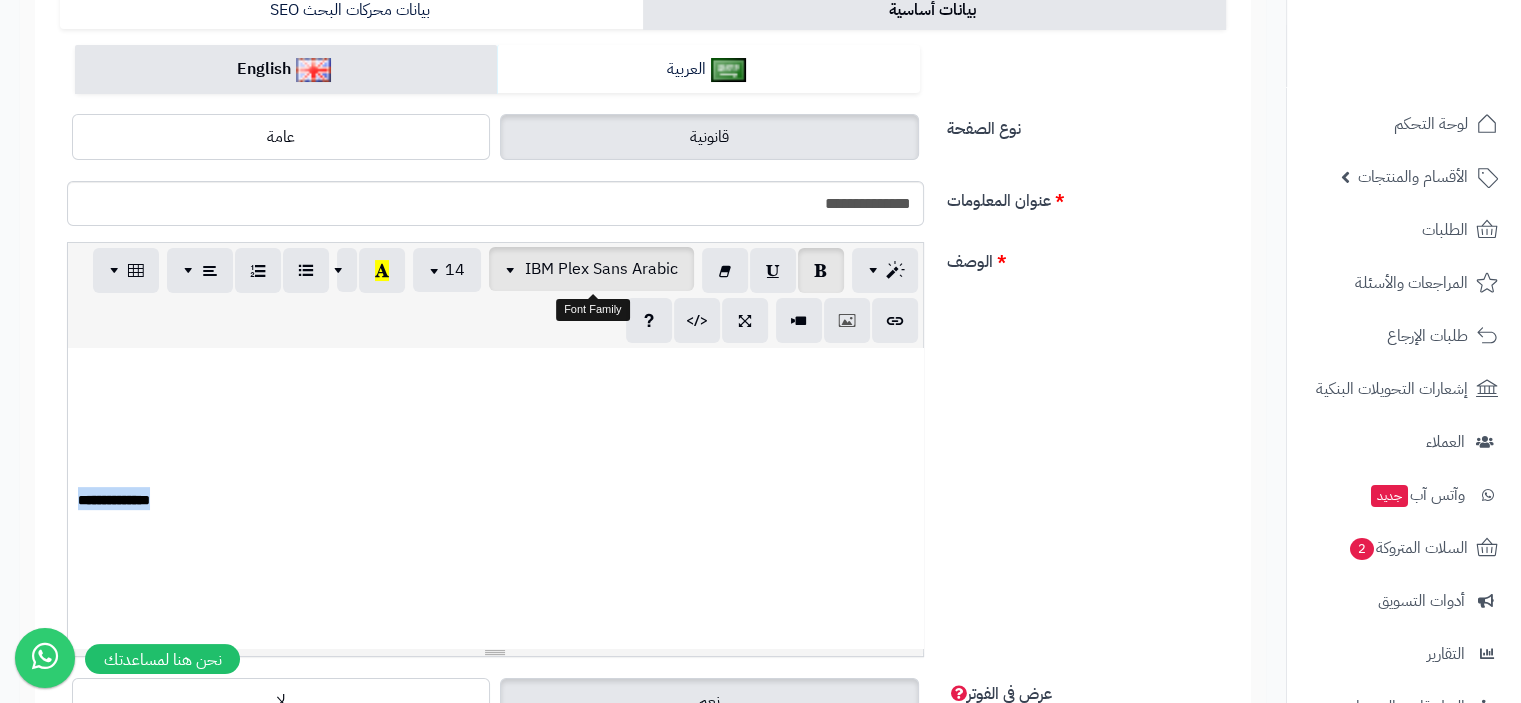click at bounding box center [513, 269] 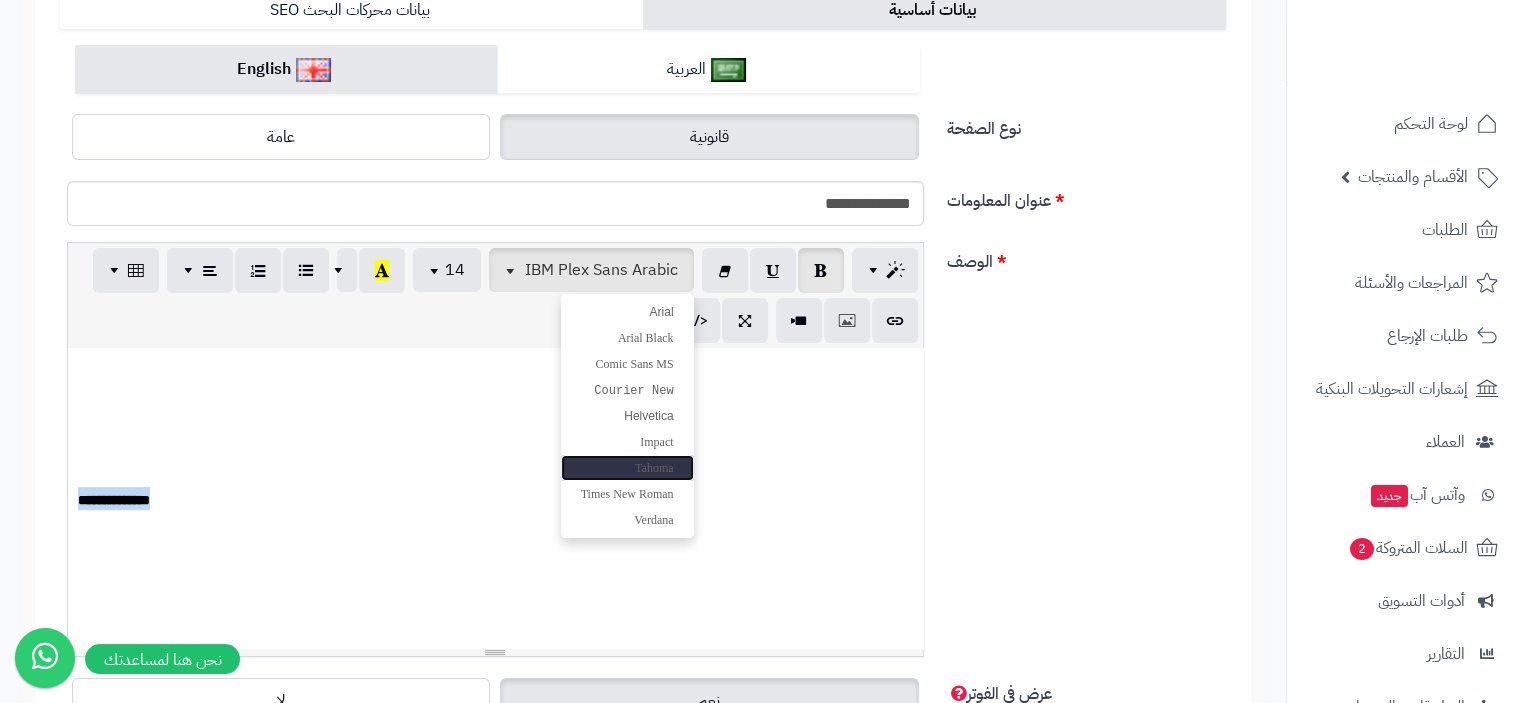 click on "Tahoma" at bounding box center [654, 468] 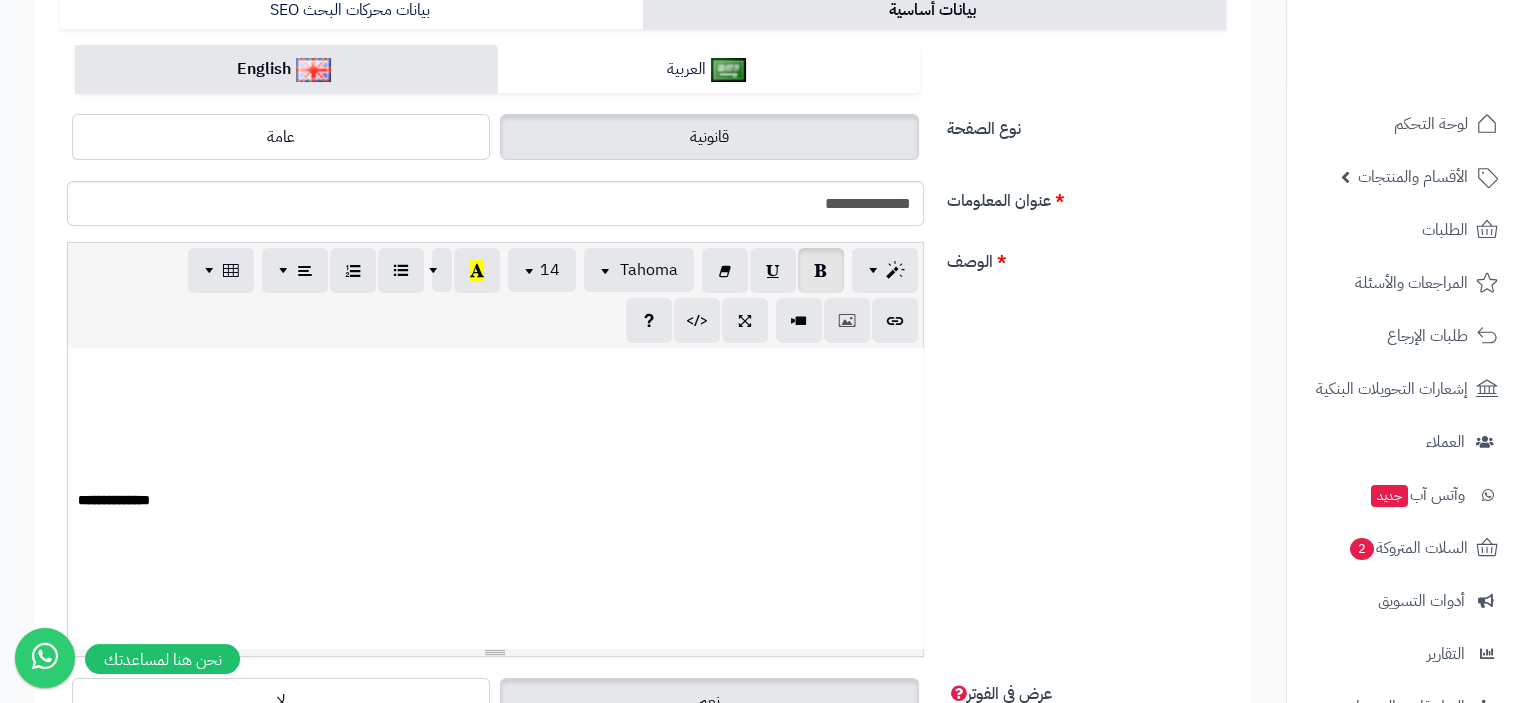 click at bounding box center (495, 530) 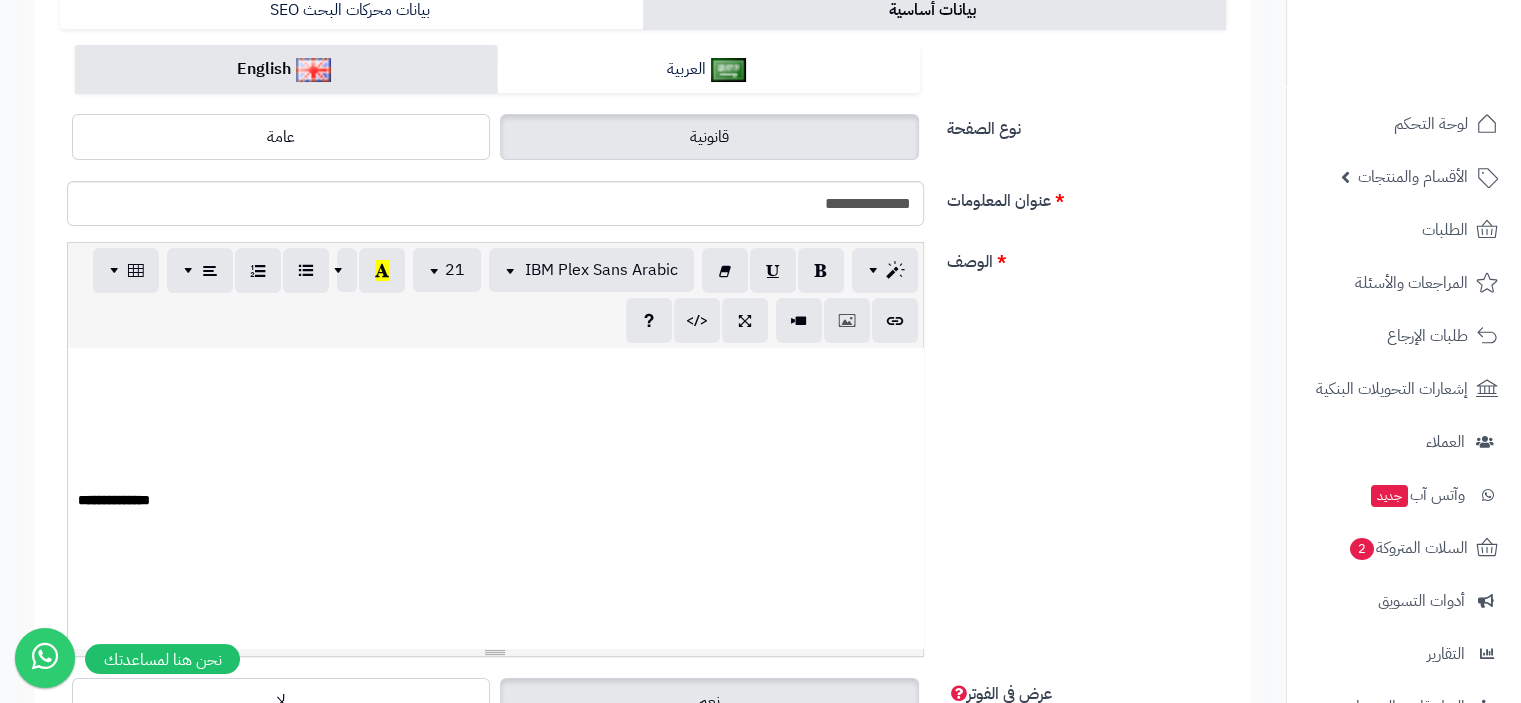 click on "**********" at bounding box center [495, 498] 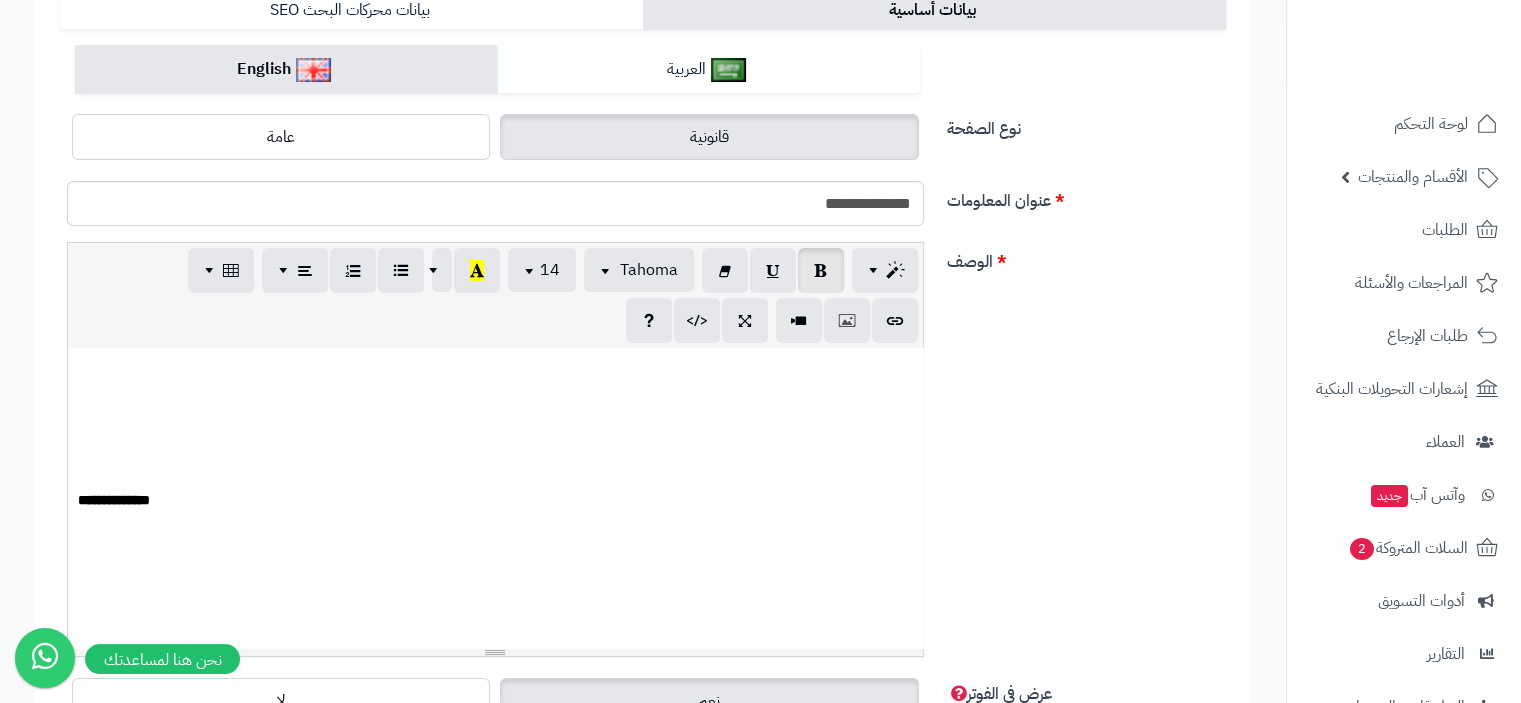 click on "**********" at bounding box center [114, 500] 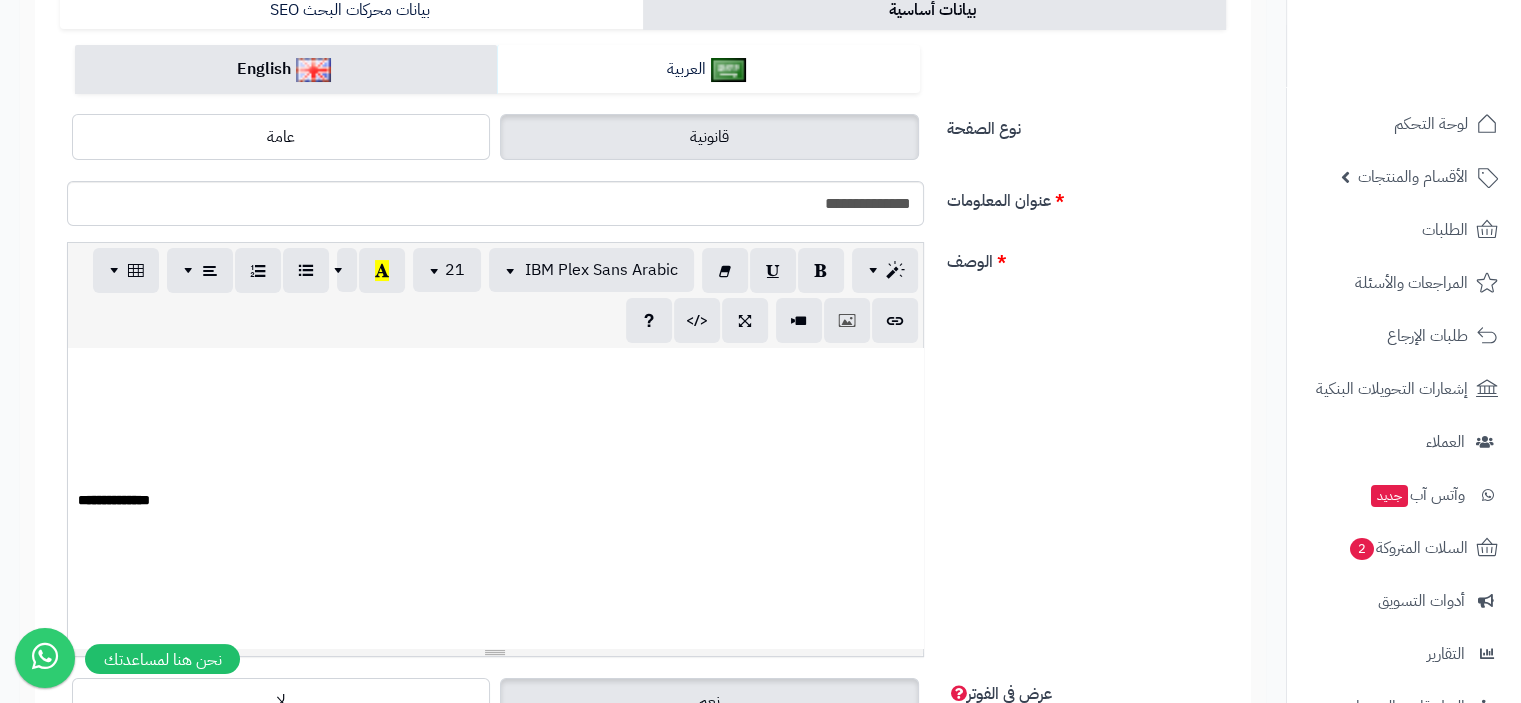 drag, startPoint x: 126, startPoint y: 550, endPoint x: 444, endPoint y: 502, distance: 321.60223 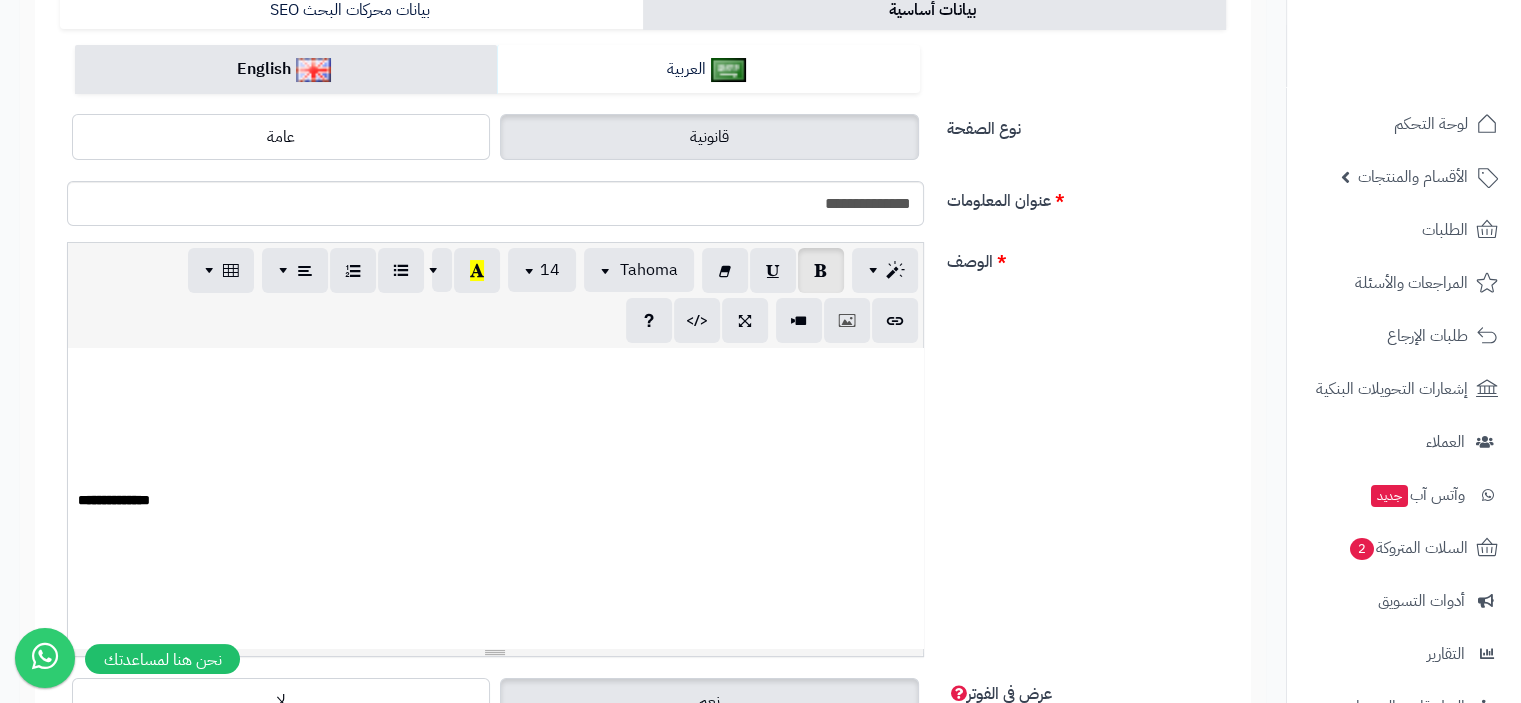 click on "**********" at bounding box center [114, 500] 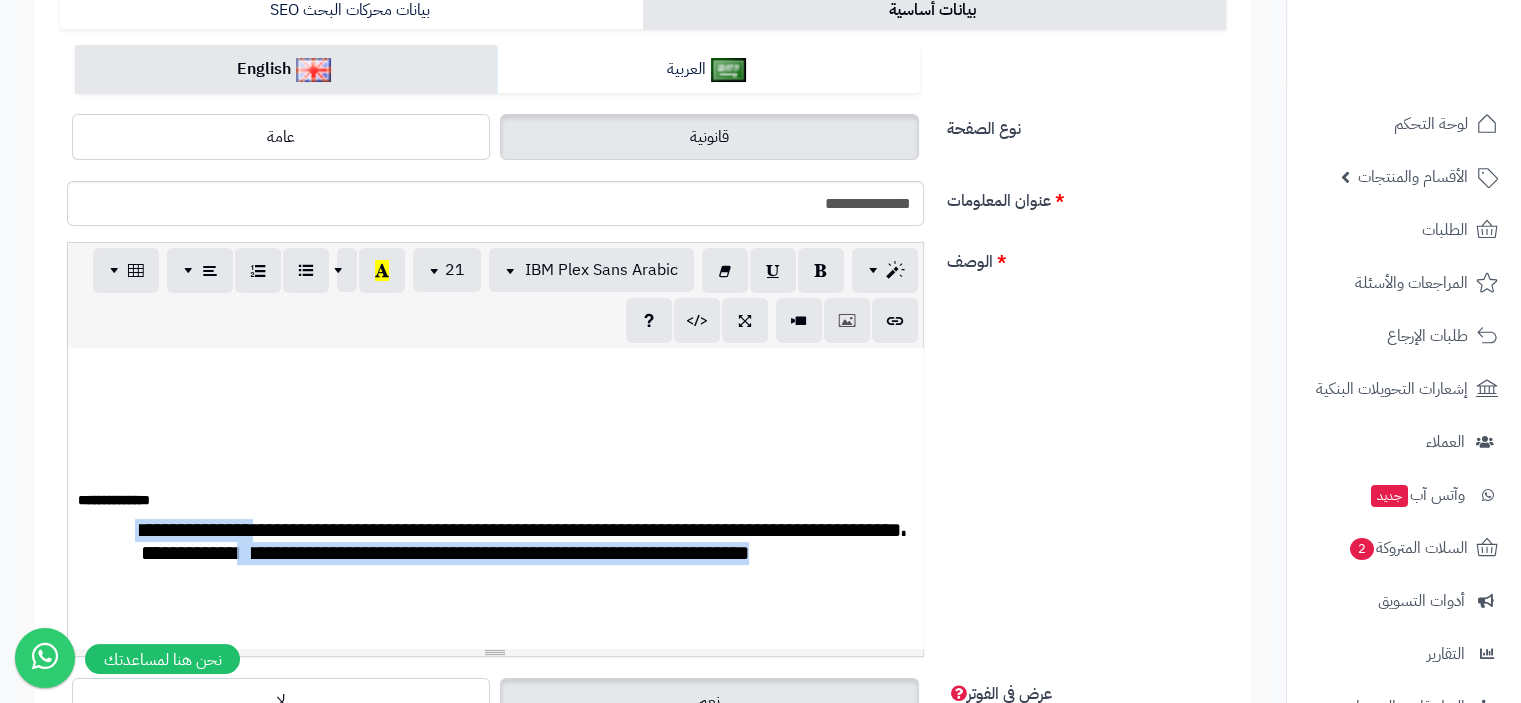 drag, startPoint x: 284, startPoint y: 595, endPoint x: 110, endPoint y: 526, distance: 187.18173 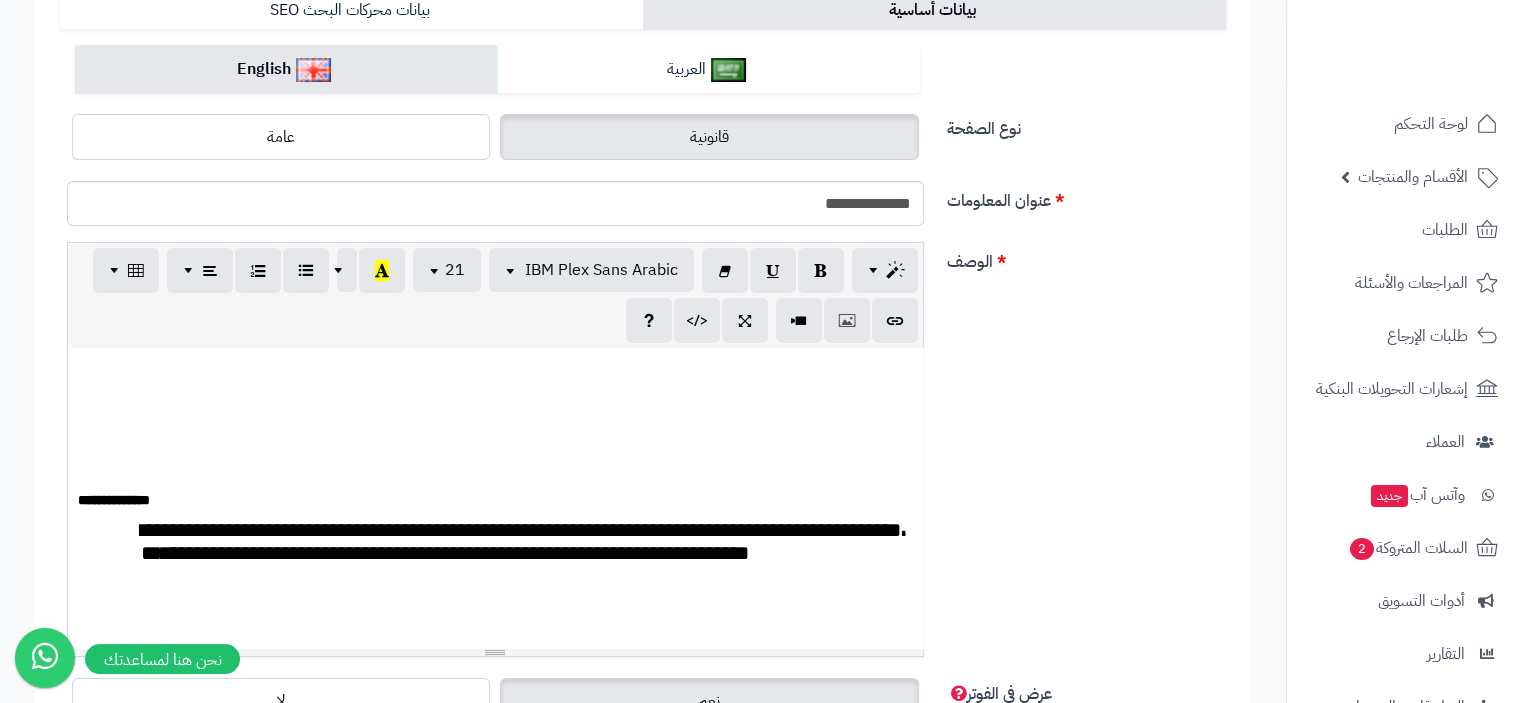click at bounding box center (495, 607) 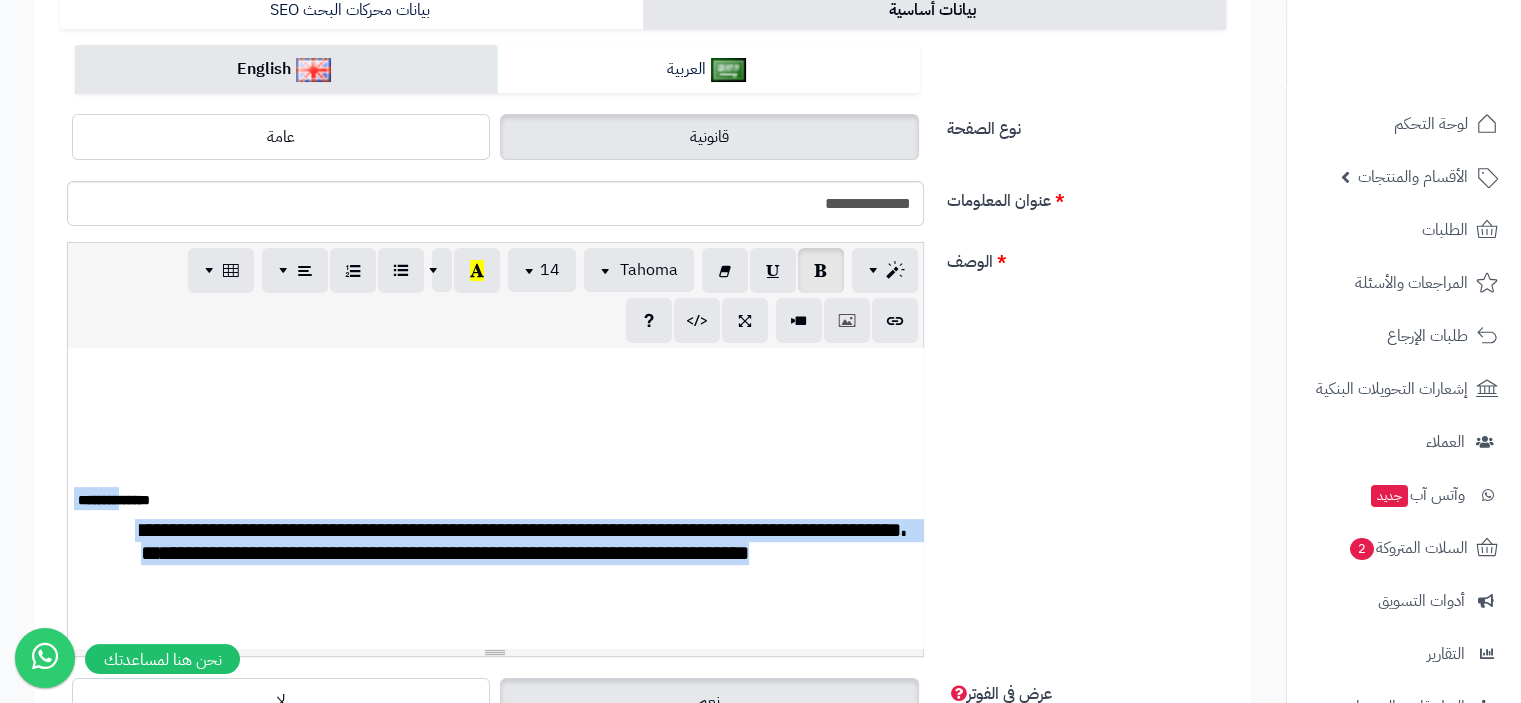 drag, startPoint x: 273, startPoint y: 611, endPoint x: 132, endPoint y: 510, distance: 173.44164 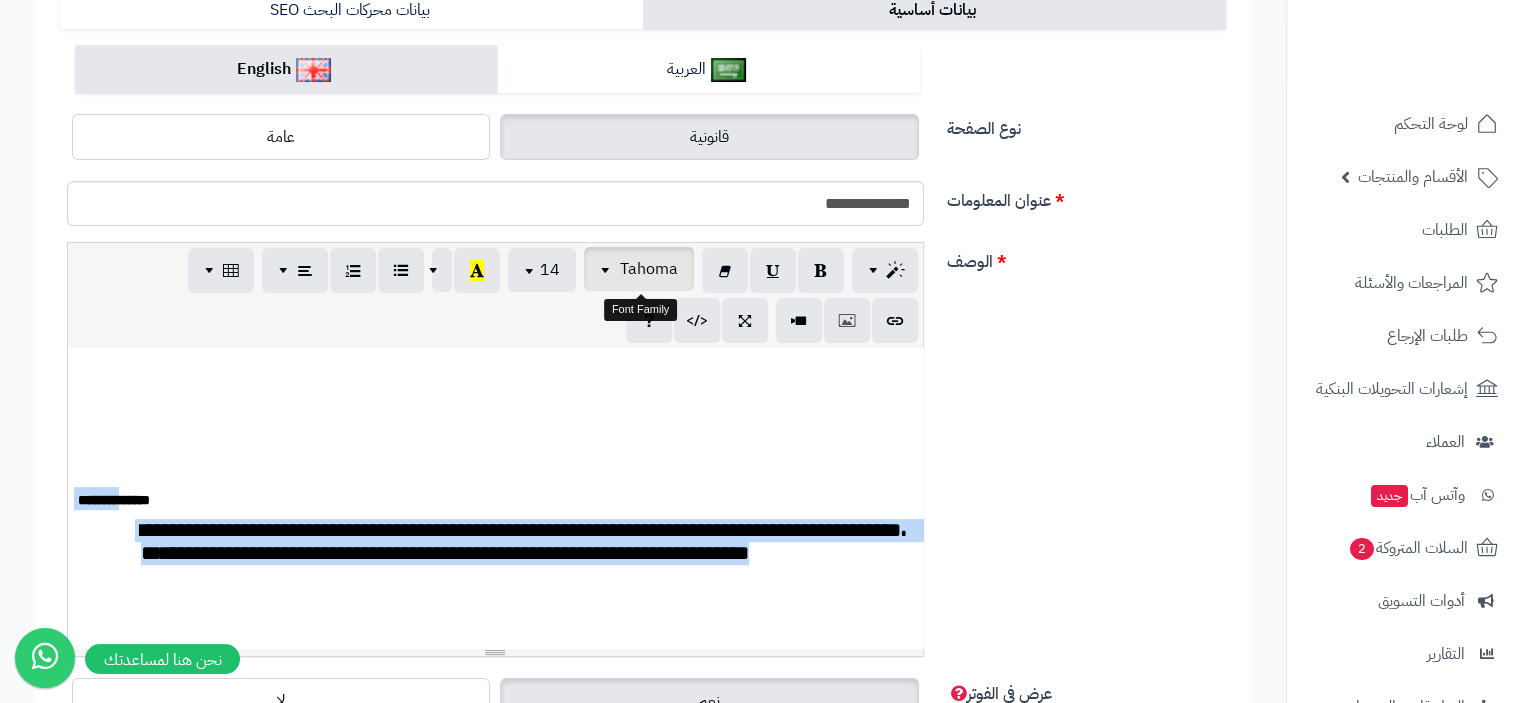click at bounding box center (608, 269) 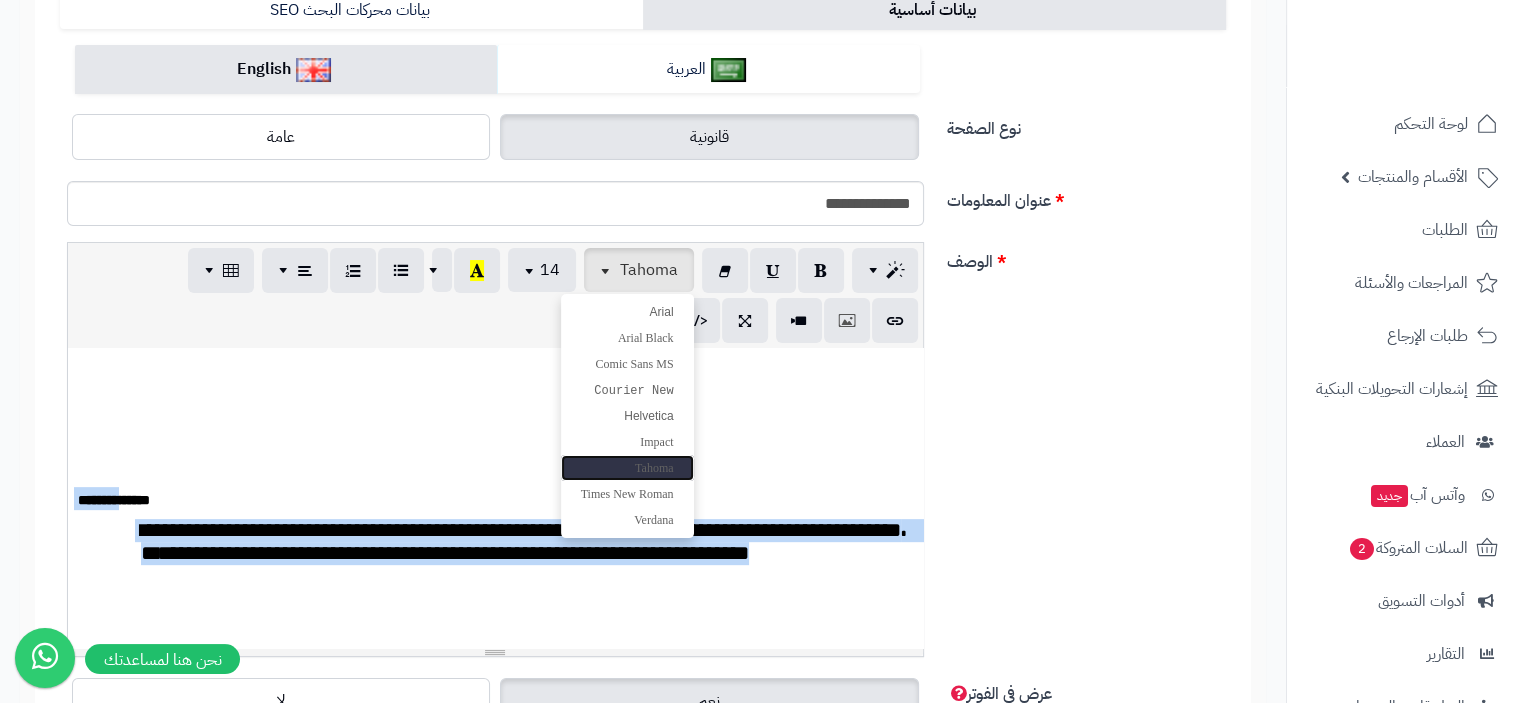 click on "Tahoma" at bounding box center (654, 468) 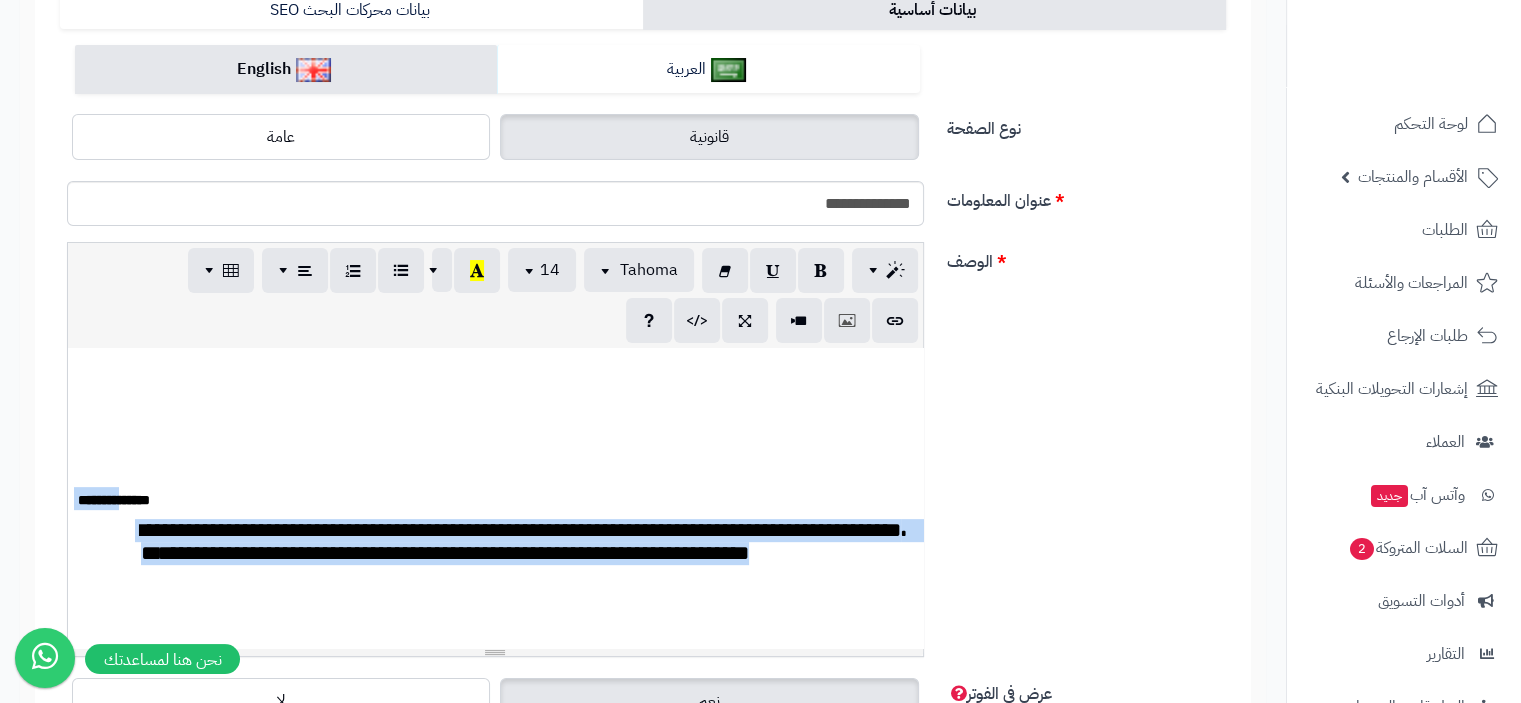 drag, startPoint x: 269, startPoint y: 562, endPoint x: 237, endPoint y: 530, distance: 45.254833 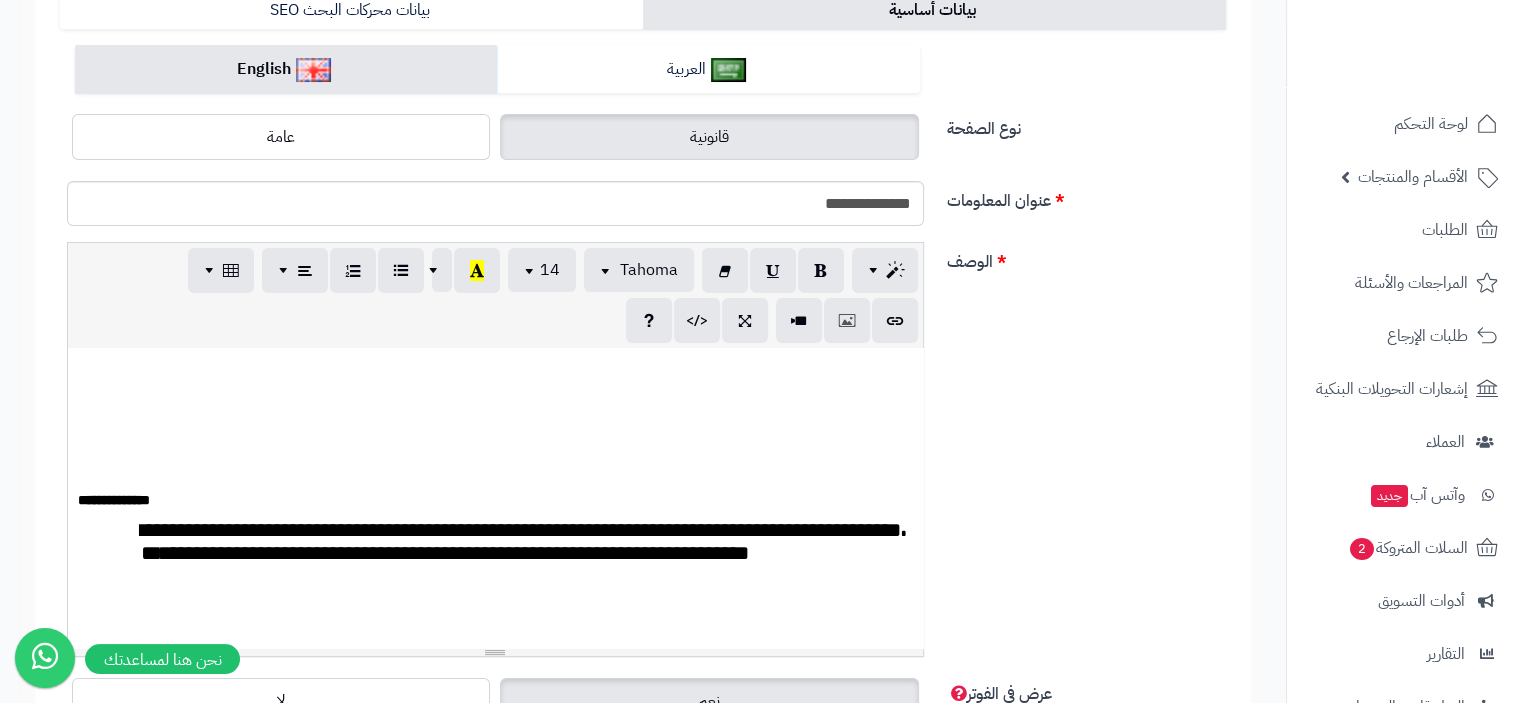 click on "****** ********" at bounding box center [114, 500] 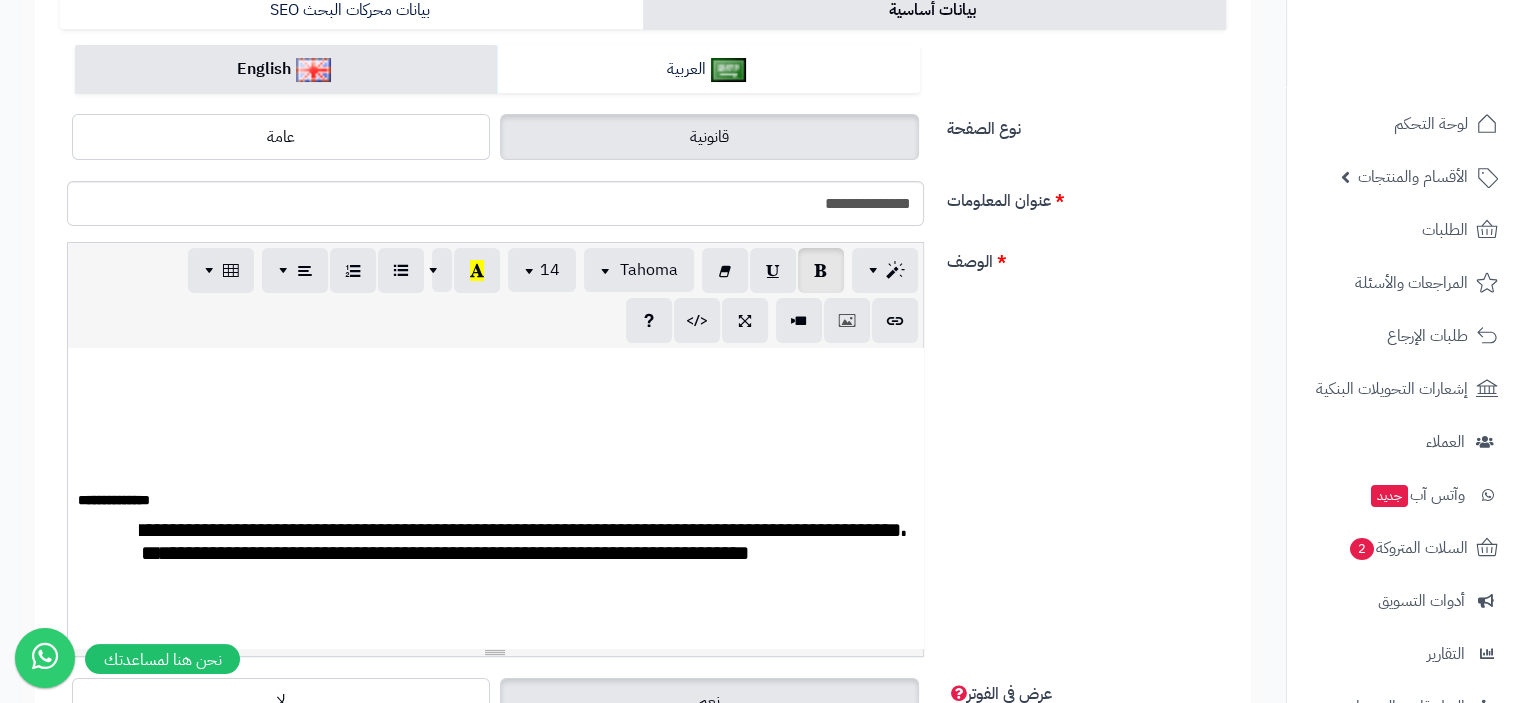 click on "****** ********" at bounding box center (114, 500) 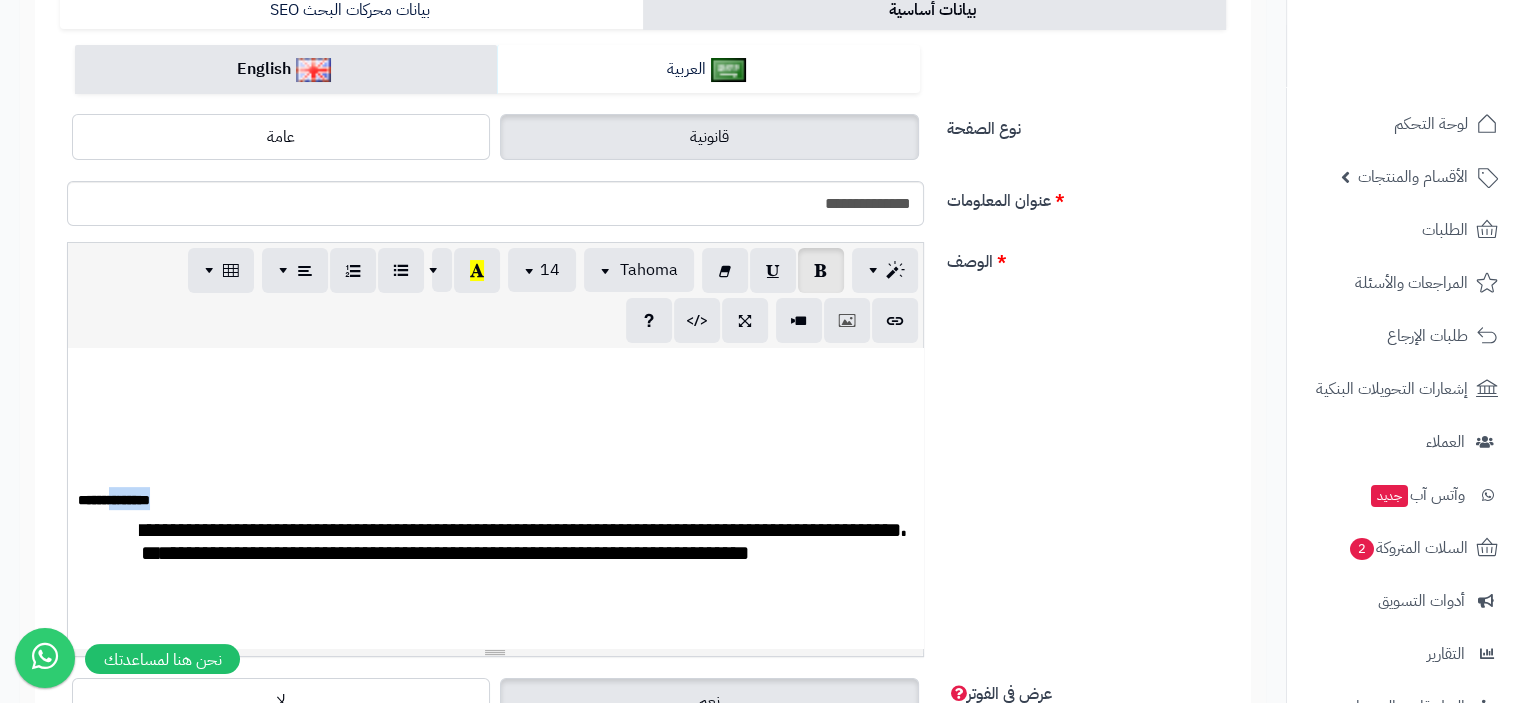 click on "****** ********" at bounding box center [114, 500] 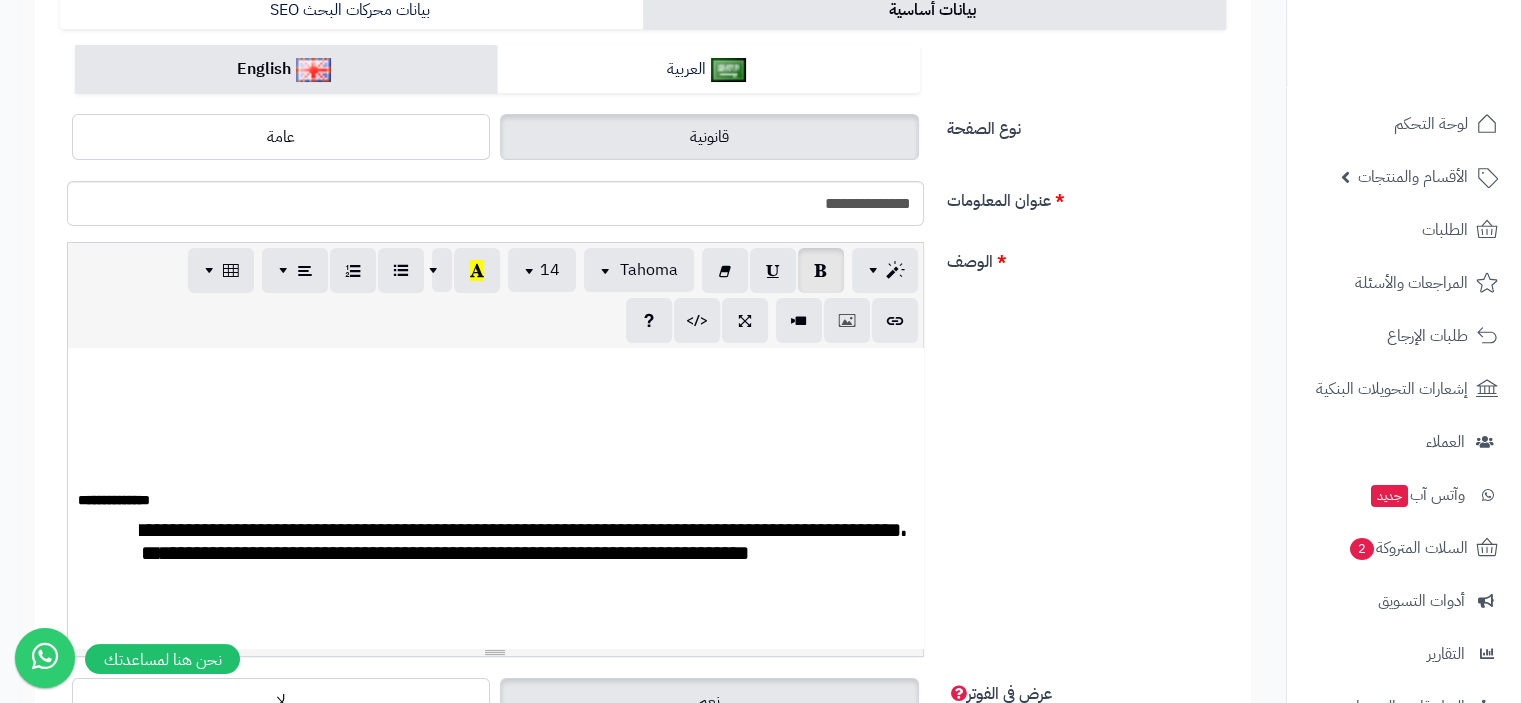 click on "****** ********" at bounding box center (114, 500) 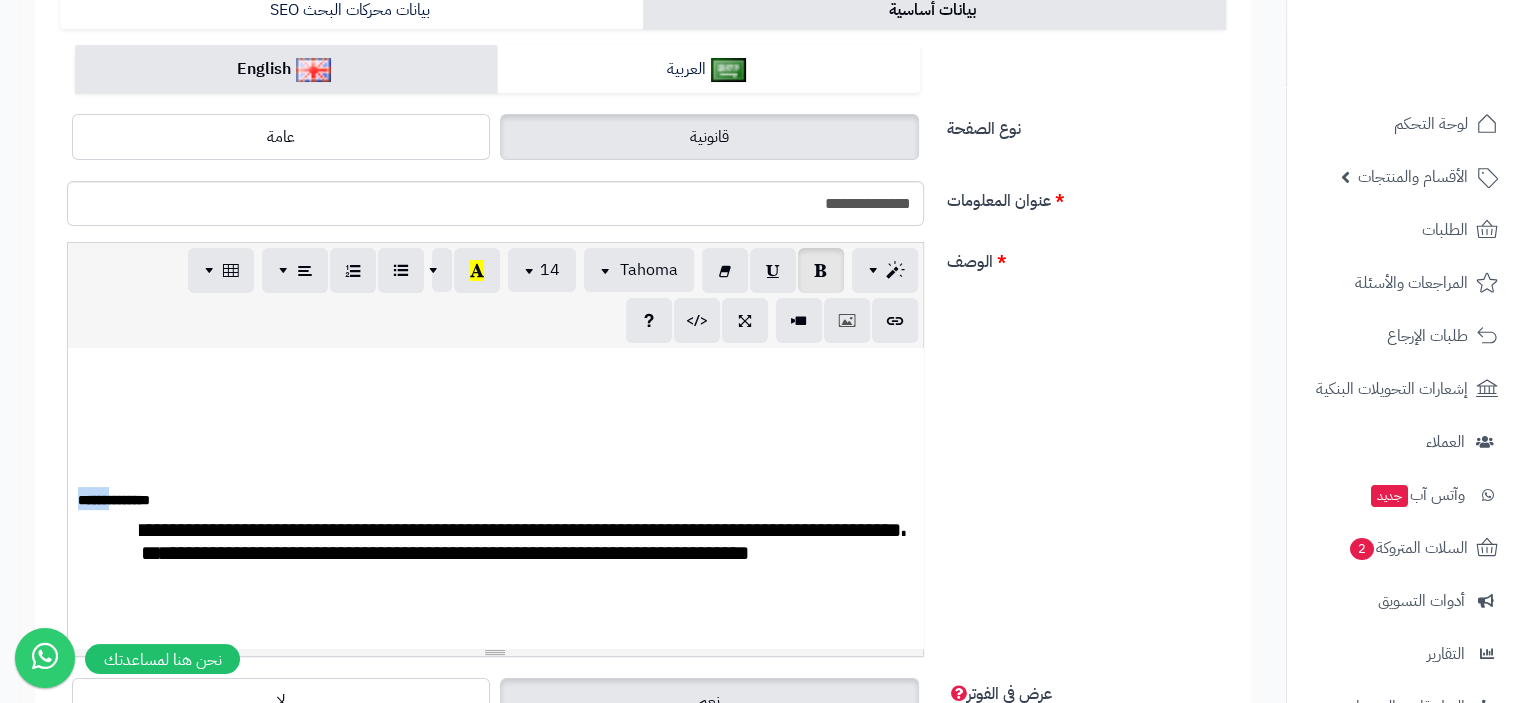 click on "****** ********" at bounding box center (114, 500) 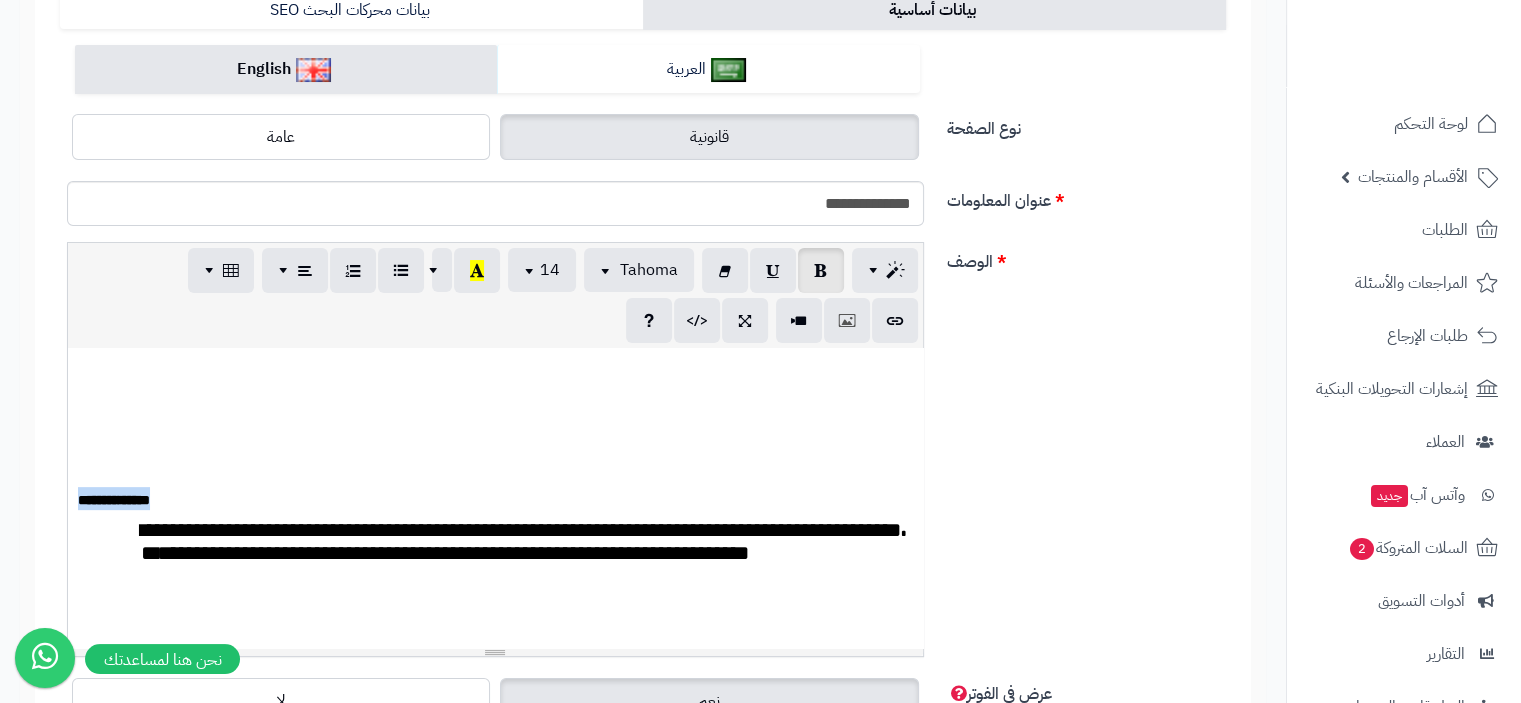 click on "****** ********" at bounding box center [114, 500] 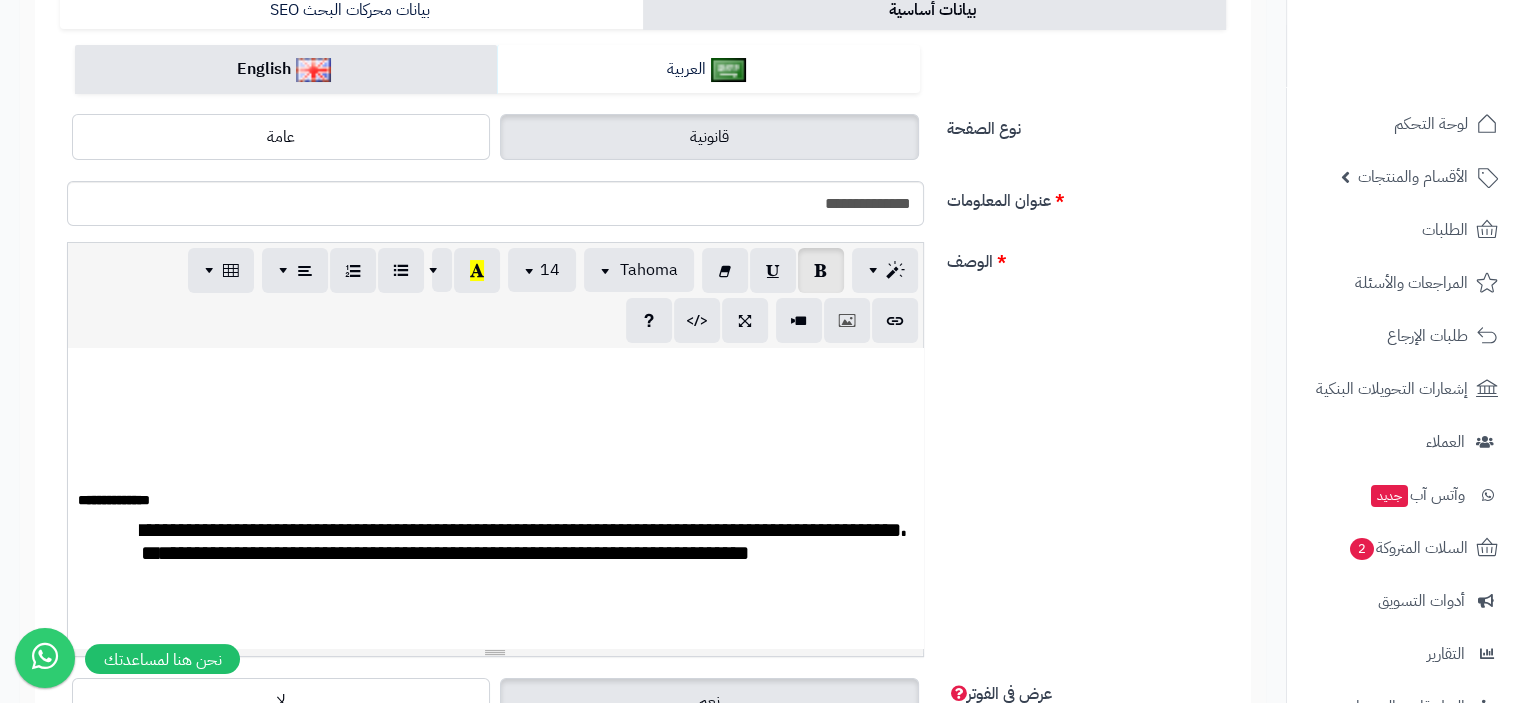 click on "**********" at bounding box center [538, 541] 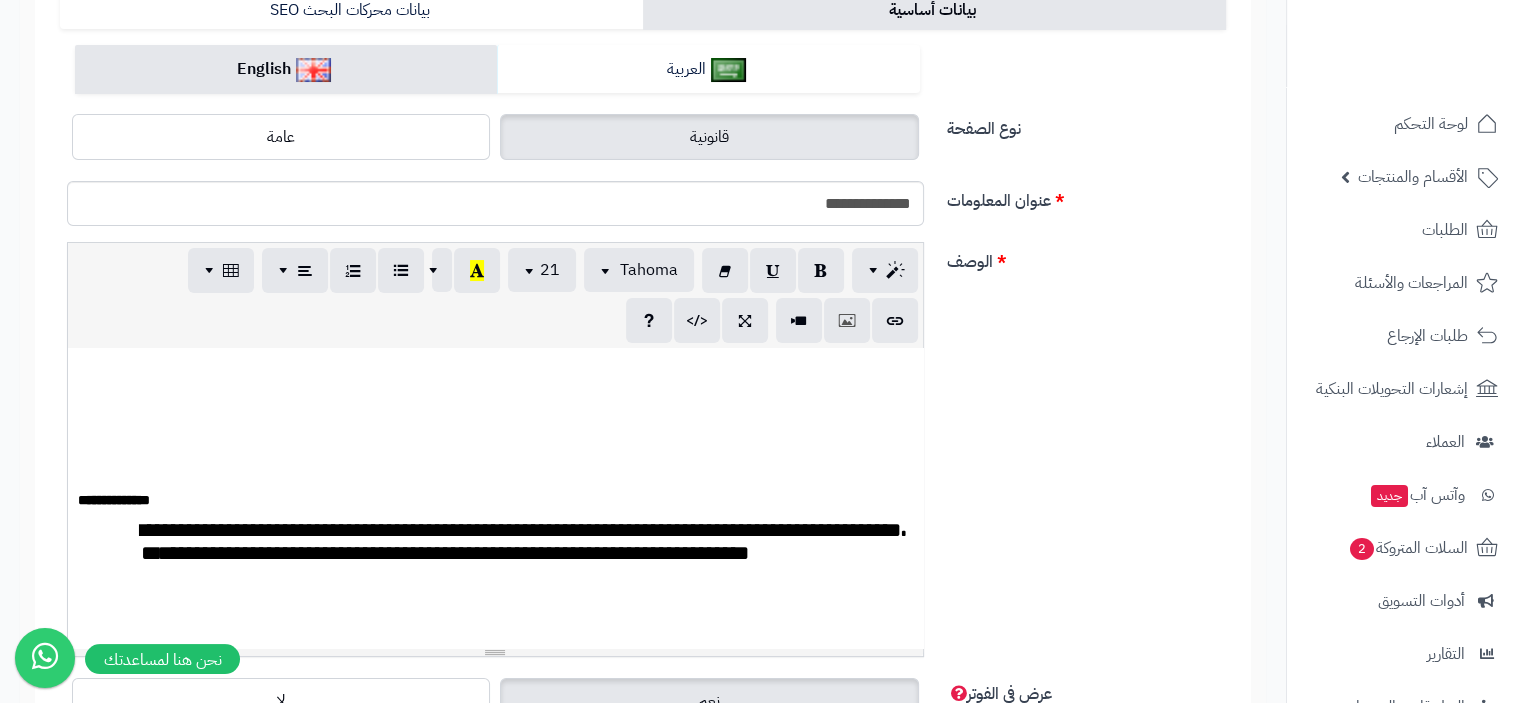 click on "**********" at bounding box center [538, 541] 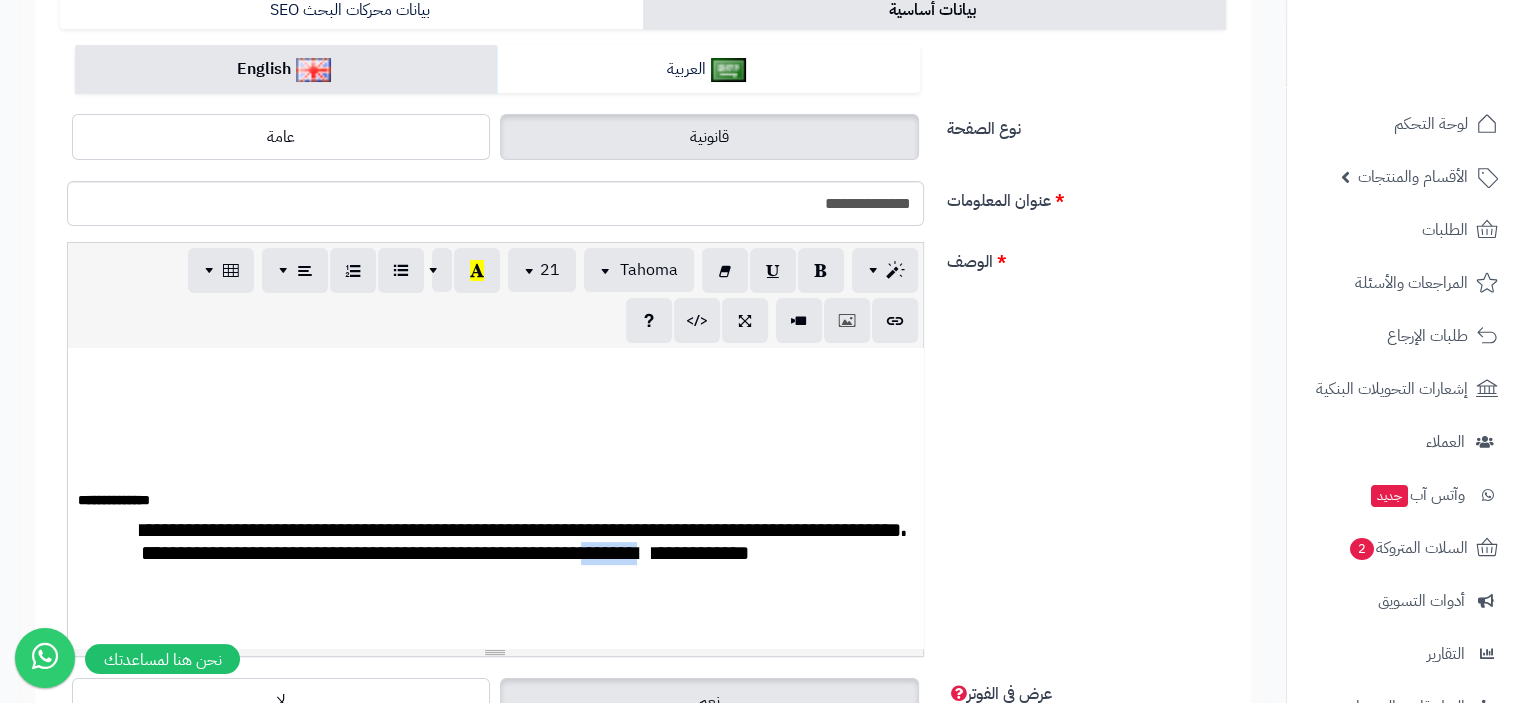 click on "**********" at bounding box center (538, 541) 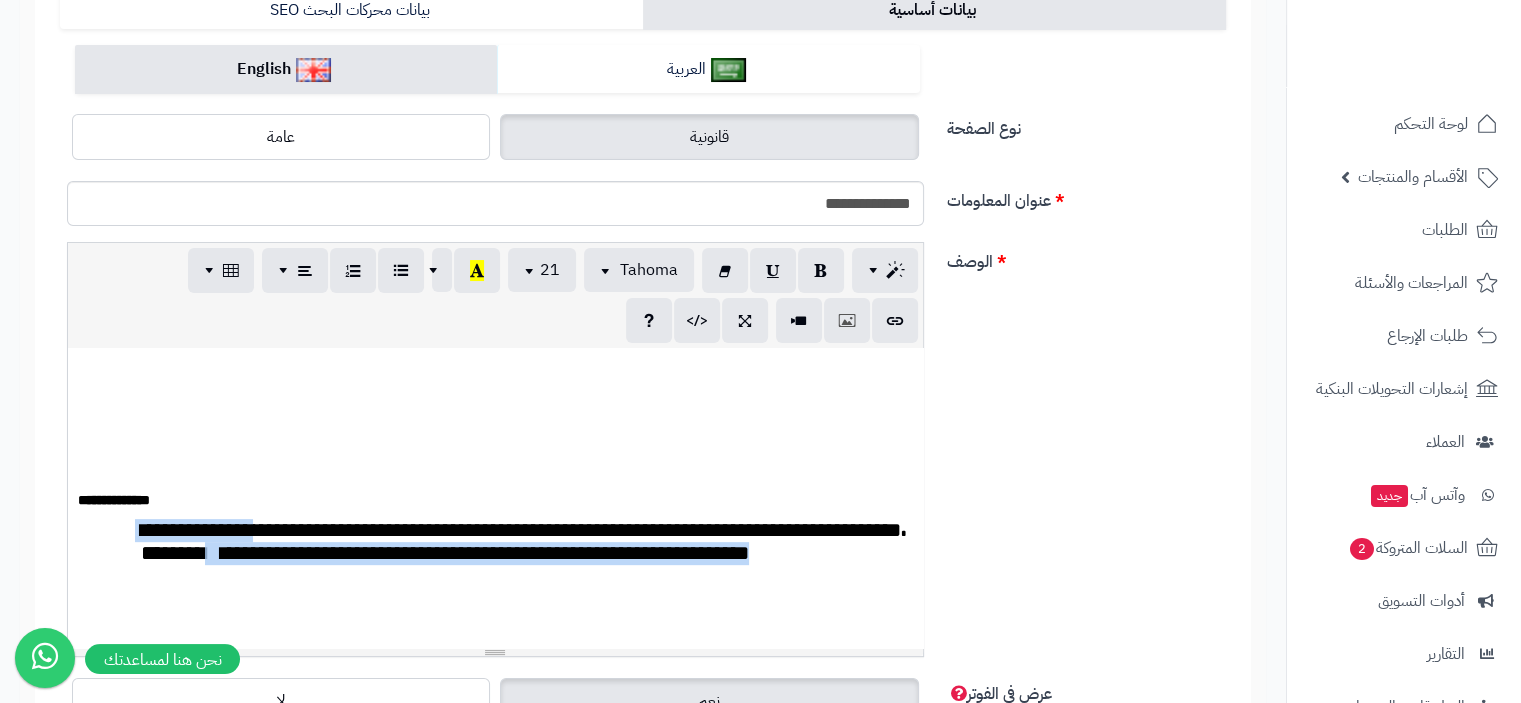 drag, startPoint x: 236, startPoint y: 592, endPoint x: 128, endPoint y: 532, distance: 123.54756 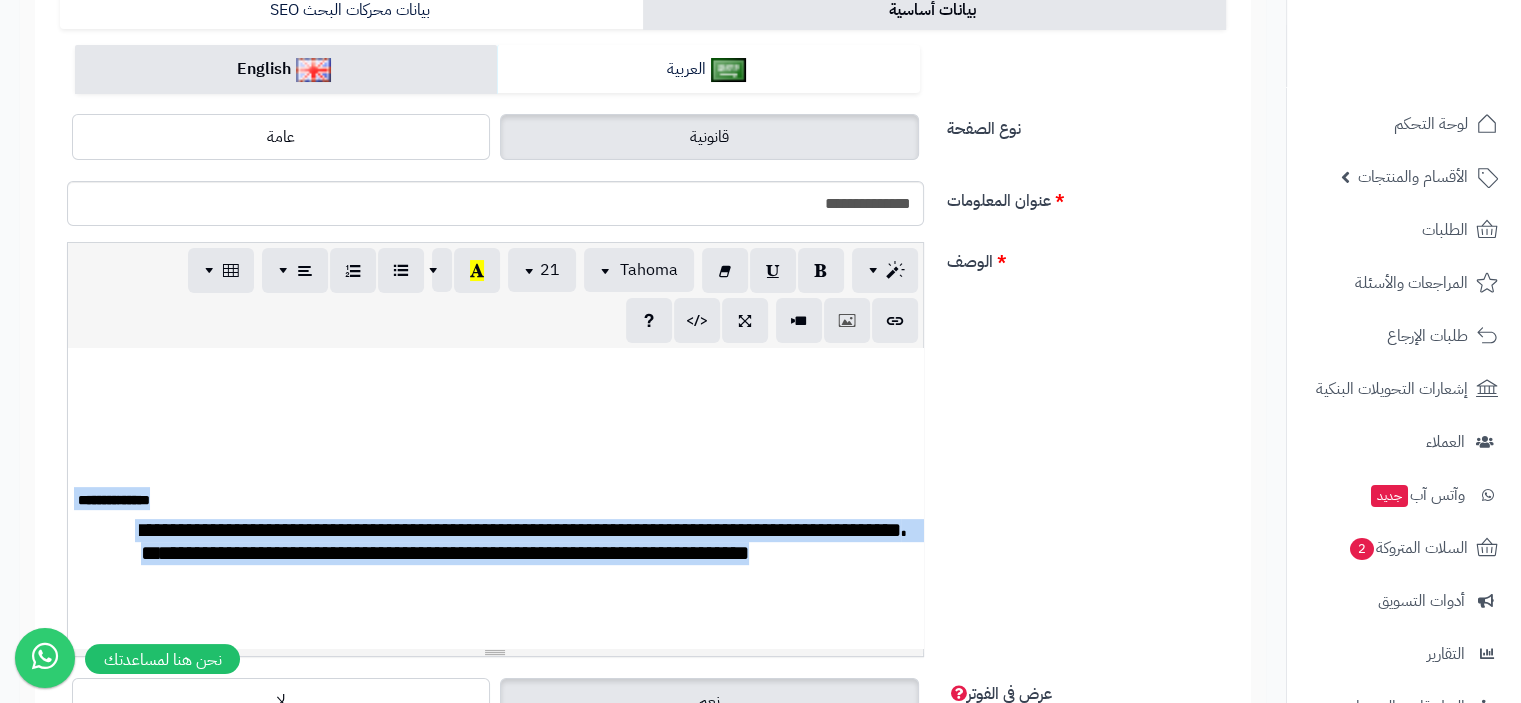 drag, startPoint x: 222, startPoint y: 517, endPoint x: 205, endPoint y: 617, distance: 101.43471 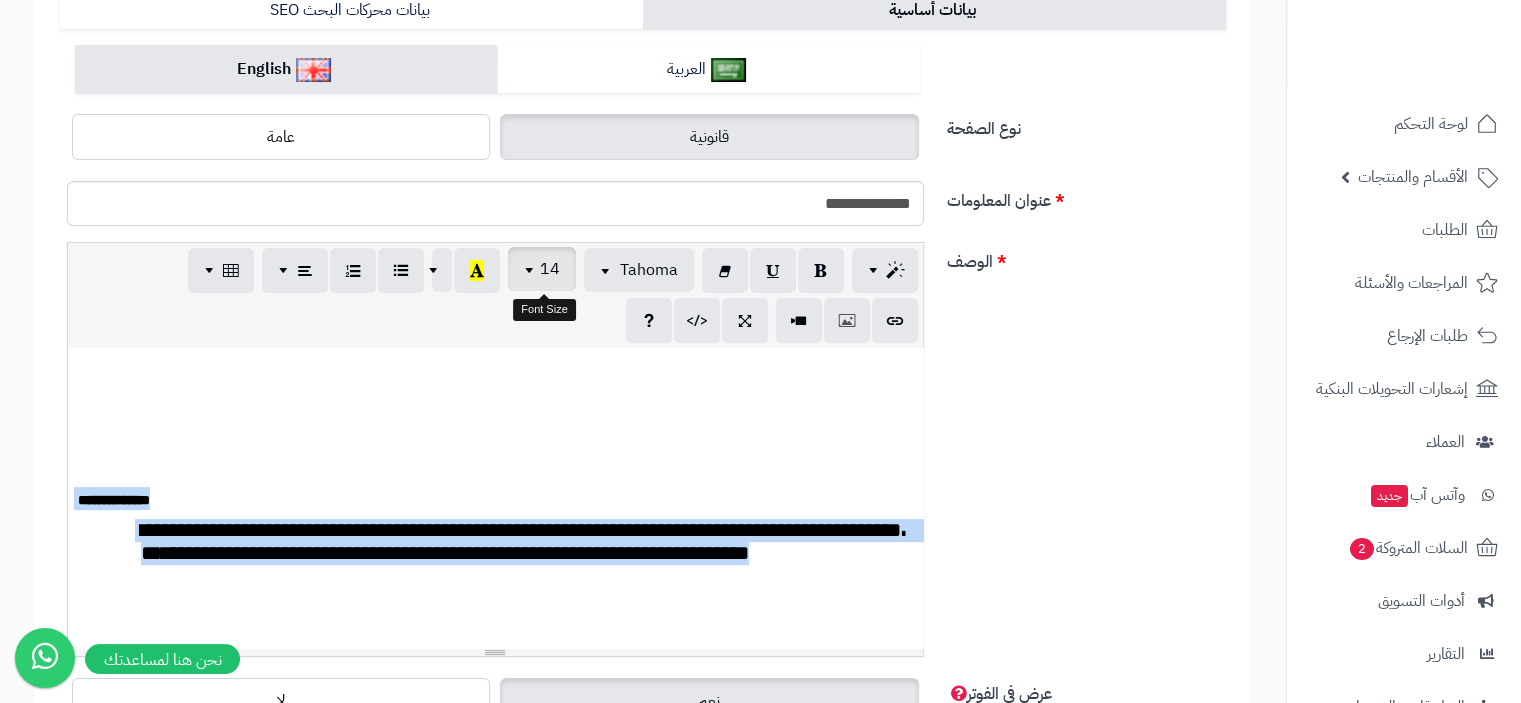 click at bounding box center [532, 269] 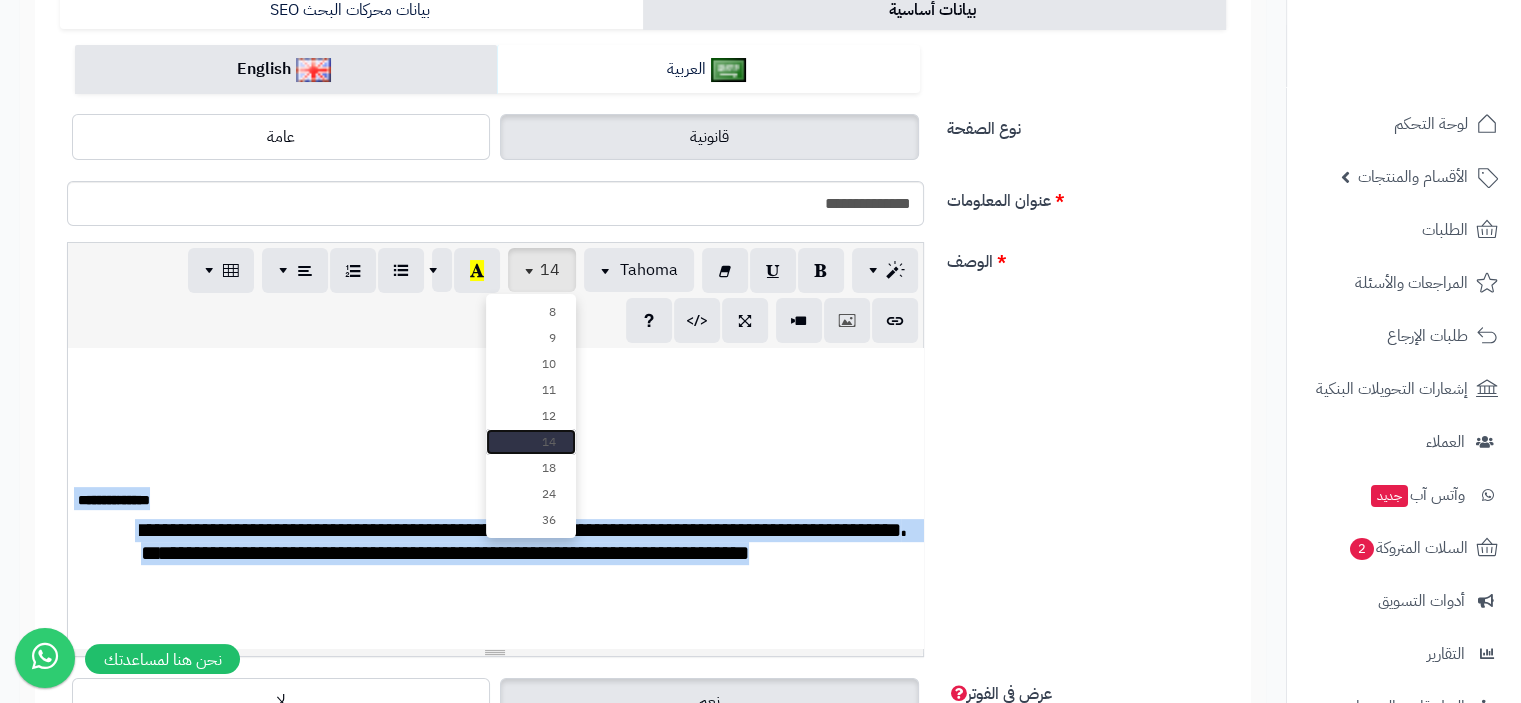 click on "14" at bounding box center (531, 442) 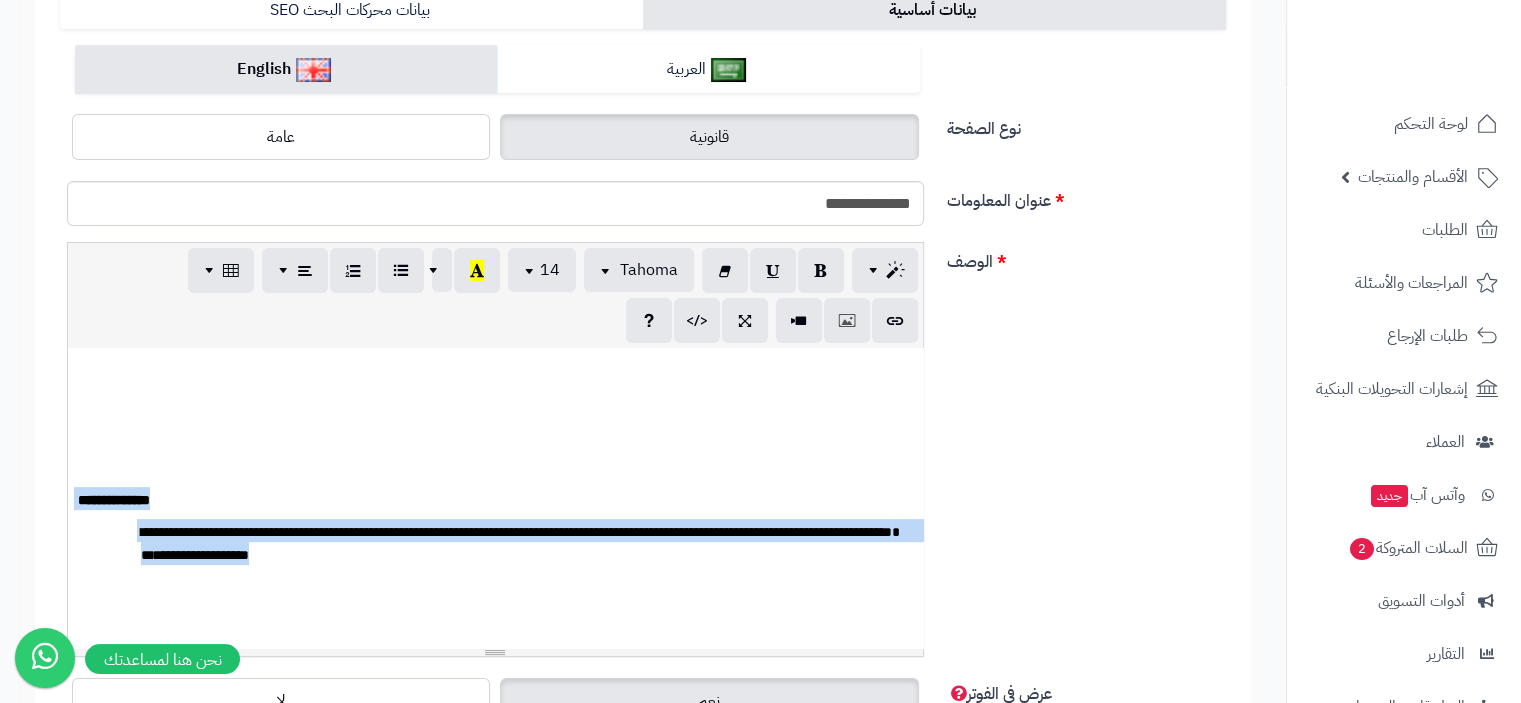 click at bounding box center [495, 588] 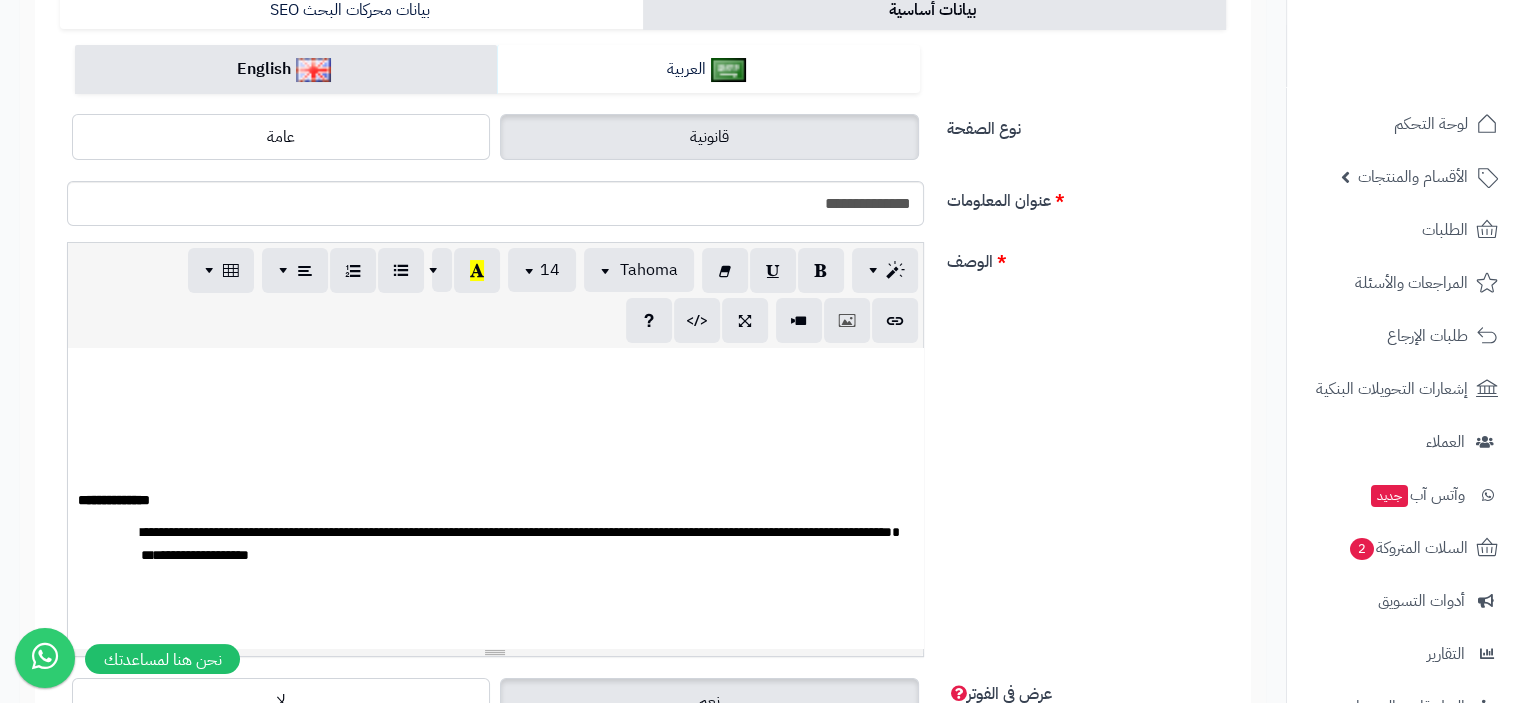 click on "**********" at bounding box center (495, 543) 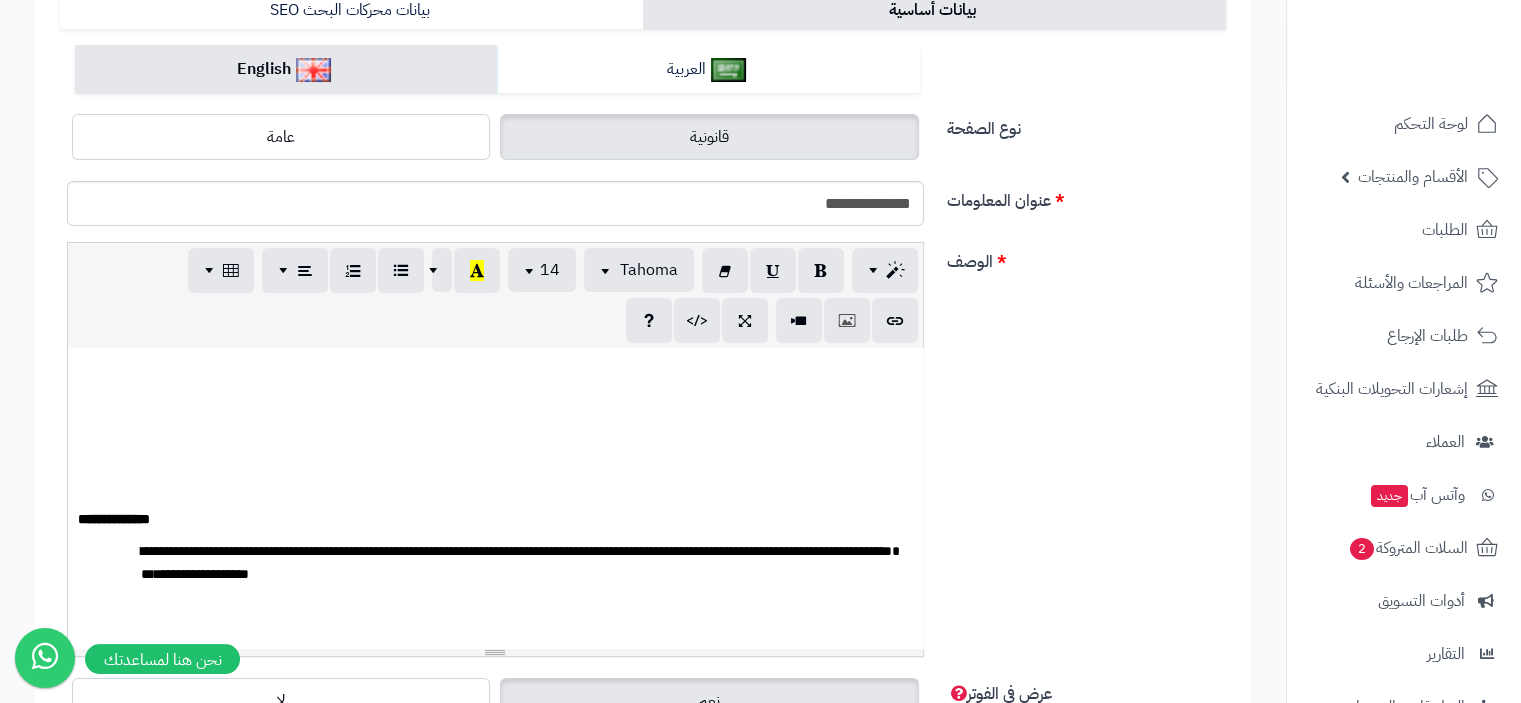 scroll, scrollTop: 869, scrollLeft: 0, axis: vertical 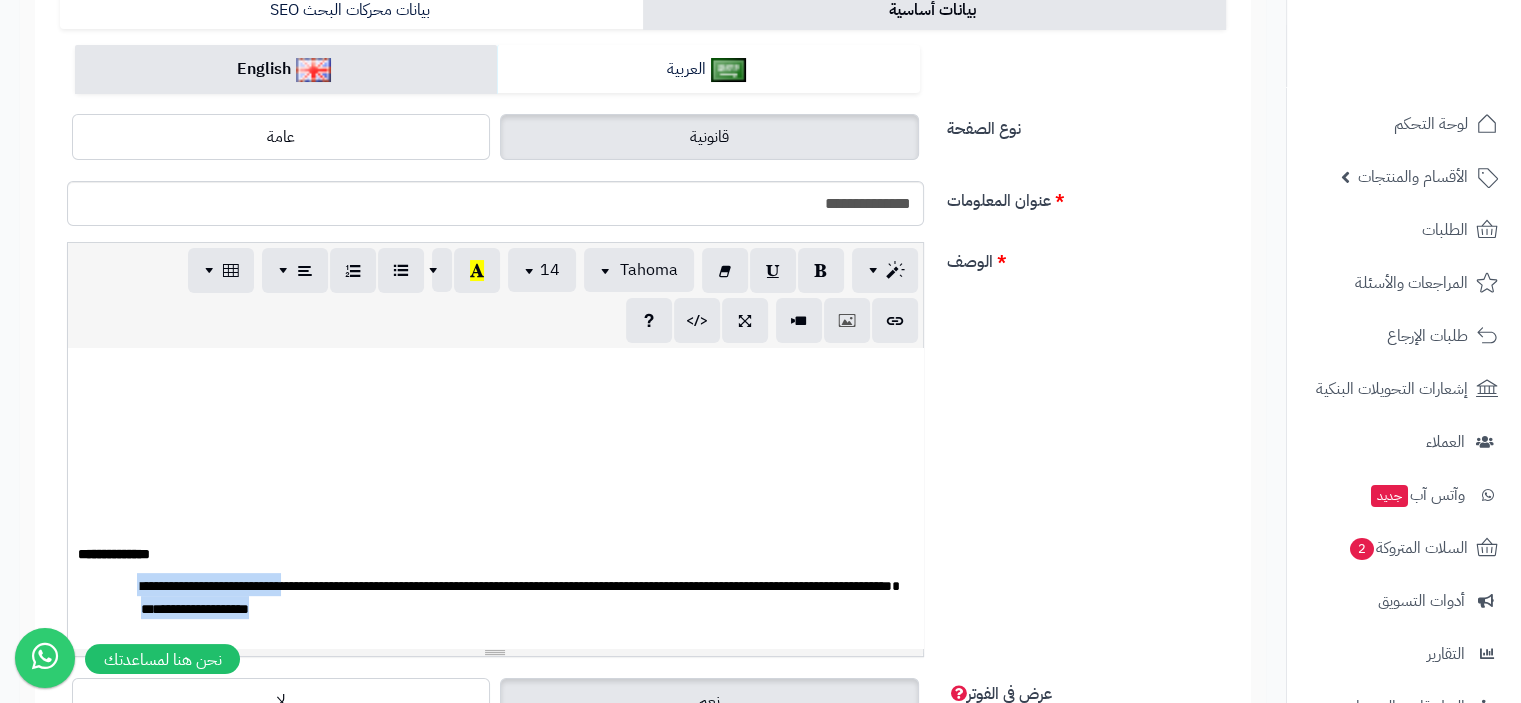 drag, startPoint x: 791, startPoint y: 631, endPoint x: 970, endPoint y: 620, distance: 179.33768 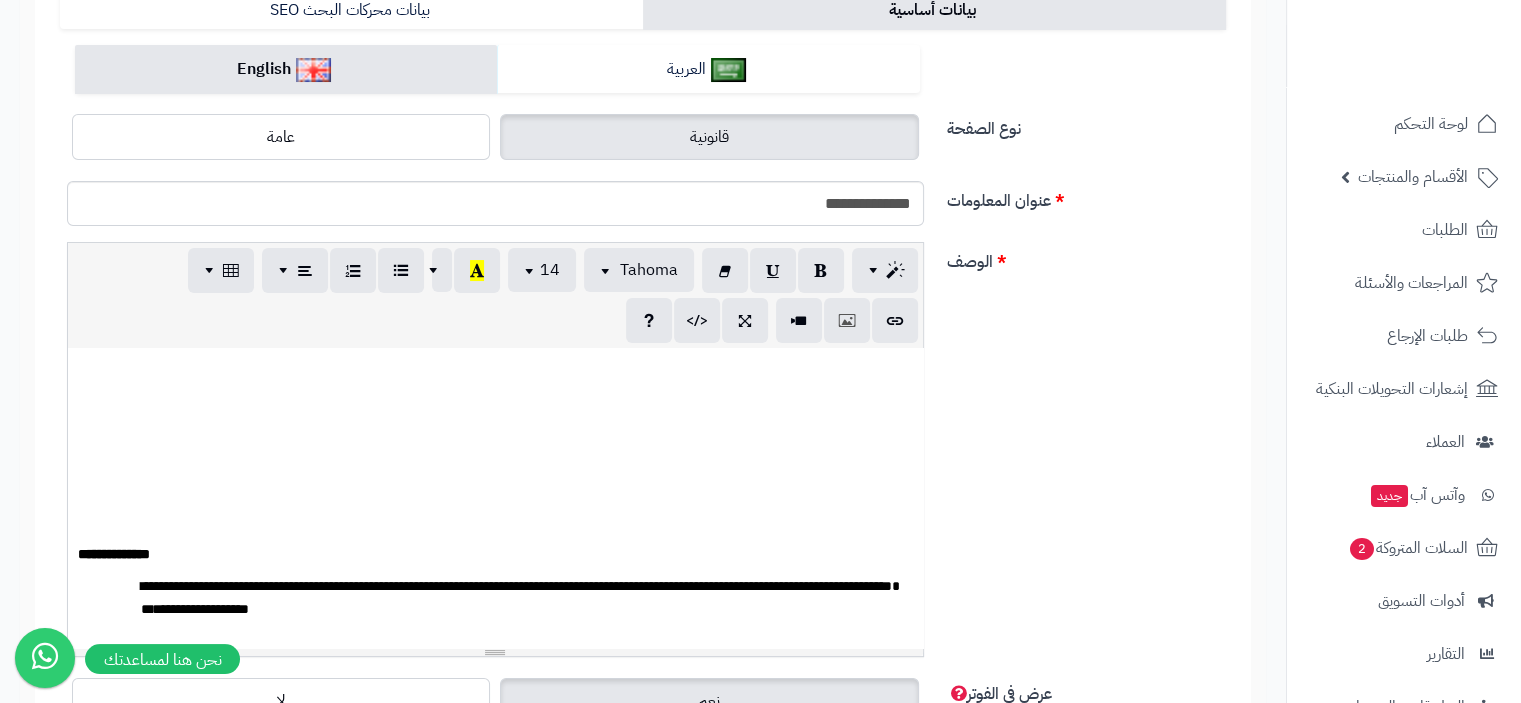 click on "****** ********" at bounding box center [495, 552] 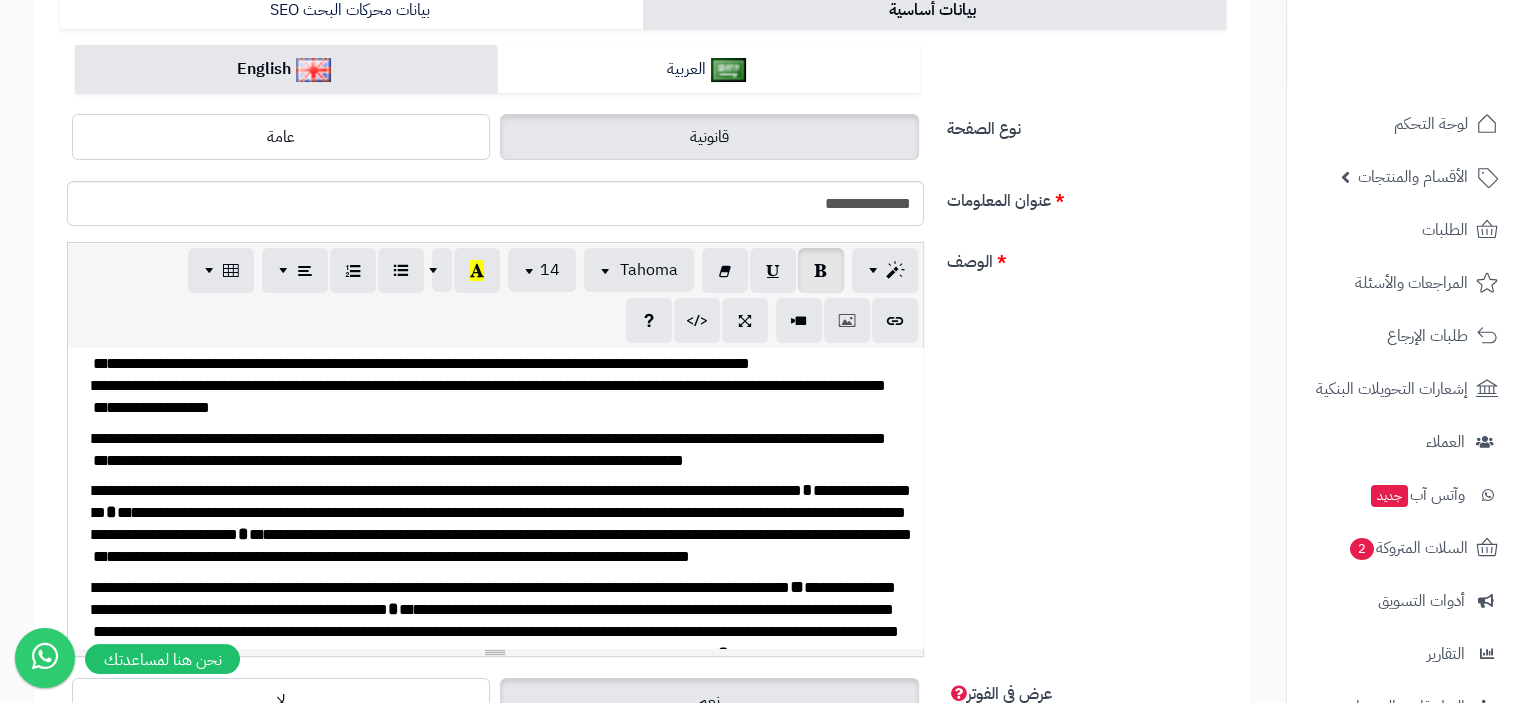 scroll, scrollTop: 0, scrollLeft: 0, axis: both 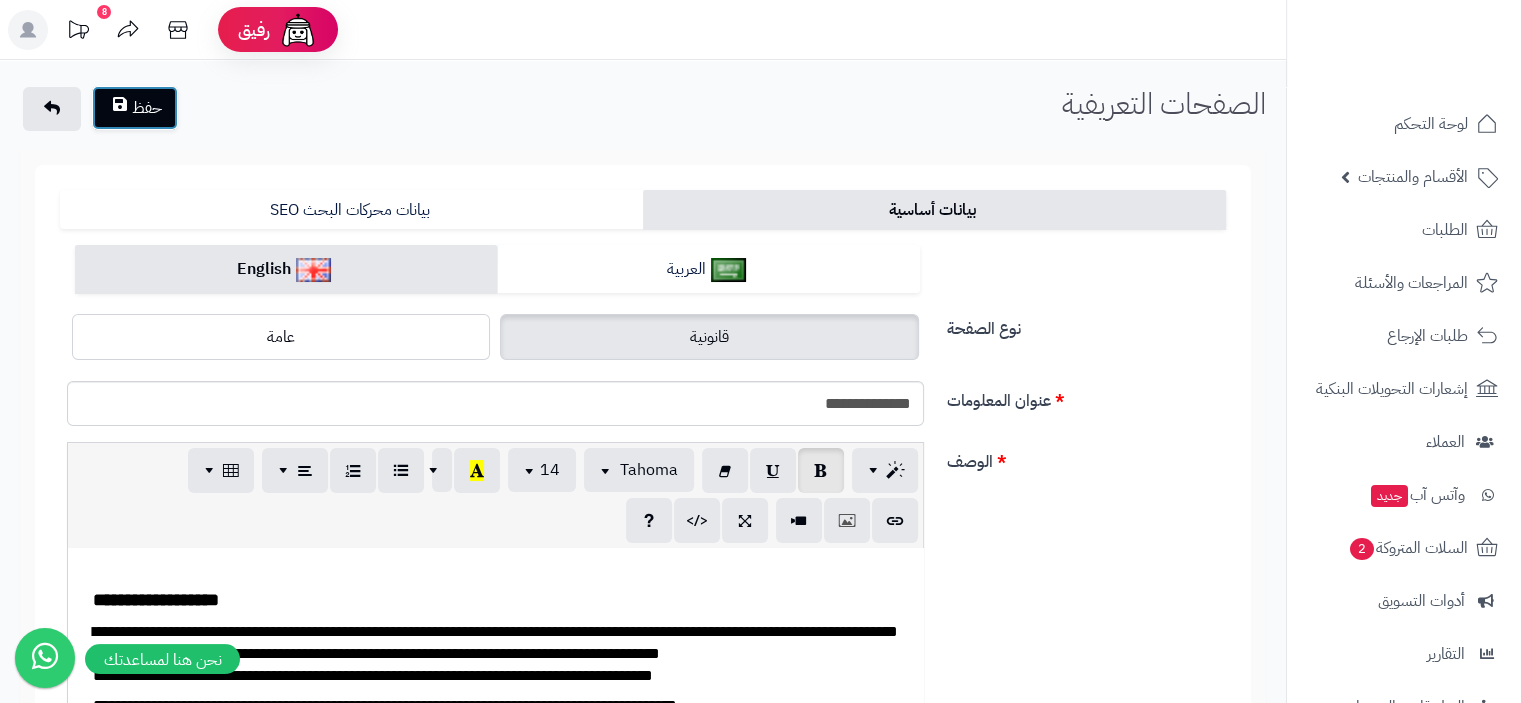click on "حفظ" at bounding box center [135, 108] 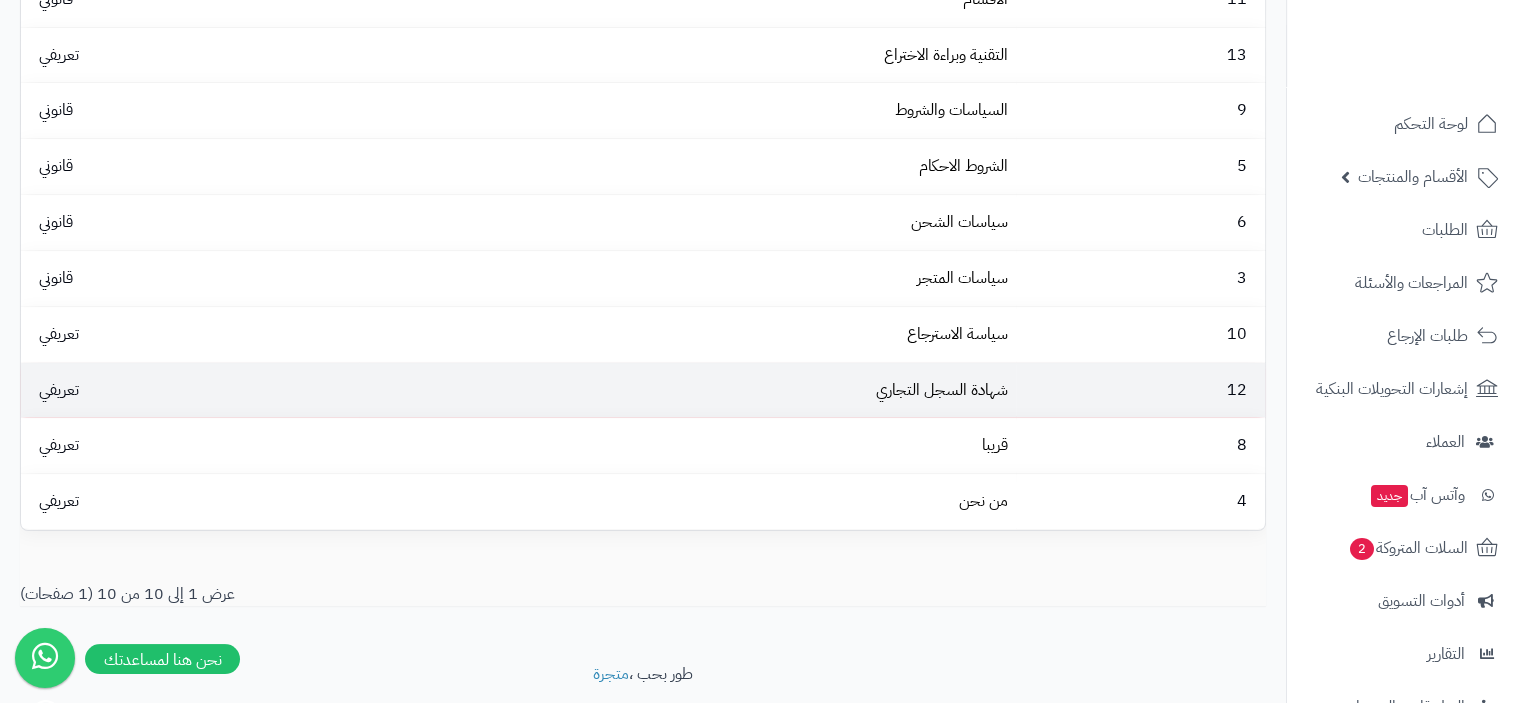 scroll, scrollTop: 211, scrollLeft: 0, axis: vertical 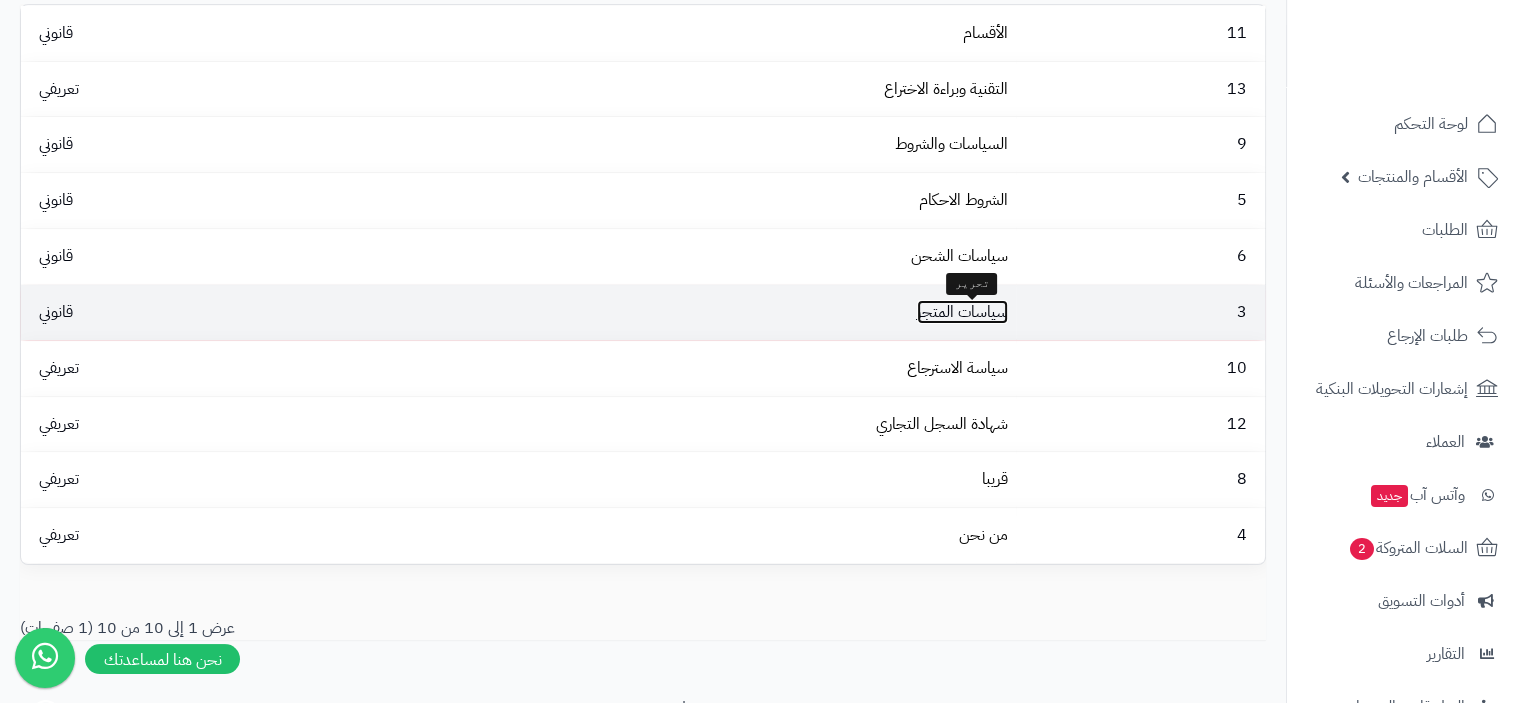 click on "سياسات المتجر" at bounding box center (962, 312) 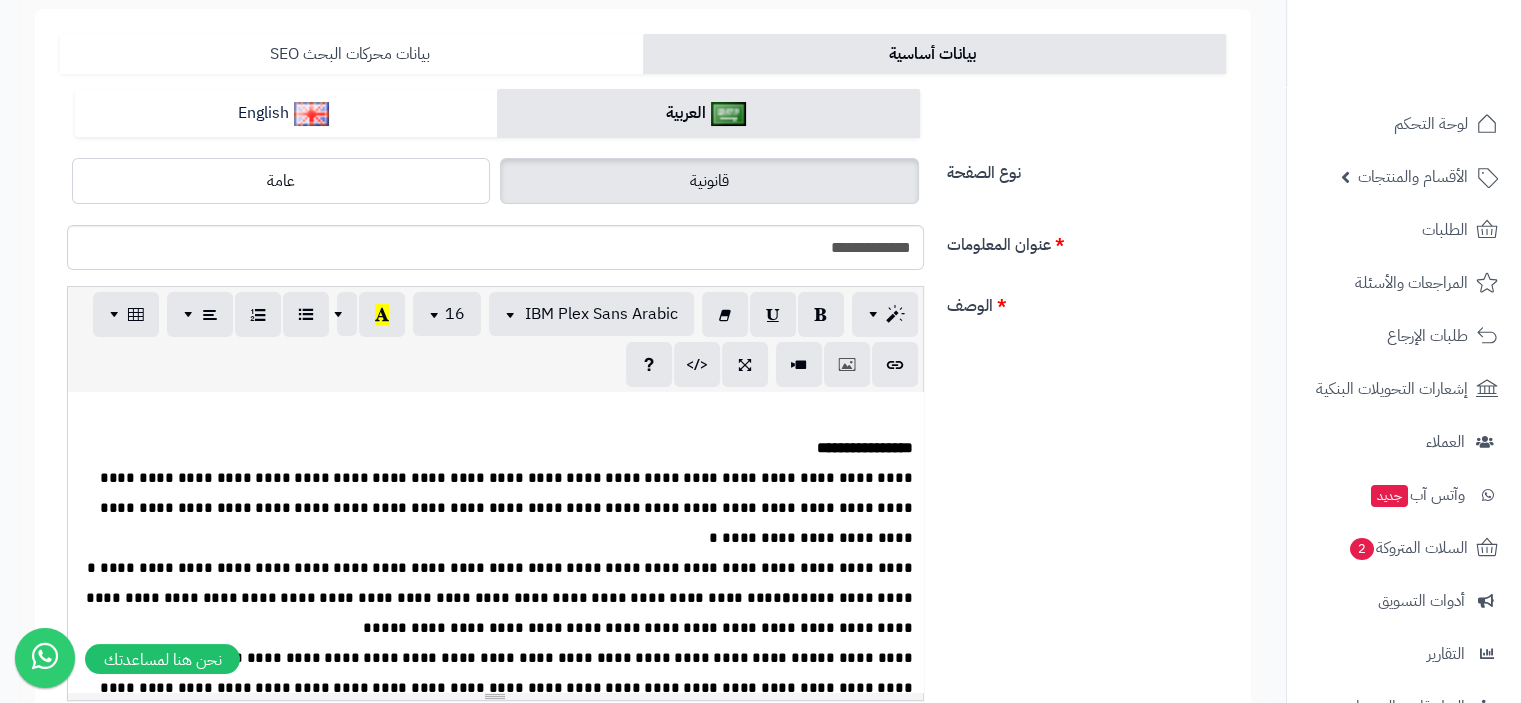scroll, scrollTop: 0, scrollLeft: 0, axis: both 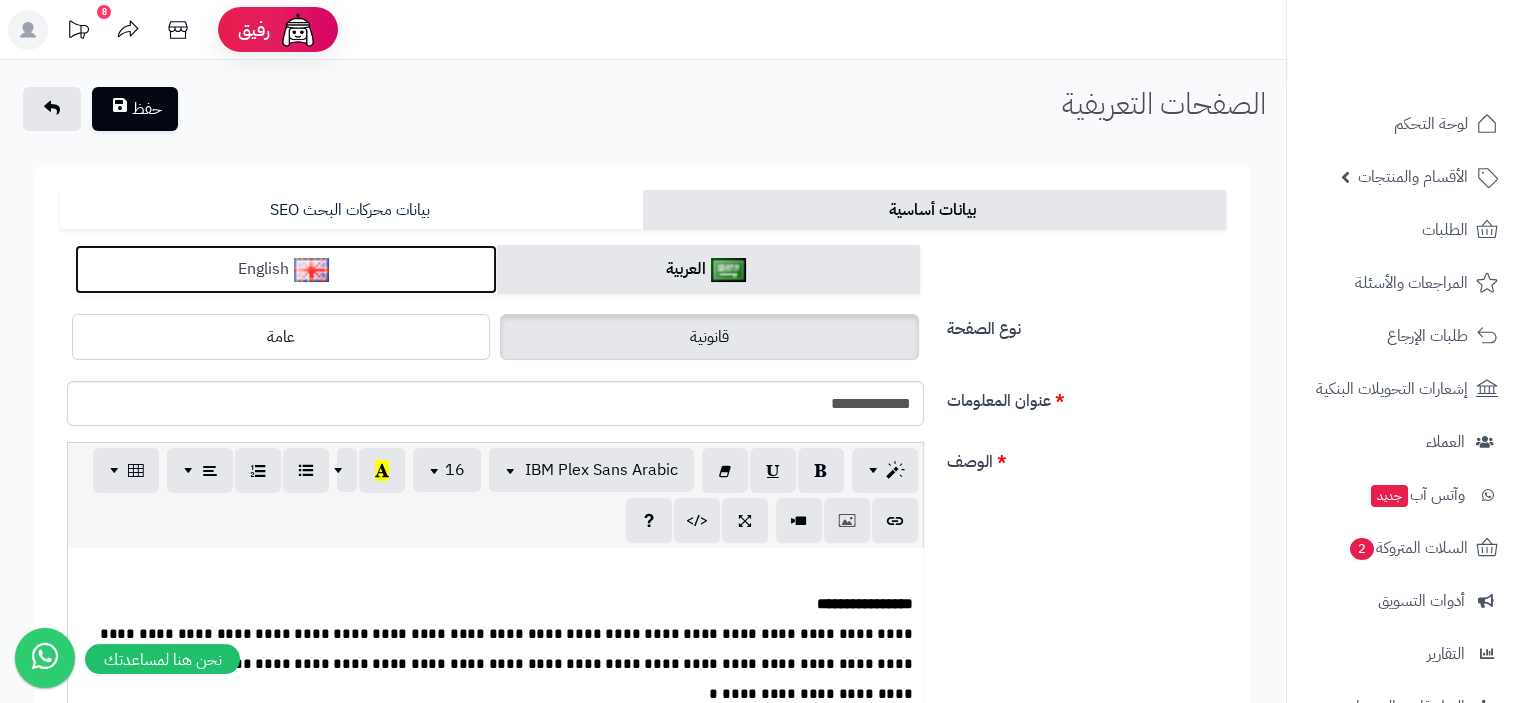 click at bounding box center (311, 270) 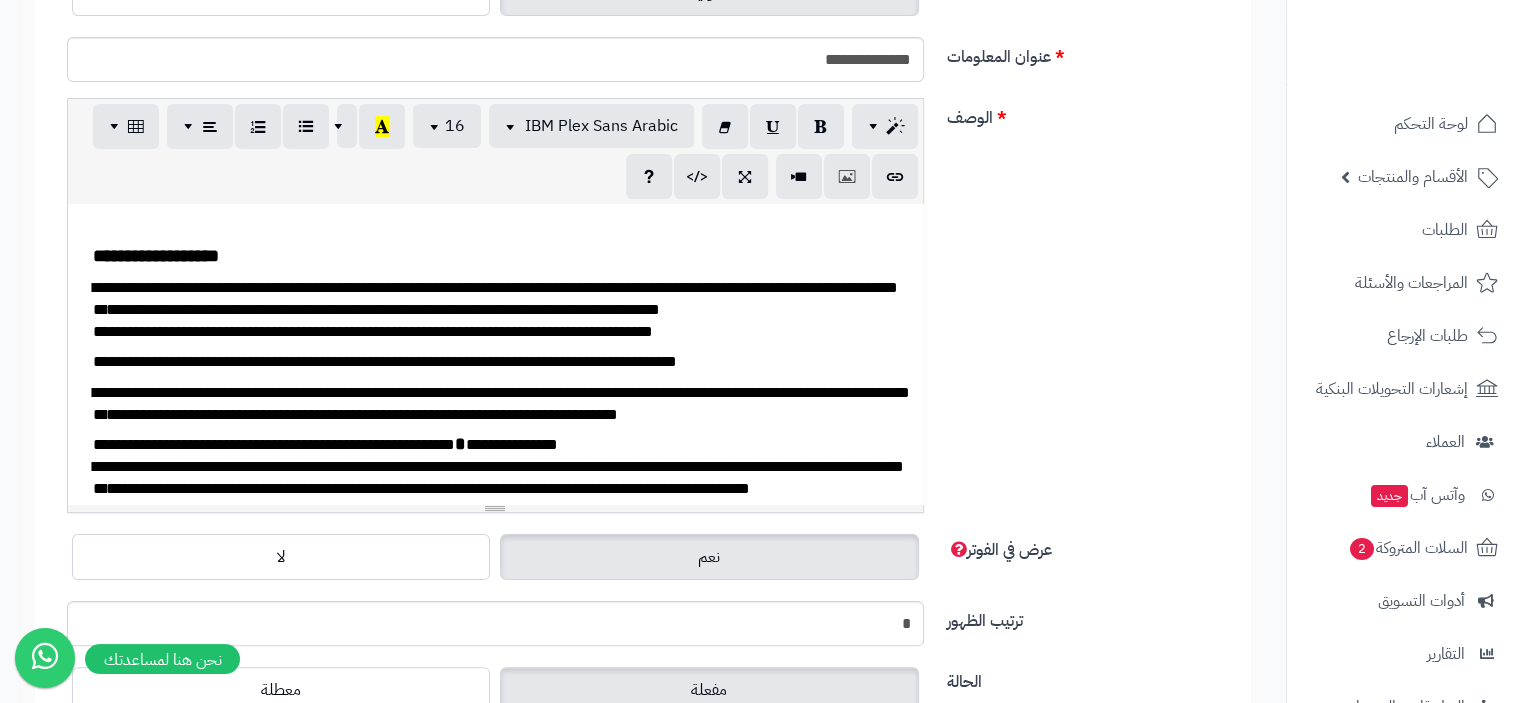 scroll, scrollTop: 400, scrollLeft: 0, axis: vertical 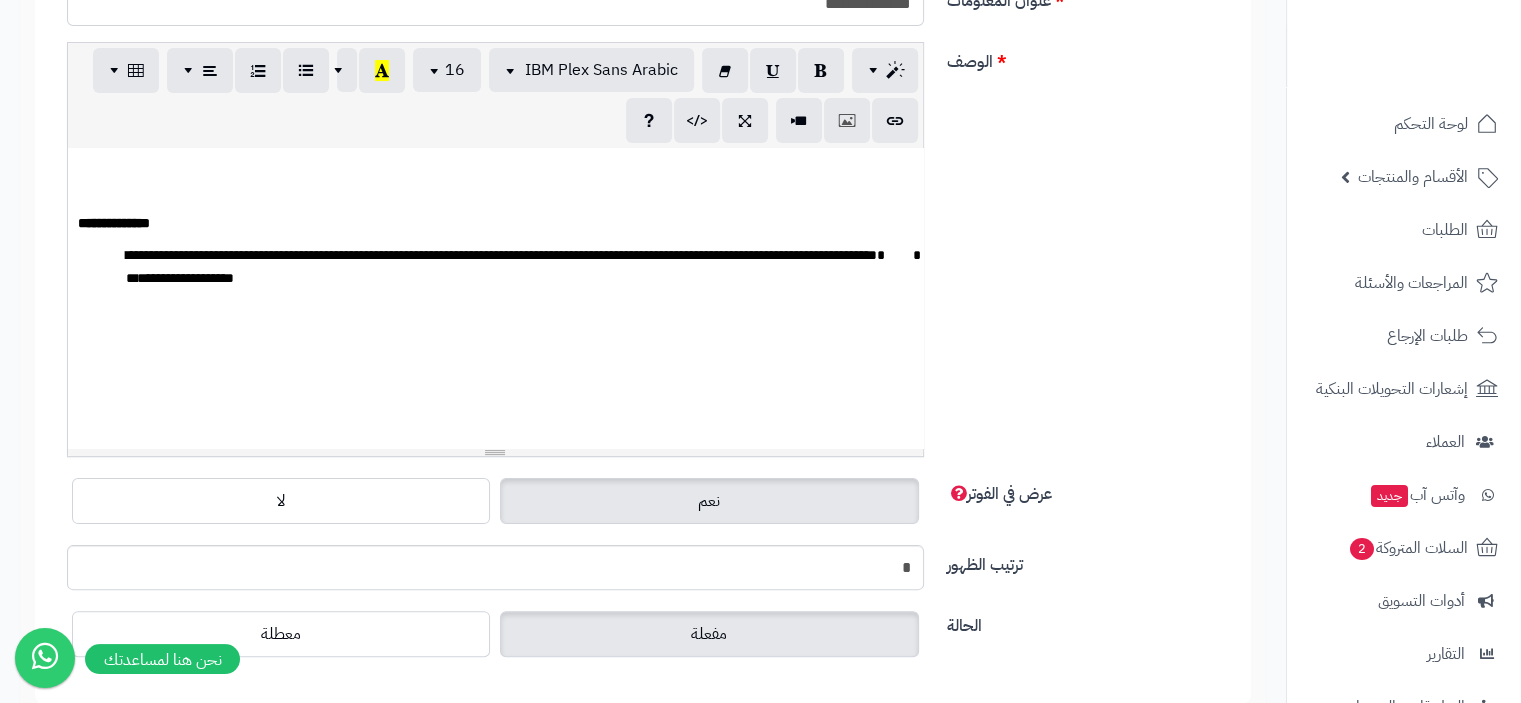 click on "**********" at bounding box center [495, 281] 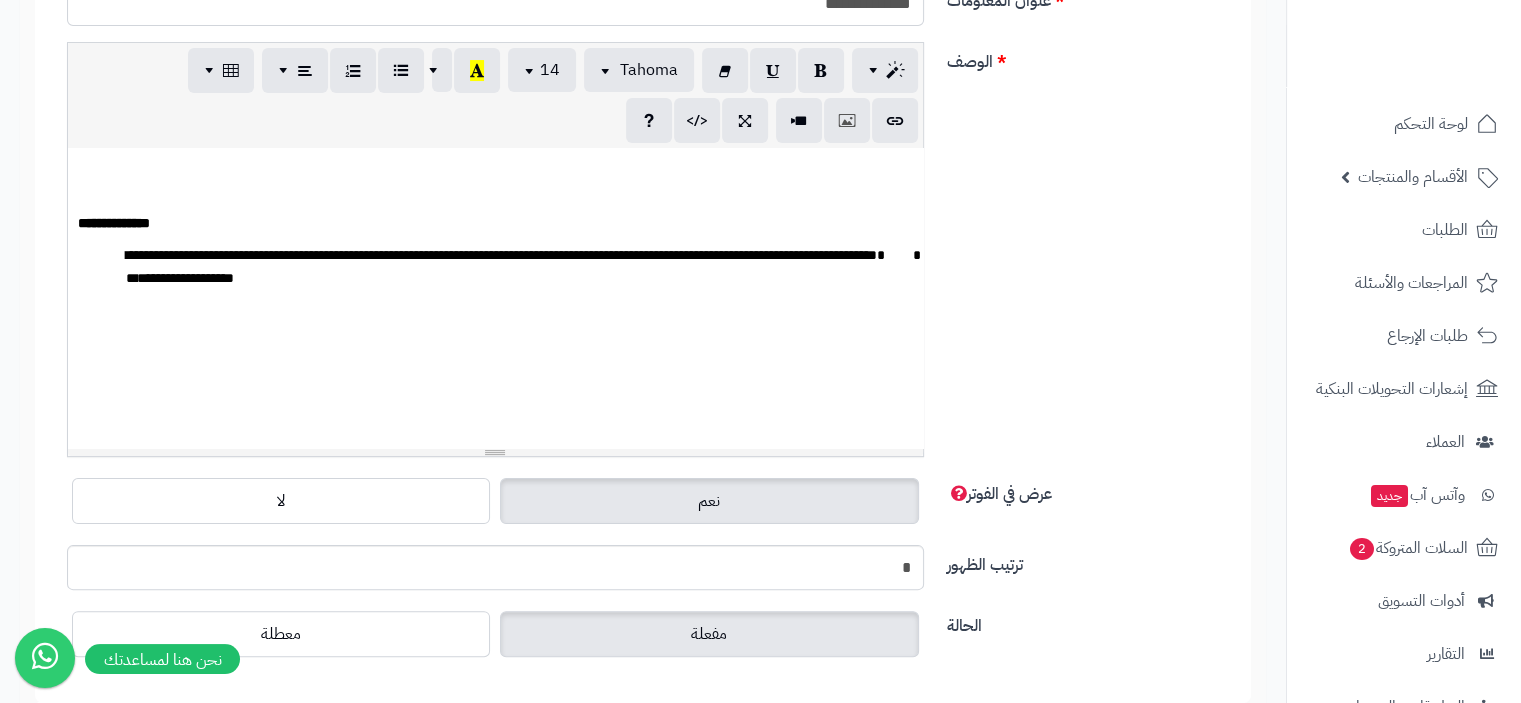 drag, startPoint x: 157, startPoint y: 351, endPoint x: 552, endPoint y: 354, distance: 395.01138 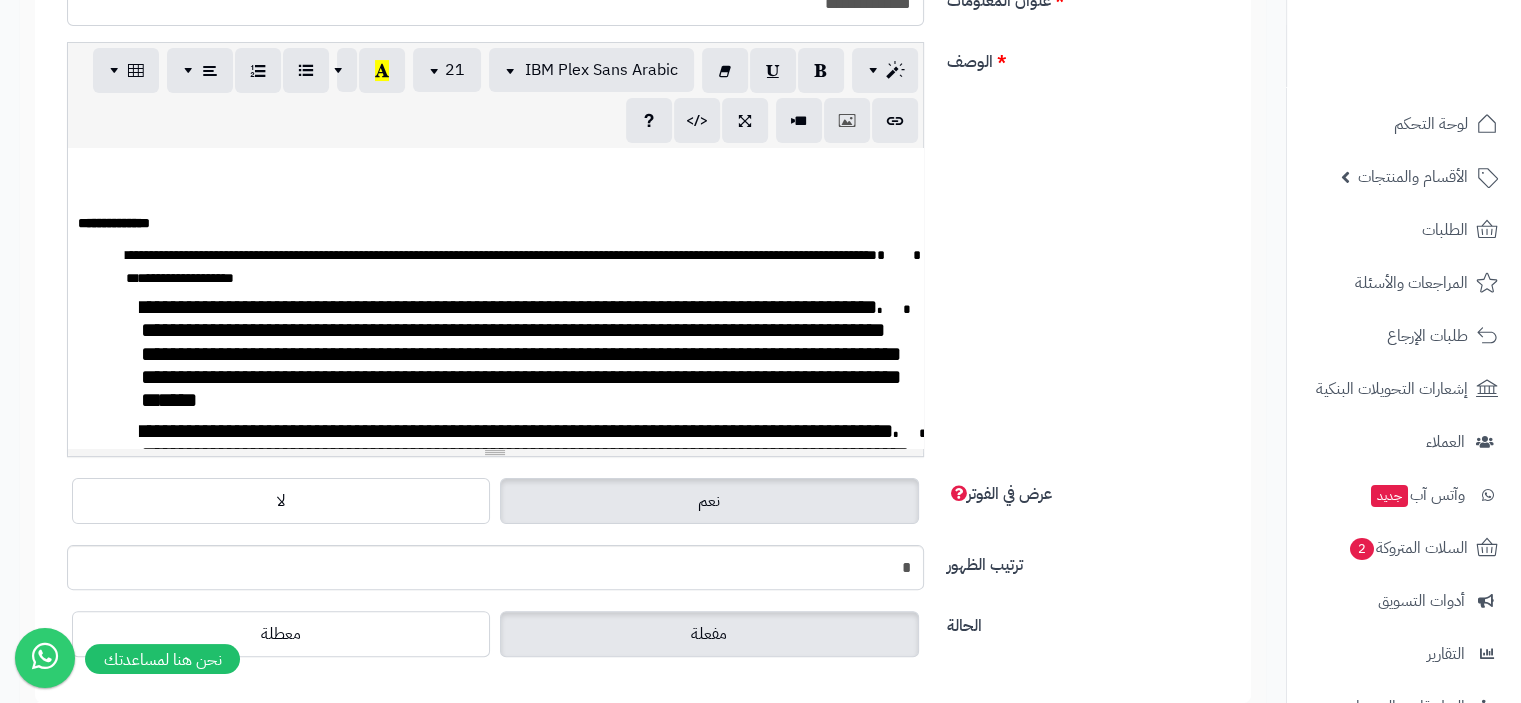 scroll, scrollTop: 1437, scrollLeft: 0, axis: vertical 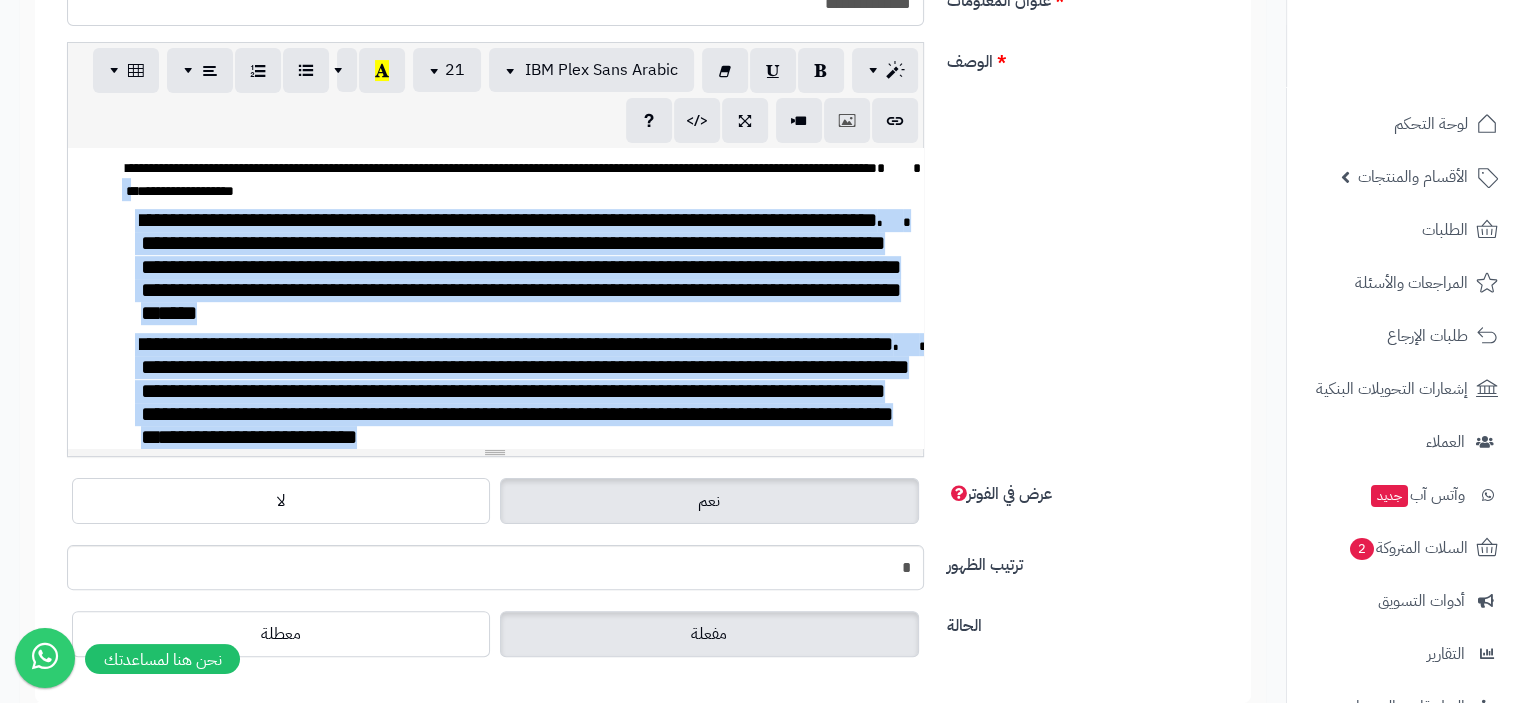 drag, startPoint x: 699, startPoint y: 445, endPoint x: 146, endPoint y: 201, distance: 604.43774 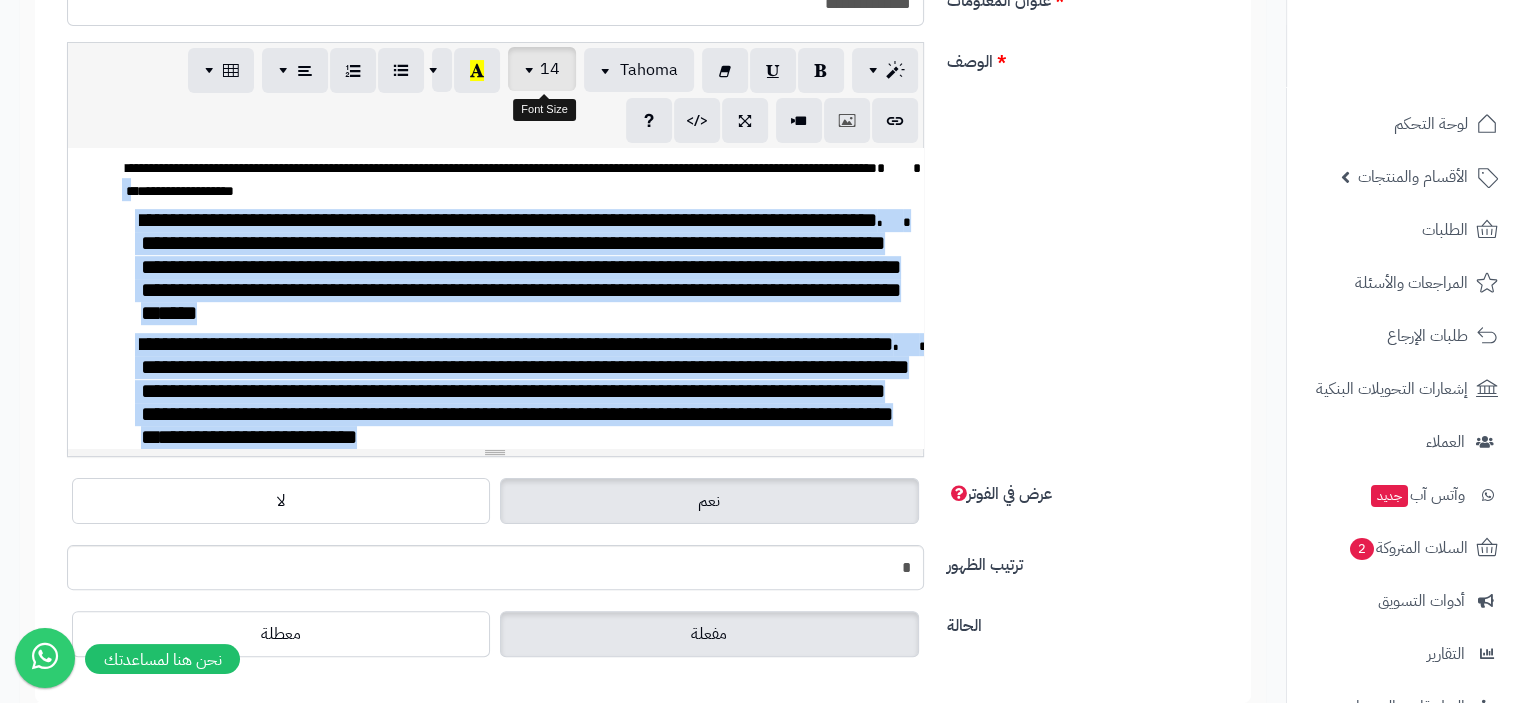 click at bounding box center (532, 69) 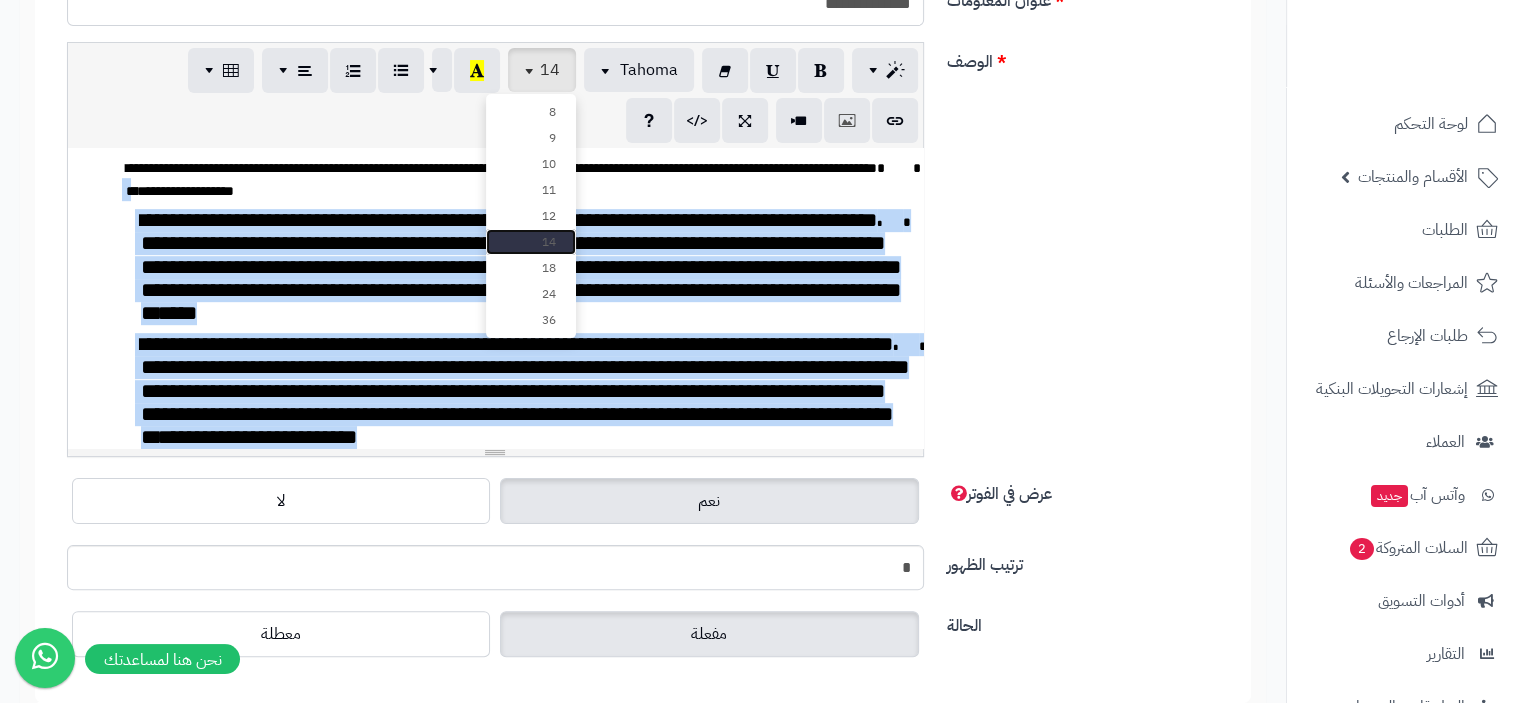 click on "14" at bounding box center [531, 242] 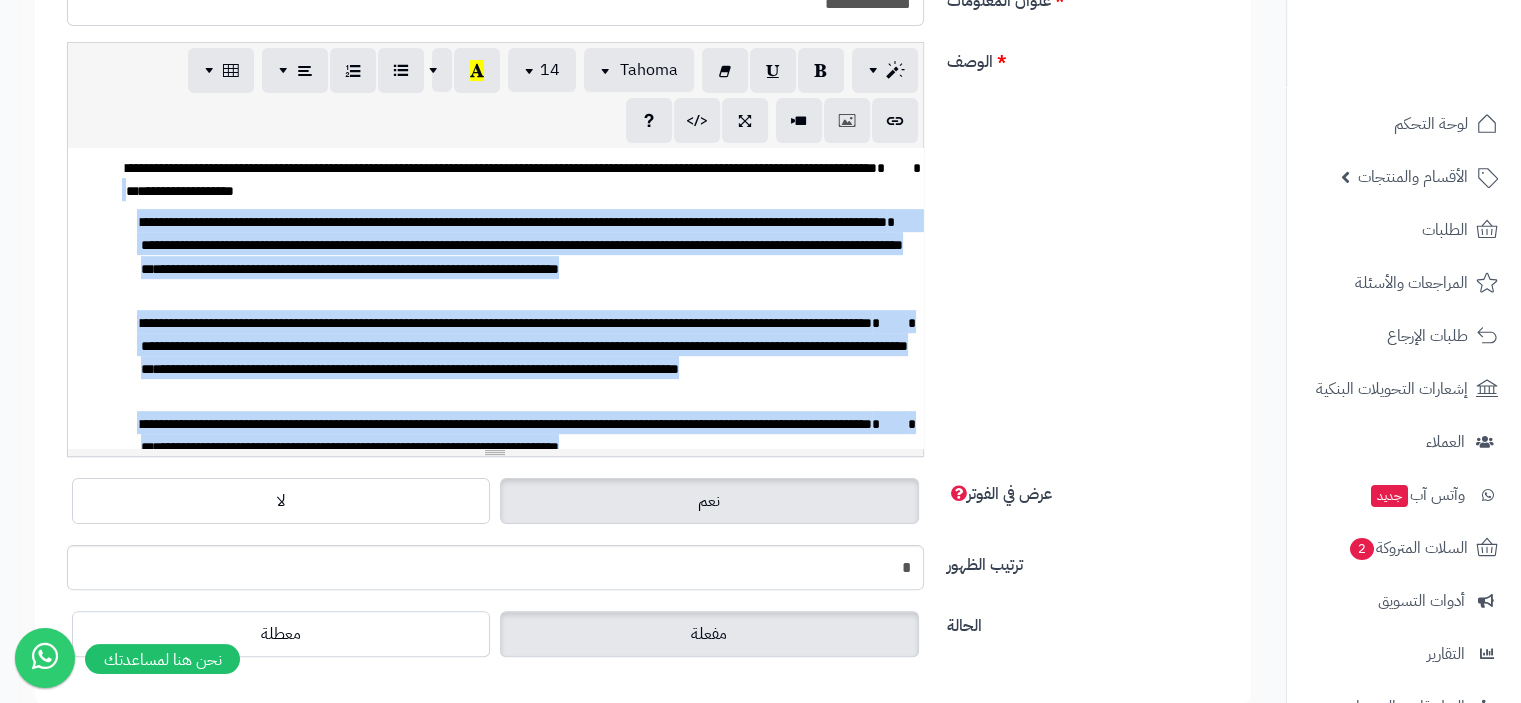 click on "**********" at bounding box center (527, 255) 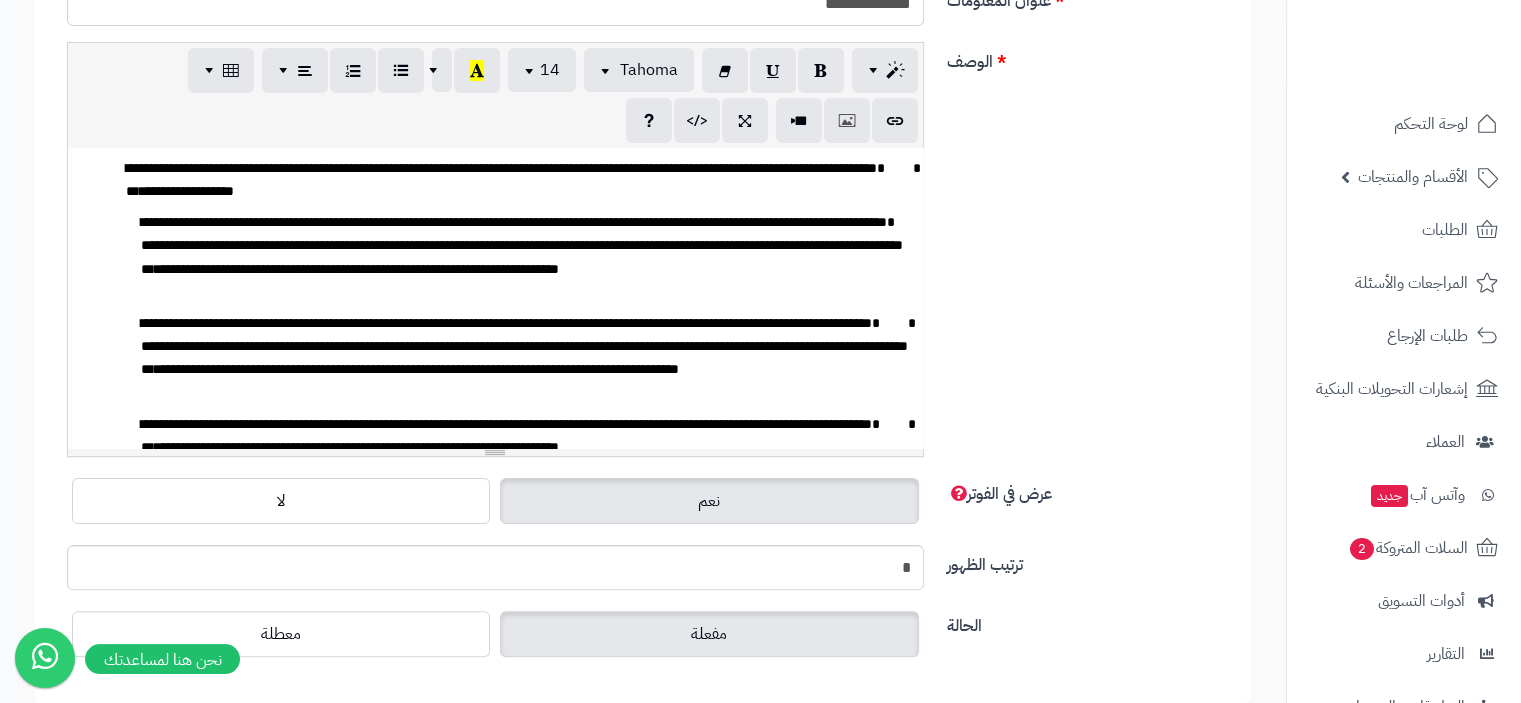 click on "**********" at bounding box center (522, 245) 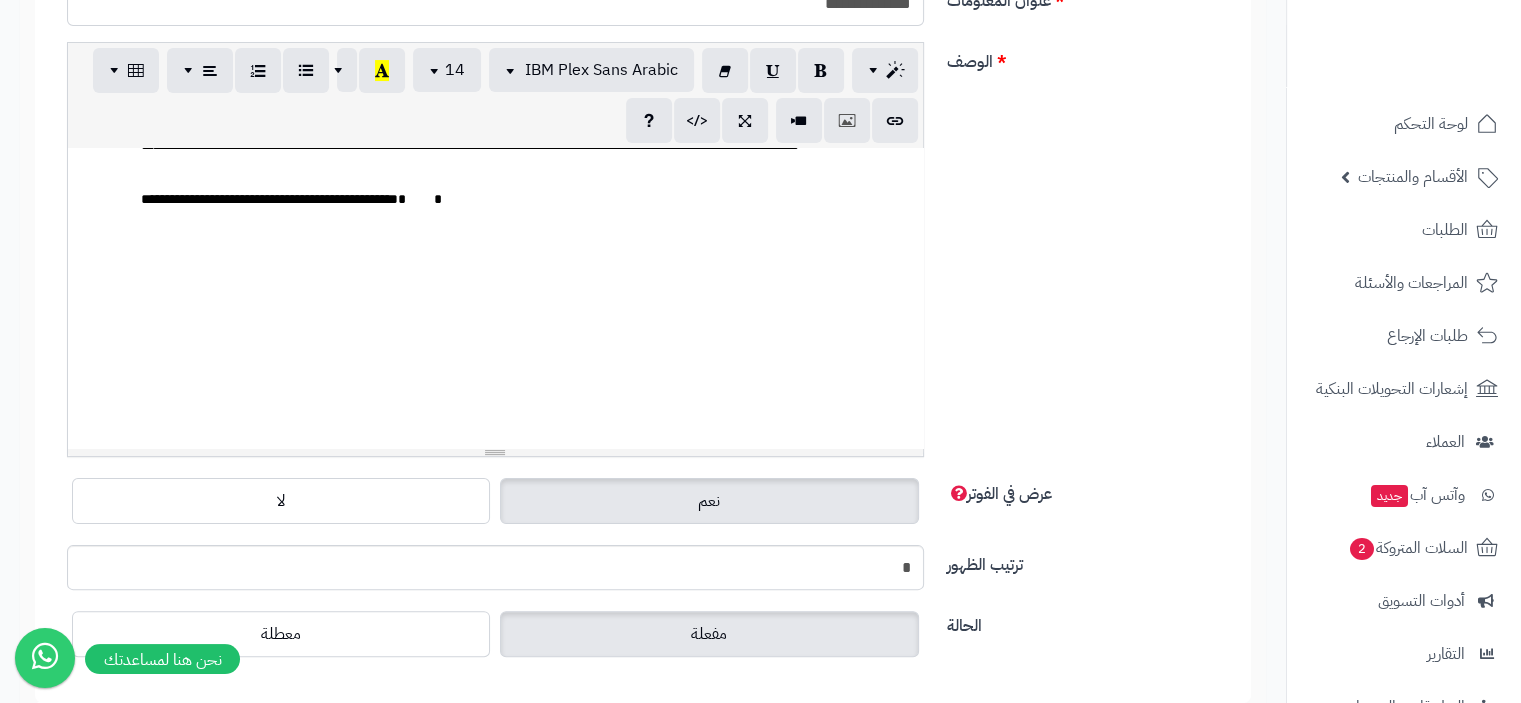 scroll, scrollTop: 1323, scrollLeft: 0, axis: vertical 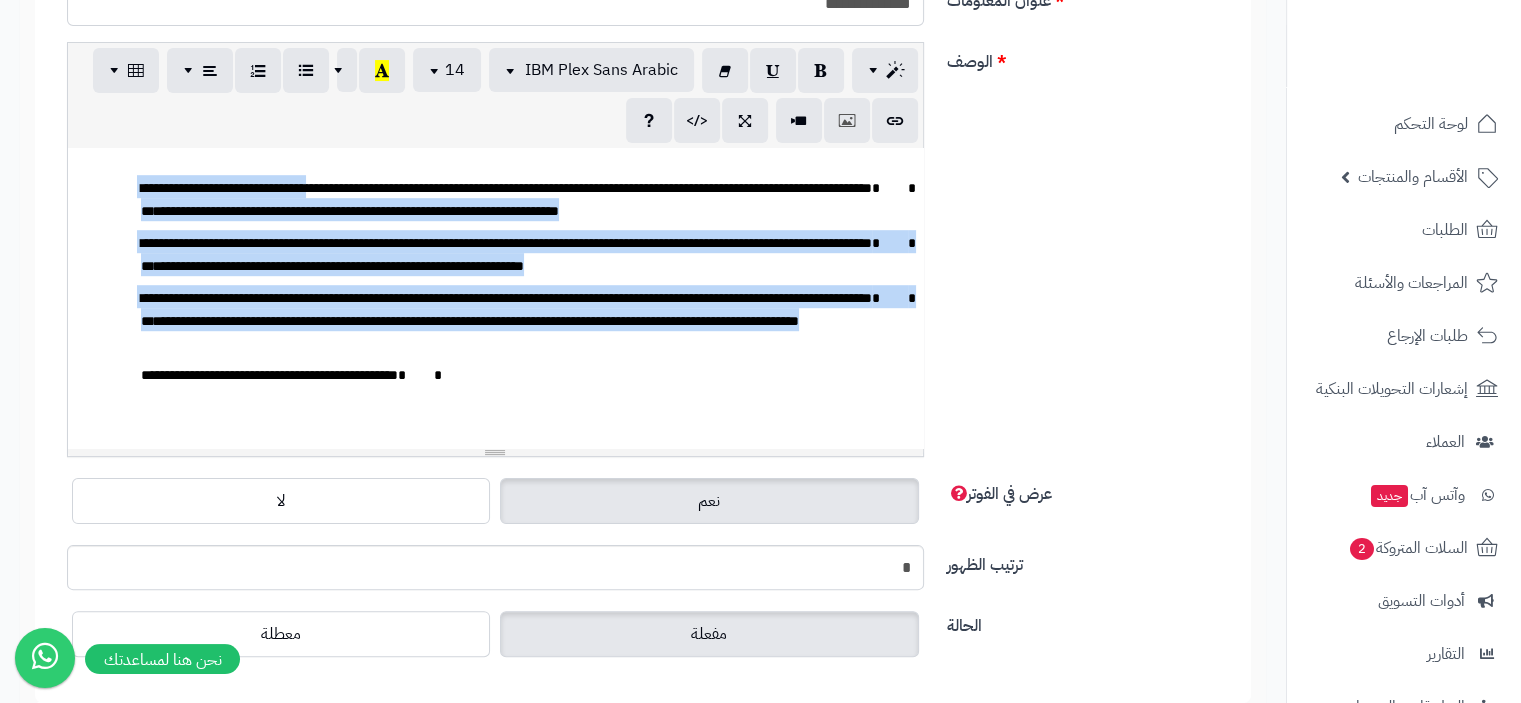 drag, startPoint x: 548, startPoint y: 394, endPoint x: 131, endPoint y: 190, distance: 464.22516 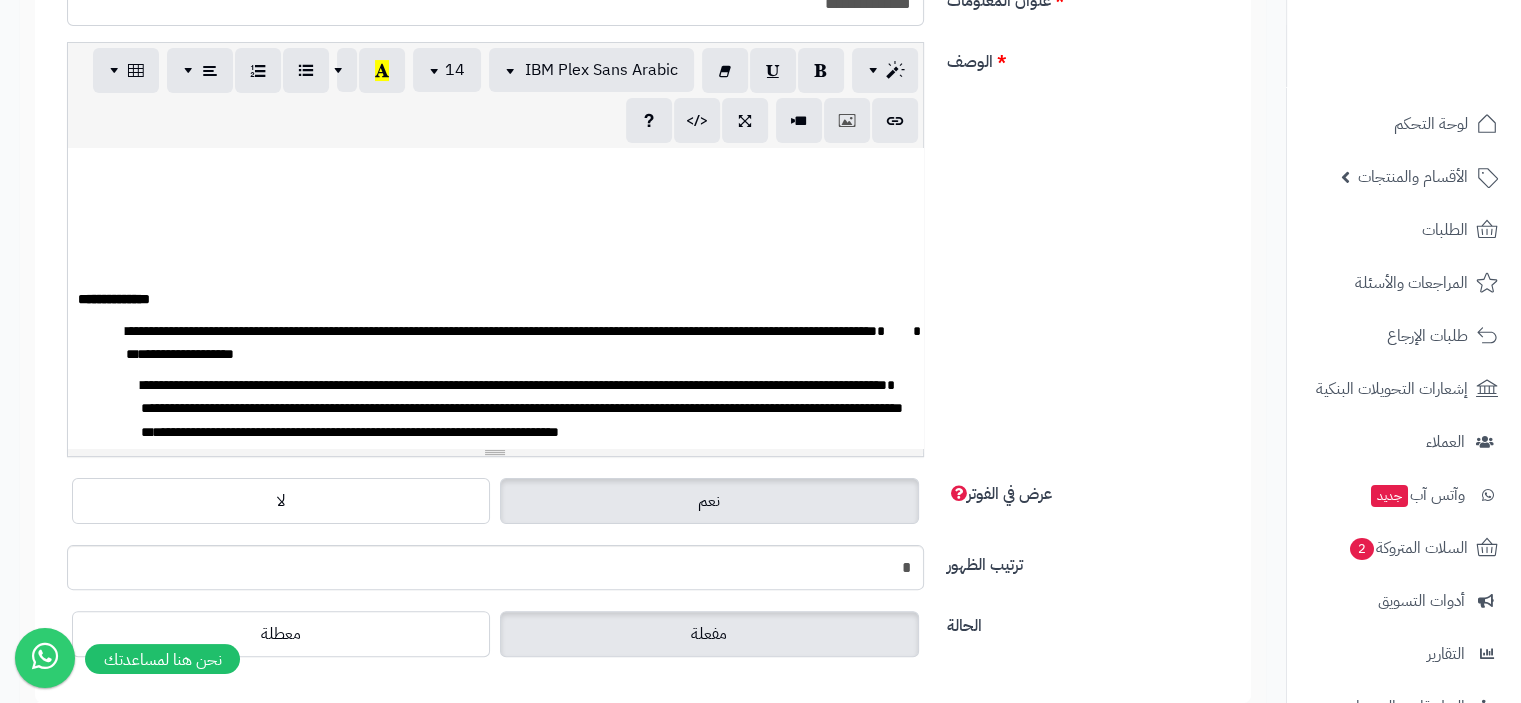 scroll, scrollTop: 1123, scrollLeft: 0, axis: vertical 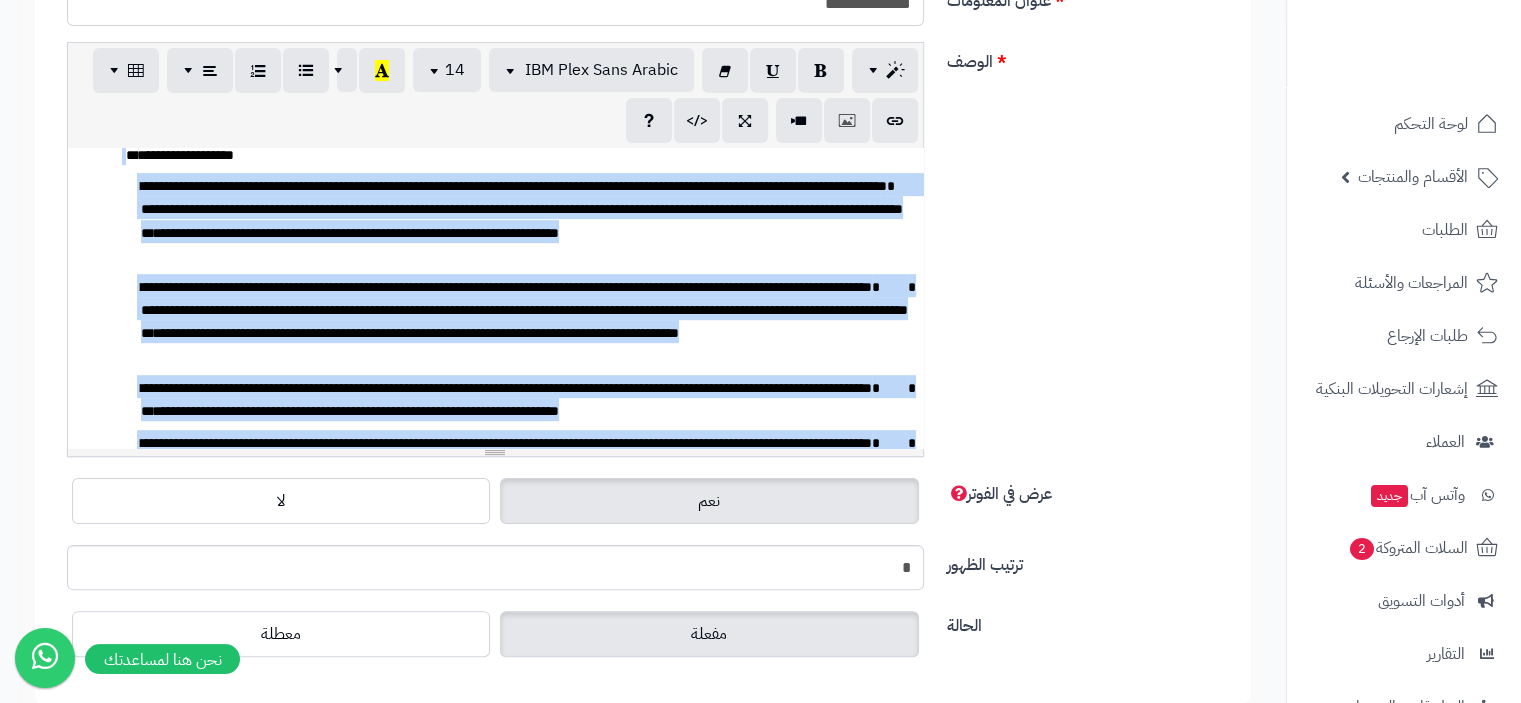 drag, startPoint x: 334, startPoint y: 423, endPoint x: 147, endPoint y: 167, distance: 317.02524 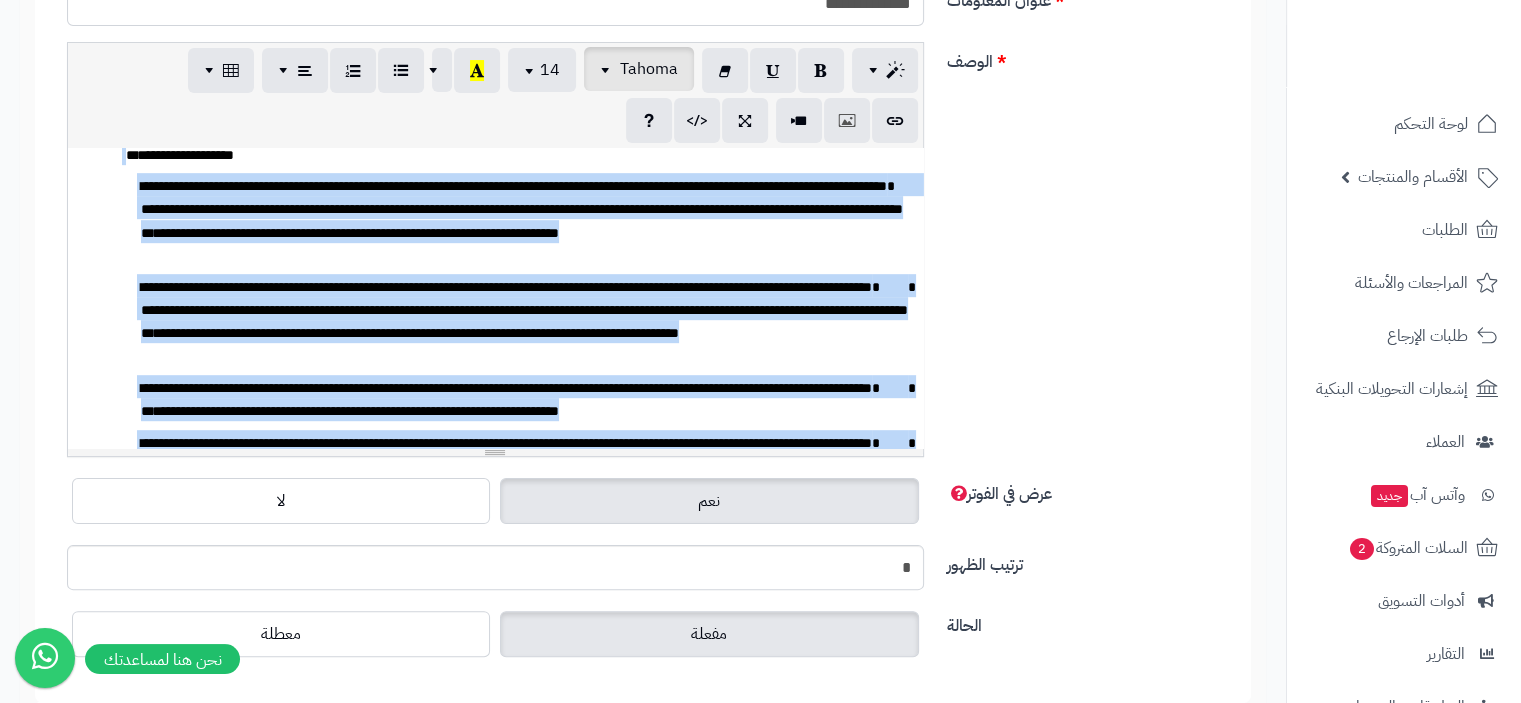 click at bounding box center (608, 69) 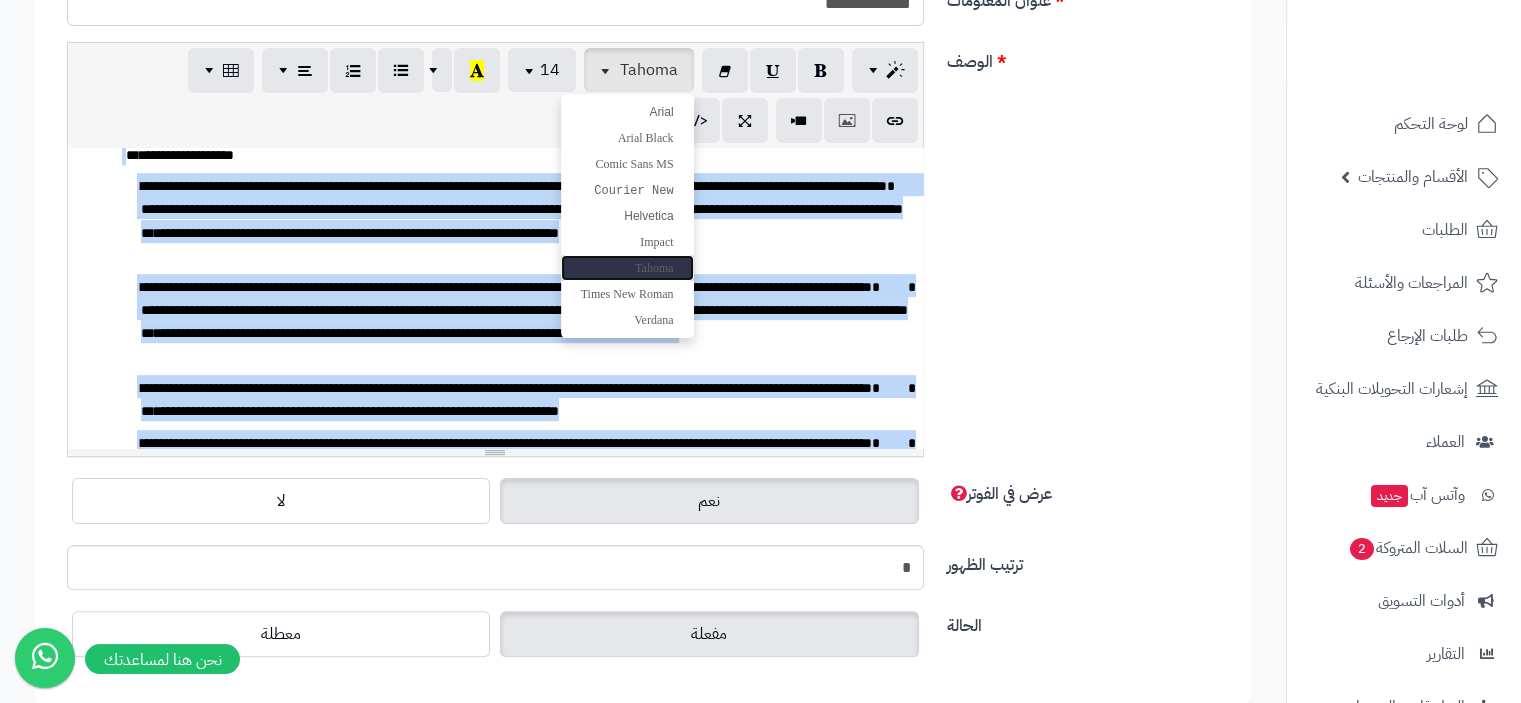 click on "Tahoma" at bounding box center (654, 268) 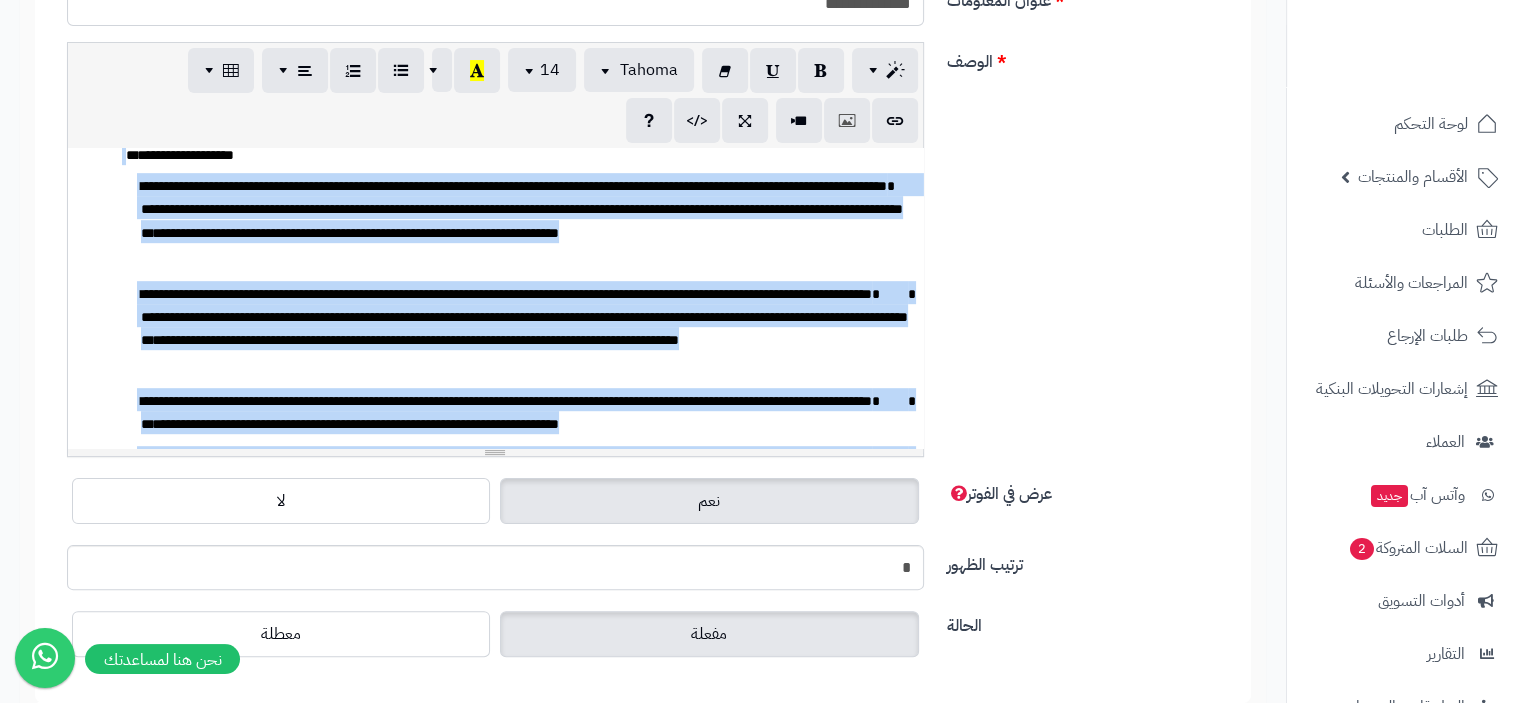 click on "**********" at bounding box center (528, 315) 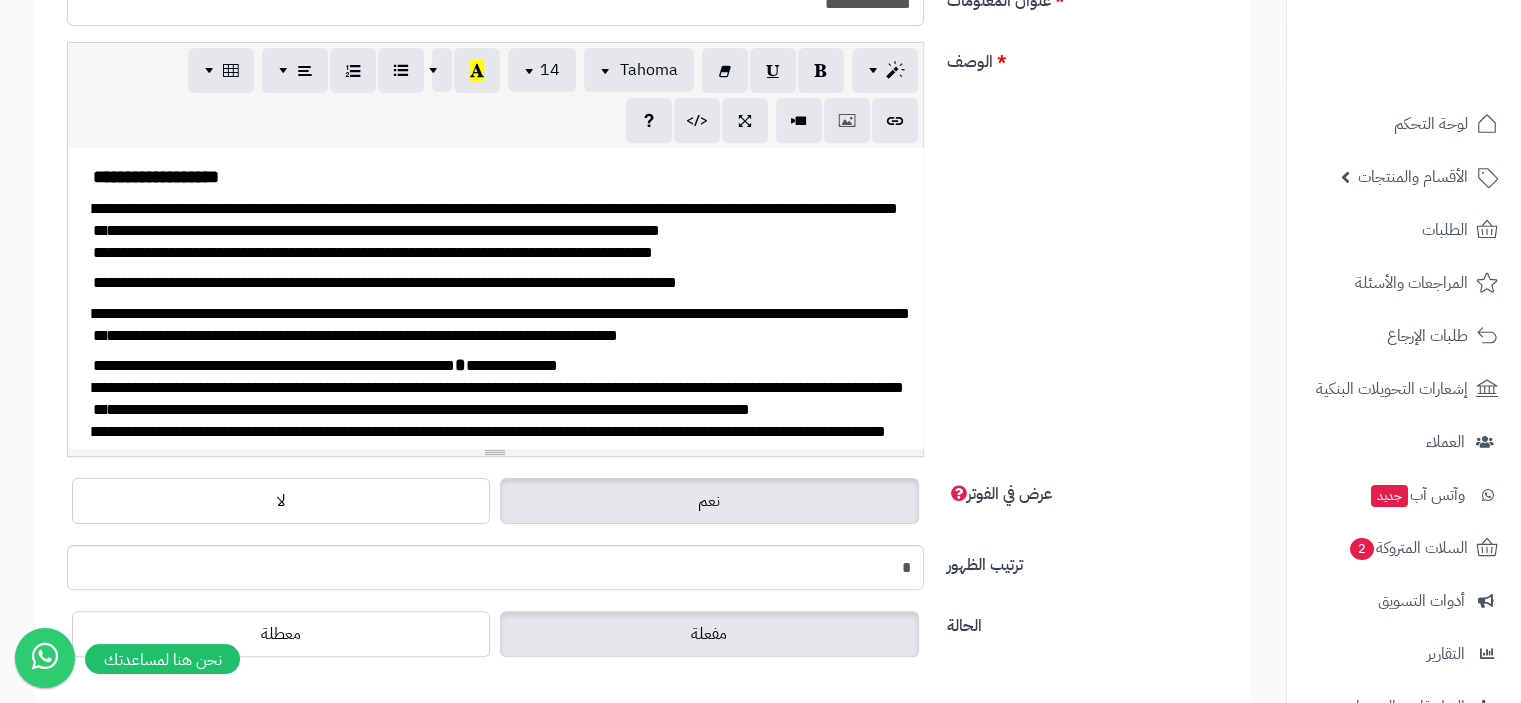scroll, scrollTop: 0, scrollLeft: 0, axis: both 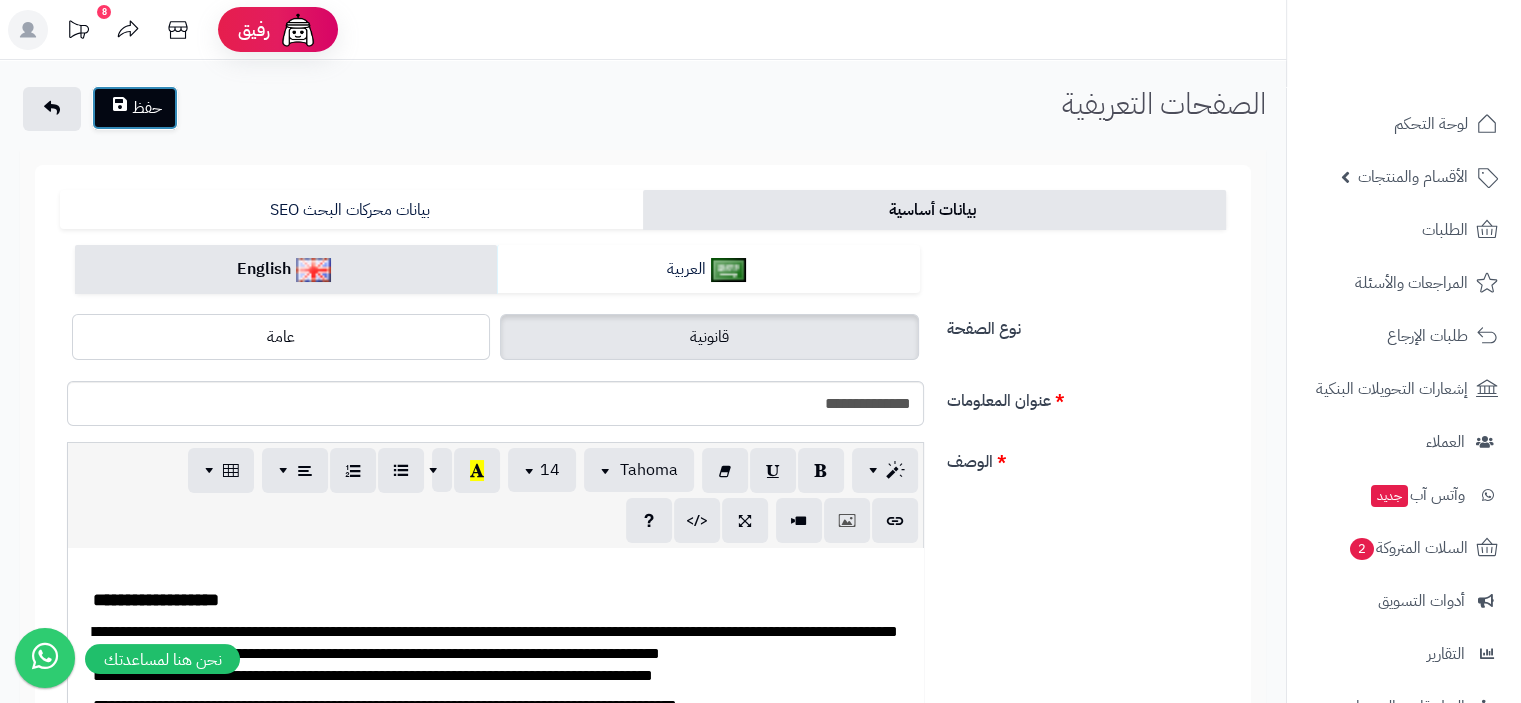 click on "حفظ" at bounding box center (135, 108) 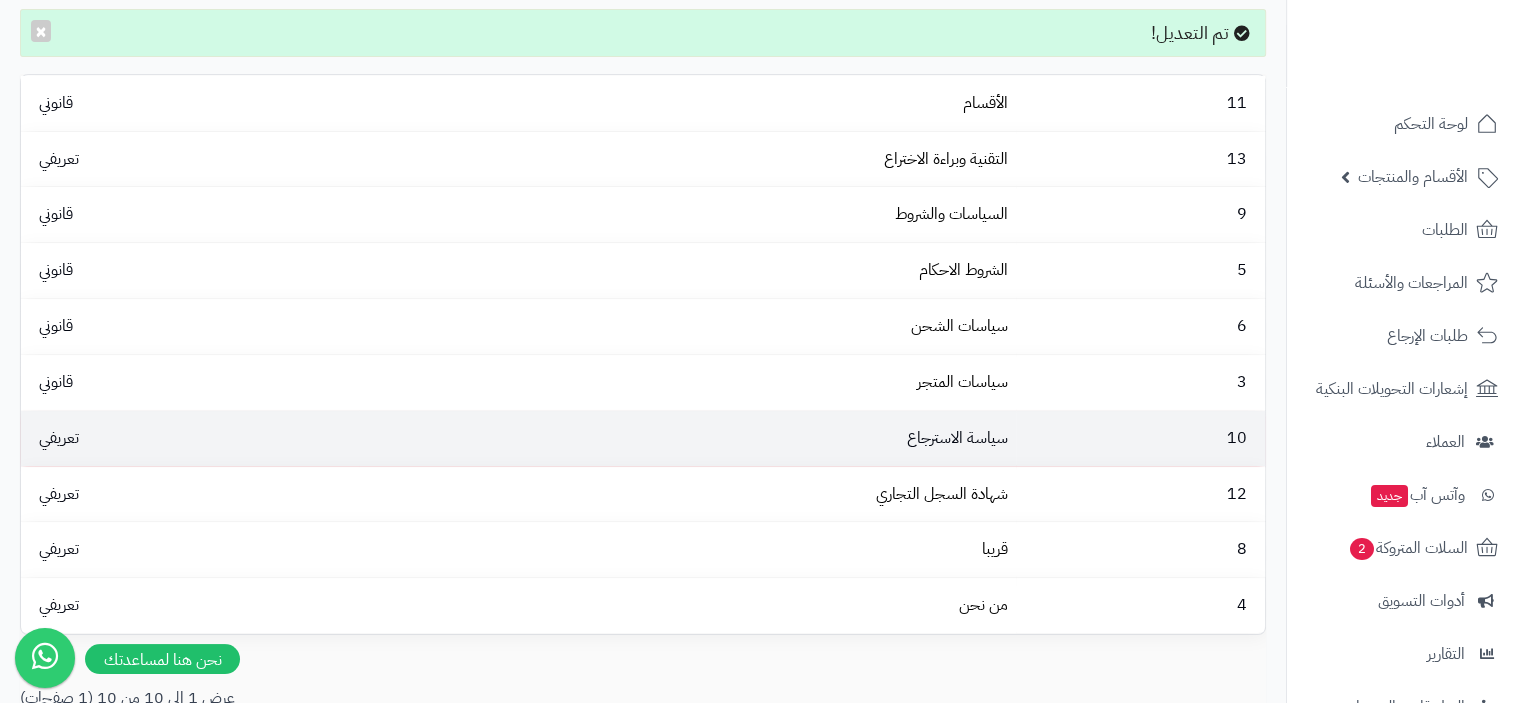 scroll, scrollTop: 311, scrollLeft: 0, axis: vertical 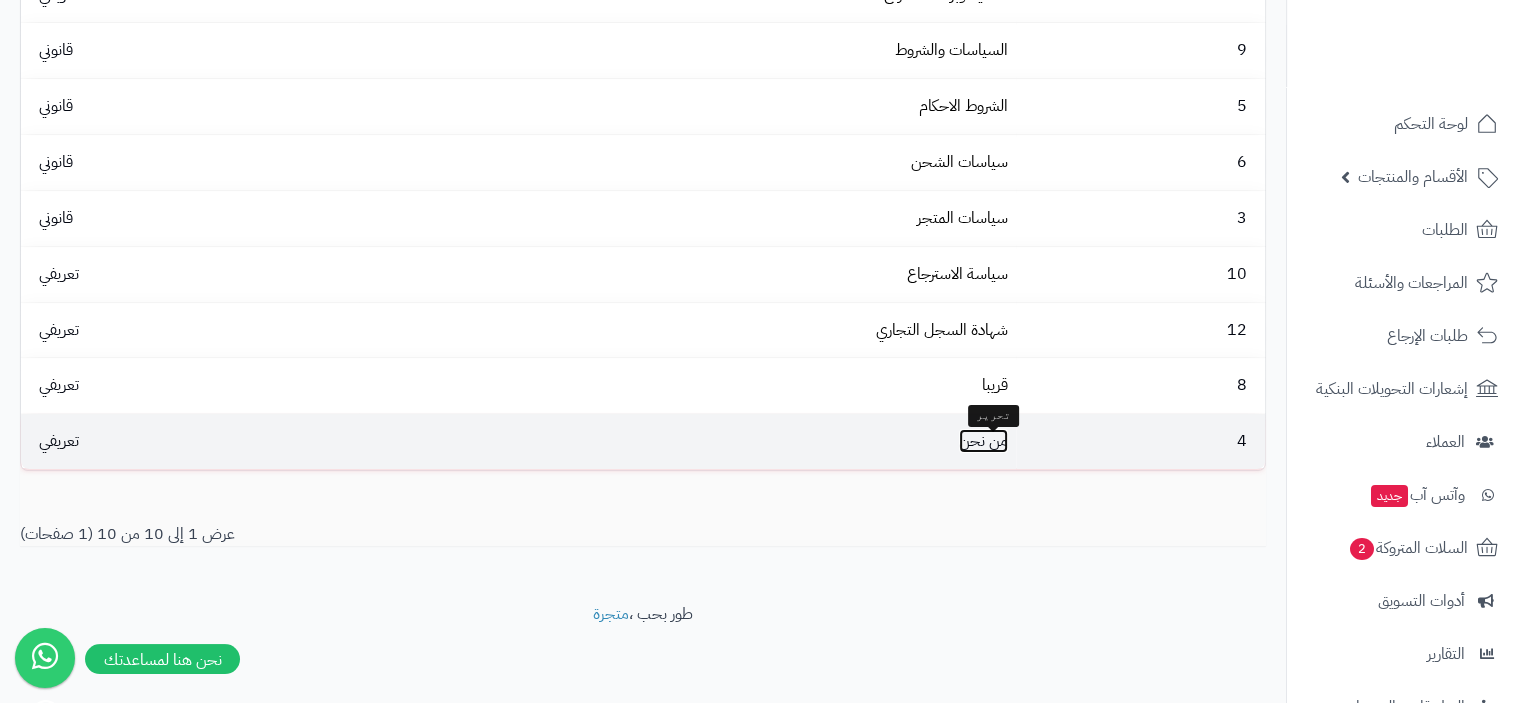 click on "من نحن" at bounding box center [983, 441] 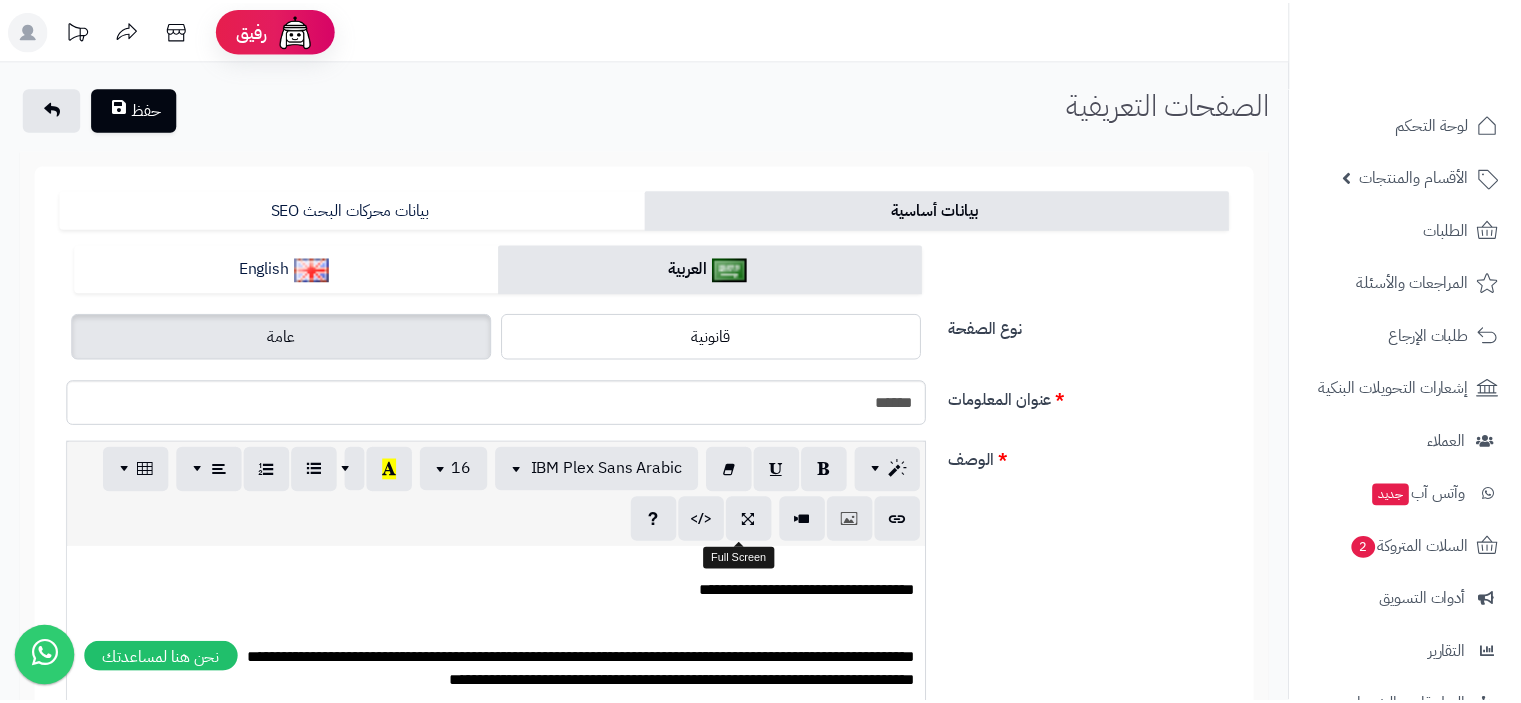 scroll, scrollTop: 0, scrollLeft: 0, axis: both 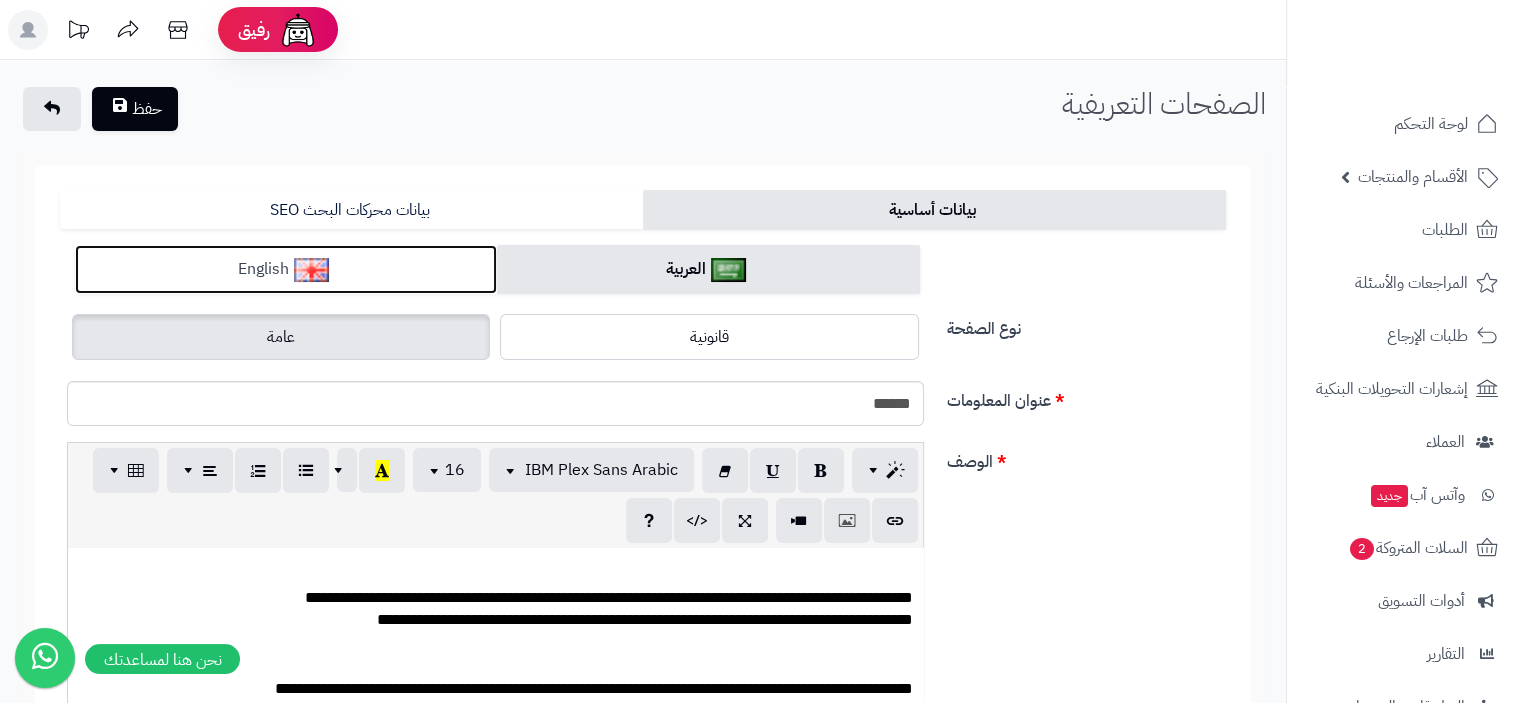 click on "English" at bounding box center (286, 269) 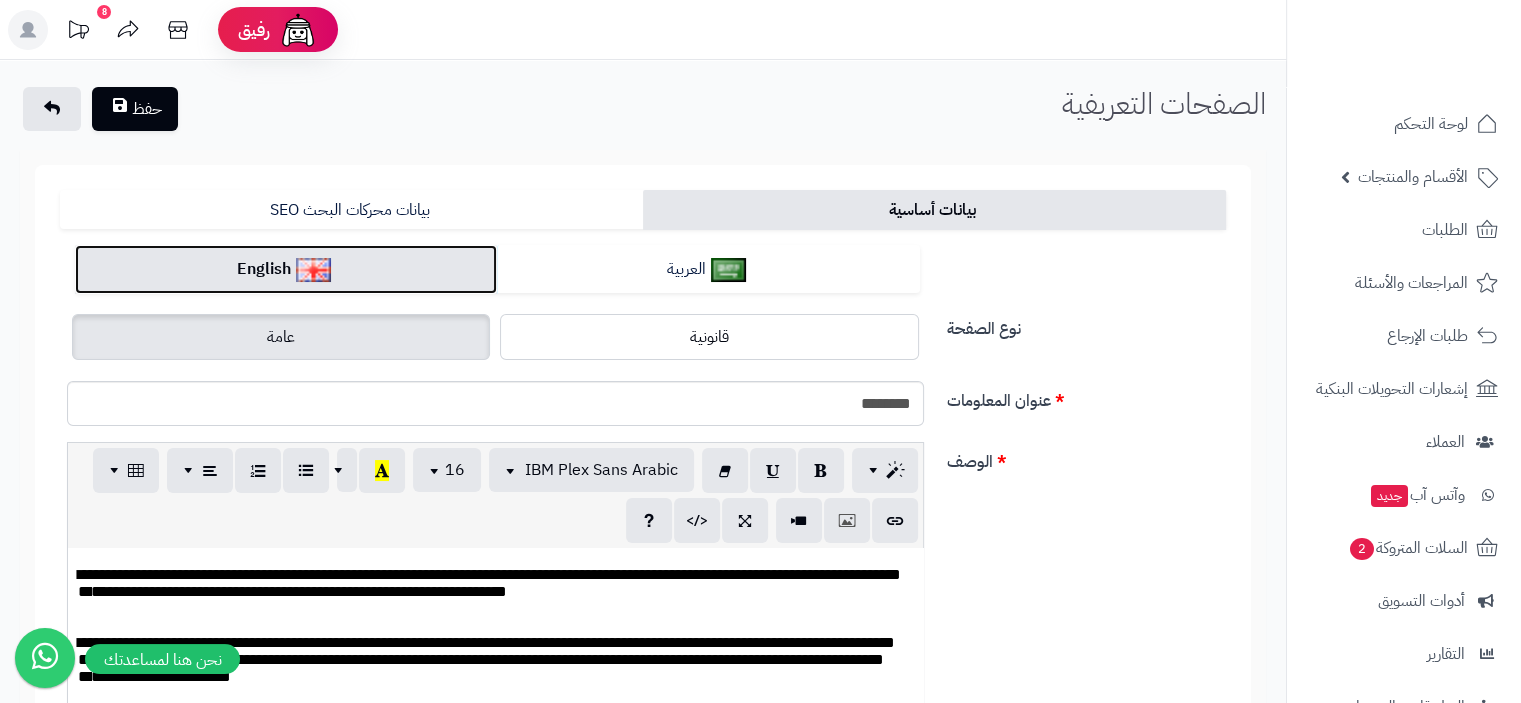 scroll, scrollTop: 203, scrollLeft: 0, axis: vertical 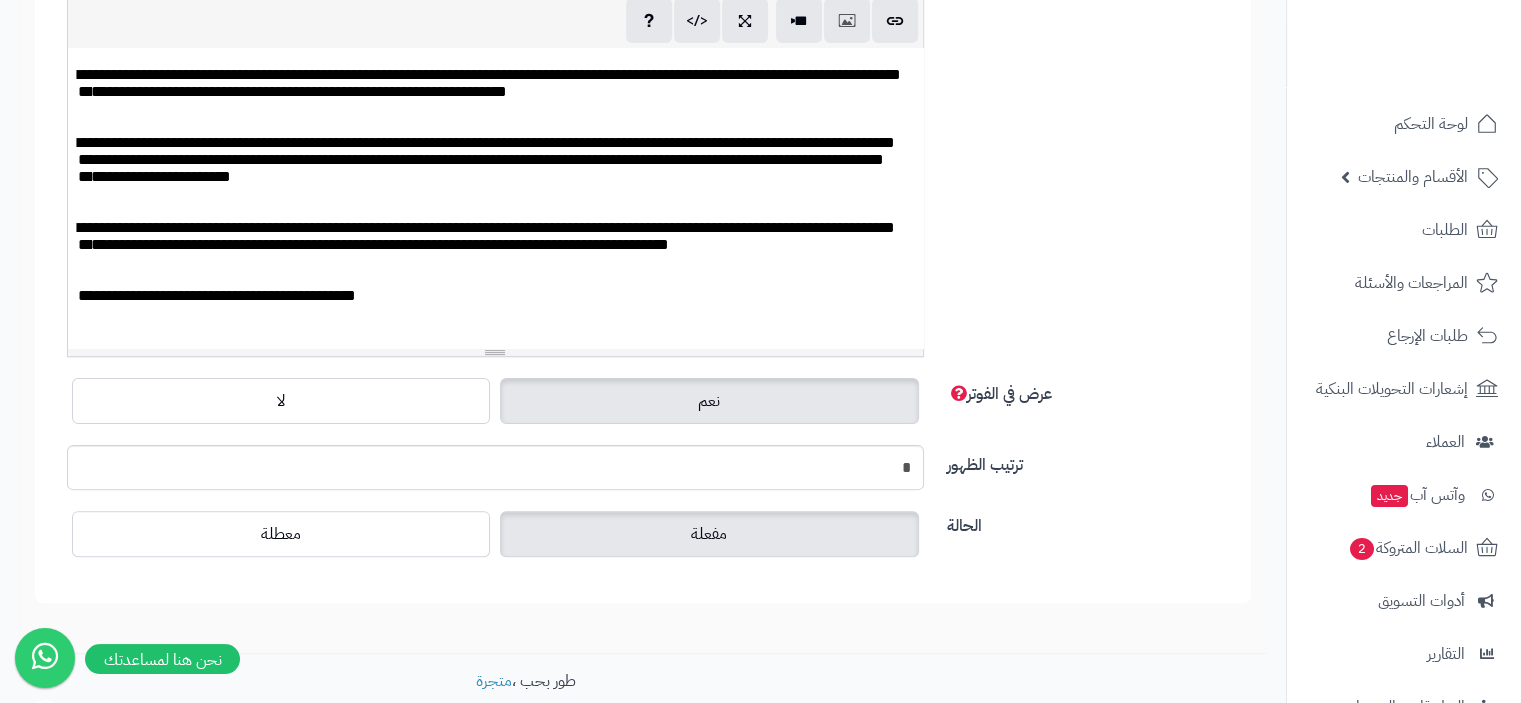 click on "**********" at bounding box center (486, 236) 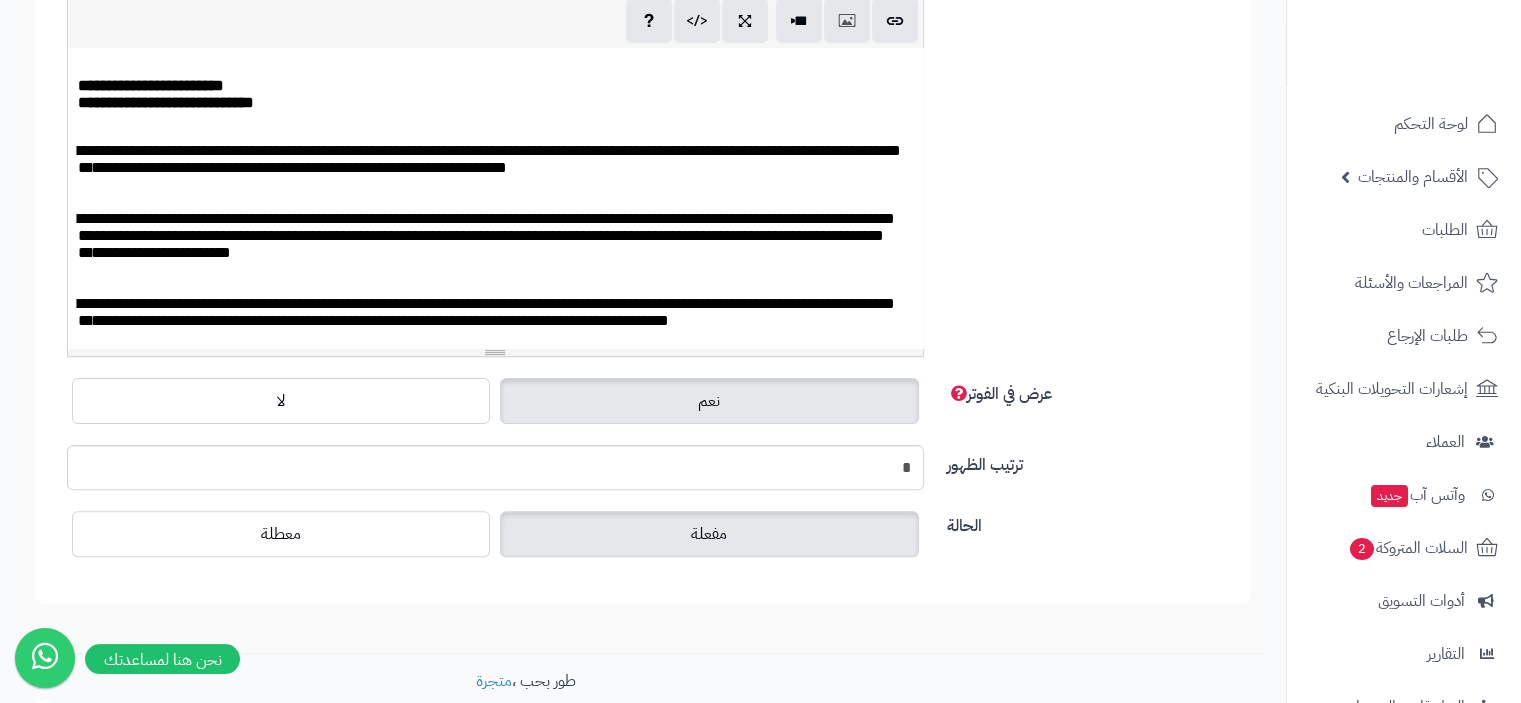 scroll, scrollTop: 0, scrollLeft: 0, axis: both 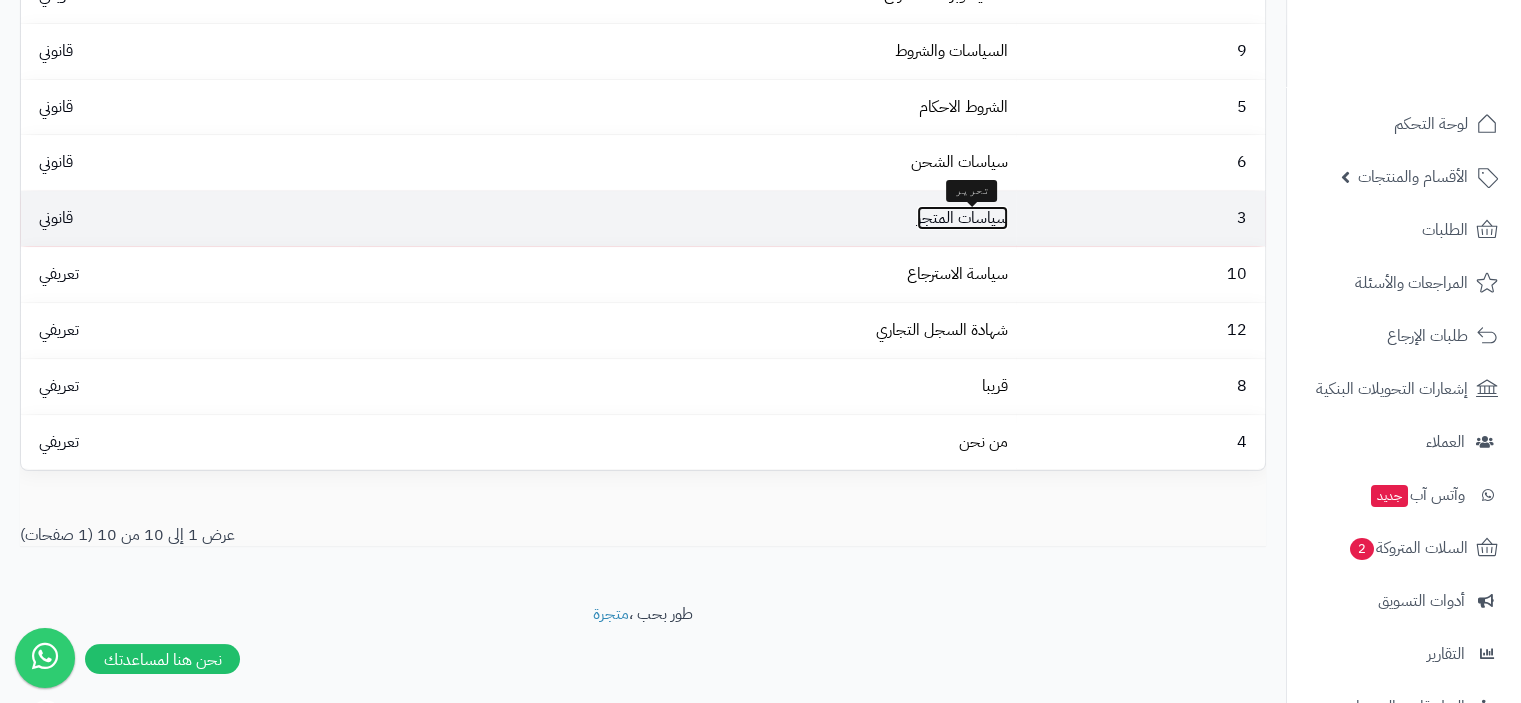 click on "سياسات المتجر" at bounding box center (962, 218) 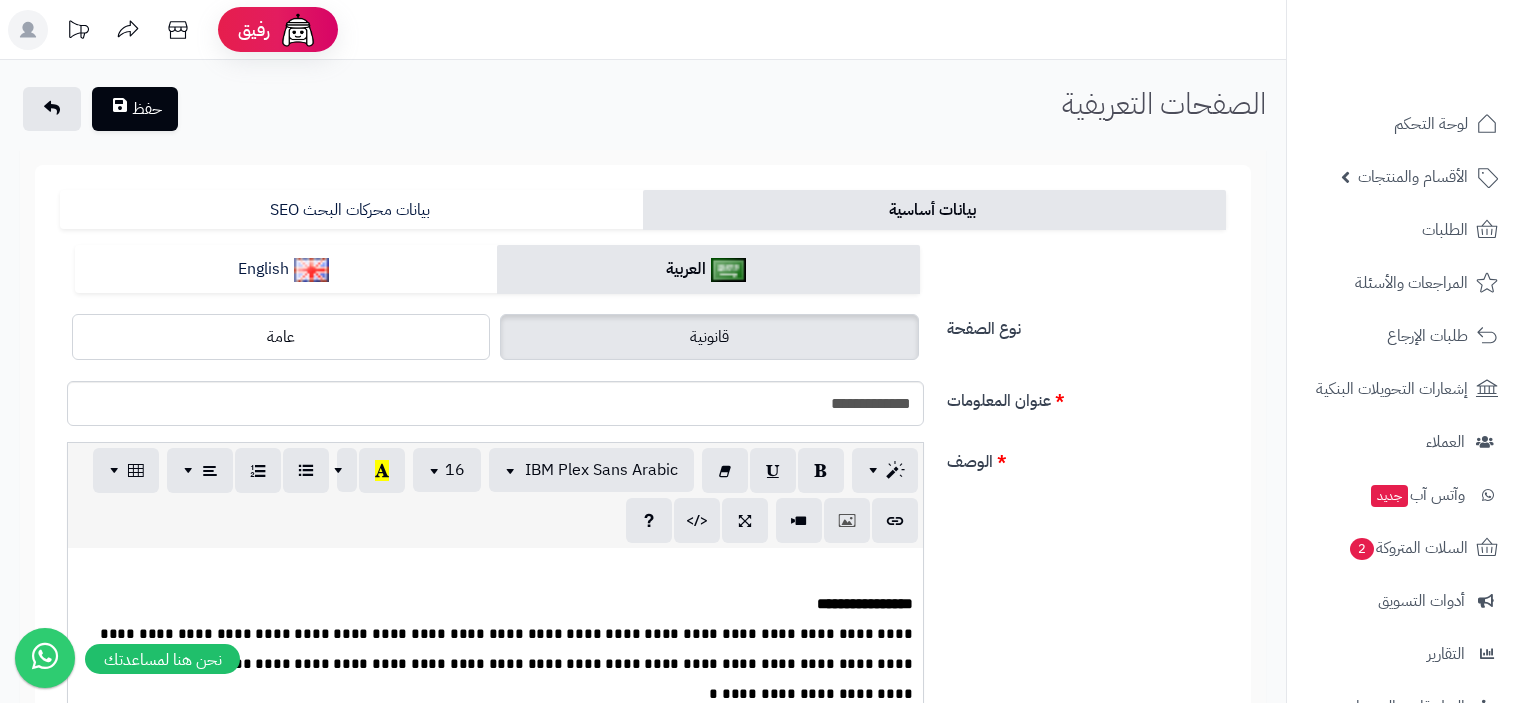 scroll, scrollTop: 0, scrollLeft: 0, axis: both 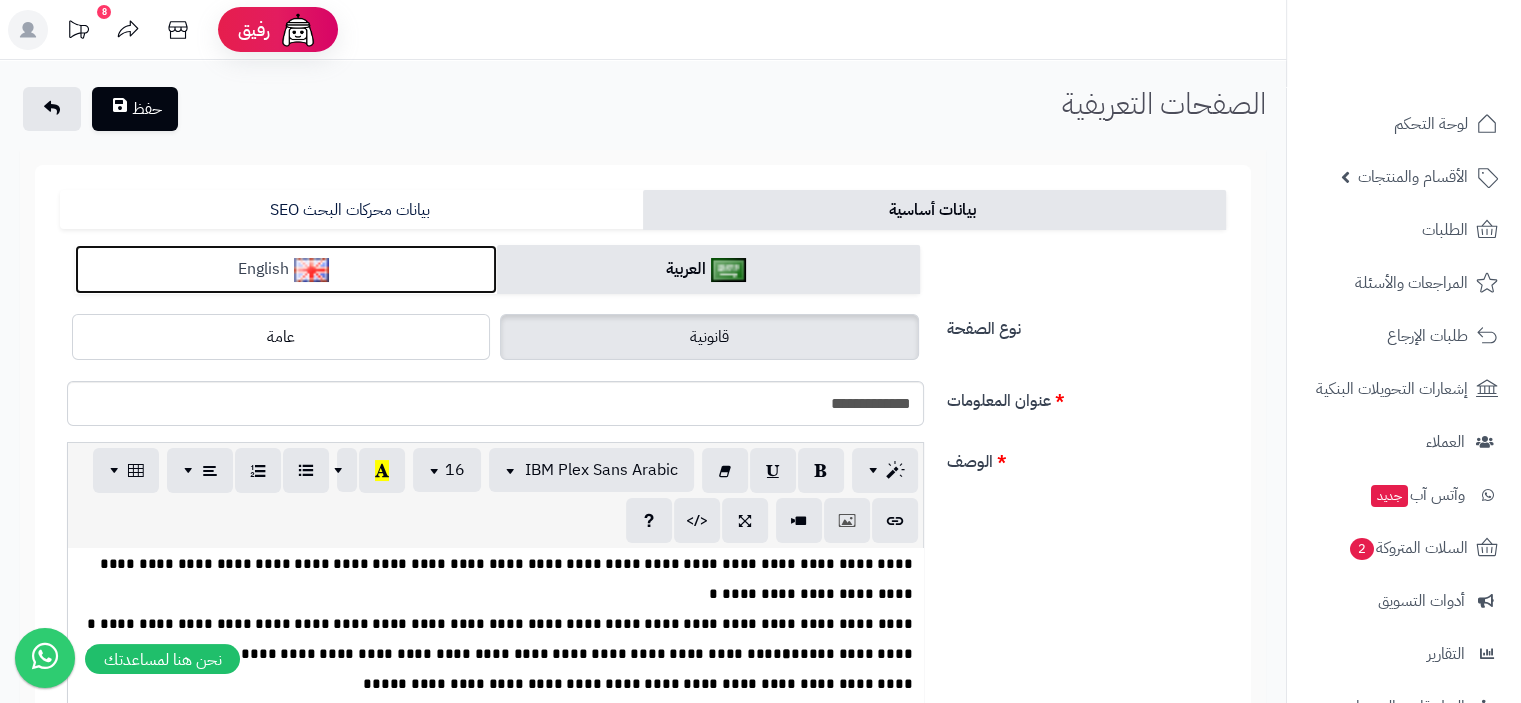 click on "English" at bounding box center [286, 269] 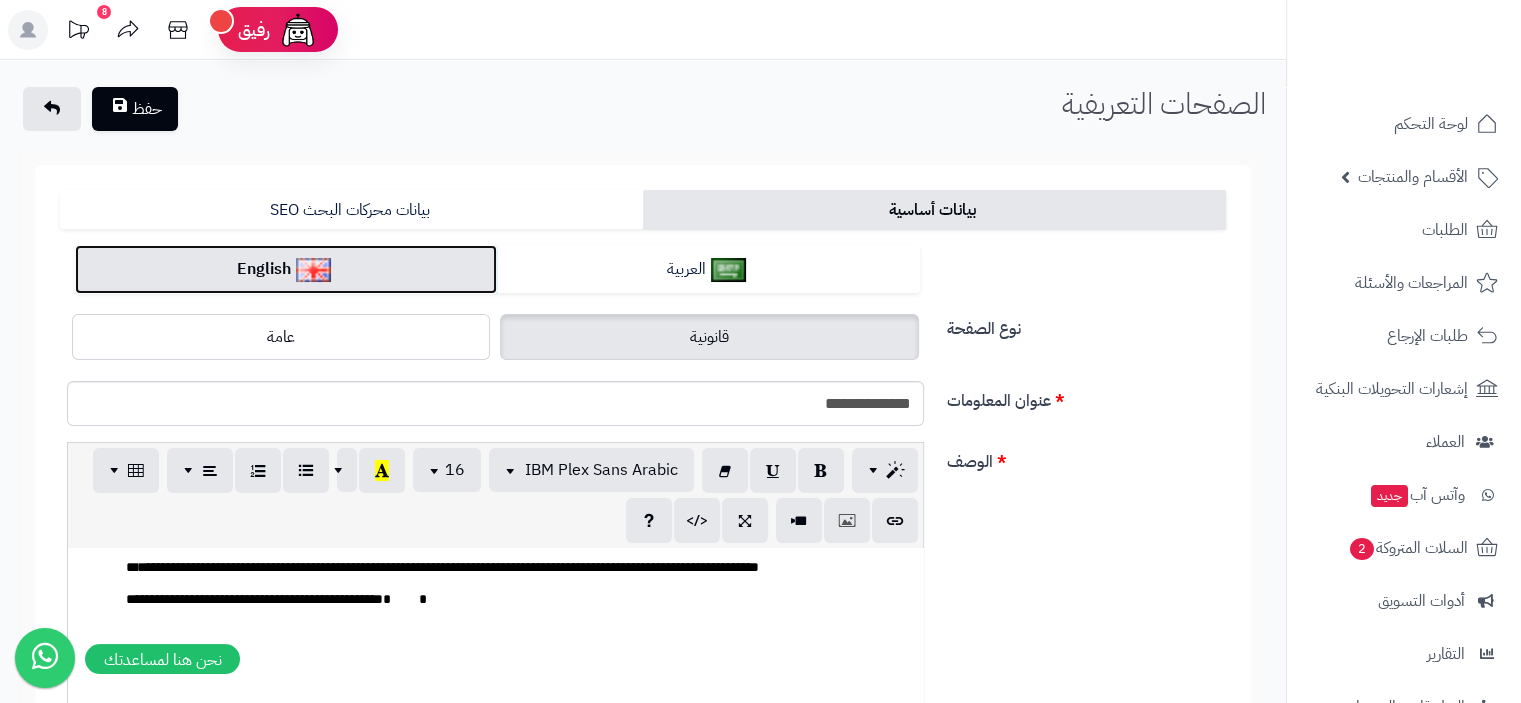 scroll, scrollTop: 1400, scrollLeft: 0, axis: vertical 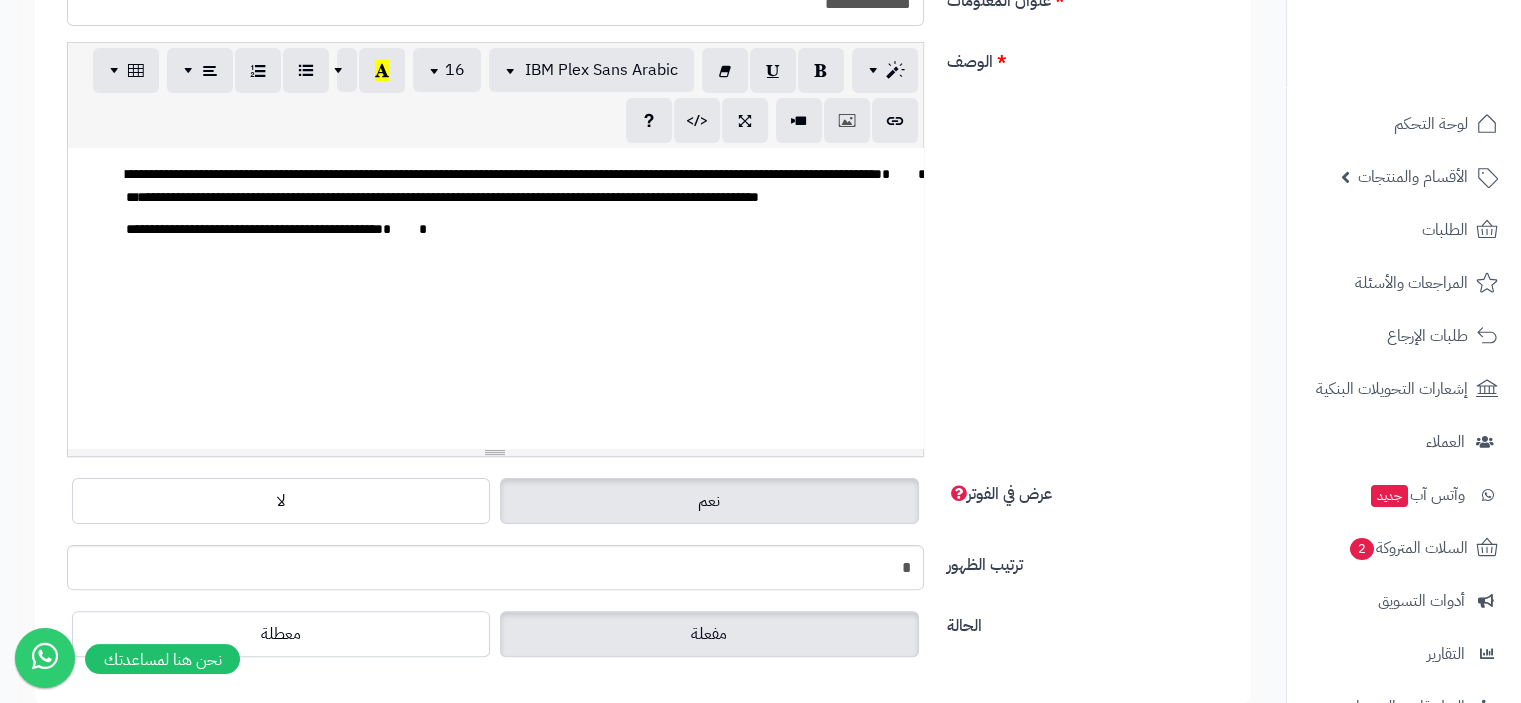 click on "**********" at bounding box center (504, 185) 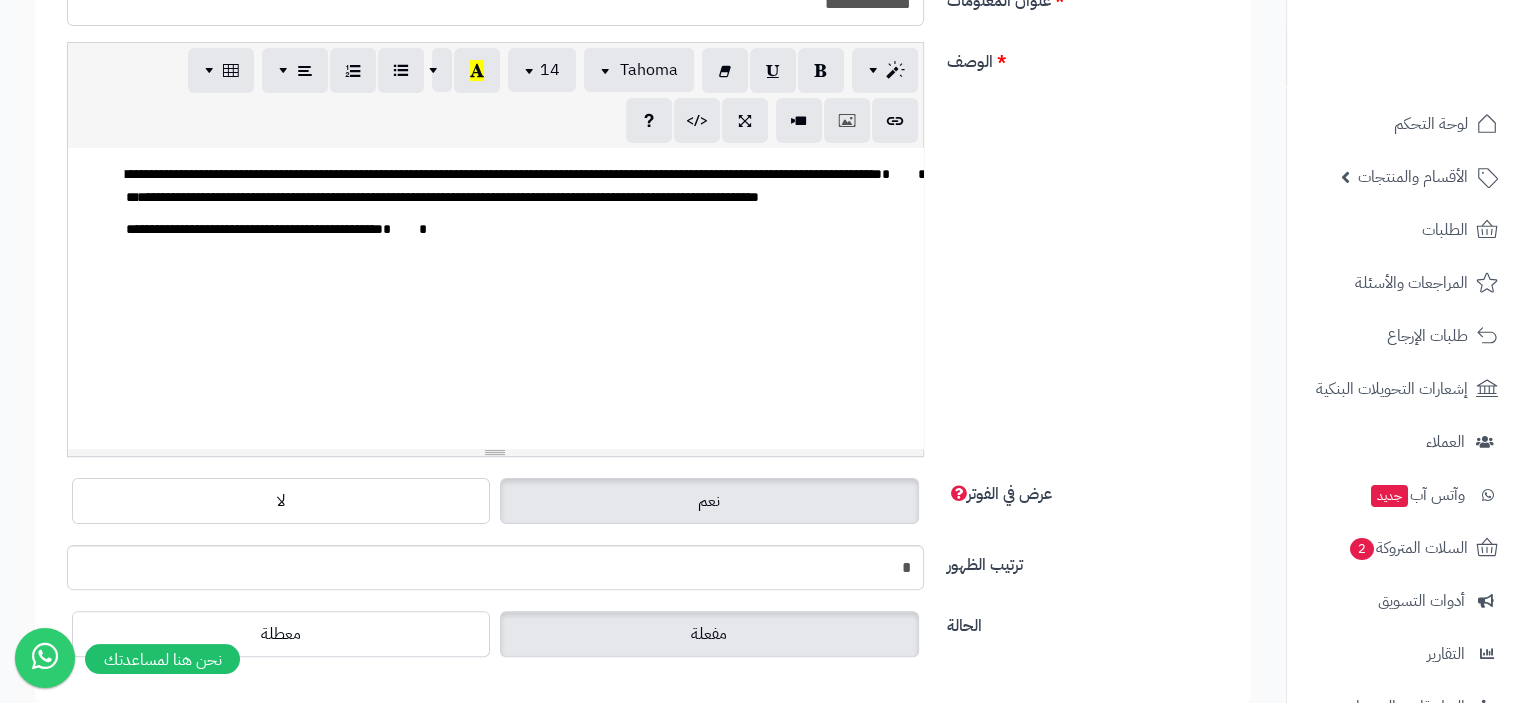 type 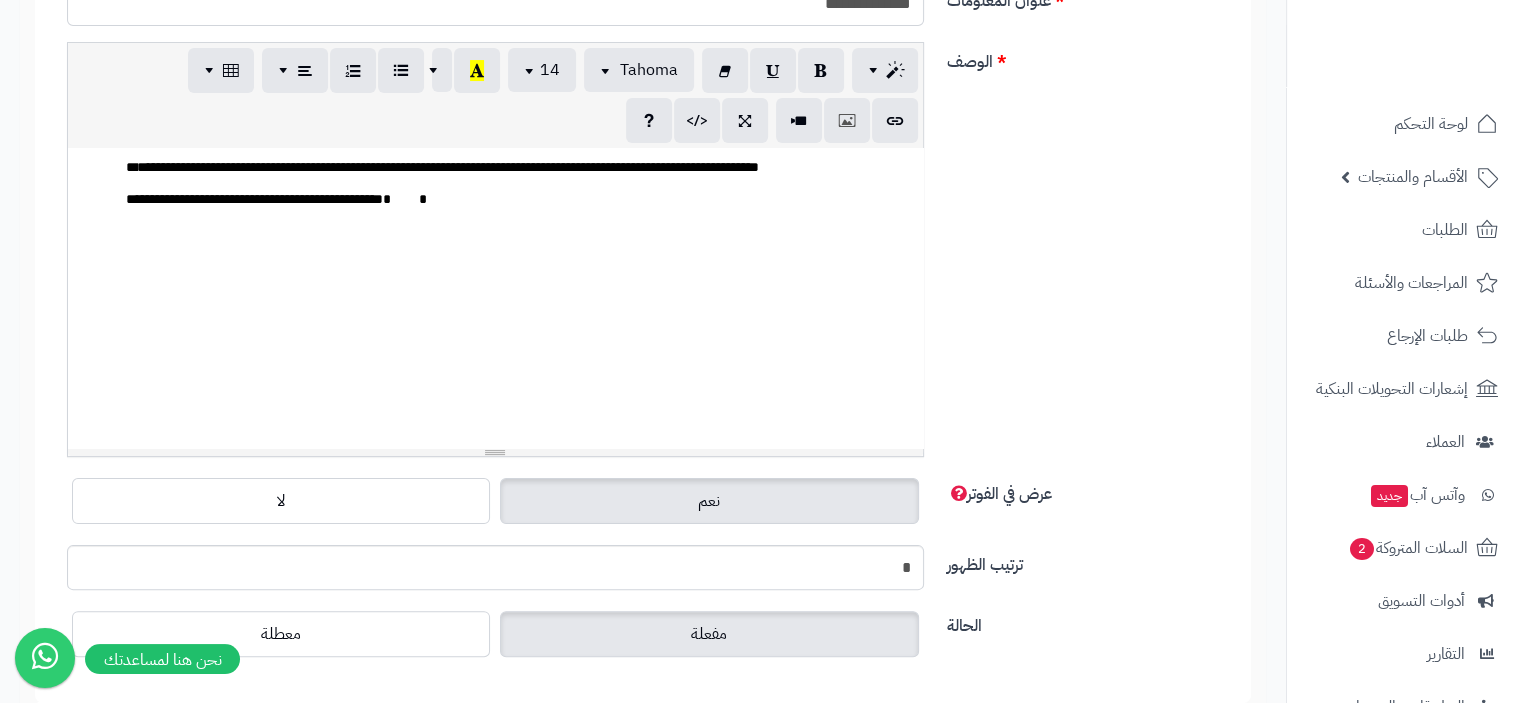 scroll, scrollTop: 1500, scrollLeft: 0, axis: vertical 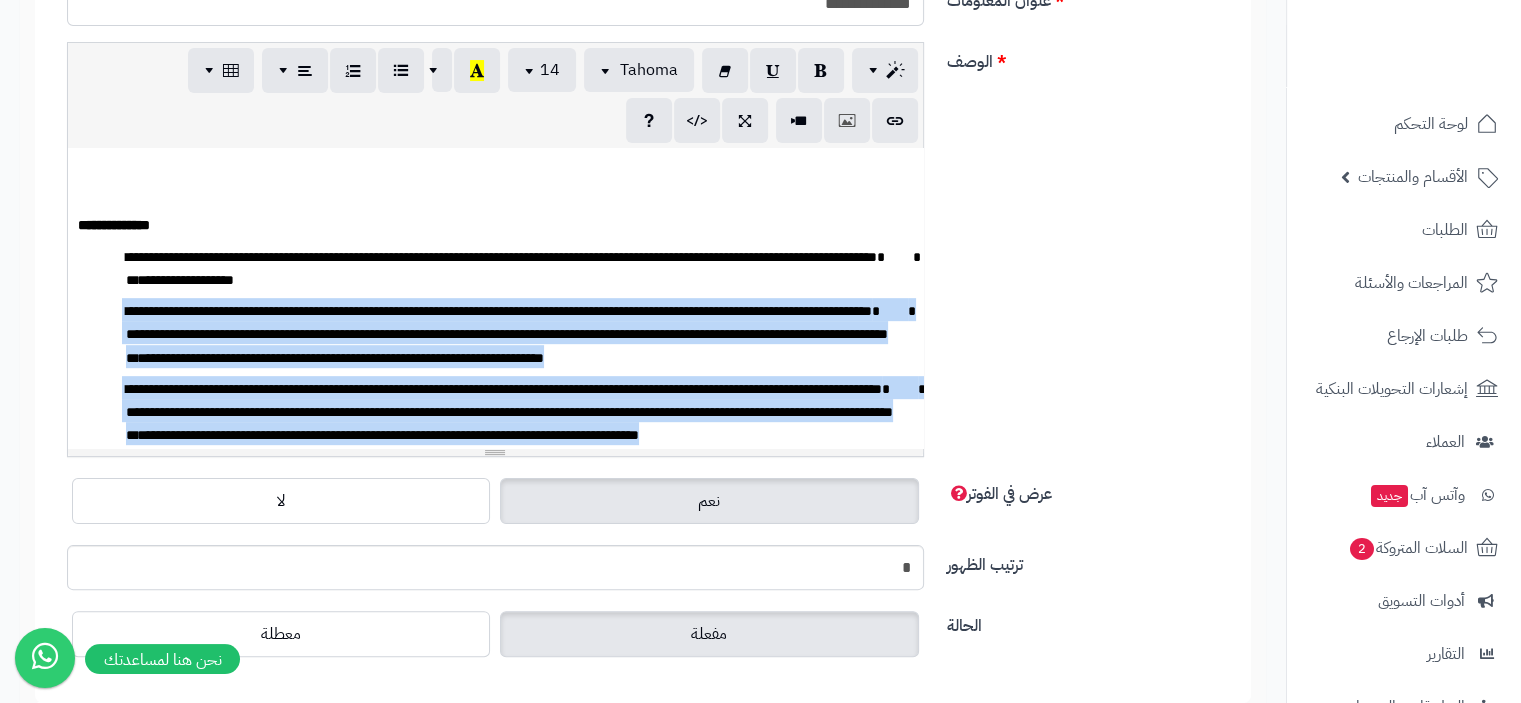 drag, startPoint x: 491, startPoint y: 246, endPoint x: 123, endPoint y: 299, distance: 371.797 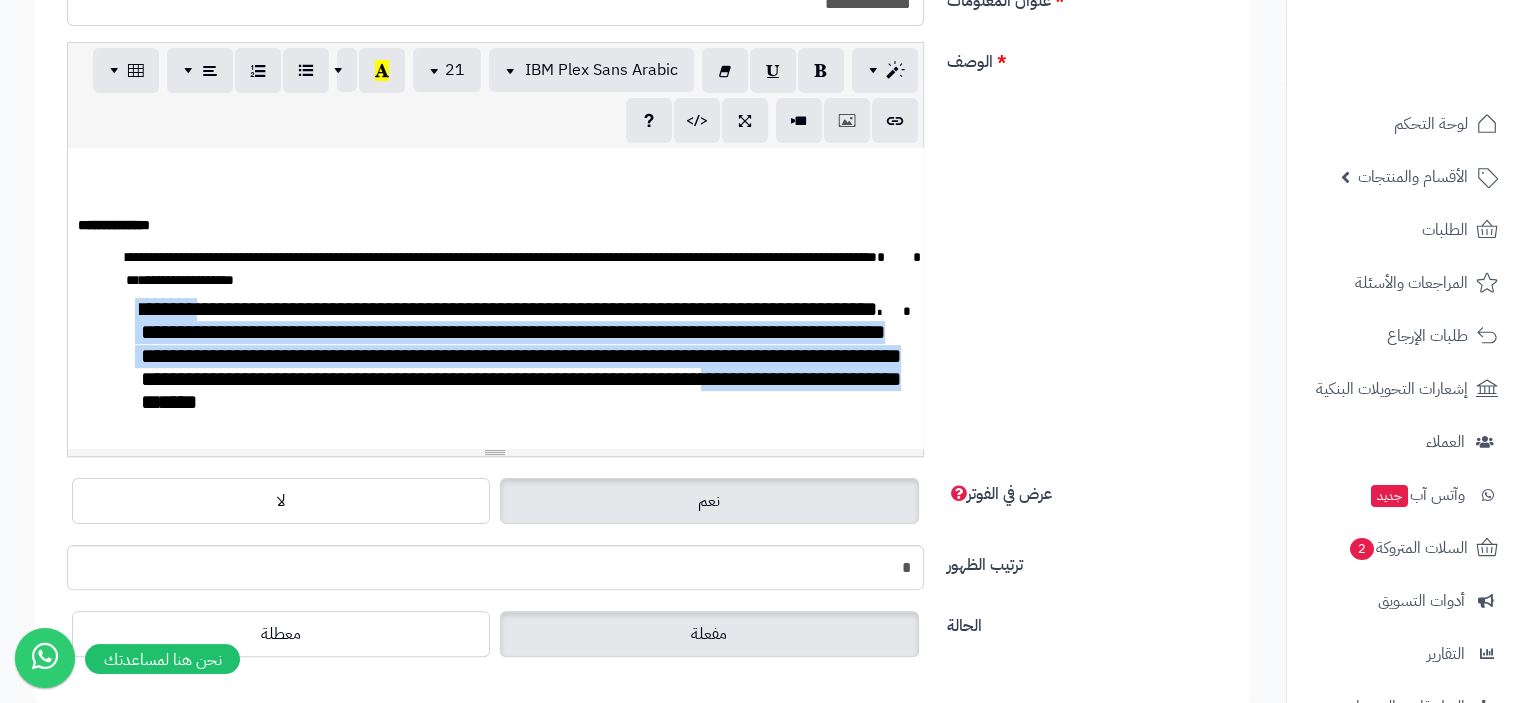 drag, startPoint x: 884, startPoint y: 417, endPoint x: 203, endPoint y: 340, distance: 685.33936 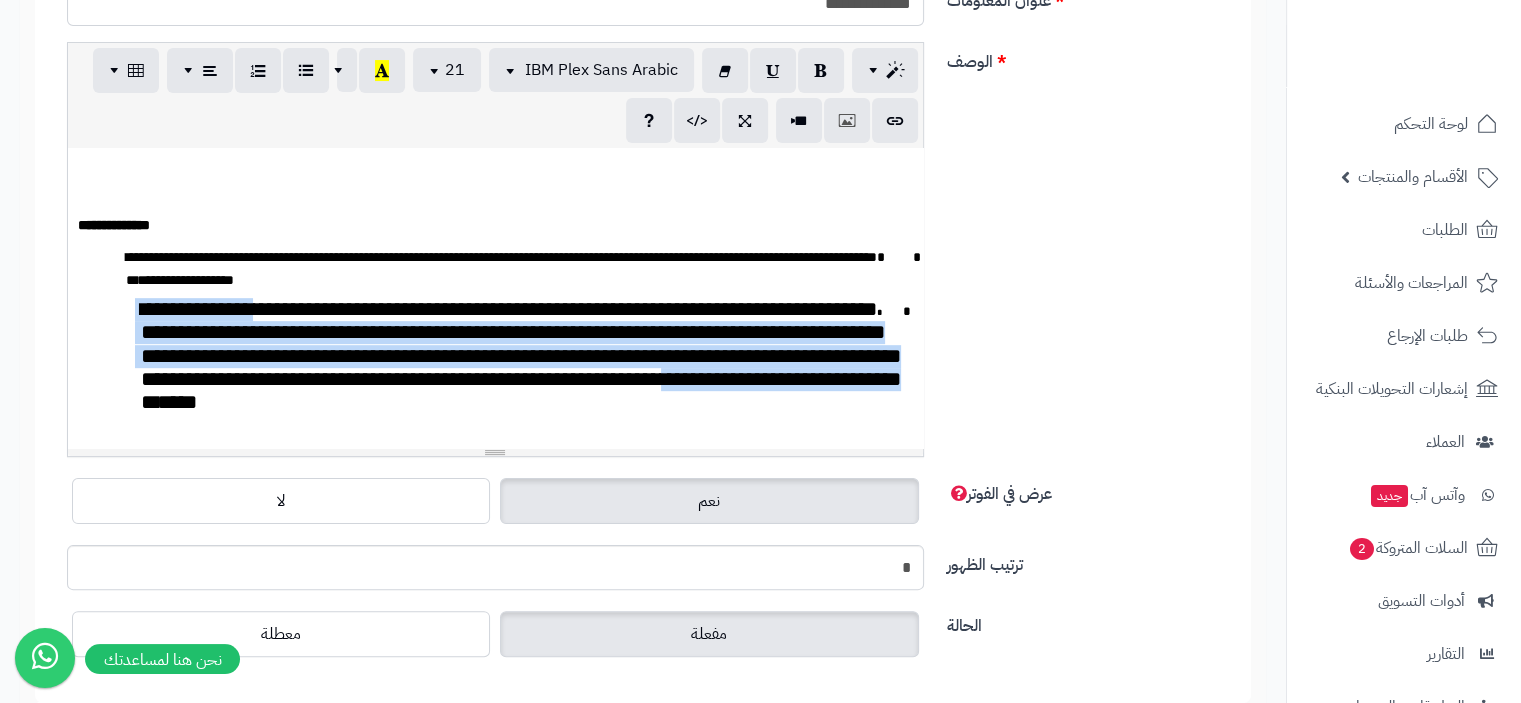 drag, startPoint x: 141, startPoint y: 311, endPoint x: 204, endPoint y: 424, distance: 129.37543 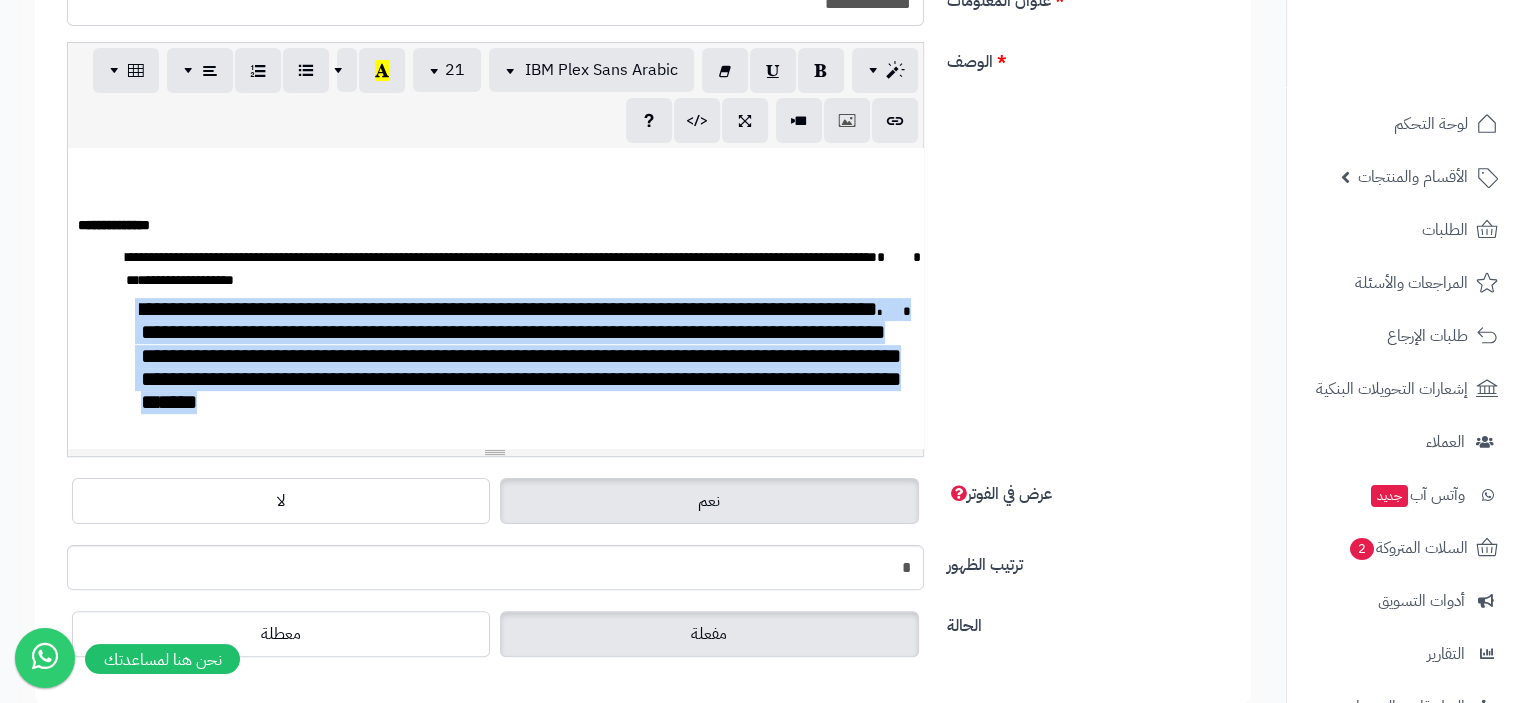 drag, startPoint x: 676, startPoint y: 445, endPoint x: 123, endPoint y: 292, distance: 573.7752 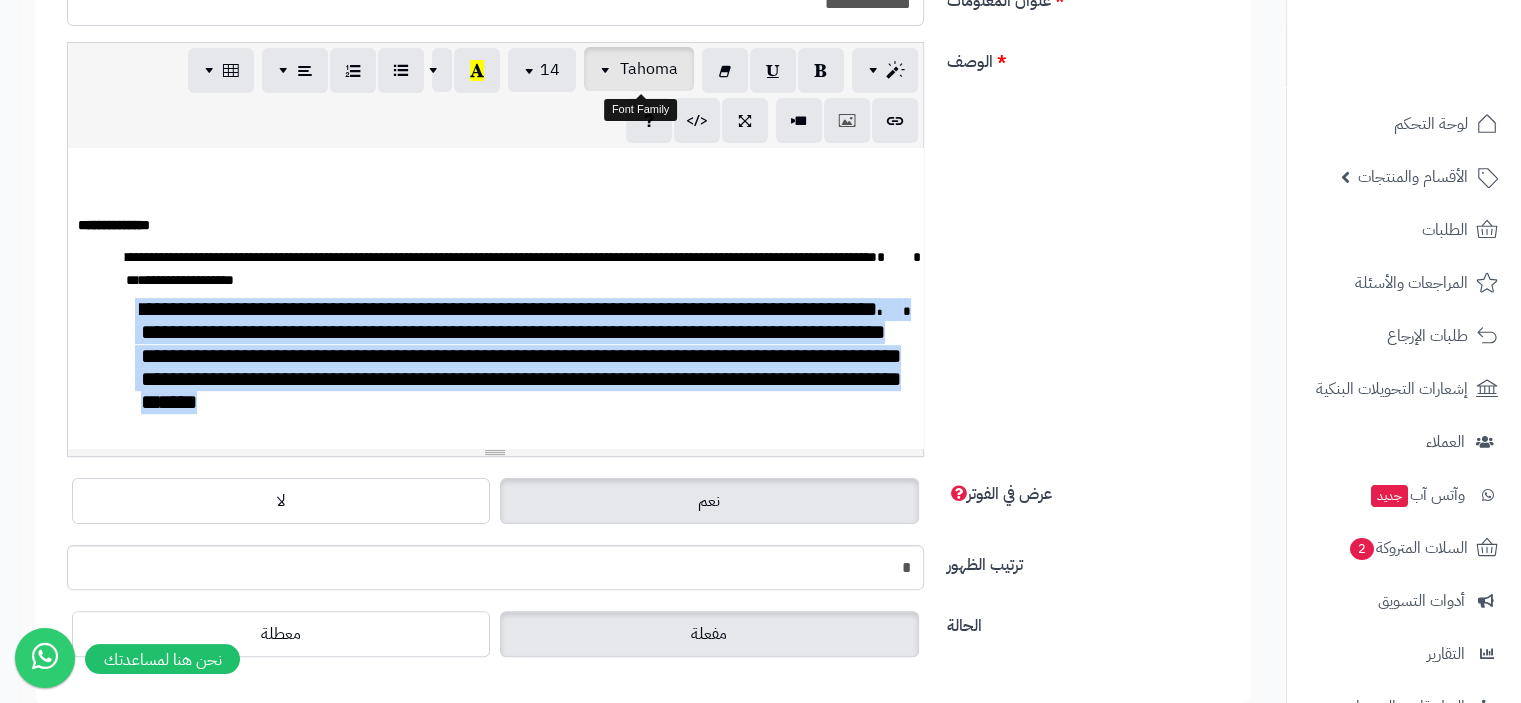 click at bounding box center [608, 69] 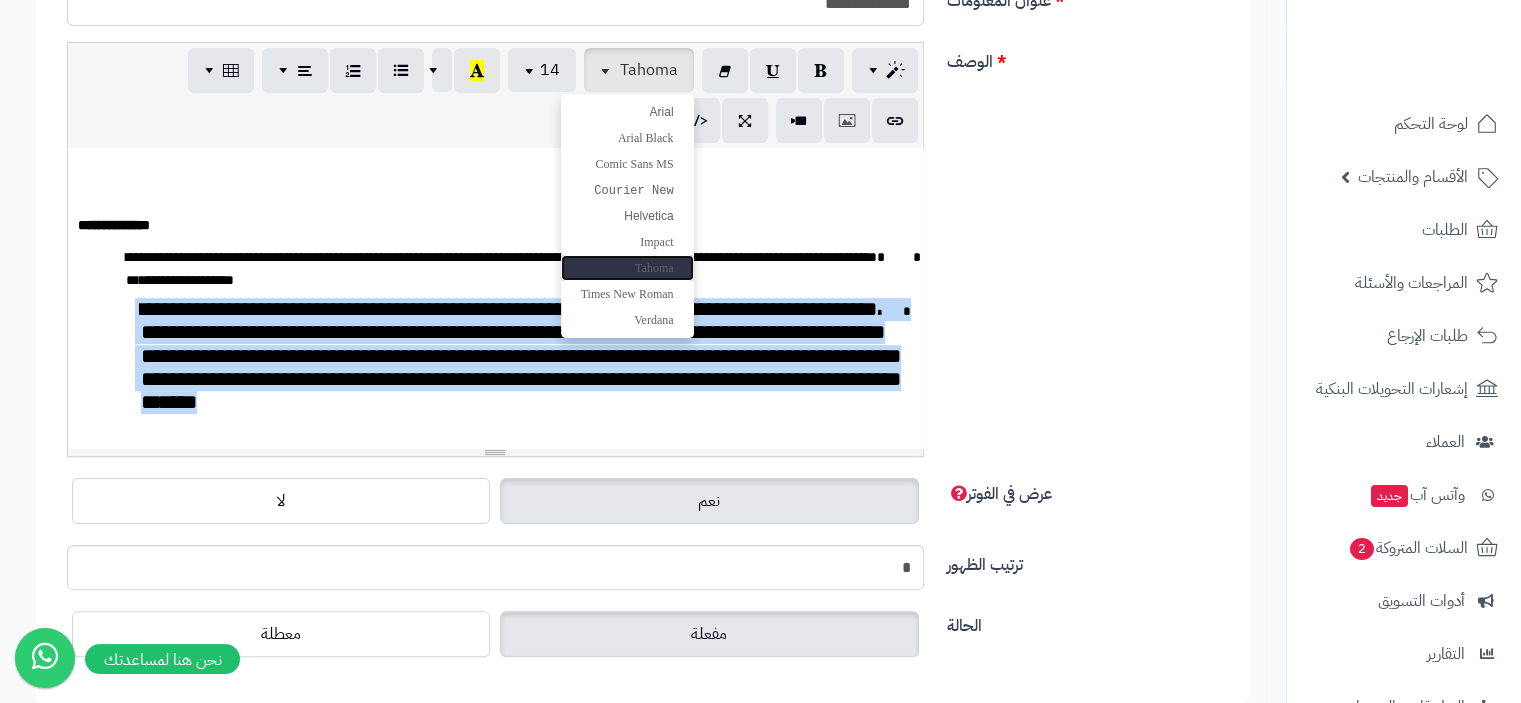 click on "Tahoma" at bounding box center [654, 268] 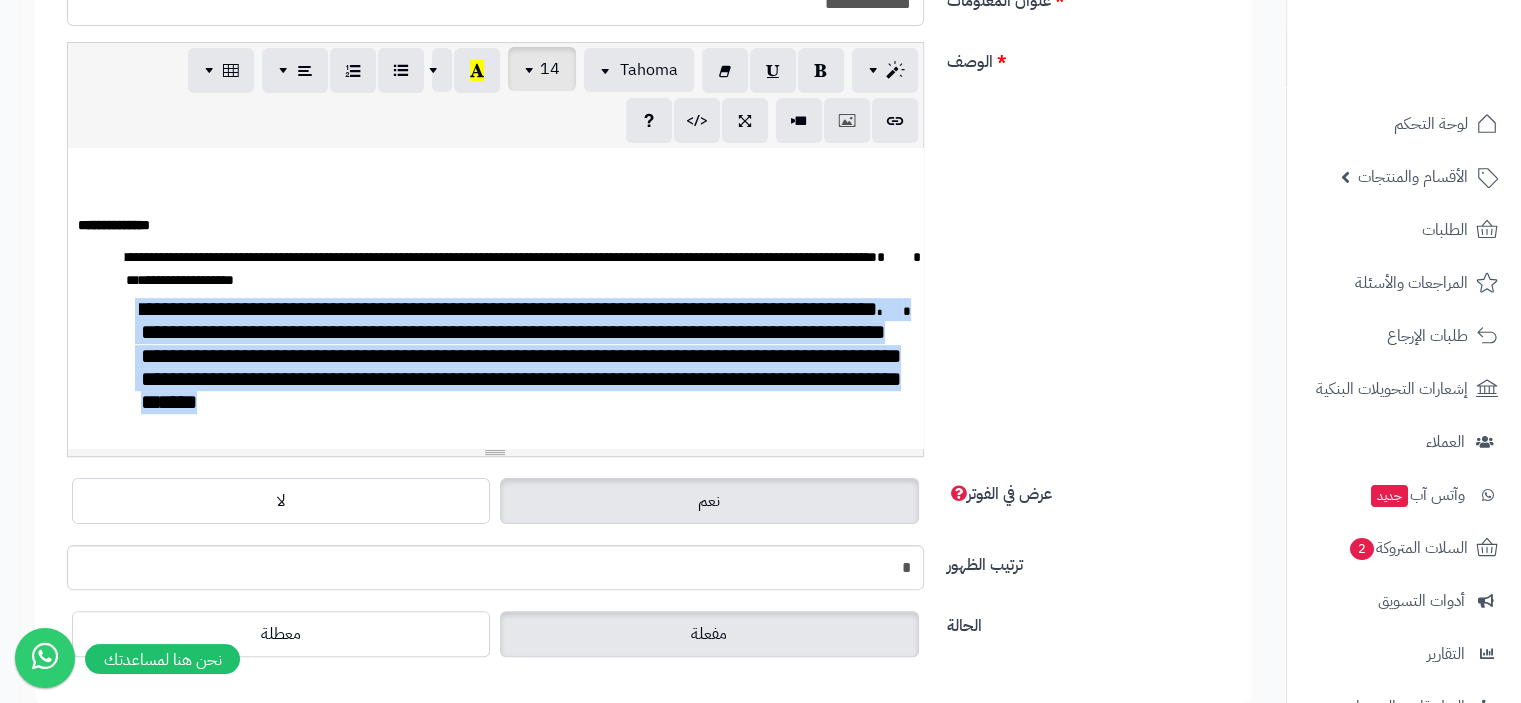 click at bounding box center (532, 69) 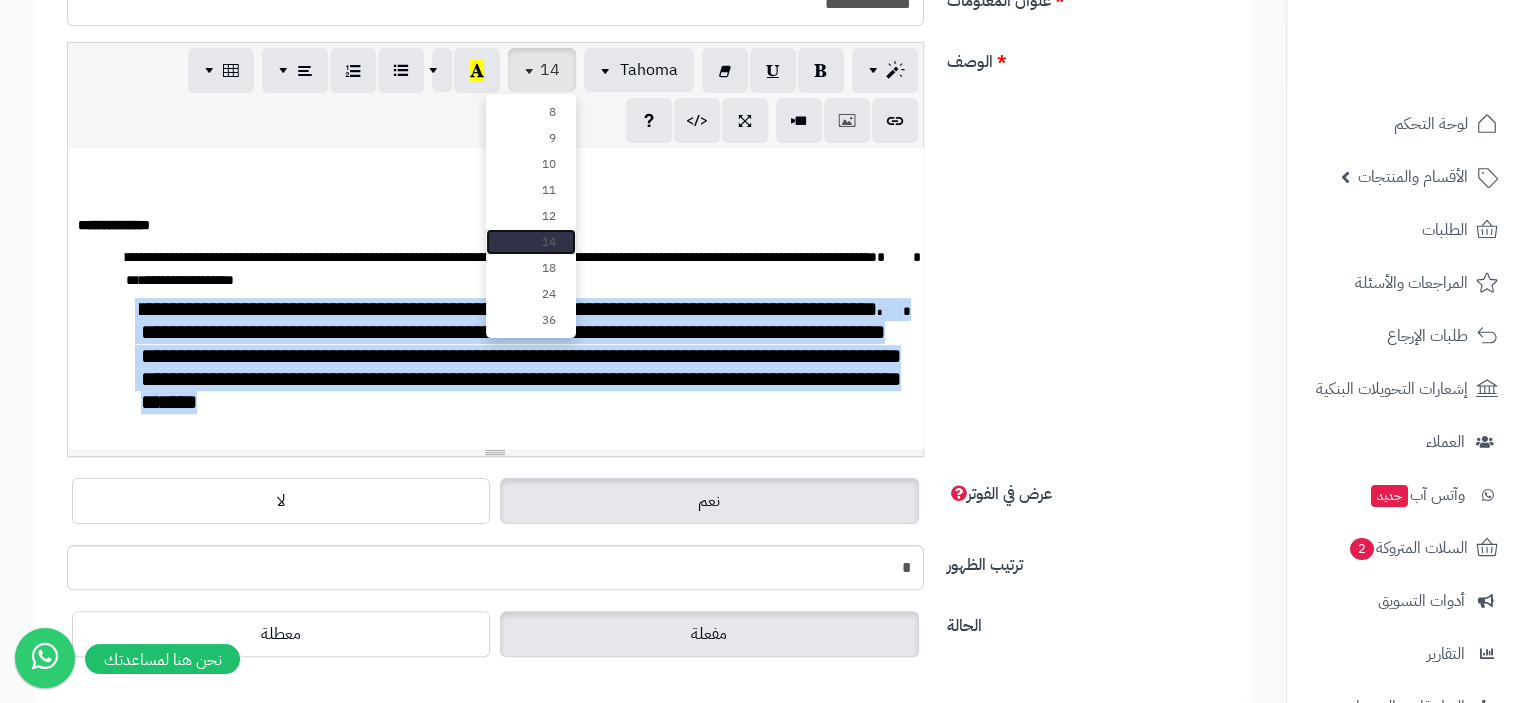 click on "14" at bounding box center (531, 242) 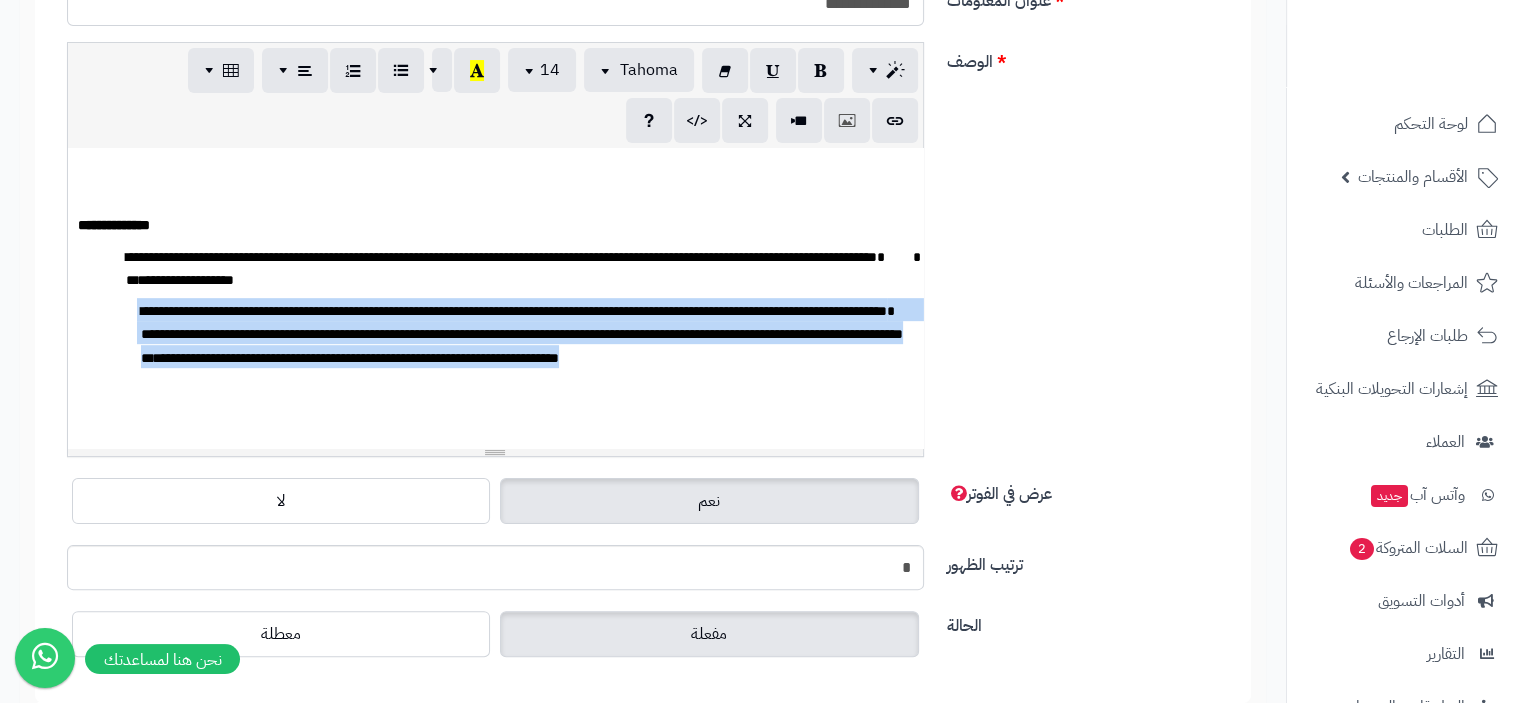 click at bounding box center [519, 417] 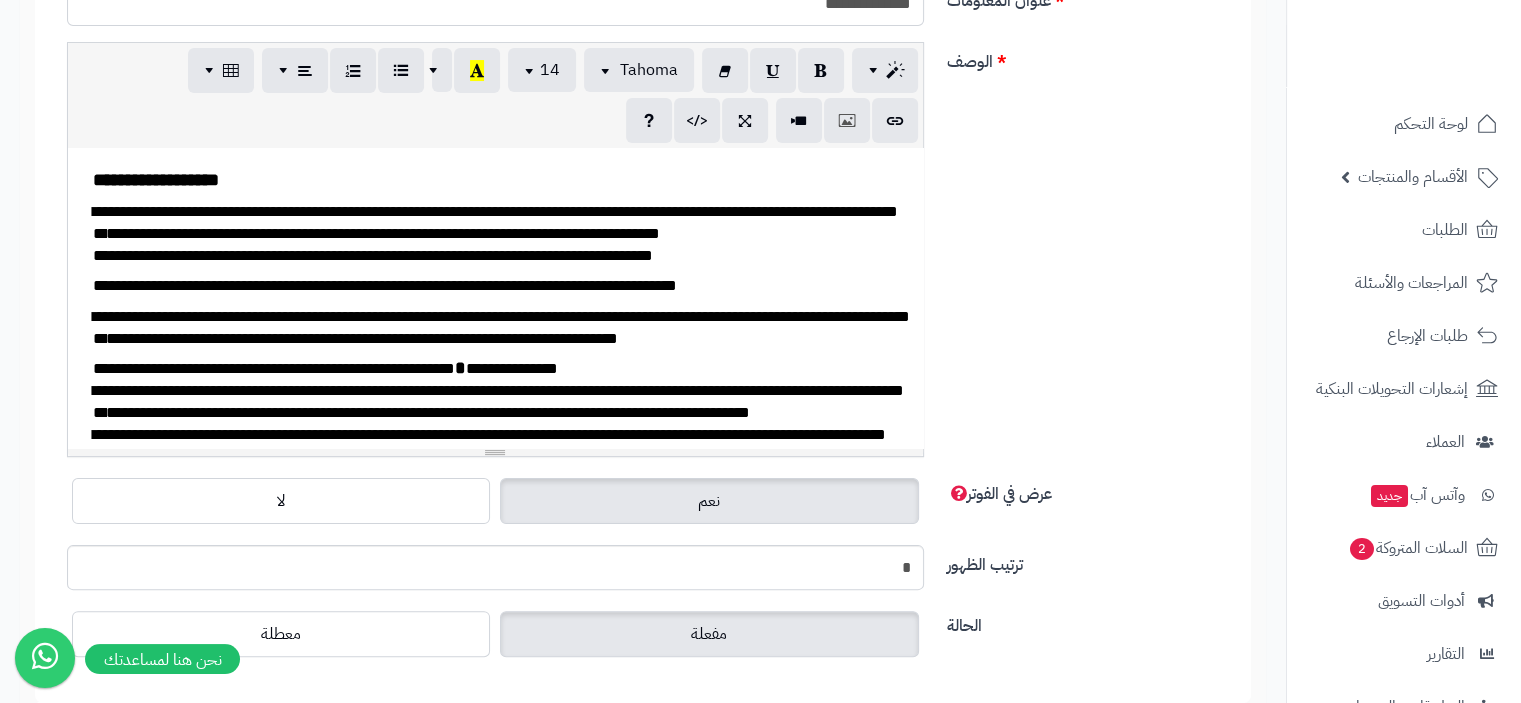 scroll, scrollTop: 0, scrollLeft: 0, axis: both 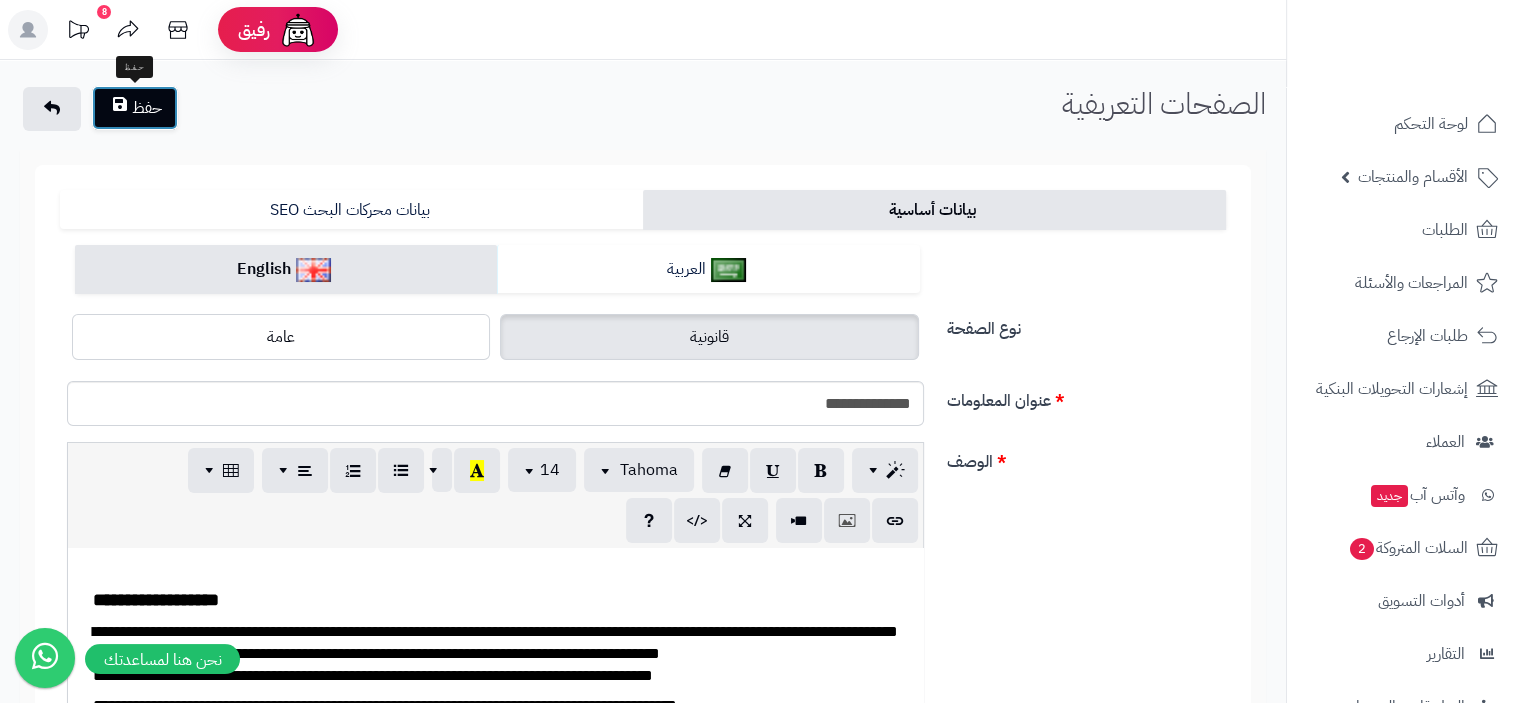 click on "حفظ" at bounding box center (135, 108) 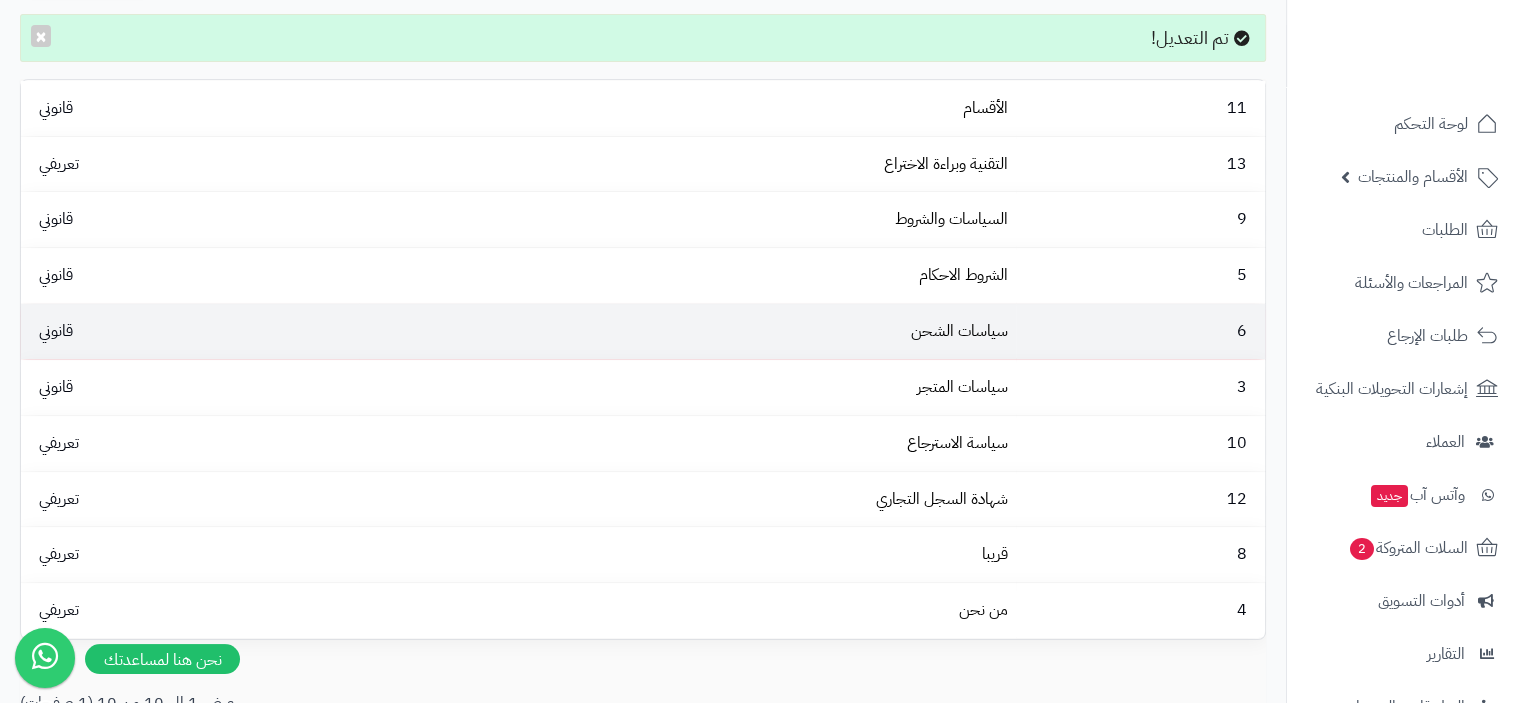 scroll, scrollTop: 200, scrollLeft: 0, axis: vertical 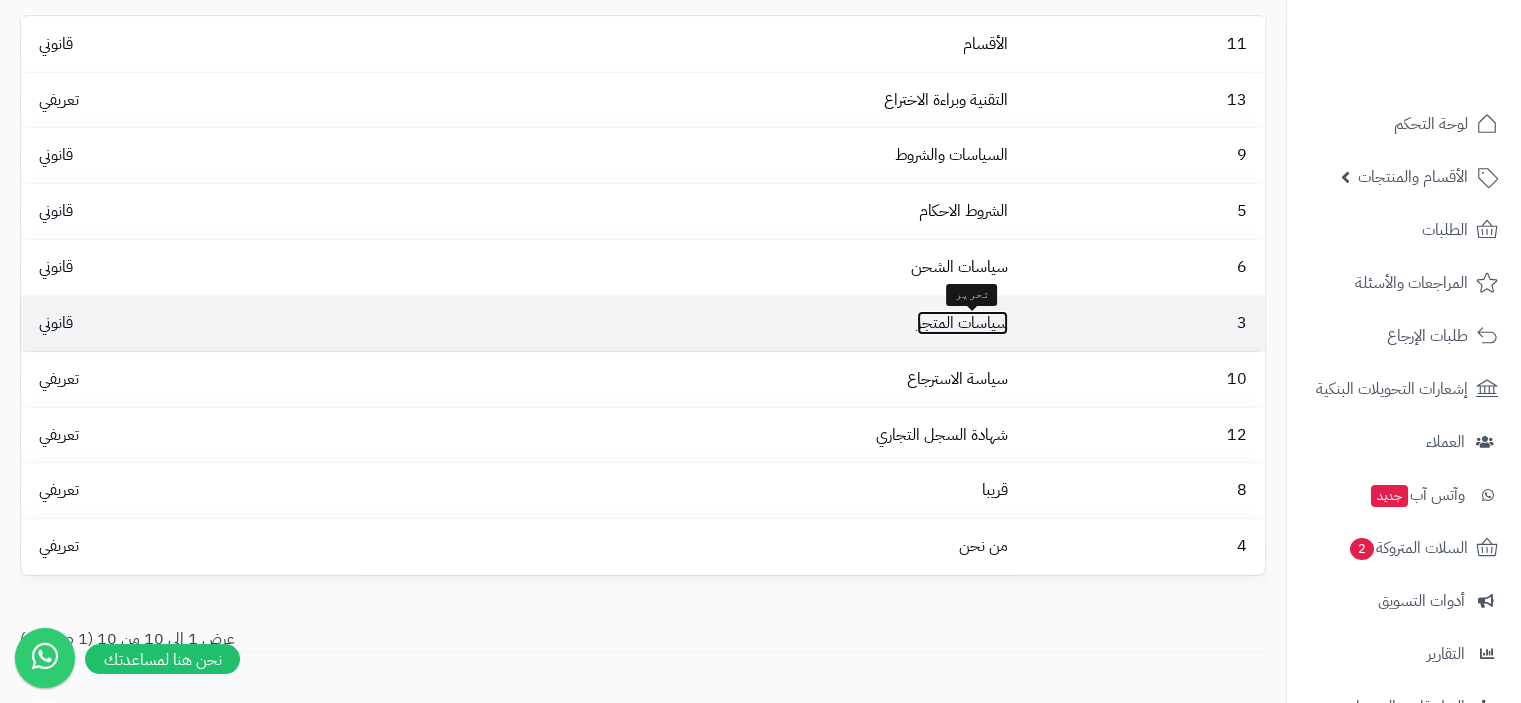 click on "سياسات المتجر" at bounding box center [962, 323] 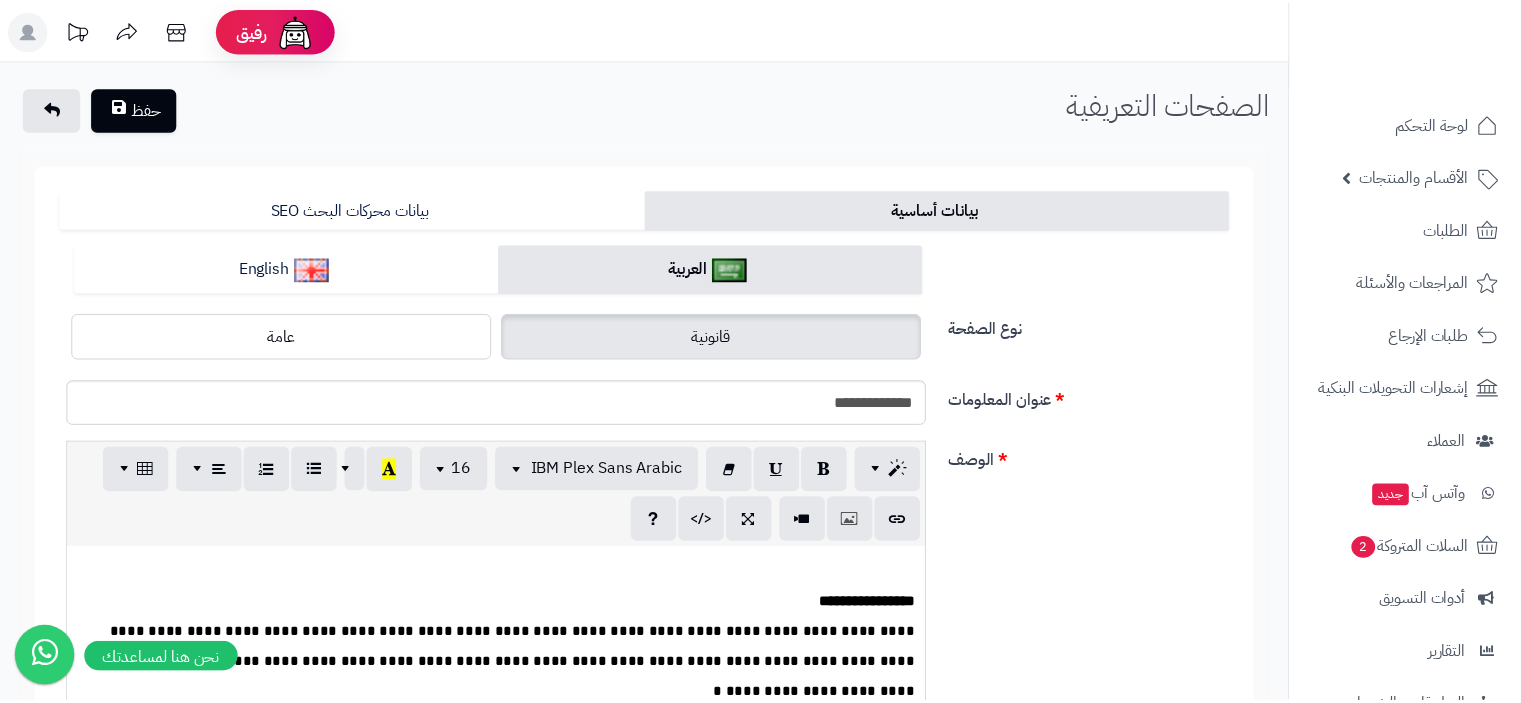 scroll, scrollTop: 0, scrollLeft: 0, axis: both 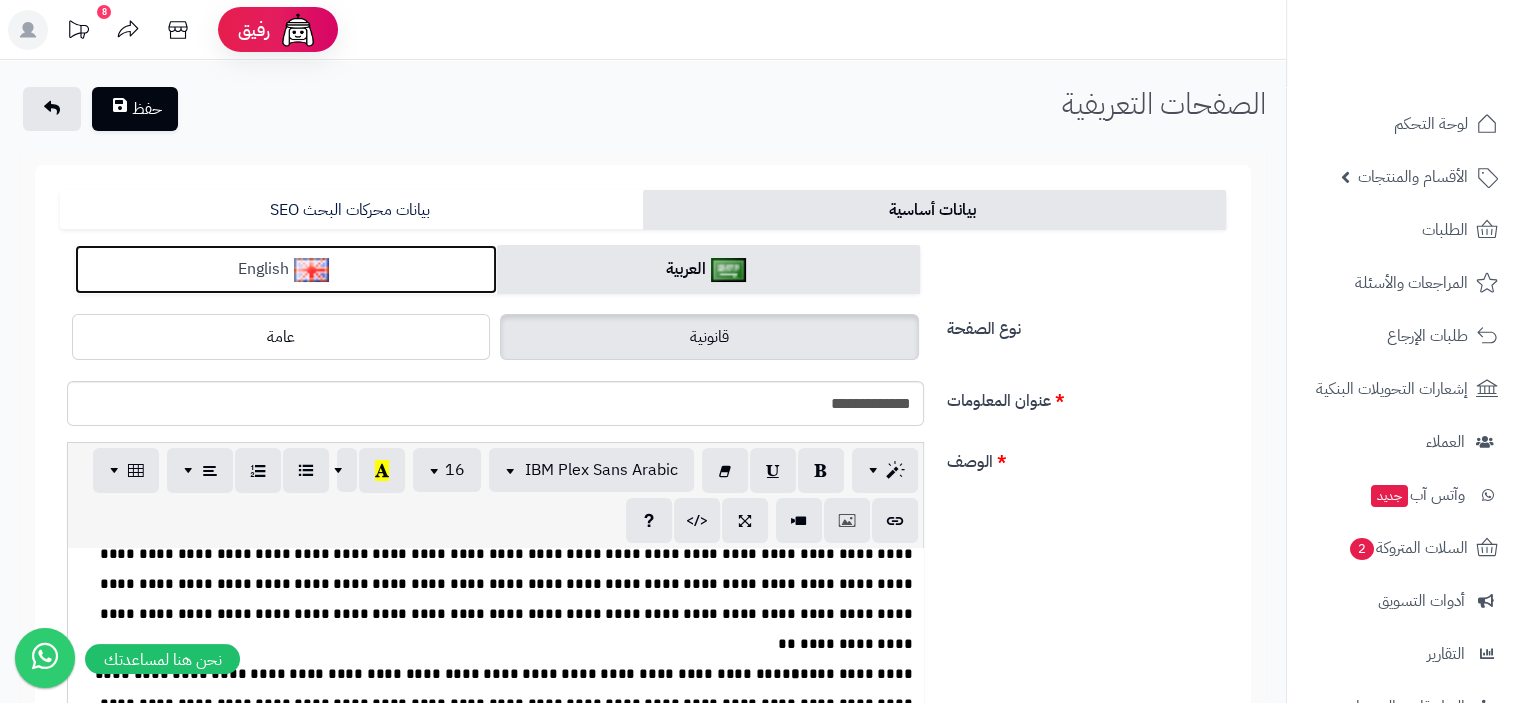 click at bounding box center (311, 270) 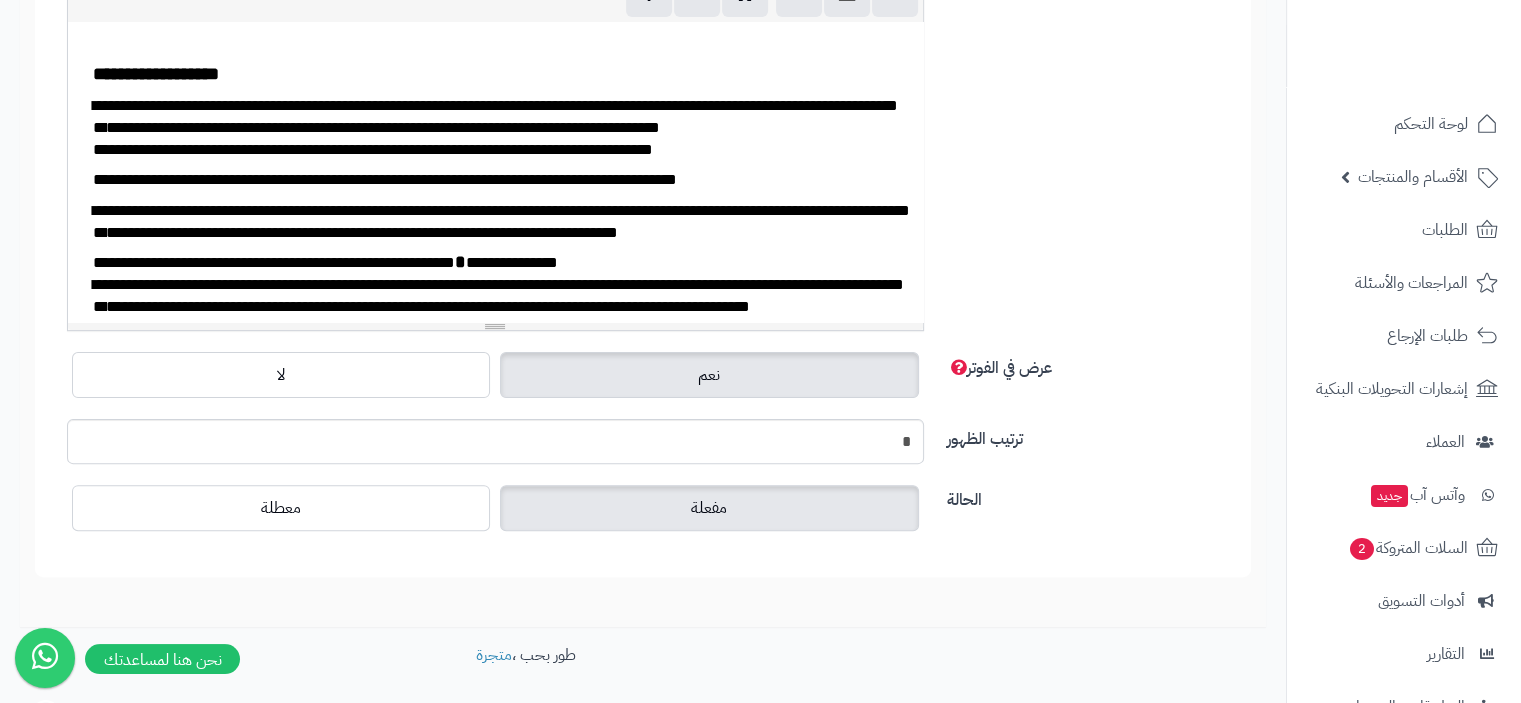 scroll, scrollTop: 600, scrollLeft: 0, axis: vertical 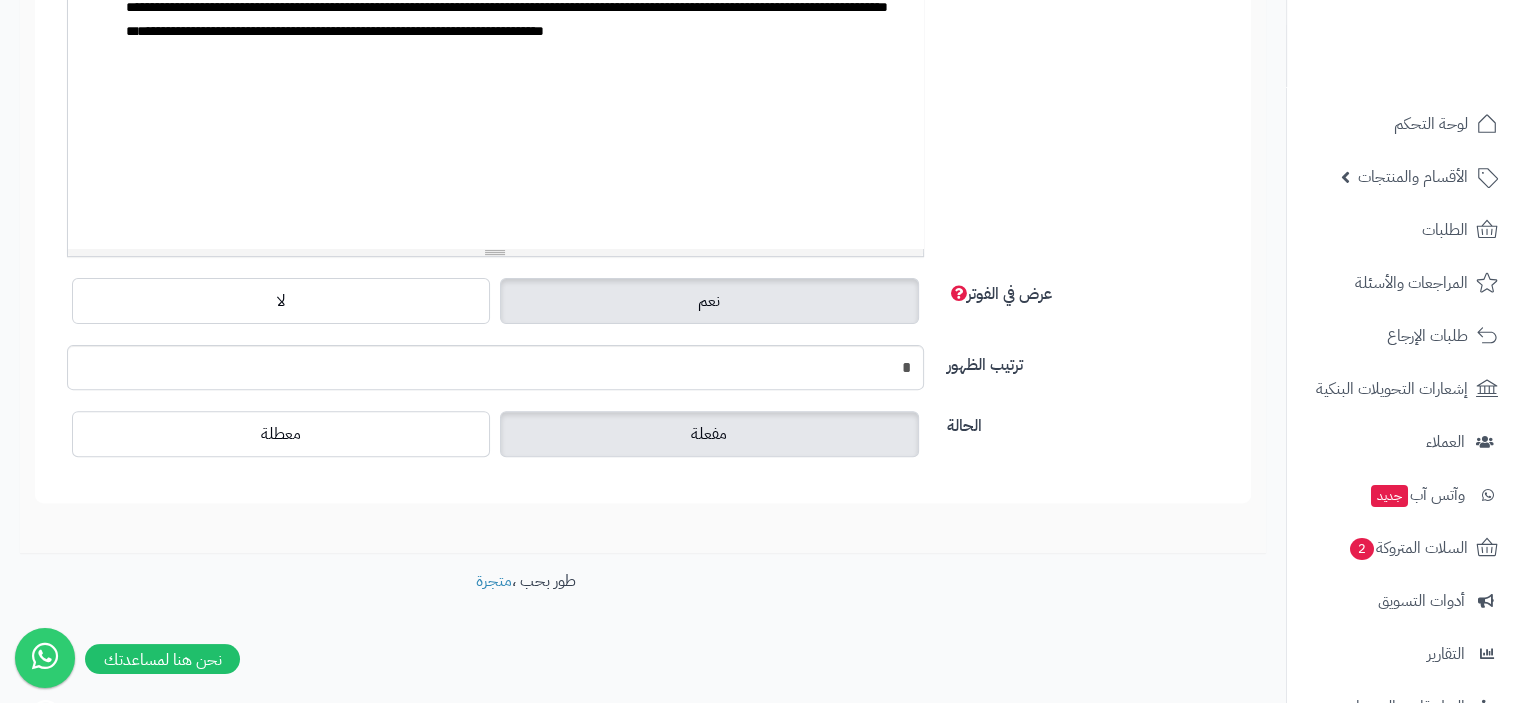 click on "**********" at bounding box center [495, -5] 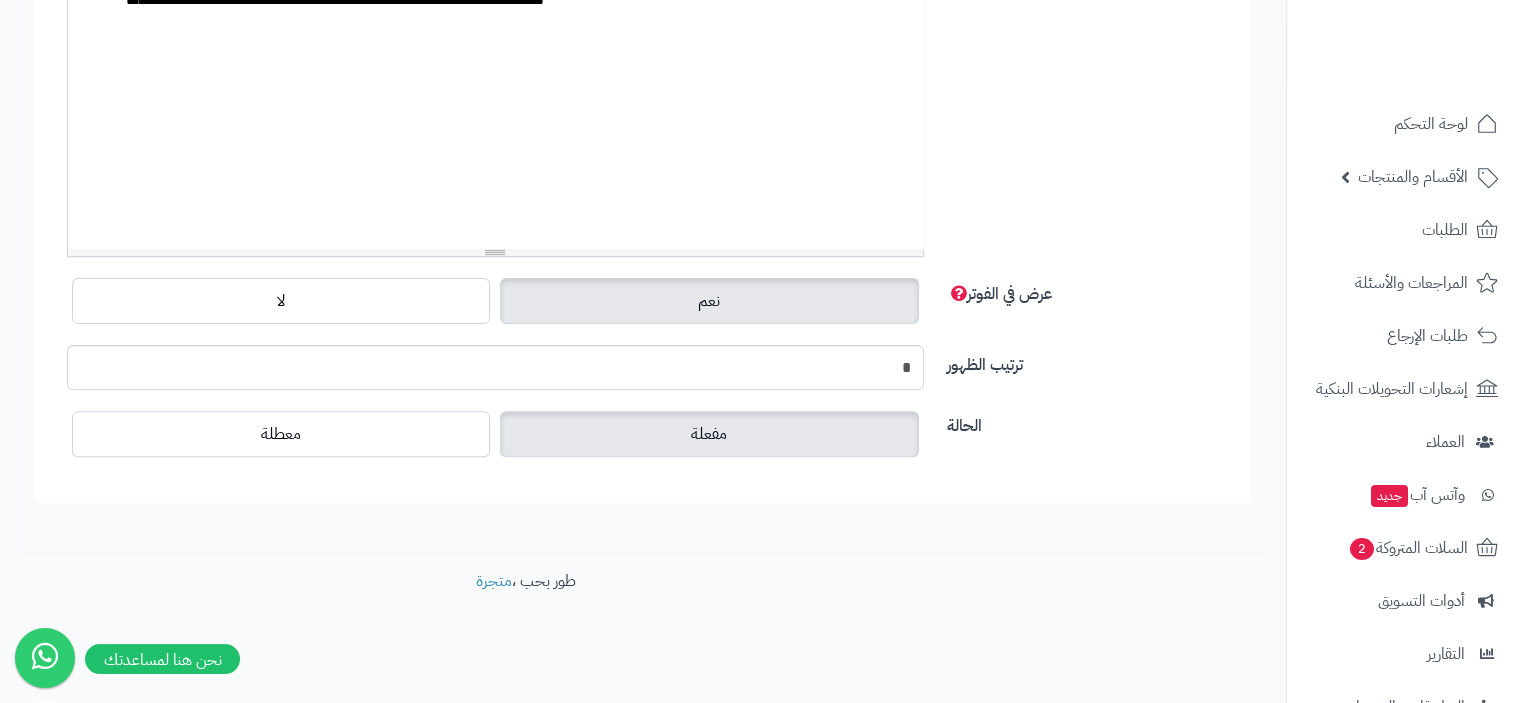 paste 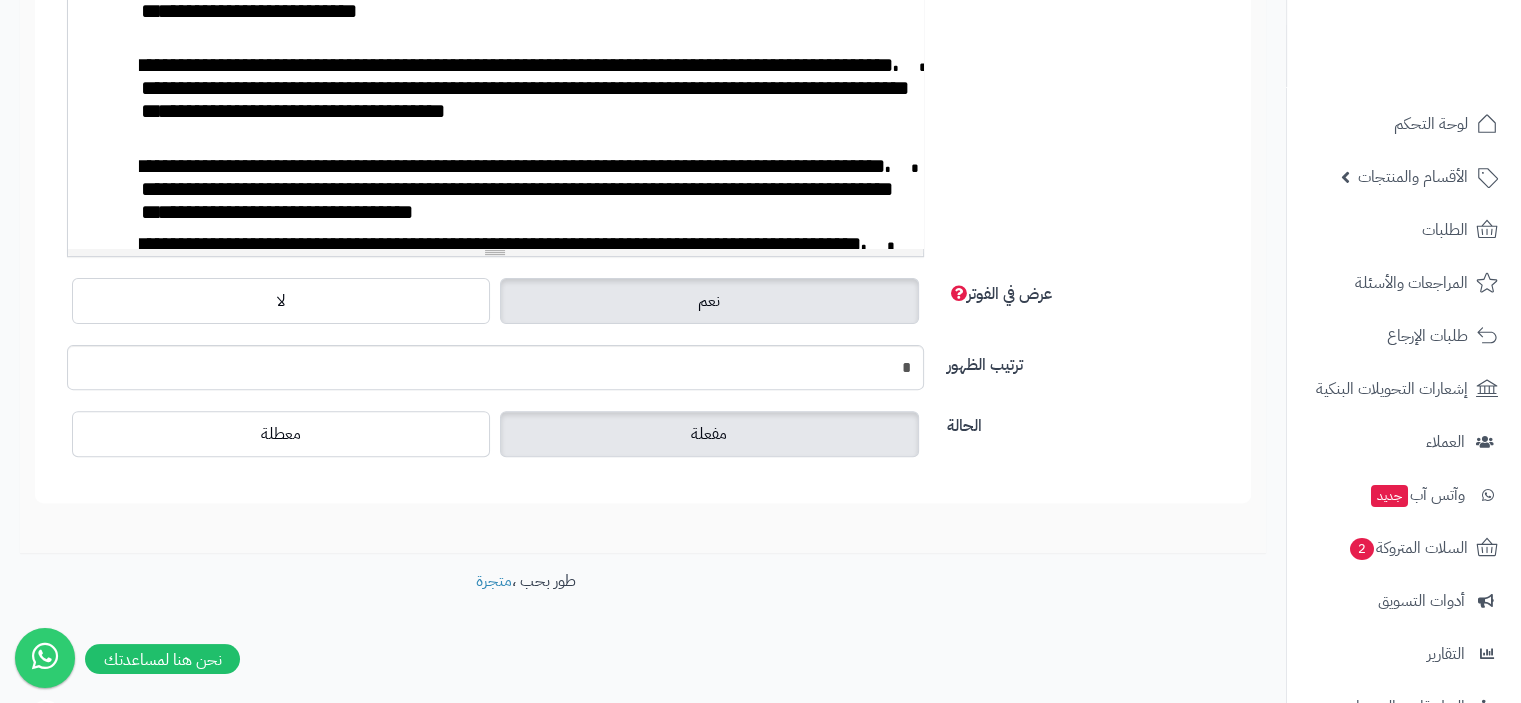 scroll, scrollTop: 1285, scrollLeft: 0, axis: vertical 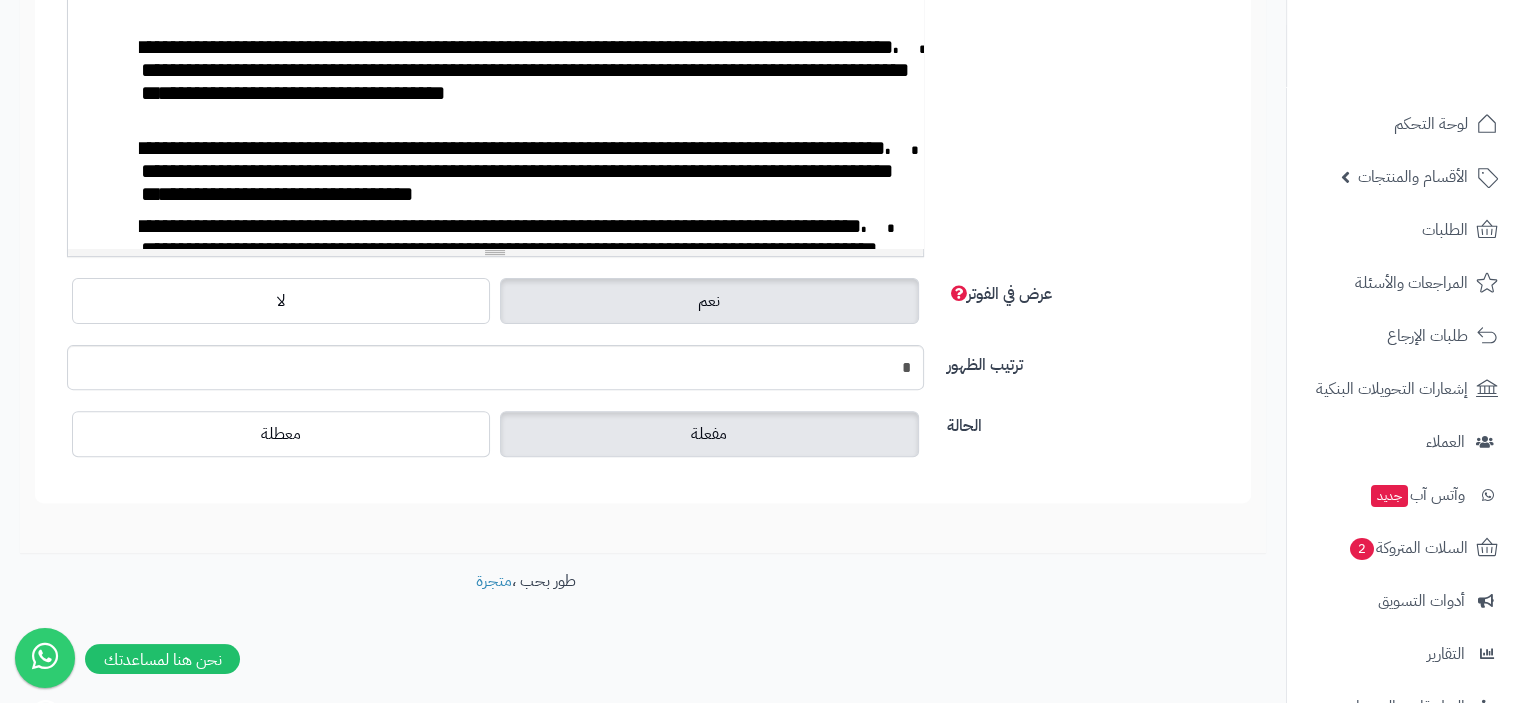 click on "**********" at bounding box center [495, 146] 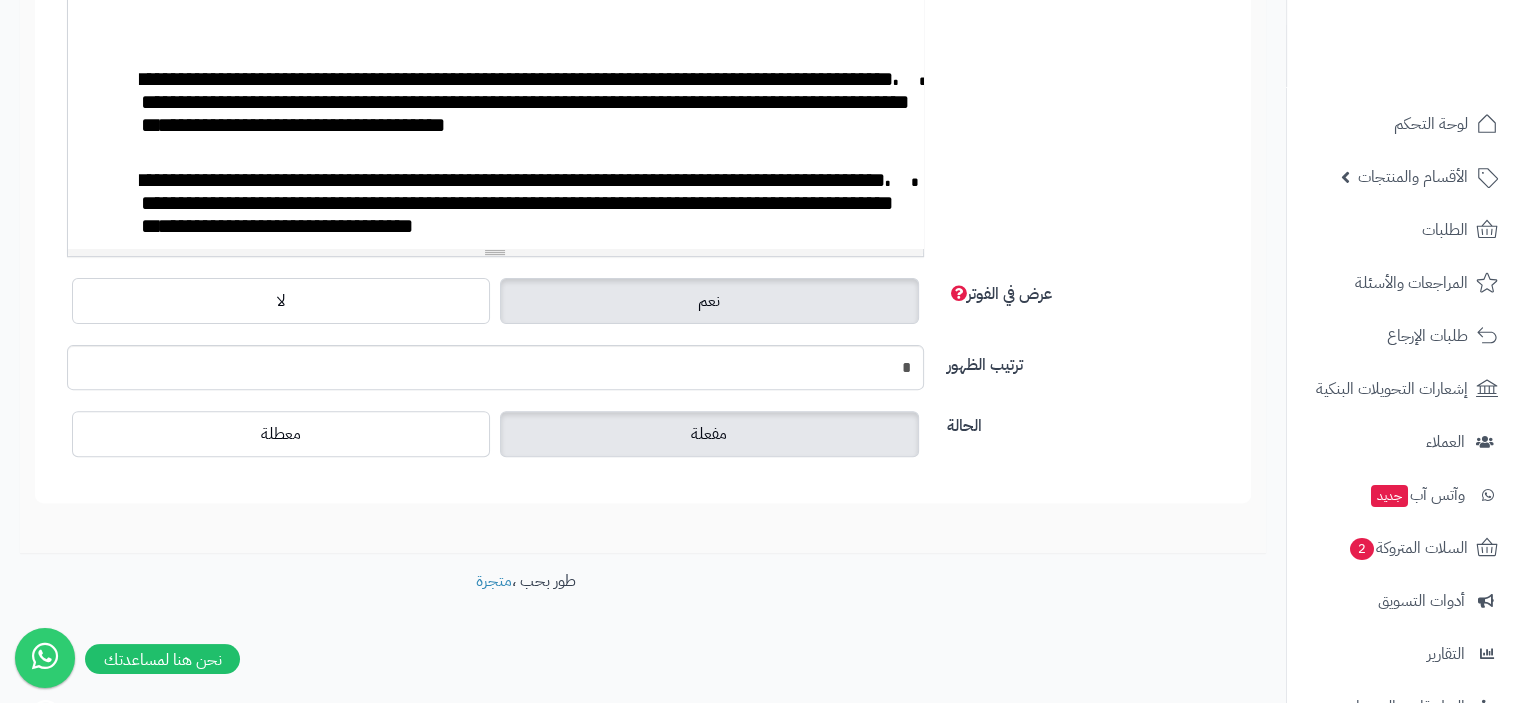 click on "**********" at bounding box center (495, 161) 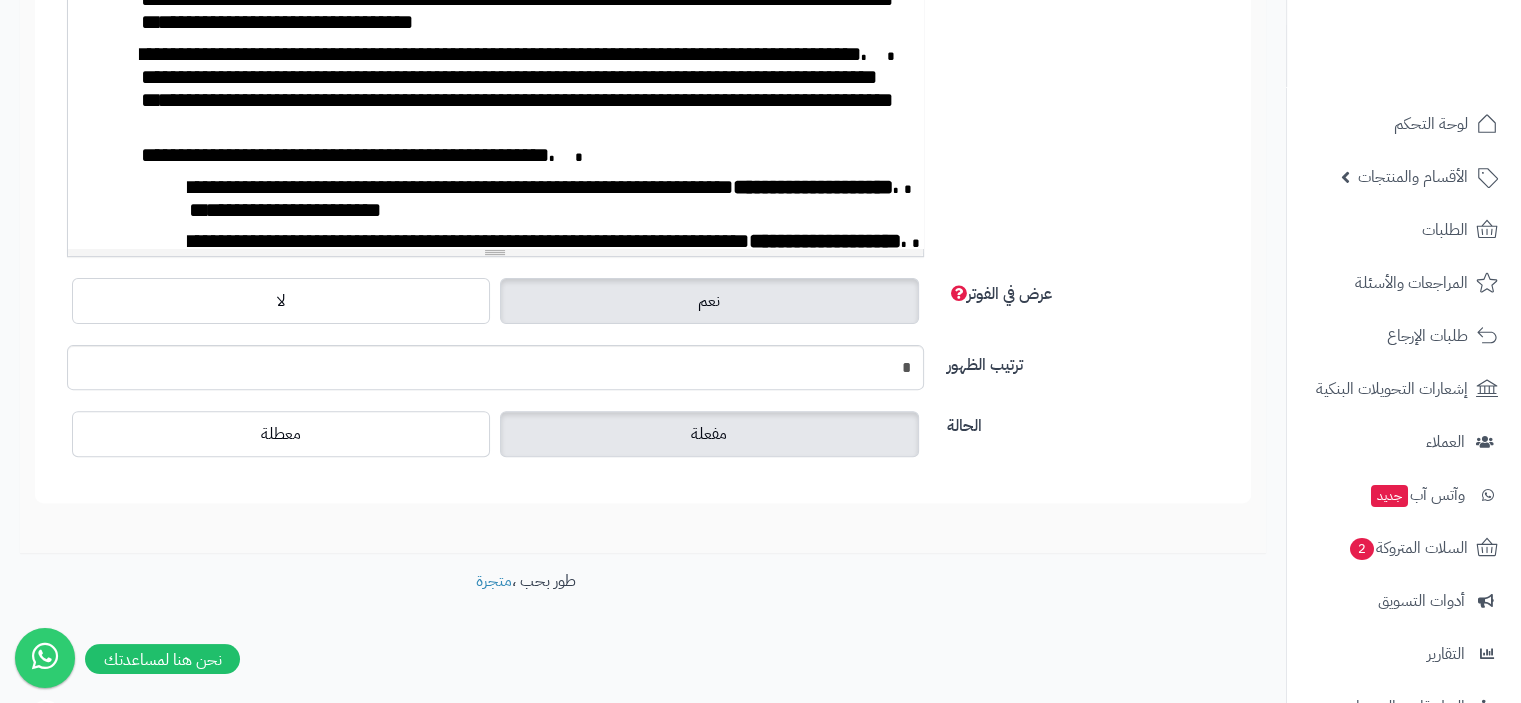 scroll, scrollTop: 1485, scrollLeft: 0, axis: vertical 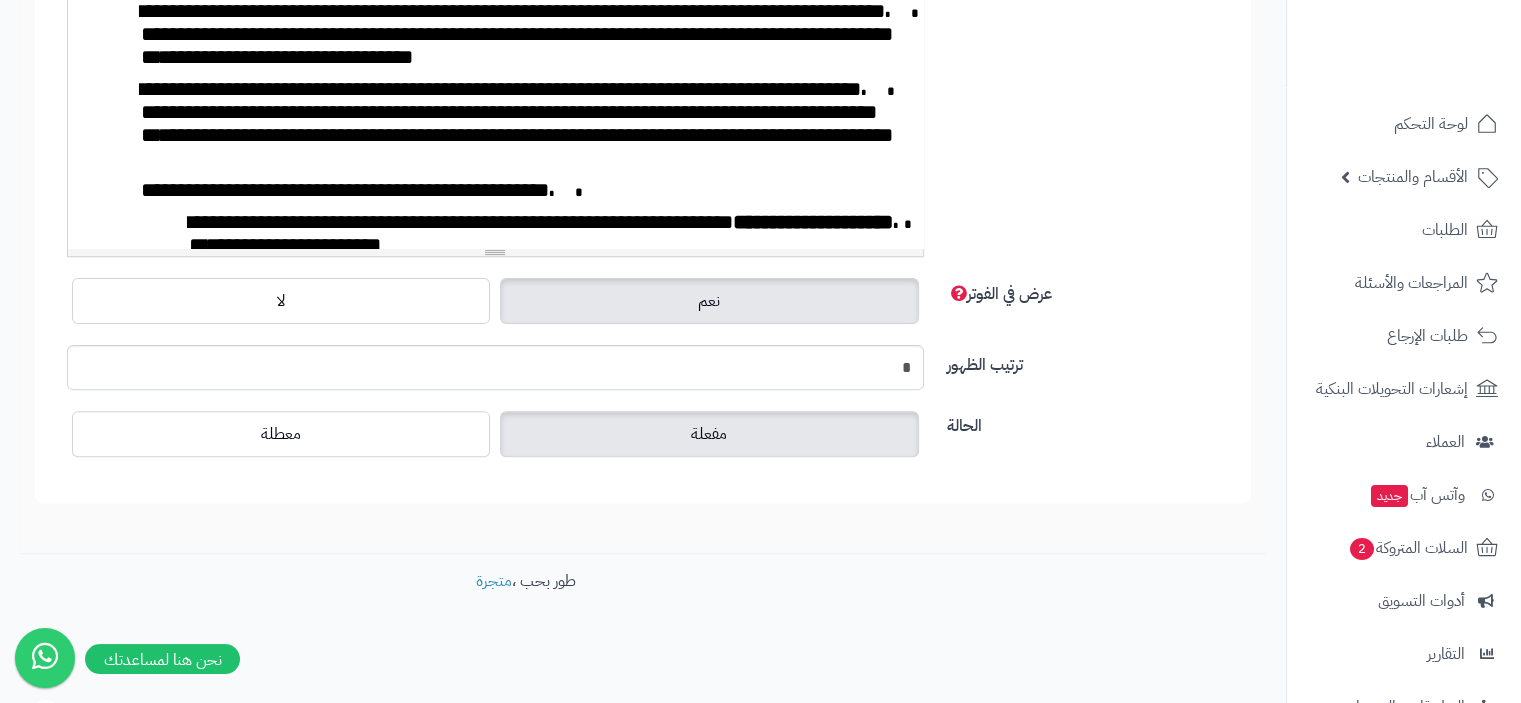 click on "**********" at bounding box center [495, -23] 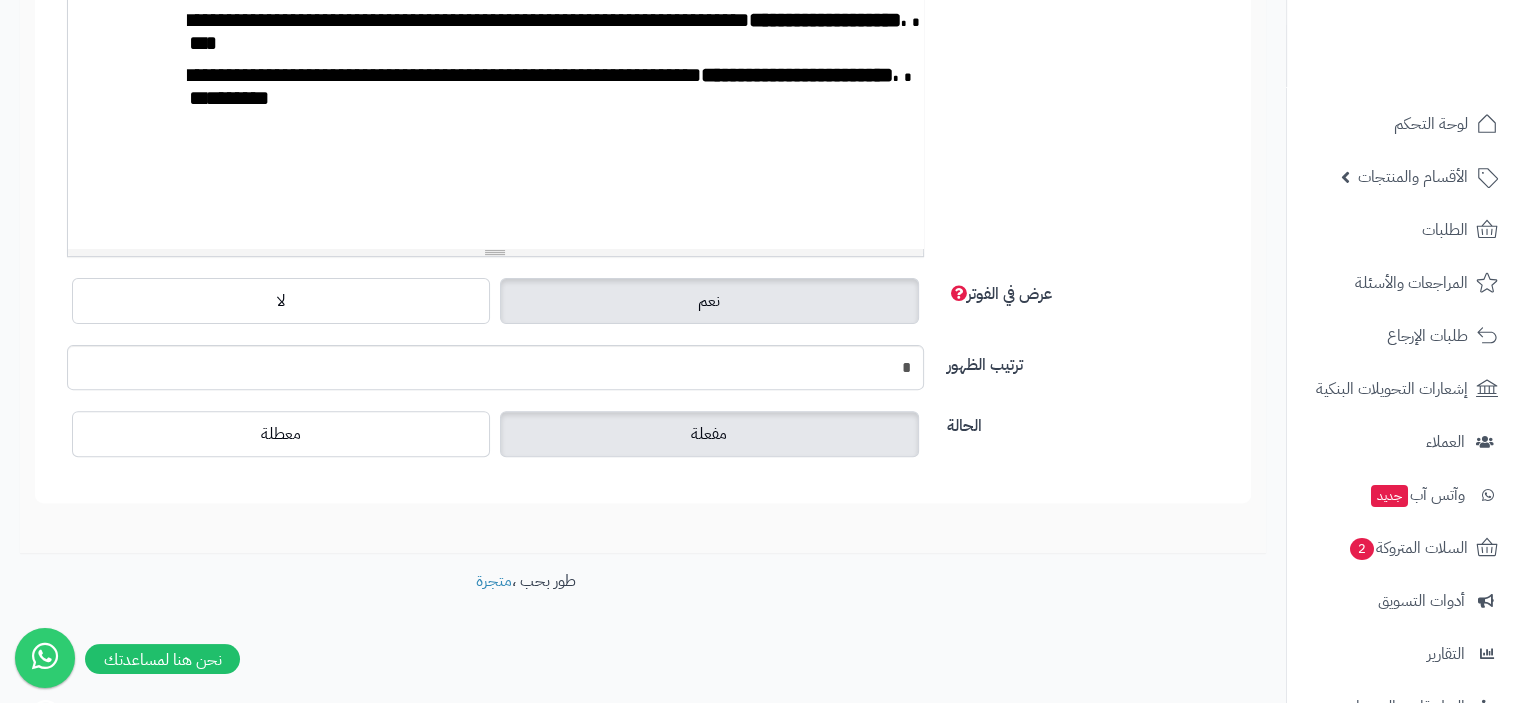 scroll, scrollTop: 1785, scrollLeft: 0, axis: vertical 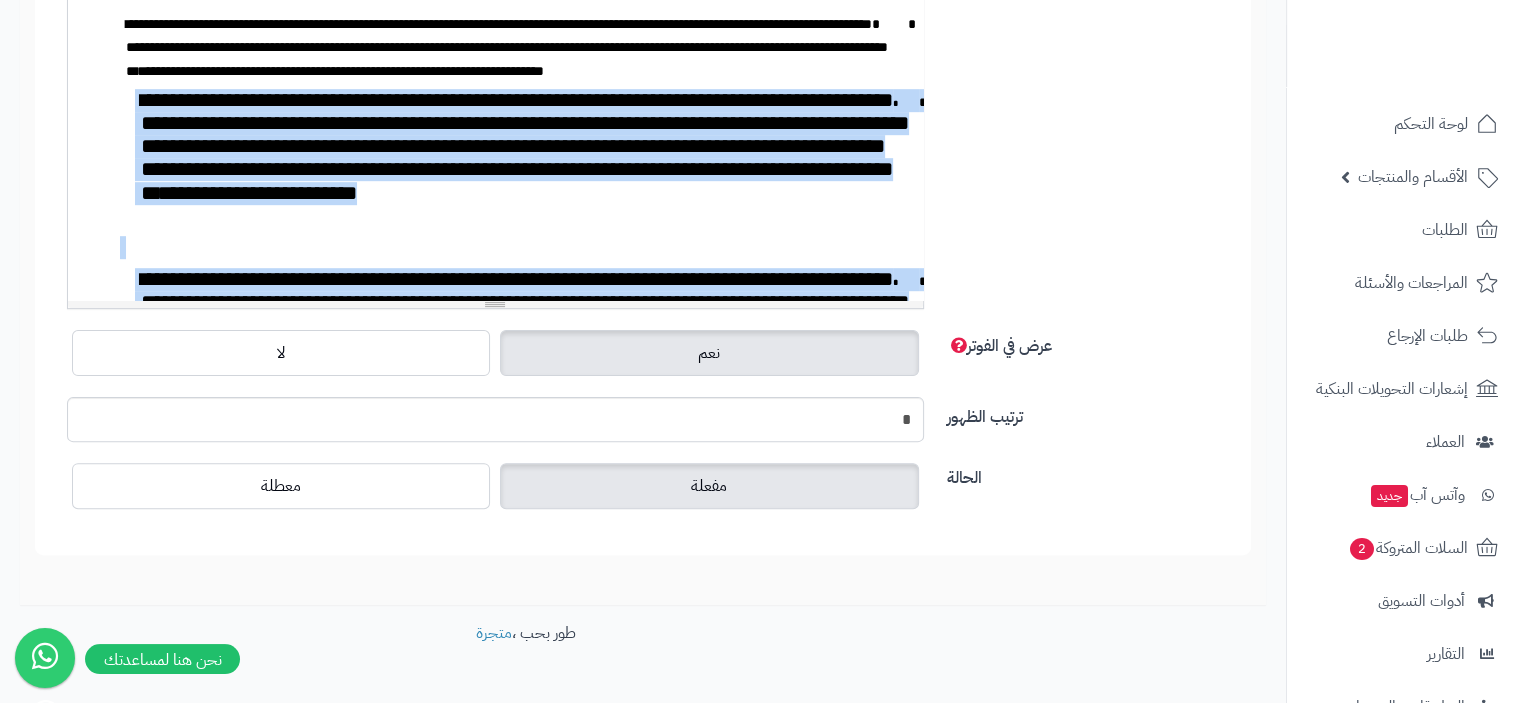 drag, startPoint x: 514, startPoint y: 159, endPoint x: 138, endPoint y: 108, distance: 379.44302 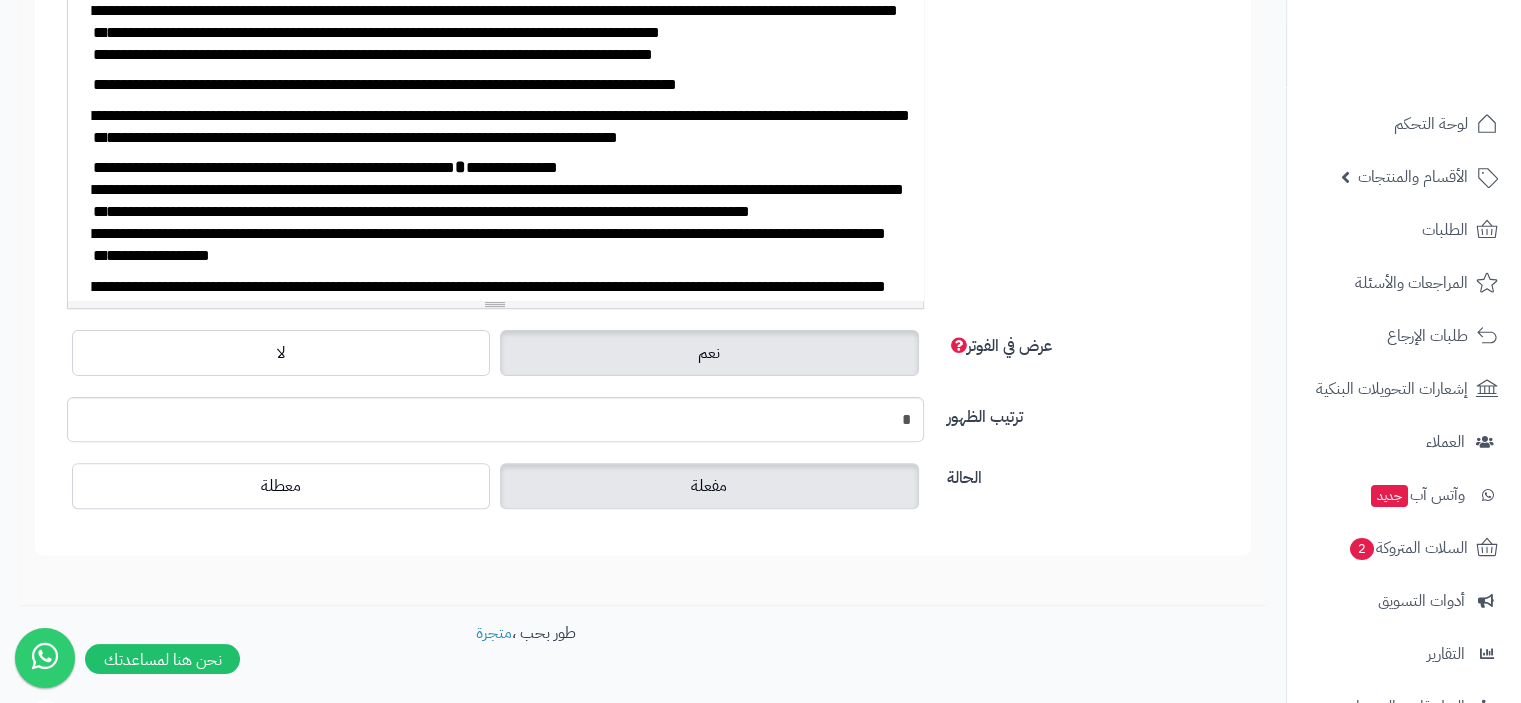 scroll, scrollTop: 0, scrollLeft: 0, axis: both 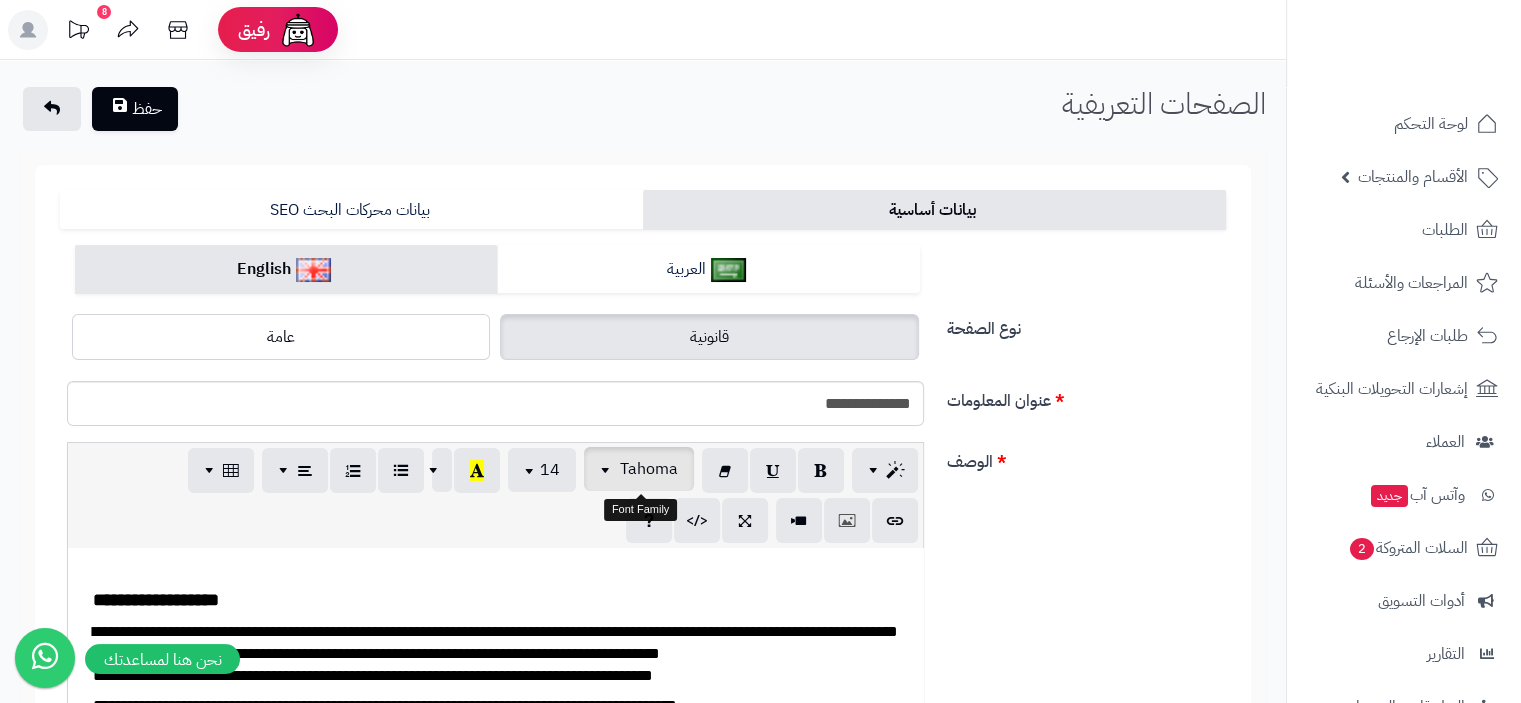 click on "Tahoma" at bounding box center (649, 469) 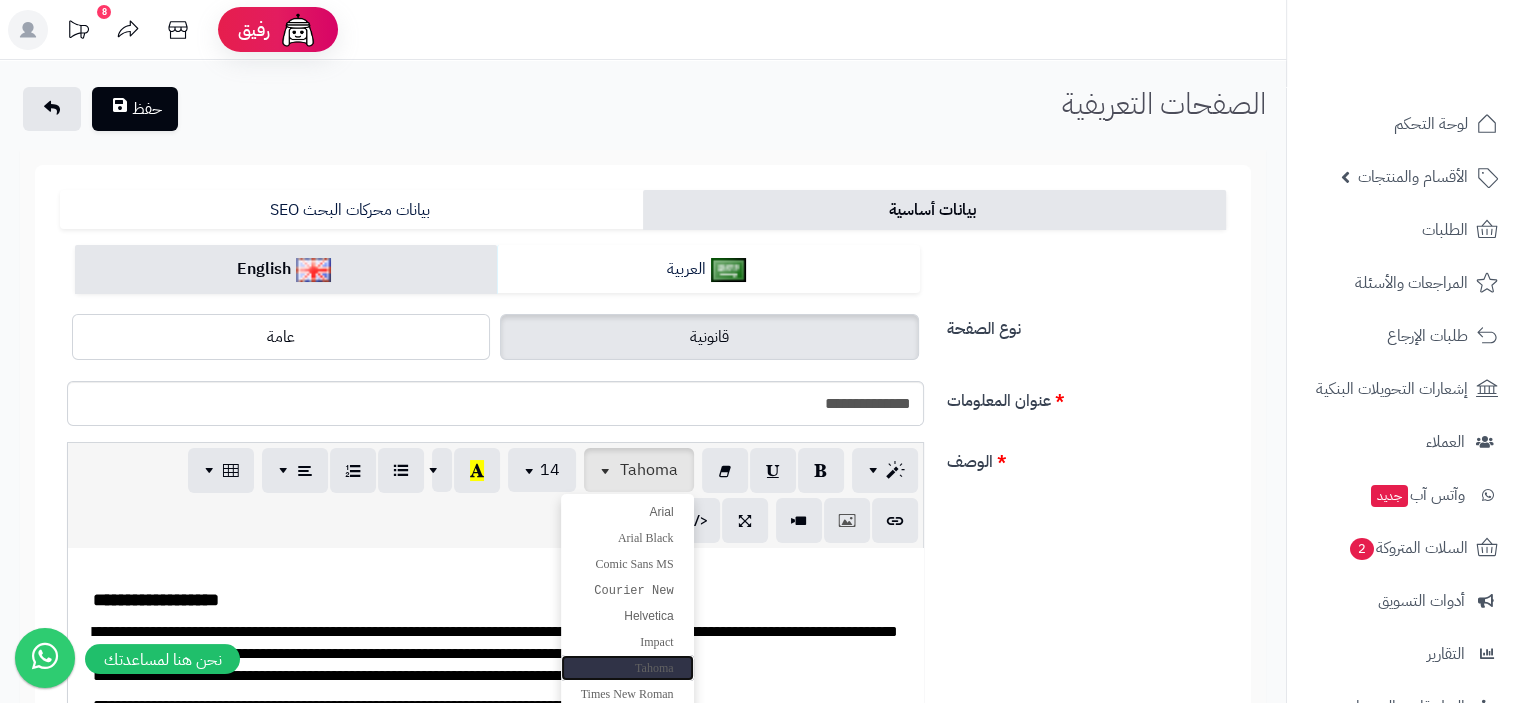 click on "Tahoma" at bounding box center [654, 668] 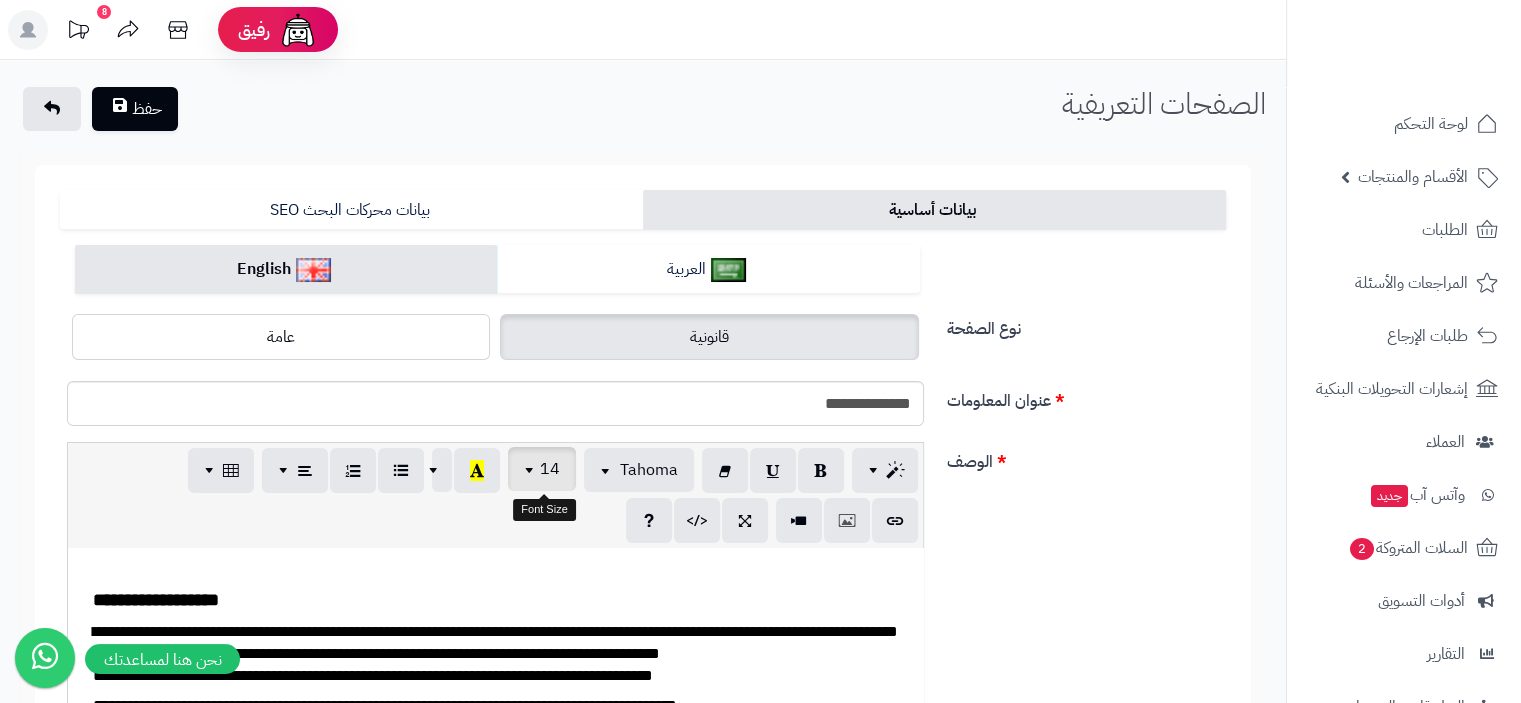 click on "14" at bounding box center (550, 469) 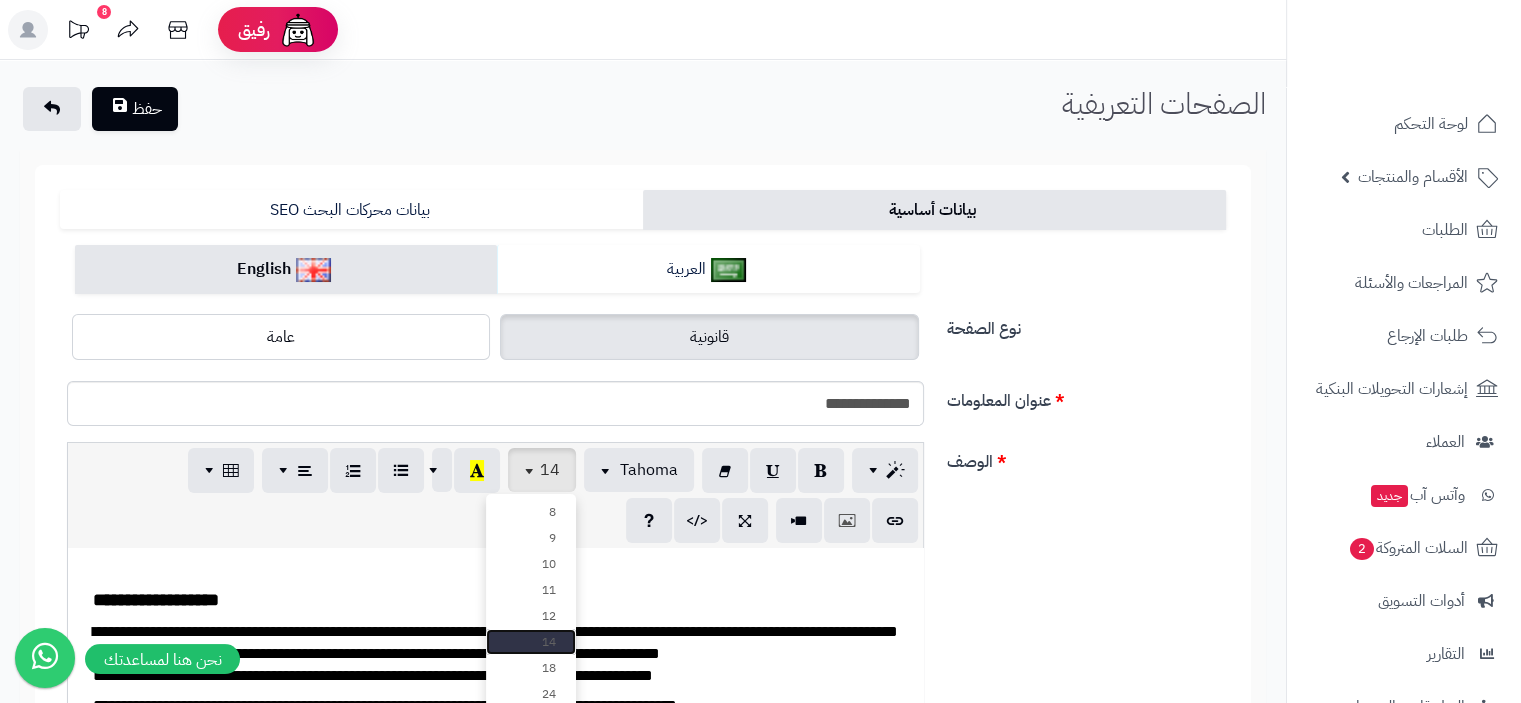 click on "14" at bounding box center (531, 642) 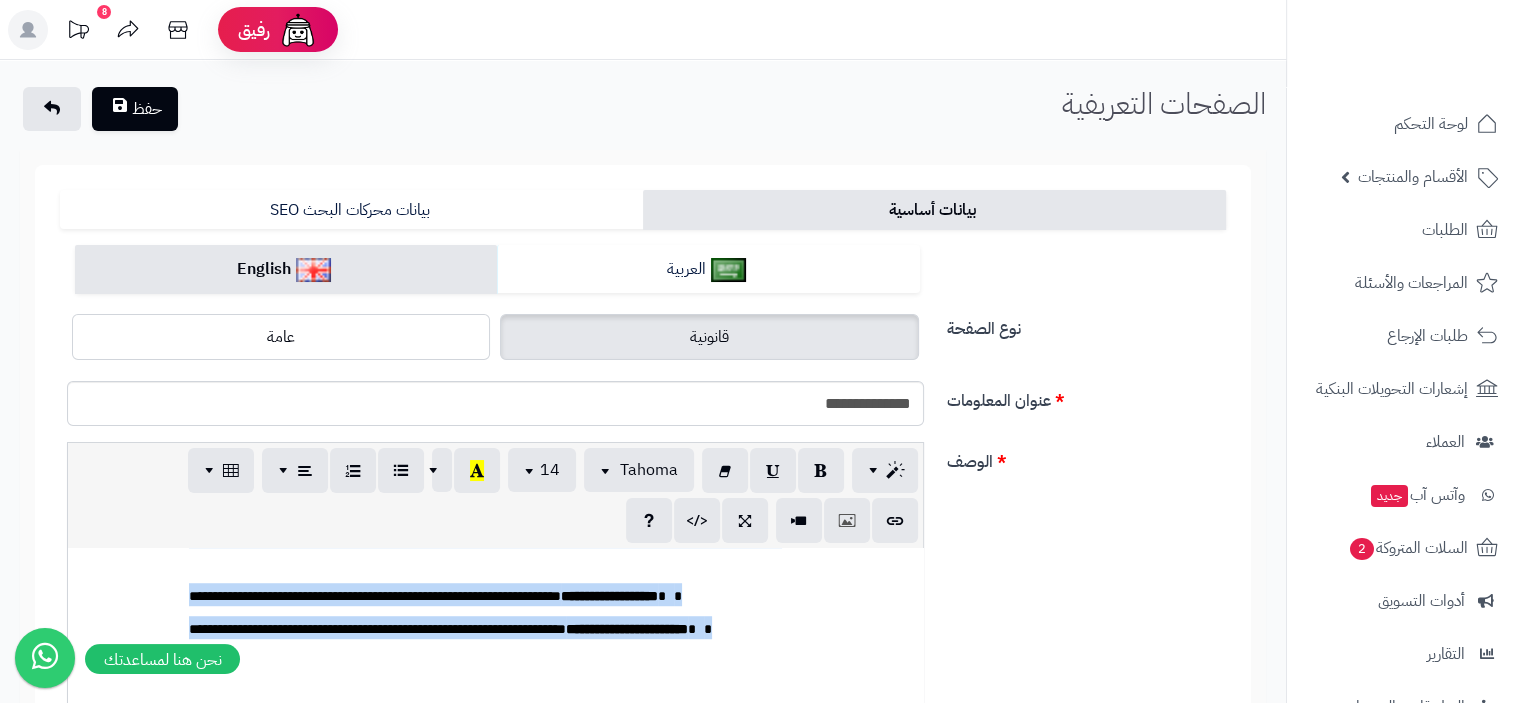 scroll, scrollTop: 1740, scrollLeft: 0, axis: vertical 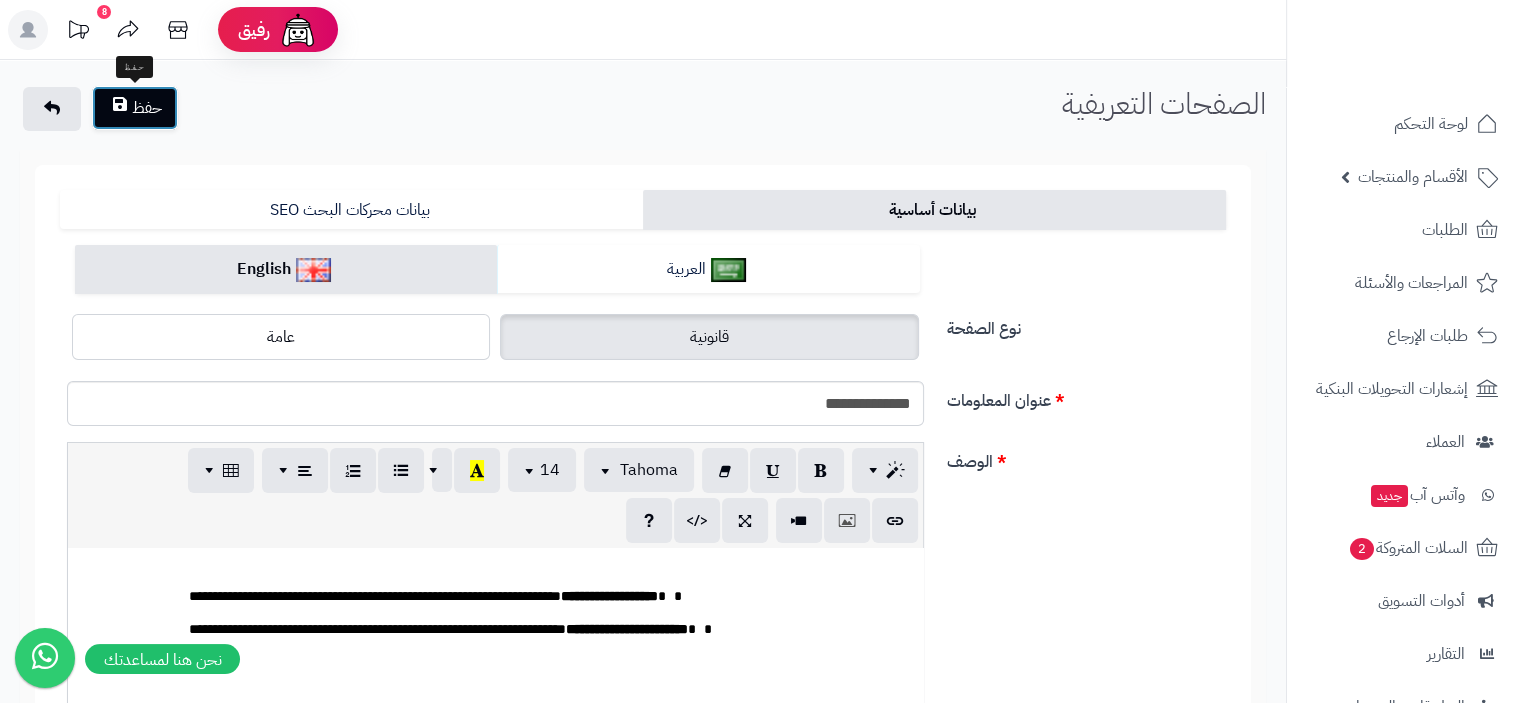 click on "حفظ" at bounding box center (135, 108) 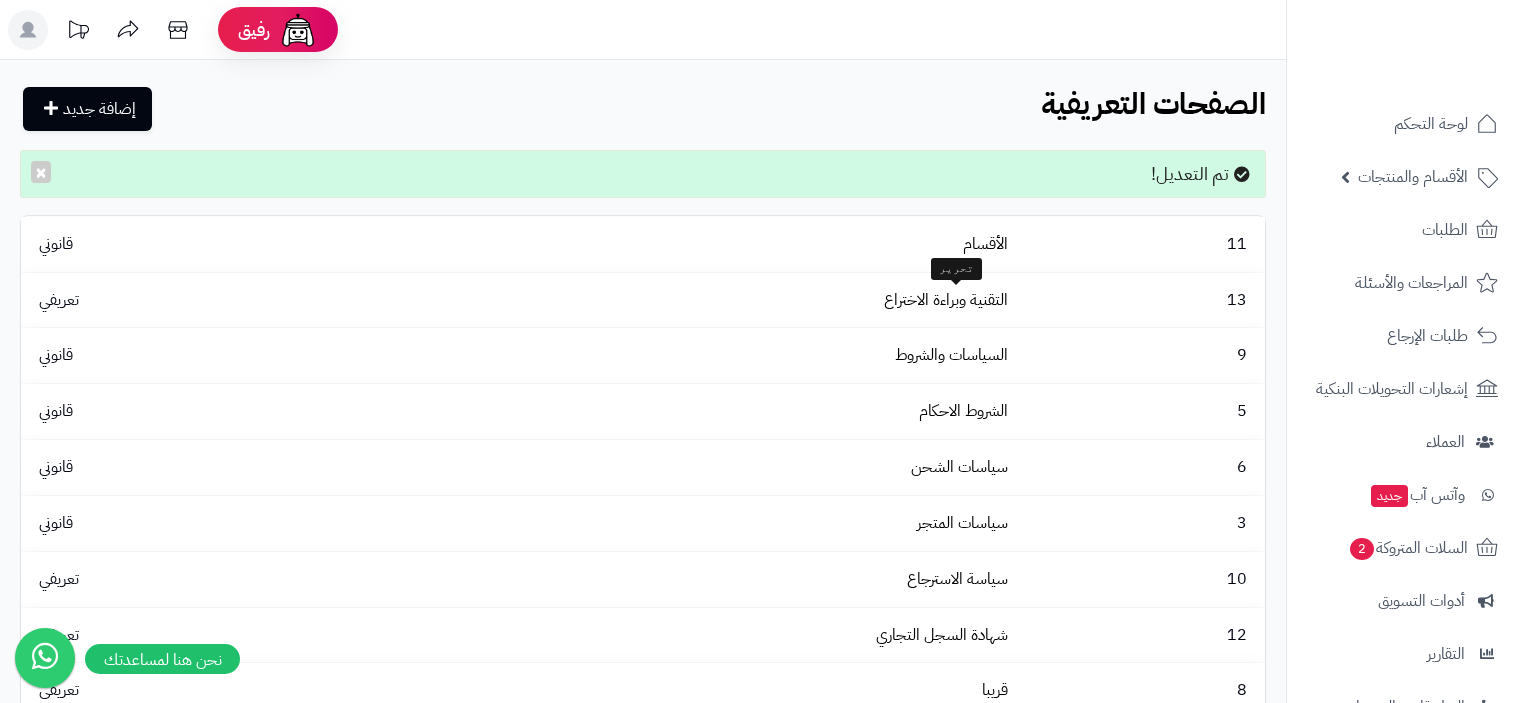 scroll, scrollTop: 0, scrollLeft: 0, axis: both 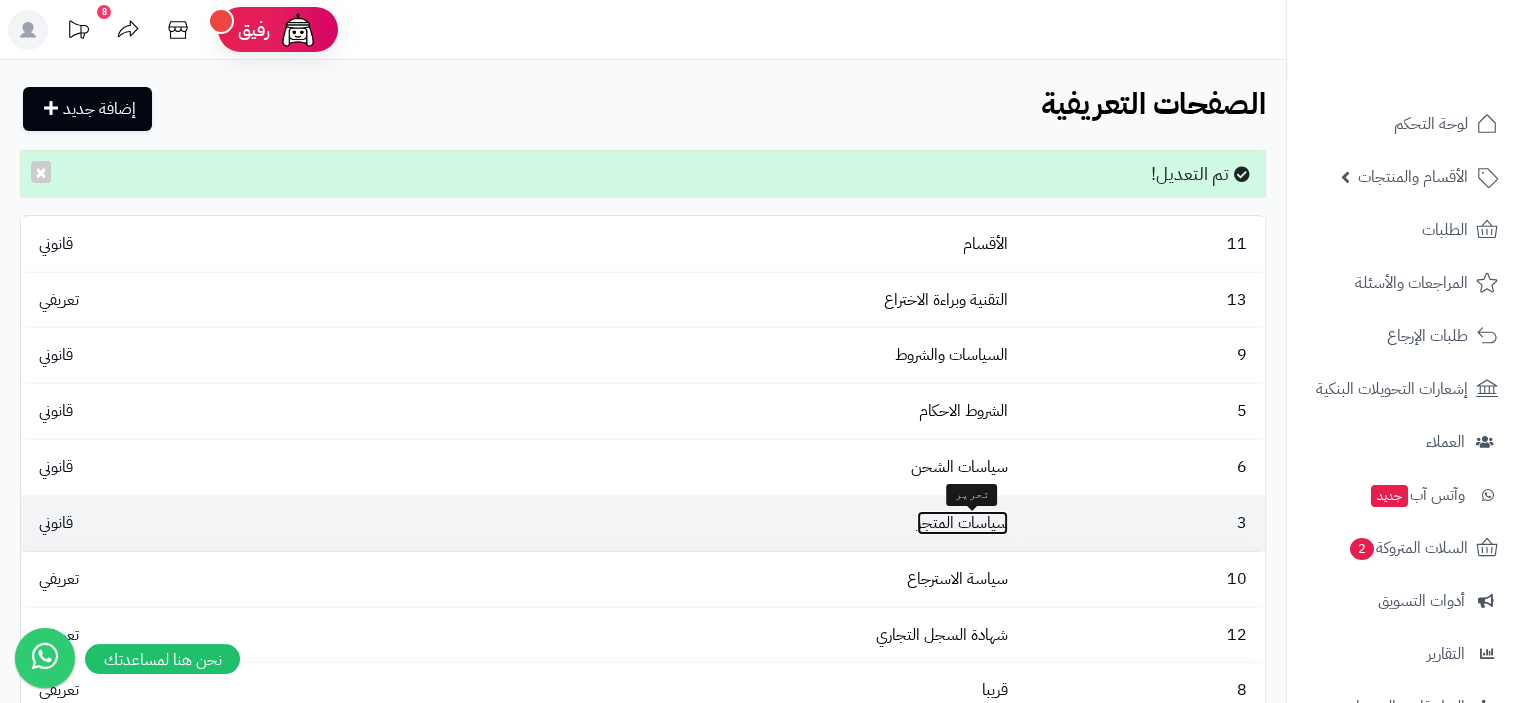 click on "سياسات المتجر" at bounding box center (962, 523) 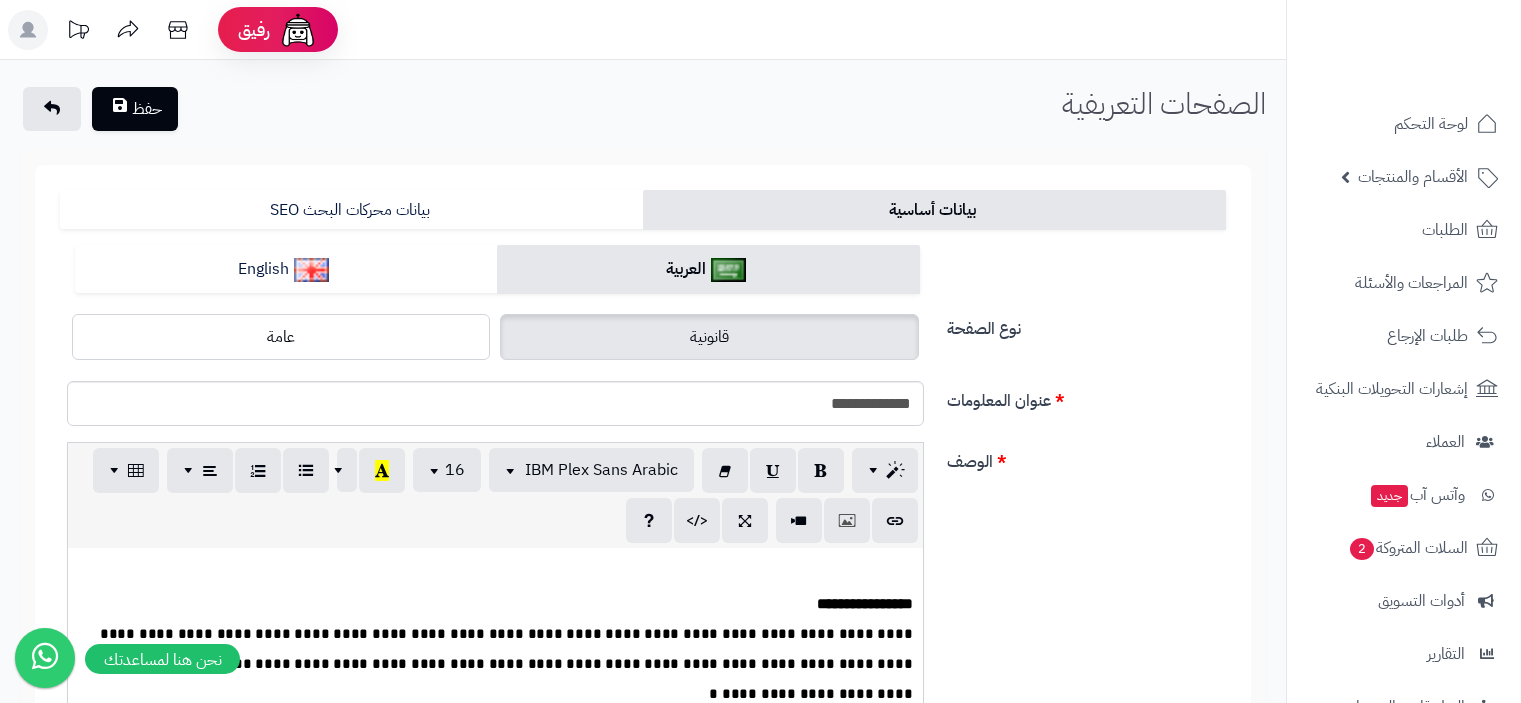 scroll, scrollTop: 0, scrollLeft: 0, axis: both 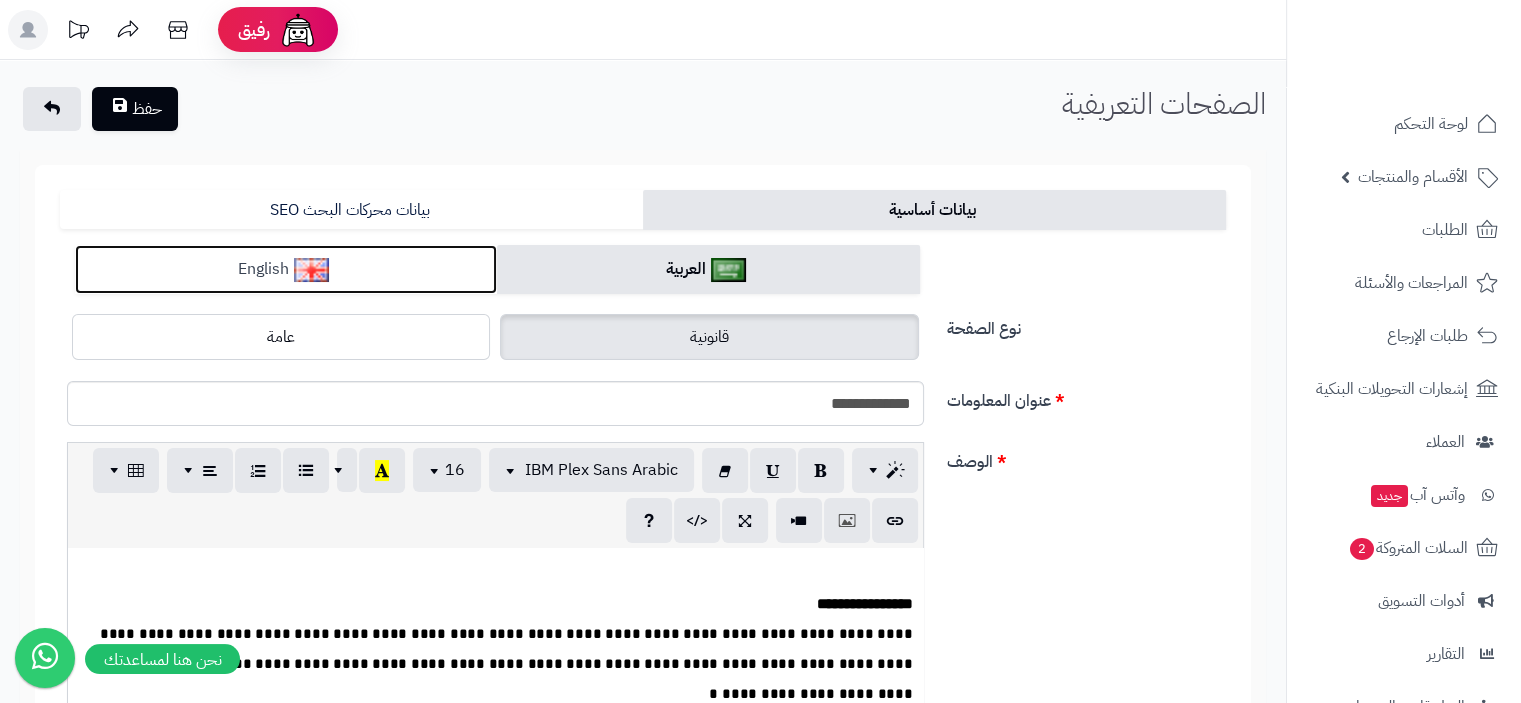 click on "English" at bounding box center (286, 269) 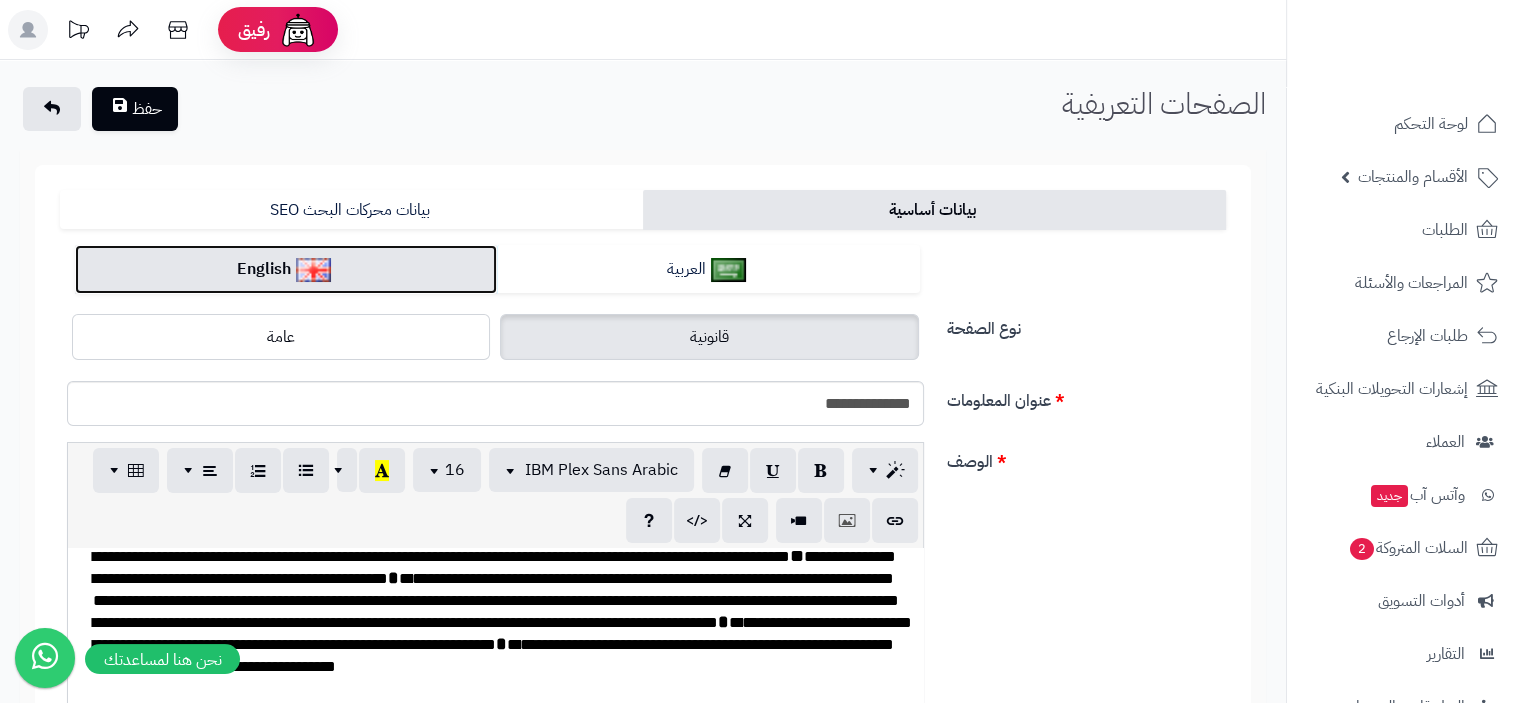 scroll, scrollTop: 700, scrollLeft: 0, axis: vertical 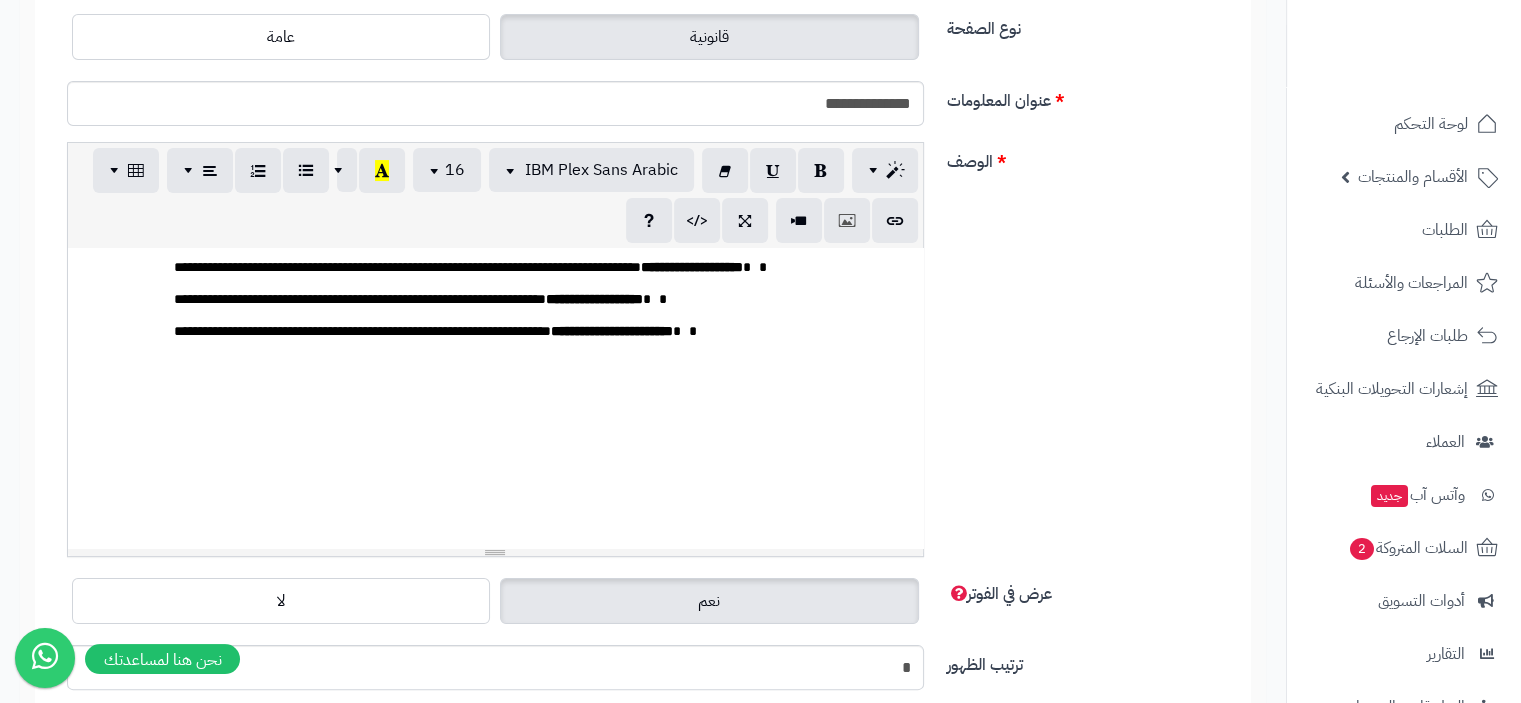 click on "**********" at bounding box center (543, 329) 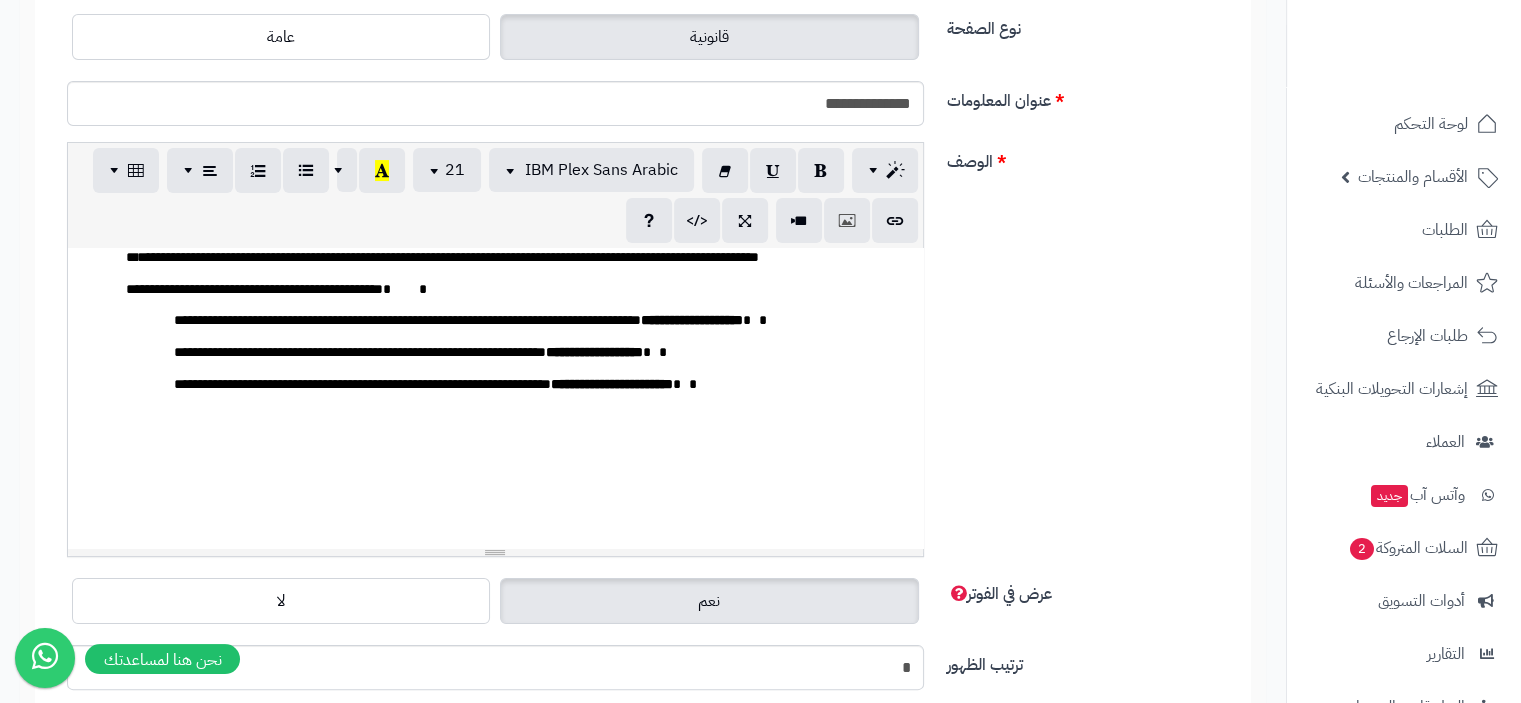 scroll, scrollTop: 1500, scrollLeft: 0, axis: vertical 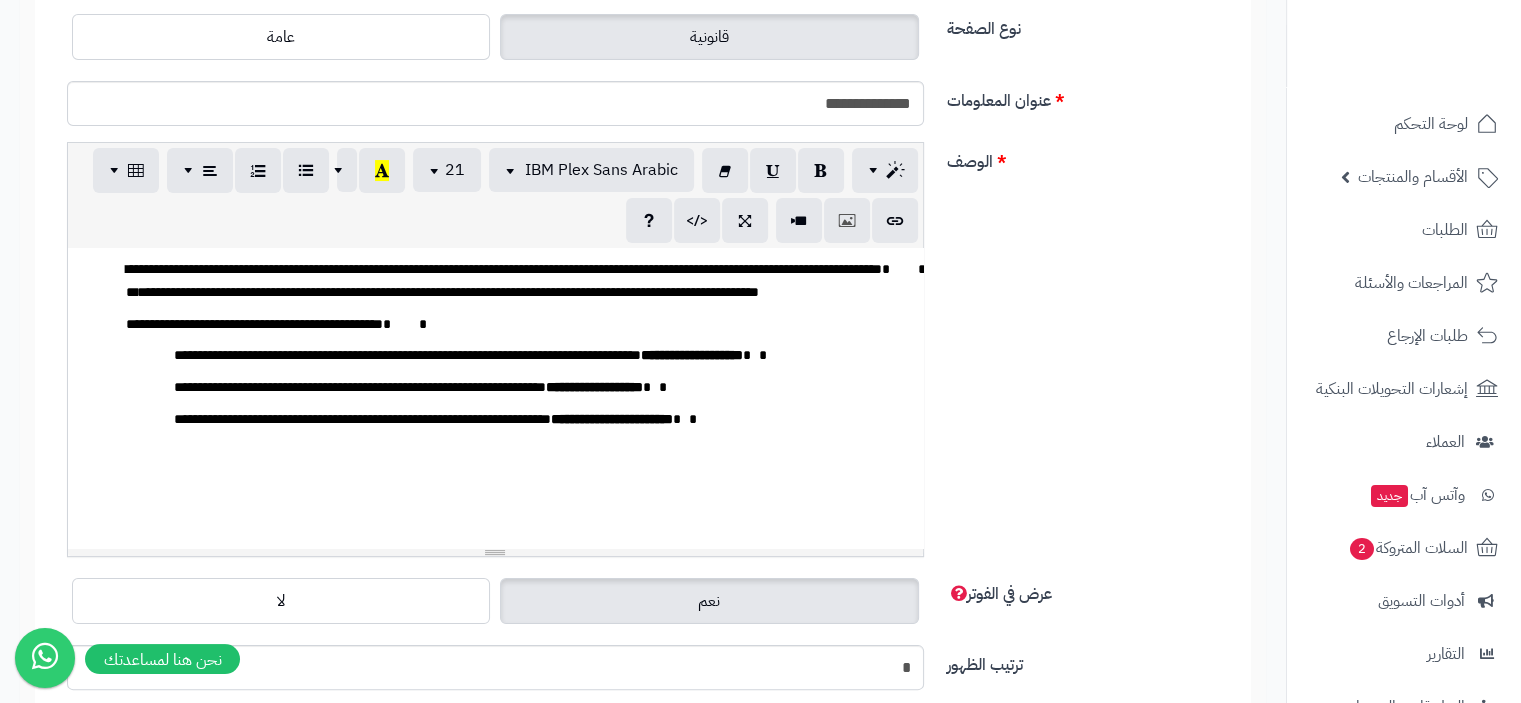 click on "**********" at bounding box center (504, 280) 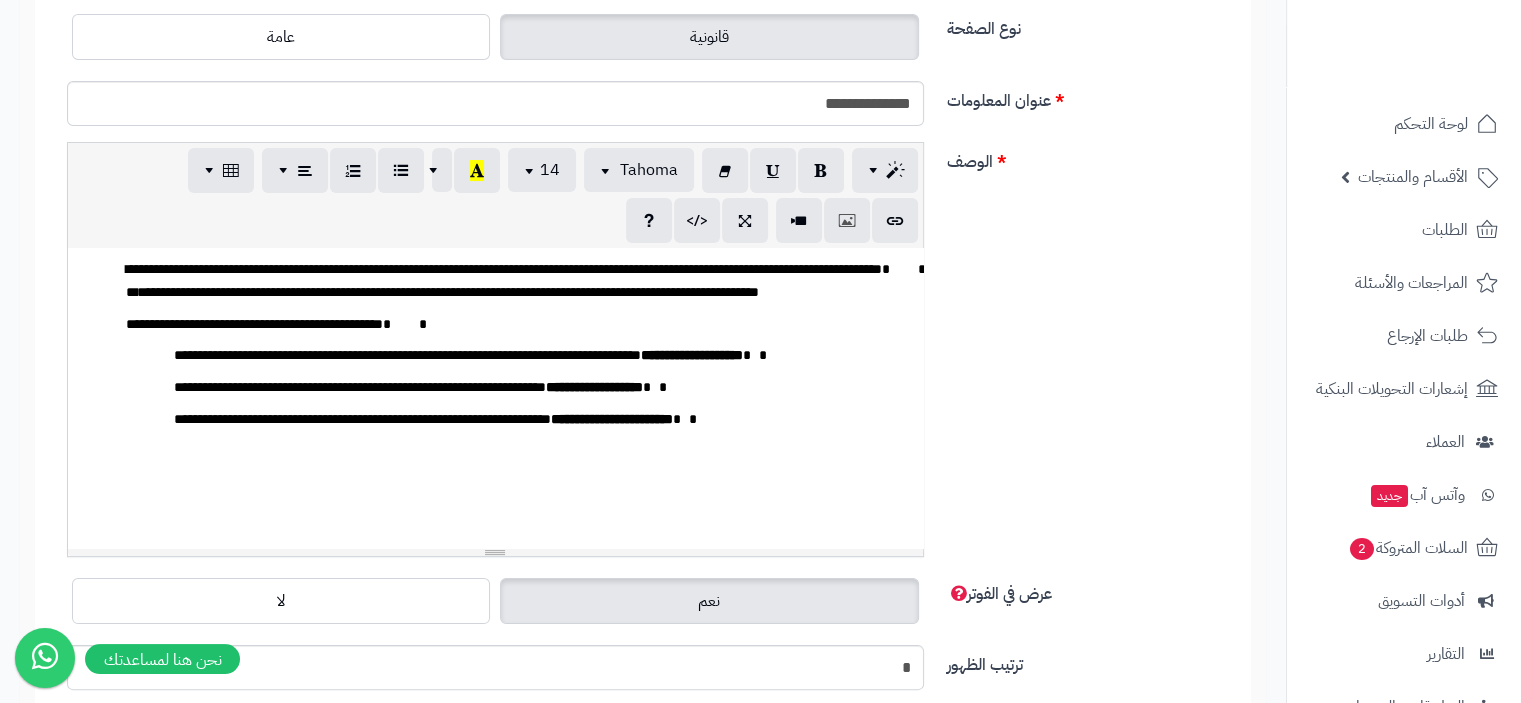 type 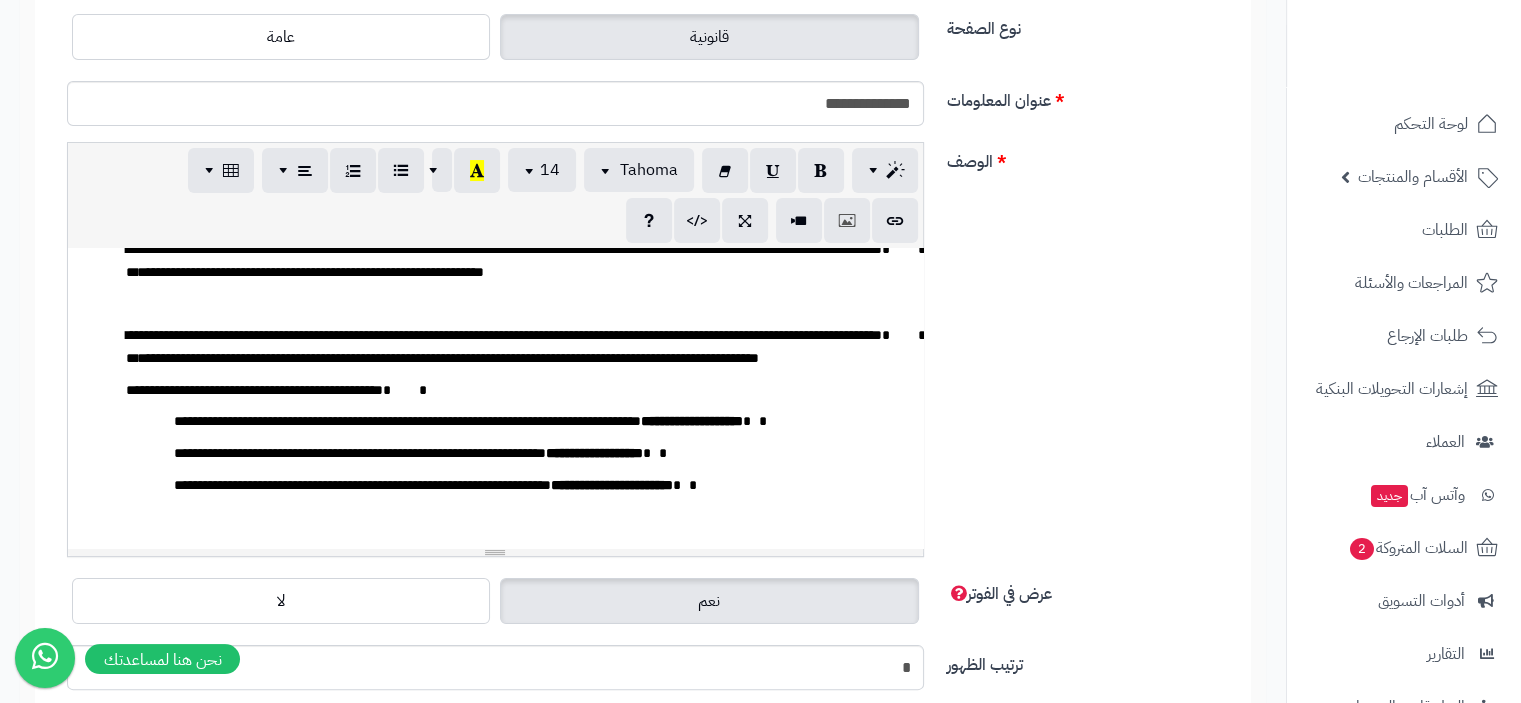 scroll, scrollTop: 1400, scrollLeft: 0, axis: vertical 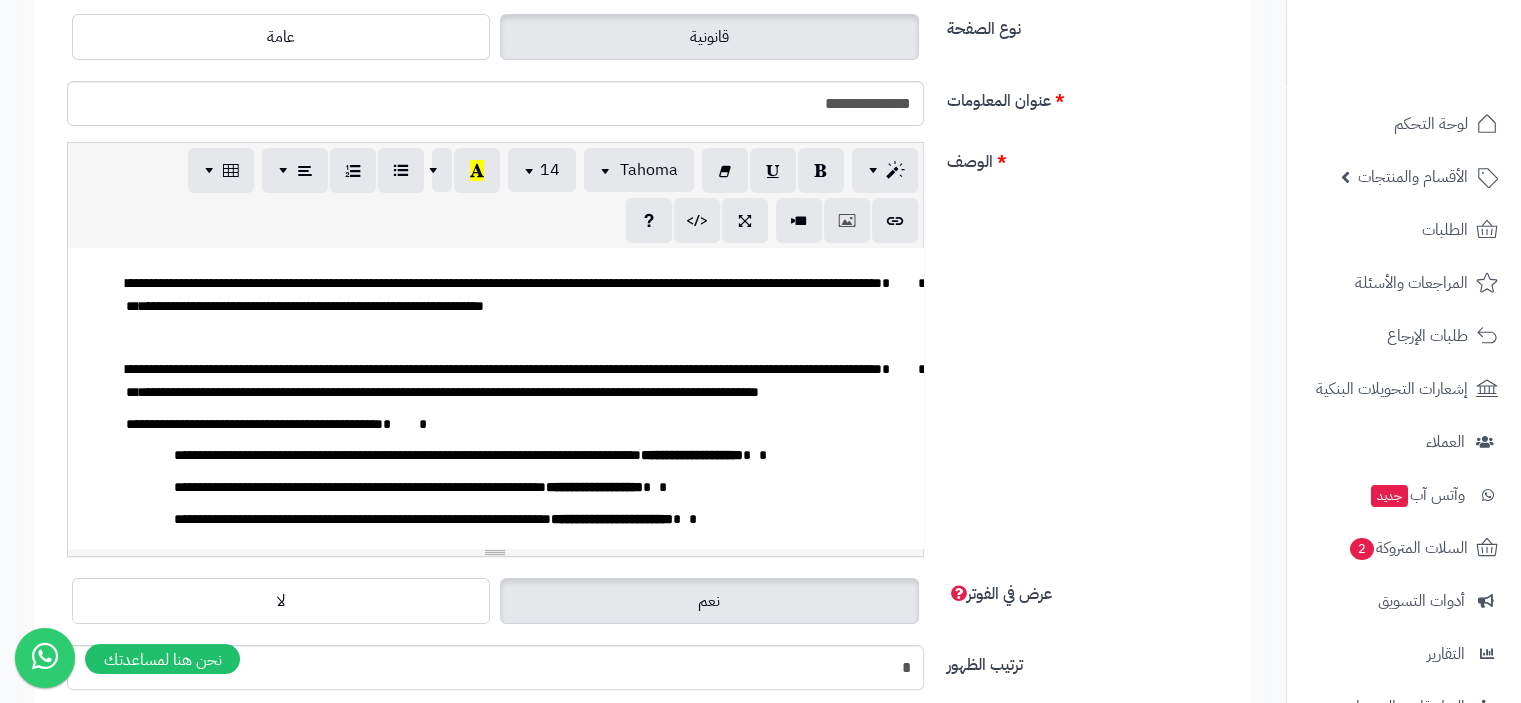 click on "**********" at bounding box center (504, 380) 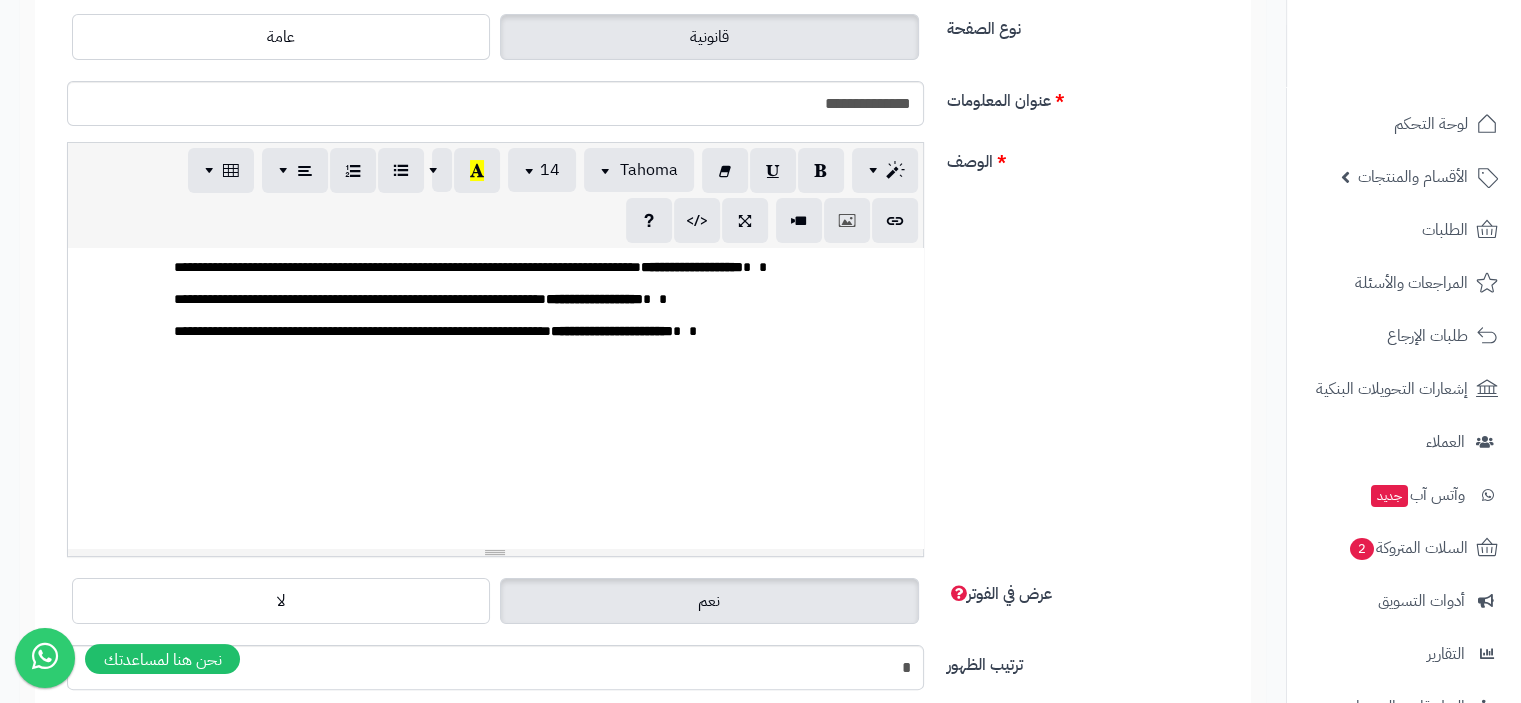 scroll, scrollTop: 1600, scrollLeft: 0, axis: vertical 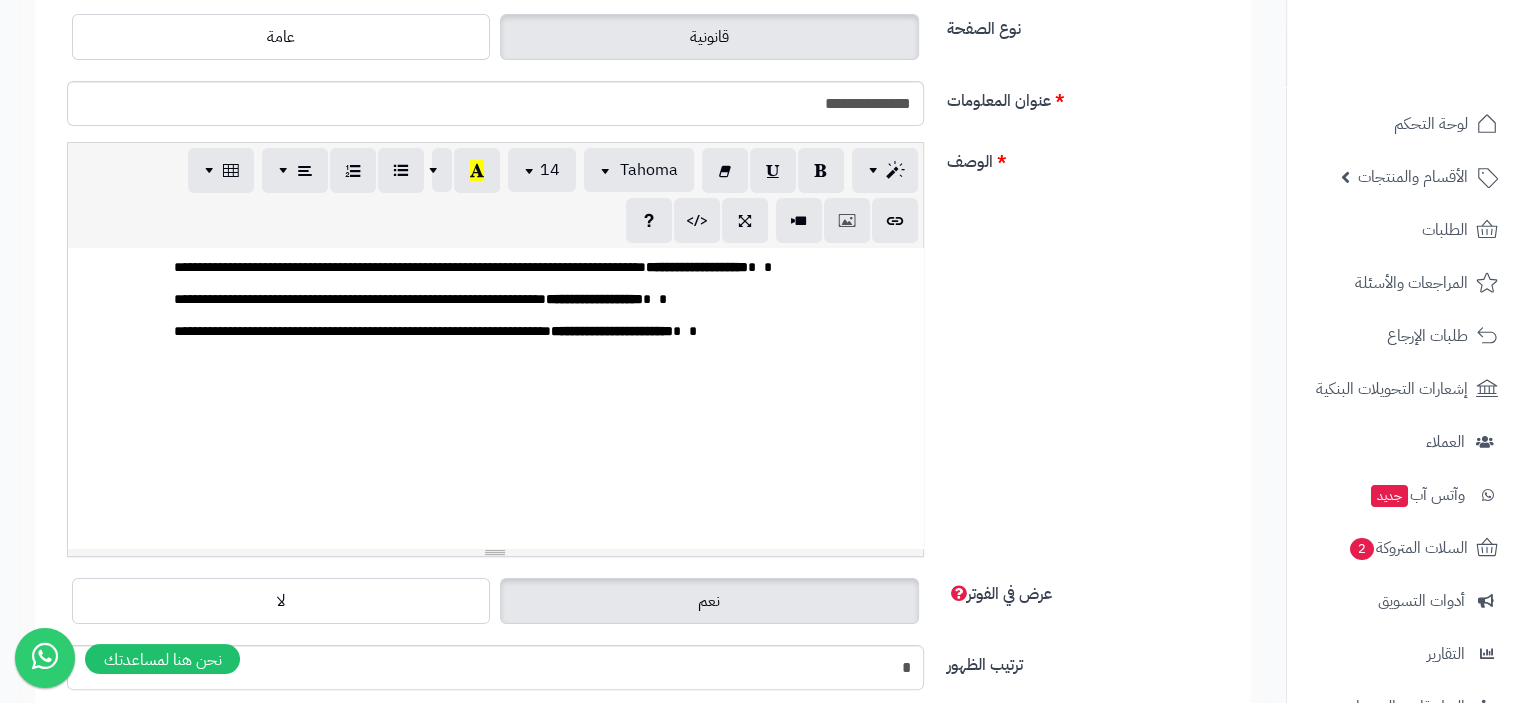 click on "**********" at bounding box center [543, 329] 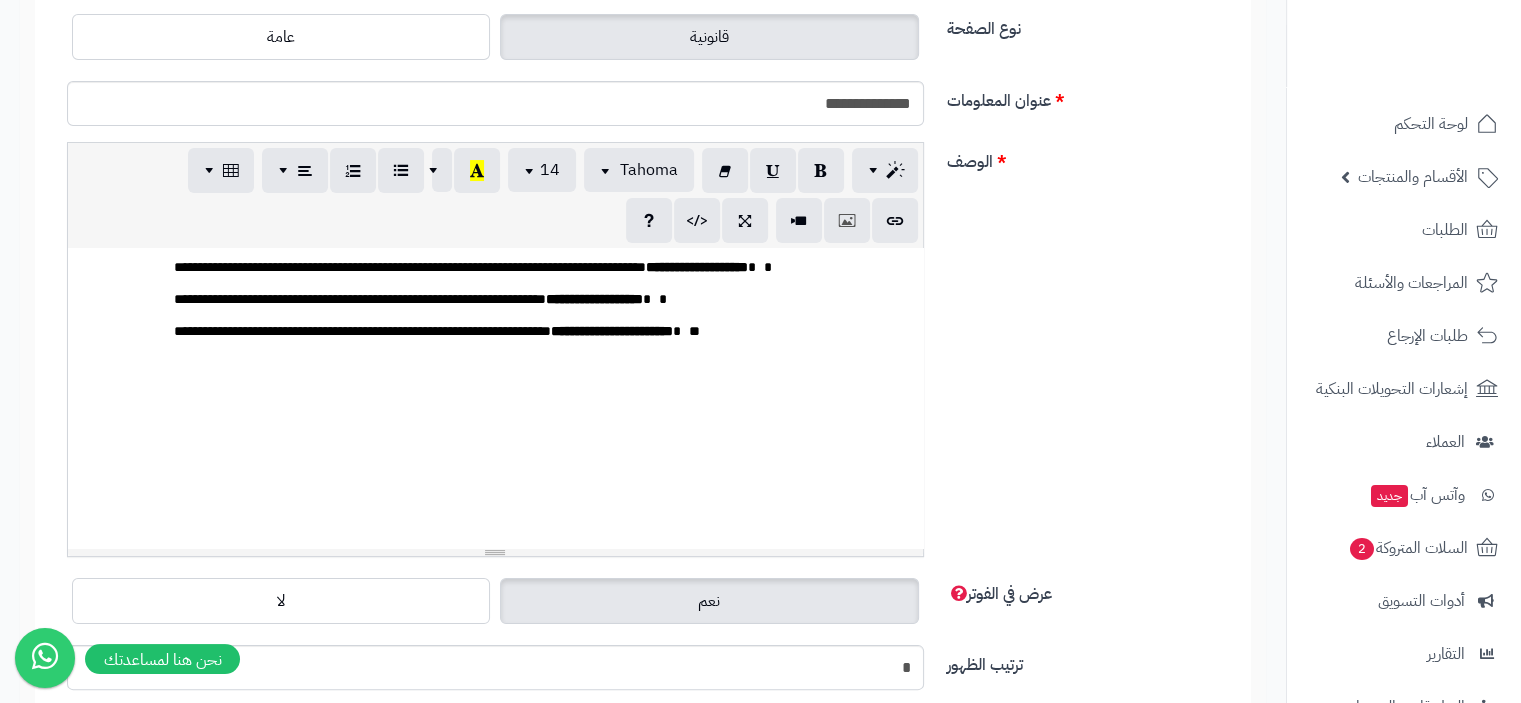 click on "**********" at bounding box center [543, 297] 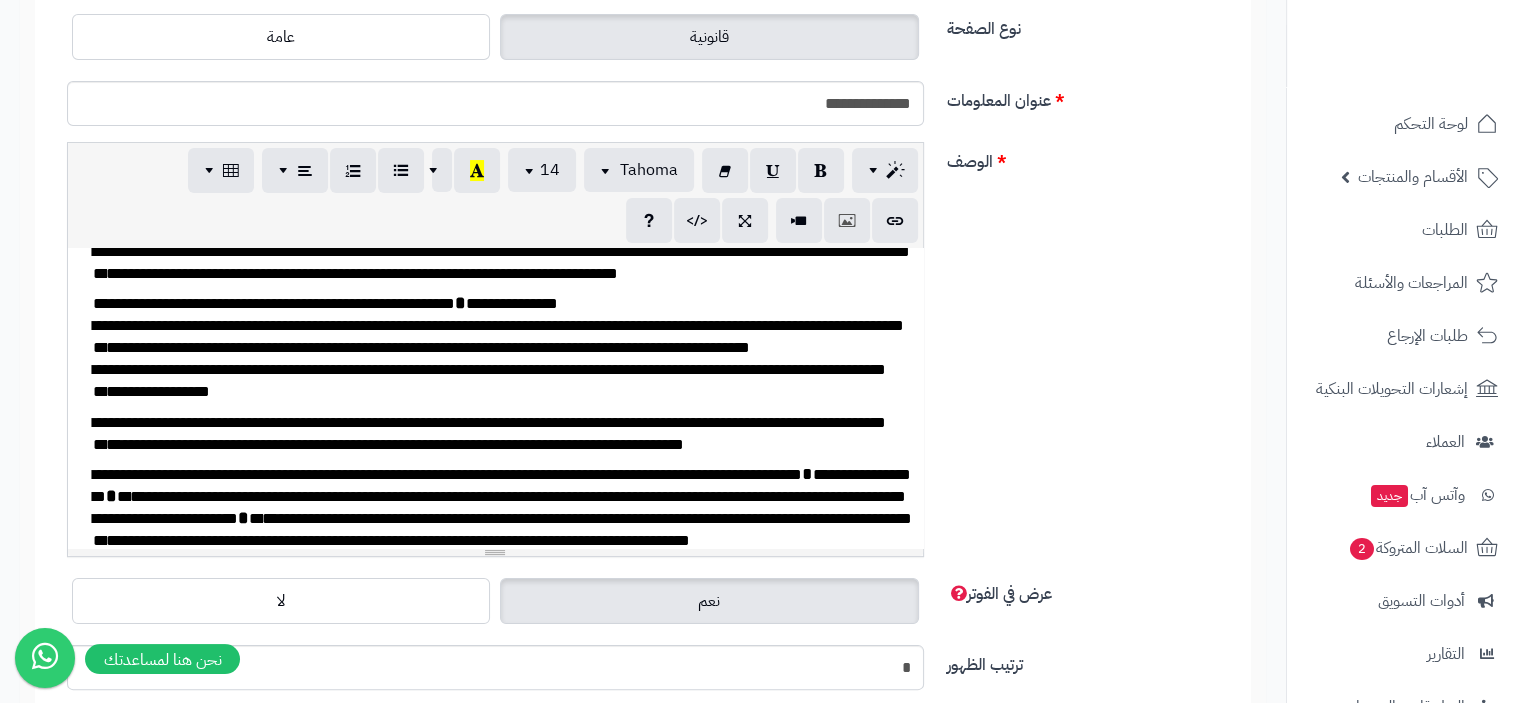 scroll, scrollTop: 0, scrollLeft: 0, axis: both 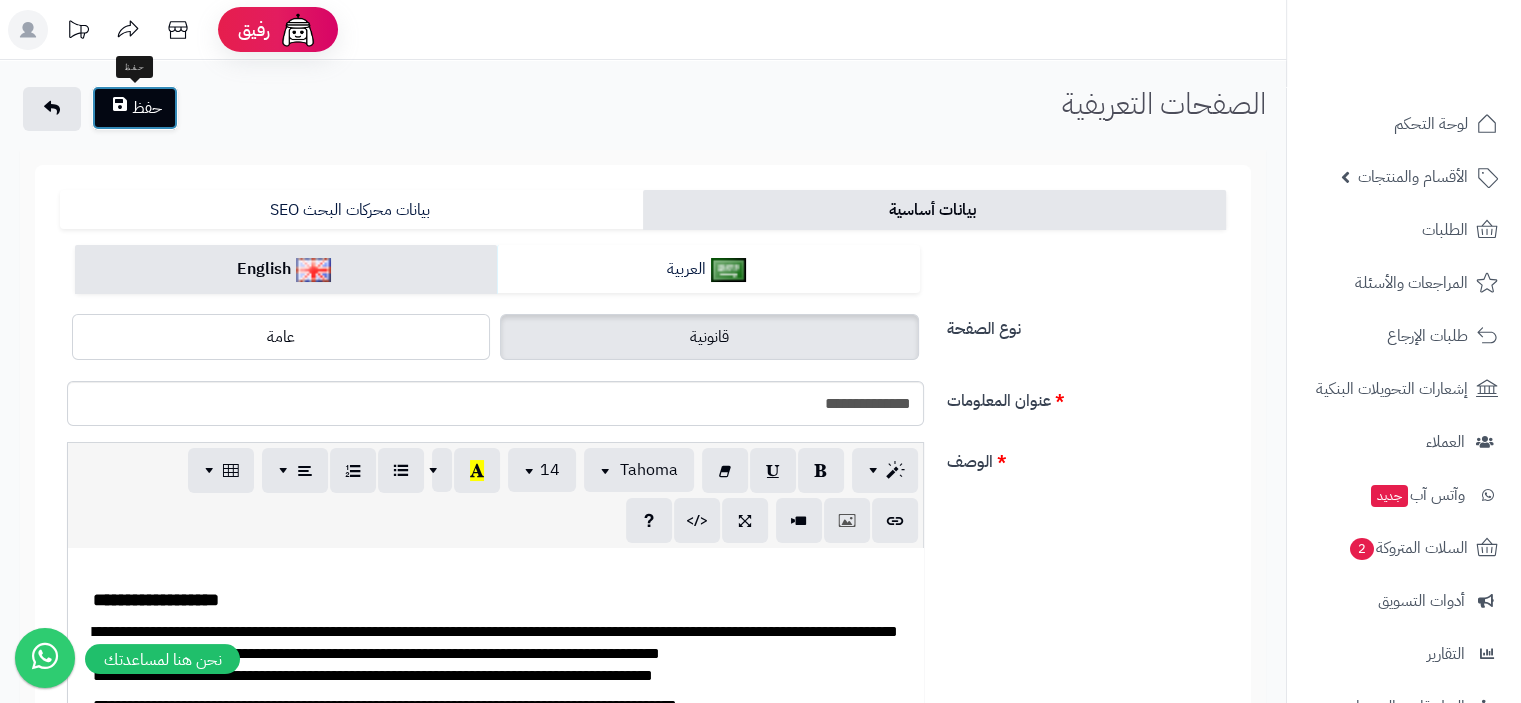 click on "حفظ" at bounding box center [135, 108] 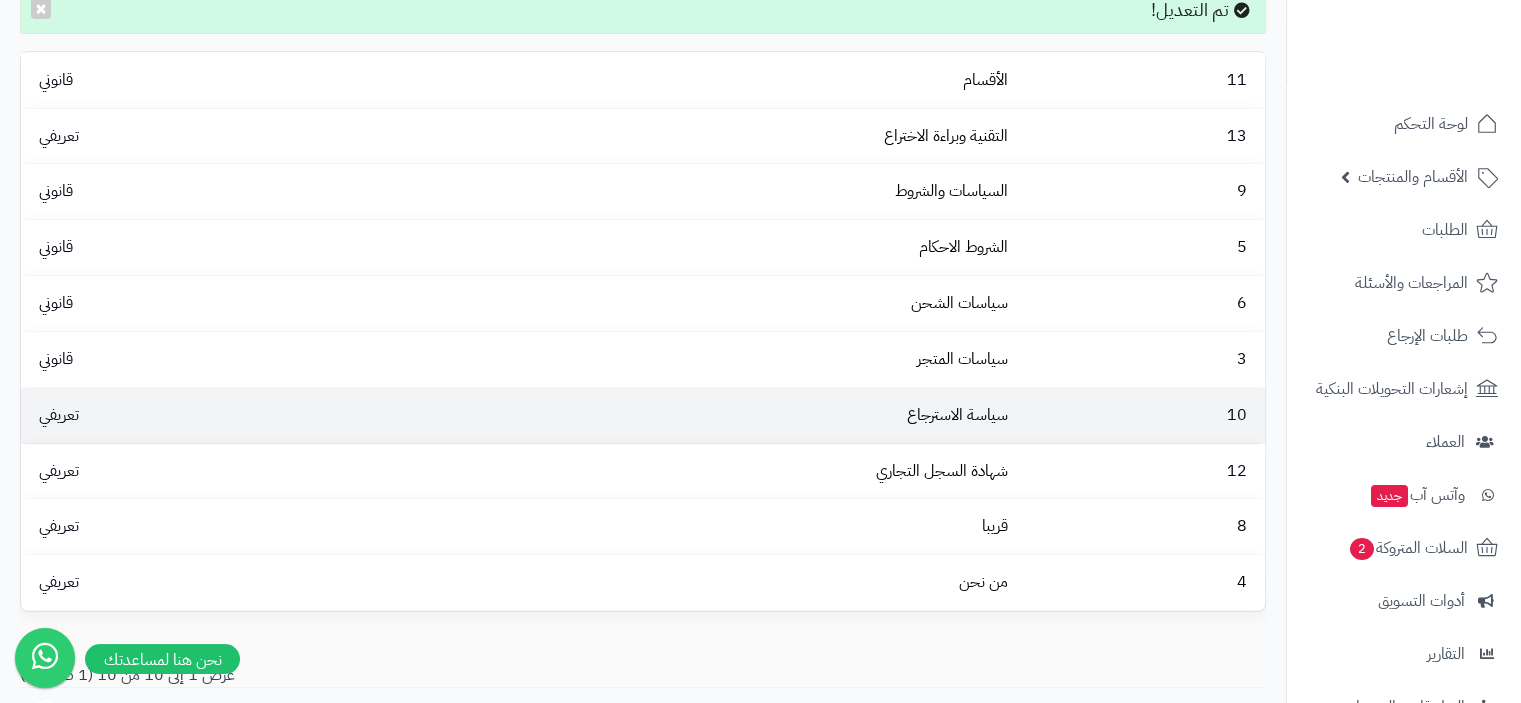 scroll, scrollTop: 311, scrollLeft: 0, axis: vertical 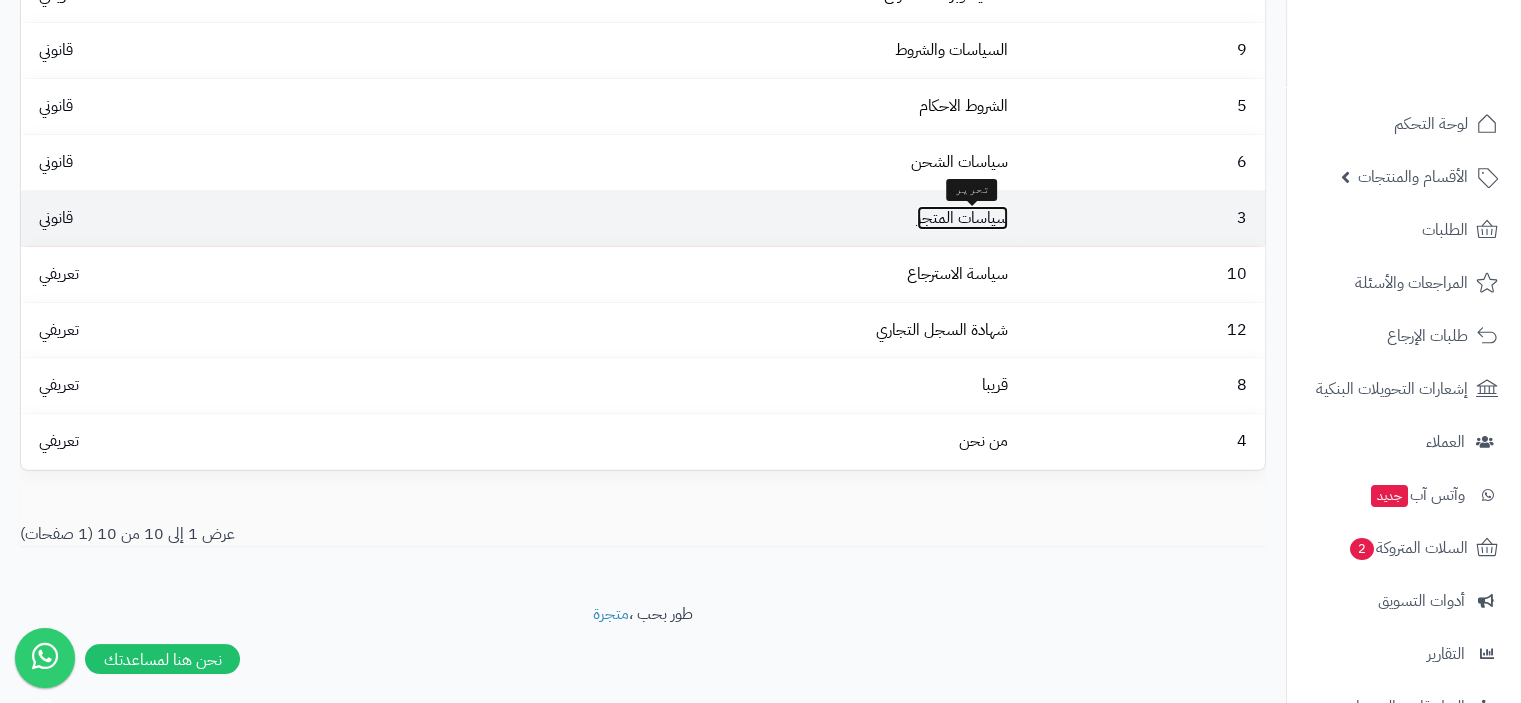 click on "سياسات المتجر" at bounding box center [962, 218] 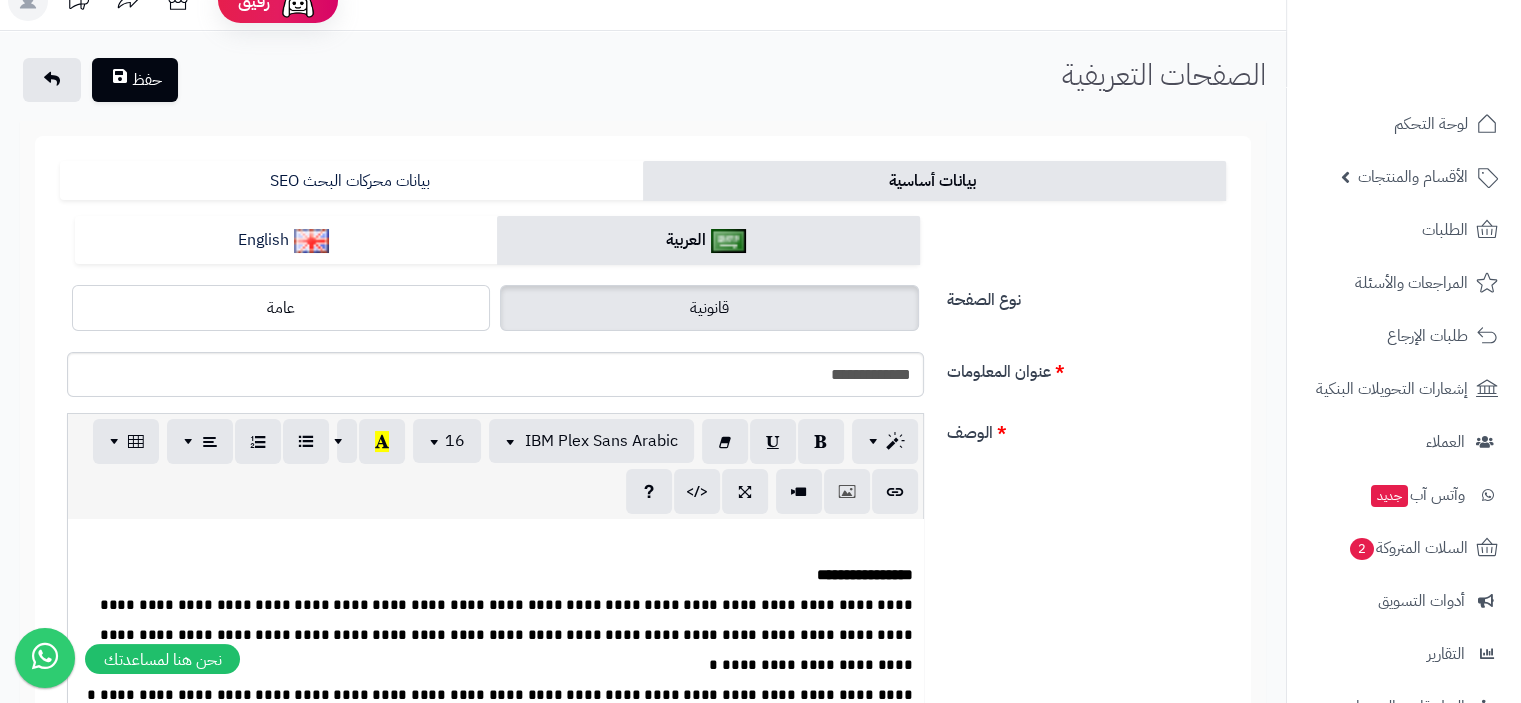 scroll, scrollTop: 0, scrollLeft: 0, axis: both 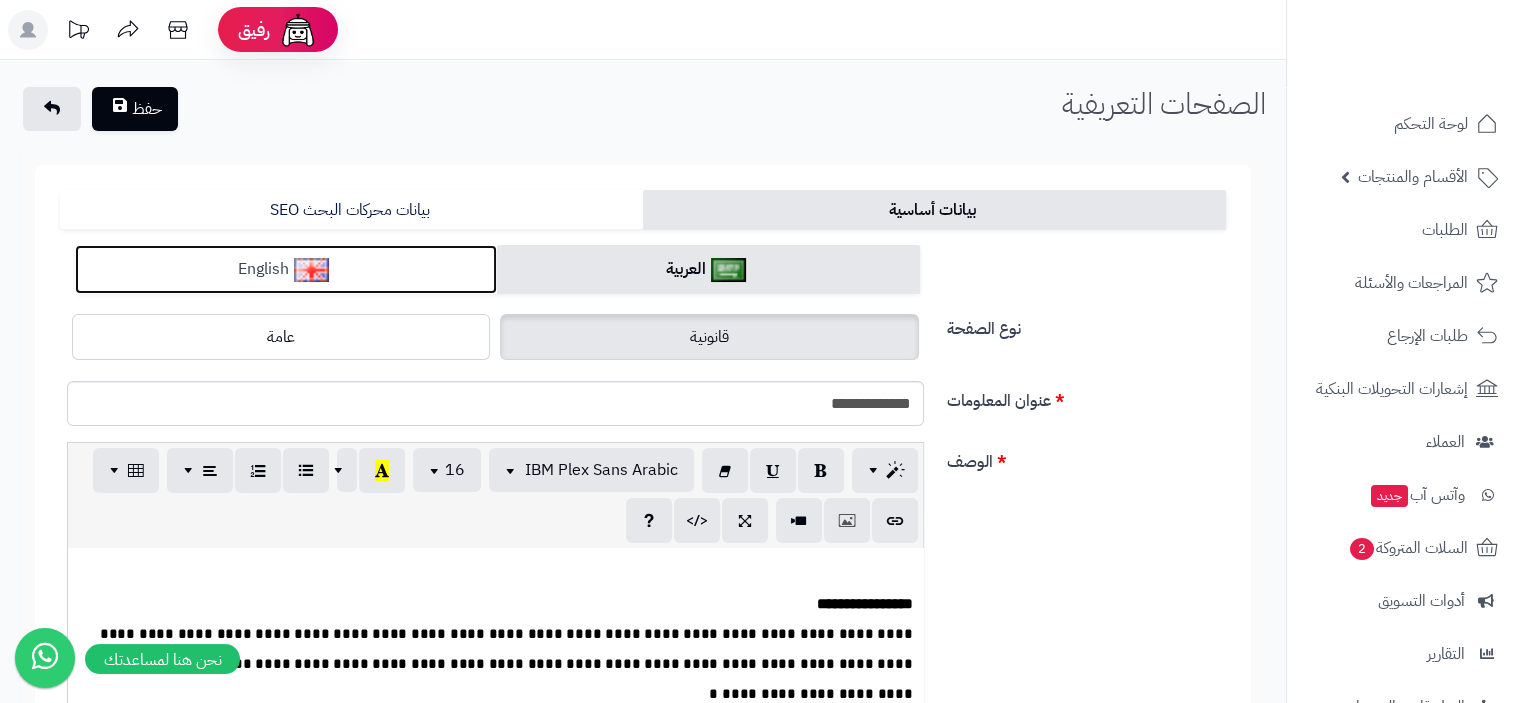 click at bounding box center [311, 270] 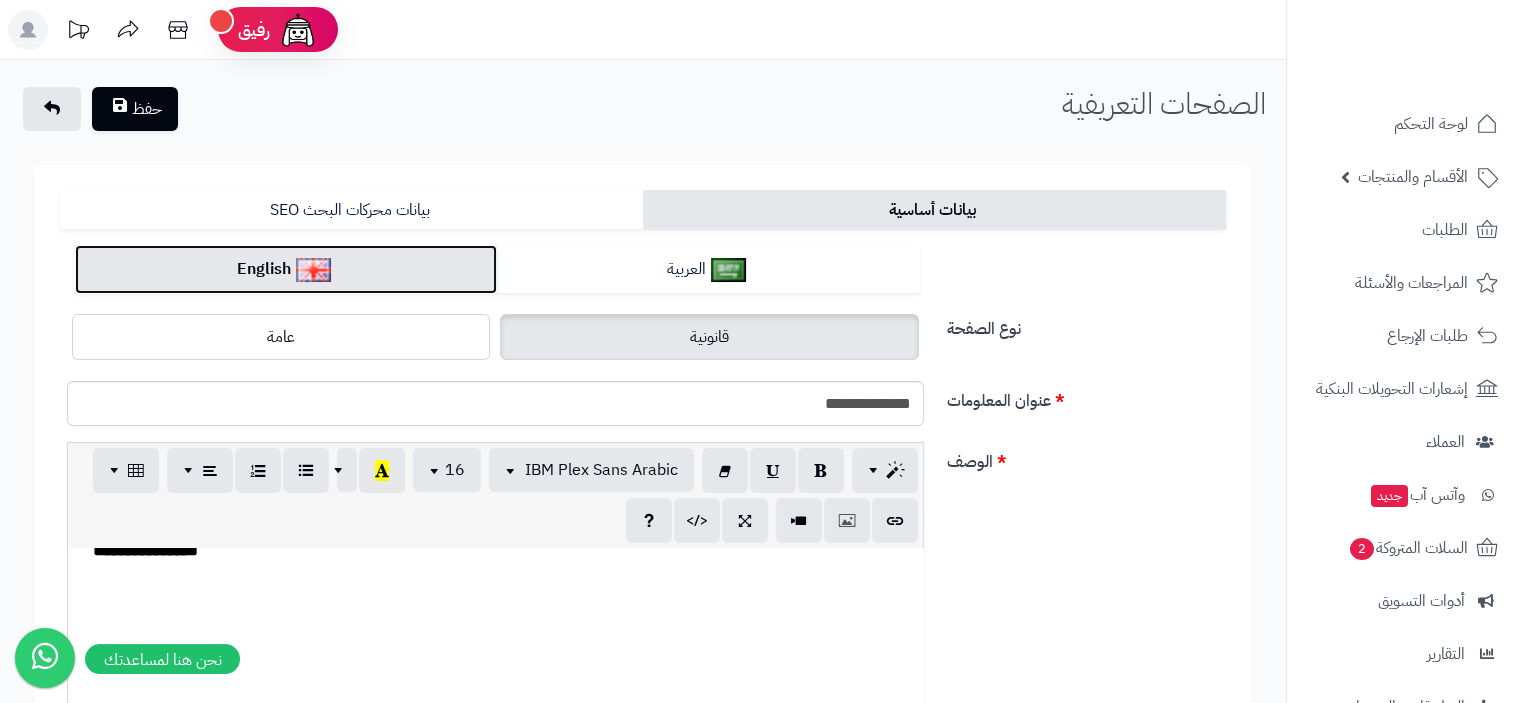 scroll, scrollTop: 800, scrollLeft: 0, axis: vertical 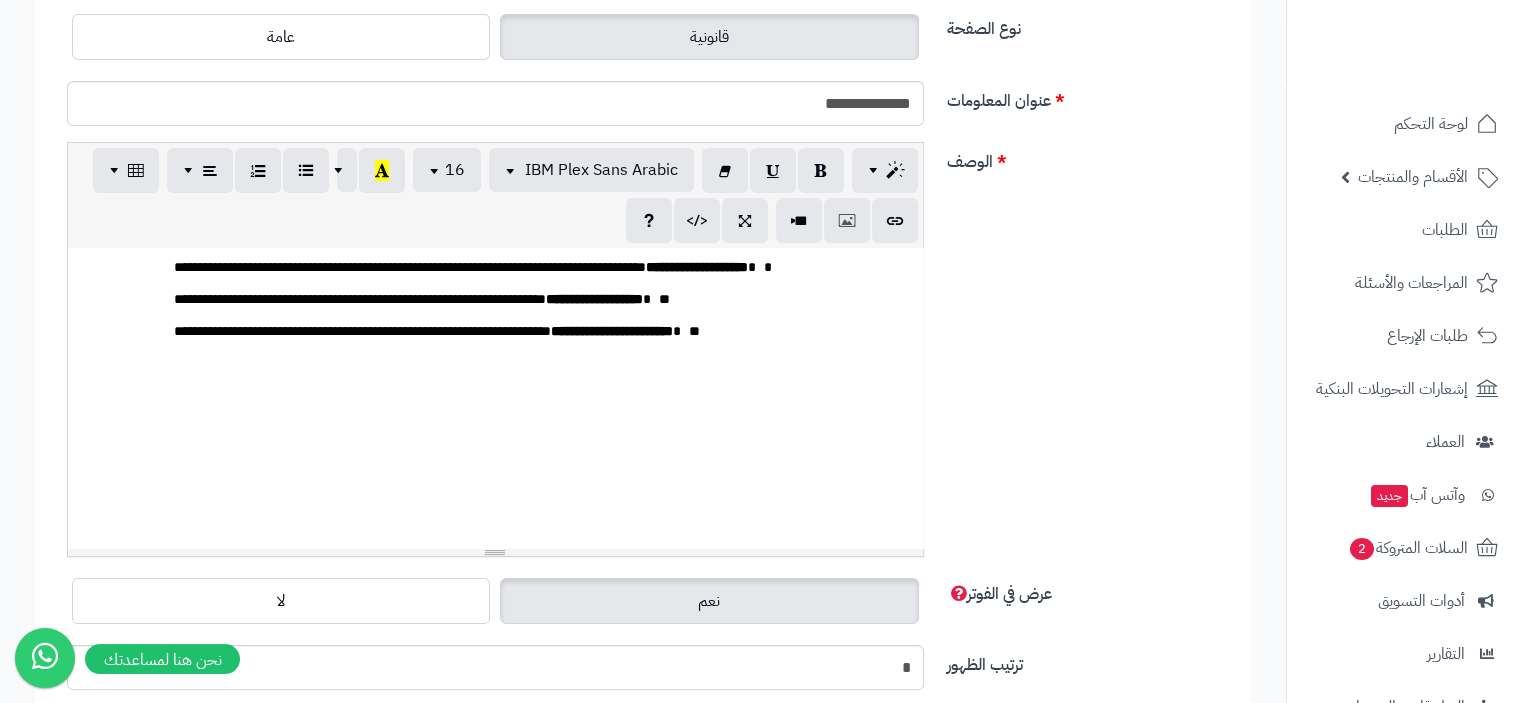 click on "**********" at bounding box center [543, 329] 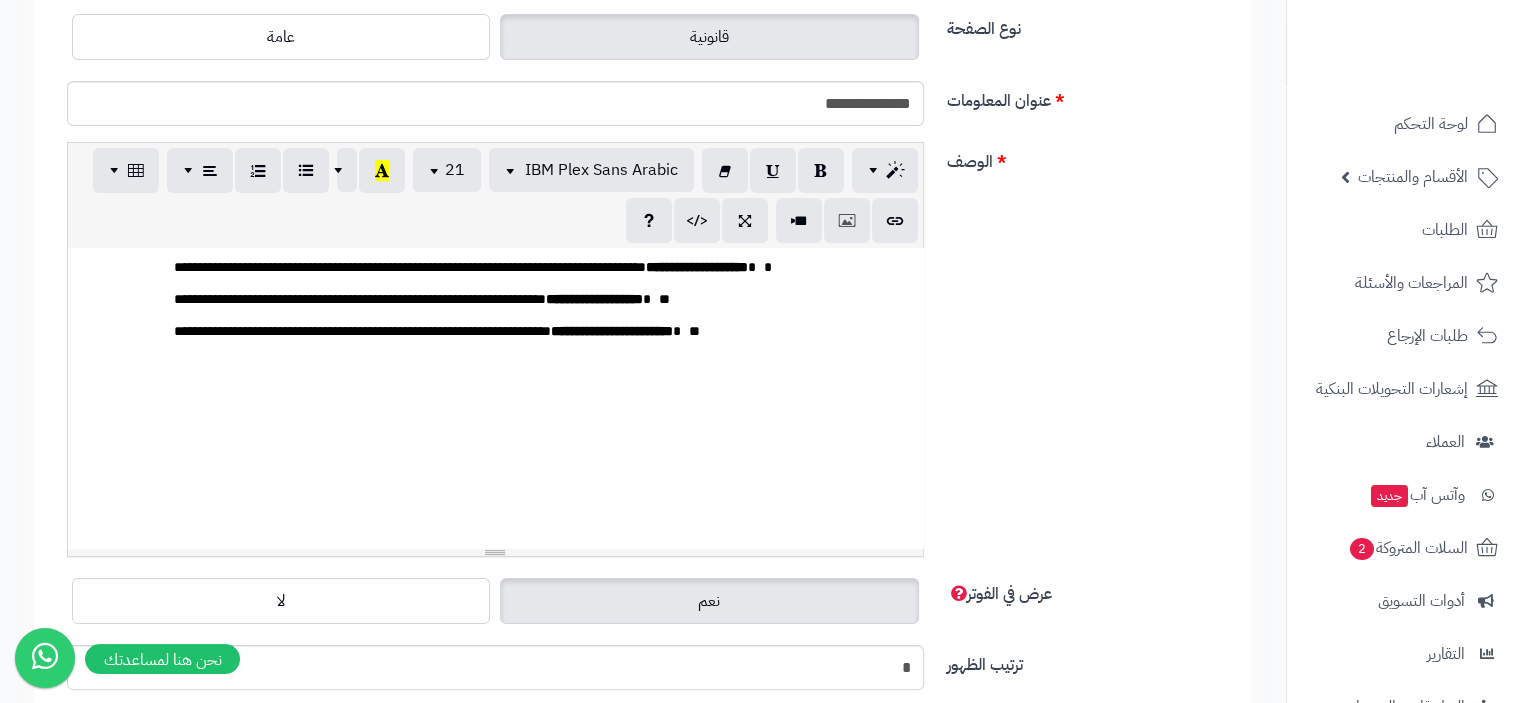 type 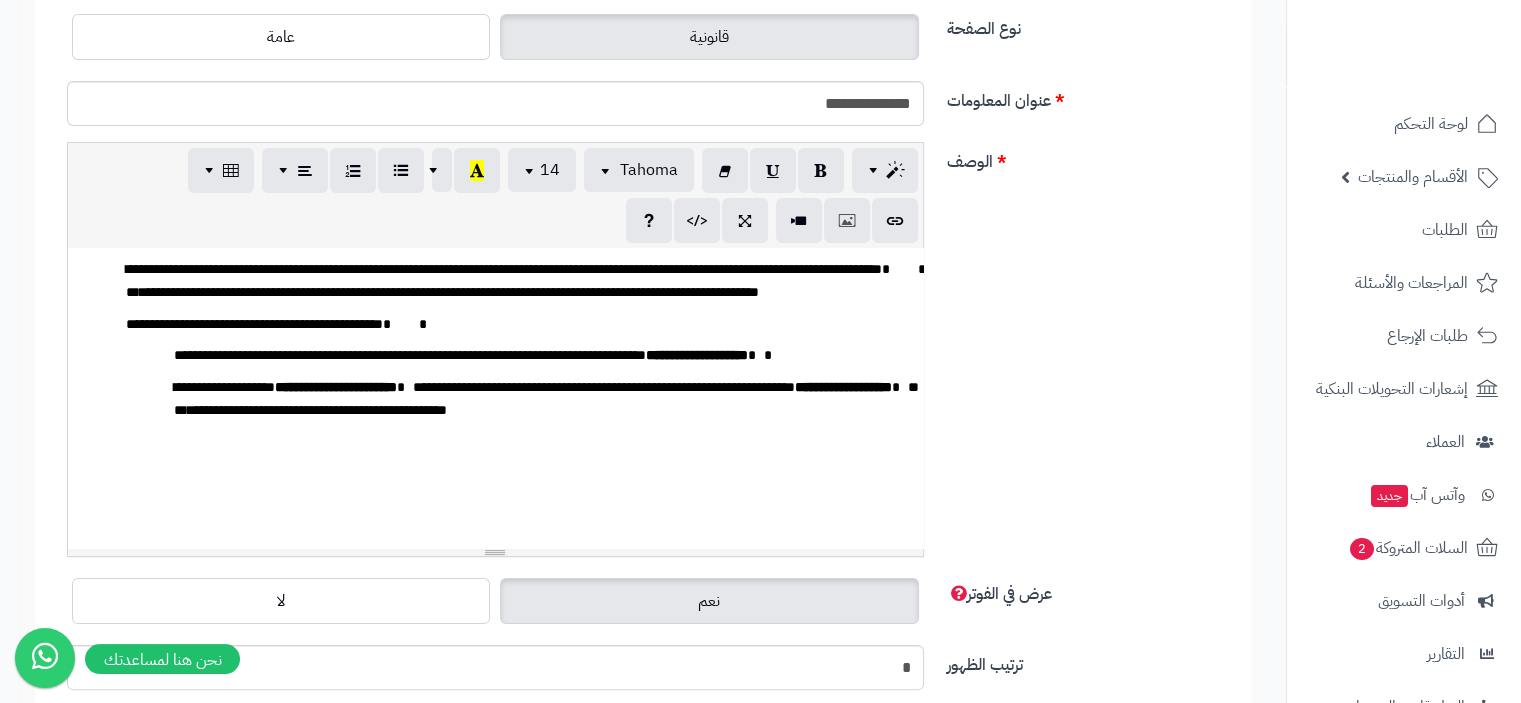 scroll, scrollTop: 1522, scrollLeft: 0, axis: vertical 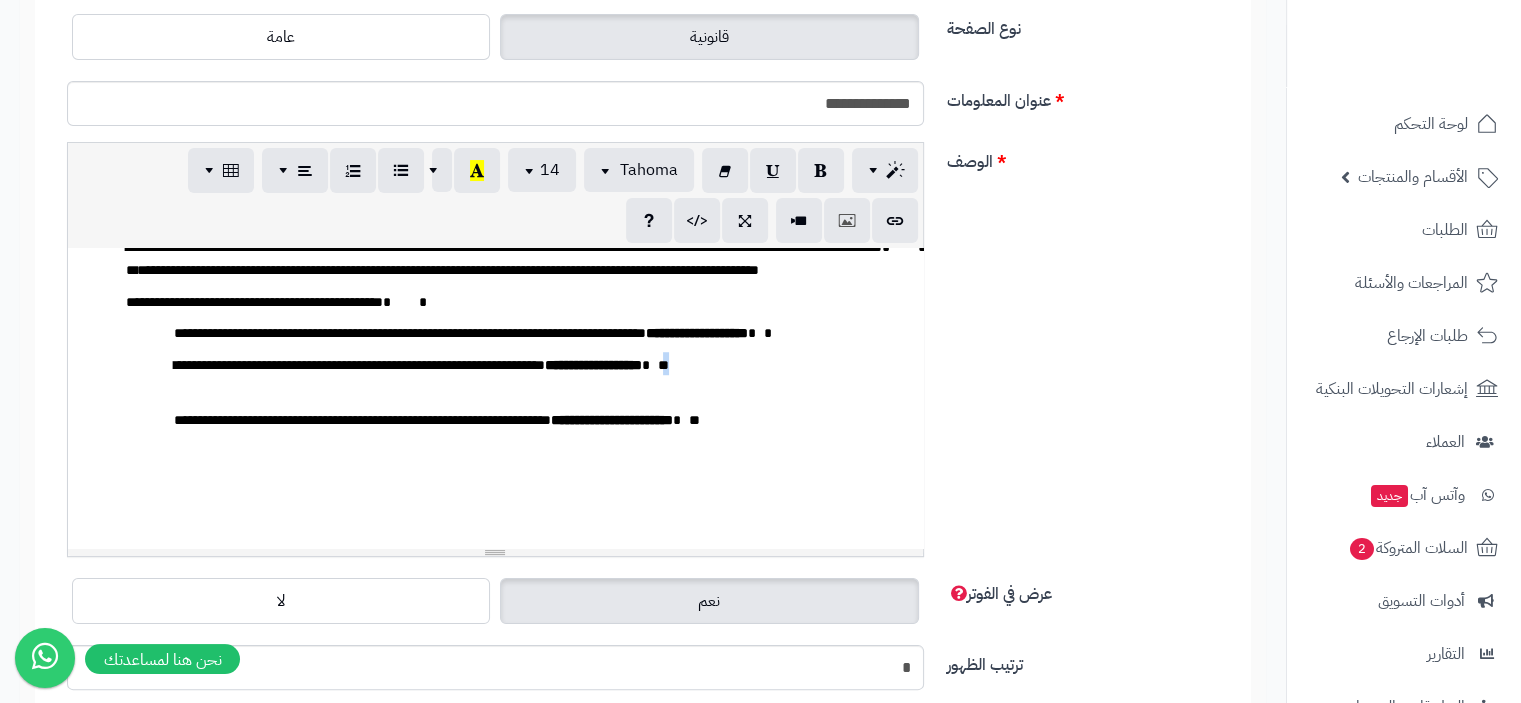 drag, startPoint x: 820, startPoint y: 504, endPoint x: 834, endPoint y: 514, distance: 17.20465 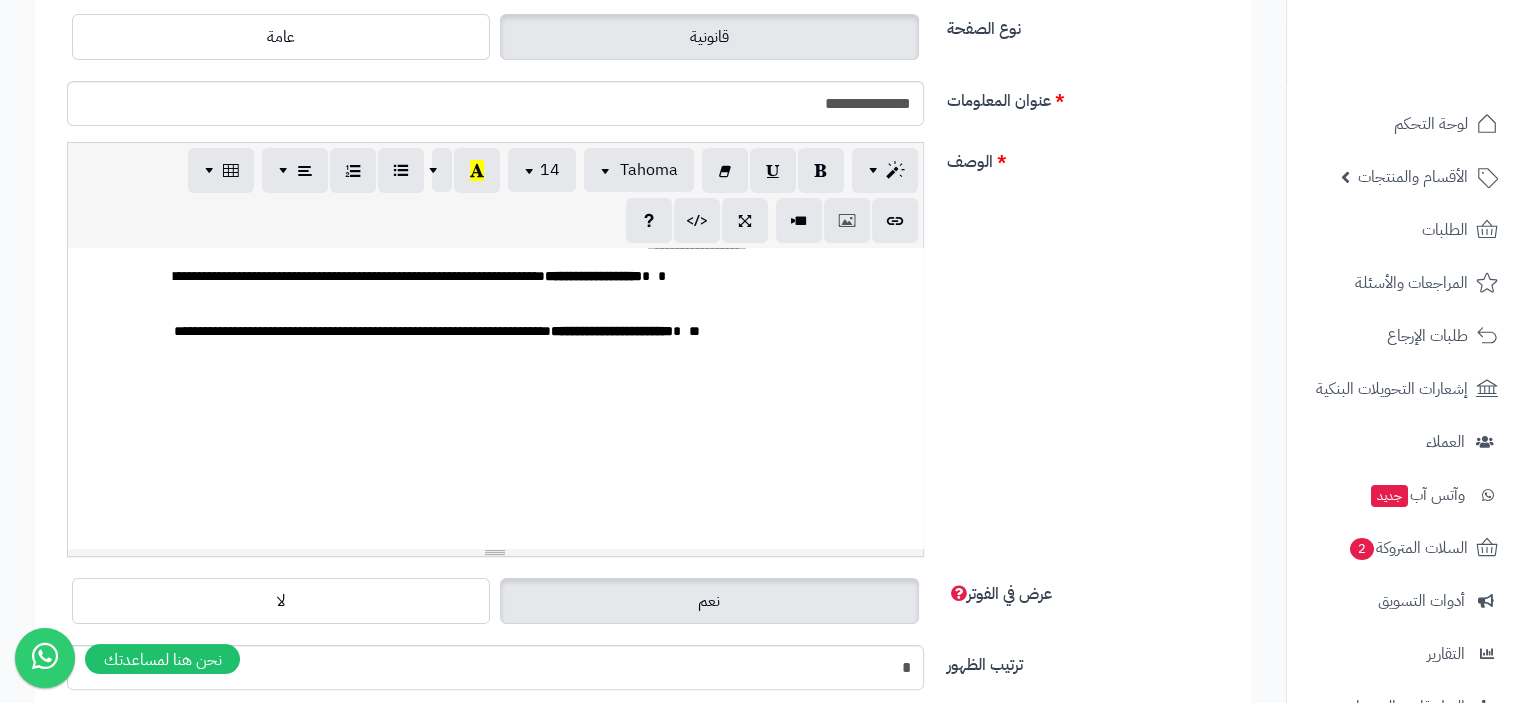 scroll, scrollTop: 1722, scrollLeft: 0, axis: vertical 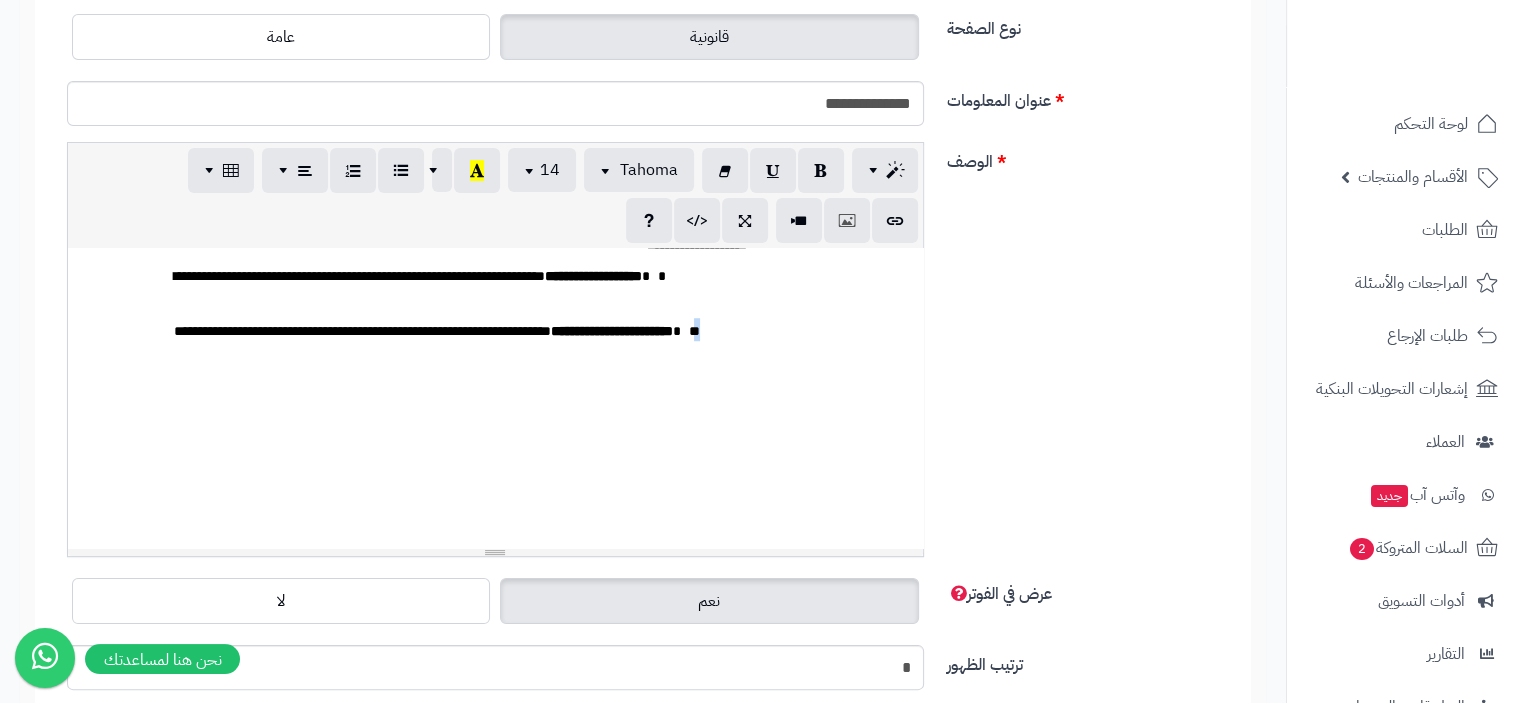 click on "**********" at bounding box center [543, 318] 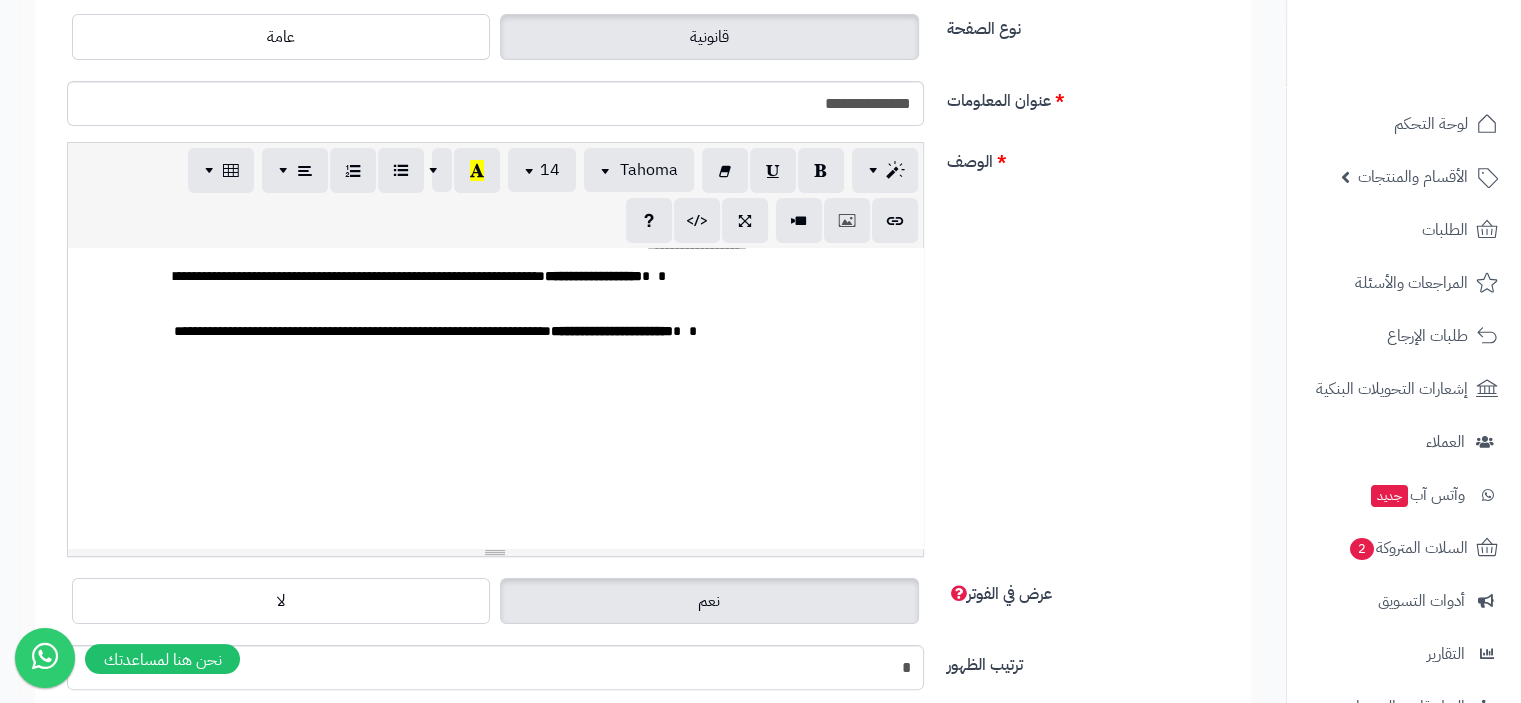 click on "**********" at bounding box center [495, 52] 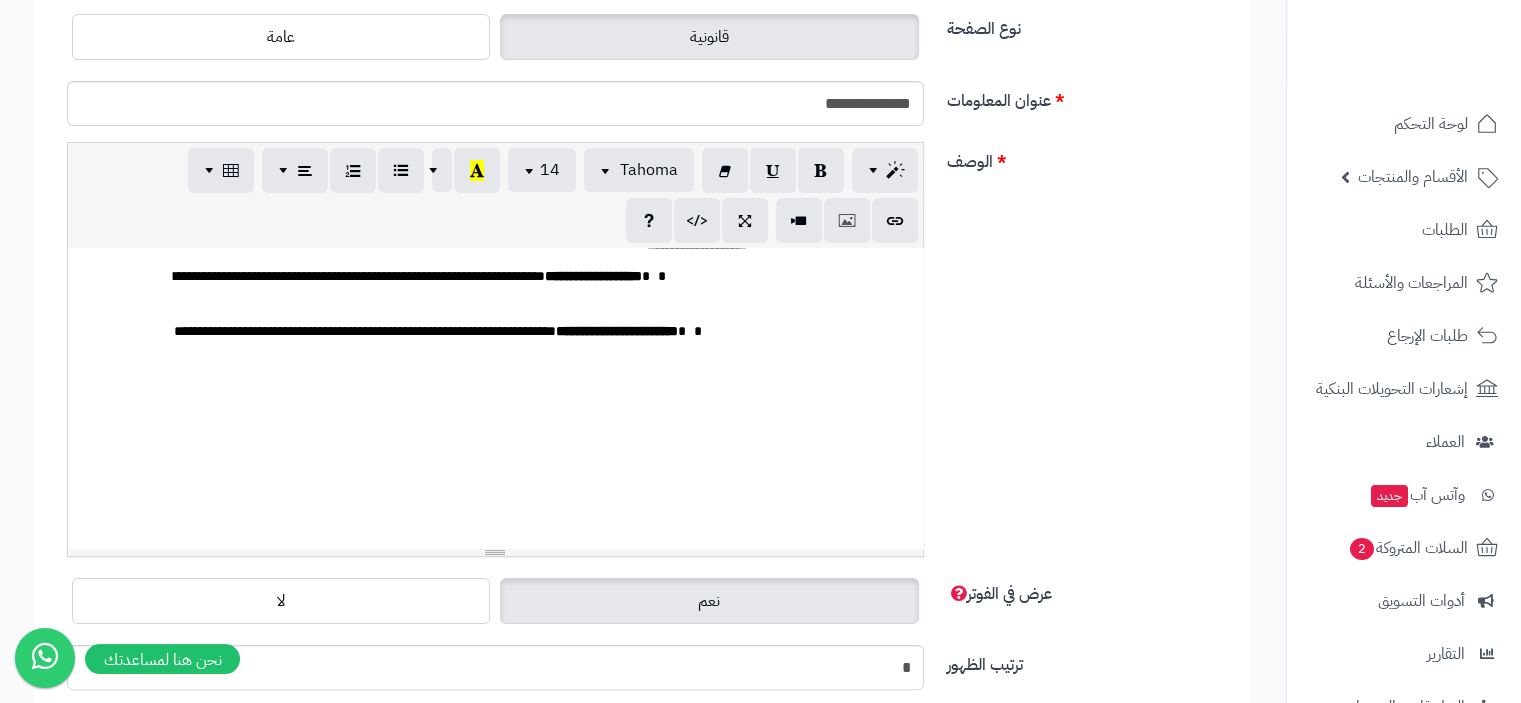 click on "**********" at bounding box center [495, 52] 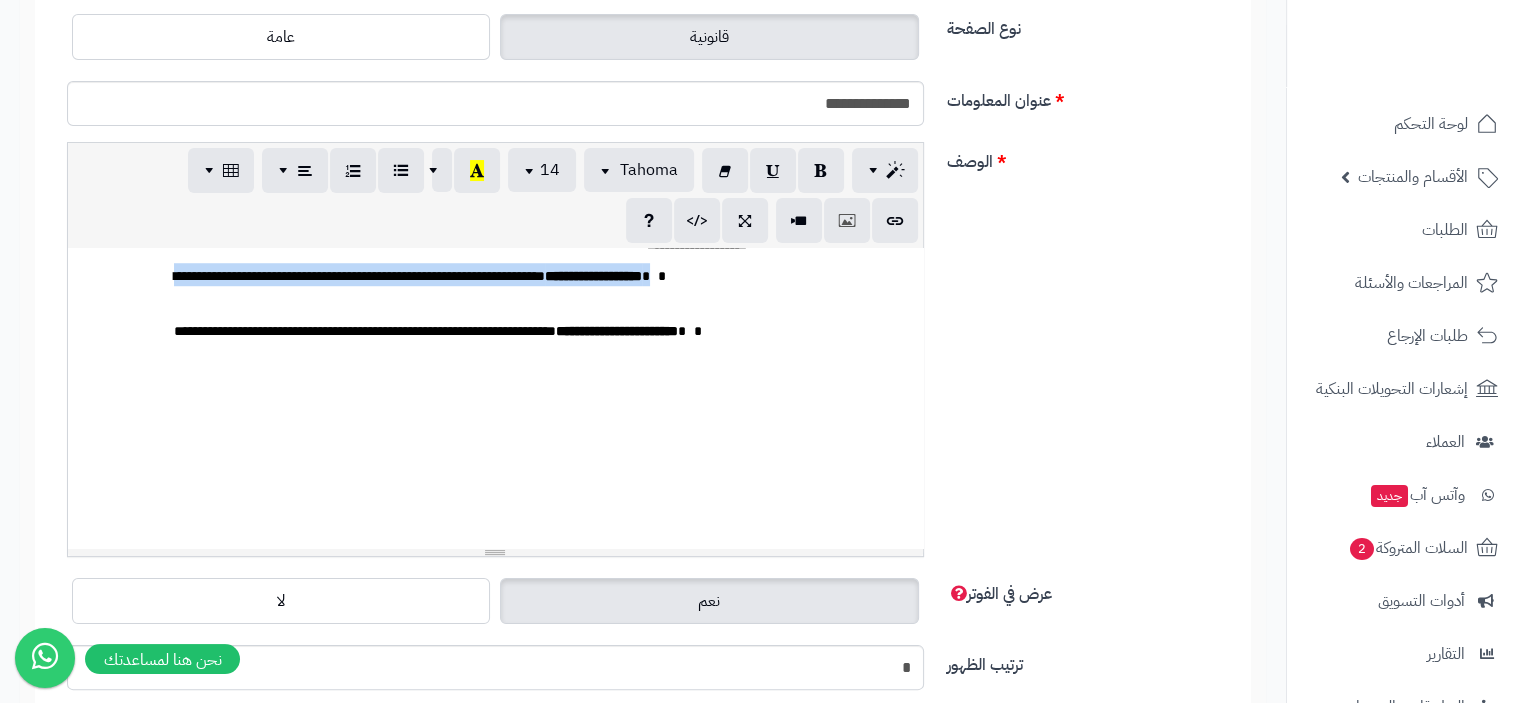 click on "**********" at bounding box center [495, 52] 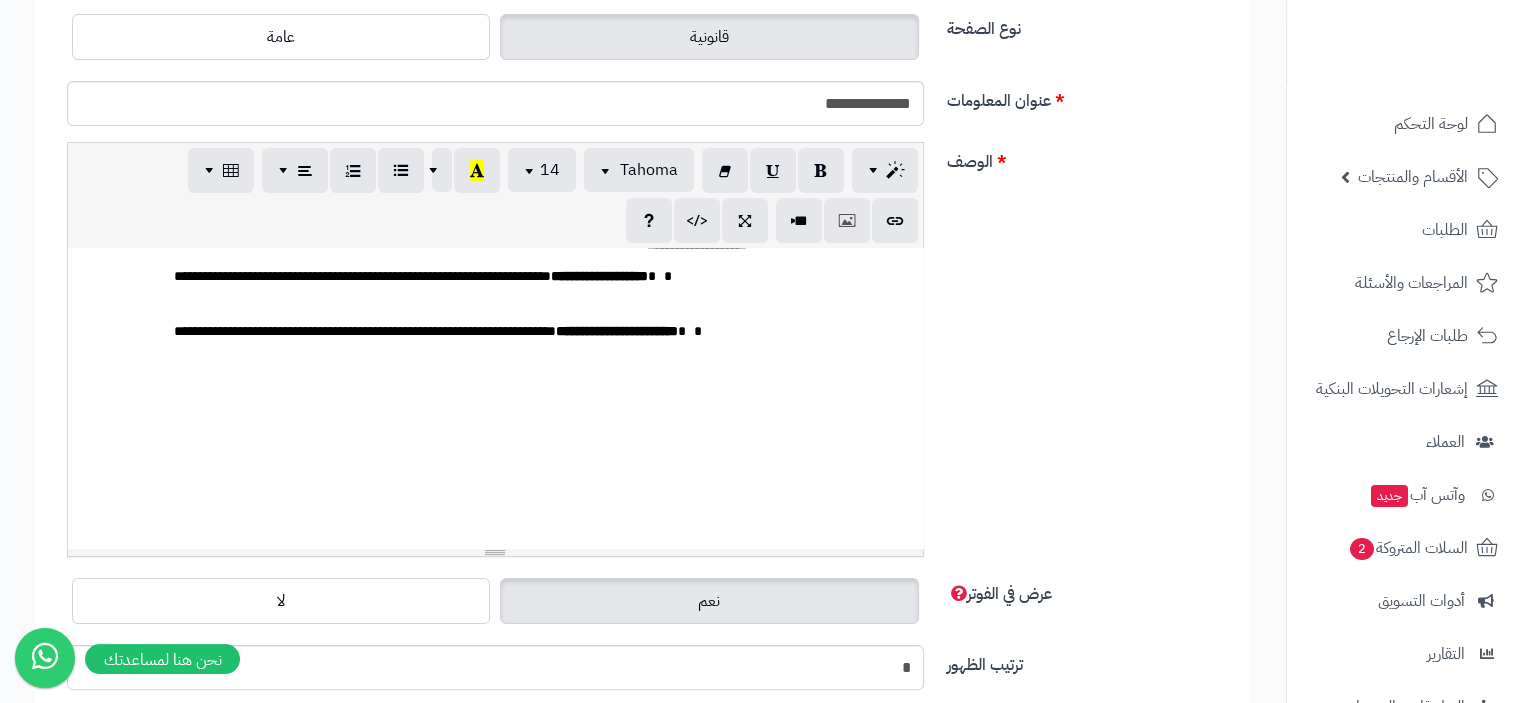 click at bounding box center [495, 392] 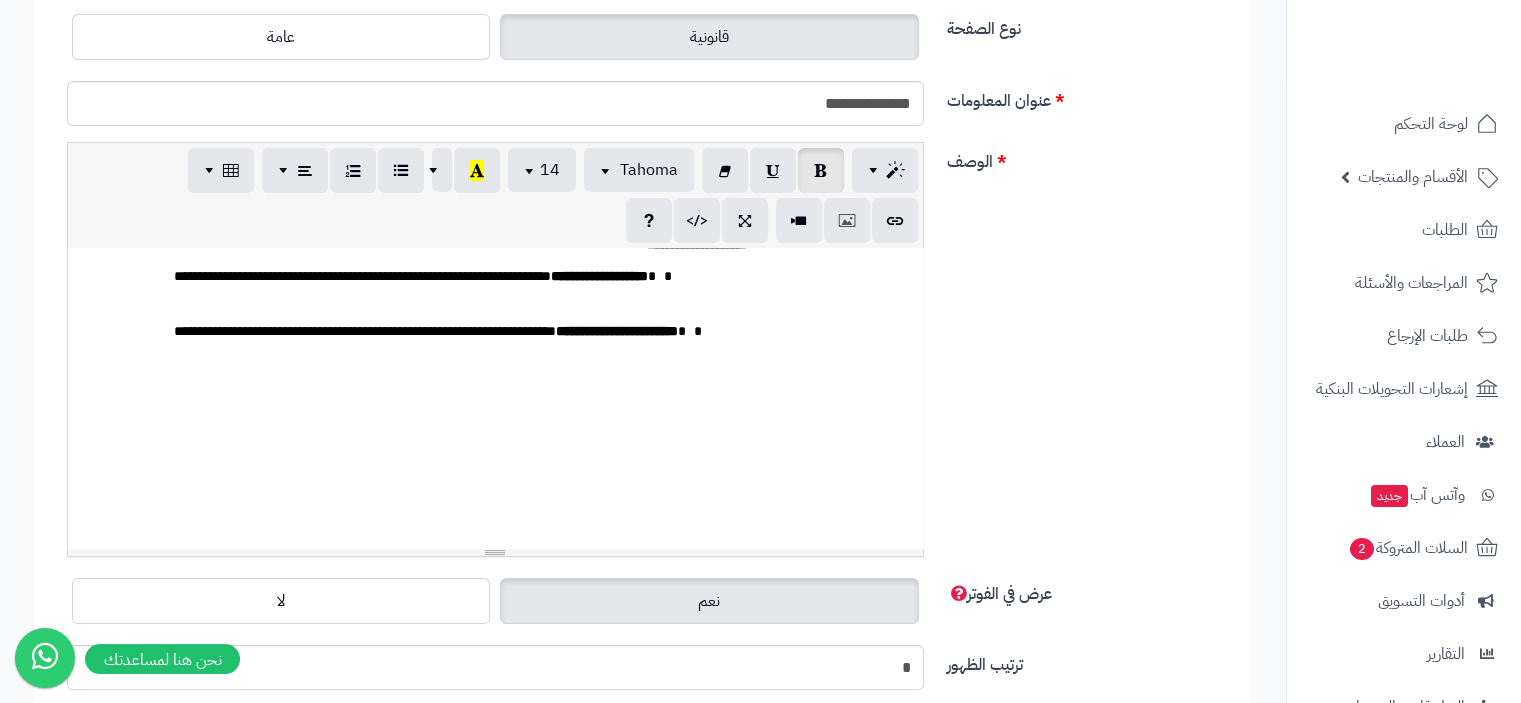 scroll, scrollTop: 1522, scrollLeft: 0, axis: vertical 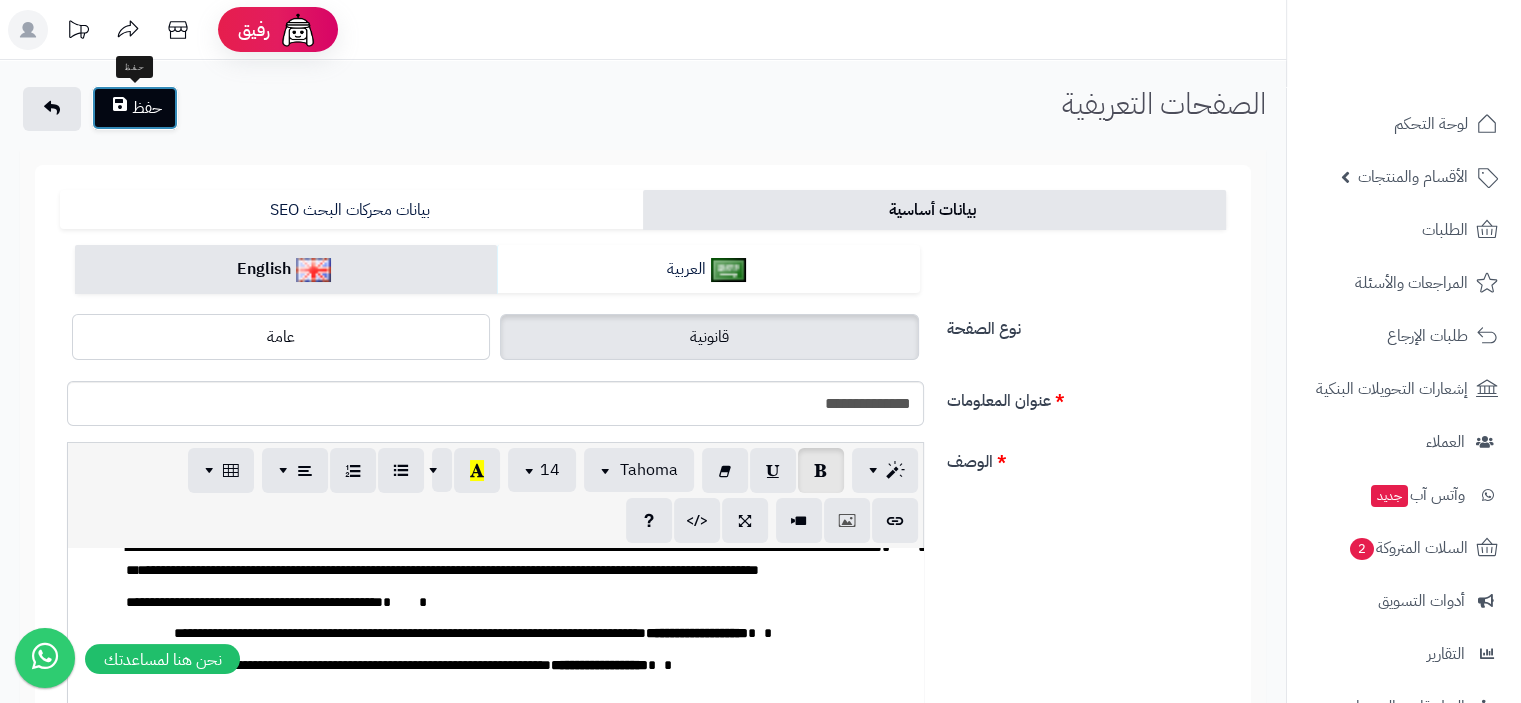 click on "حفظ" at bounding box center (135, 108) 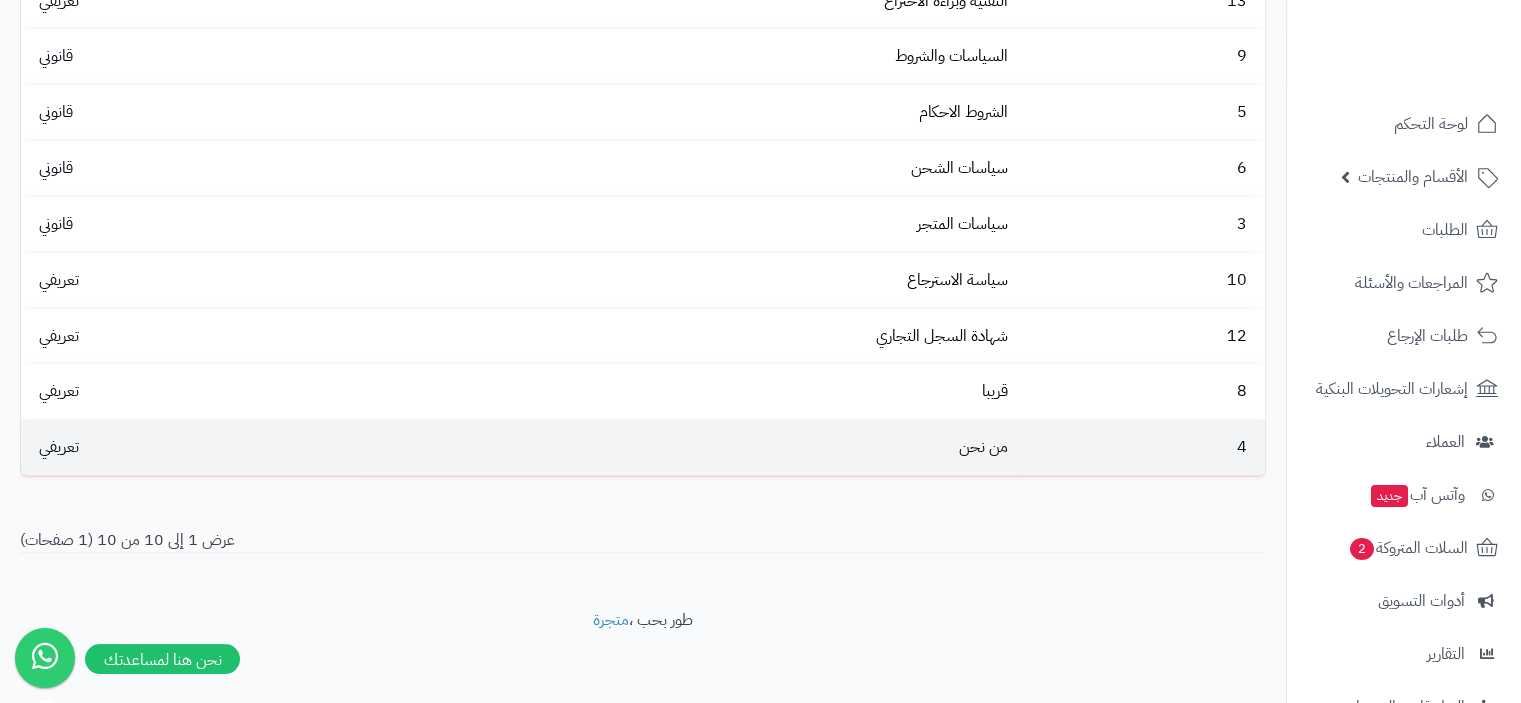scroll, scrollTop: 300, scrollLeft: 0, axis: vertical 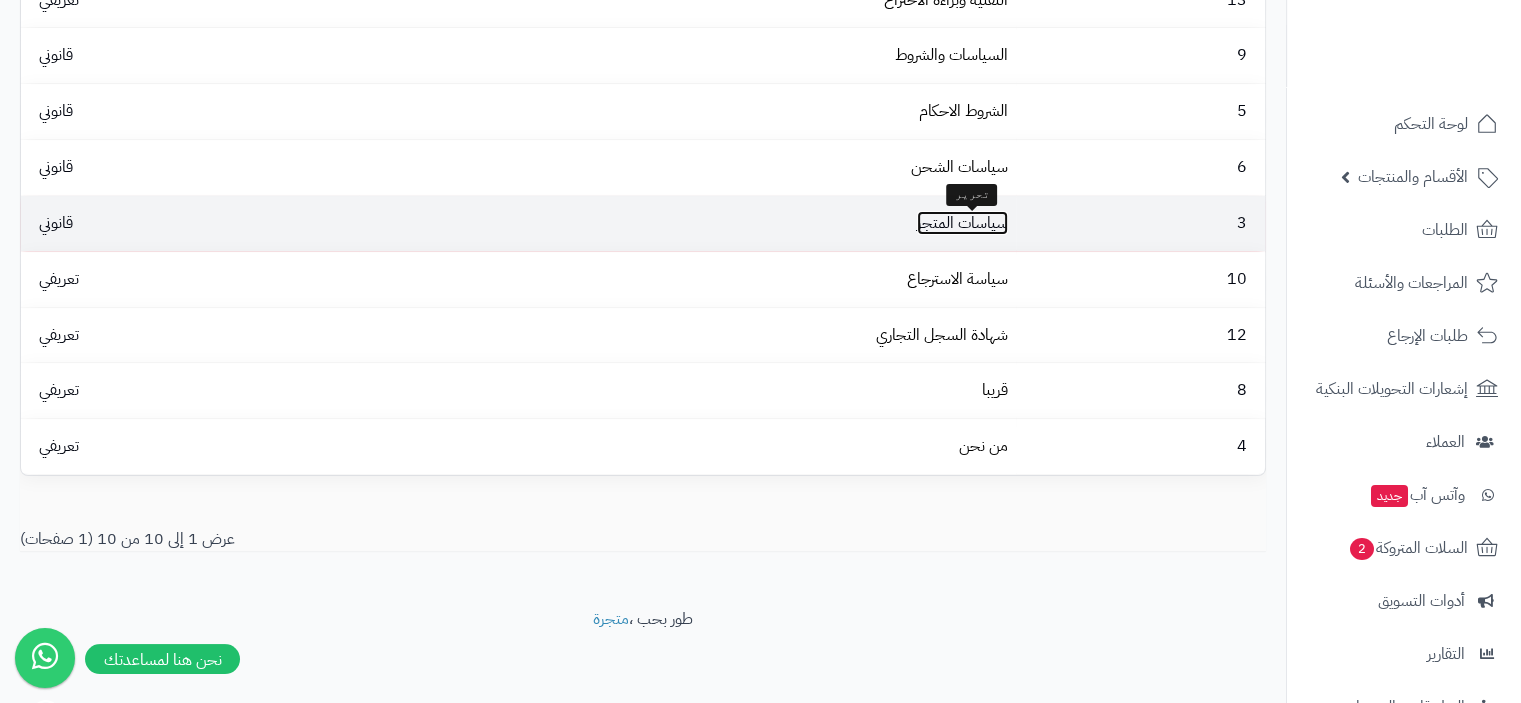click on "سياسات المتجر" at bounding box center [962, 223] 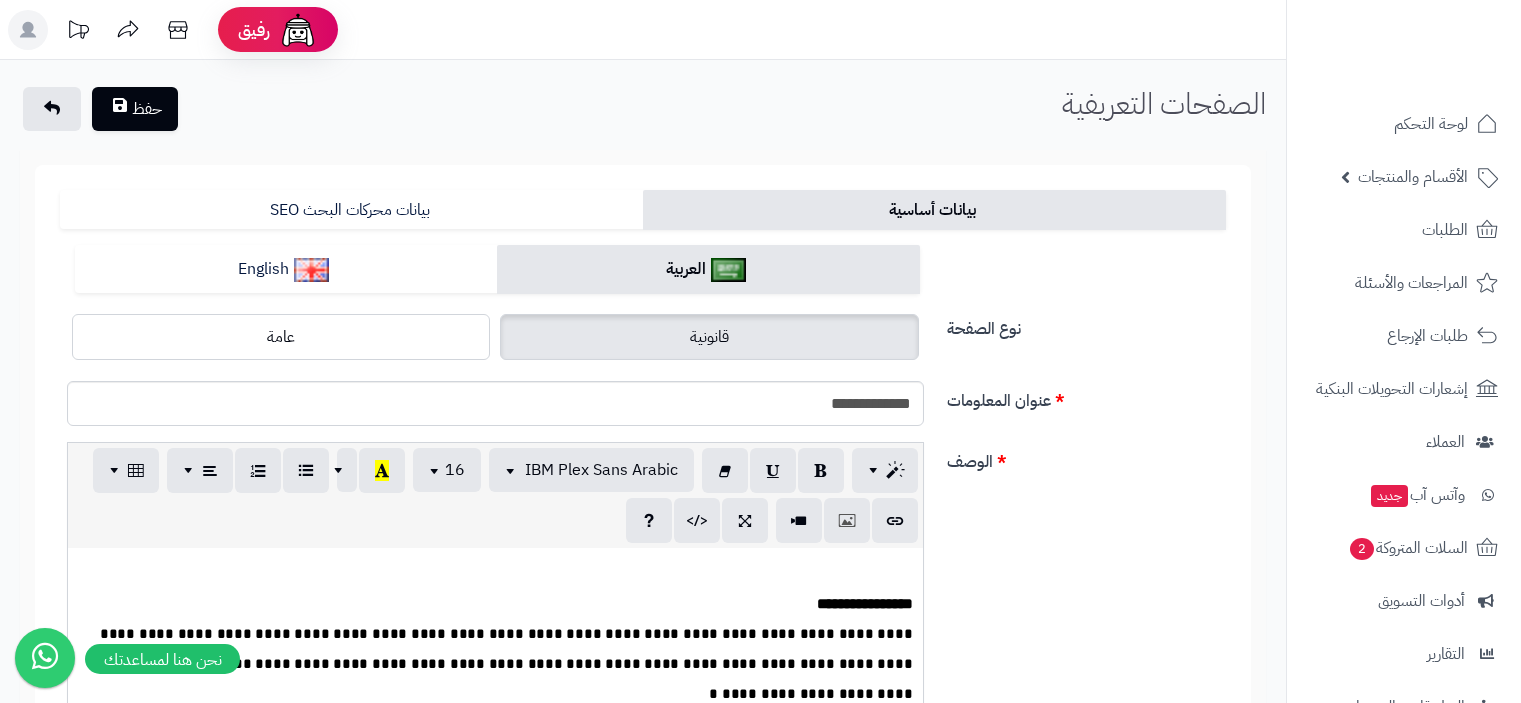 scroll, scrollTop: 0, scrollLeft: 0, axis: both 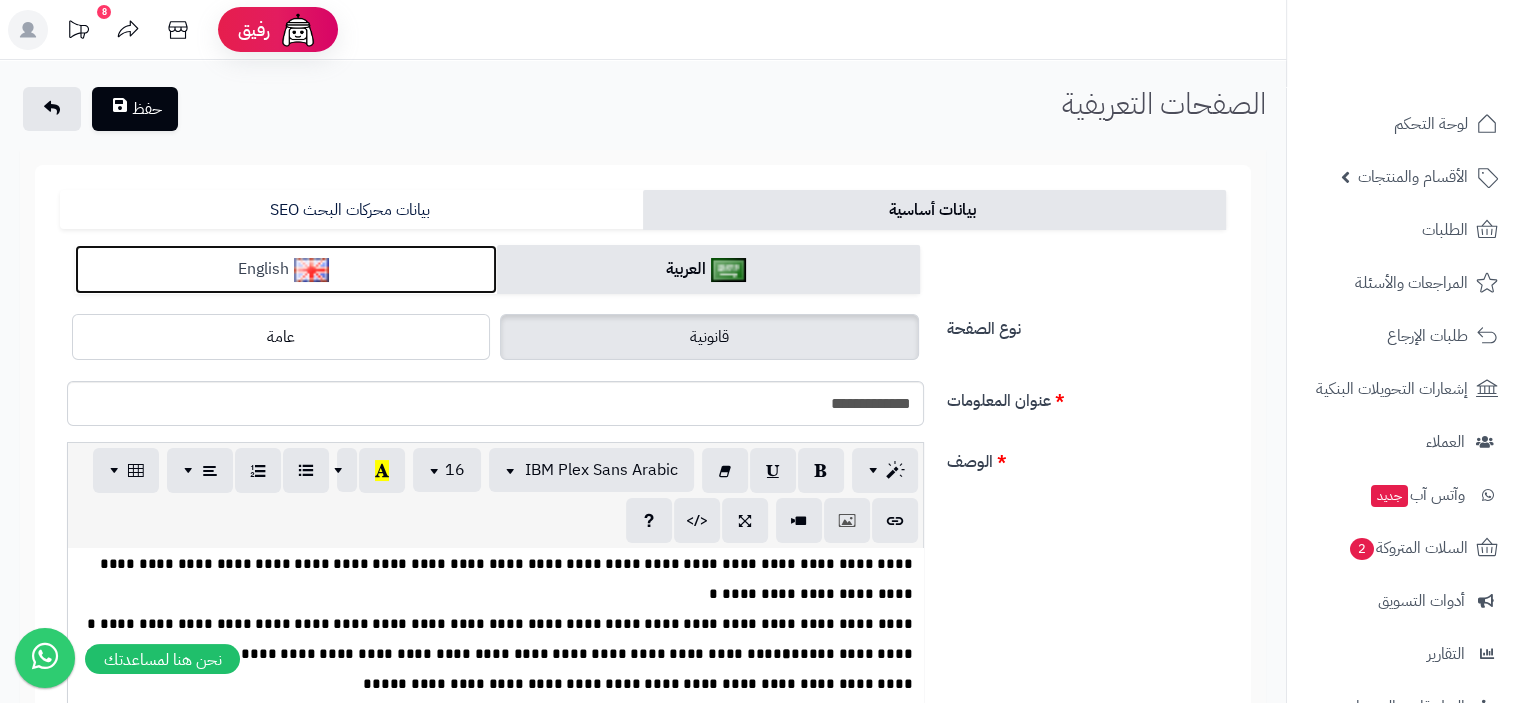 click on "English" at bounding box center [286, 269] 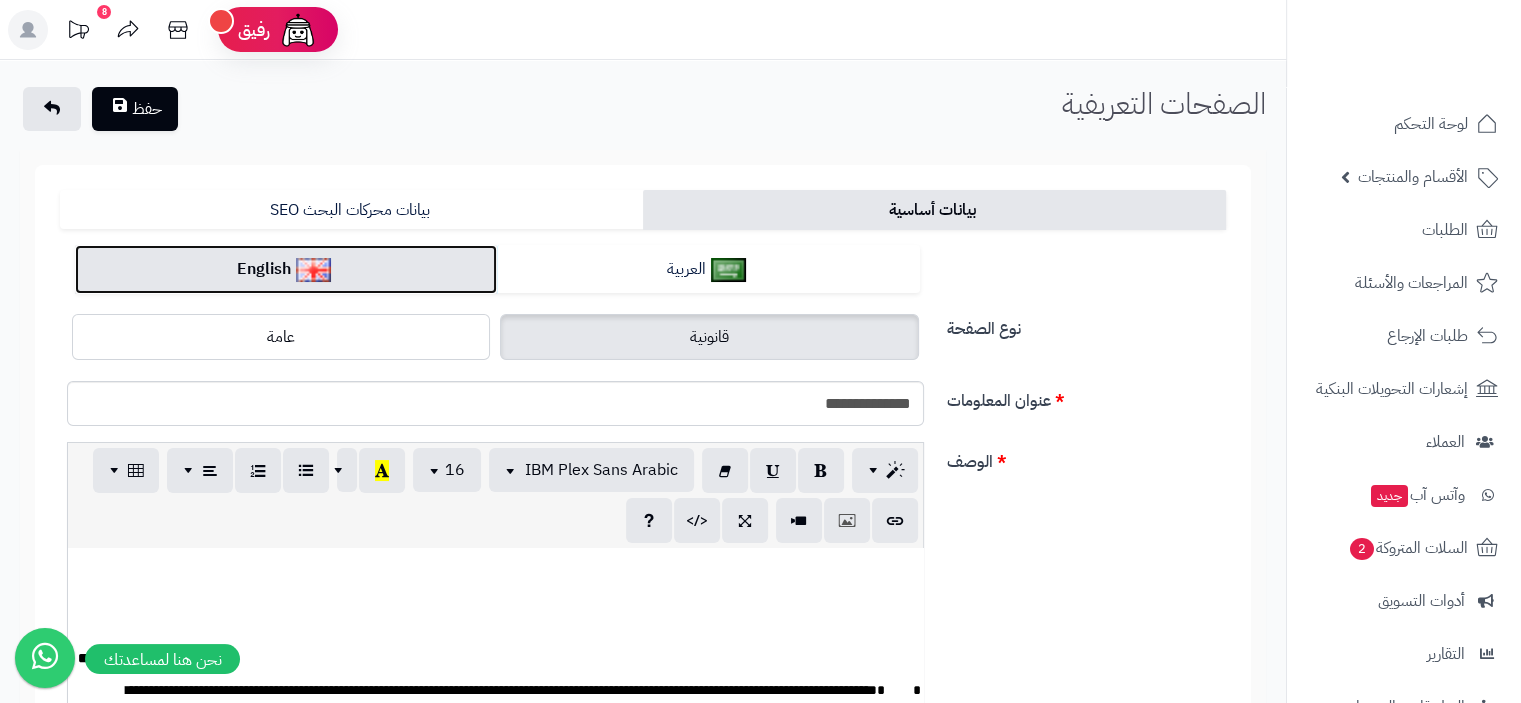 scroll, scrollTop: 1000, scrollLeft: 0, axis: vertical 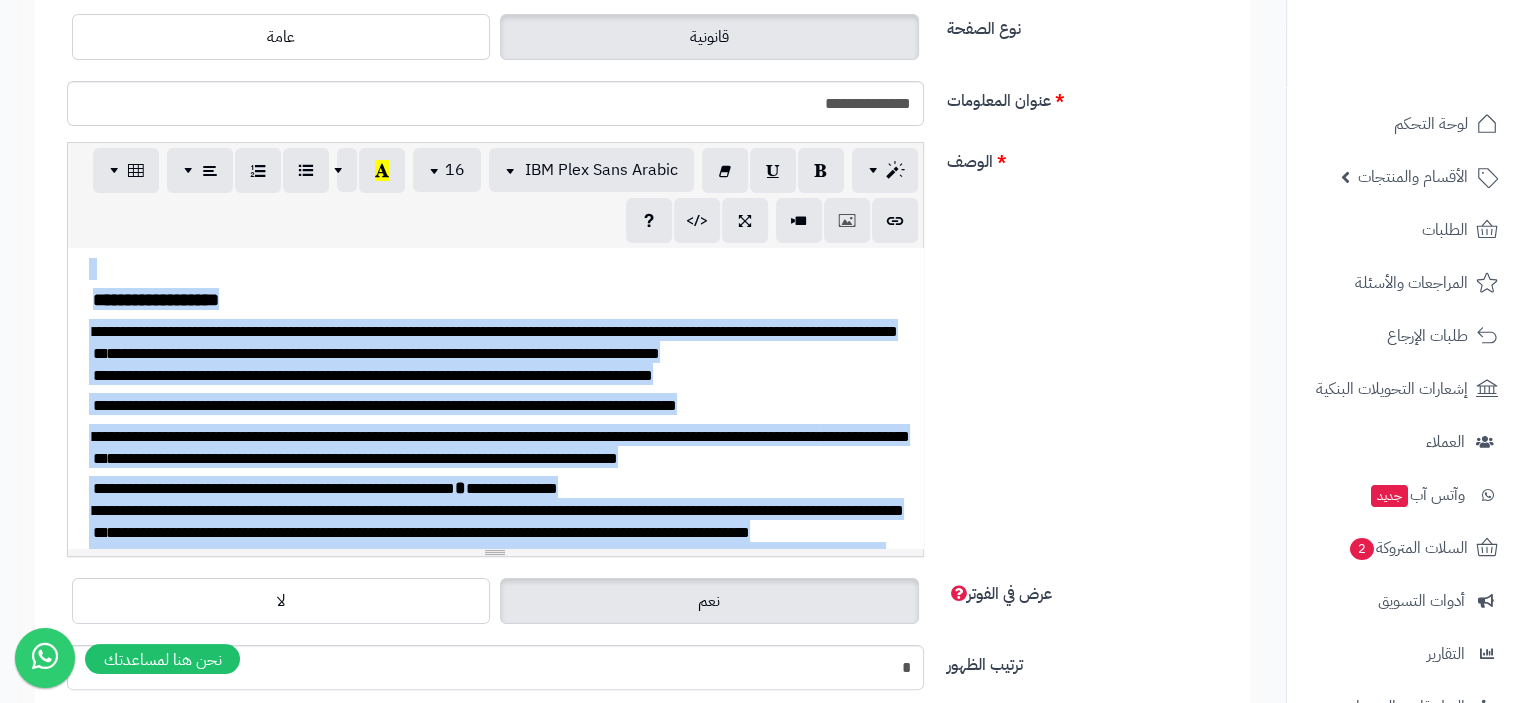 drag, startPoint x: 220, startPoint y: 455, endPoint x: 155, endPoint y: 265, distance: 200.81085 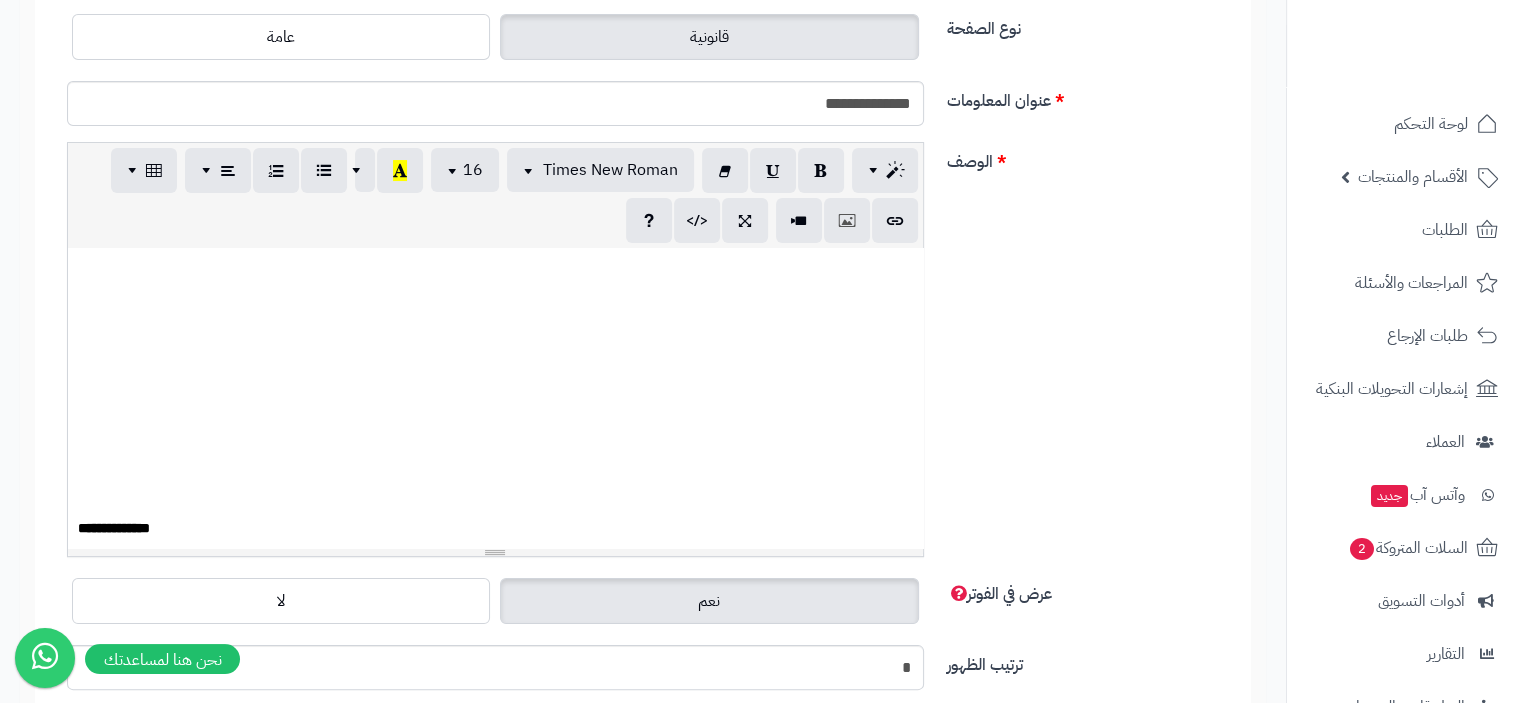 scroll, scrollTop: 800, scrollLeft: 0, axis: vertical 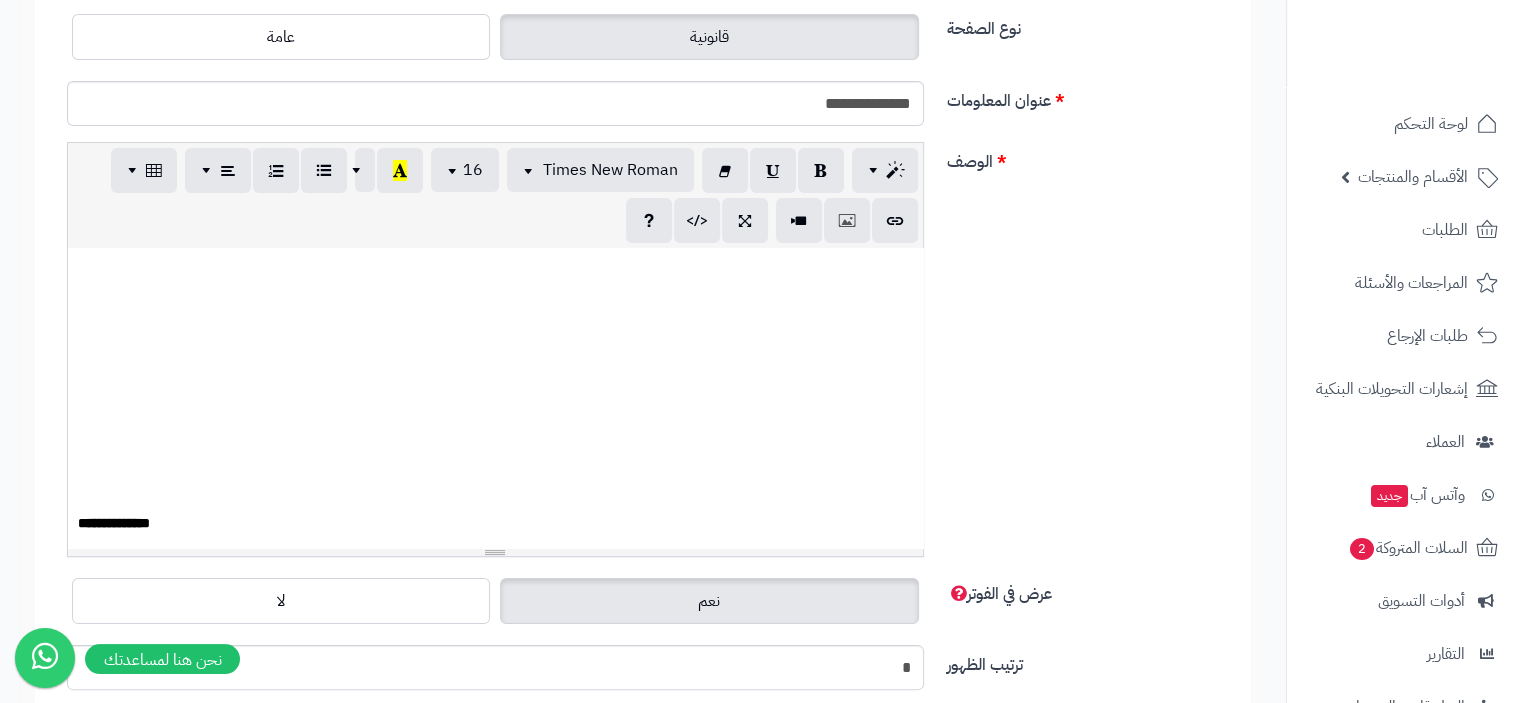 click at bounding box center (503, 95) 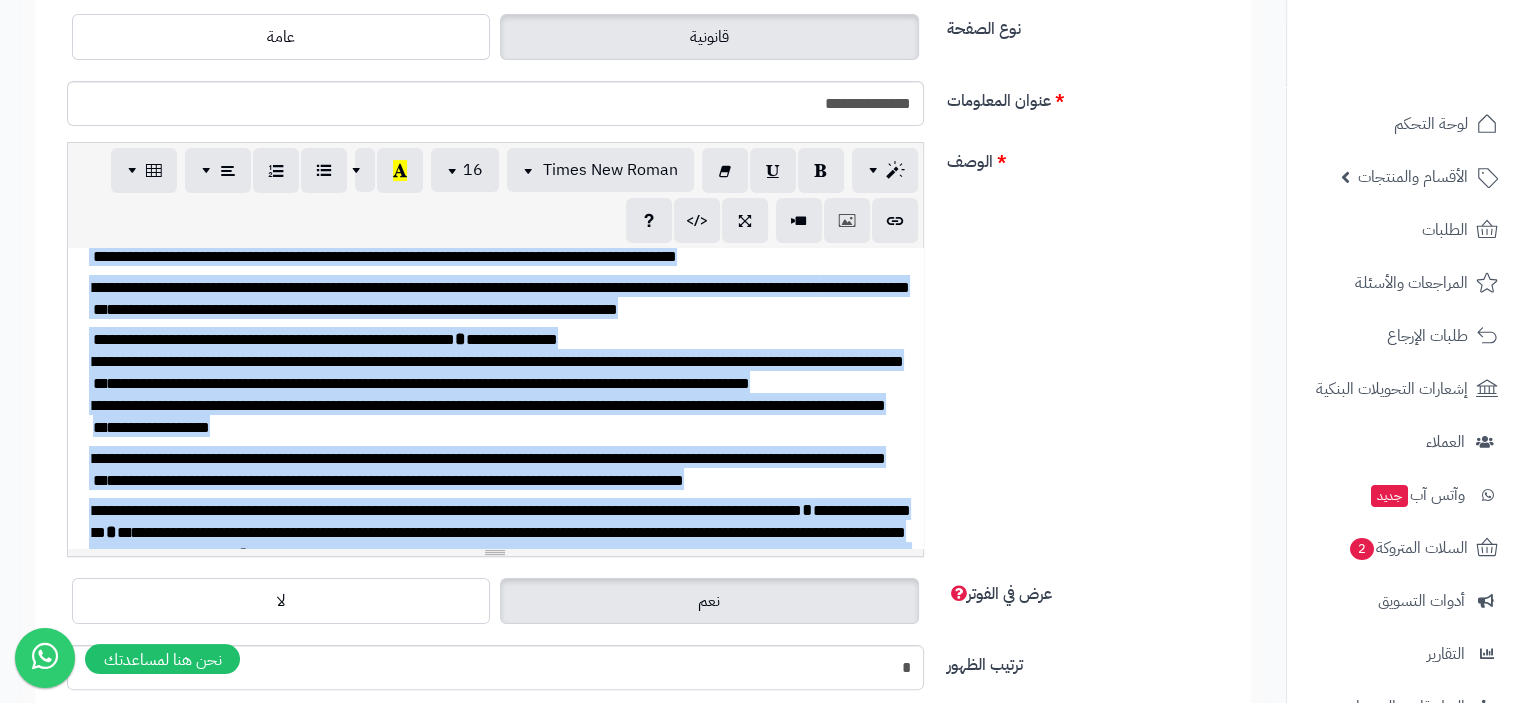 scroll, scrollTop: 0, scrollLeft: 0, axis: both 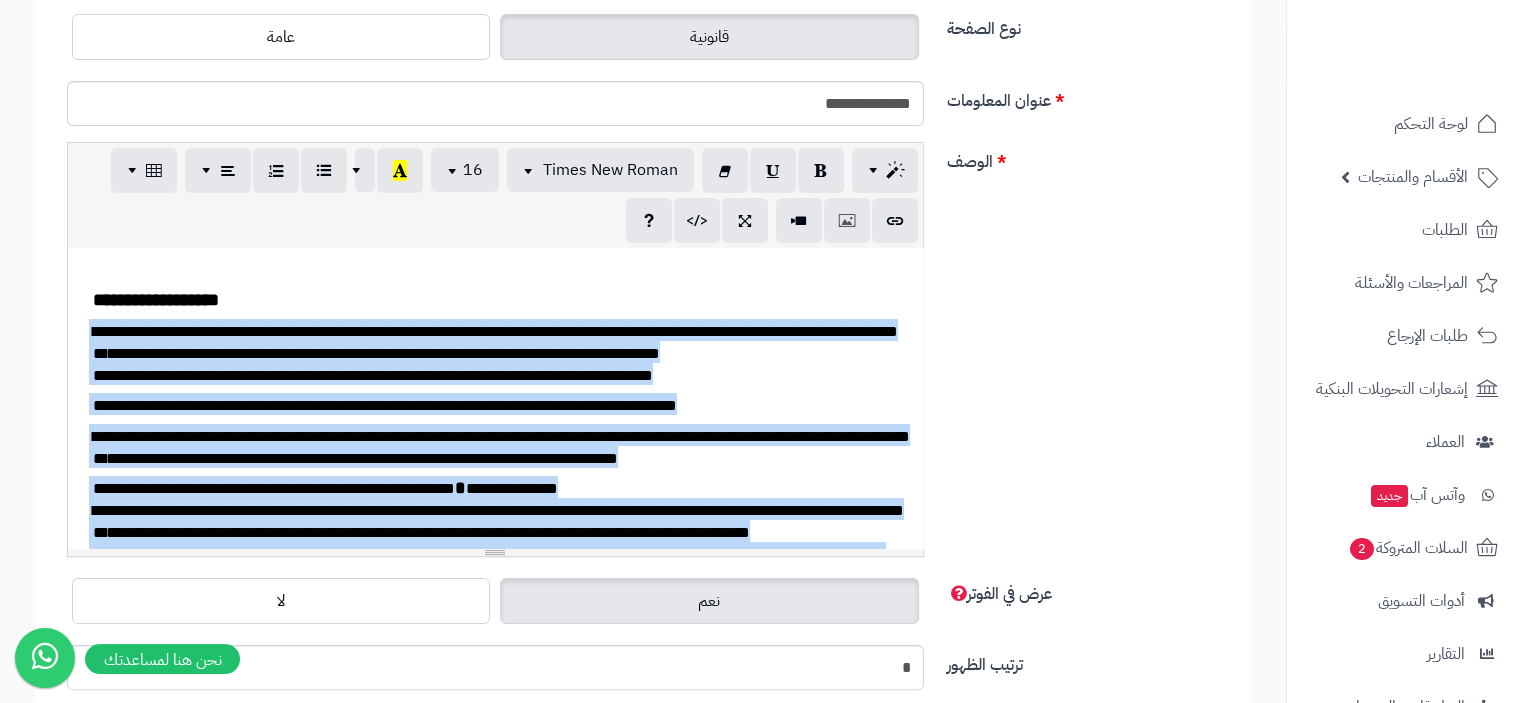 drag, startPoint x: 281, startPoint y: 460, endPoint x: 88, endPoint y: 324, distance: 236.10379 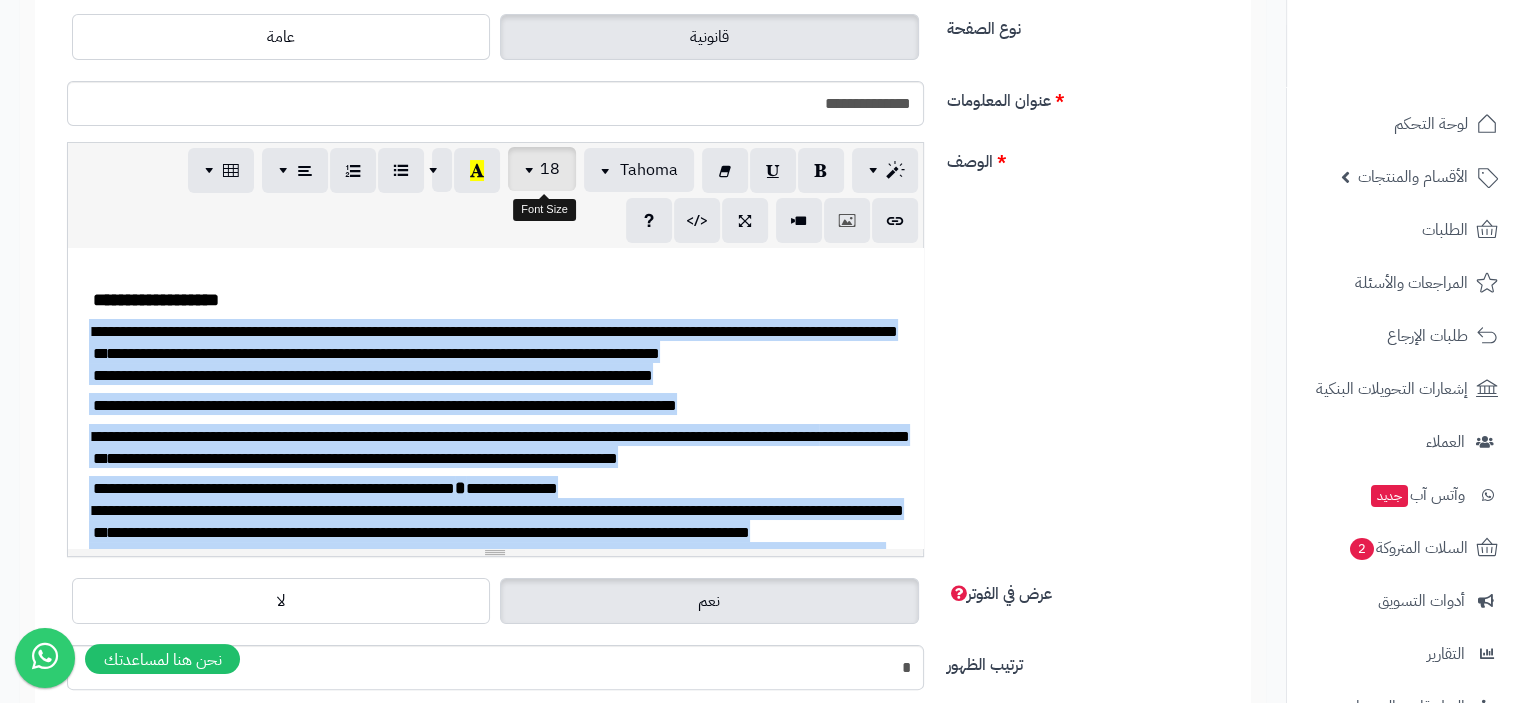 click at bounding box center (532, 169) 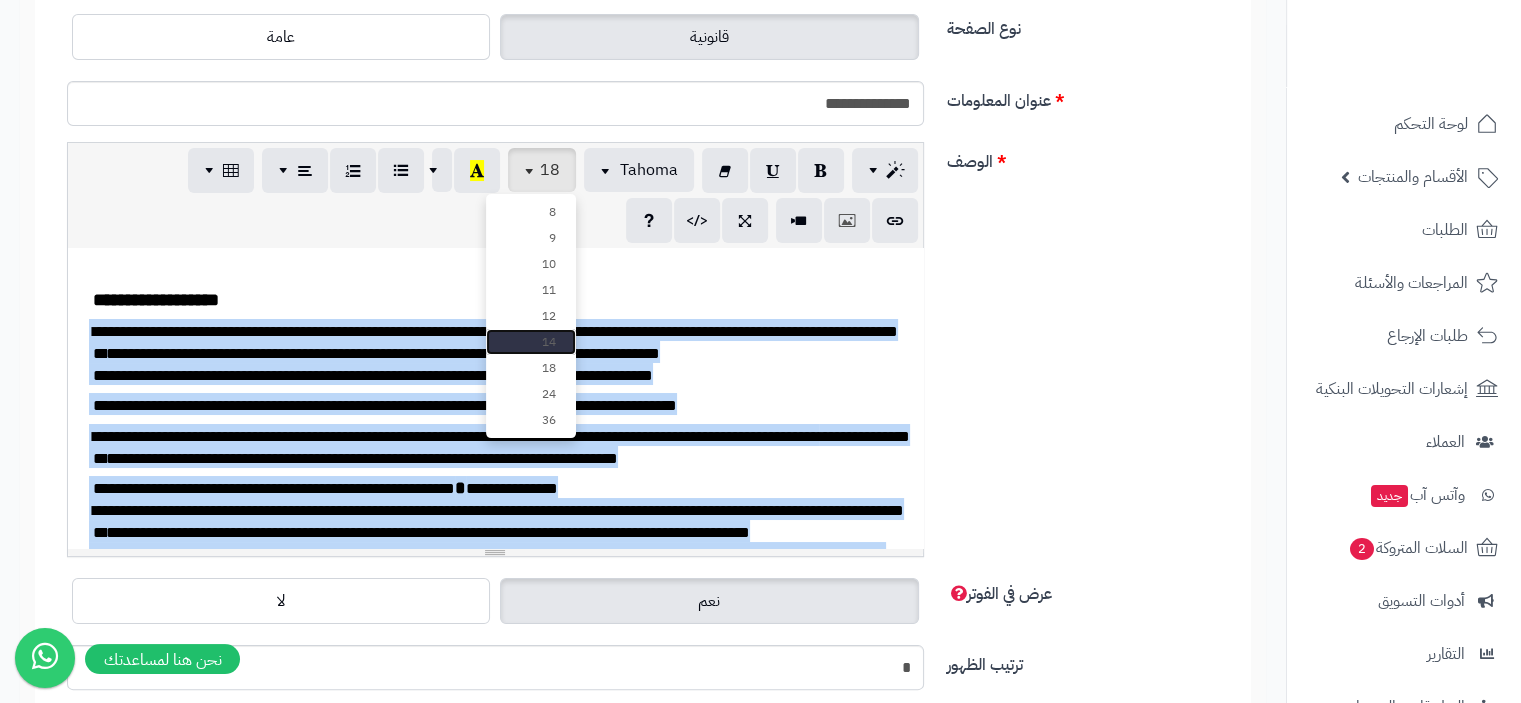 click on "14" at bounding box center [531, 342] 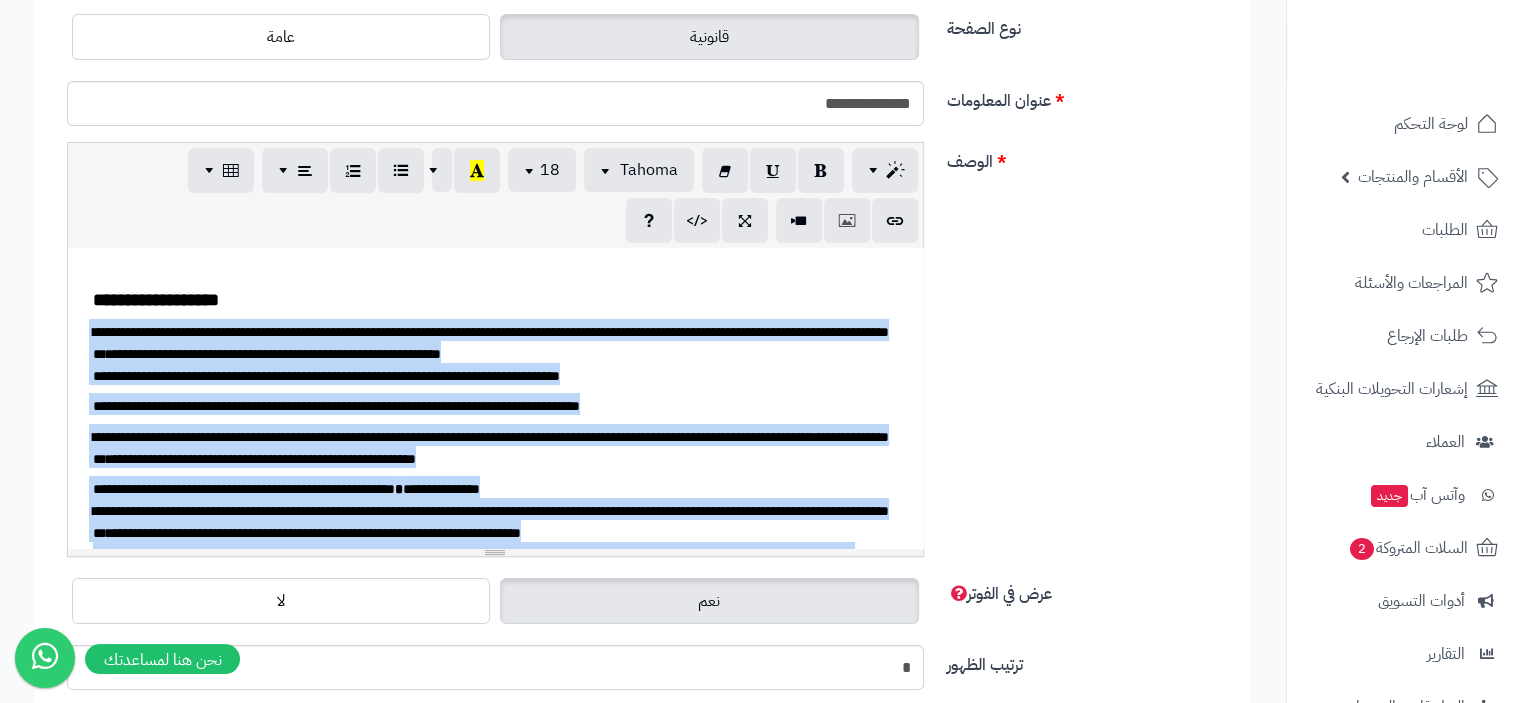 click on "**********" at bounding box center (503, 404) 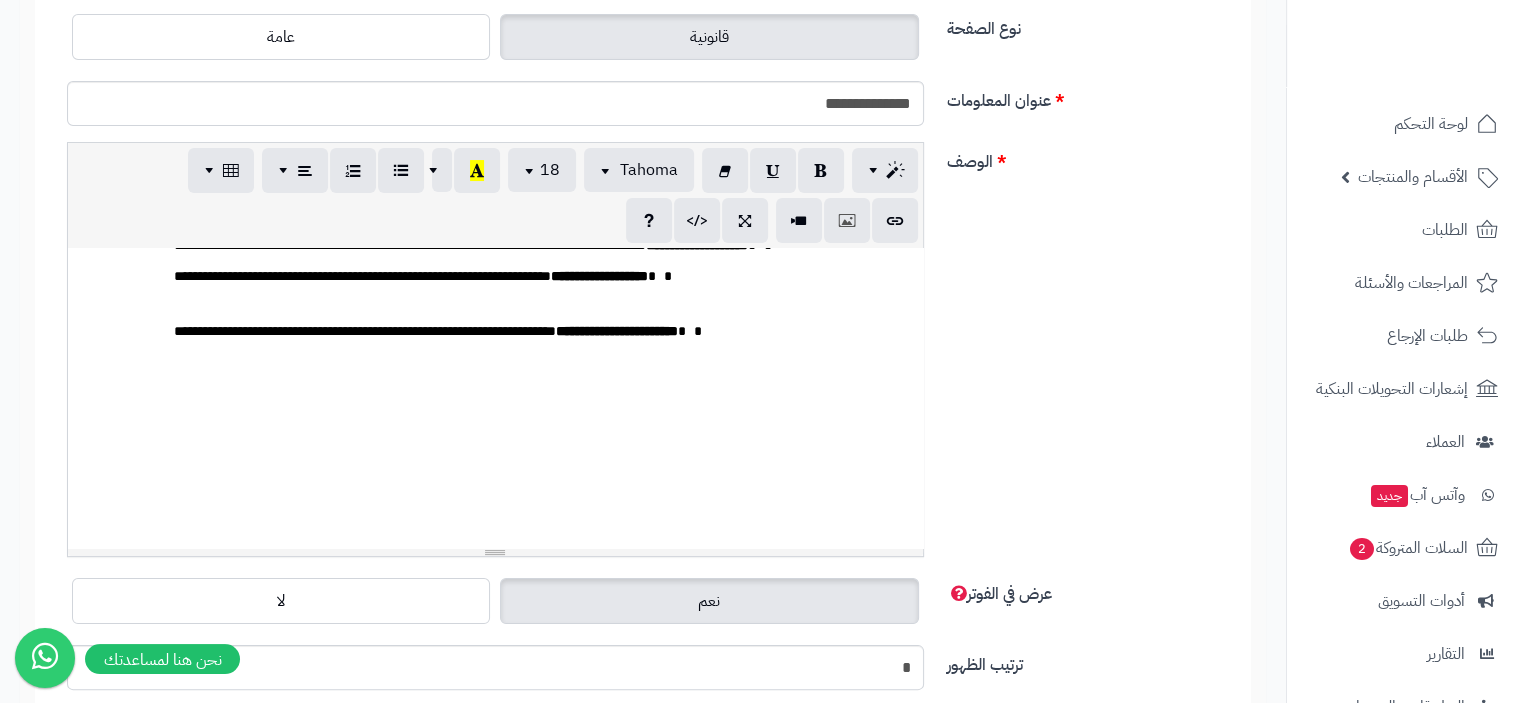 scroll, scrollTop: 1639, scrollLeft: 0, axis: vertical 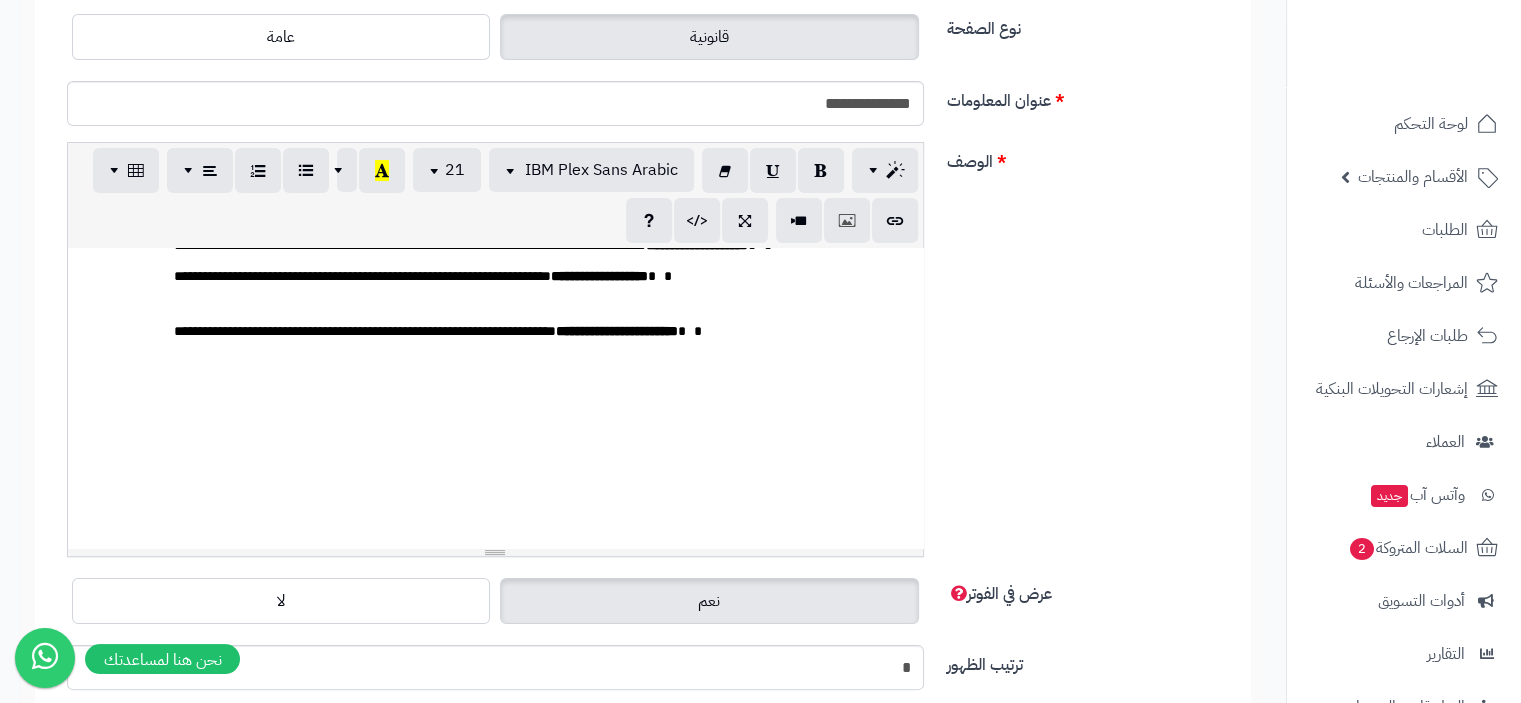 click on "**********" at bounding box center [495, 52] 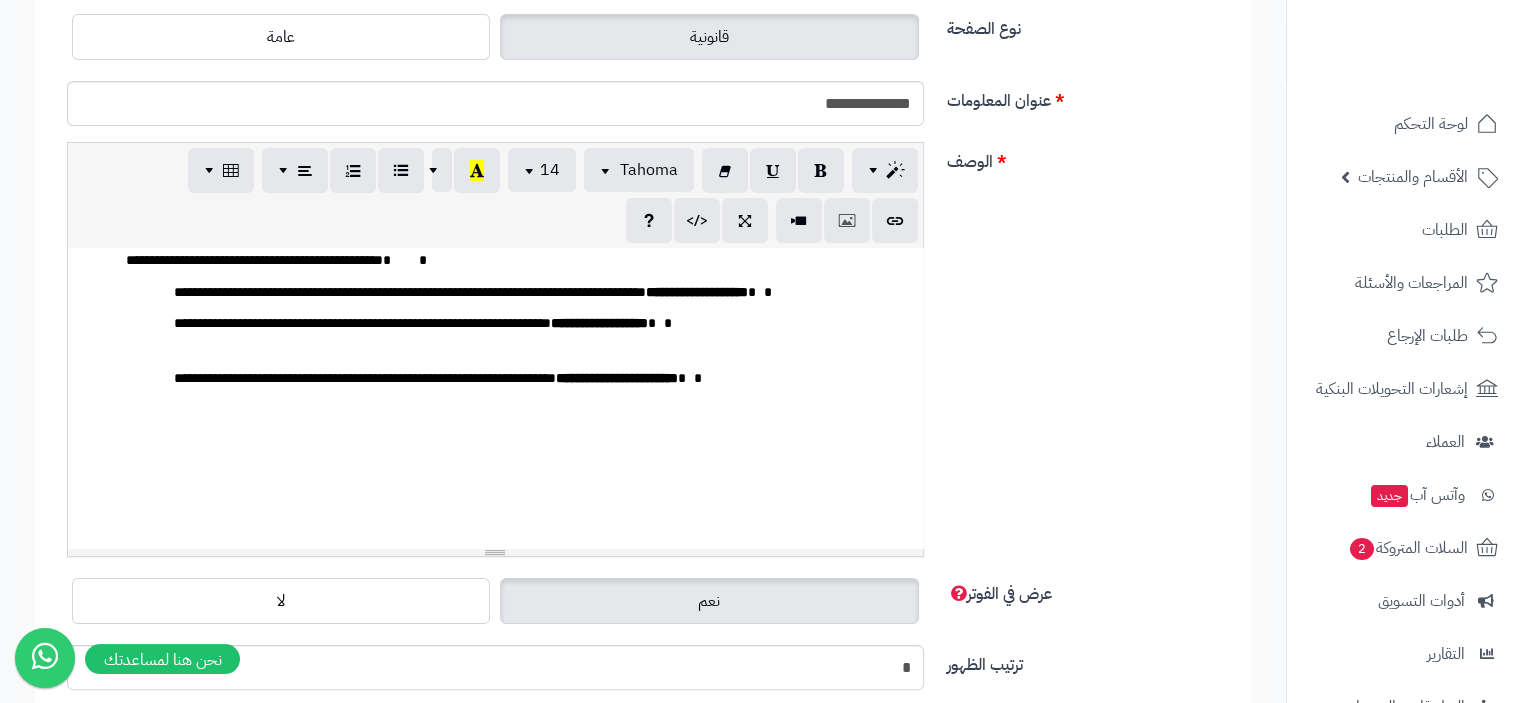 scroll, scrollTop: 1539, scrollLeft: 0, axis: vertical 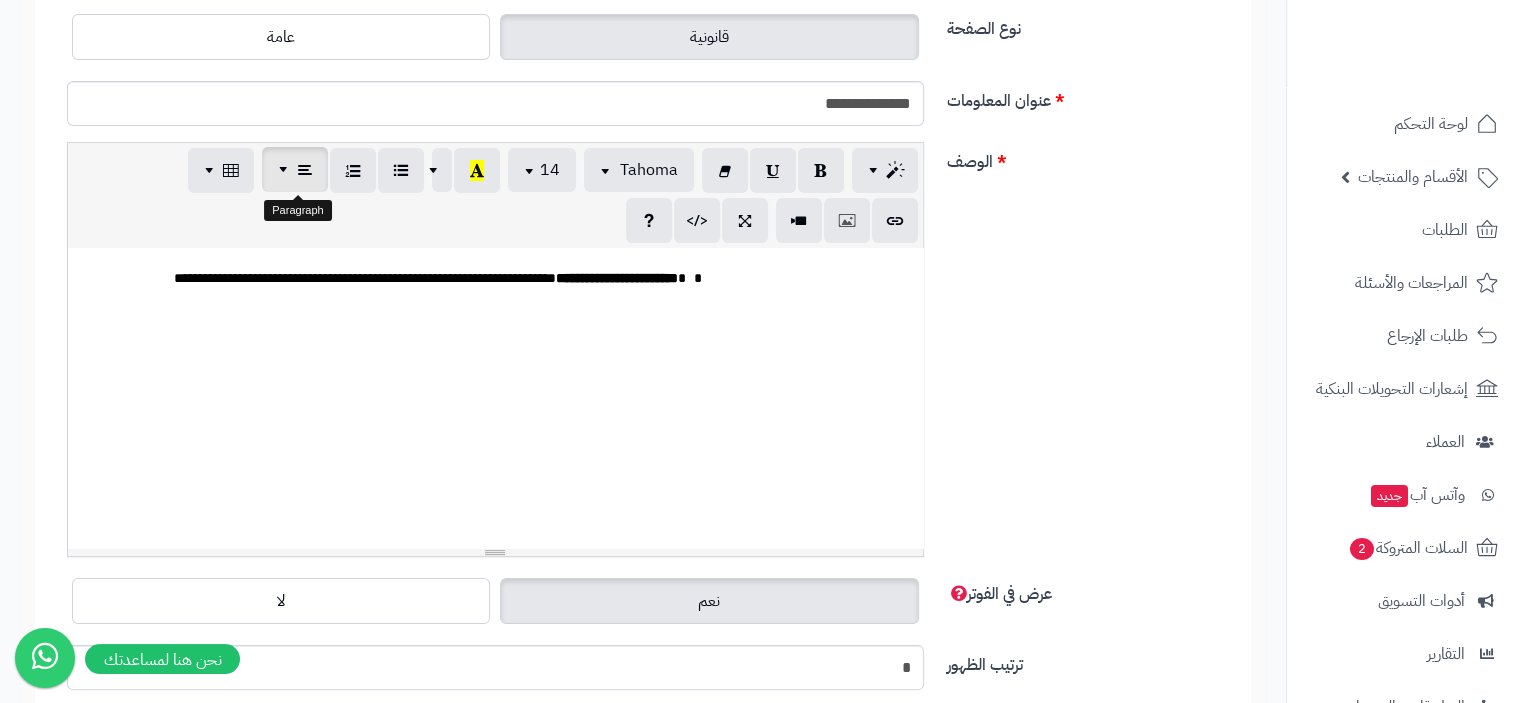 click at bounding box center (286, 169) 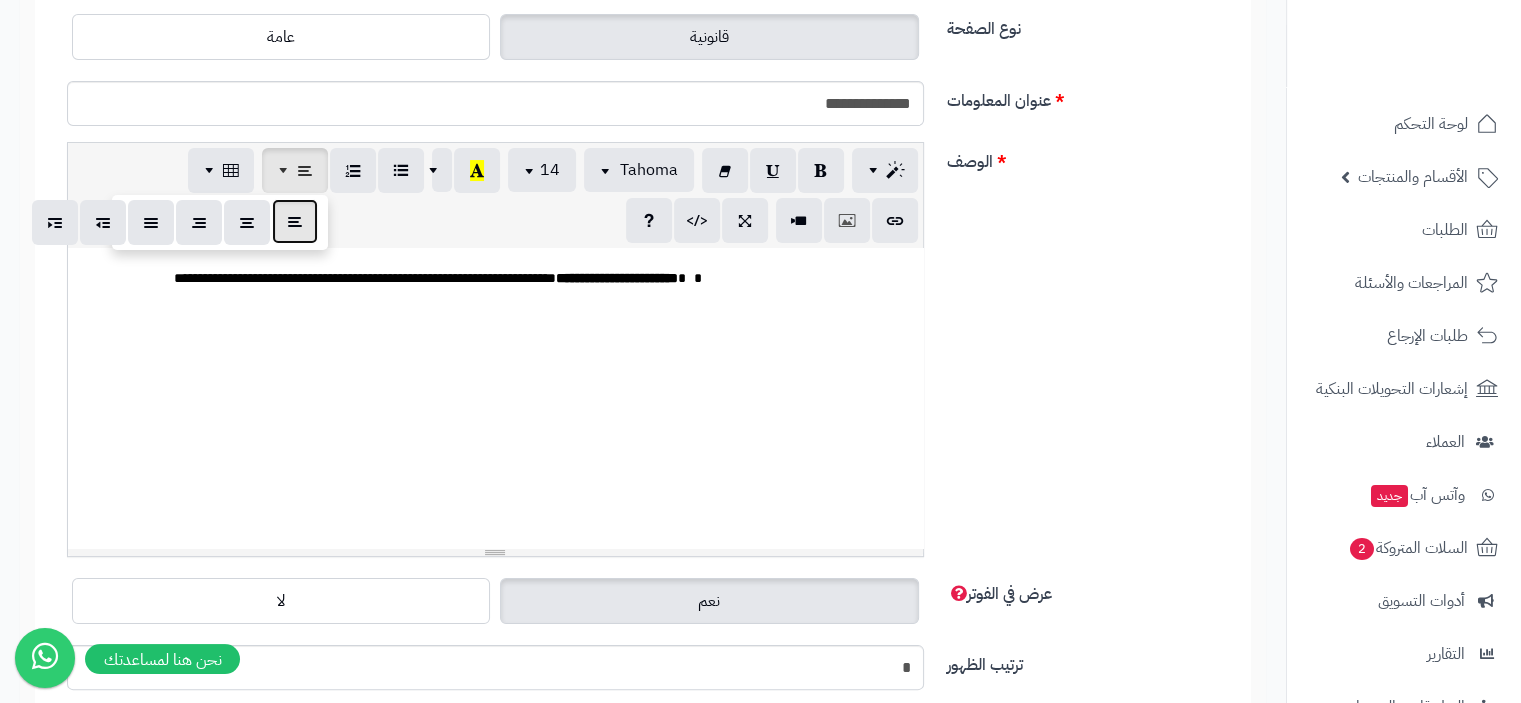 click at bounding box center (295, 221) 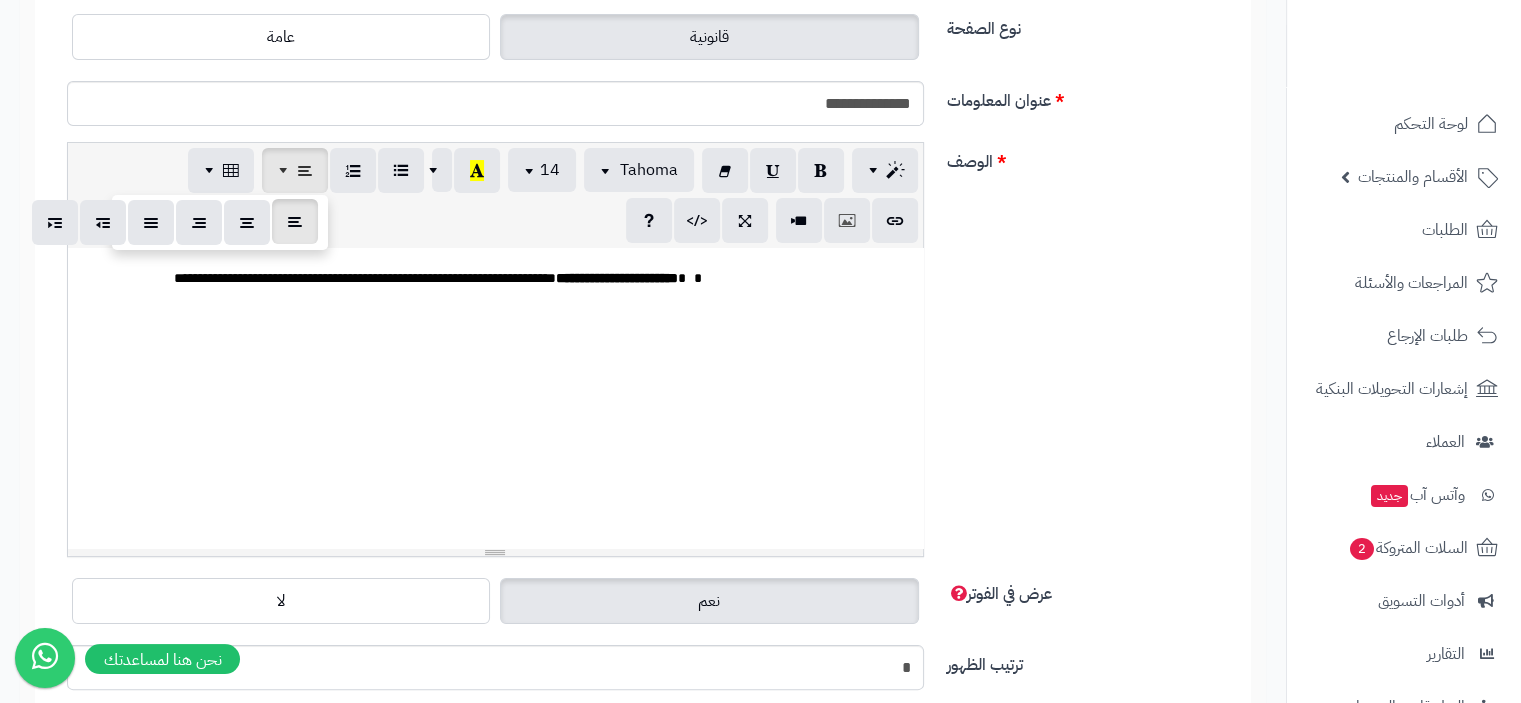 type 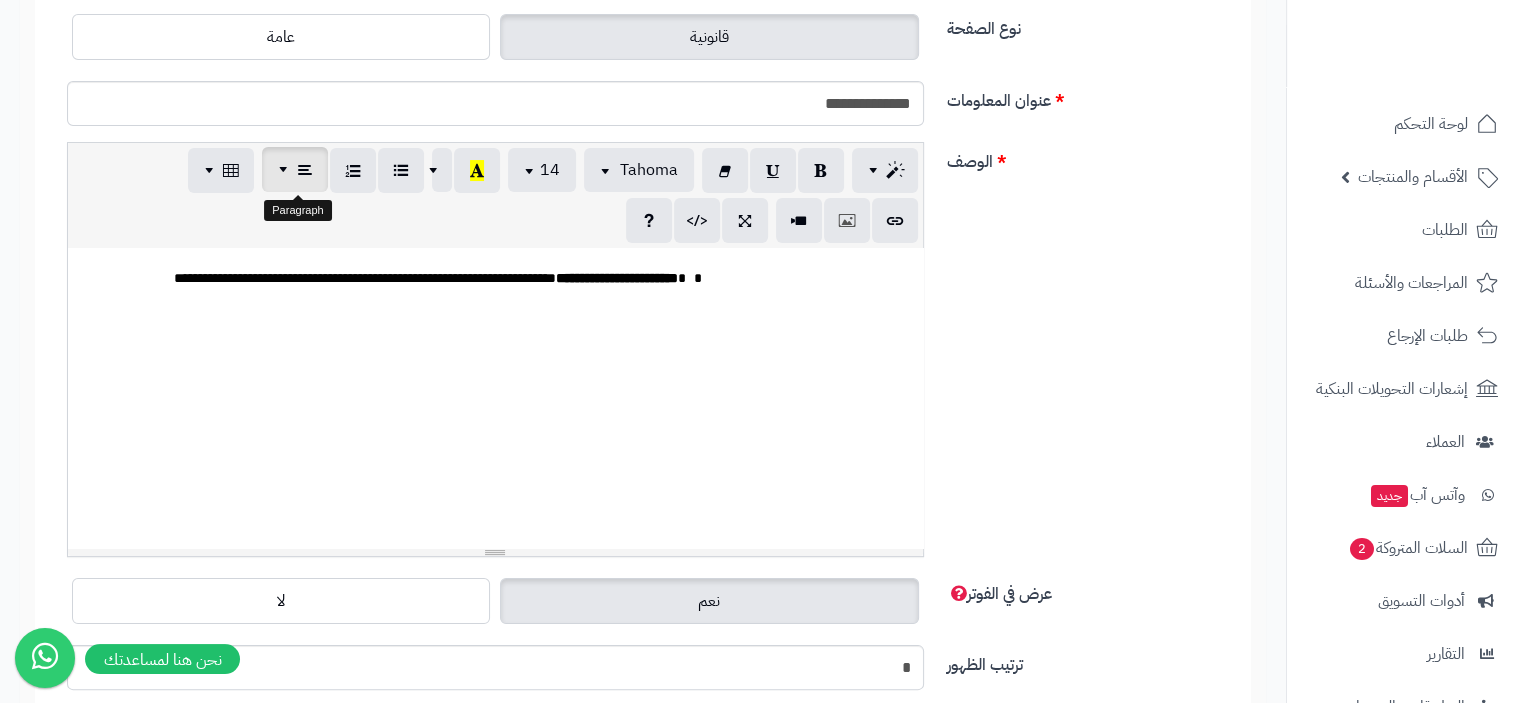 click at bounding box center (286, 169) 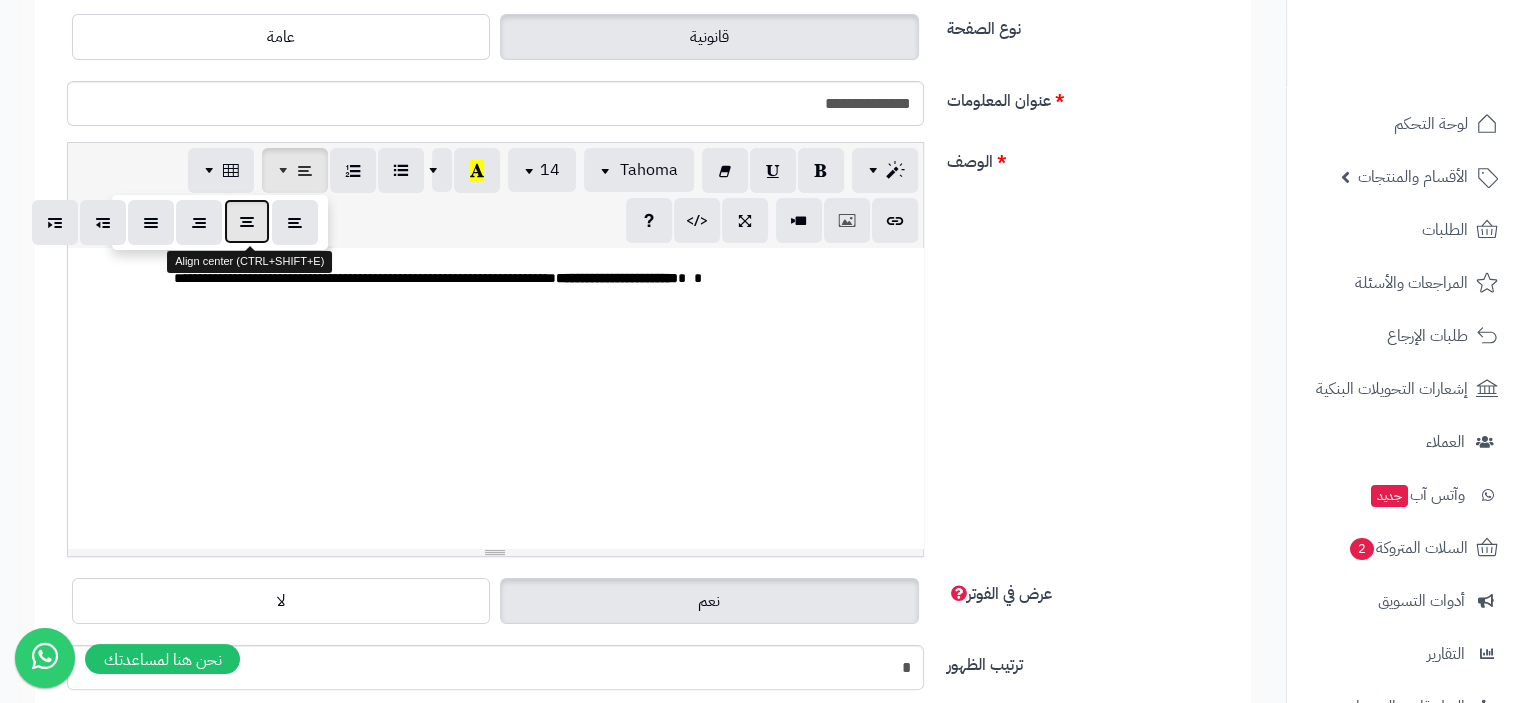 click at bounding box center [247, 221] 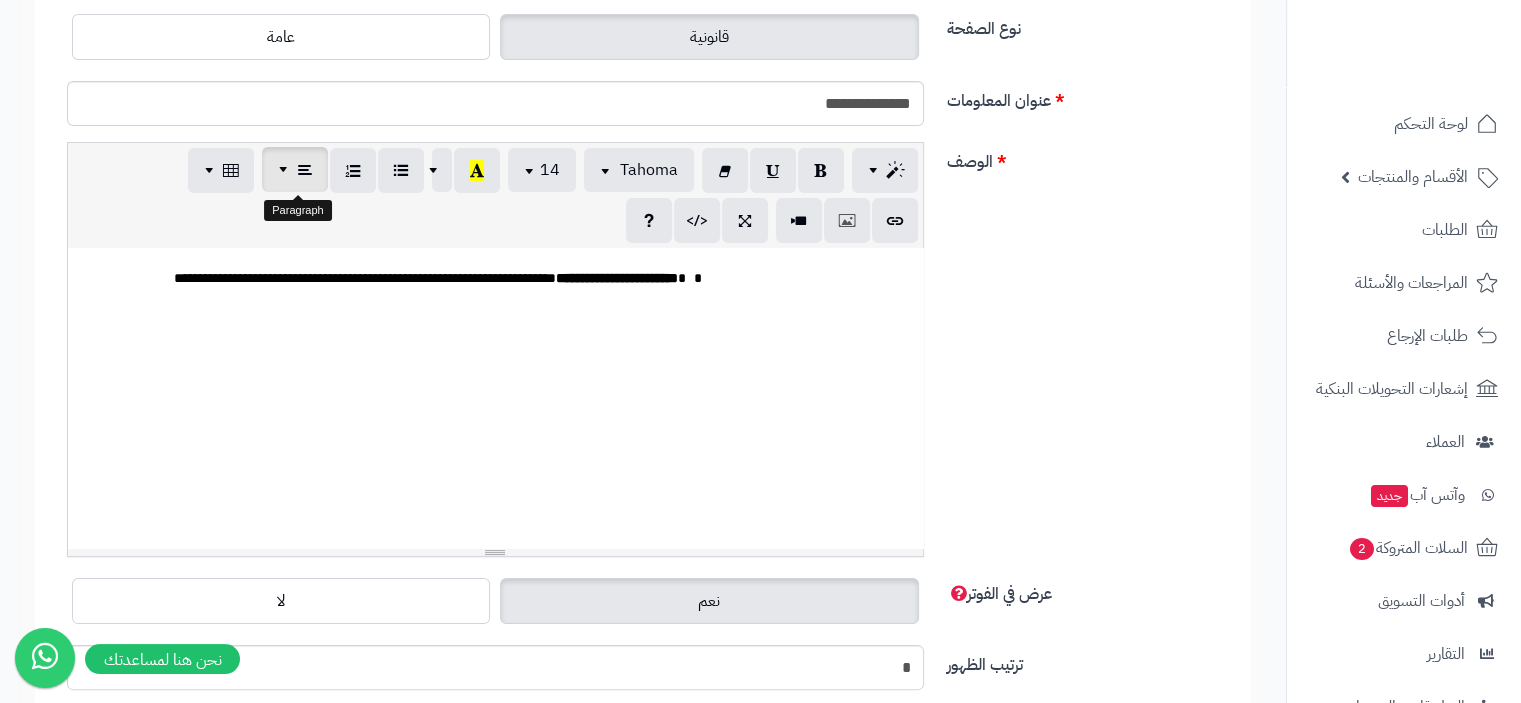 click at bounding box center [295, 169] 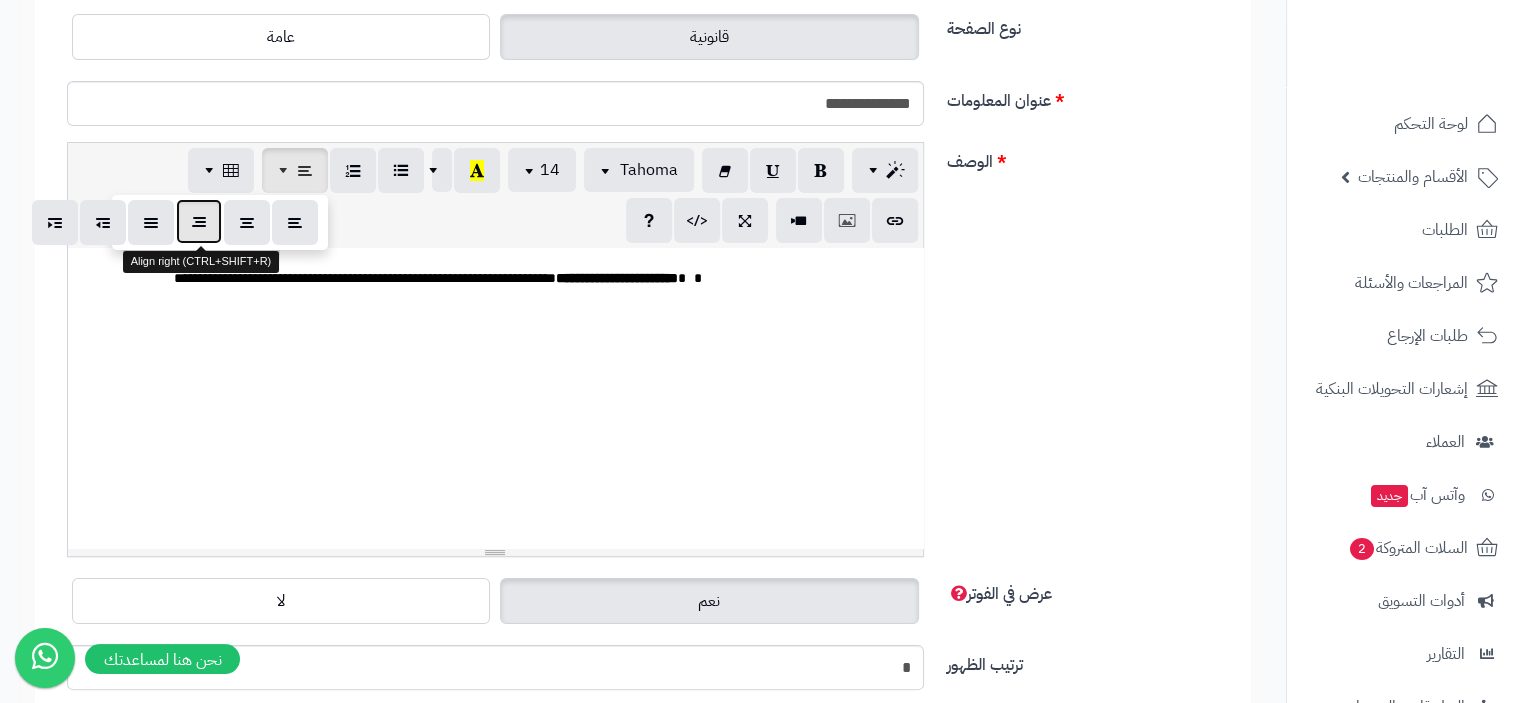 click at bounding box center (199, 221) 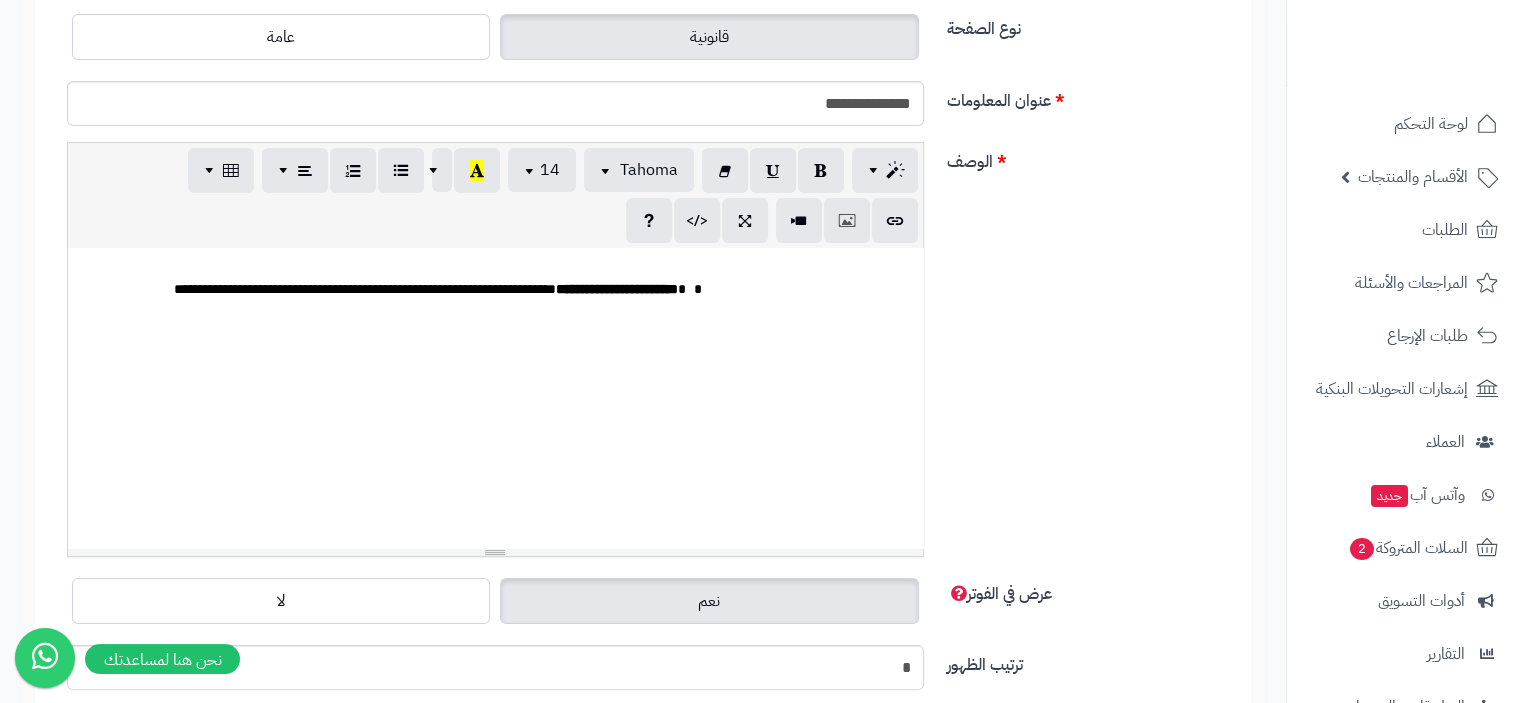 scroll, scrollTop: 1502, scrollLeft: 0, axis: vertical 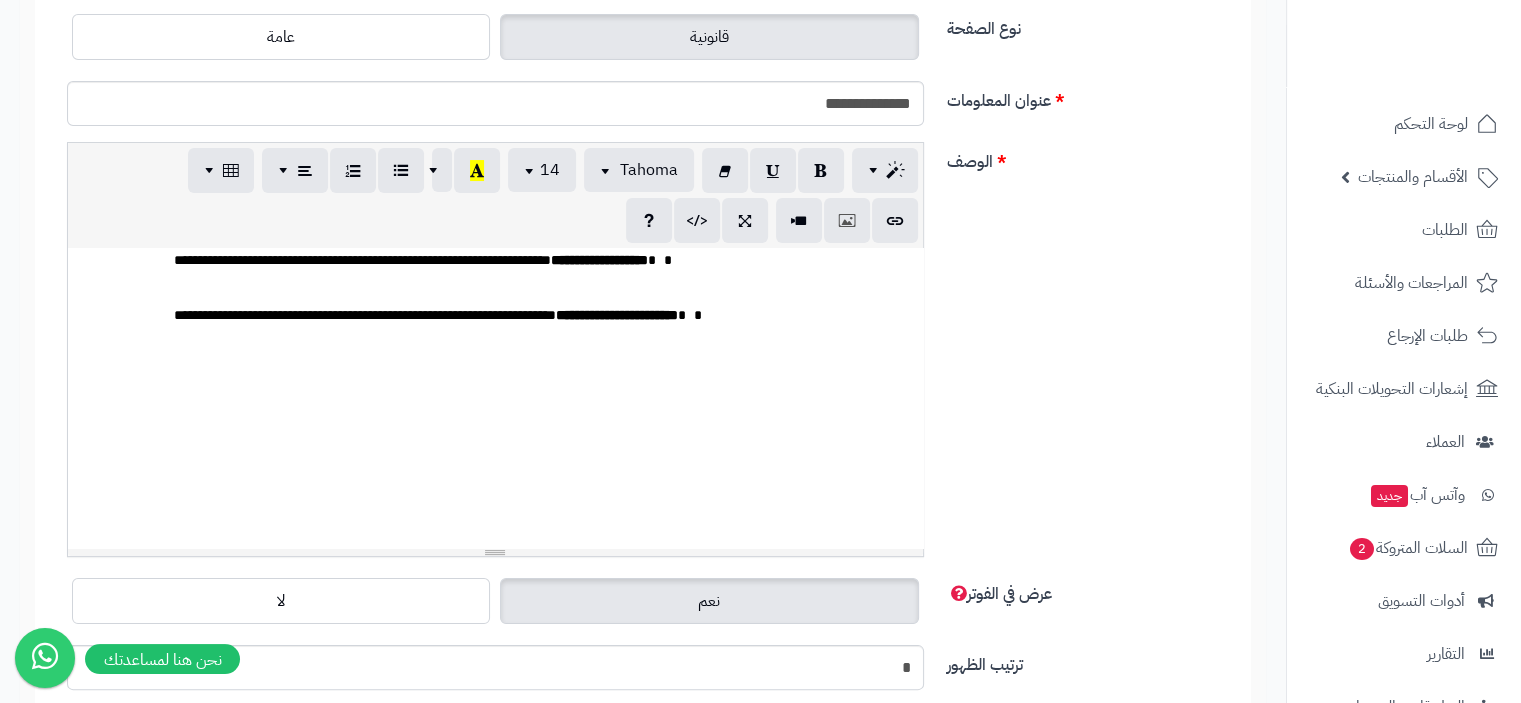 drag, startPoint x: 847, startPoint y: 515, endPoint x: 660, endPoint y: 526, distance: 187.32326 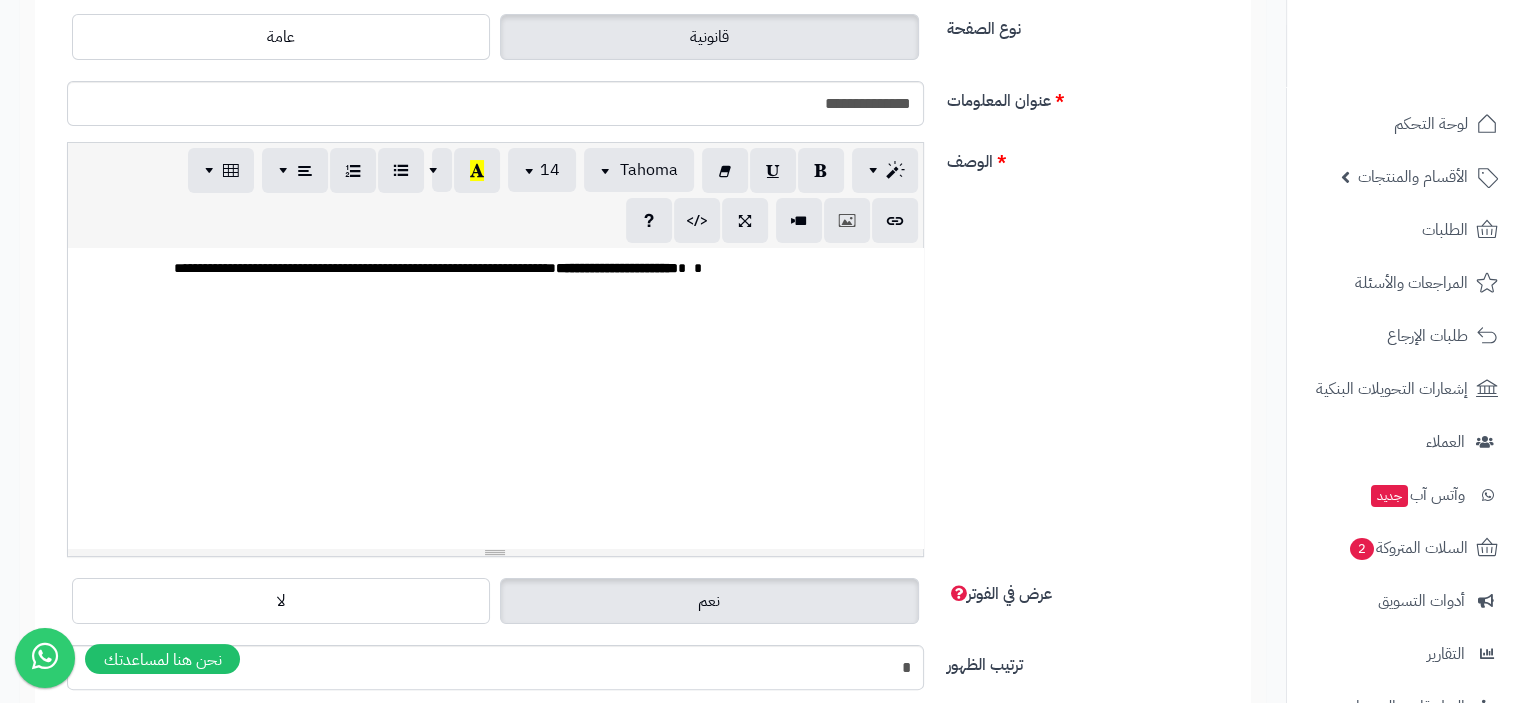 scroll, scrollTop: 1602, scrollLeft: 0, axis: vertical 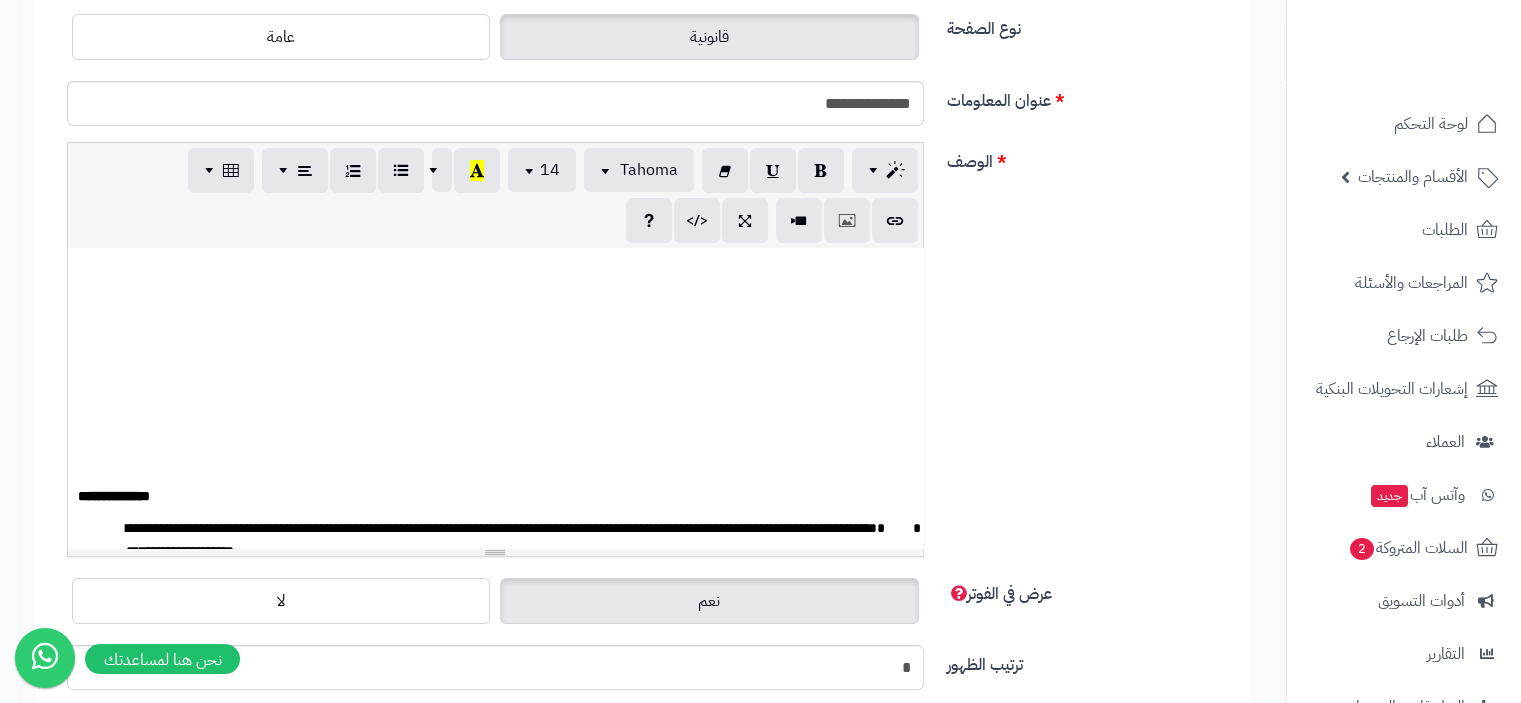 click on "********" at bounding box center (98, 496) 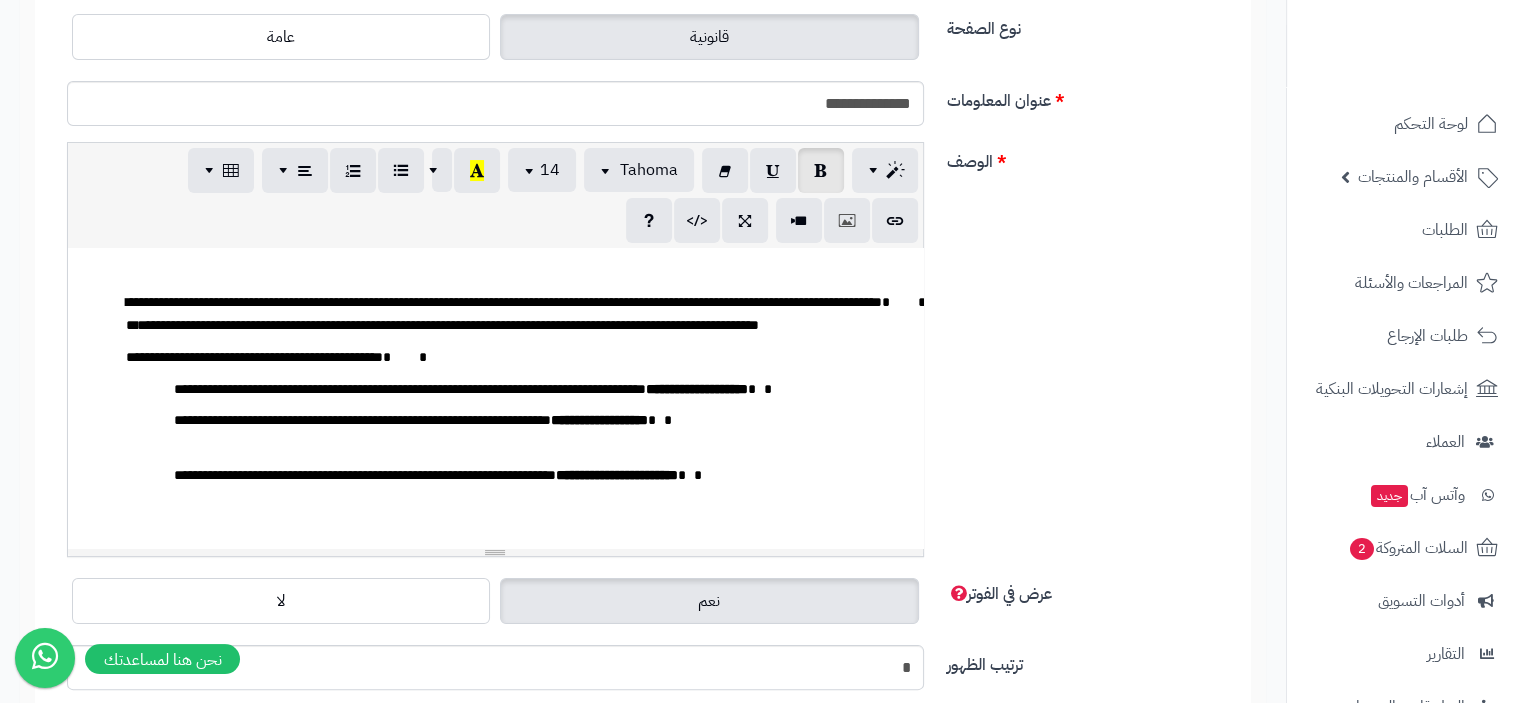 scroll, scrollTop: 1702, scrollLeft: 0, axis: vertical 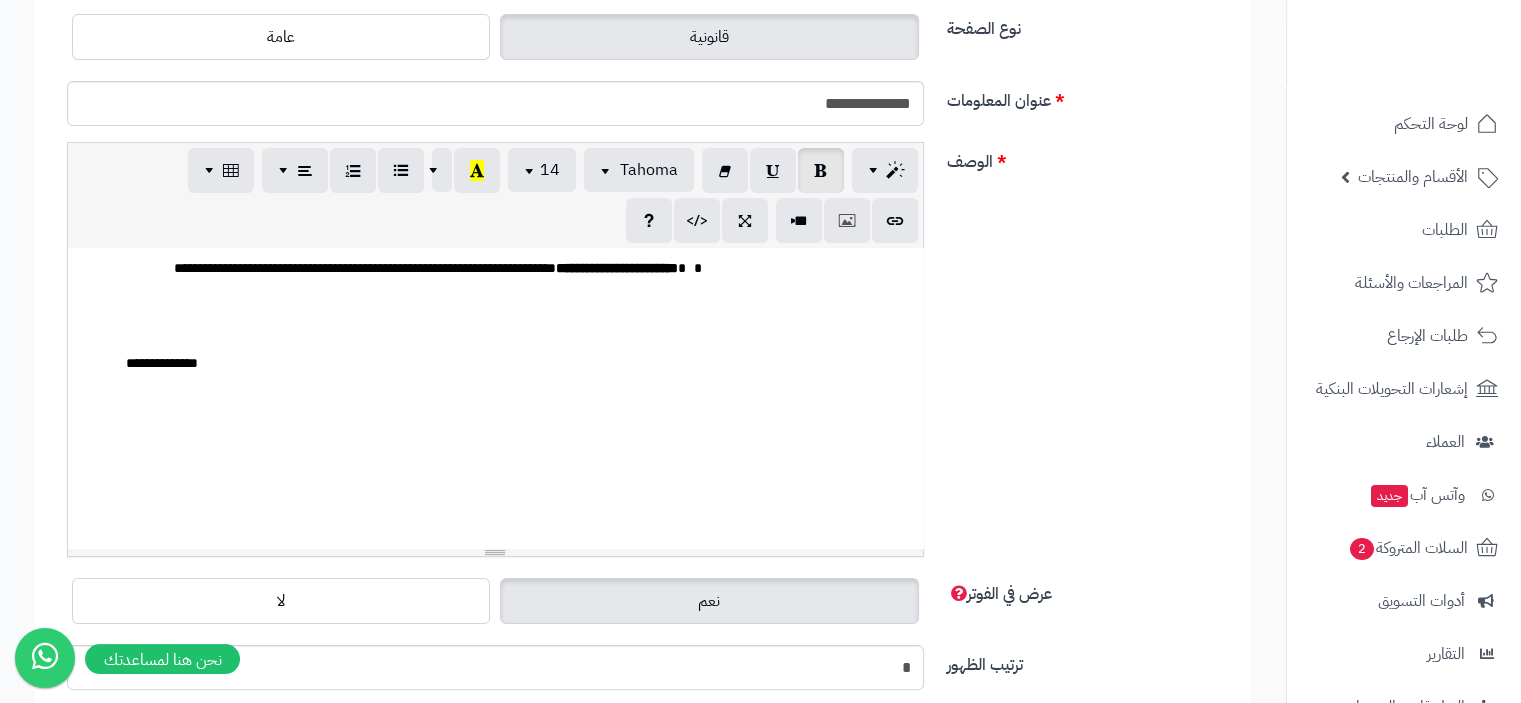 click on "**********" at bounding box center [162, 363] 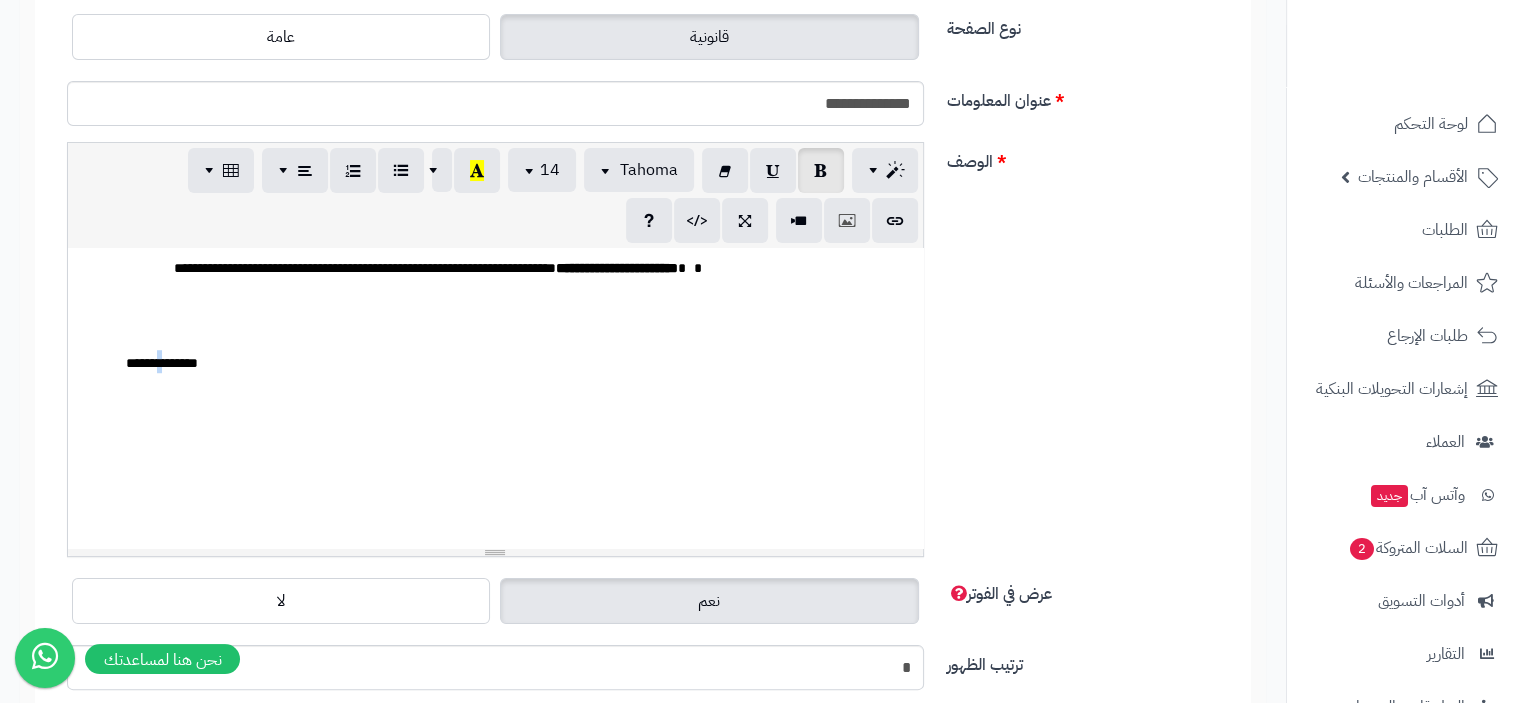 click on "**********" at bounding box center (162, 363) 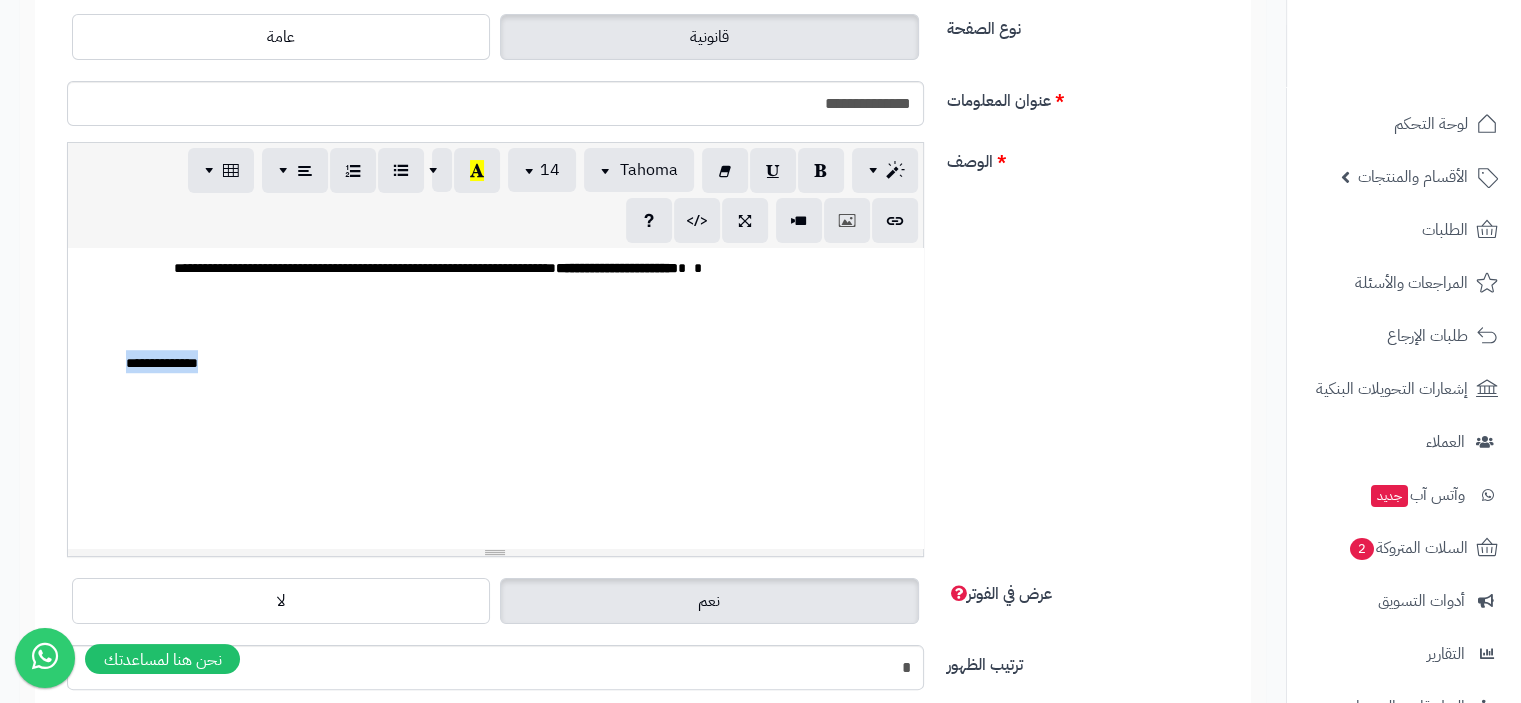 click on "**********" at bounding box center [162, 363] 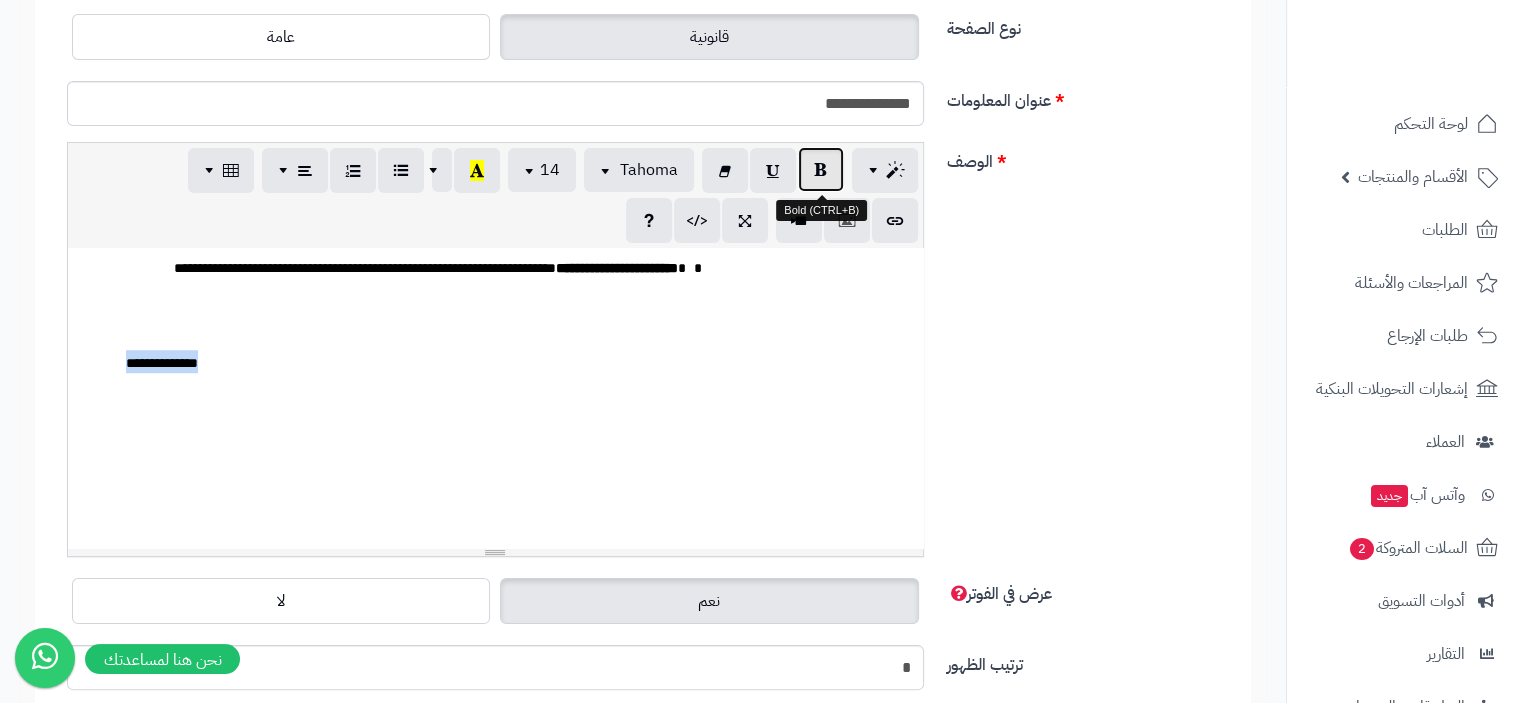 click at bounding box center (821, 169) 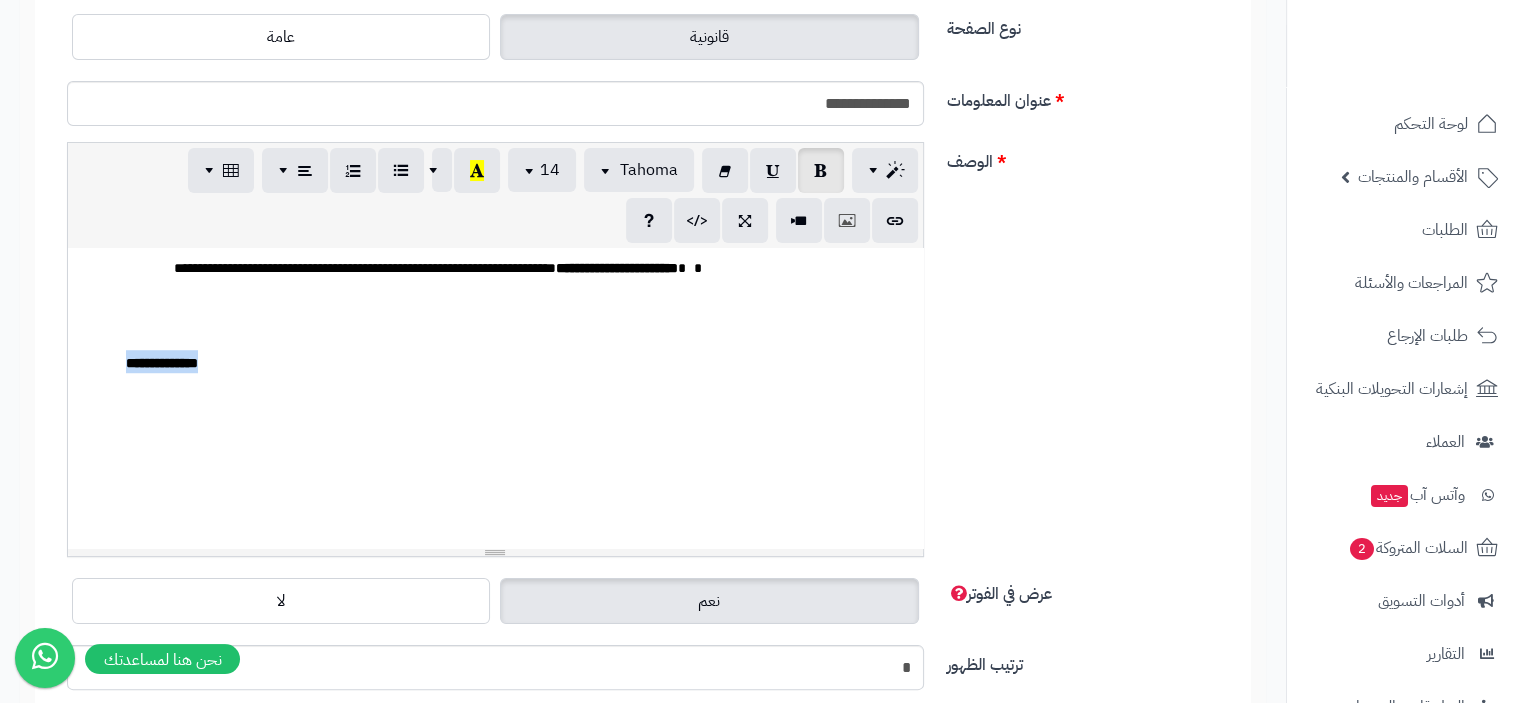 click on "**********" at bounding box center [495, 20] 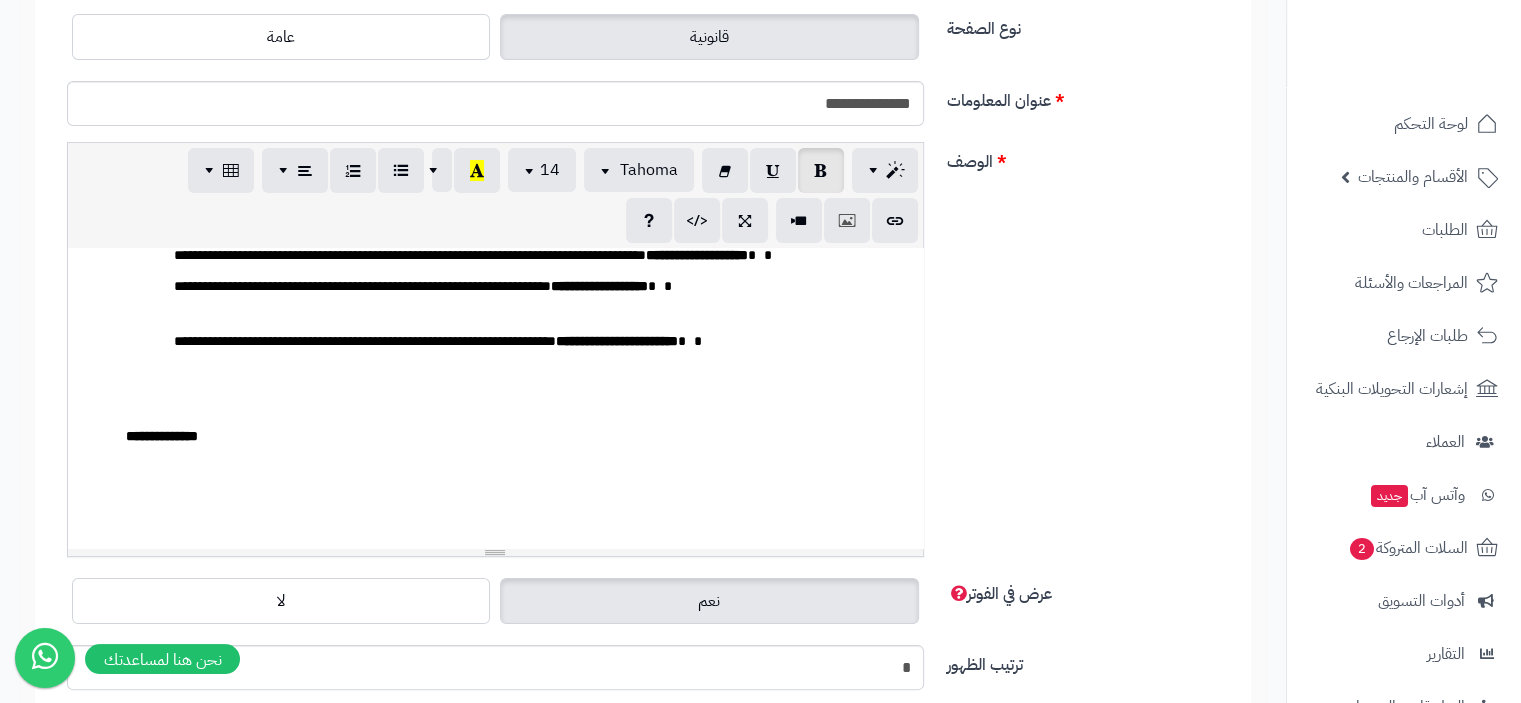 scroll, scrollTop: 1602, scrollLeft: 0, axis: vertical 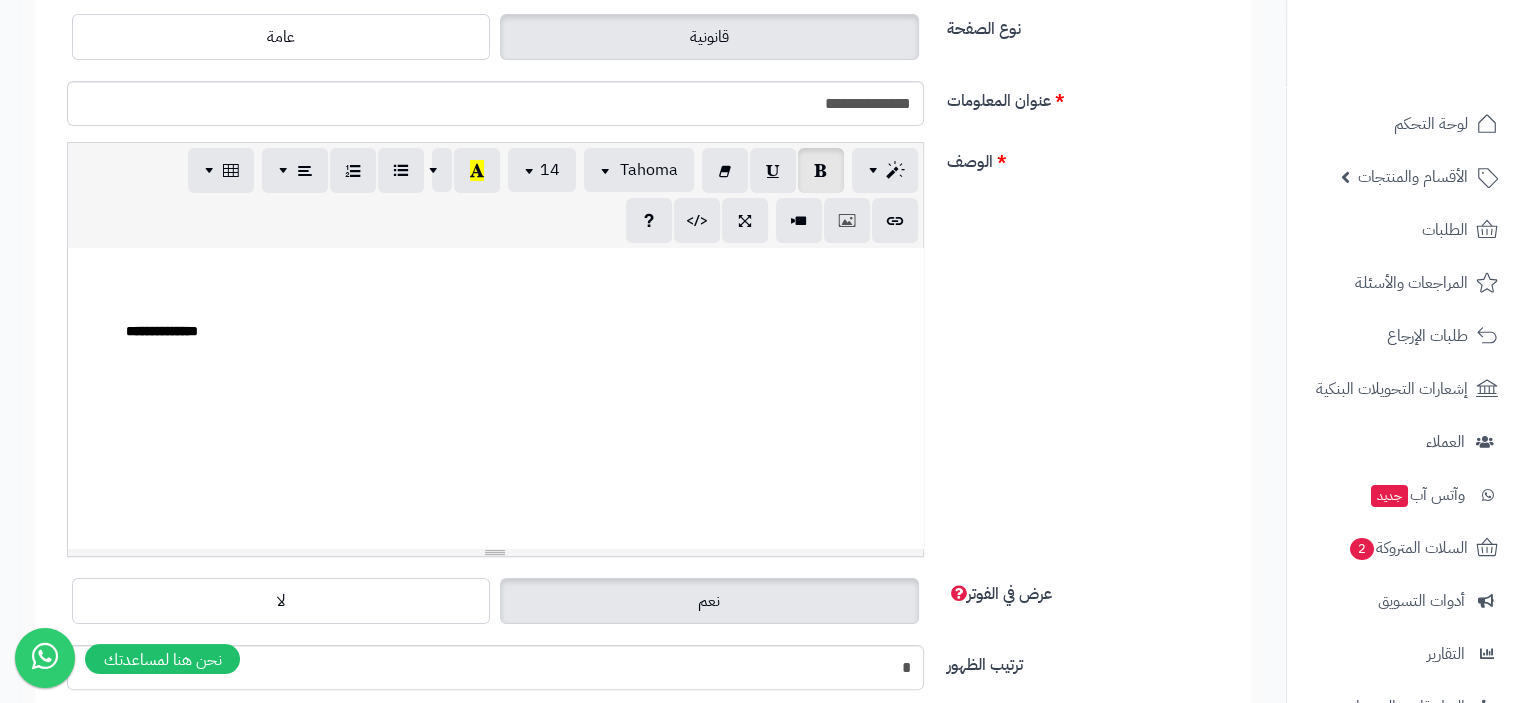 click on "**********" at bounding box center [162, 331] 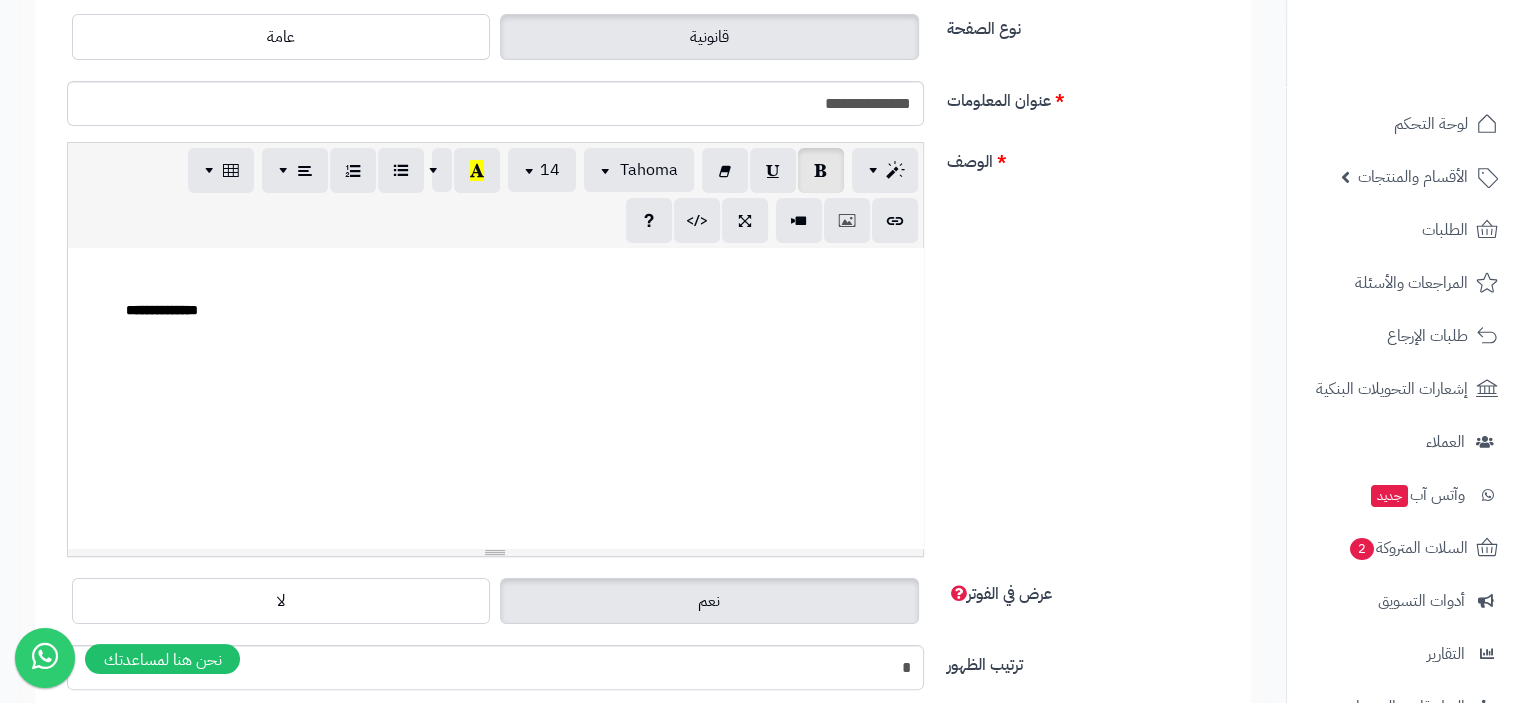 scroll, scrollTop: 1902, scrollLeft: 0, axis: vertical 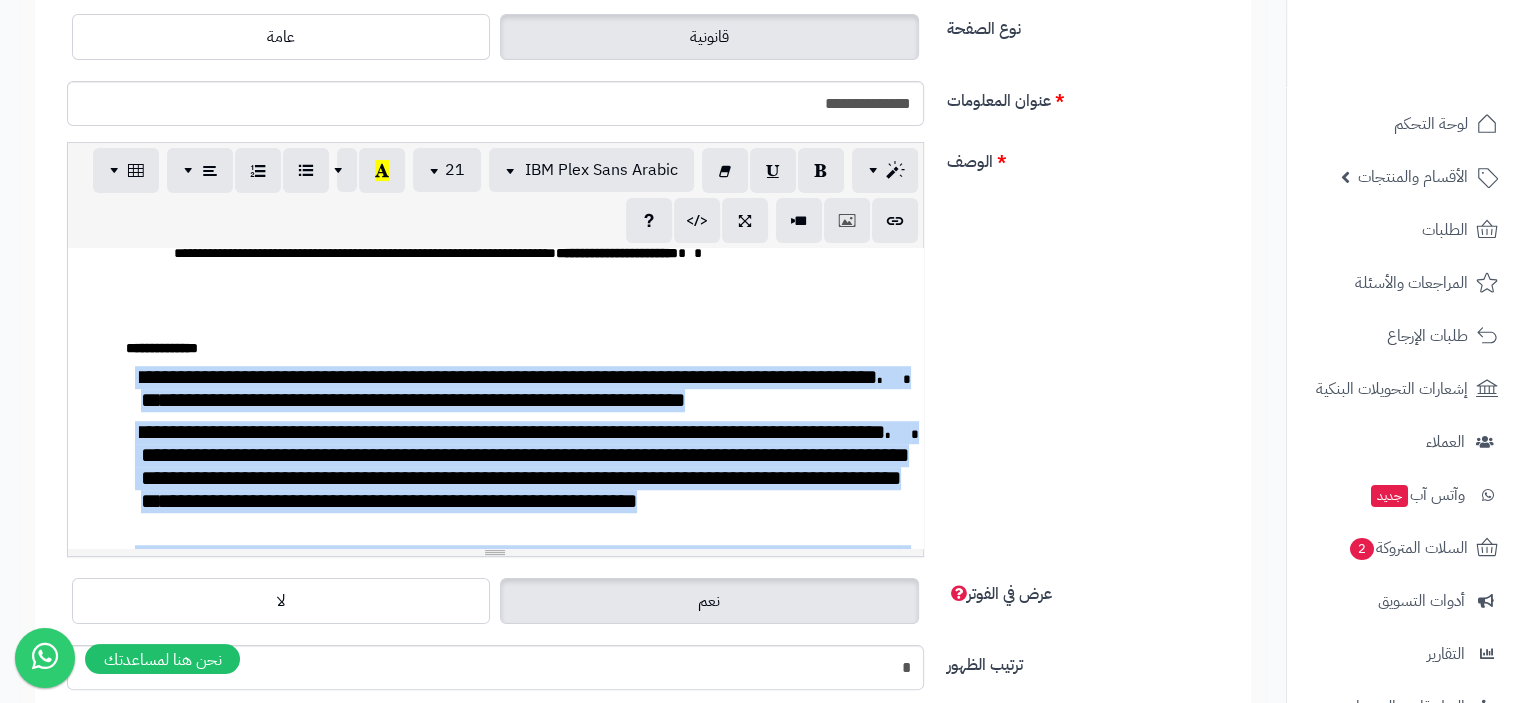 drag, startPoint x: 369, startPoint y: 423, endPoint x: 135, endPoint y: 472, distance: 239.0753 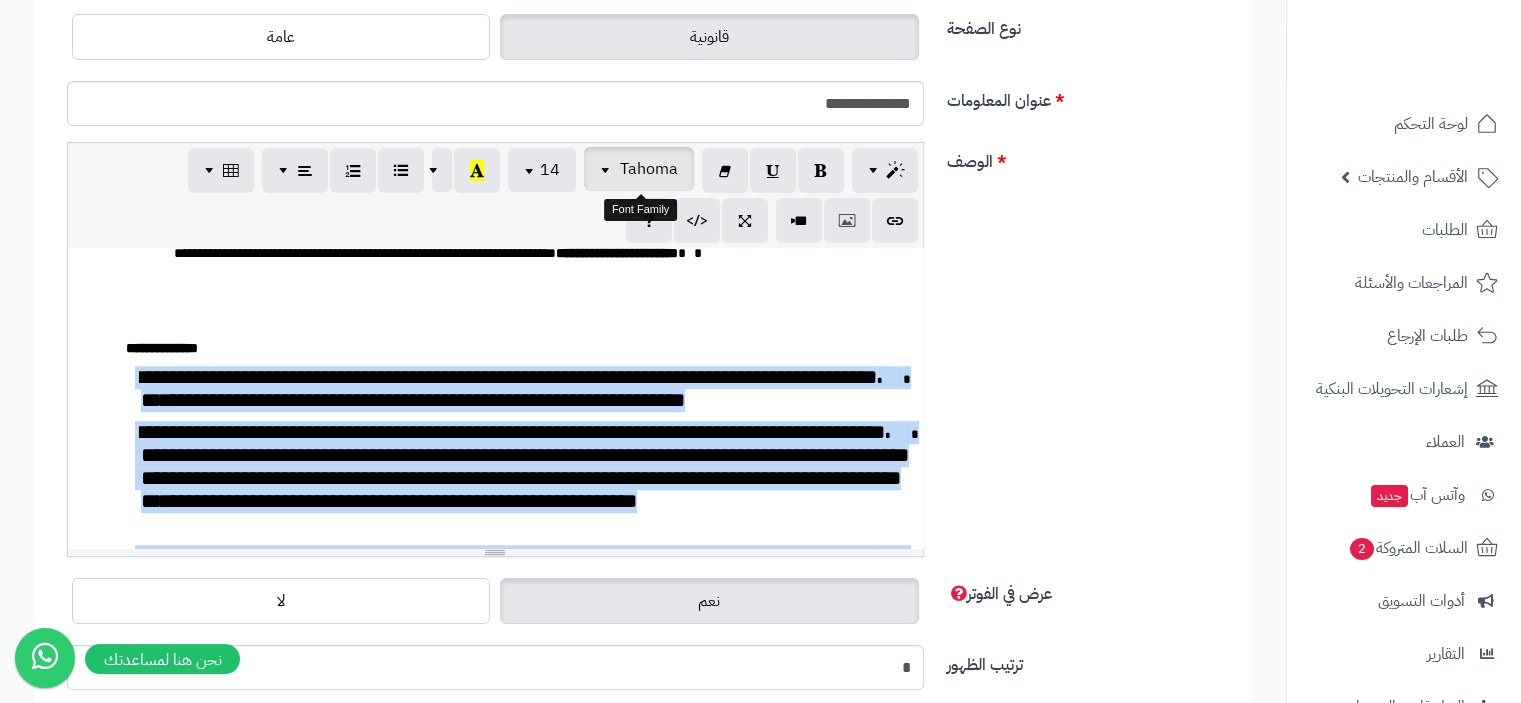 click at bounding box center (608, 169) 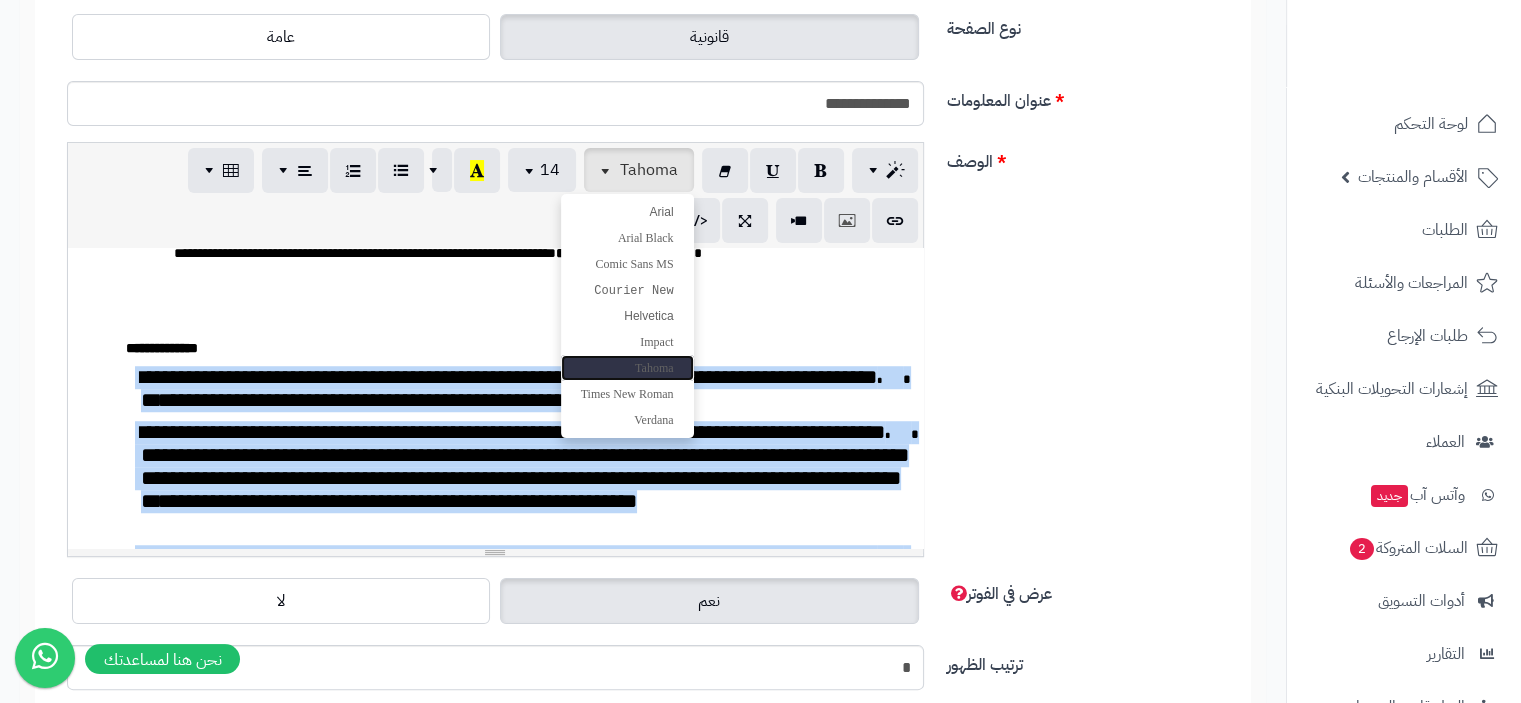 click on "Tahoma" at bounding box center [654, 368] 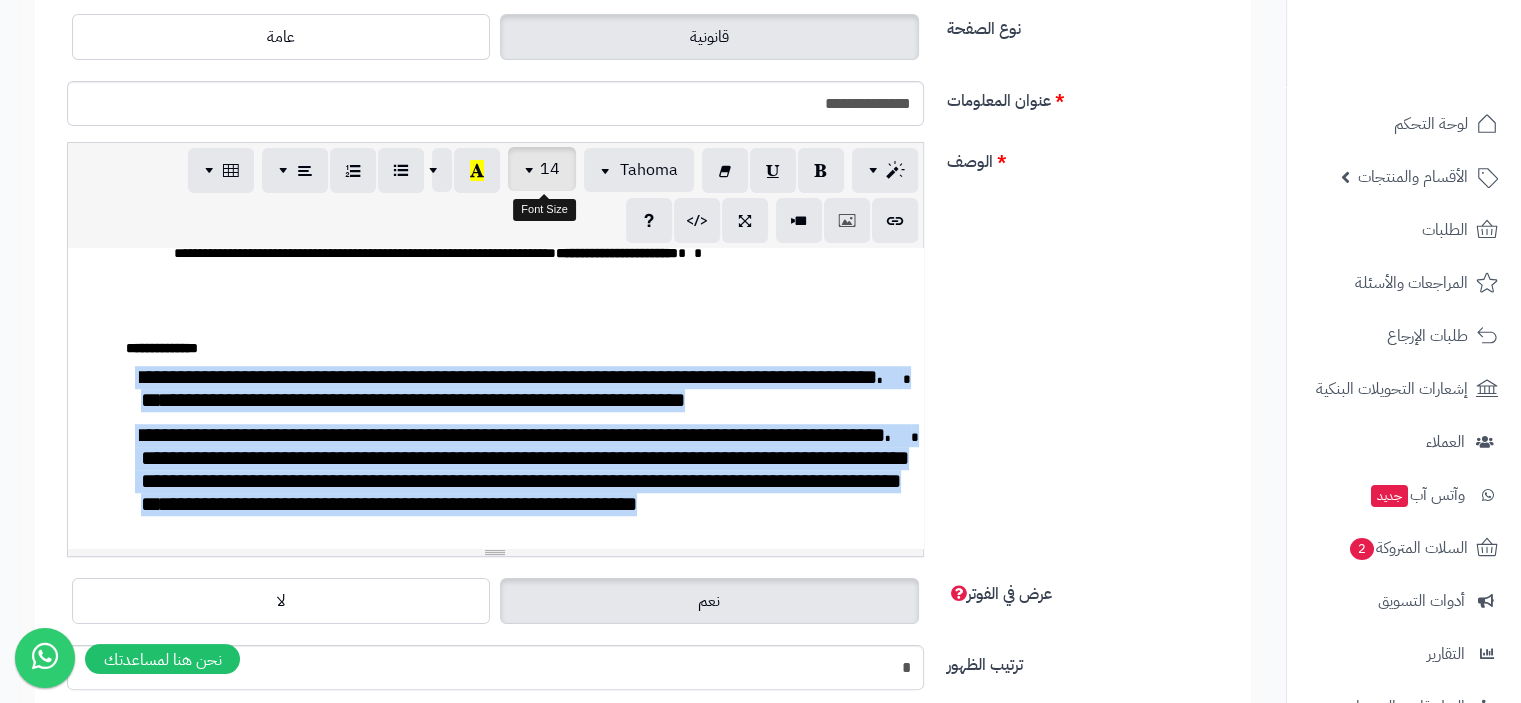 click at bounding box center [532, 169] 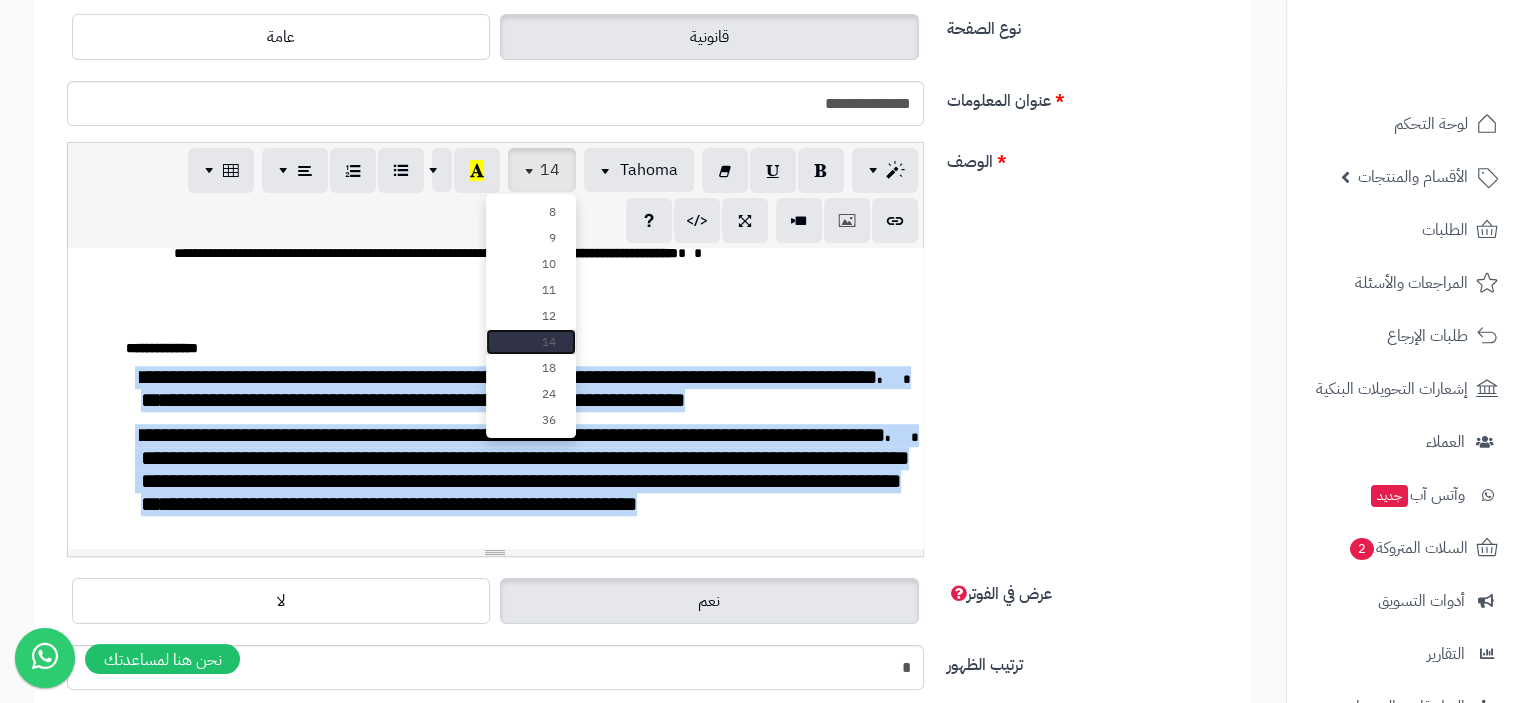 click on "14" at bounding box center [531, 342] 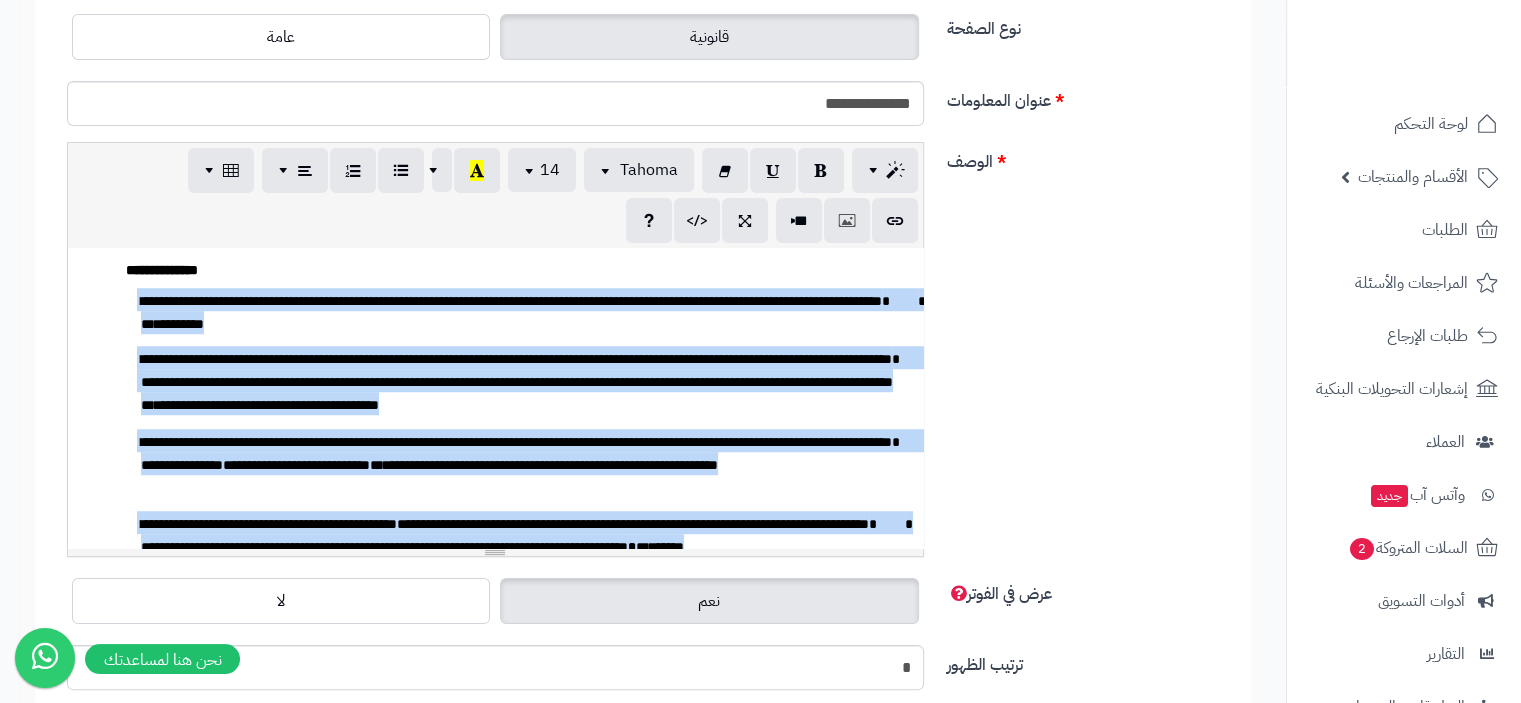 scroll, scrollTop: 1764, scrollLeft: 0, axis: vertical 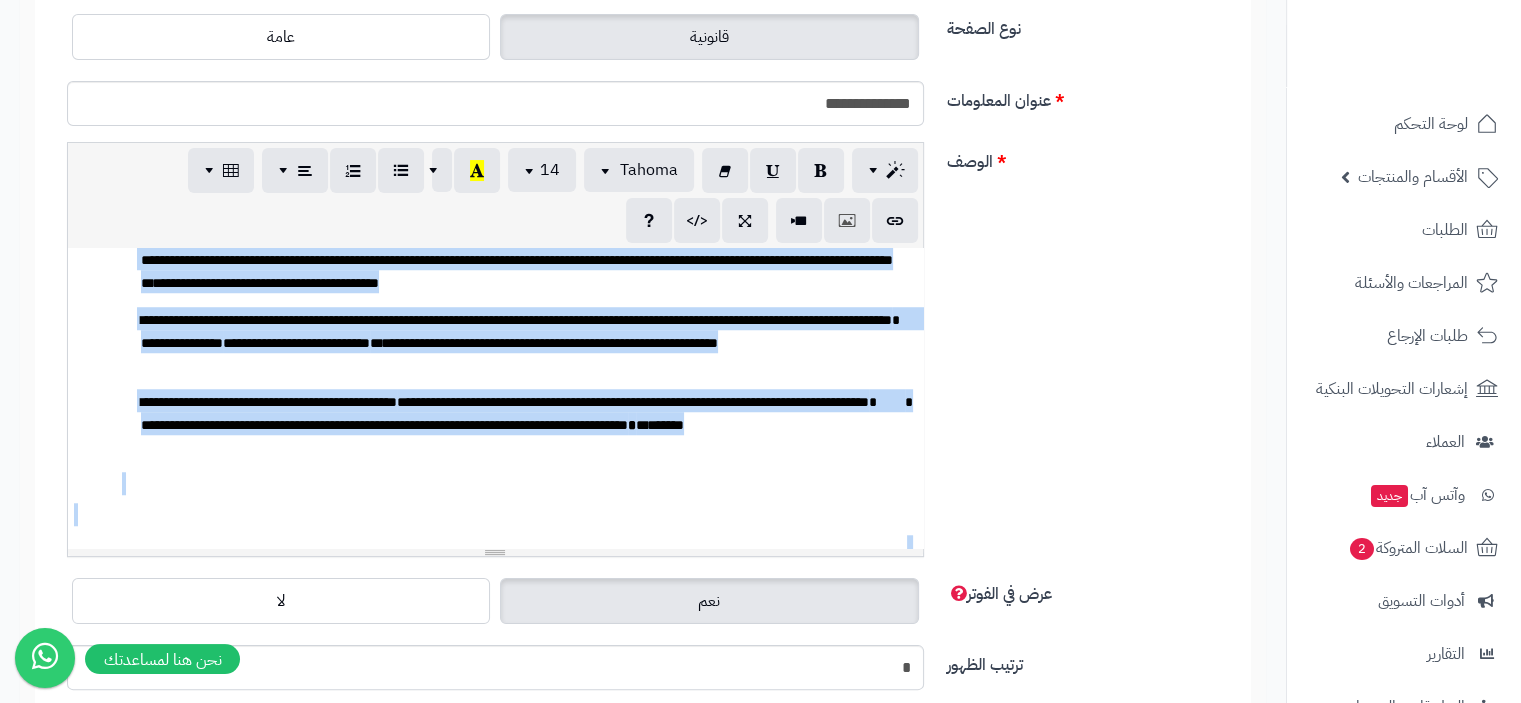 click on "**********" at bounding box center (495, -26) 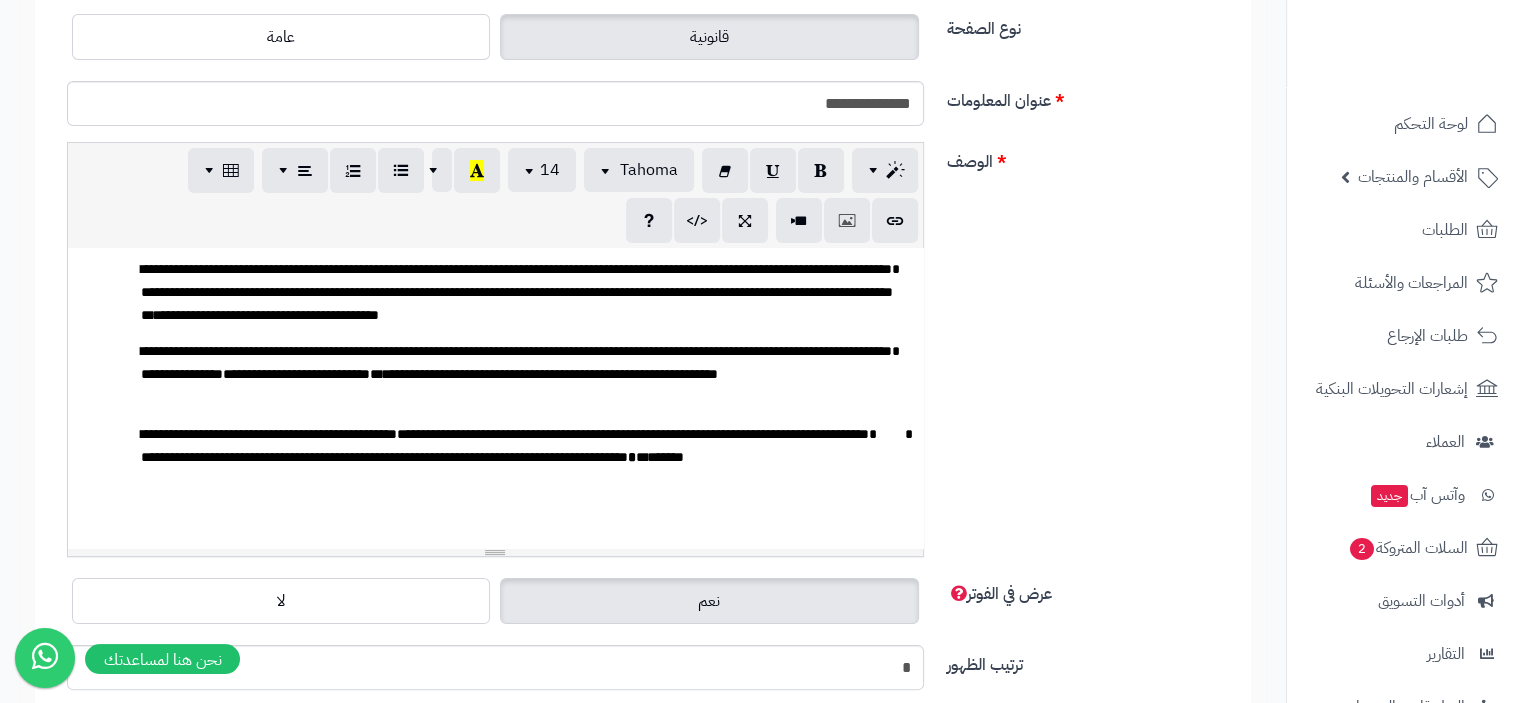 scroll, scrollTop: 1864, scrollLeft: 0, axis: vertical 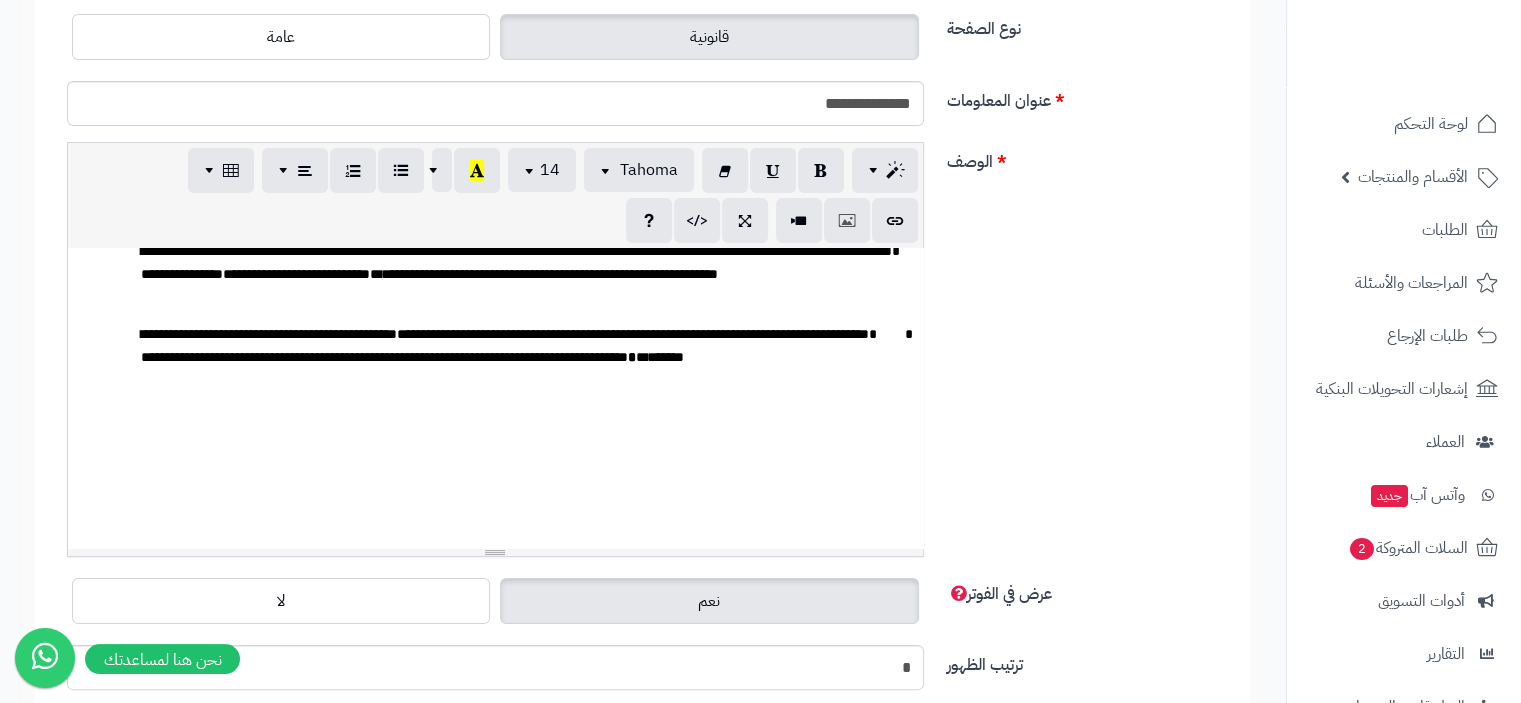 click on "**********" at bounding box center [495, -110] 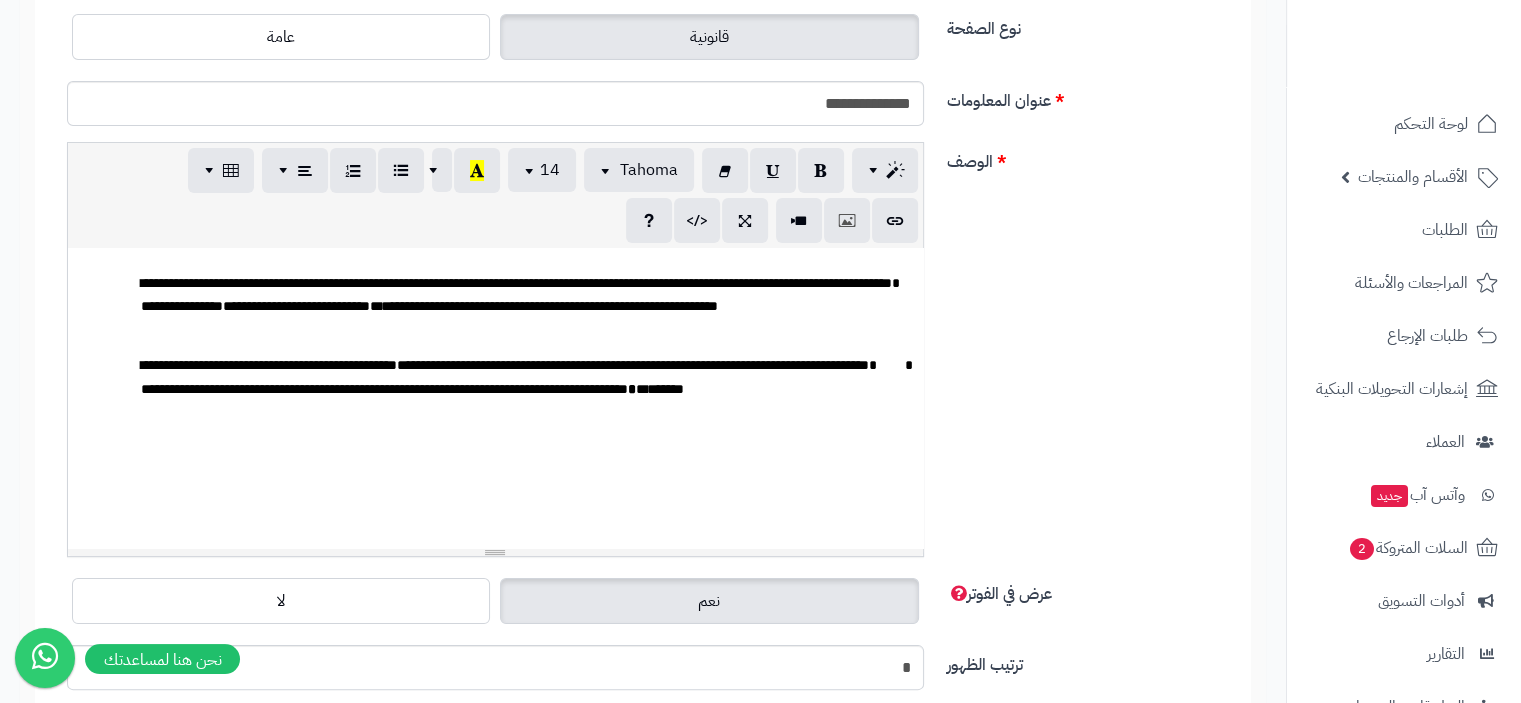 click on "**********" at bounding box center (495, -95) 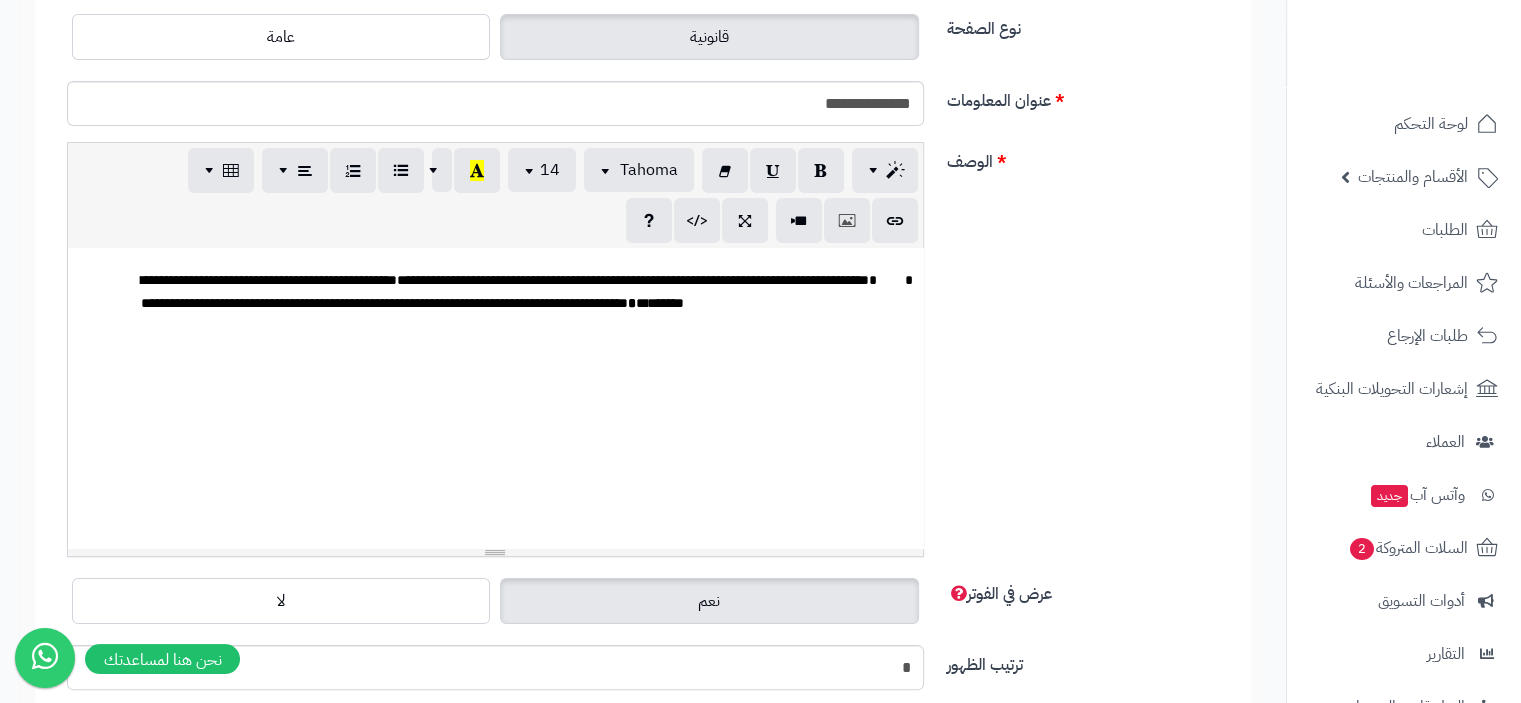 scroll, scrollTop: 2064, scrollLeft: 0, axis: vertical 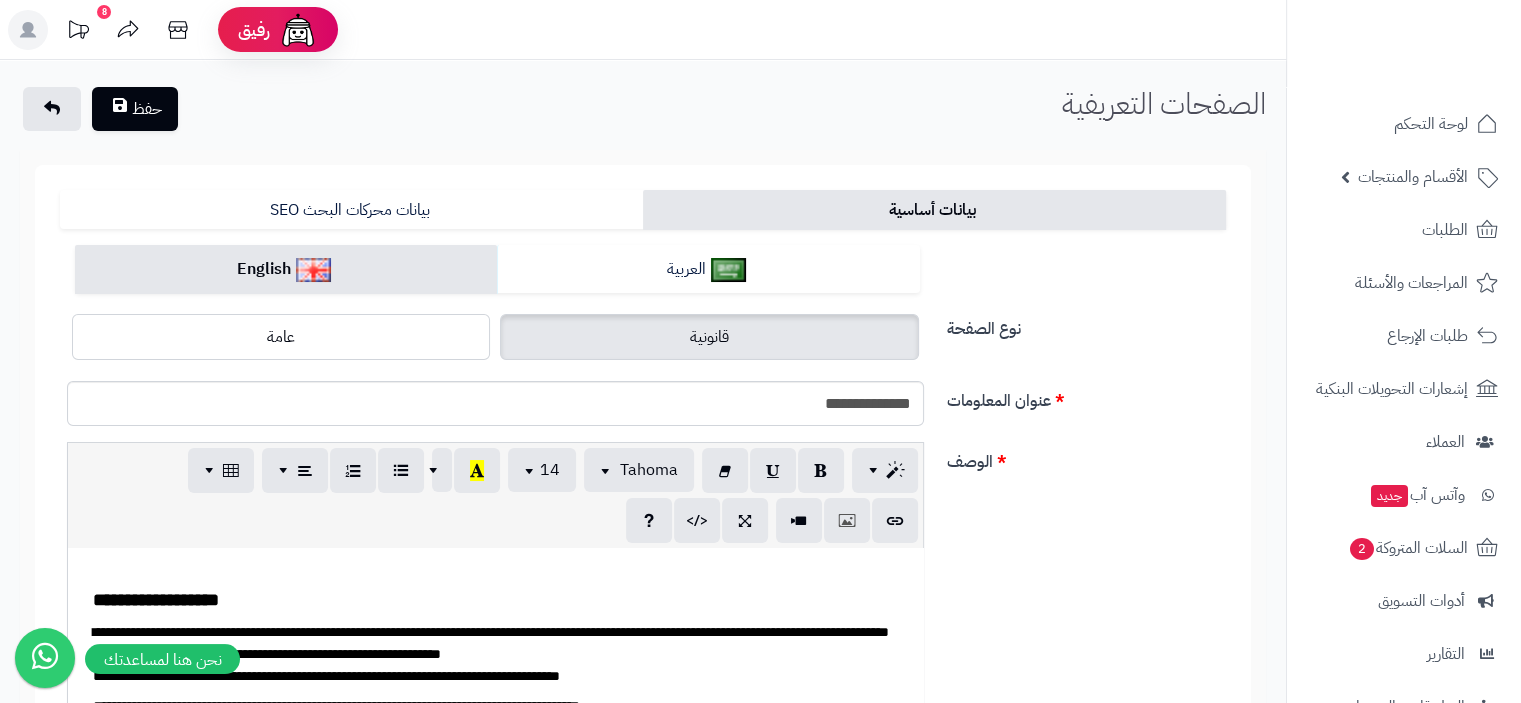 click 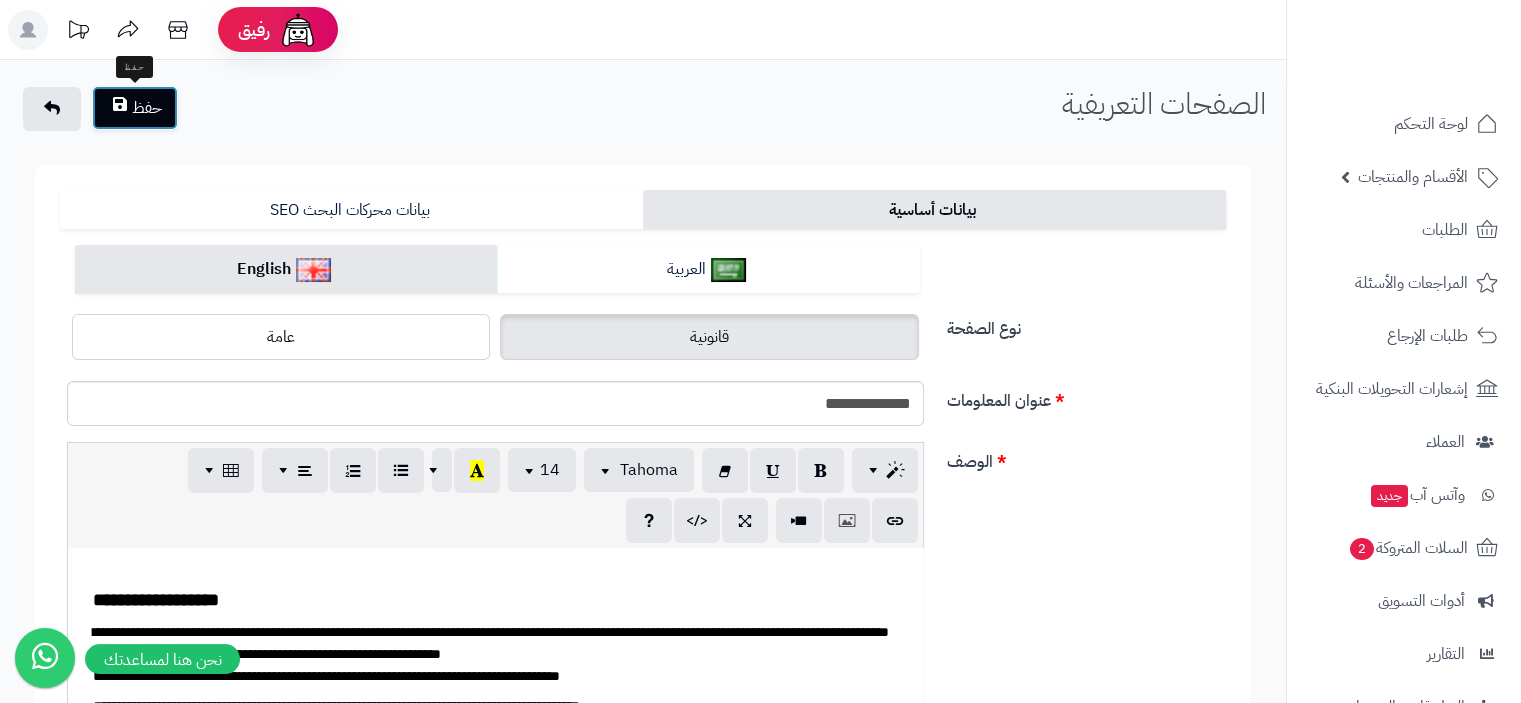 click on "حفظ" at bounding box center (135, 108) 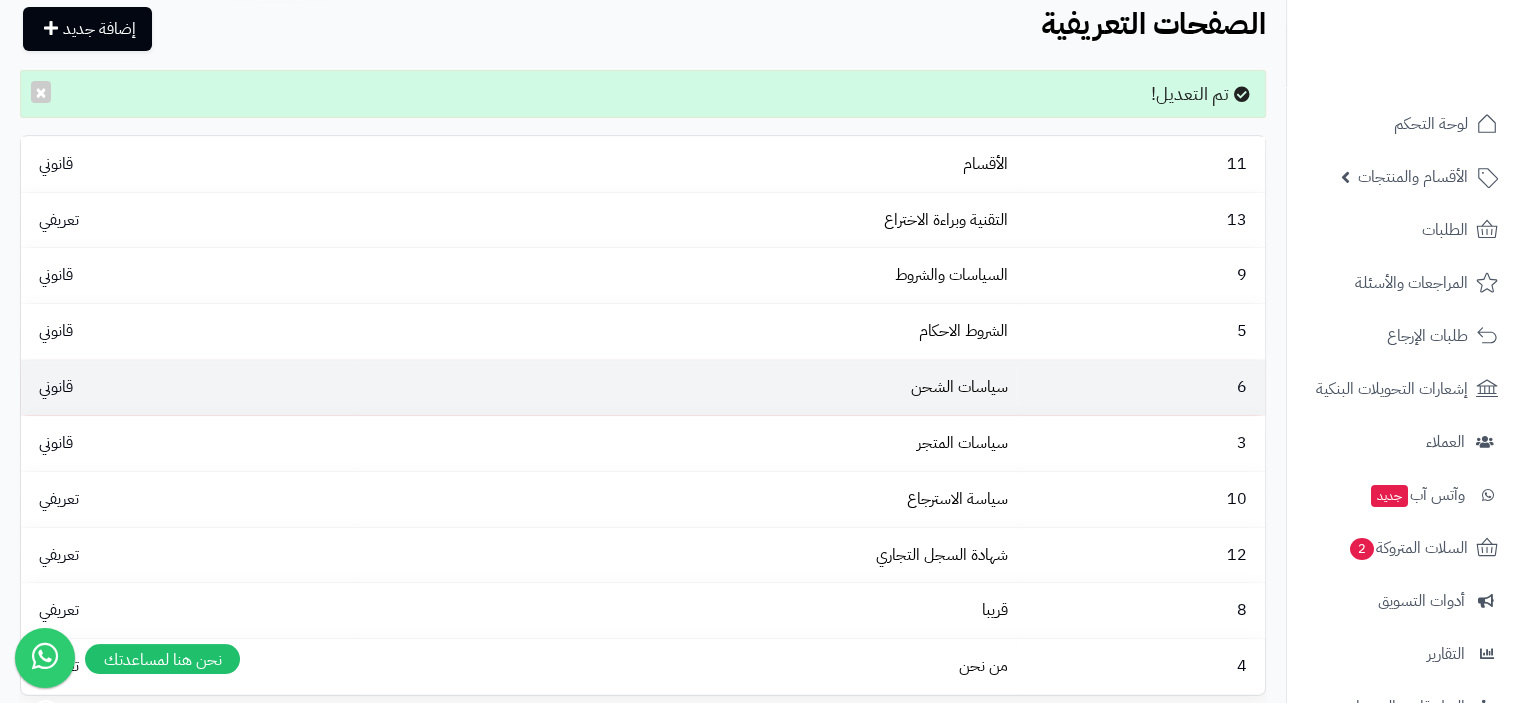 scroll, scrollTop: 200, scrollLeft: 0, axis: vertical 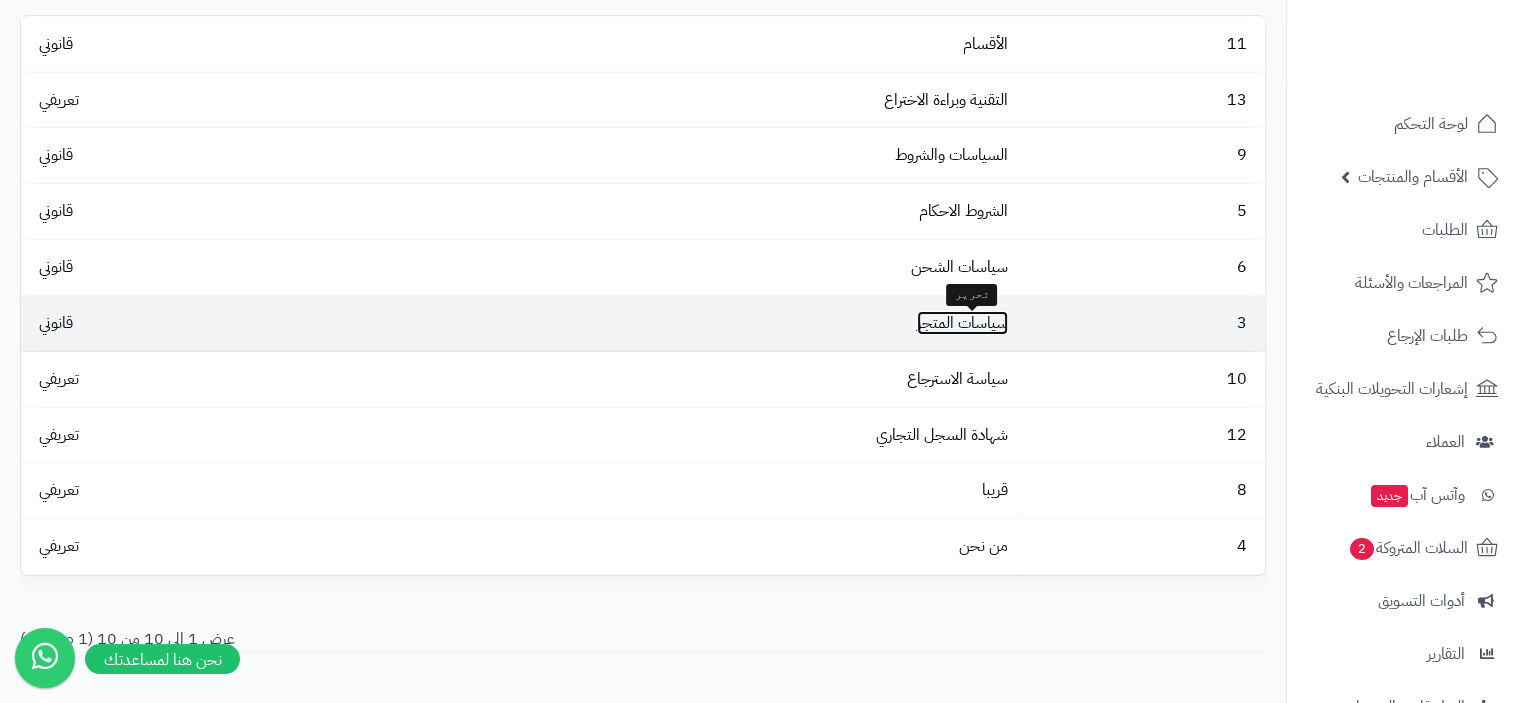 click on "سياسات المتجر" at bounding box center (962, 323) 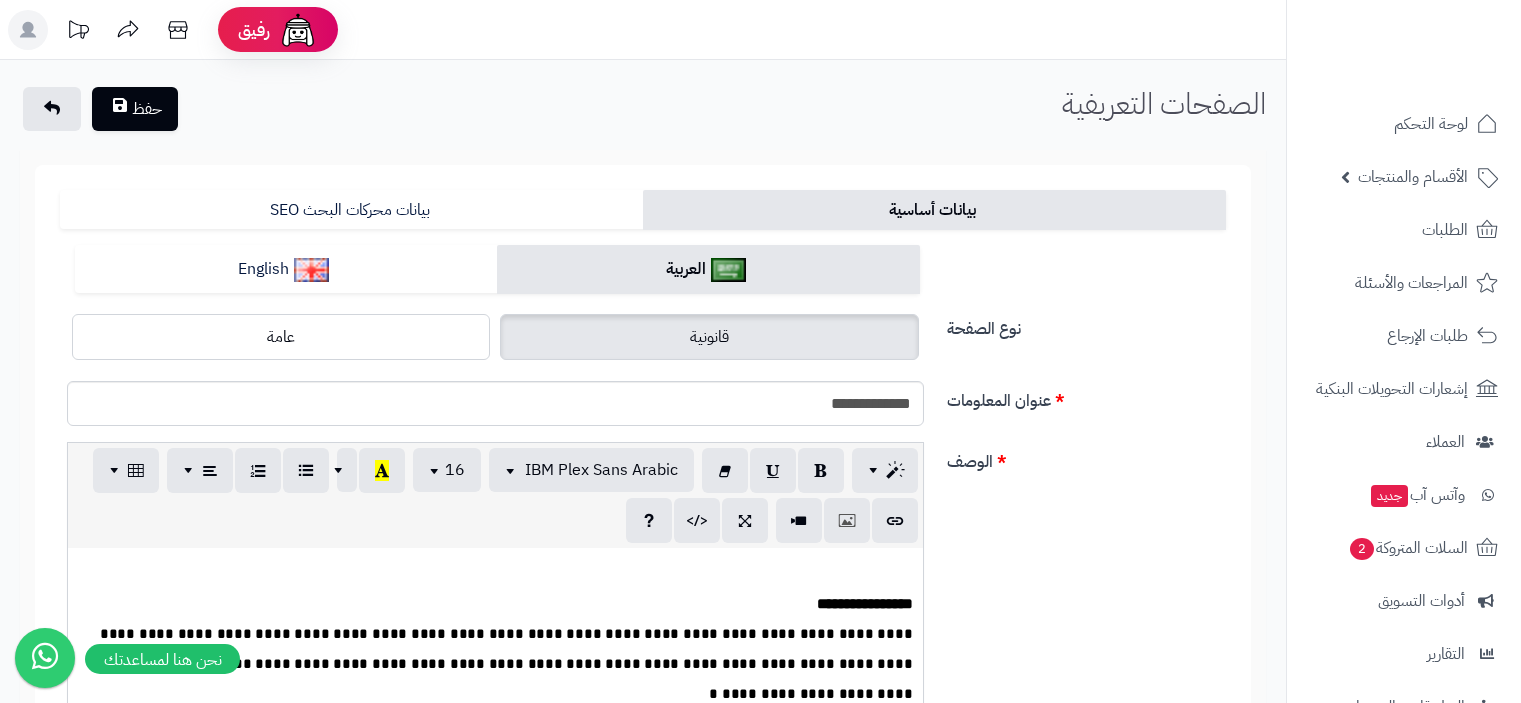 scroll, scrollTop: 0, scrollLeft: 0, axis: both 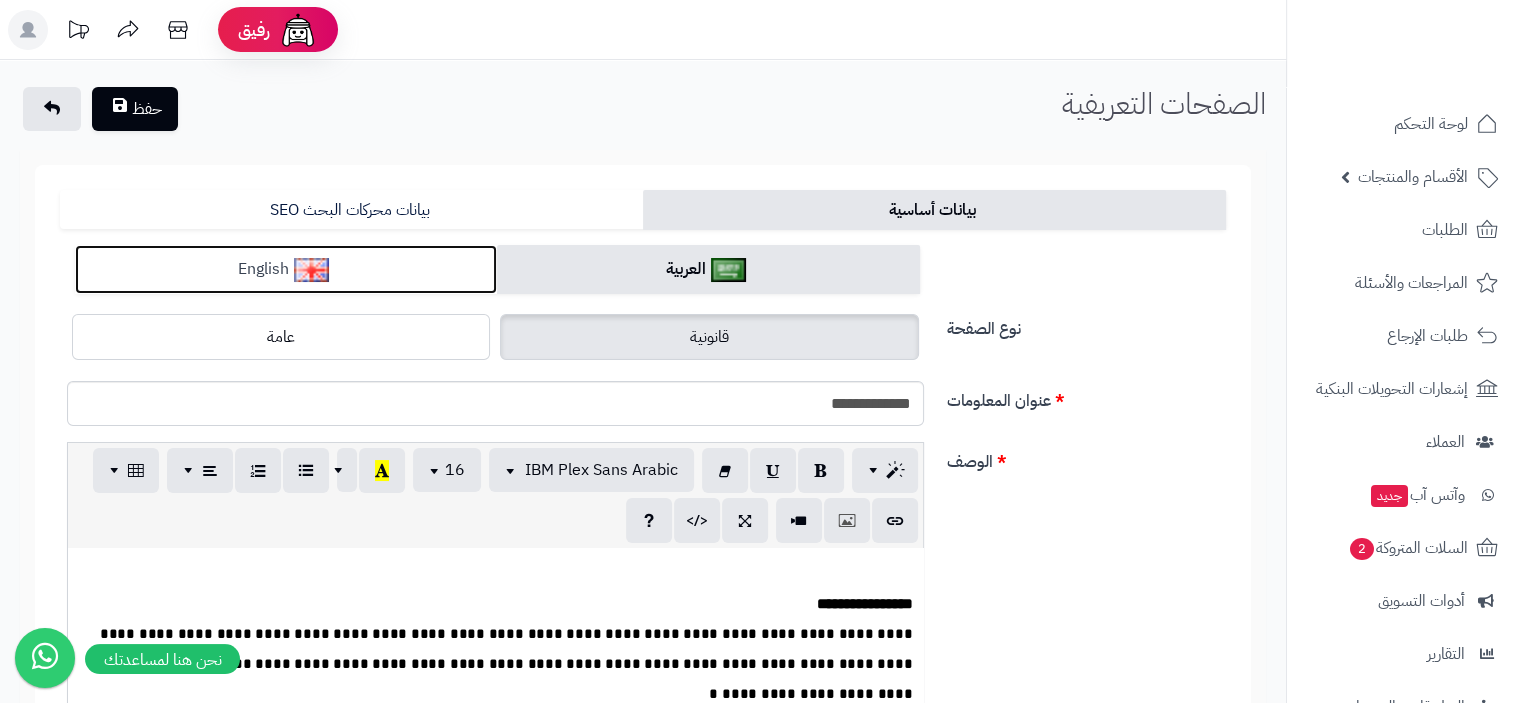 click at bounding box center (311, 270) 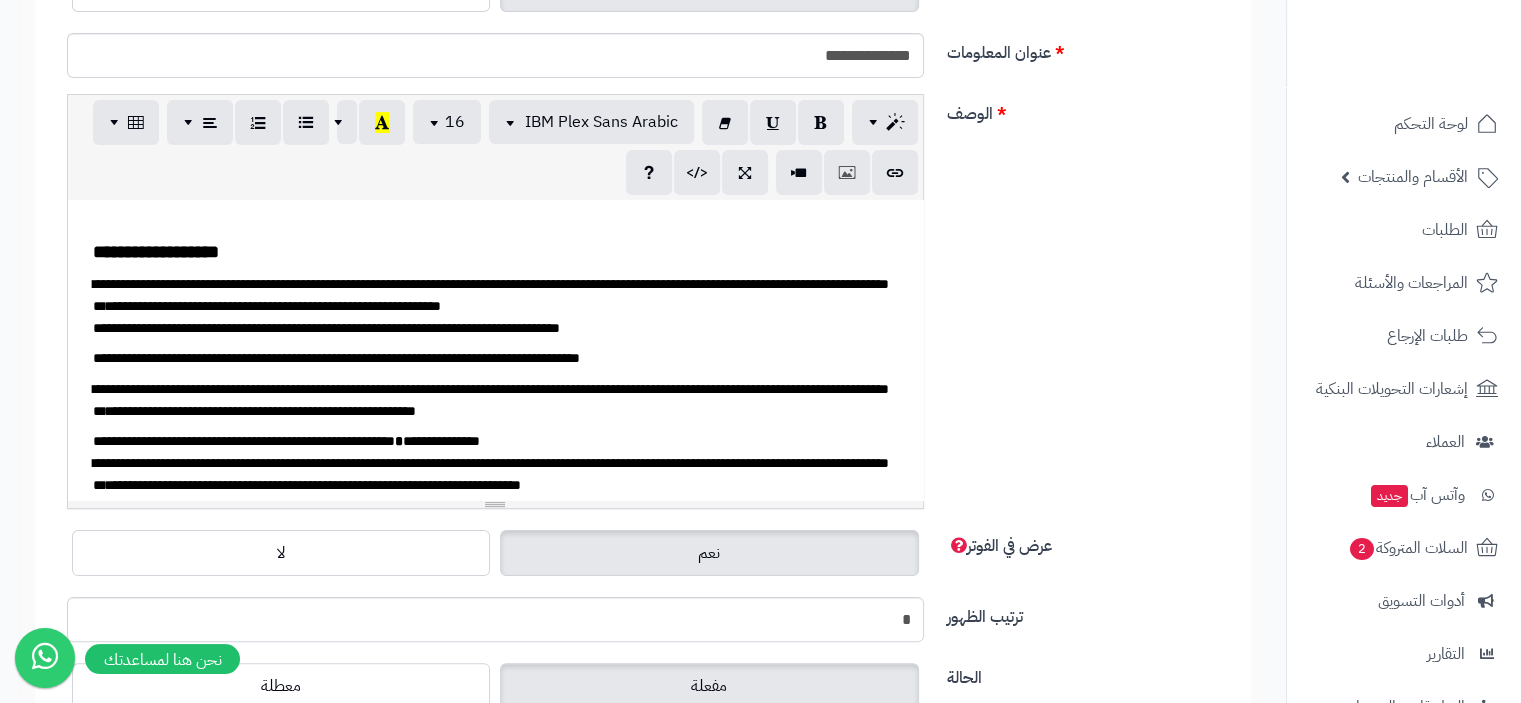 scroll, scrollTop: 400, scrollLeft: 0, axis: vertical 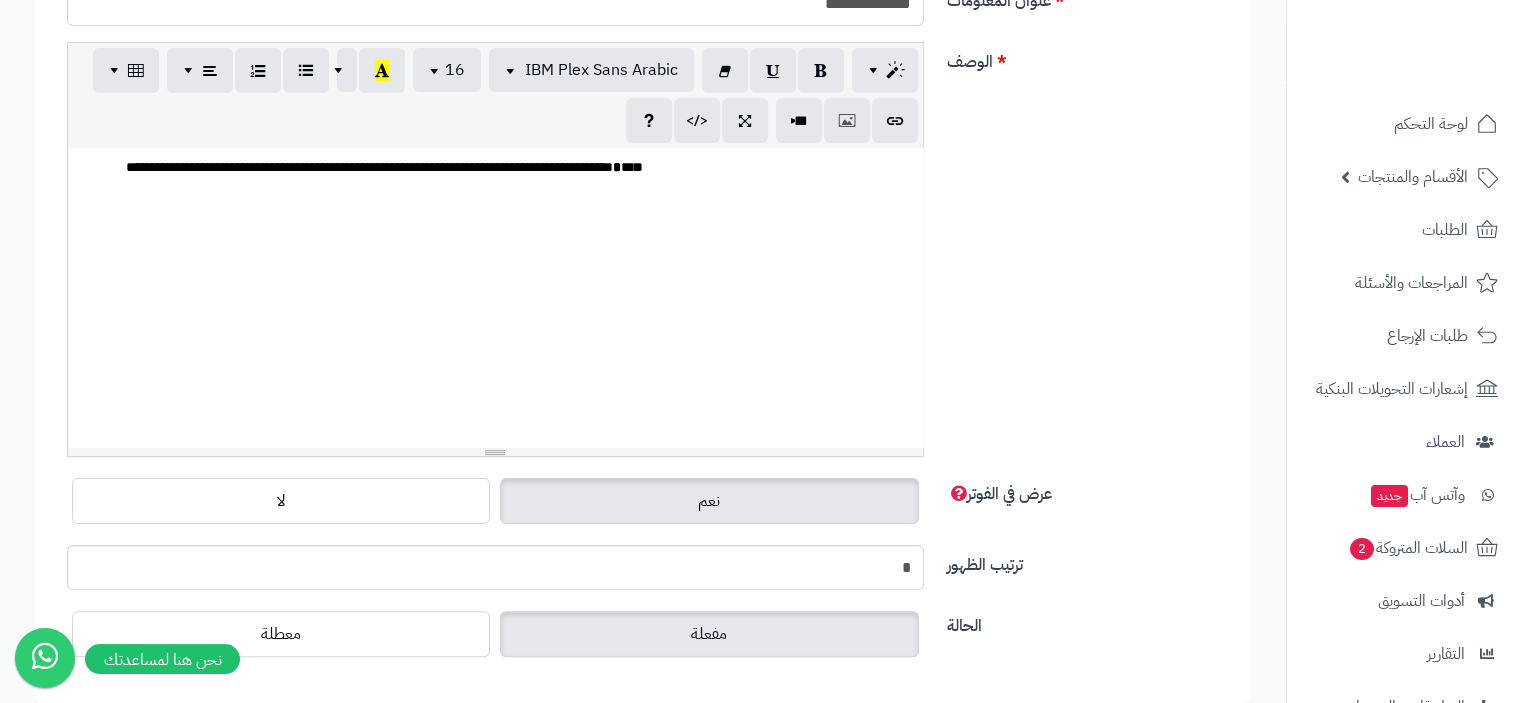 click on "**********" at bounding box center (495, -296) 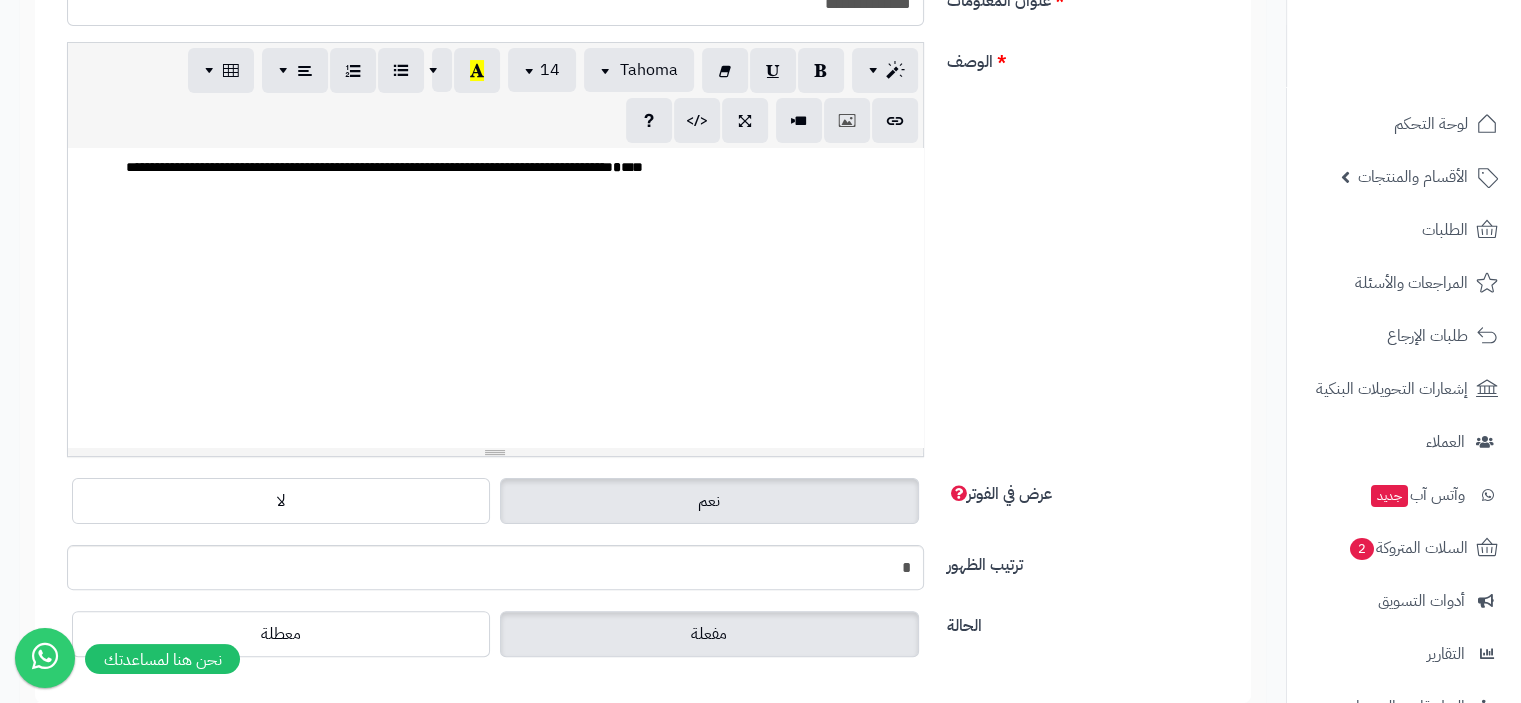 click on "**********" at bounding box center [495, -296] 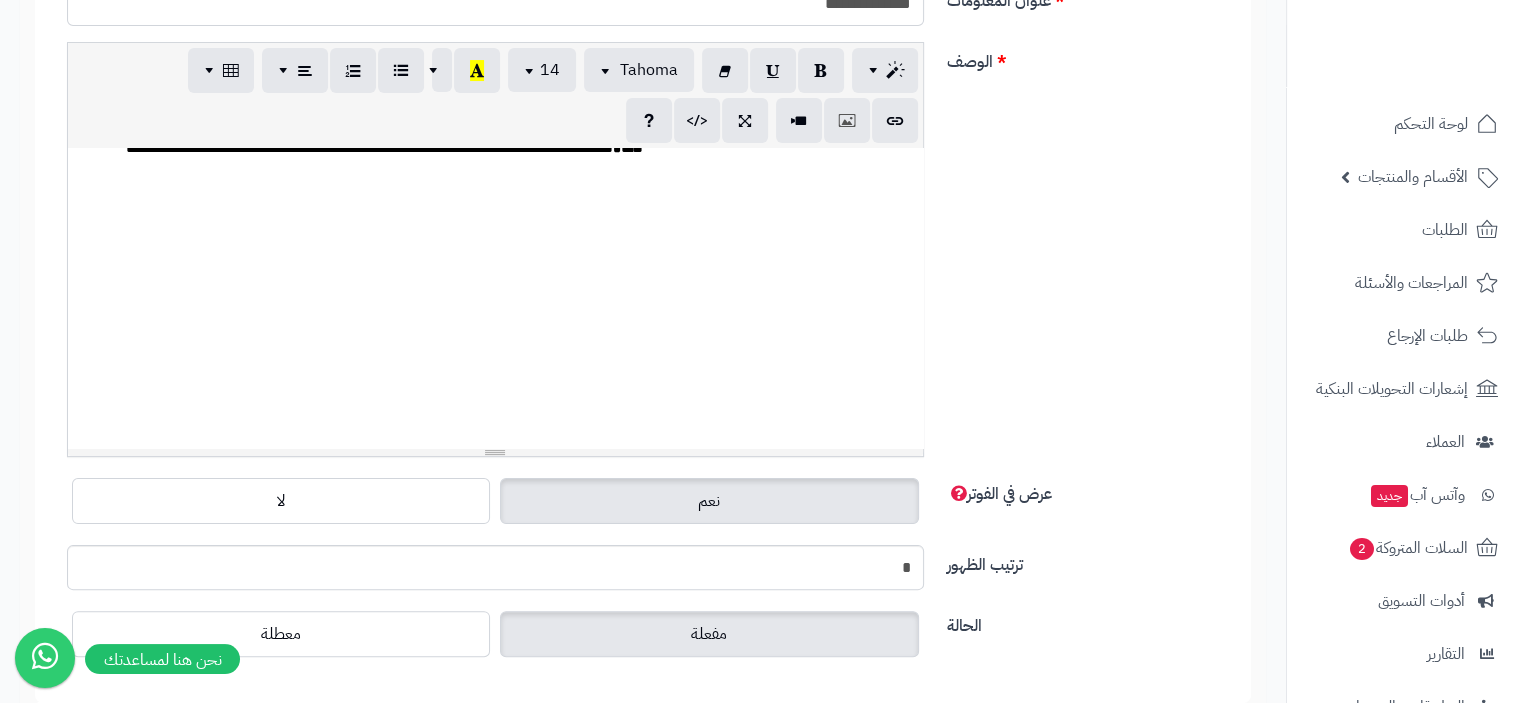 type 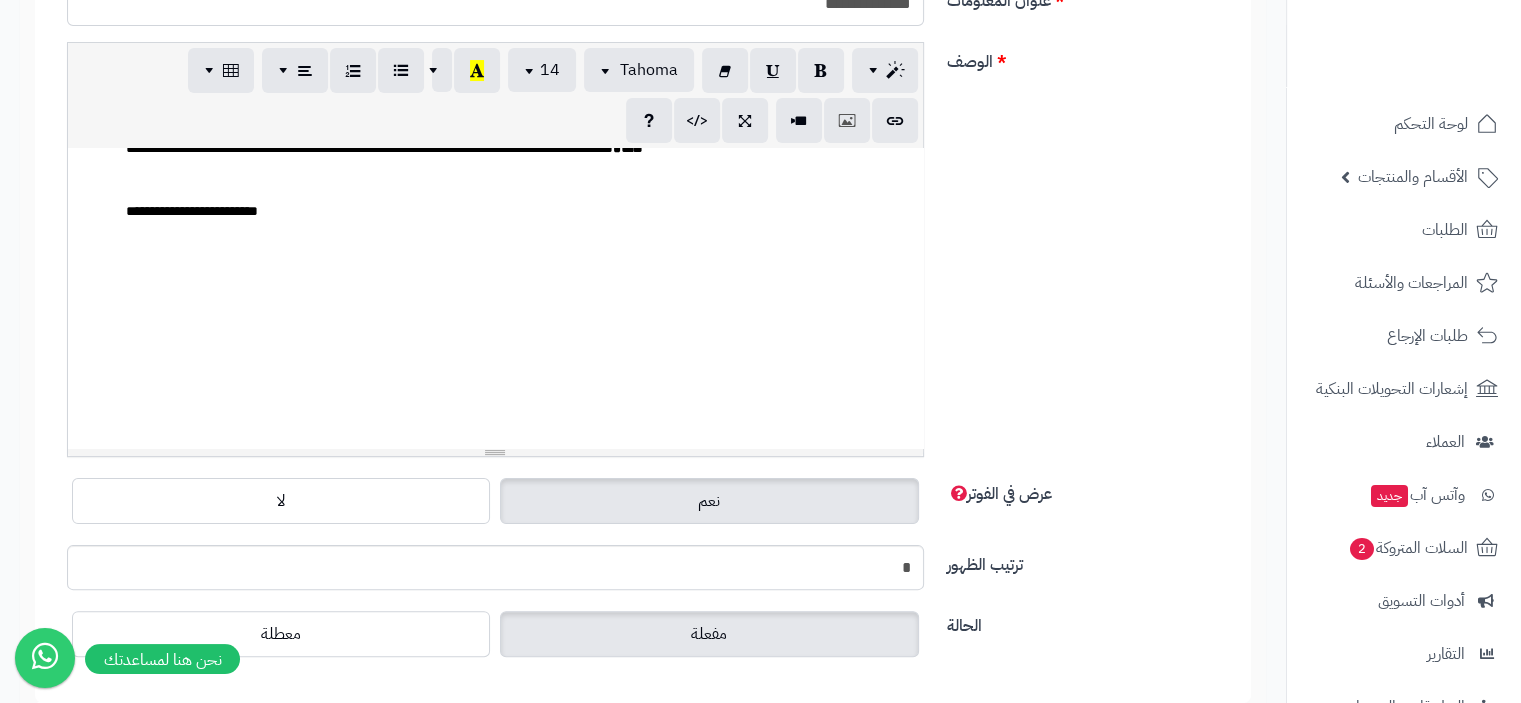 click on "**********" at bounding box center [192, 211] 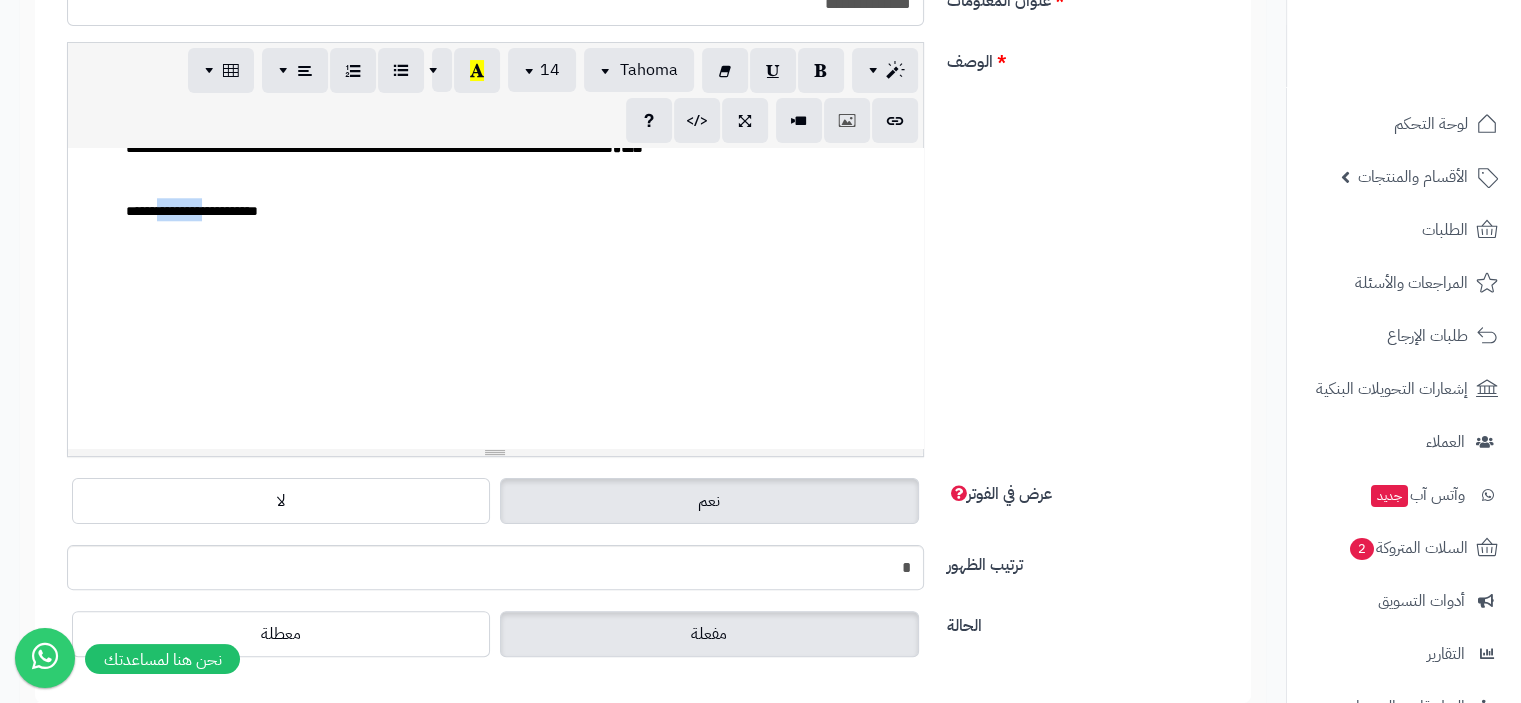 click on "**********" at bounding box center (192, 211) 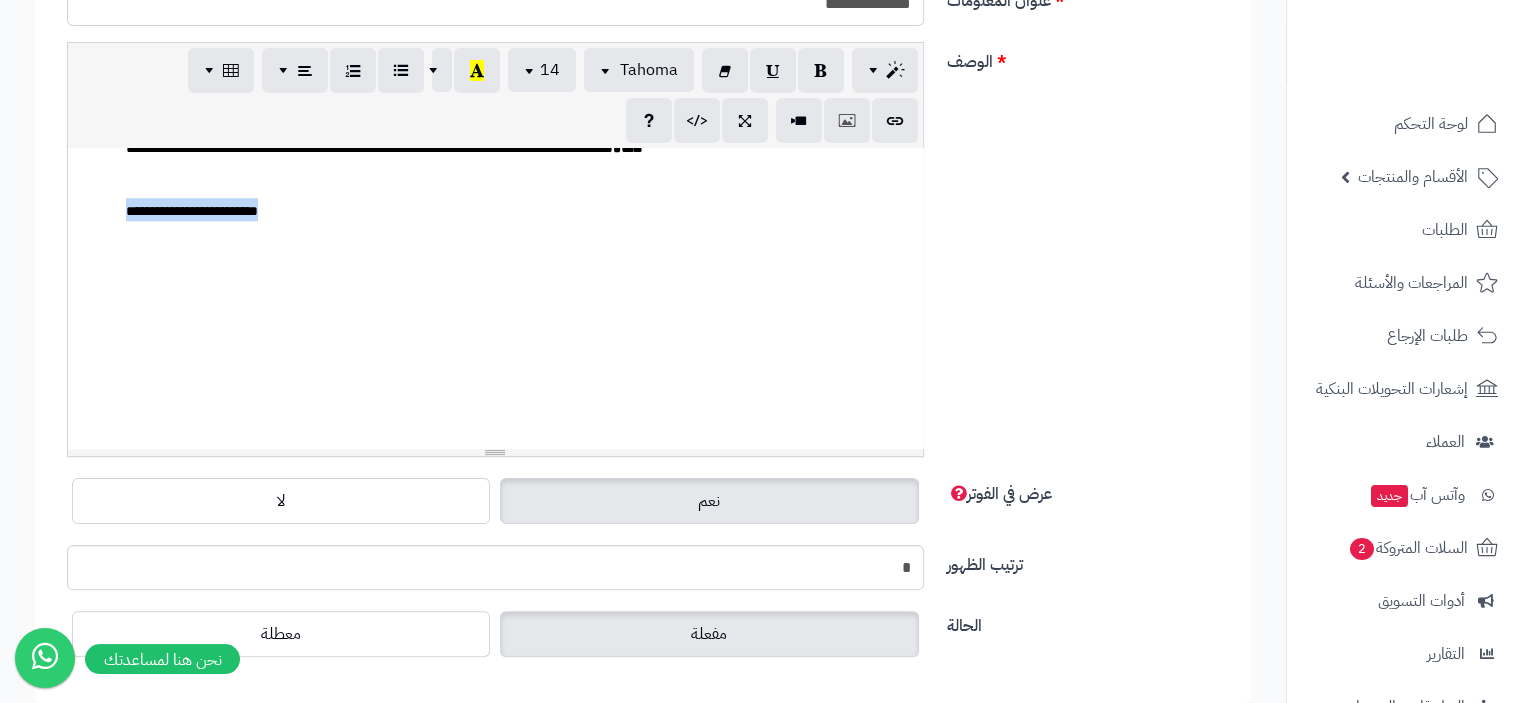 click on "**********" at bounding box center [192, 211] 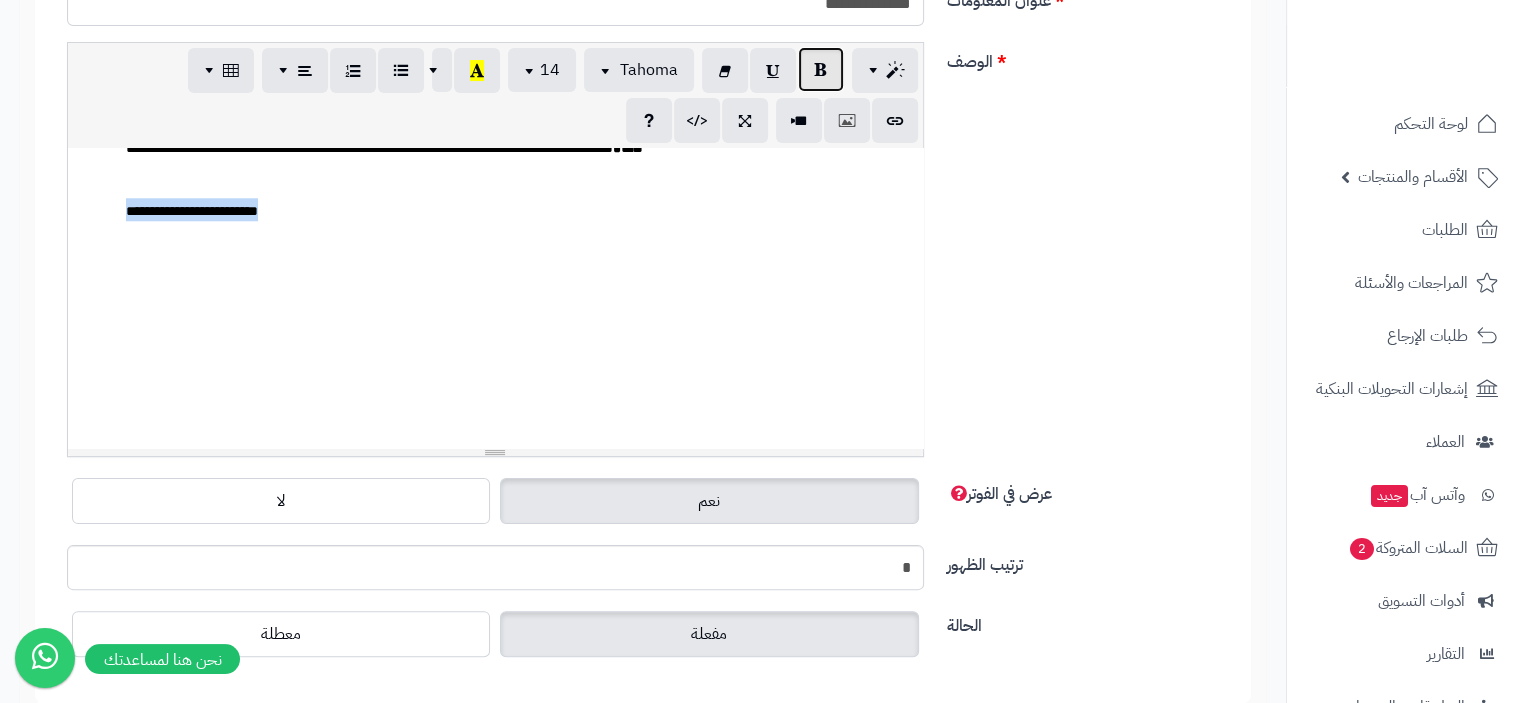 click at bounding box center [821, 69] 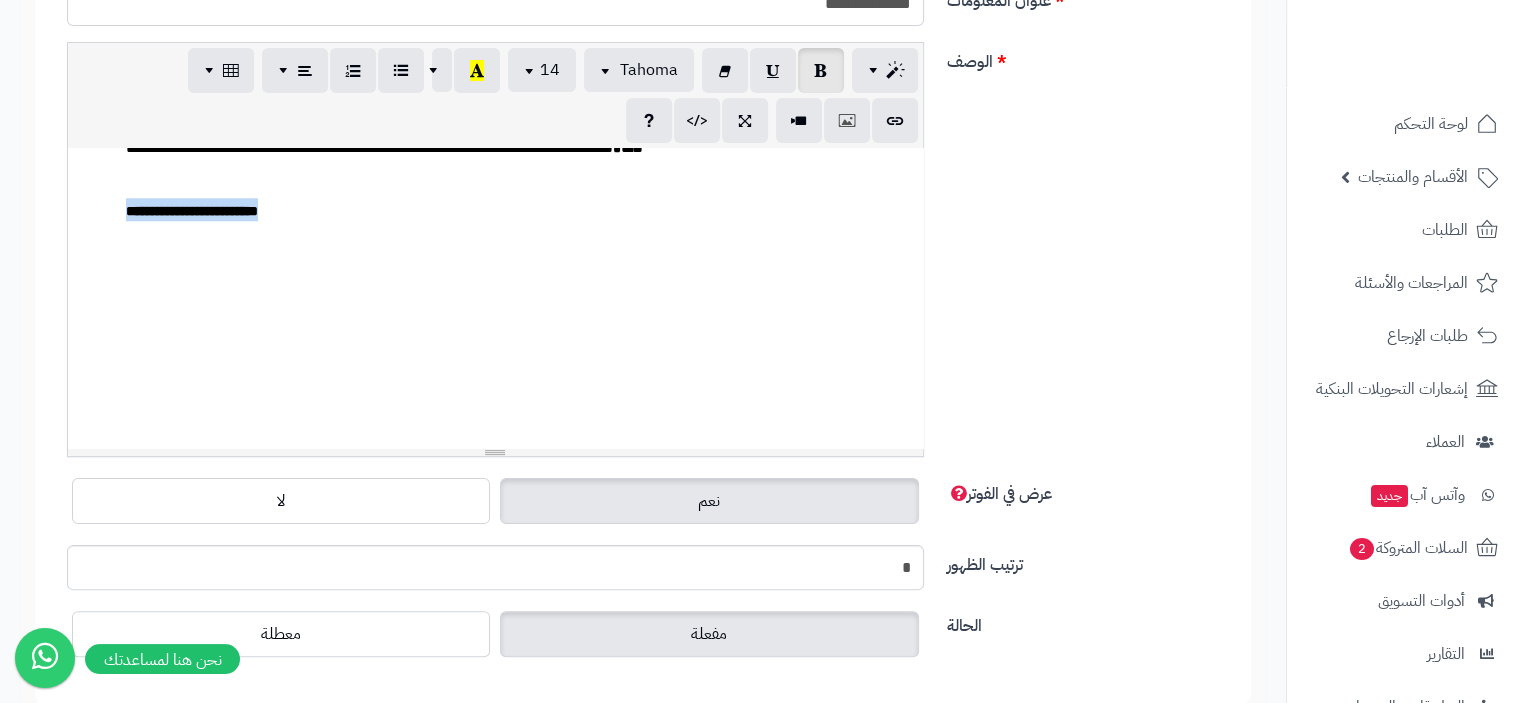 click on "**********" at bounding box center (495, -284) 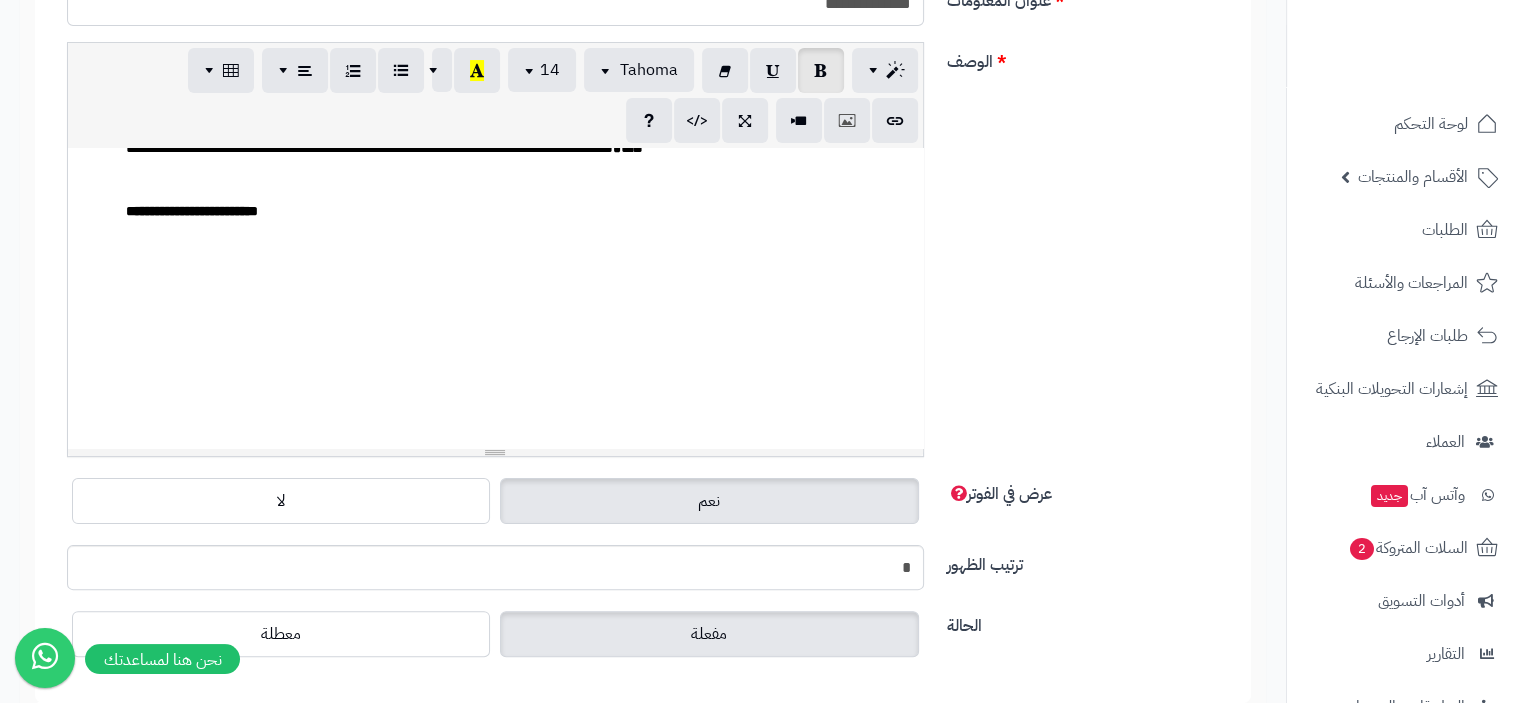 scroll, scrollTop: 2023, scrollLeft: 0, axis: vertical 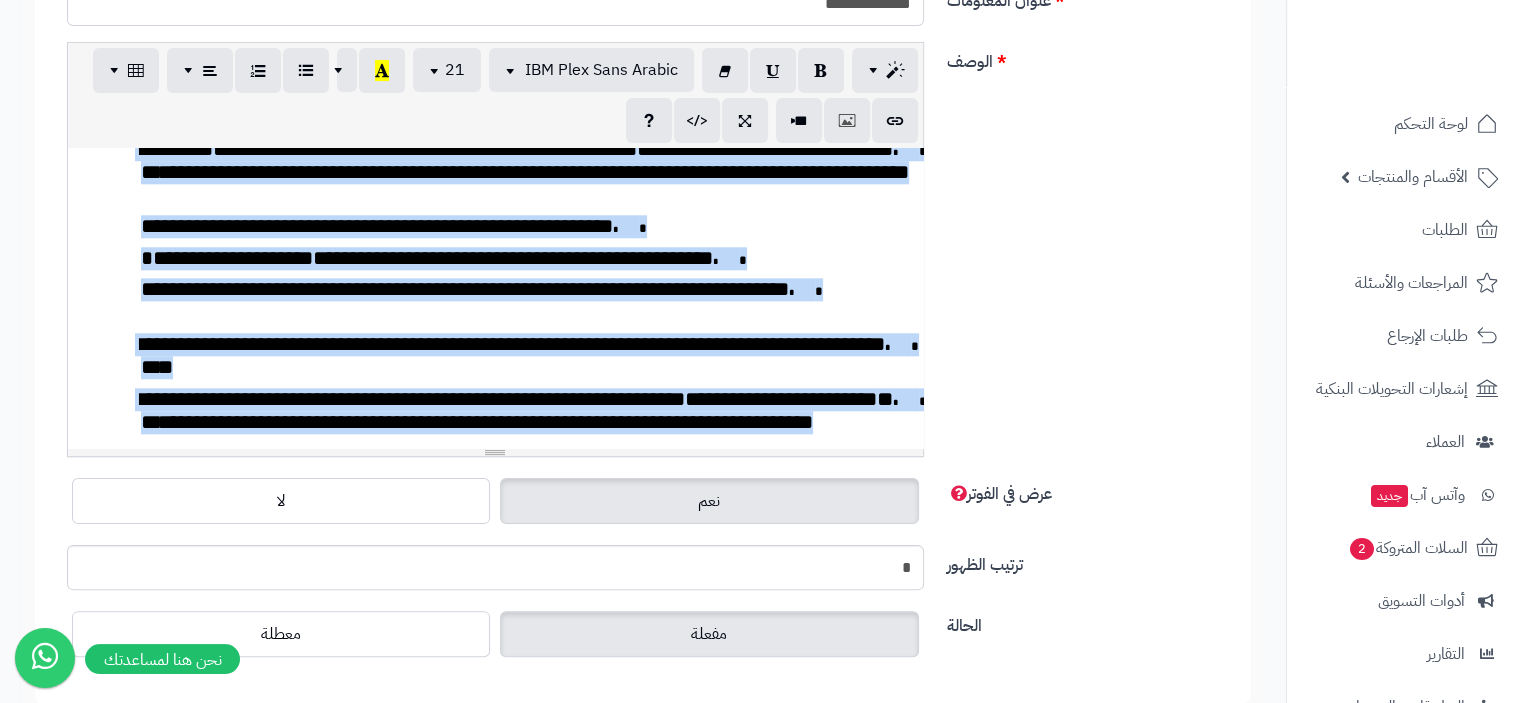 drag, startPoint x: 805, startPoint y: 380, endPoint x: 138, endPoint y: 199, distance: 691.12225 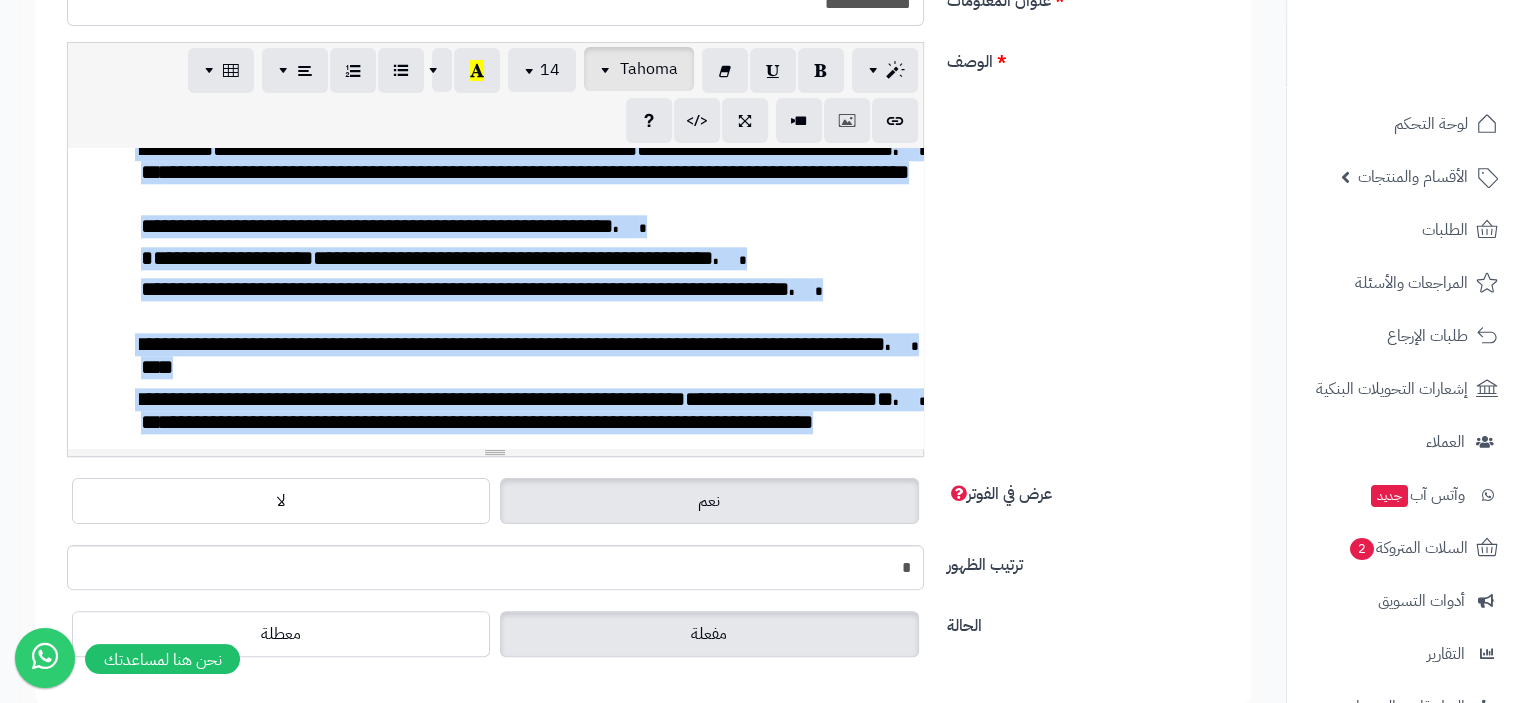 click at bounding box center [608, 69] 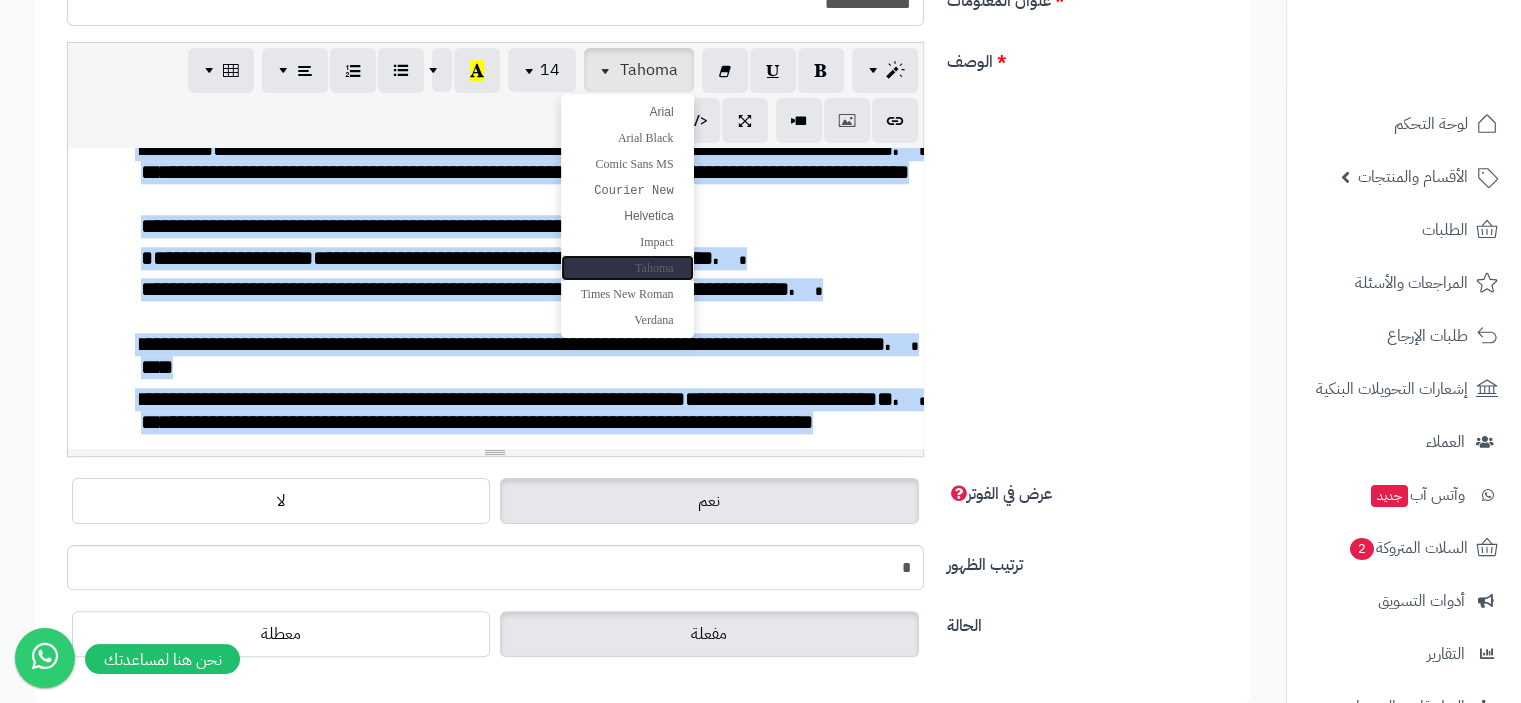 click on "Tahoma" at bounding box center (654, 268) 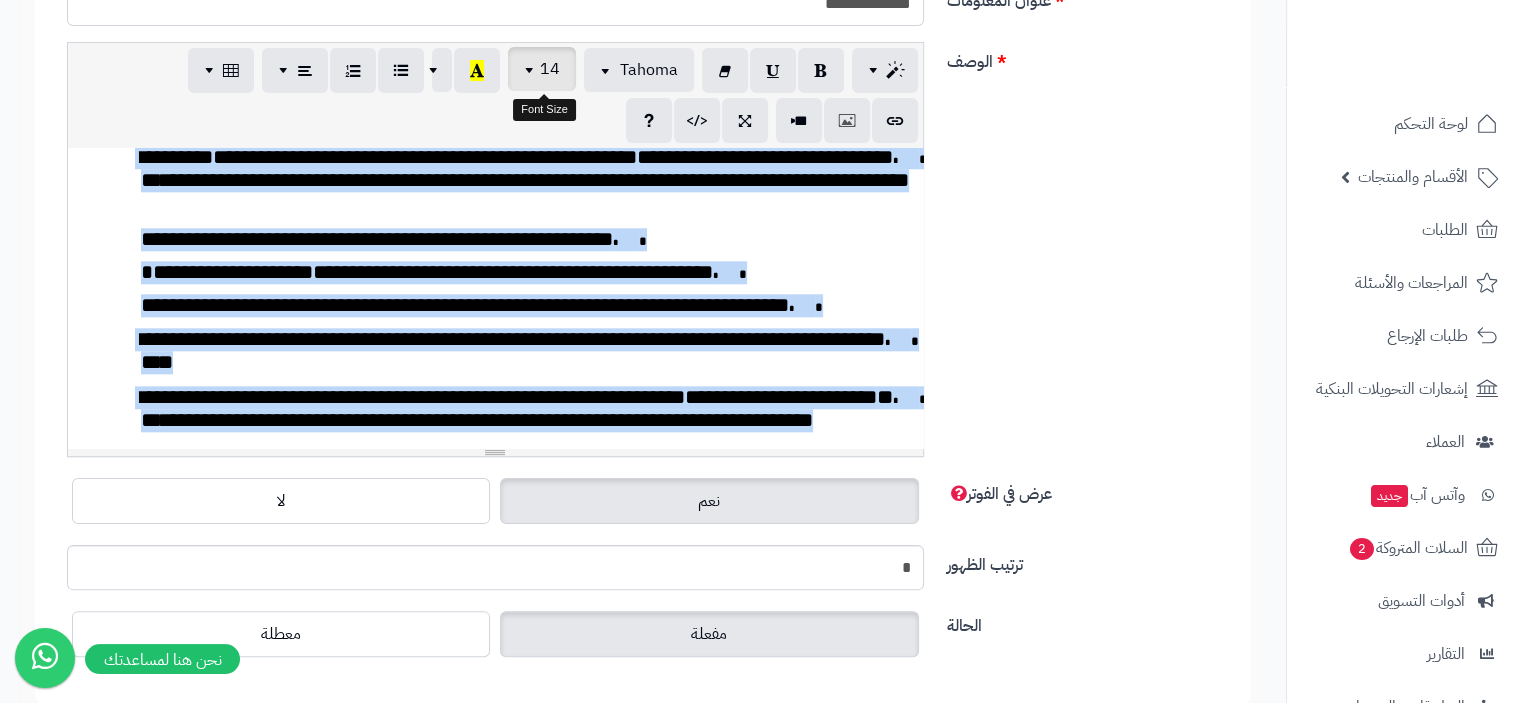 click at bounding box center (532, 69) 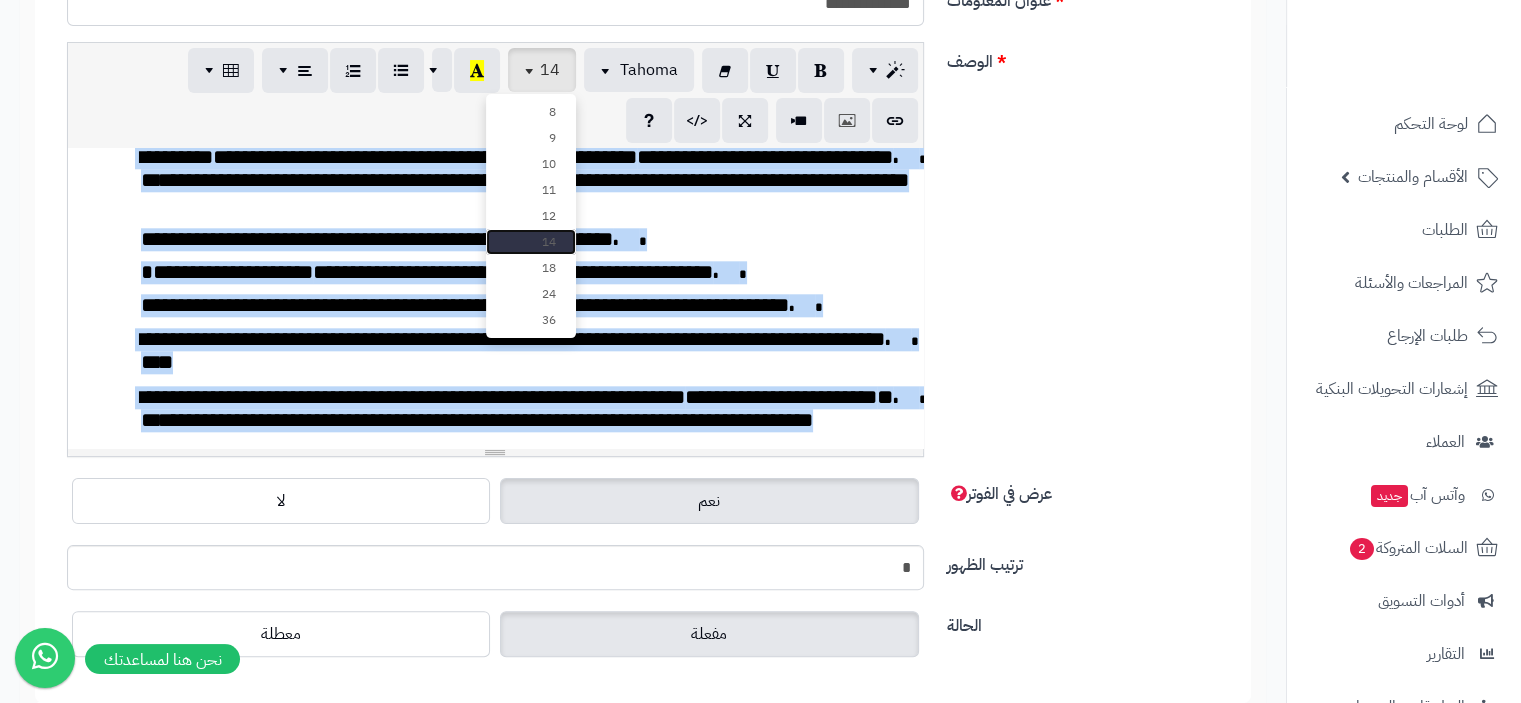 click on "14" at bounding box center [531, 242] 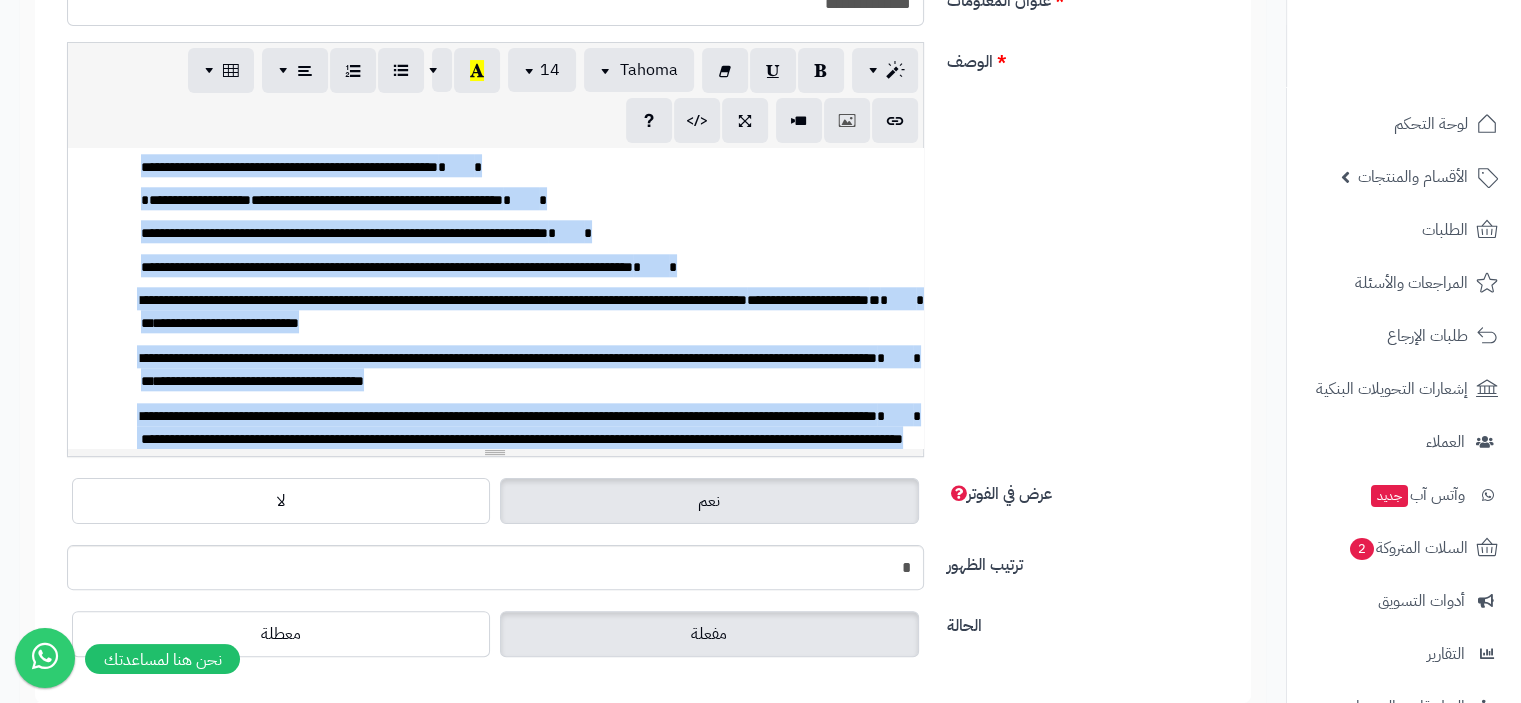 click on "**********" at bounding box center [495, -227] 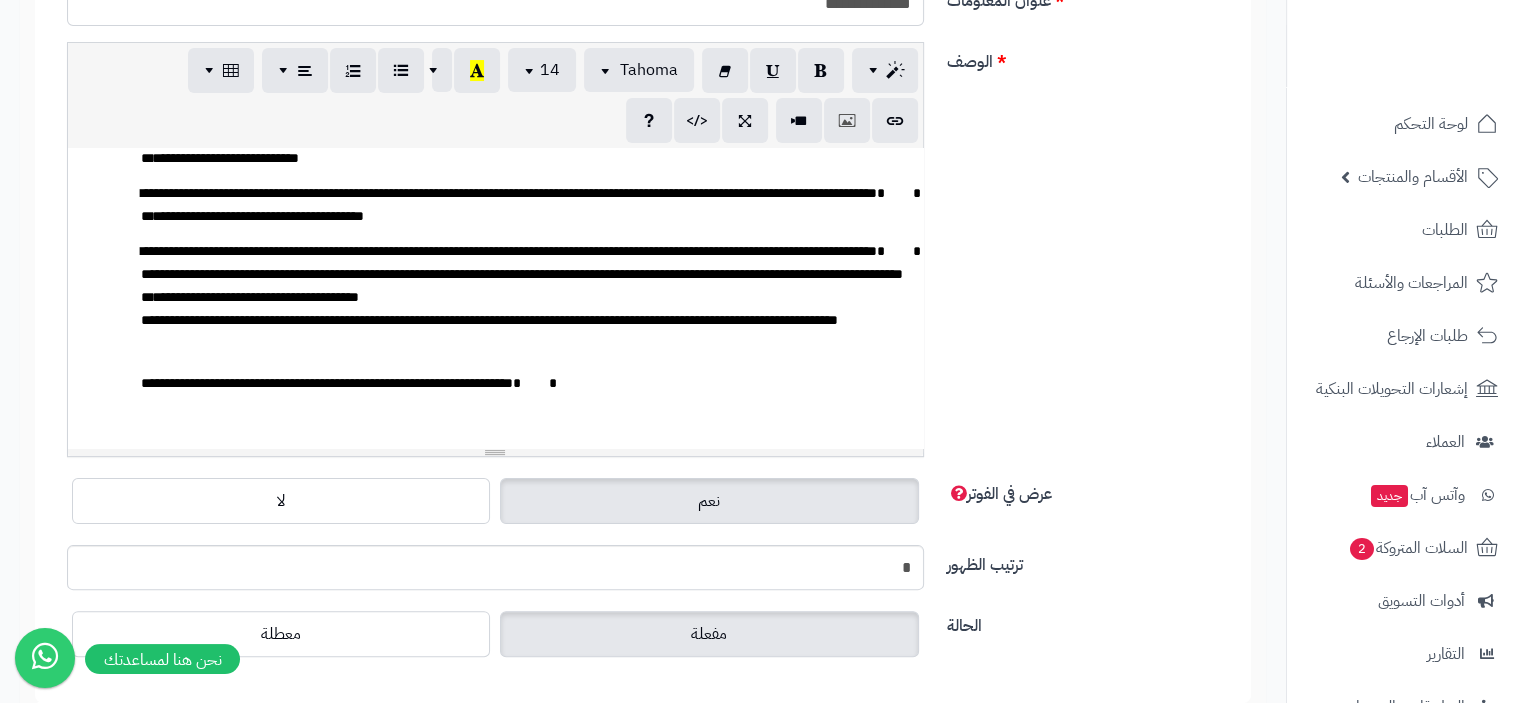 scroll, scrollTop: 2425, scrollLeft: 0, axis: vertical 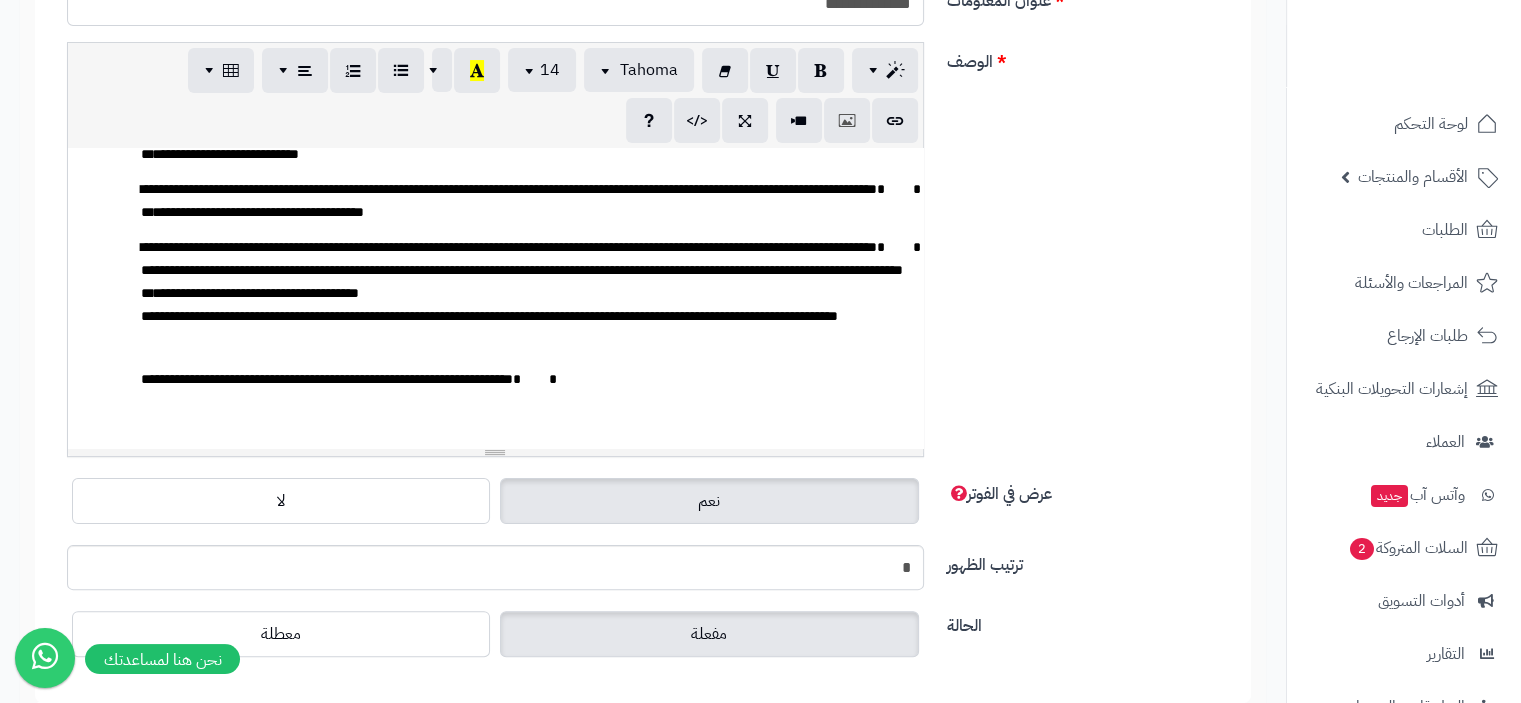 click on "**********" at bounding box center [495, -411] 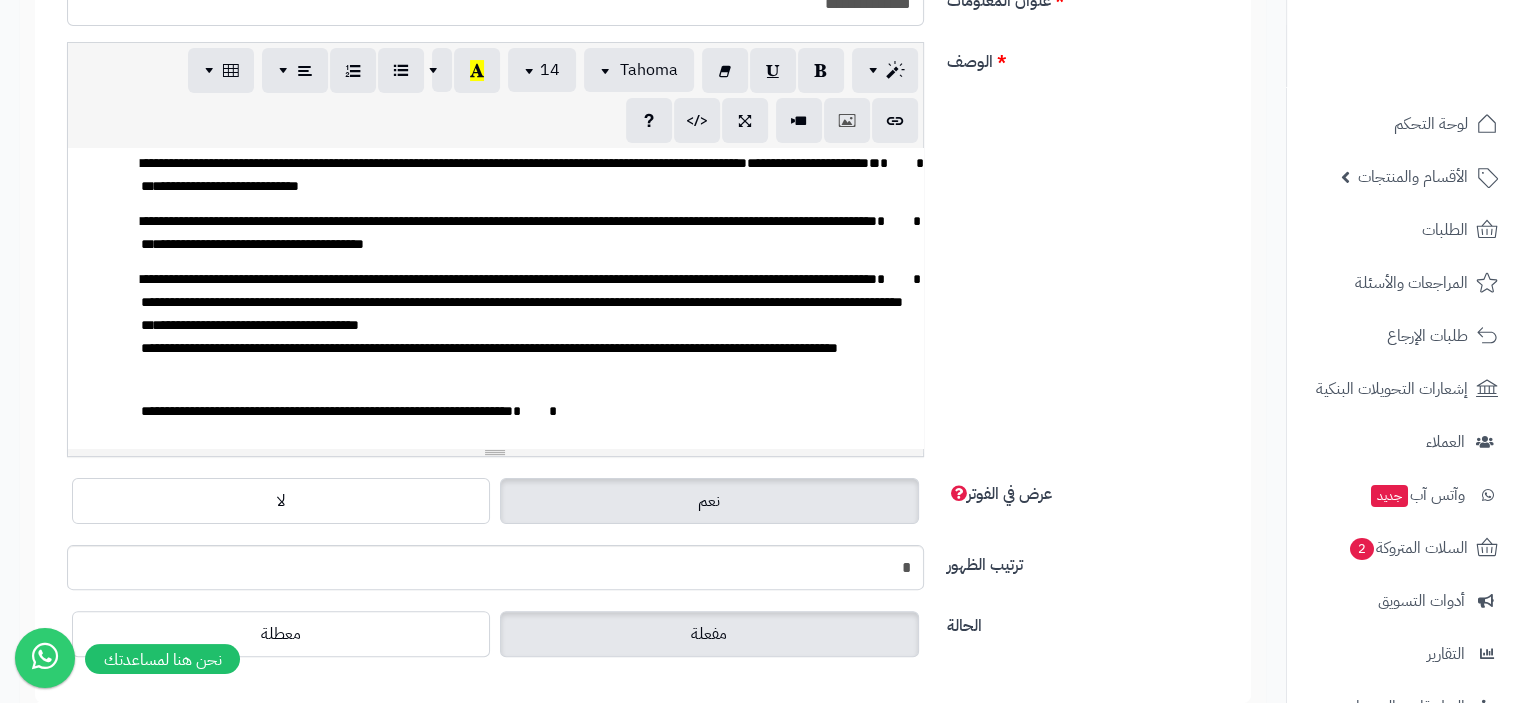 click on "**********" at bounding box center (495, -396) 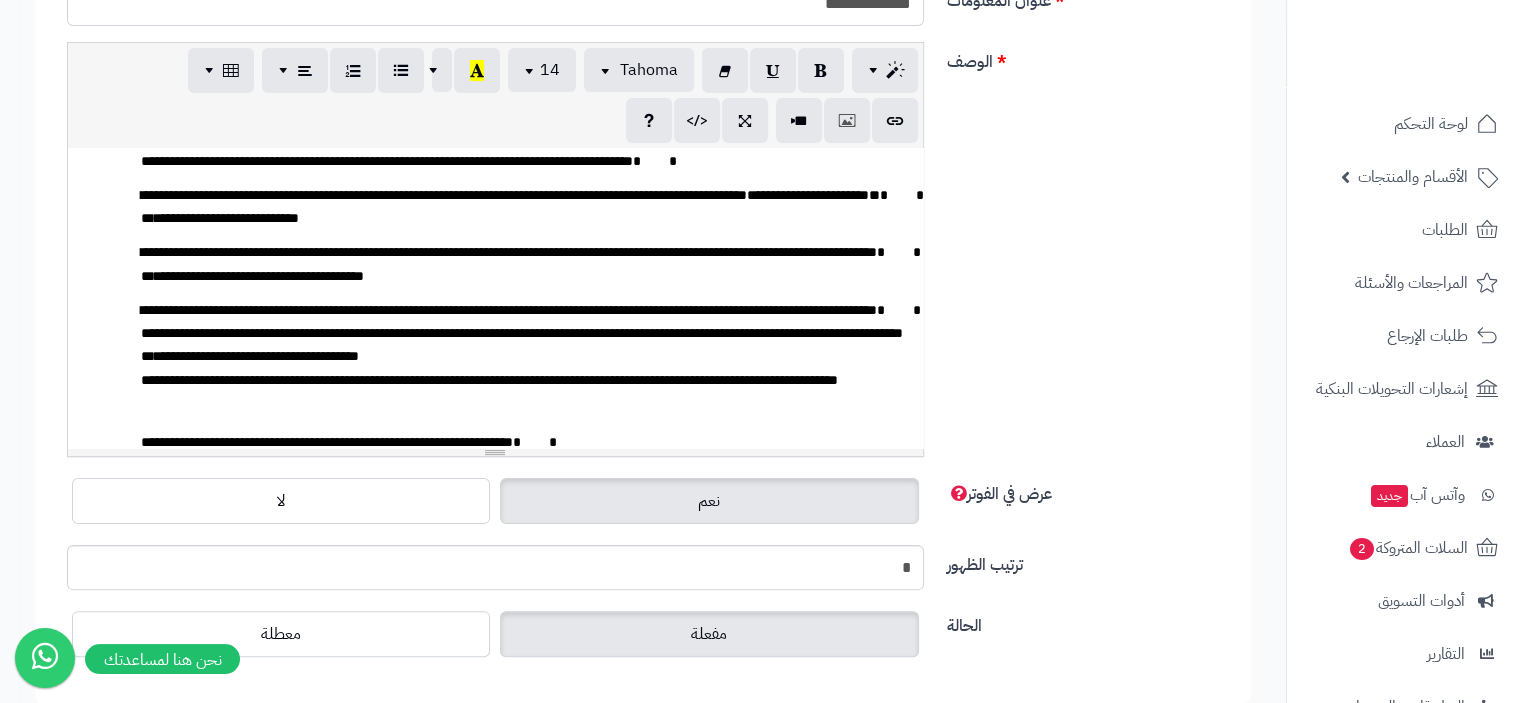 click on "**********" at bounding box center [495, -380] 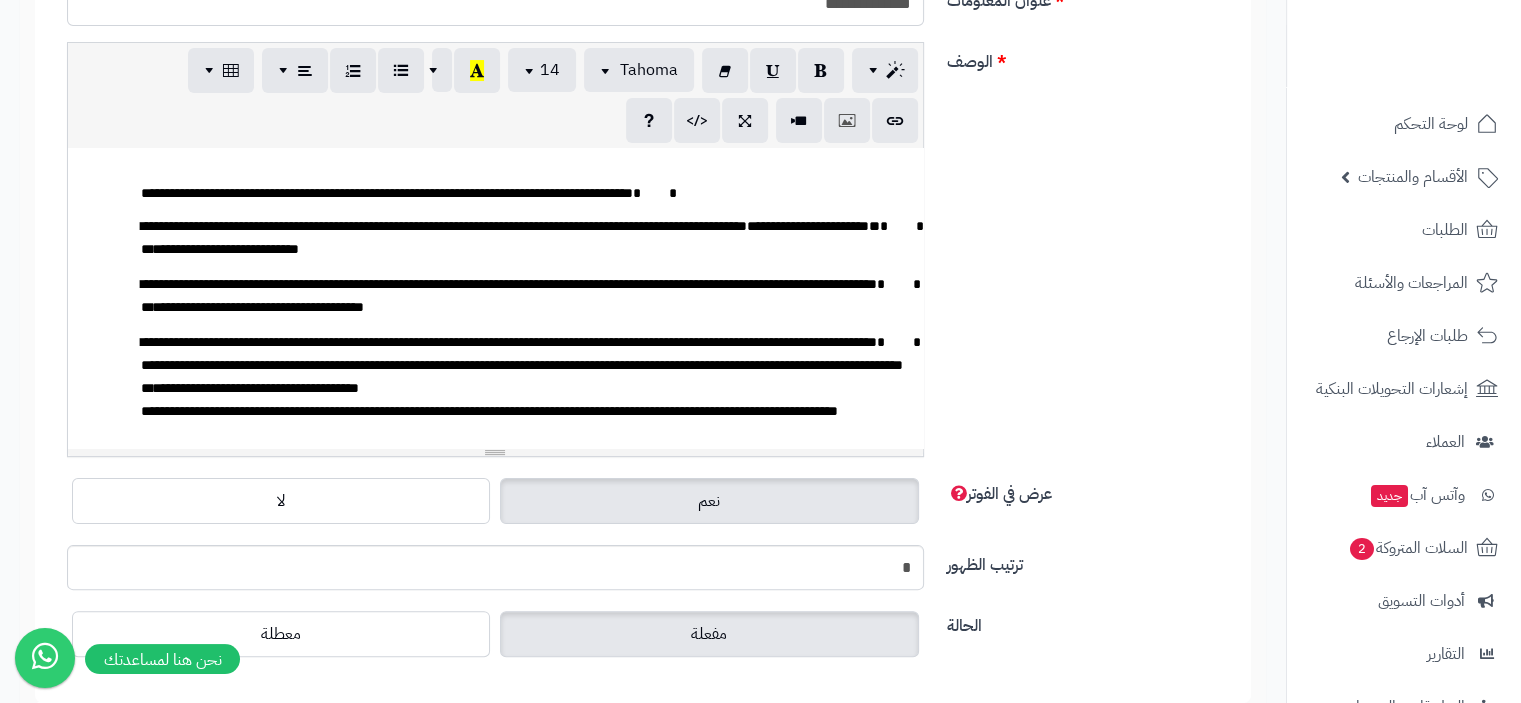 scroll, scrollTop: 2525, scrollLeft: 0, axis: vertical 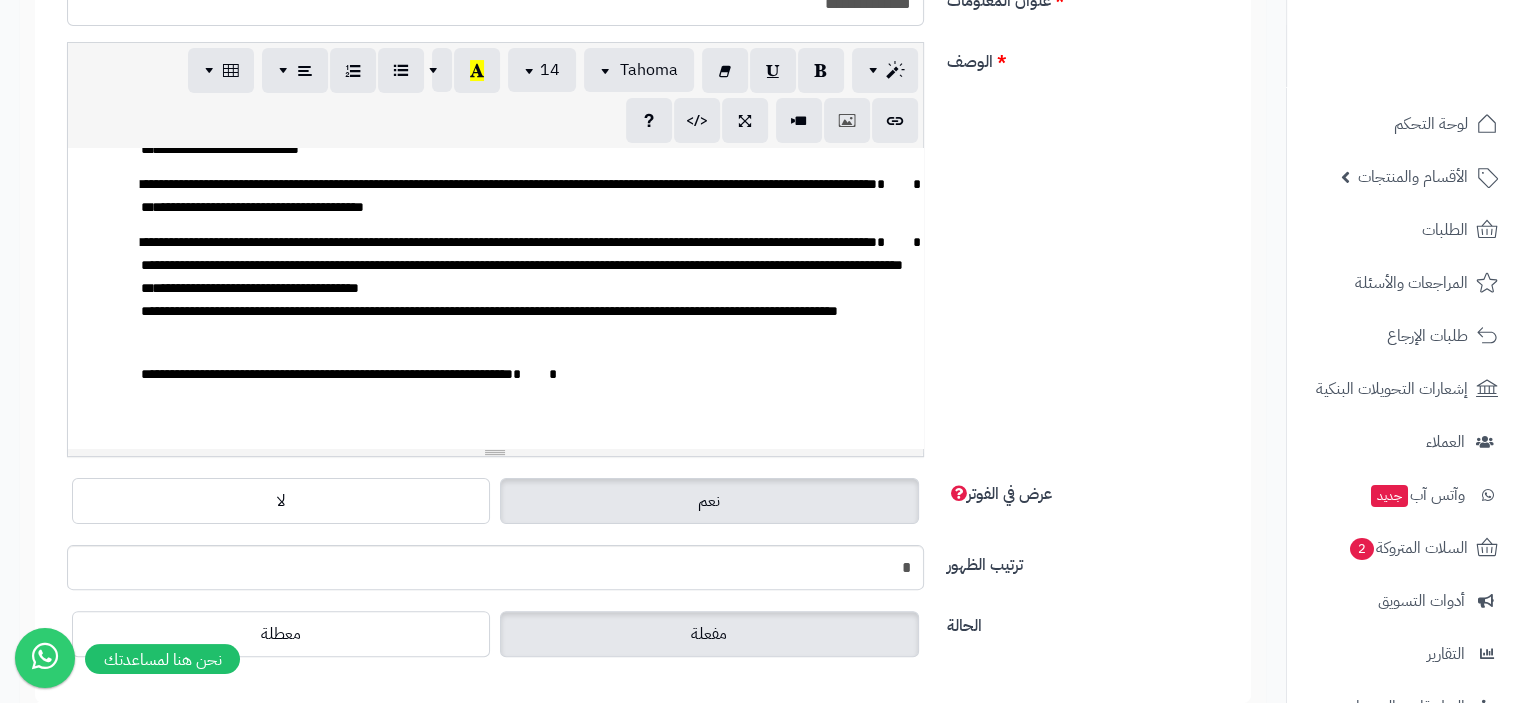 click on "**********" at bounding box center [495, -464] 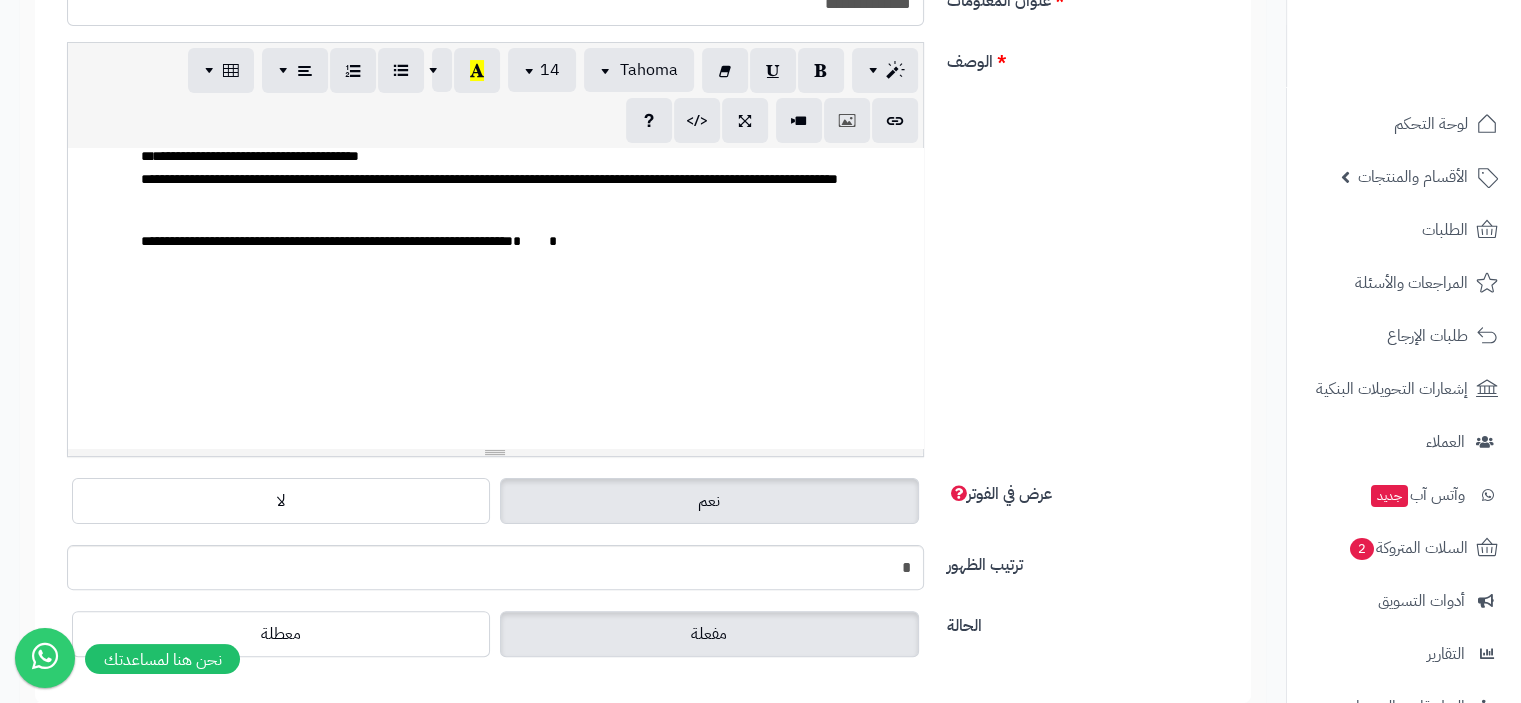 scroll, scrollTop: 2725, scrollLeft: 0, axis: vertical 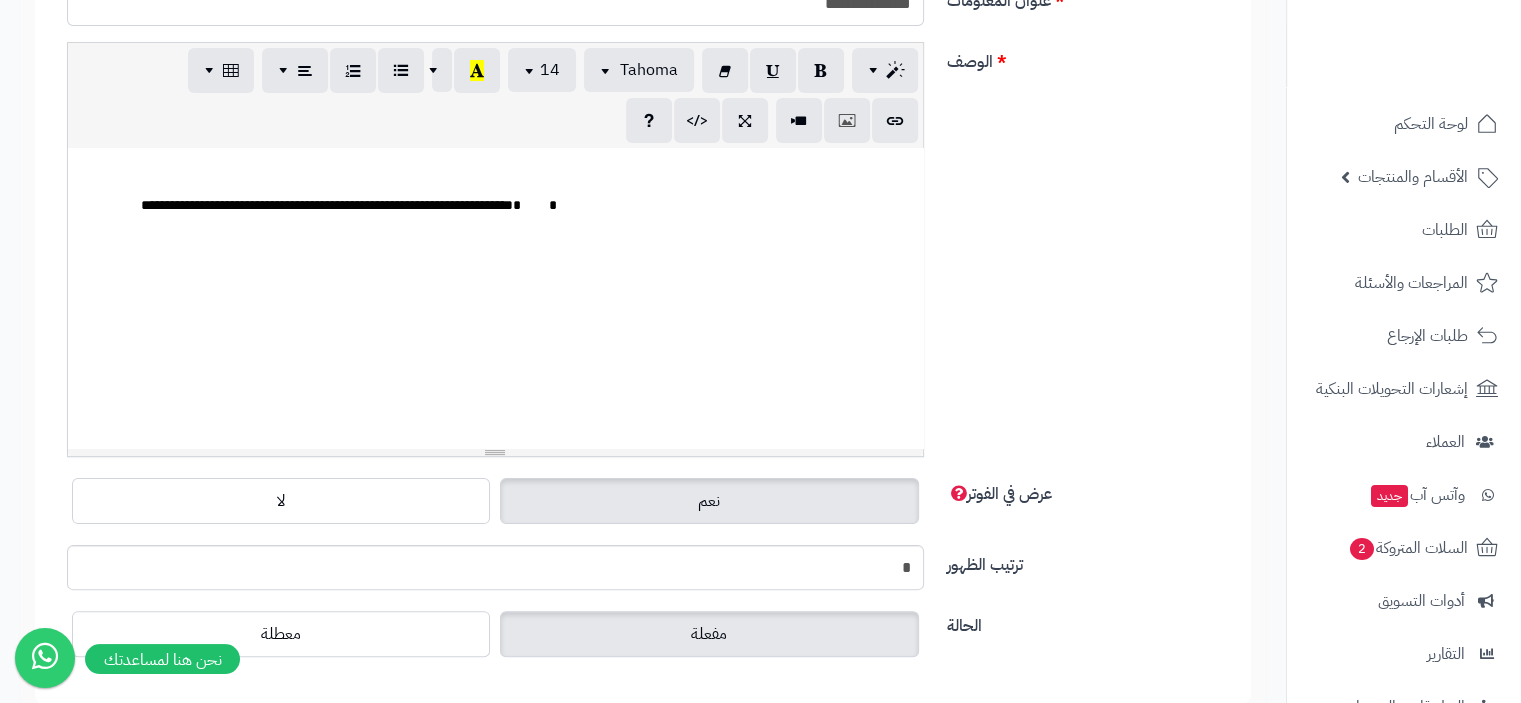 click on "**********" at bounding box center (495, -648) 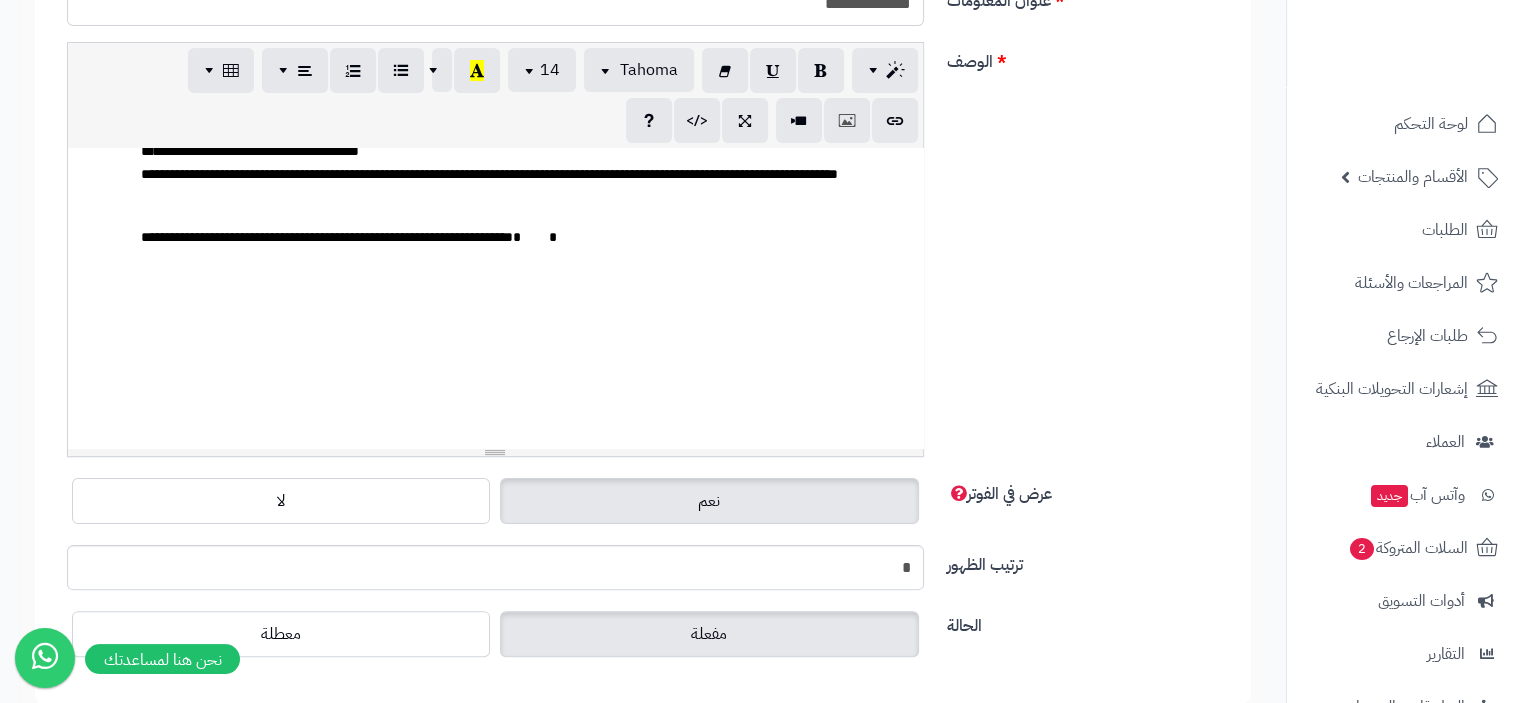 click on "**********" at bounding box center (495, -632) 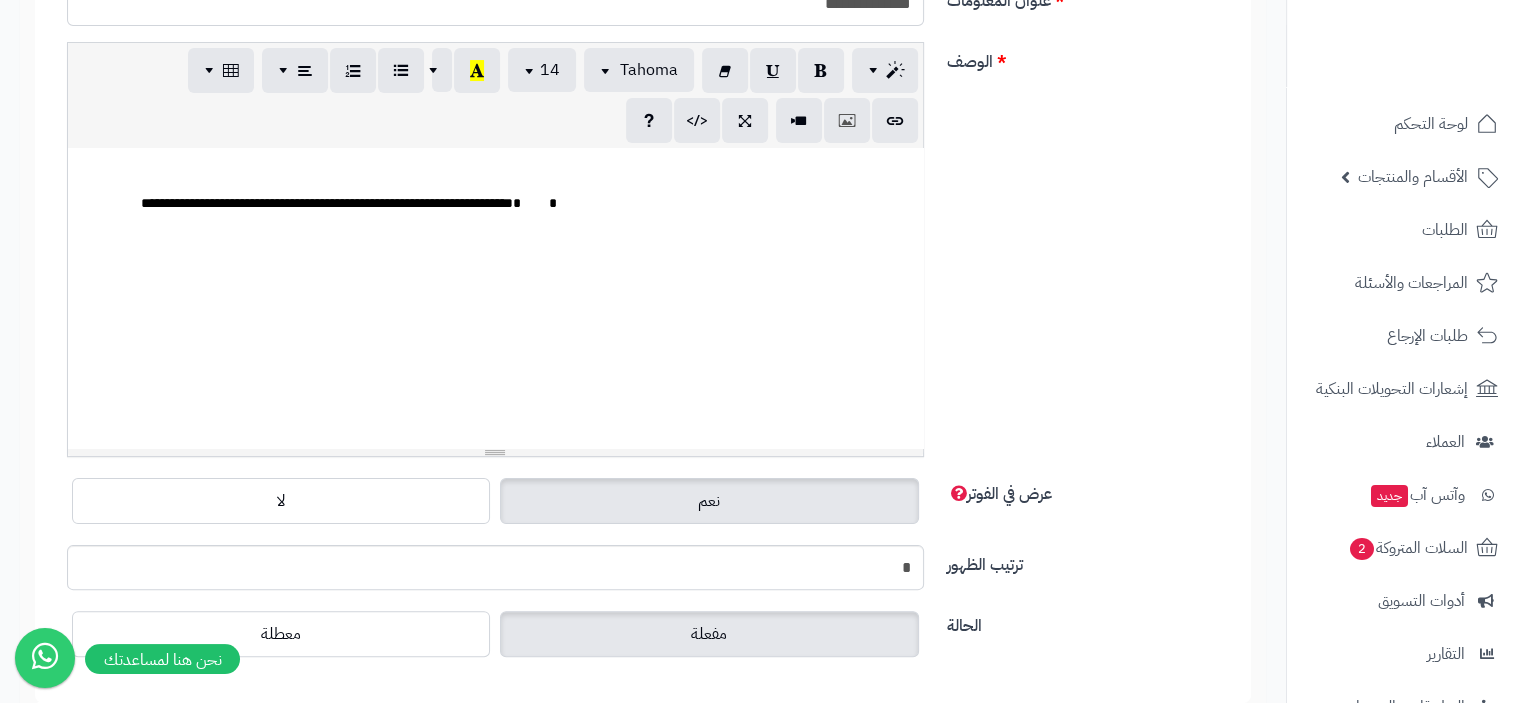 scroll, scrollTop: 2825, scrollLeft: 0, axis: vertical 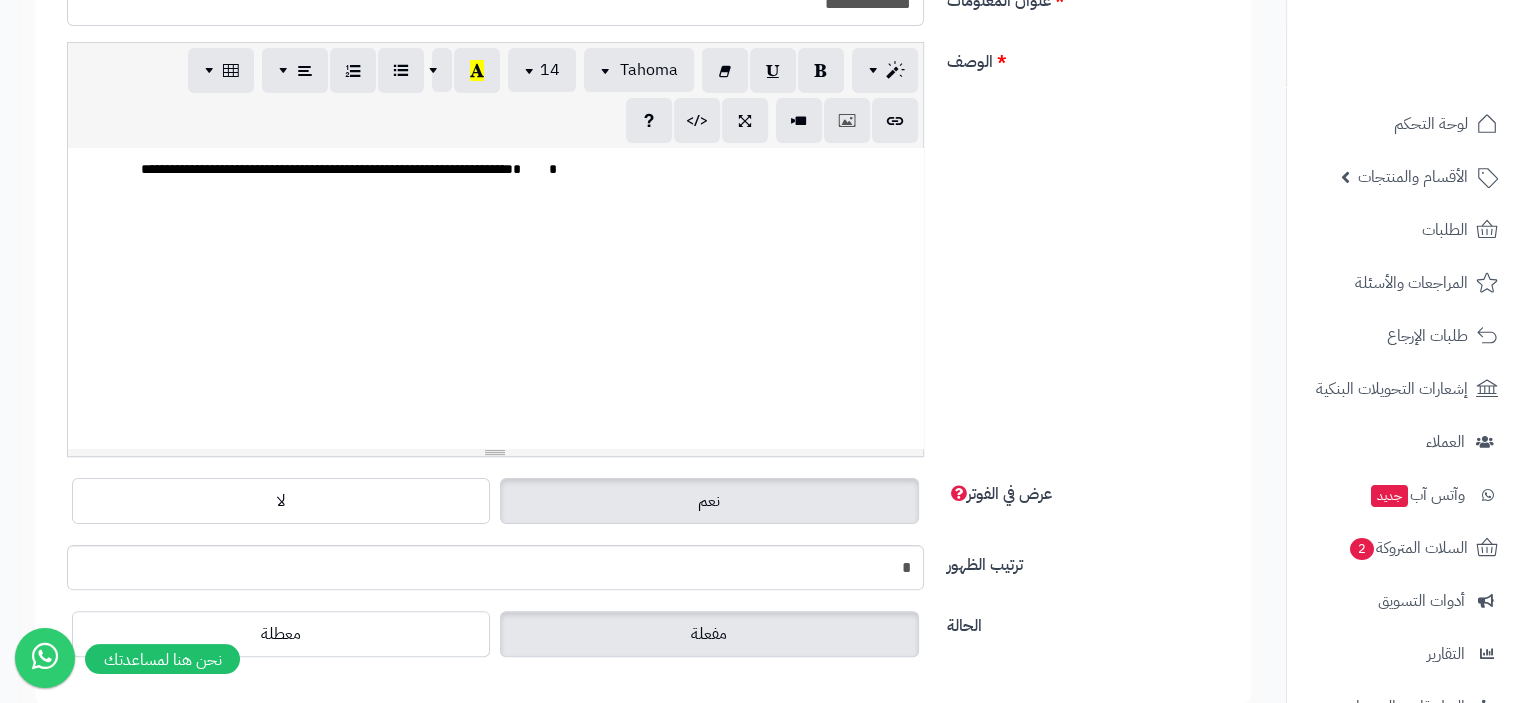 click on "**********" at bounding box center (495, -717) 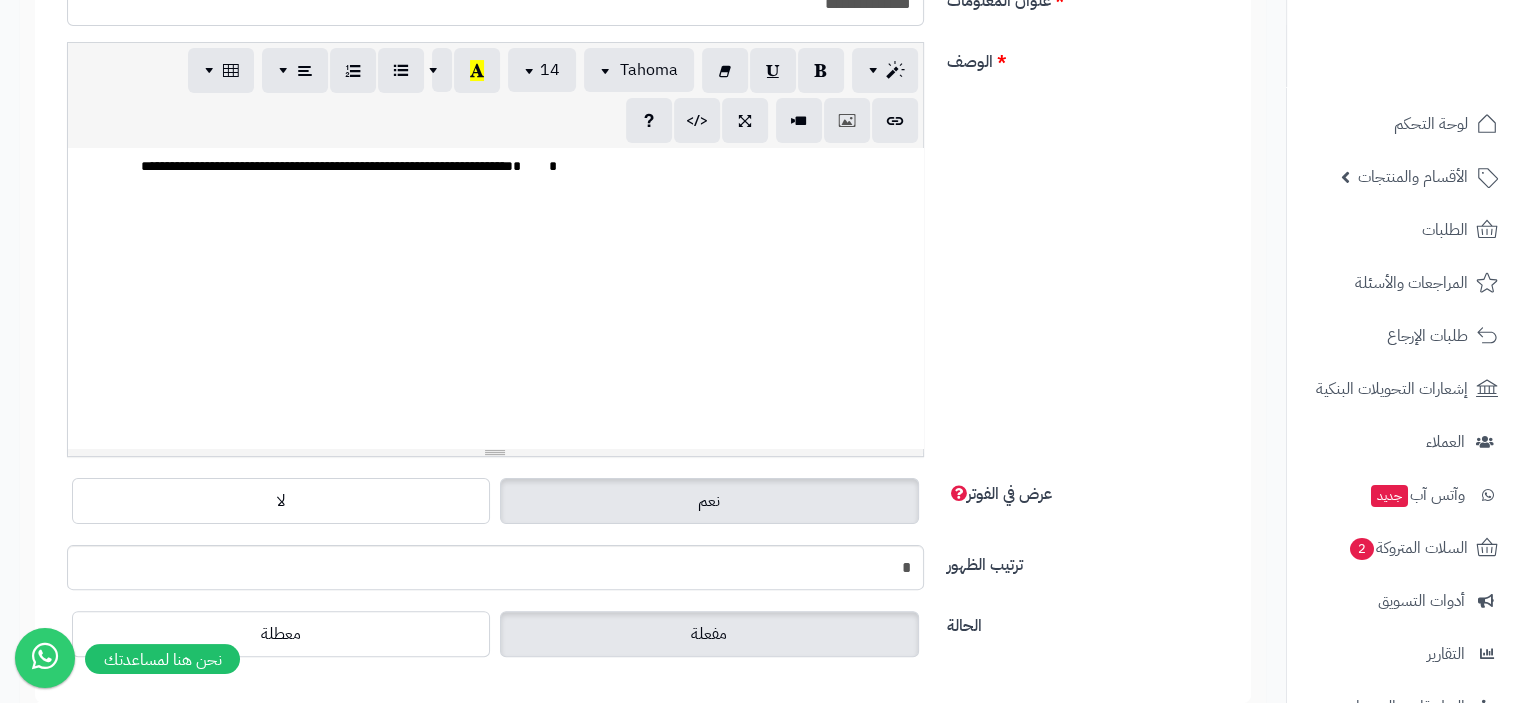 scroll, scrollTop: 2925, scrollLeft: 0, axis: vertical 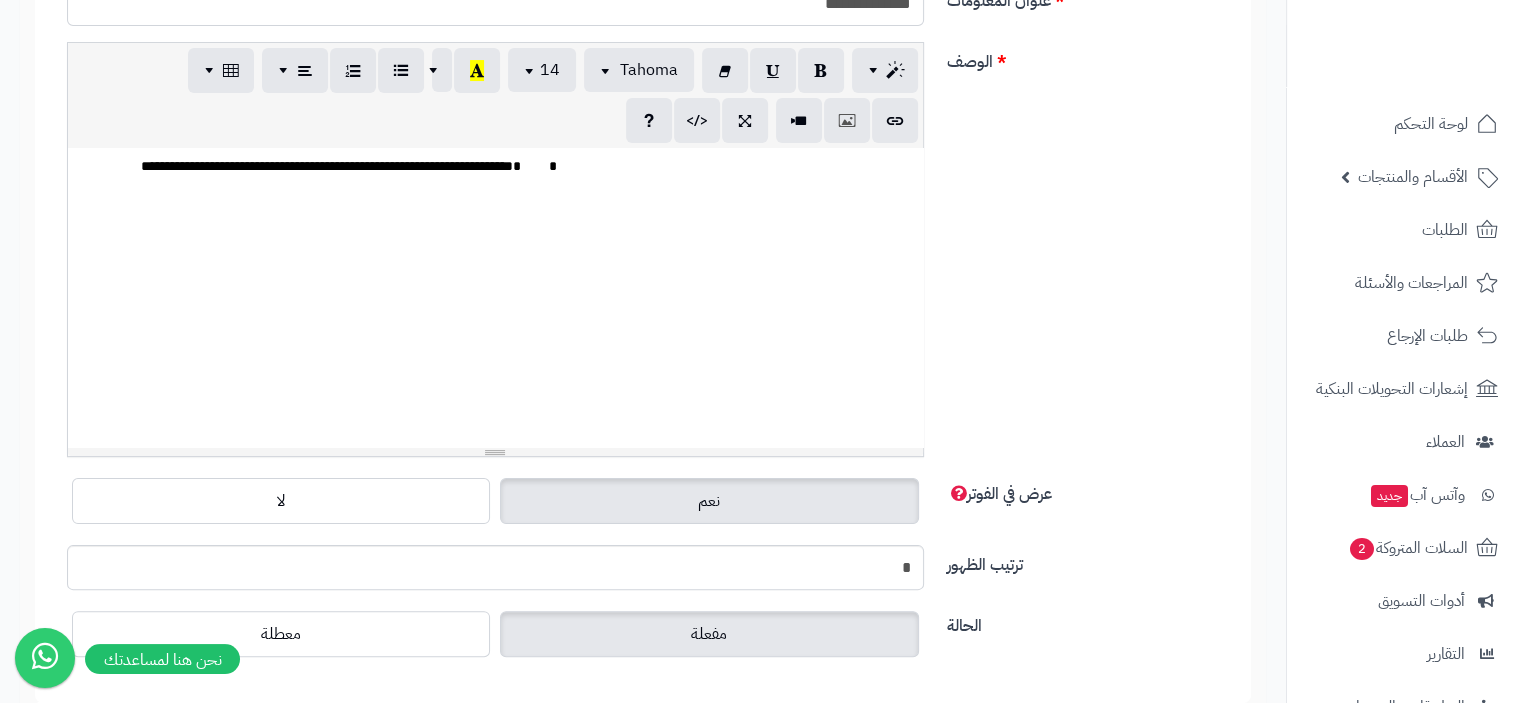 click on "**********" at bounding box center [495, -750] 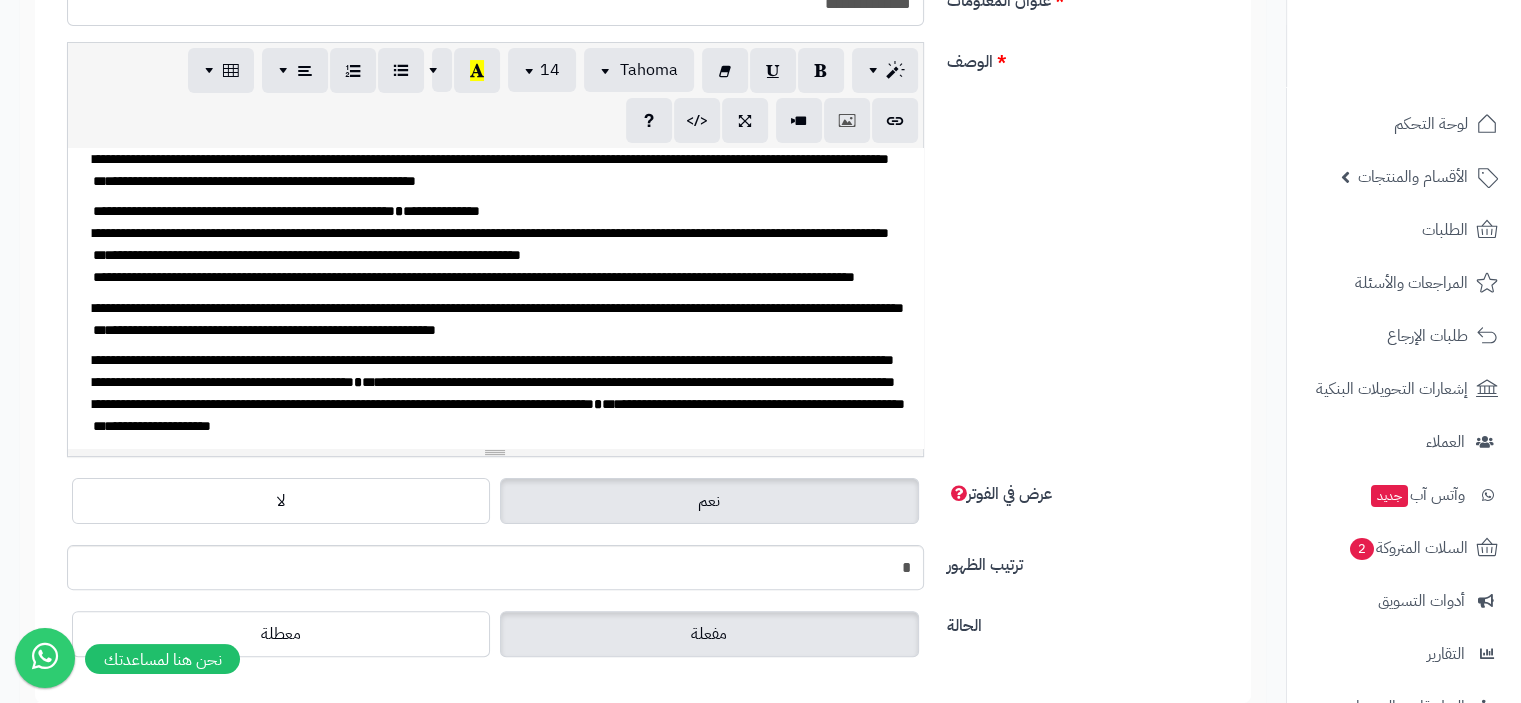 scroll, scrollTop: 0, scrollLeft: 0, axis: both 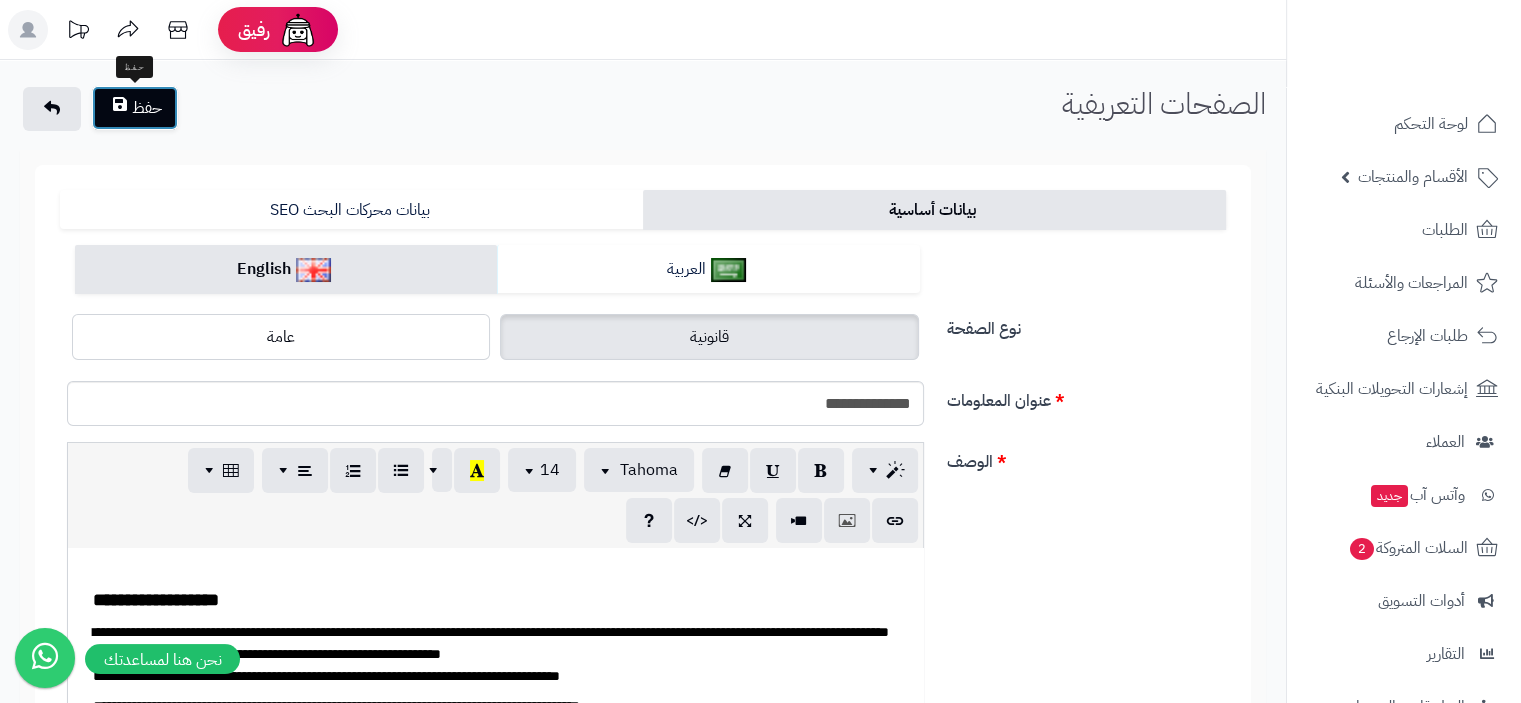 click on "حفظ" at bounding box center (135, 108) 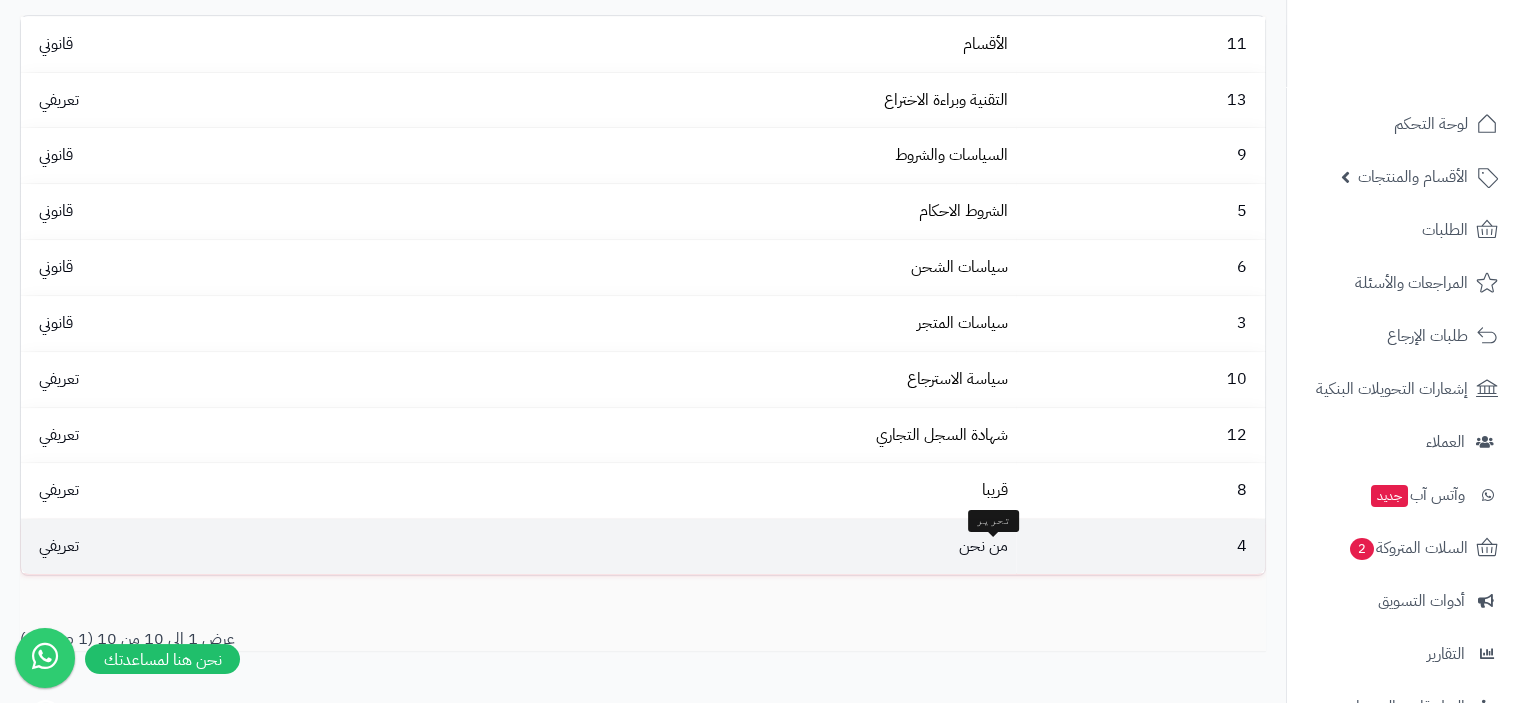 scroll, scrollTop: 100, scrollLeft: 0, axis: vertical 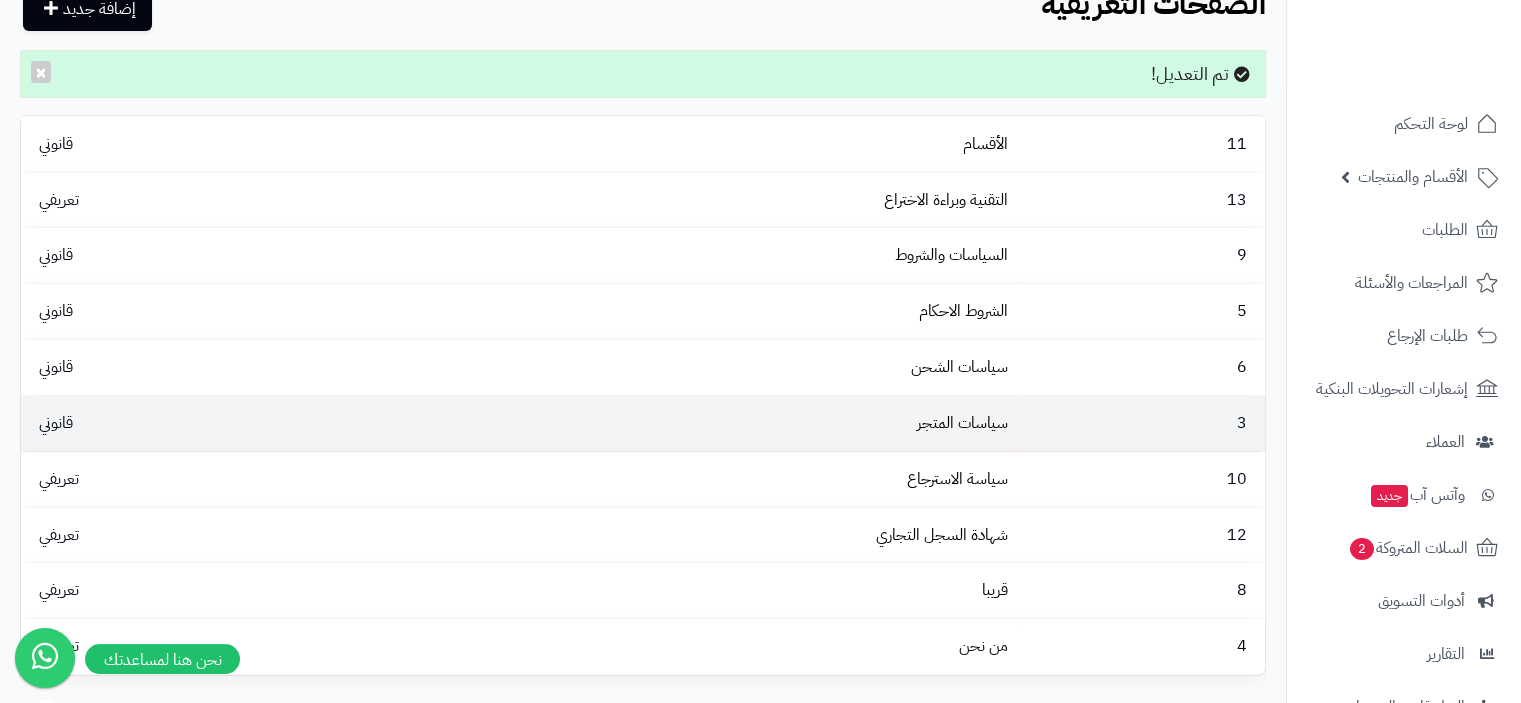 click on "سياسات المتجر" at bounding box center [688, 423] 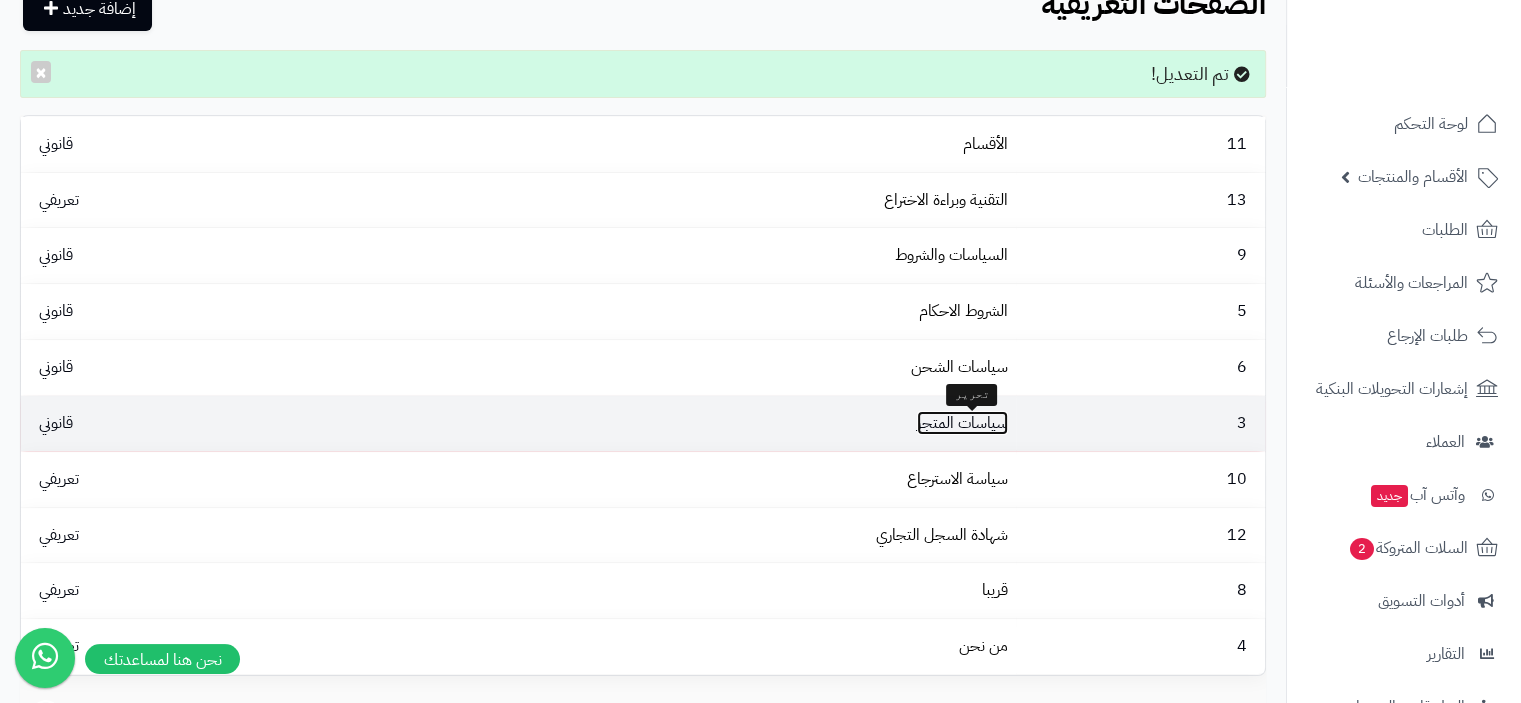 click on "سياسات المتجر" at bounding box center [962, 423] 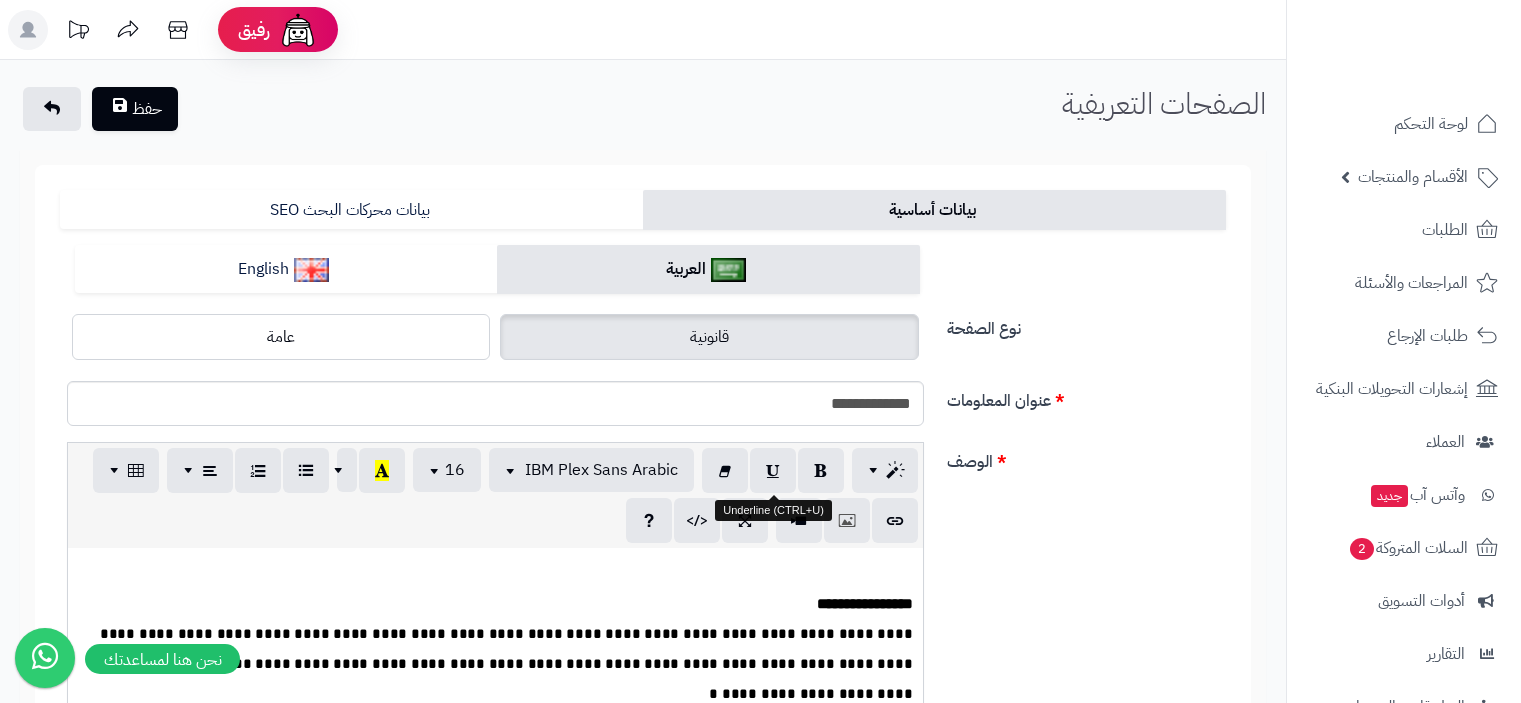 scroll, scrollTop: 0, scrollLeft: 0, axis: both 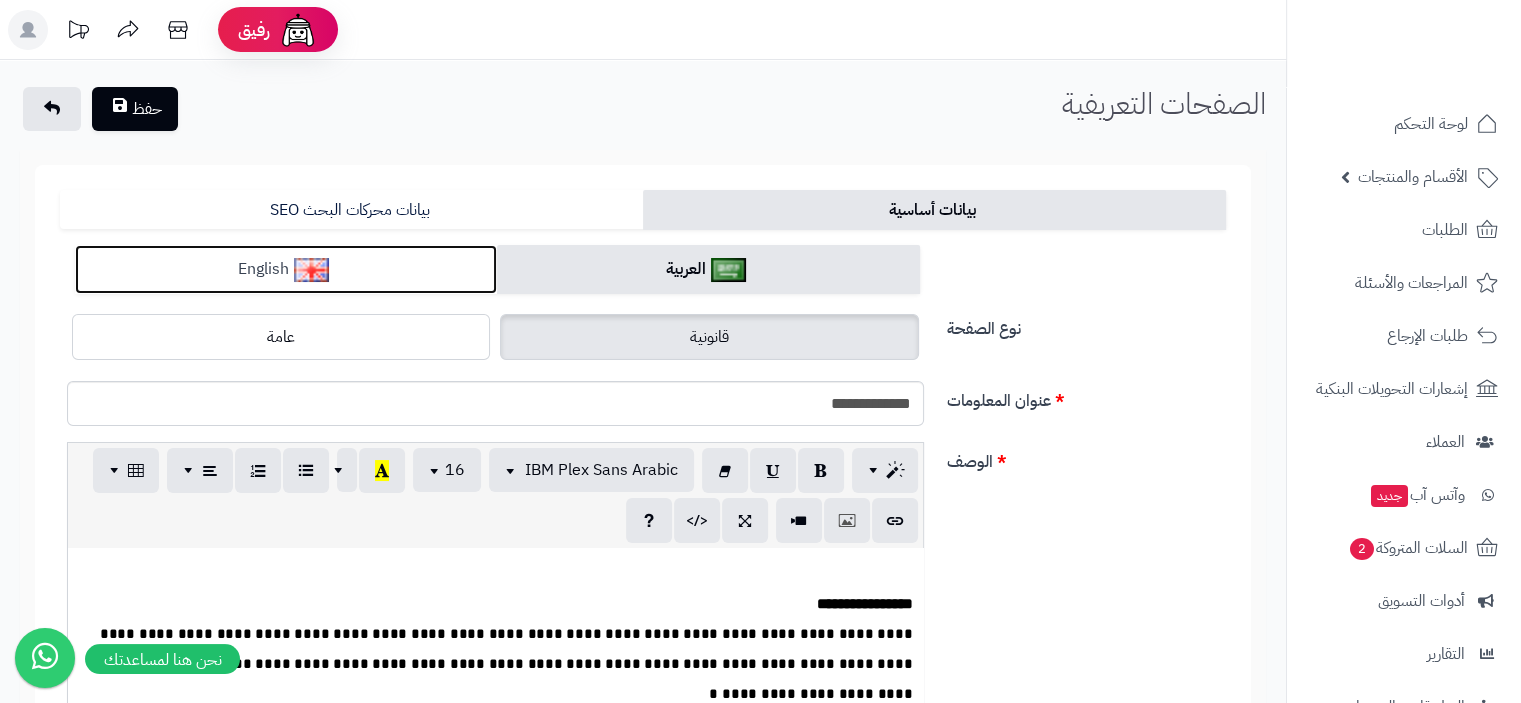 click on "English" at bounding box center [286, 269] 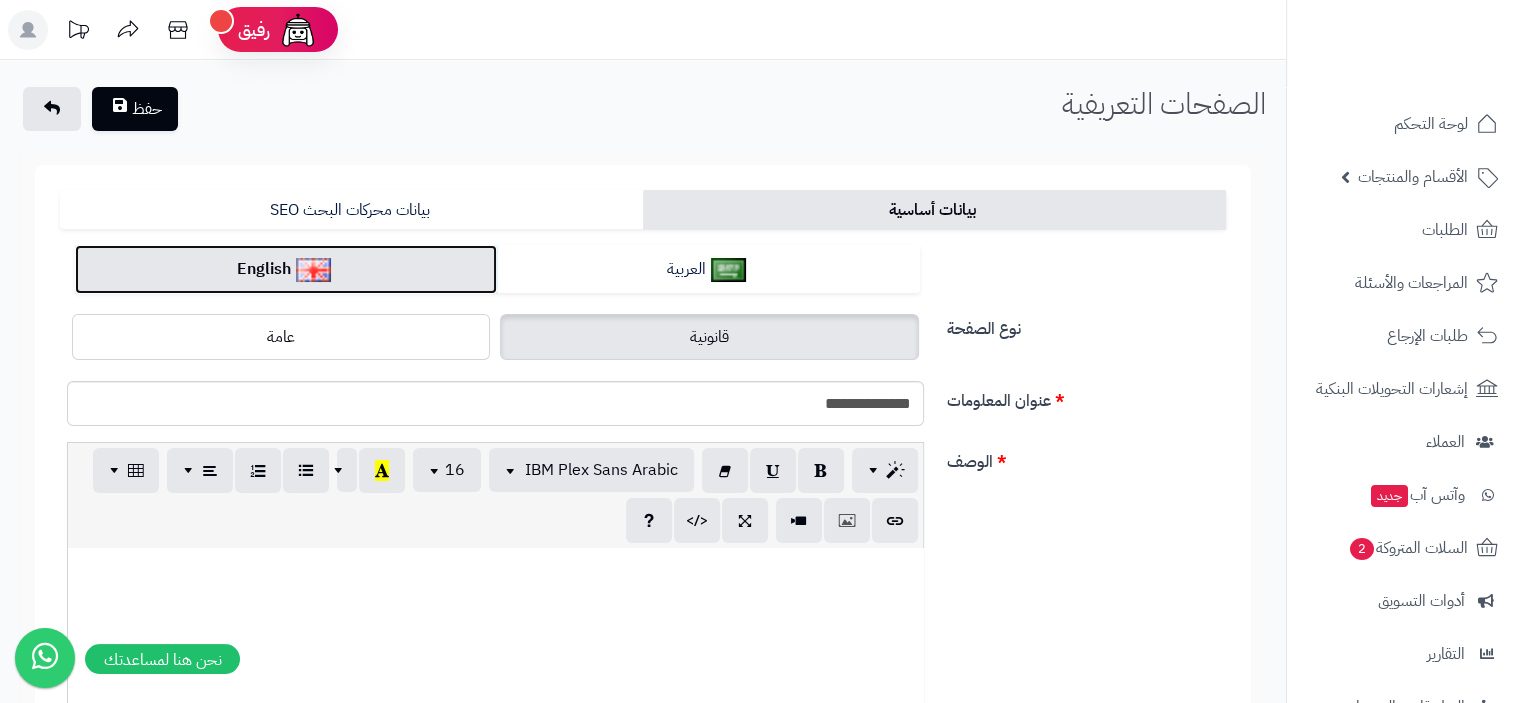 scroll, scrollTop: 3200, scrollLeft: 0, axis: vertical 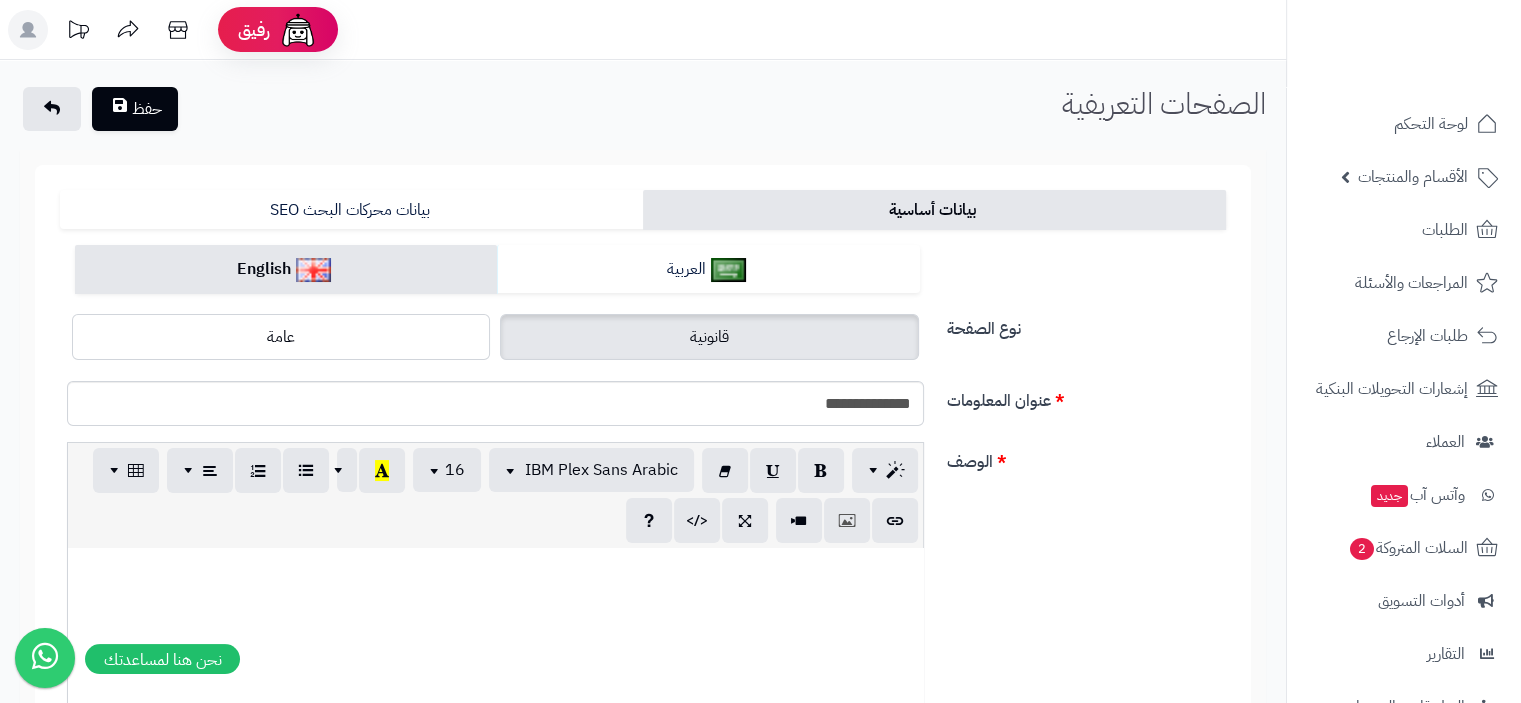click on "**********" at bounding box center [495, -368] 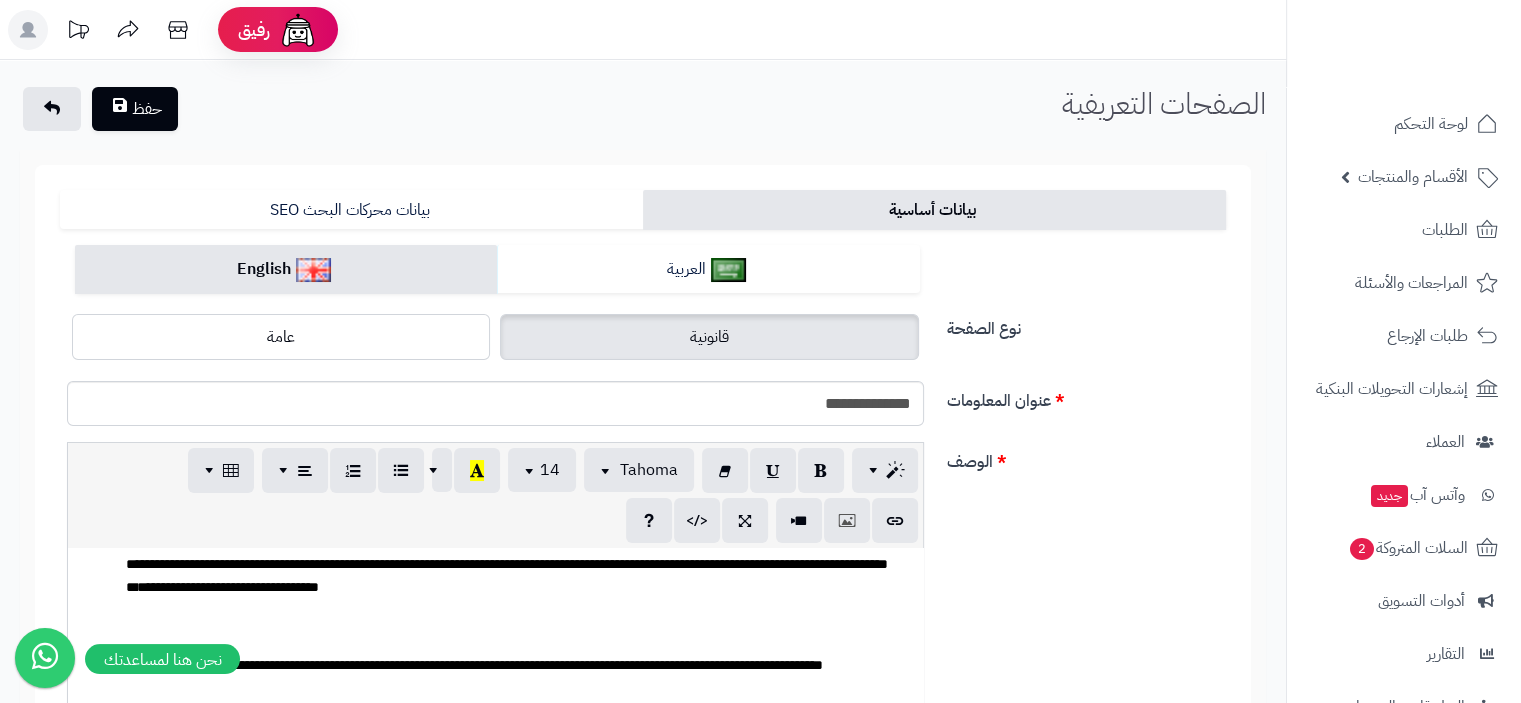 scroll, scrollTop: 3200, scrollLeft: 0, axis: vertical 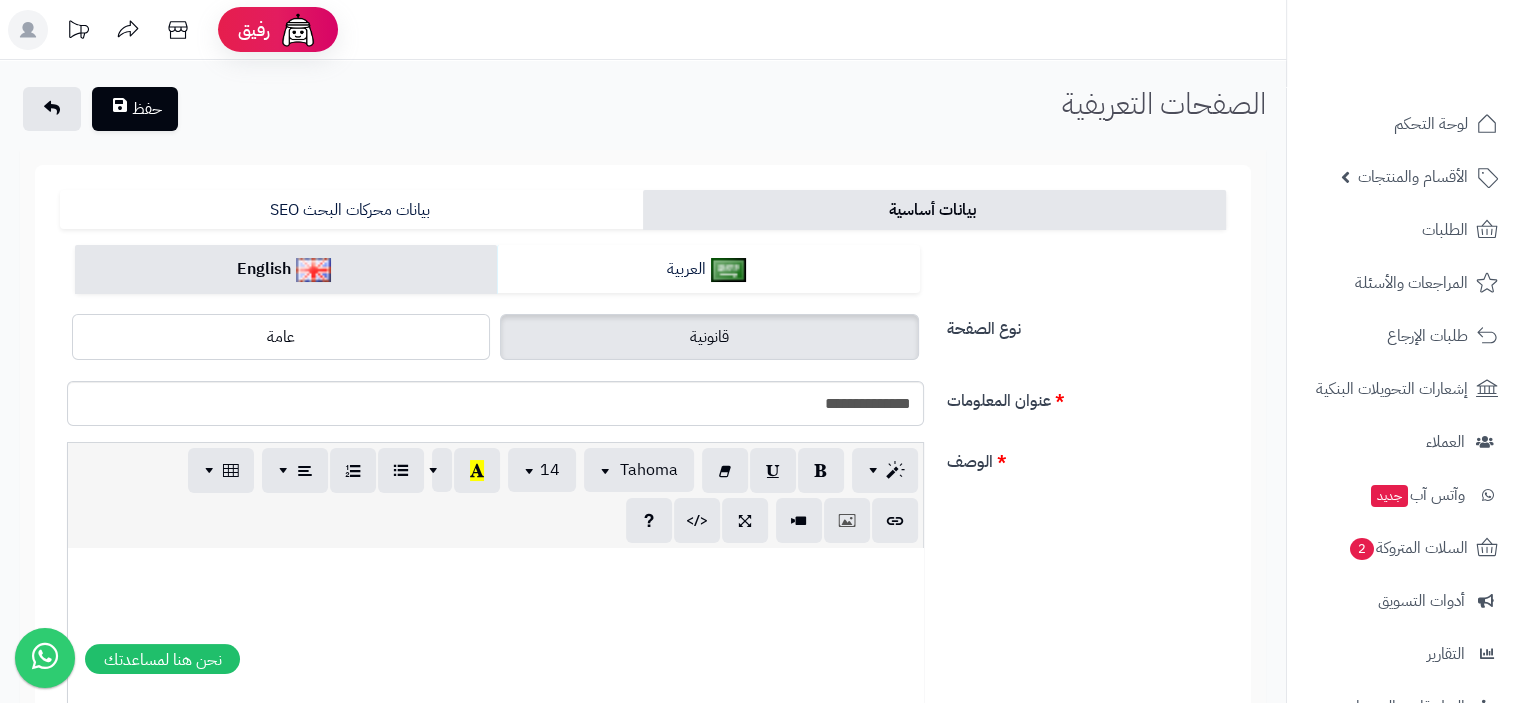 paste 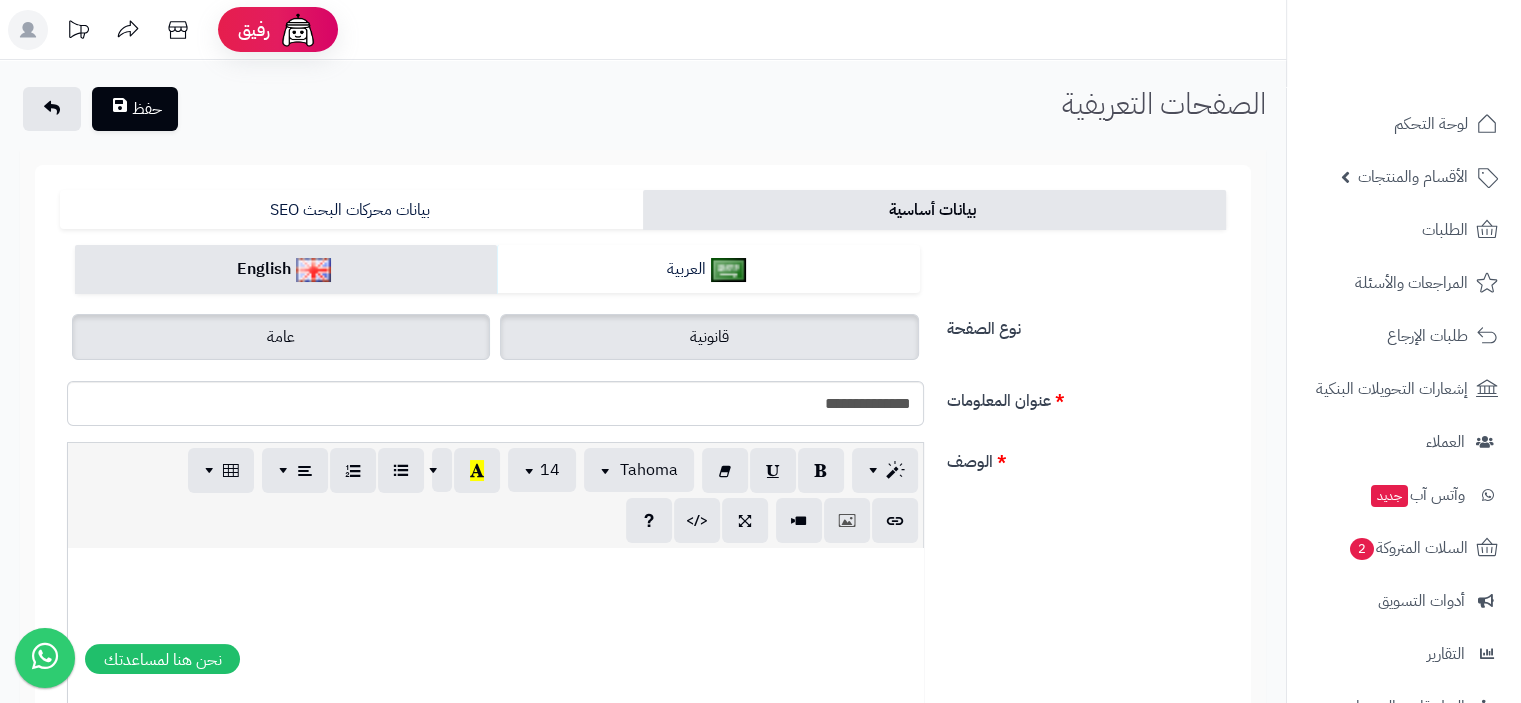type 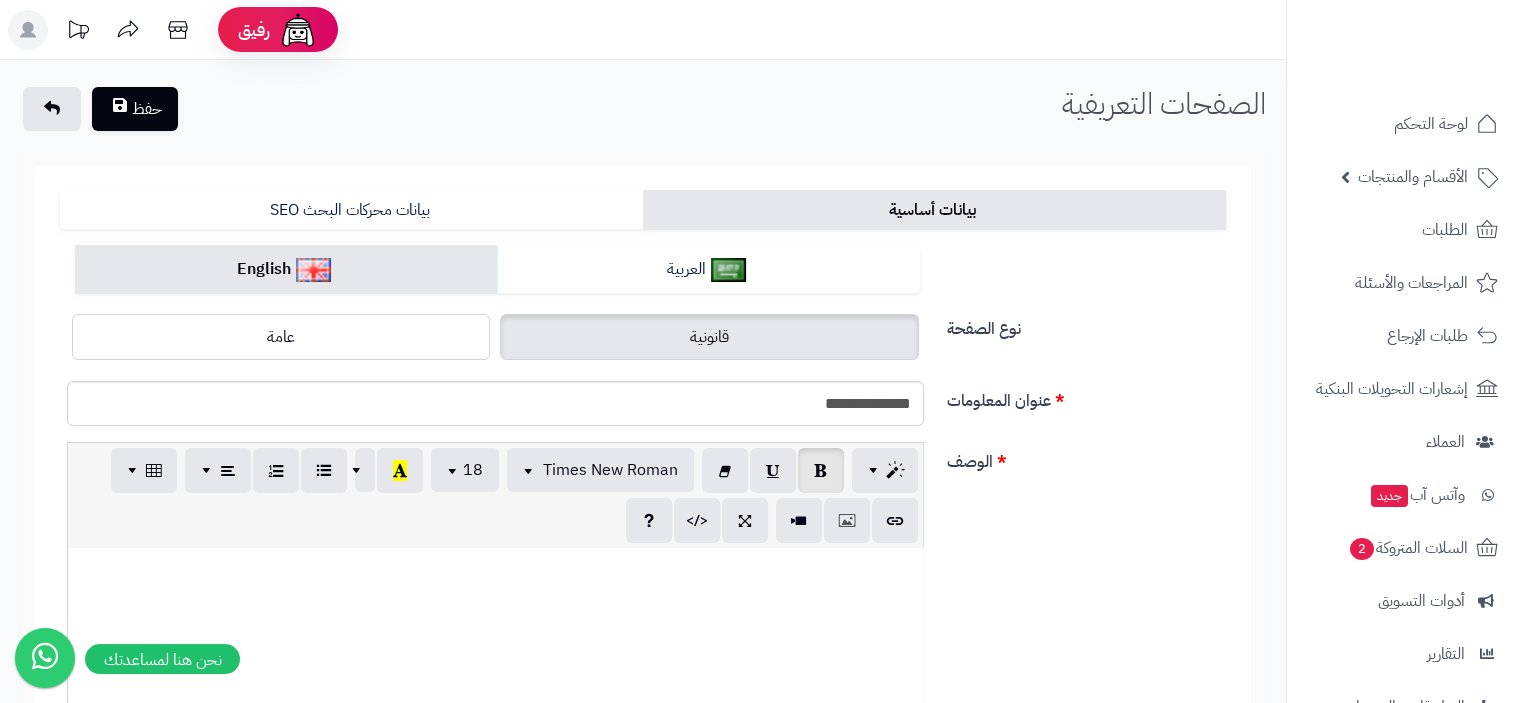 click on "**********" at bounding box center [200, 504] 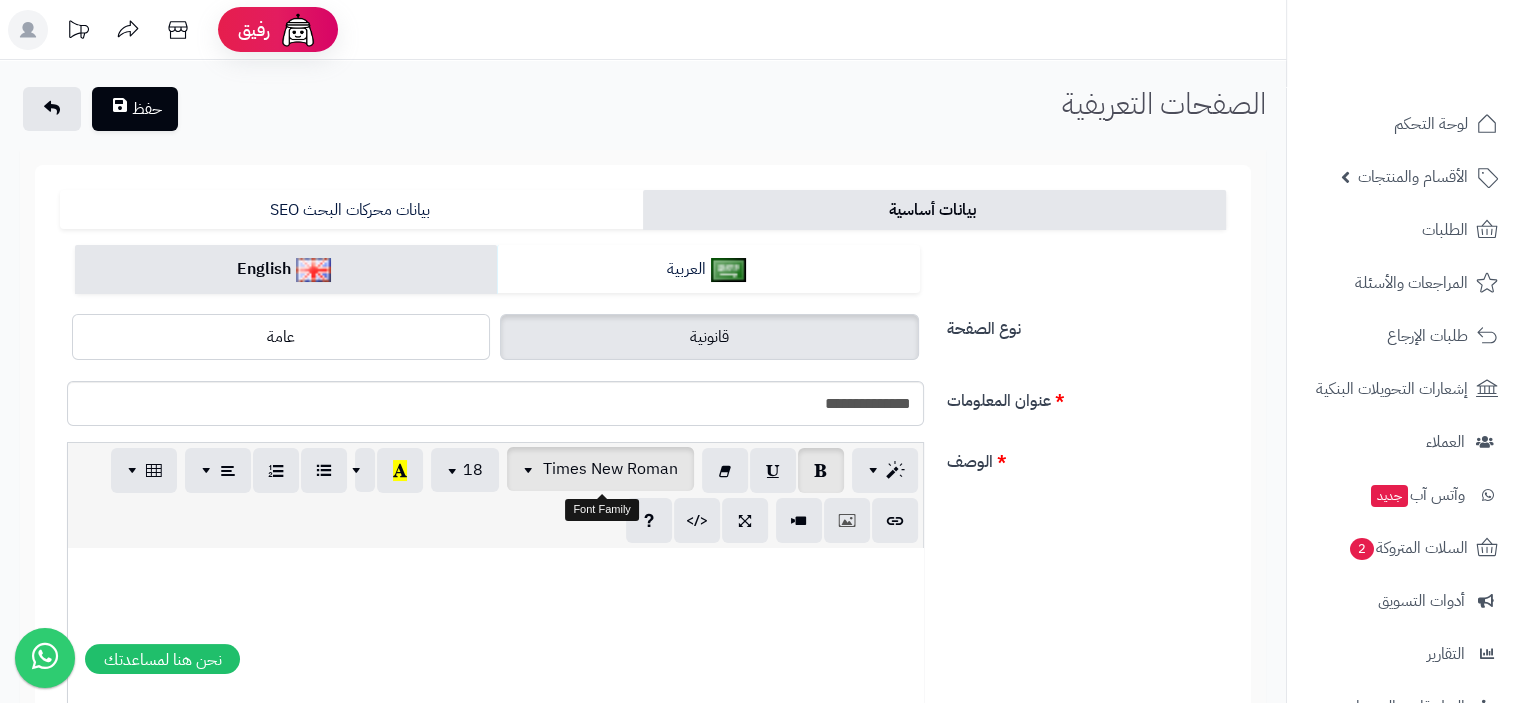 click at bounding box center [531, 469] 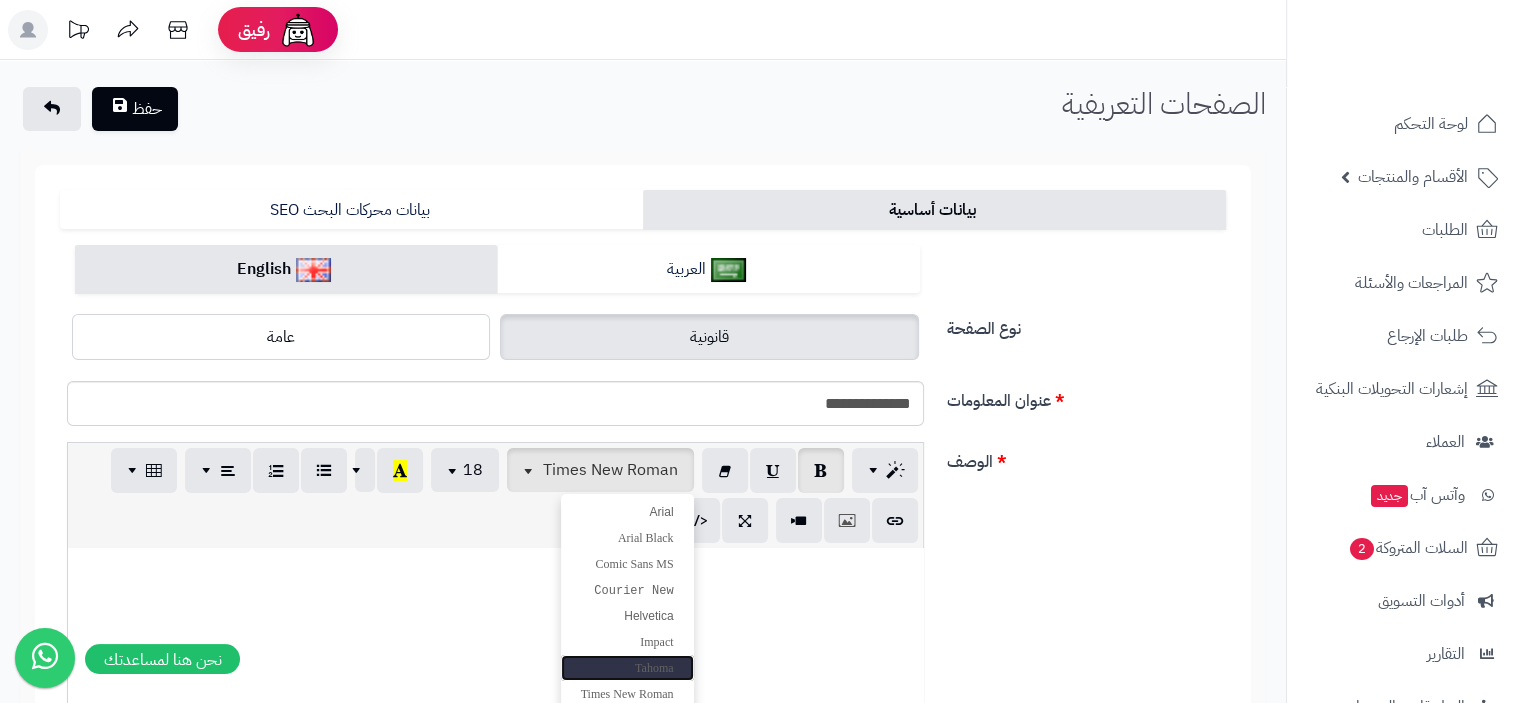 click on "Tahoma" at bounding box center [627, 668] 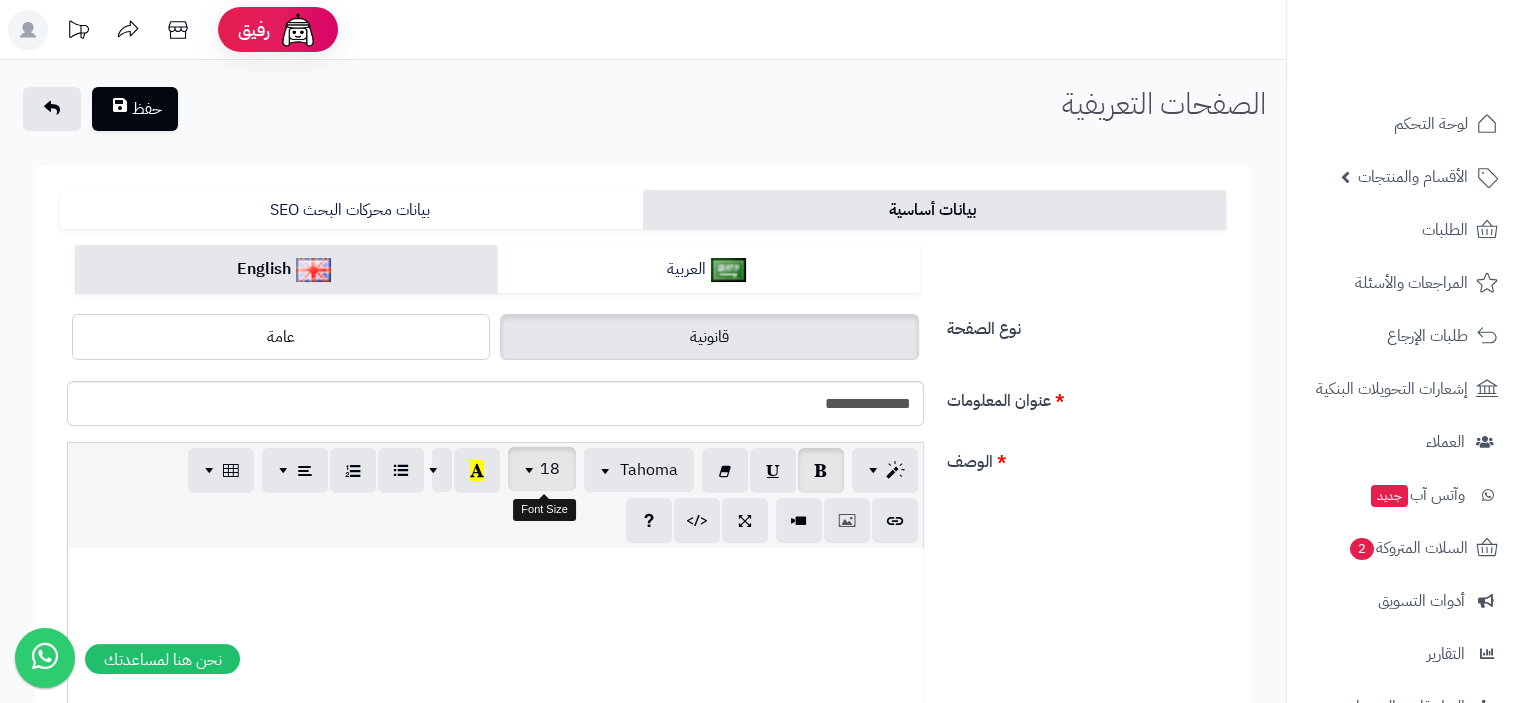 click on "18" at bounding box center (542, 469) 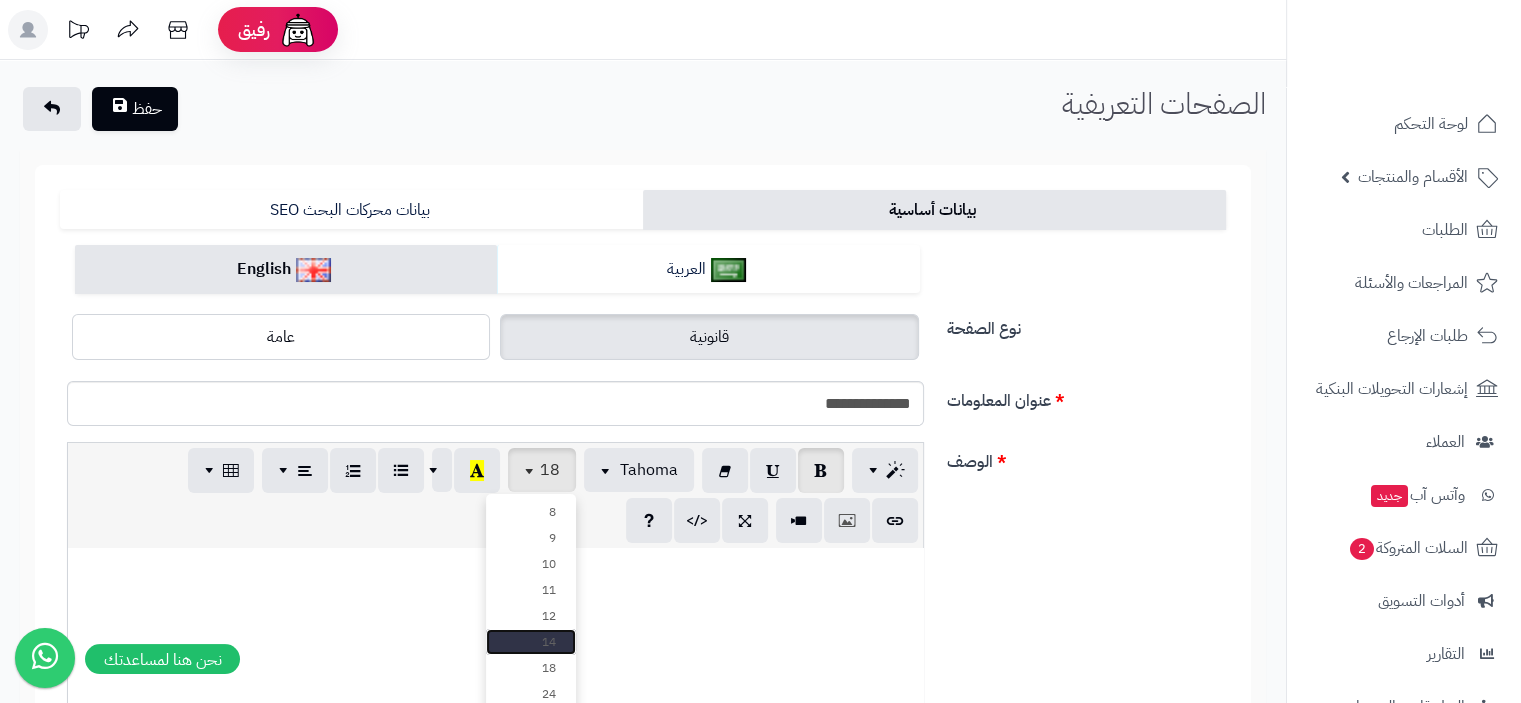 click on "14" at bounding box center (531, 642) 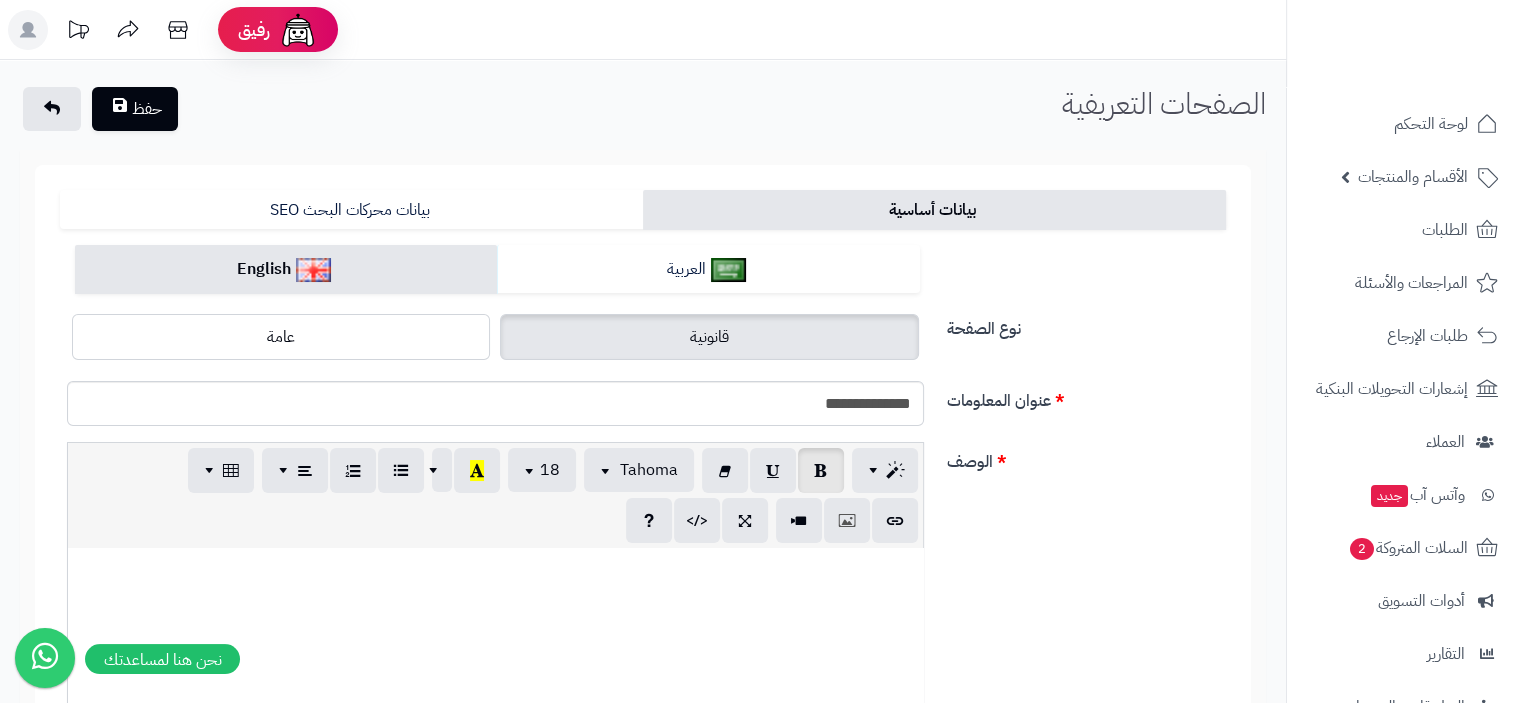 click on "**********" at bounding box center [495, -399] 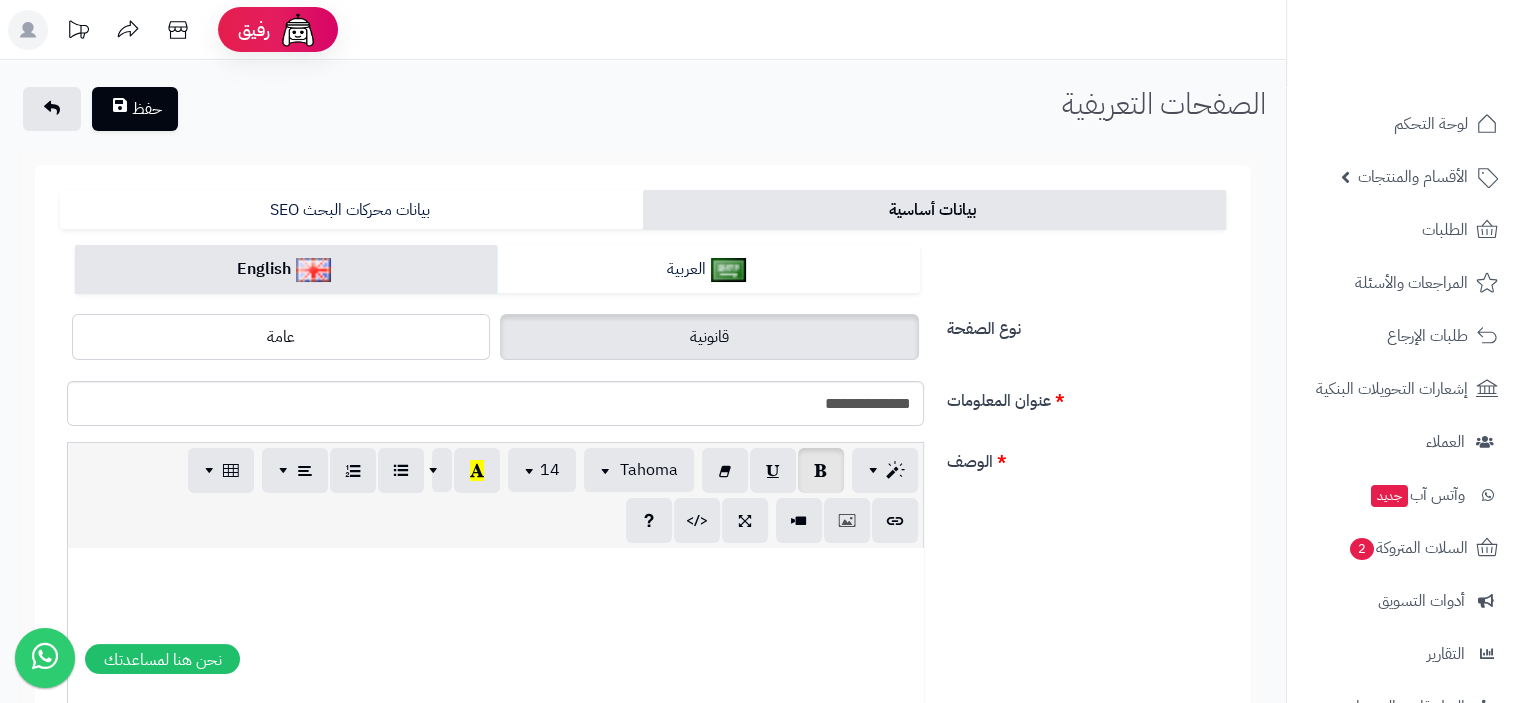 scroll, scrollTop: 144, scrollLeft: 0, axis: vertical 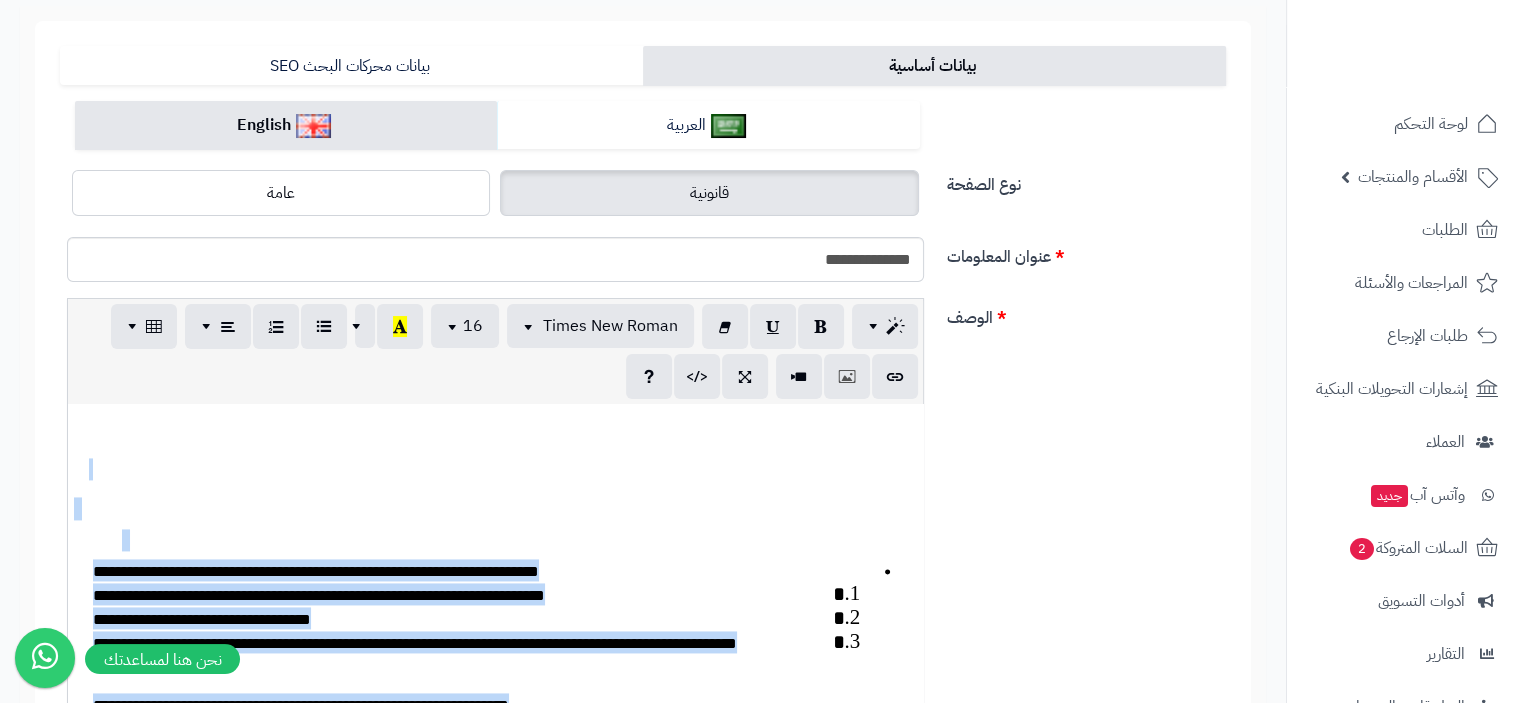 drag, startPoint x: 508, startPoint y: 639, endPoint x: 76, endPoint y: 507, distance: 451.71674 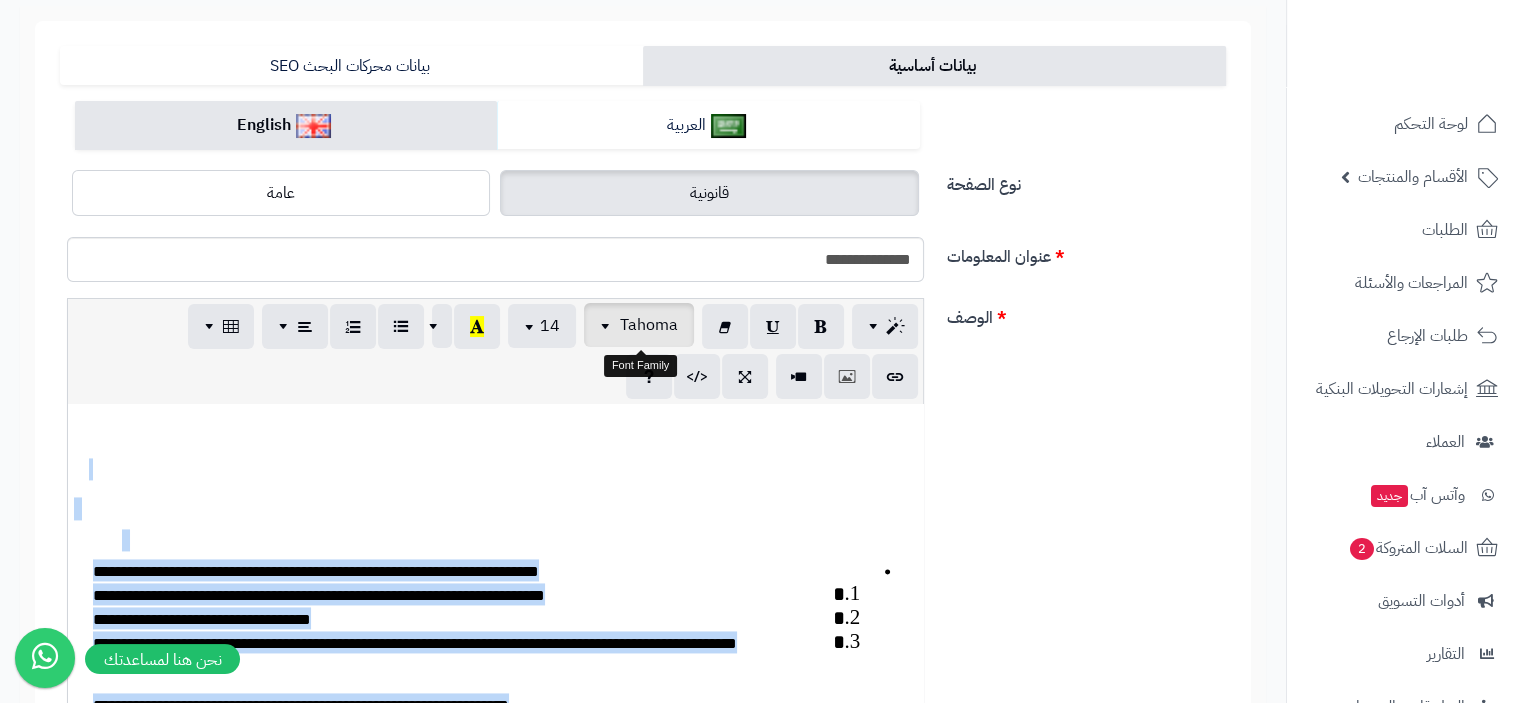 click at bounding box center [608, 325] 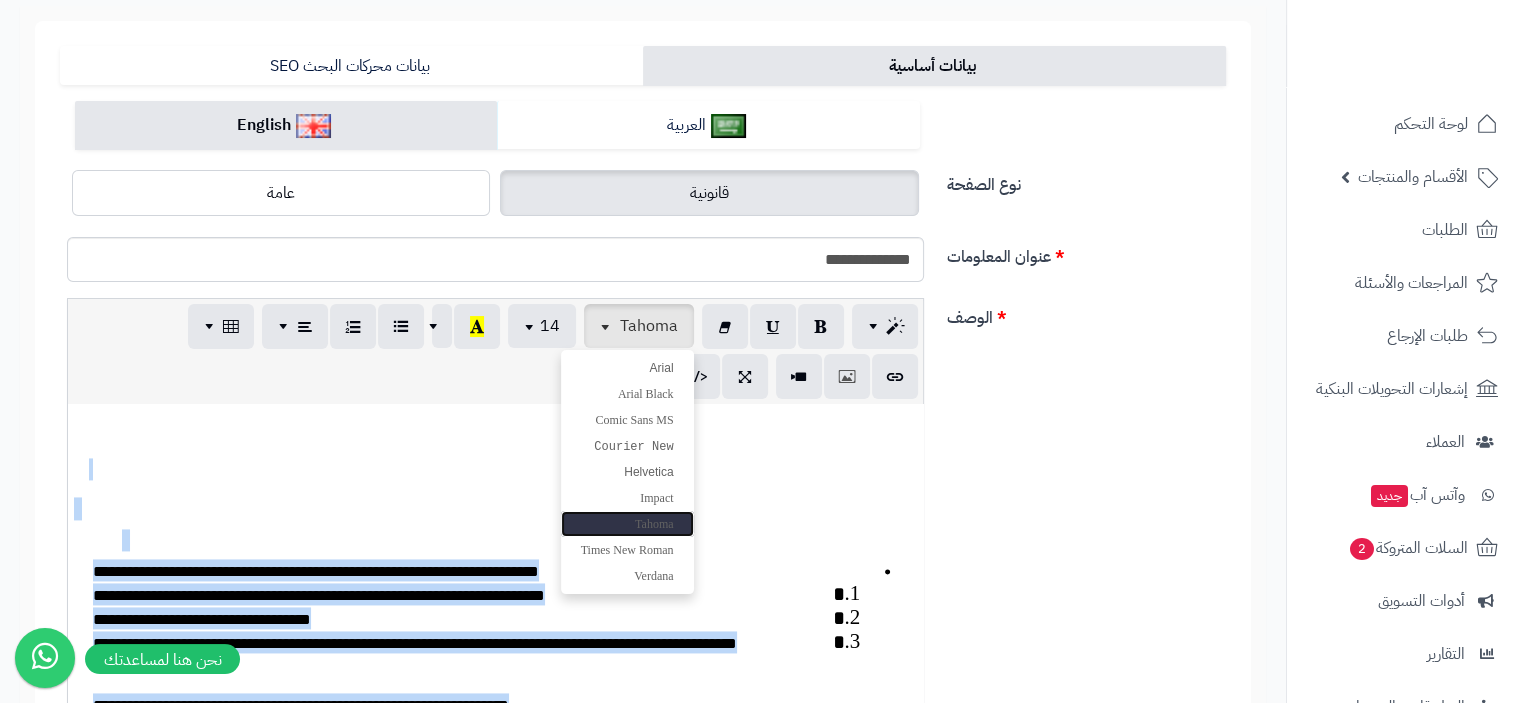 click on "Tahoma" at bounding box center [627, 524] 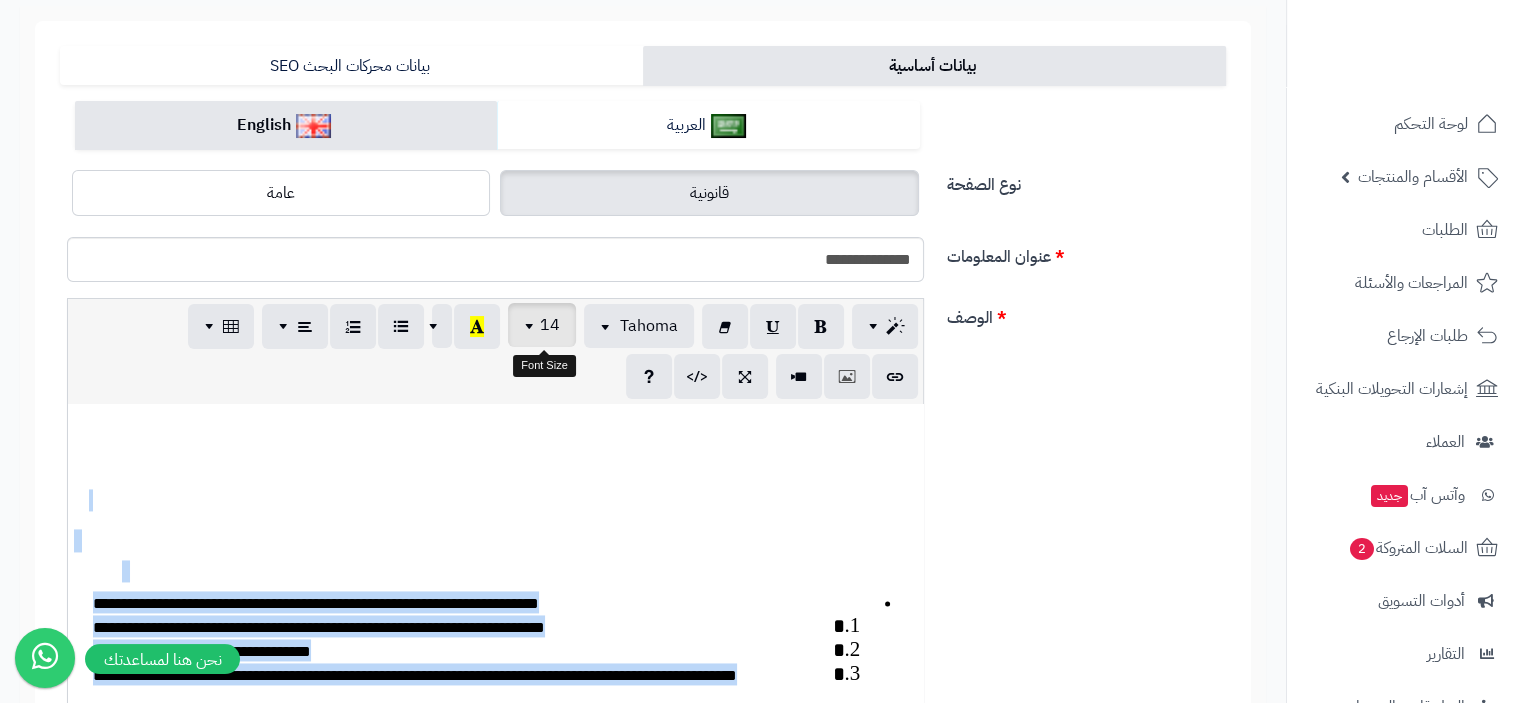 click at bounding box center (532, 325) 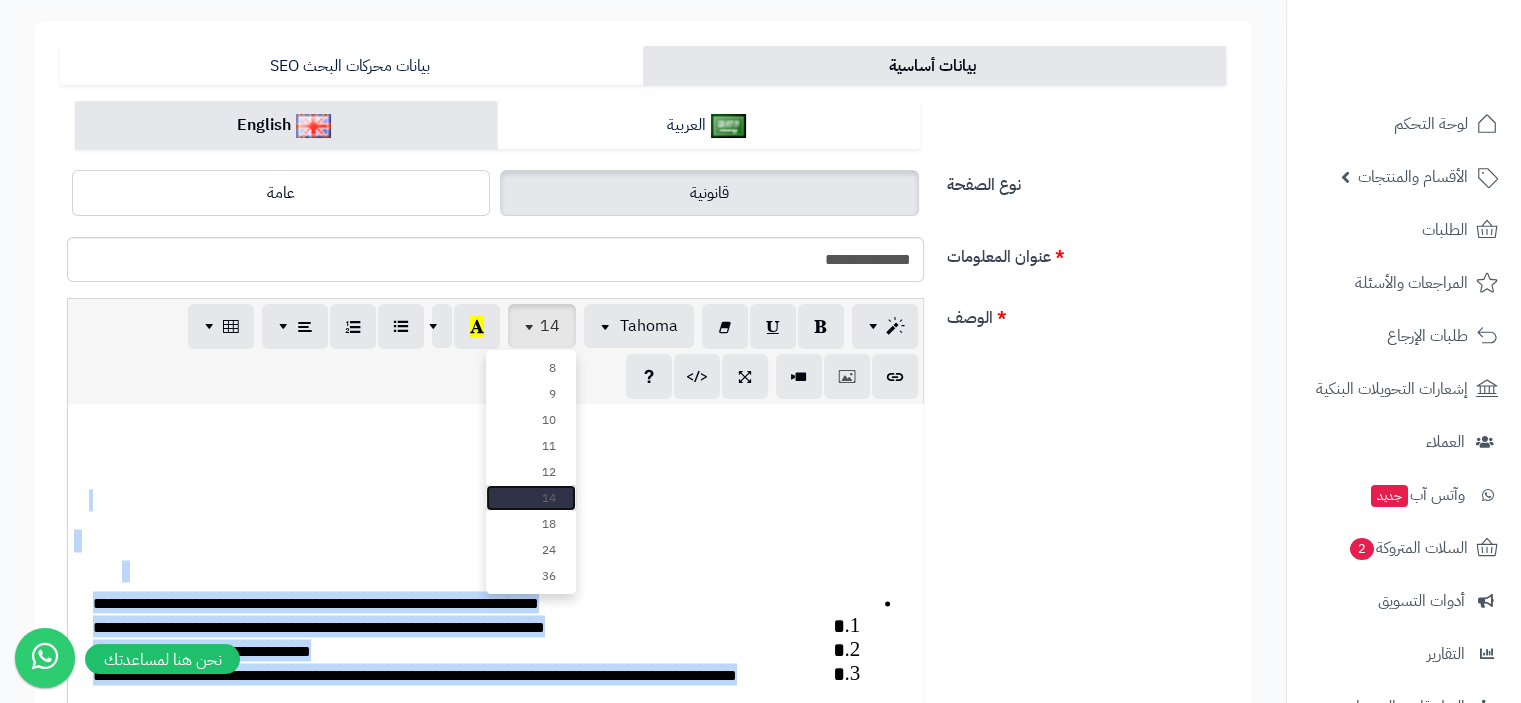 click on "14" at bounding box center (531, 498) 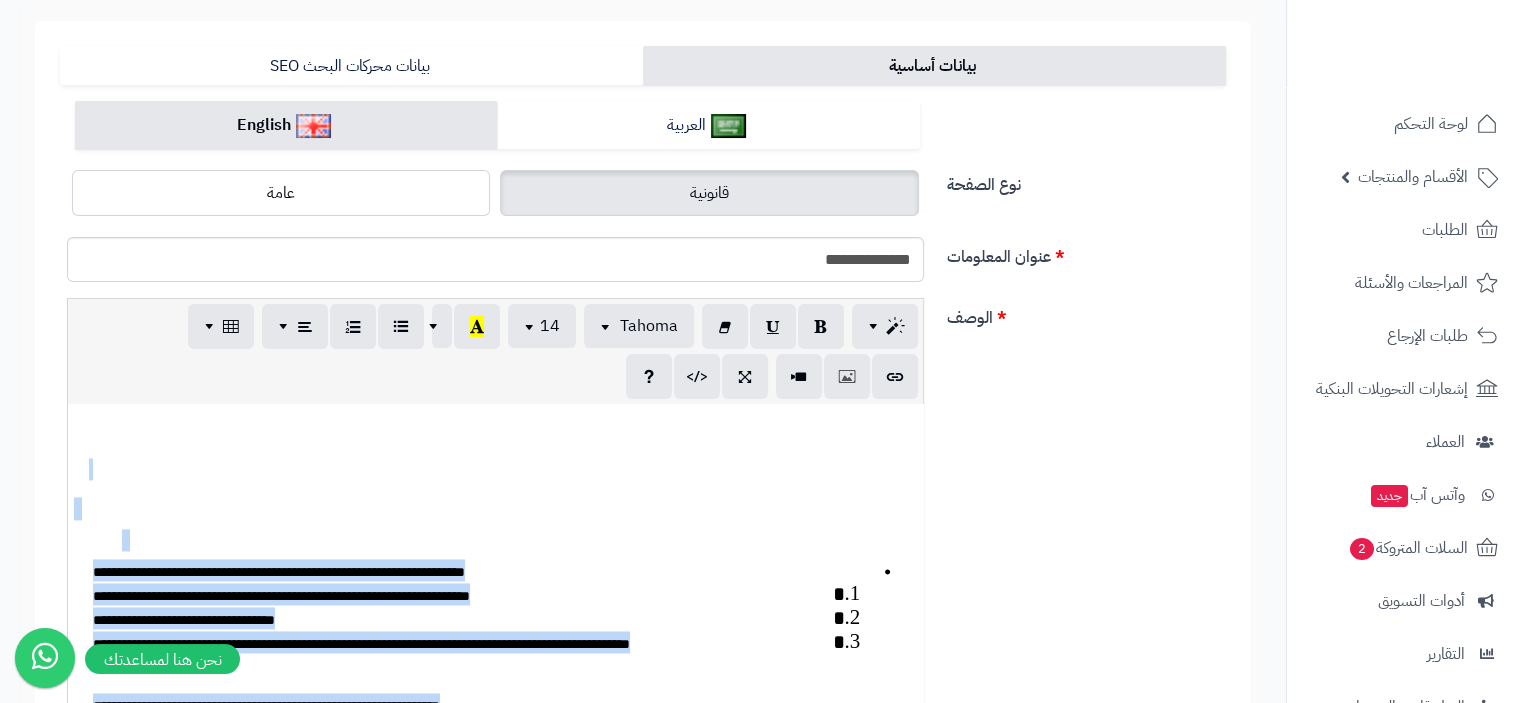 click on "**********" at bounding box center (476, 299) 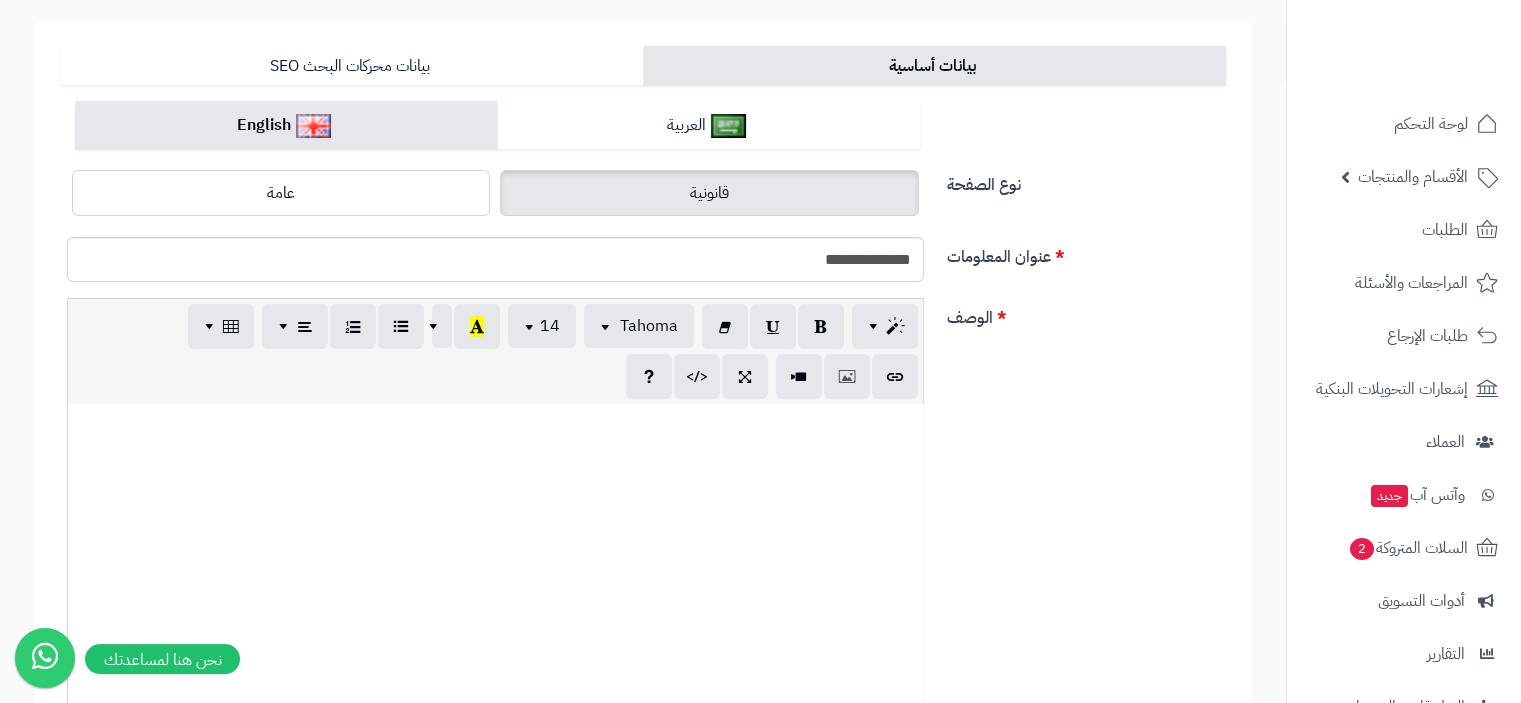 scroll, scrollTop: 3634, scrollLeft: 0, axis: vertical 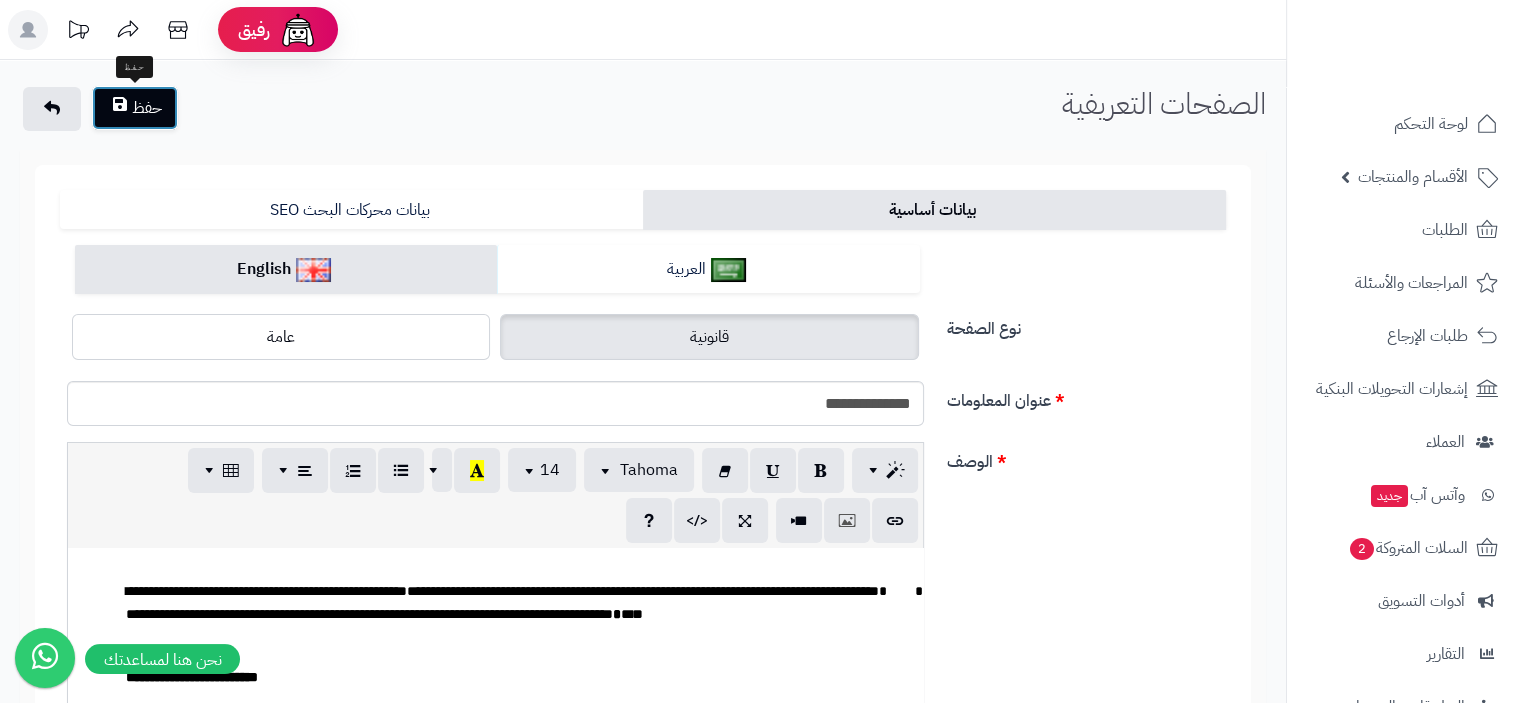 click on "حفظ" at bounding box center [135, 108] 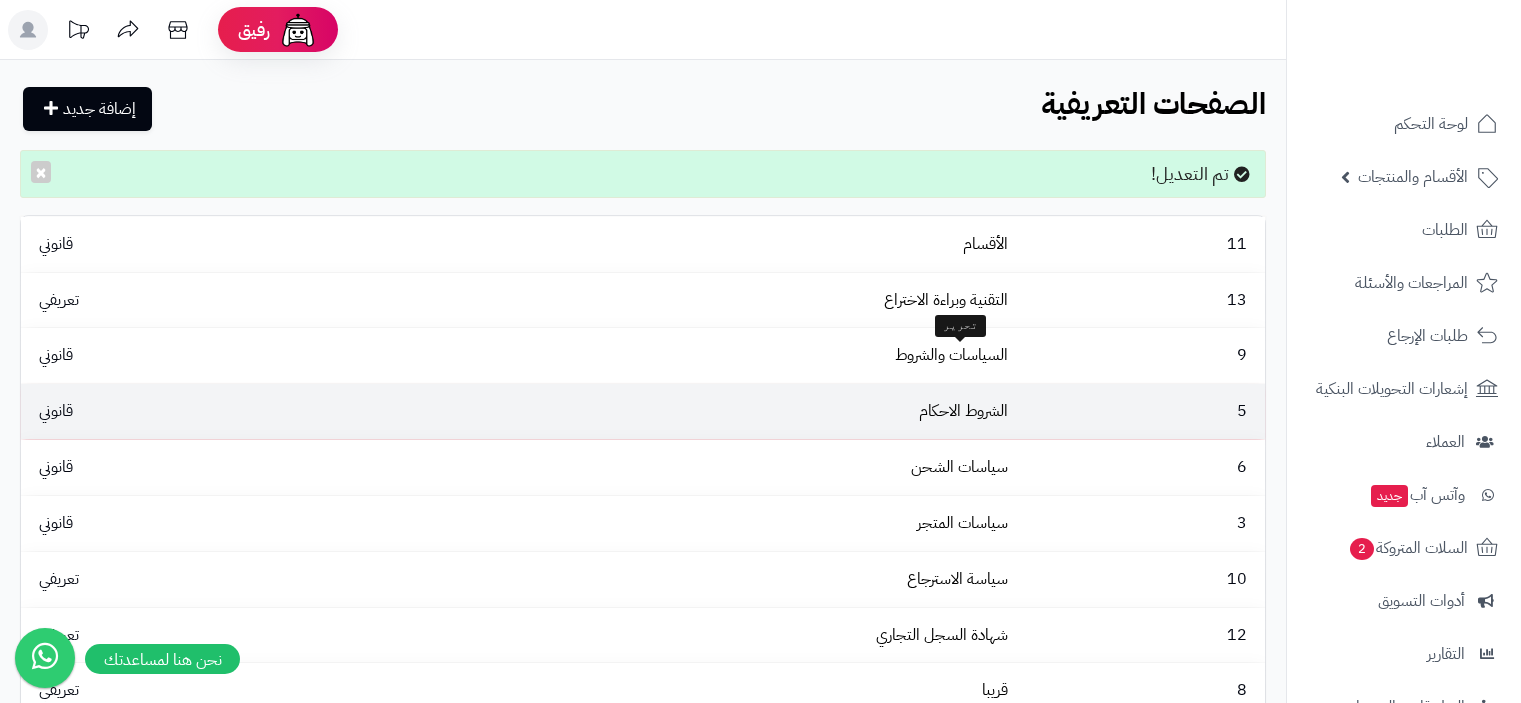 scroll, scrollTop: 0, scrollLeft: 0, axis: both 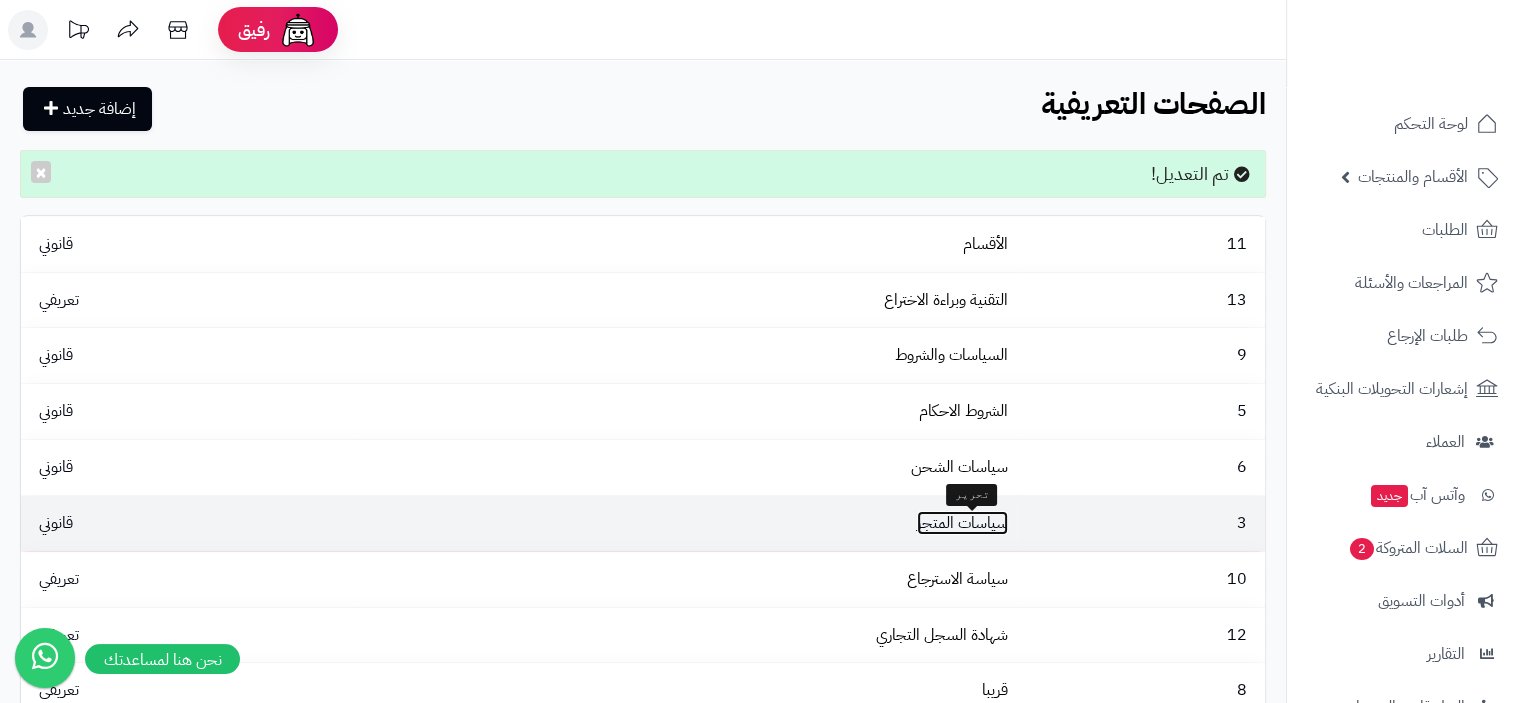 click on "سياسات المتجر" at bounding box center [962, 523] 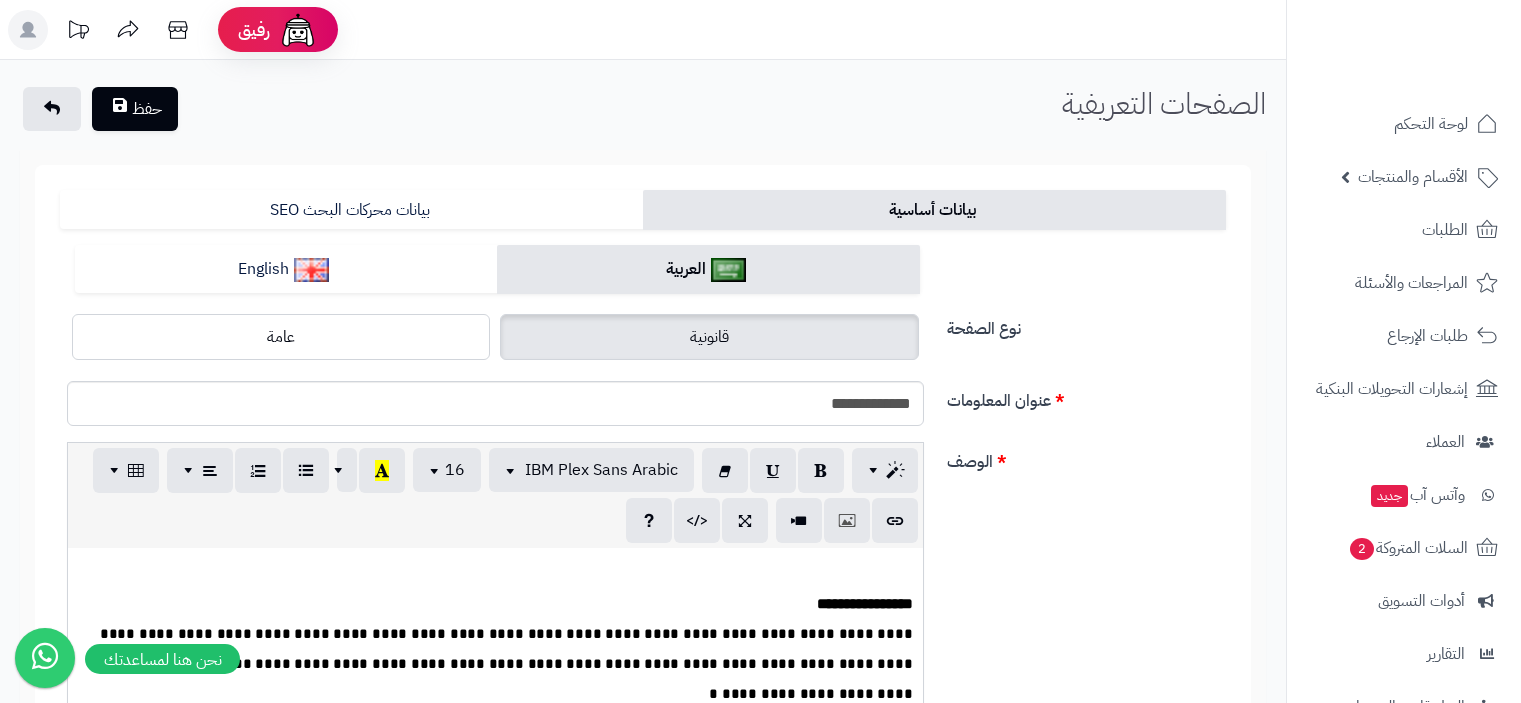 scroll, scrollTop: 0, scrollLeft: 0, axis: both 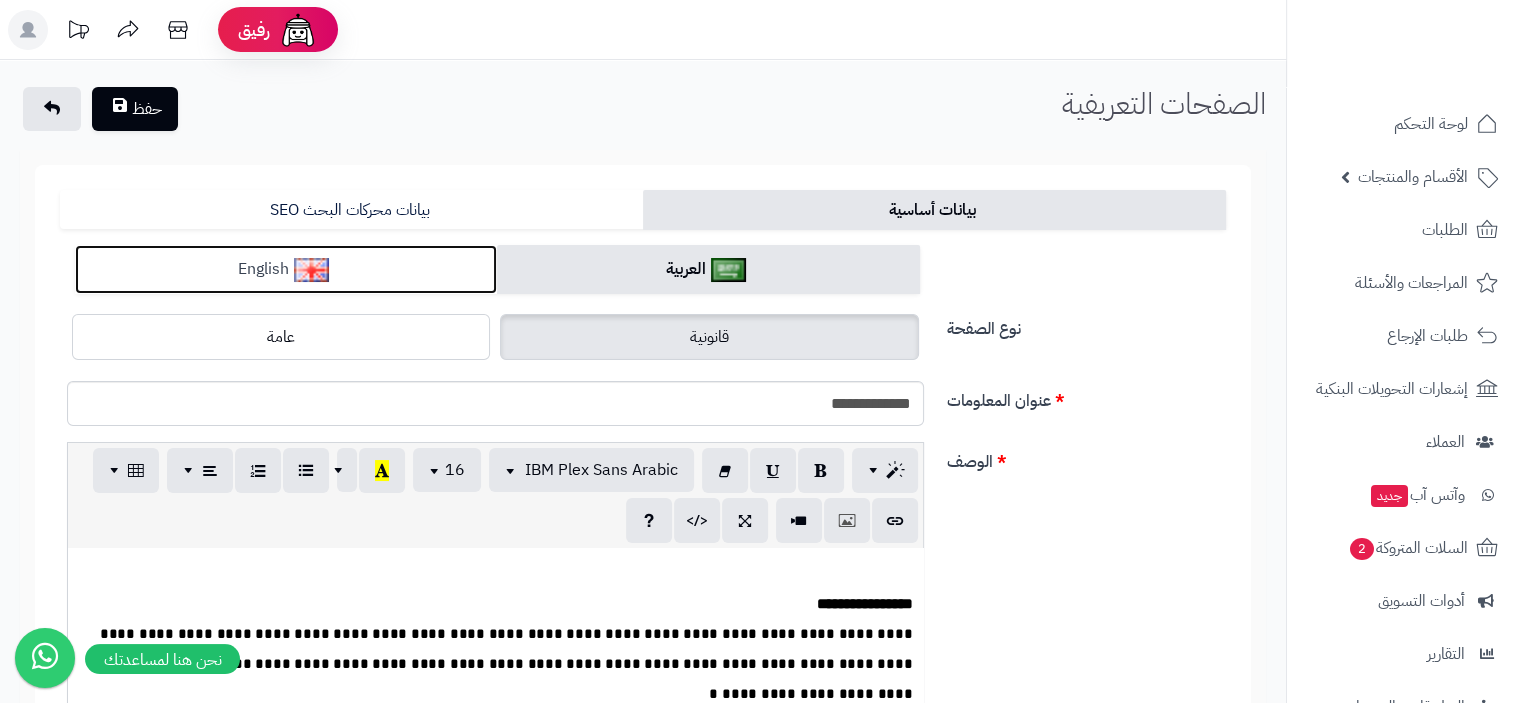 click on "English" at bounding box center (286, 269) 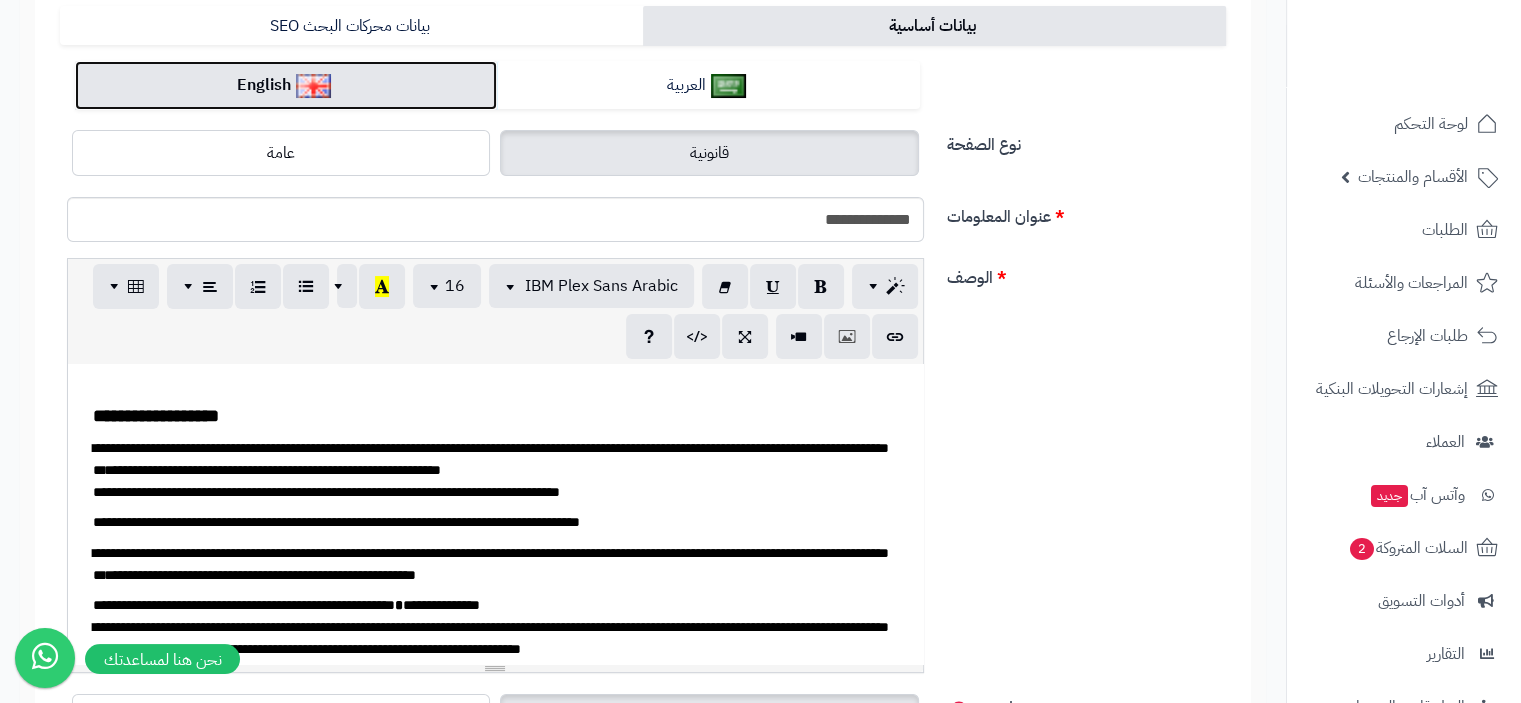 scroll, scrollTop: 200, scrollLeft: 0, axis: vertical 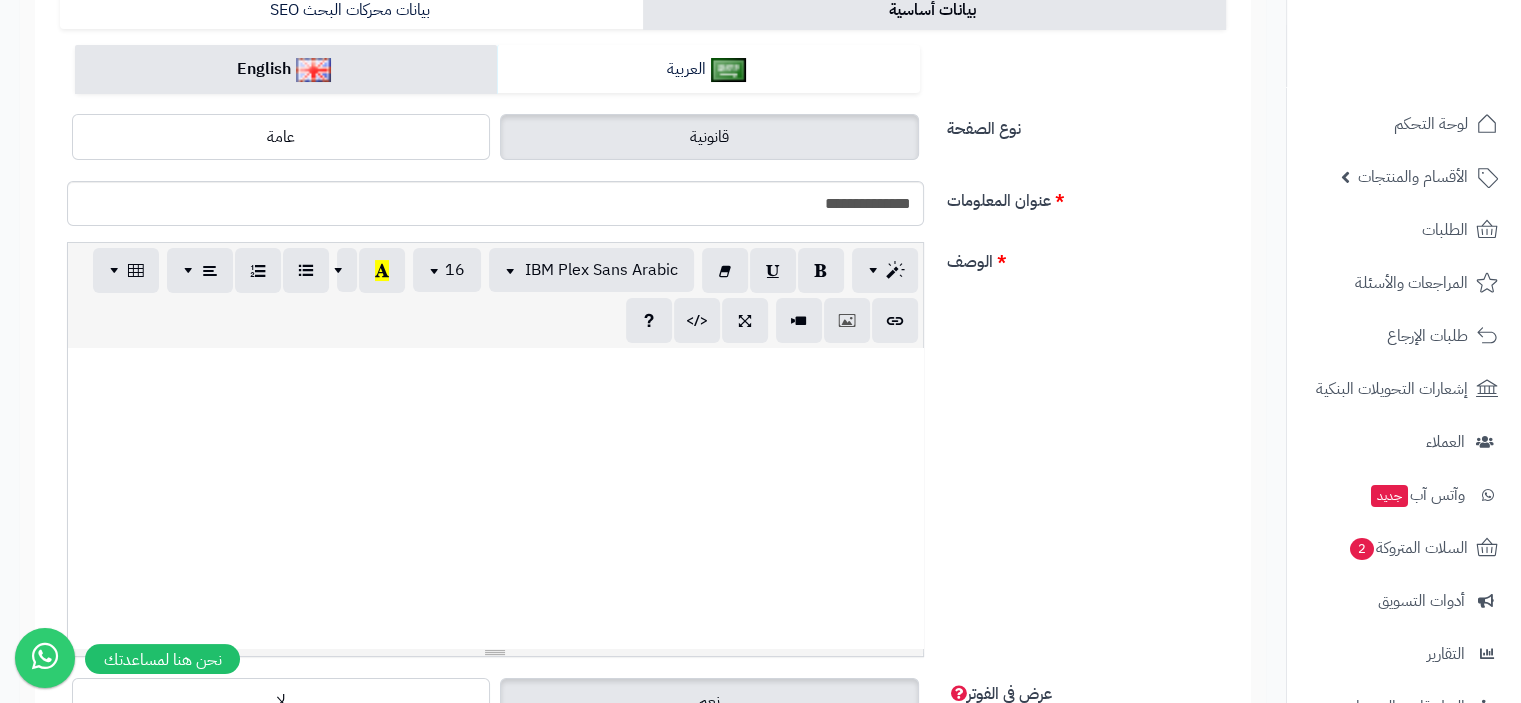 click at bounding box center (519, 170) 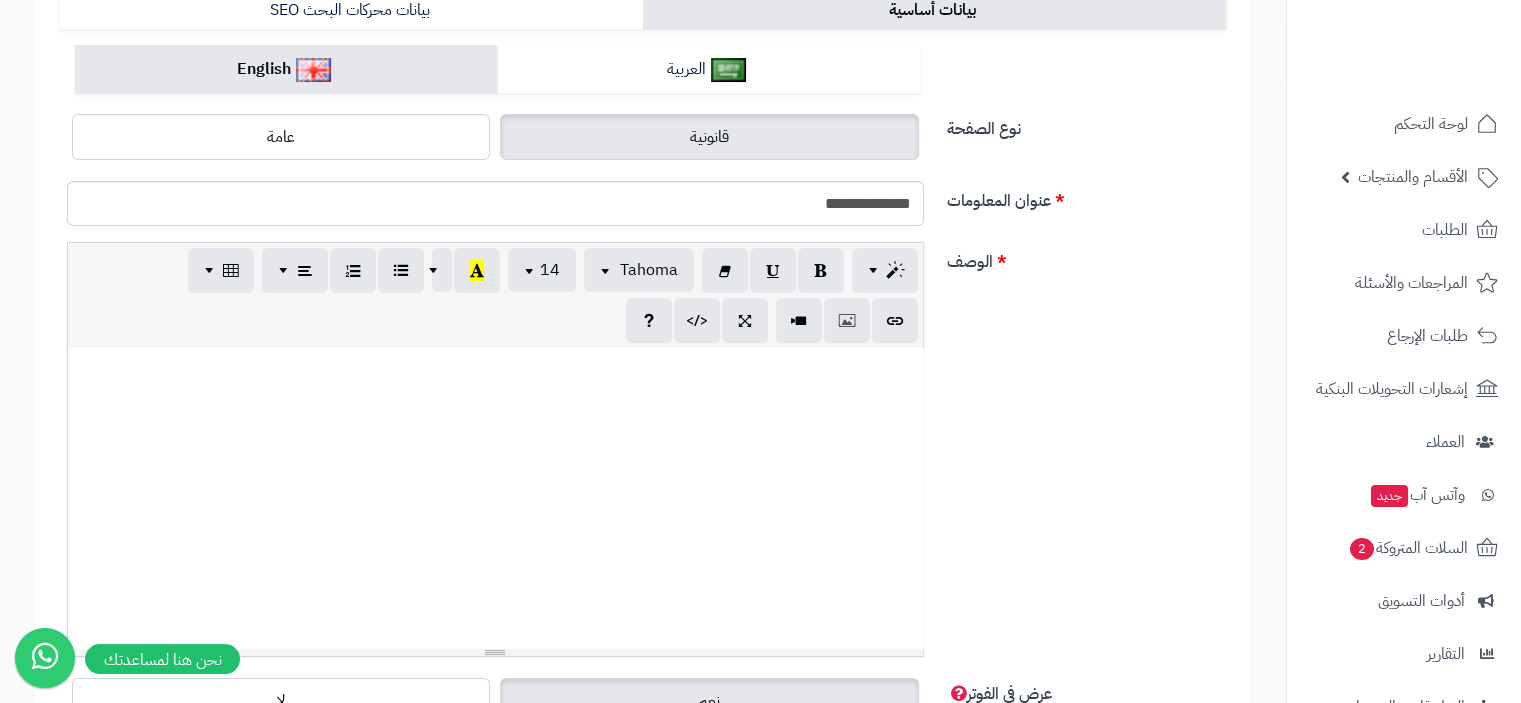 type 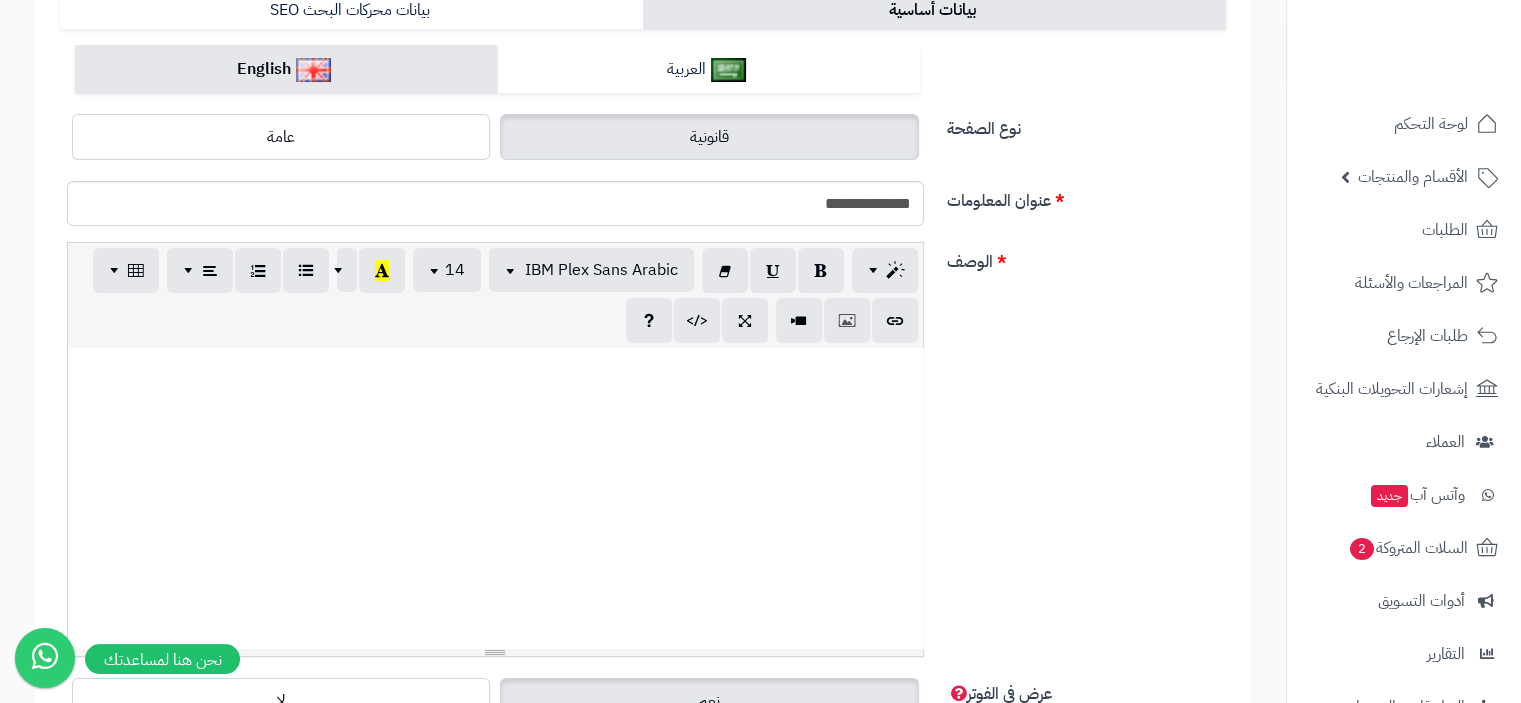 drag, startPoint x: 800, startPoint y: 561, endPoint x: 531, endPoint y: 451, distance: 290.62173 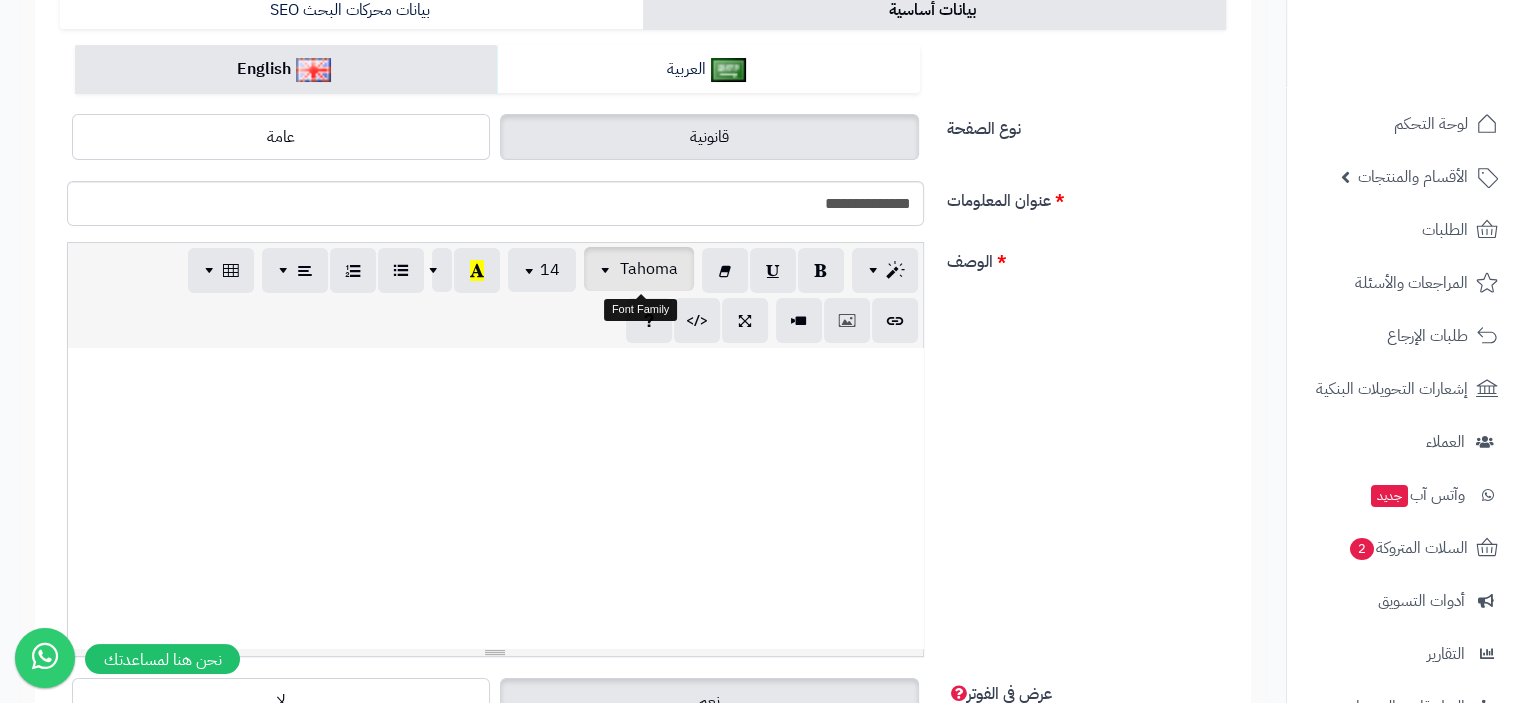 click at bounding box center (608, 269) 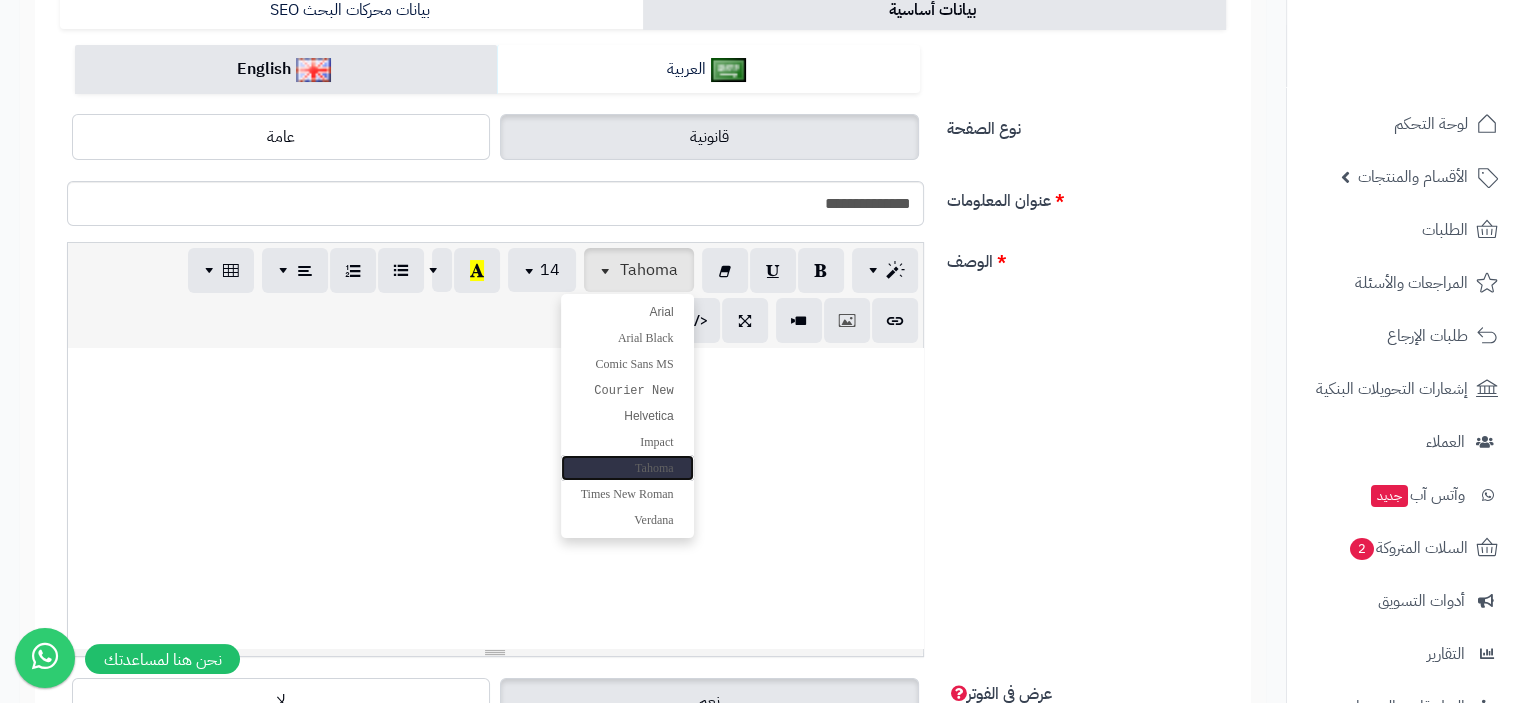 click on "Tahoma" at bounding box center [654, 468] 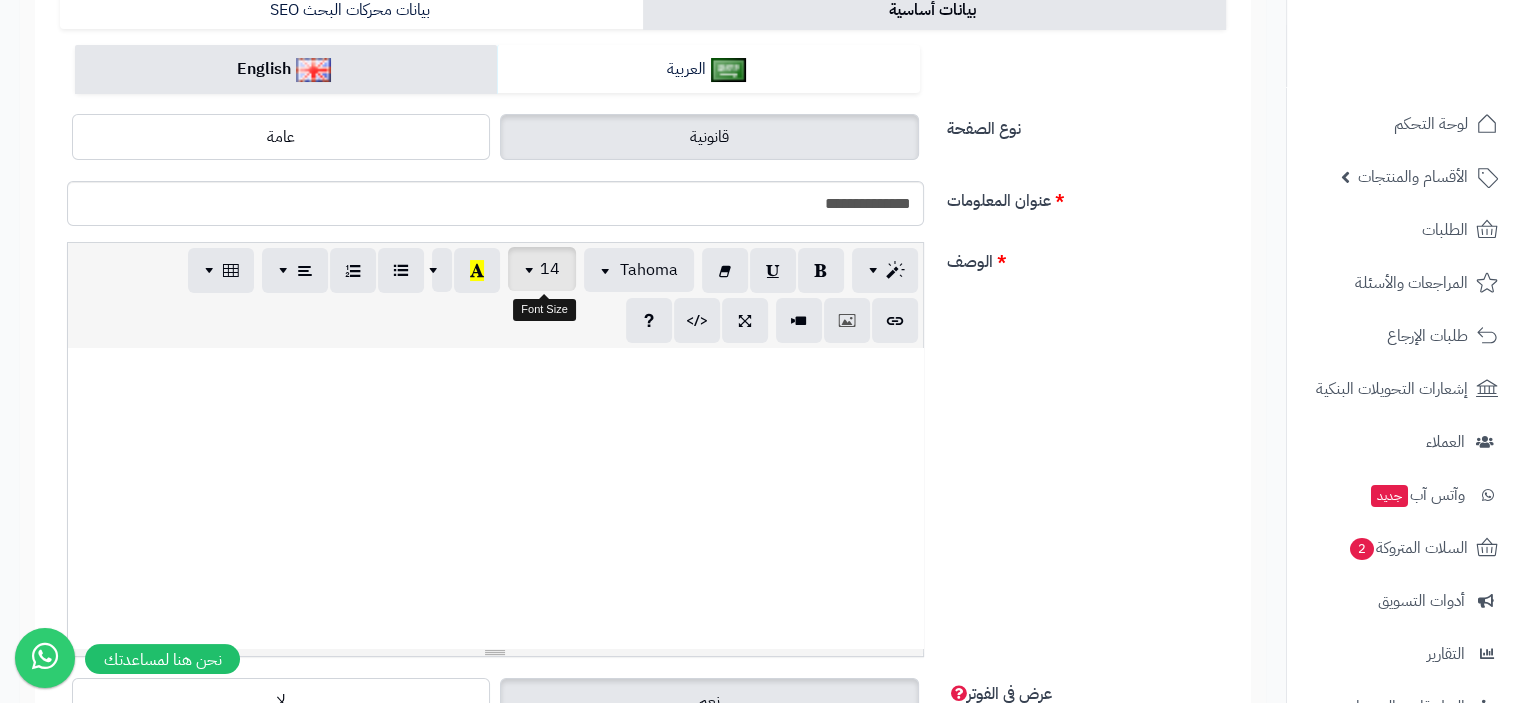 click at bounding box center (532, 269) 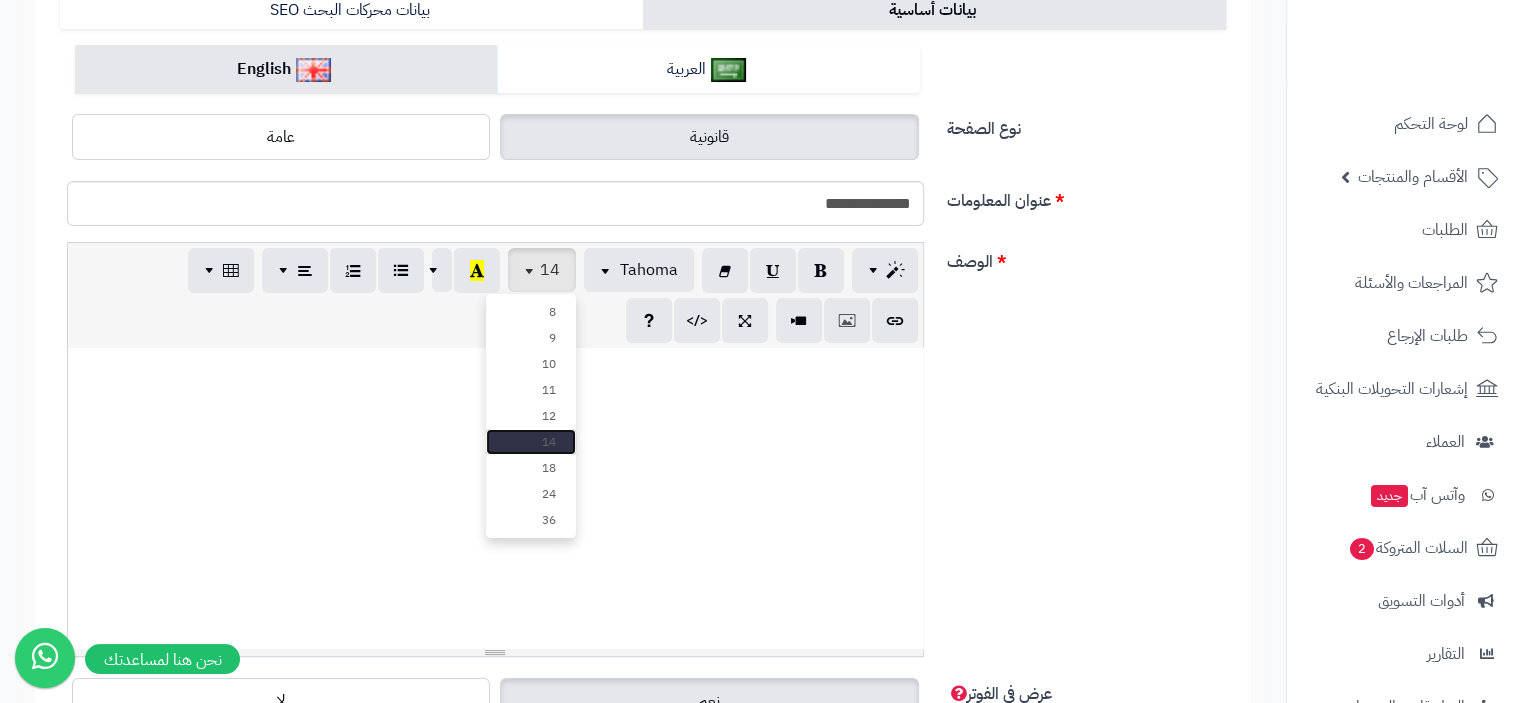 click on "14" at bounding box center [531, 442] 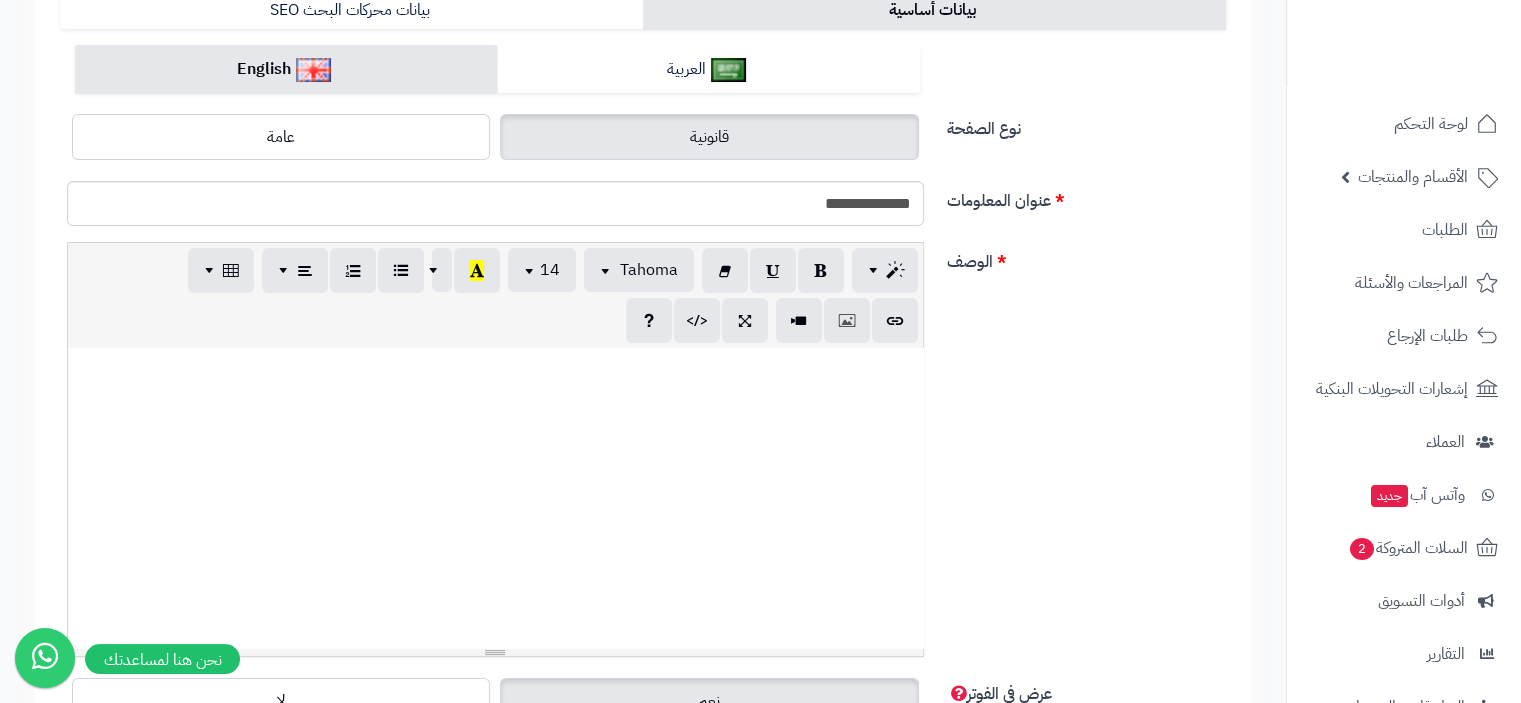 click on "**********" at bounding box center (455, 272) 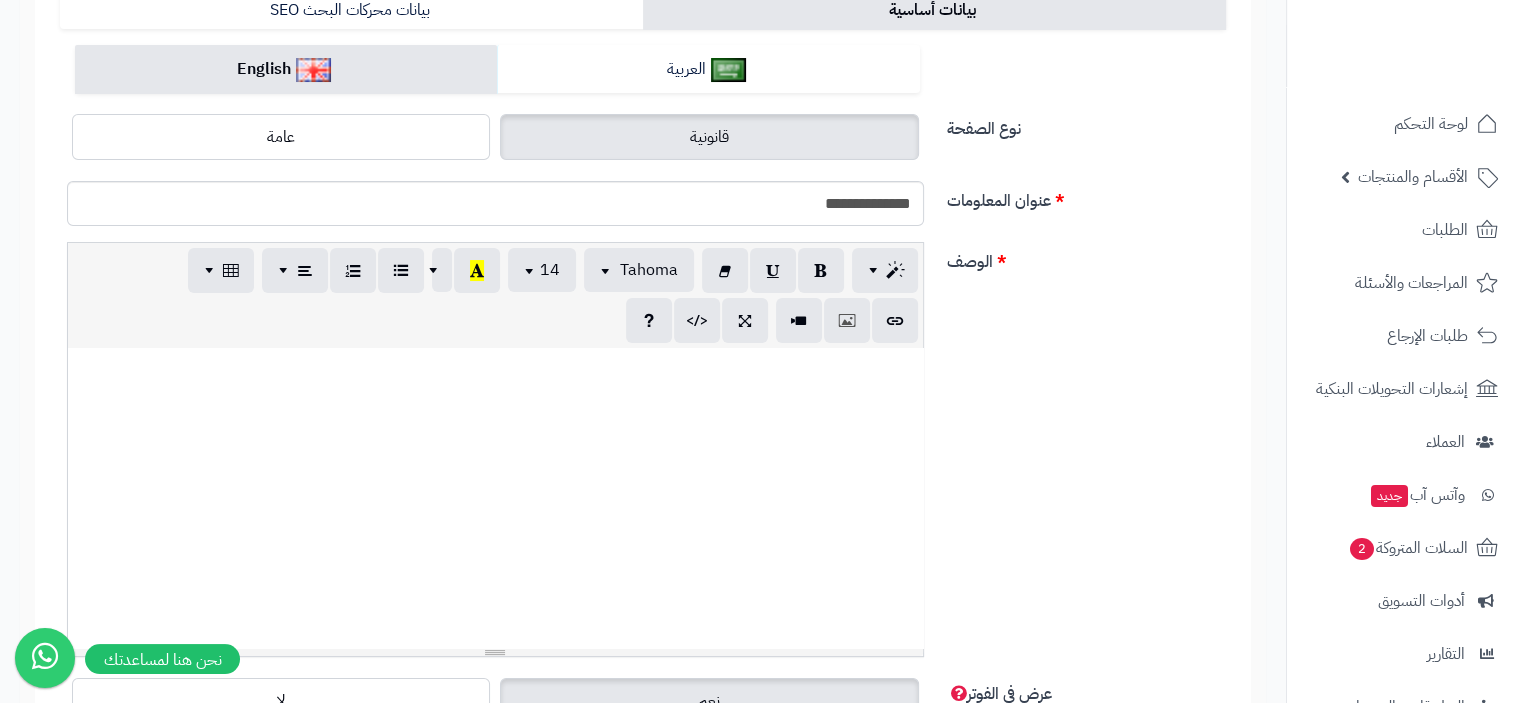 click on "**********" at bounding box center (455, 272) 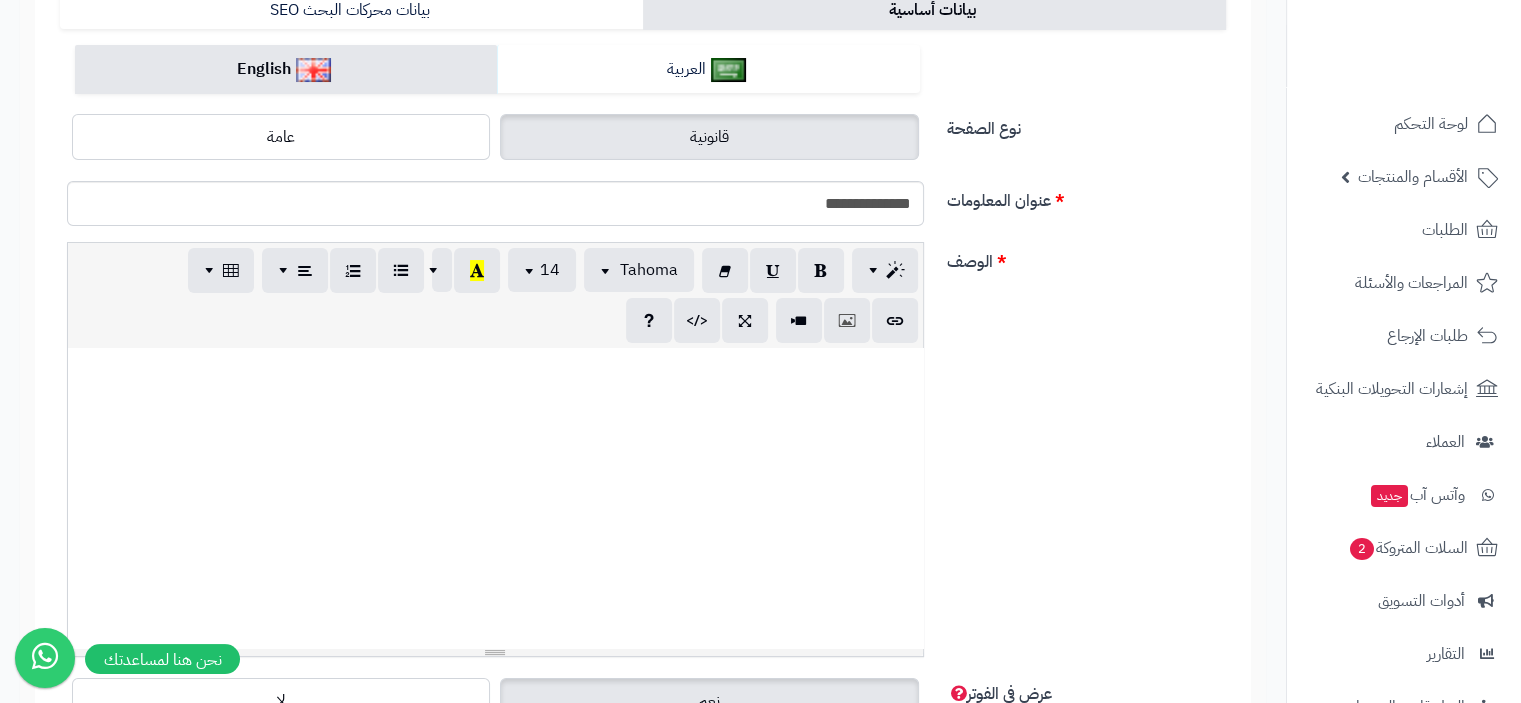 drag, startPoint x: 834, startPoint y: 541, endPoint x: 856, endPoint y: 454, distance: 89.73851 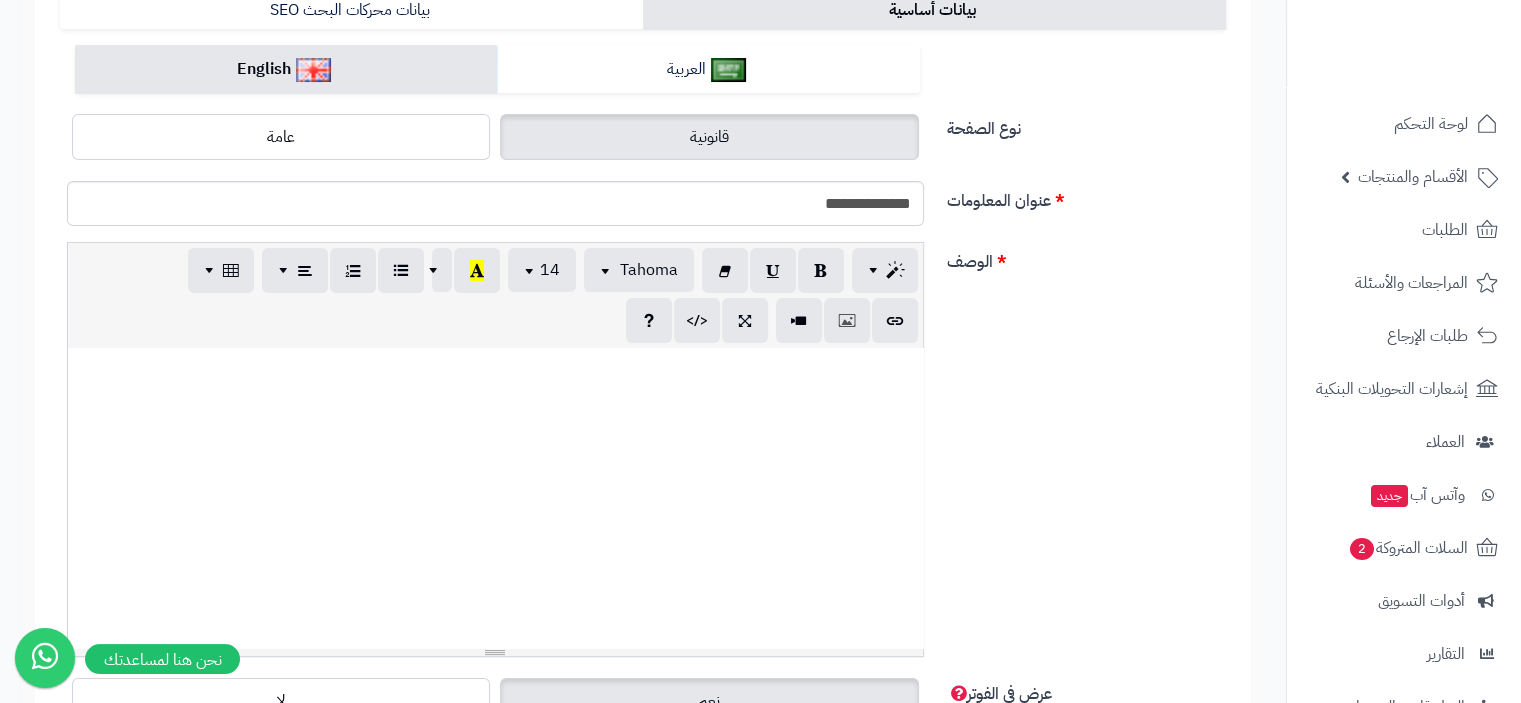 click on "**********" at bounding box center [346, 275] 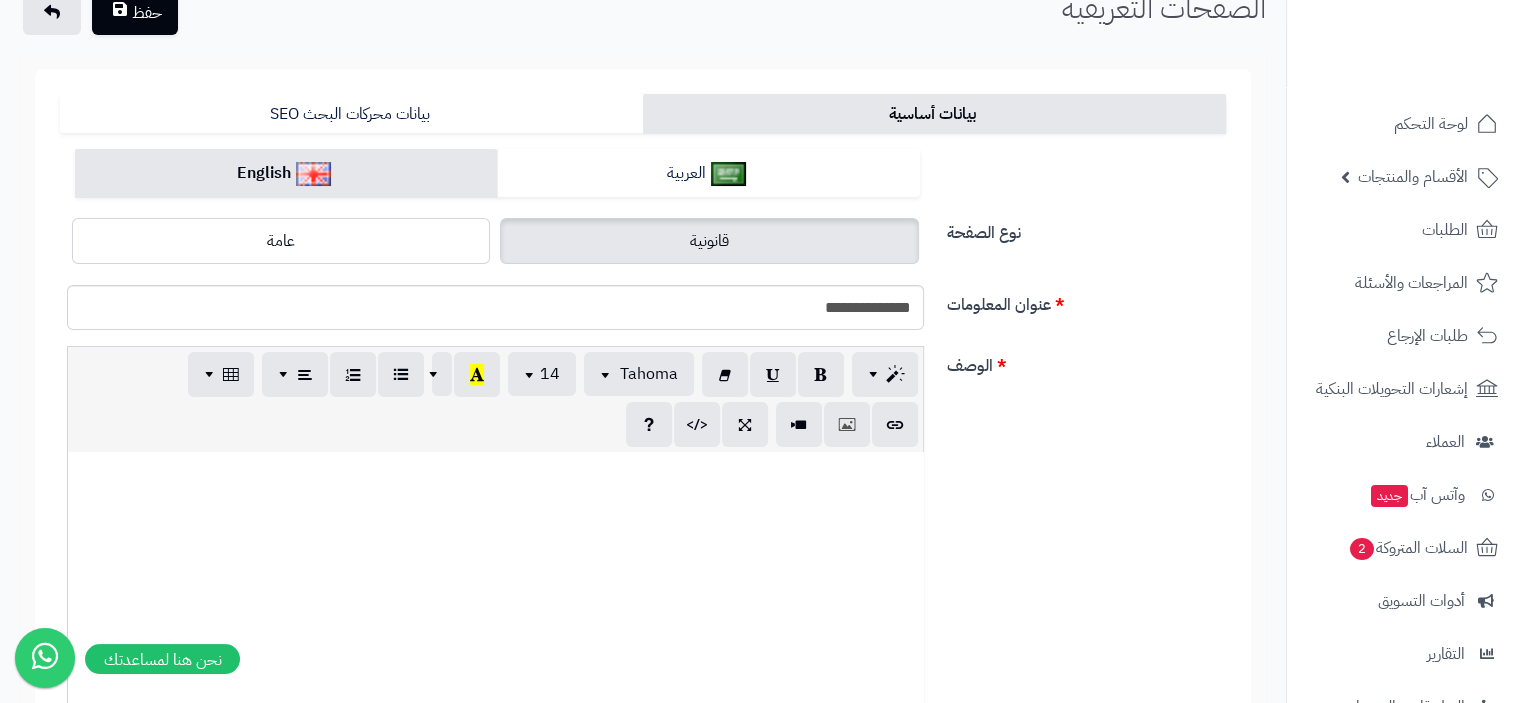 scroll, scrollTop: 0, scrollLeft: 0, axis: both 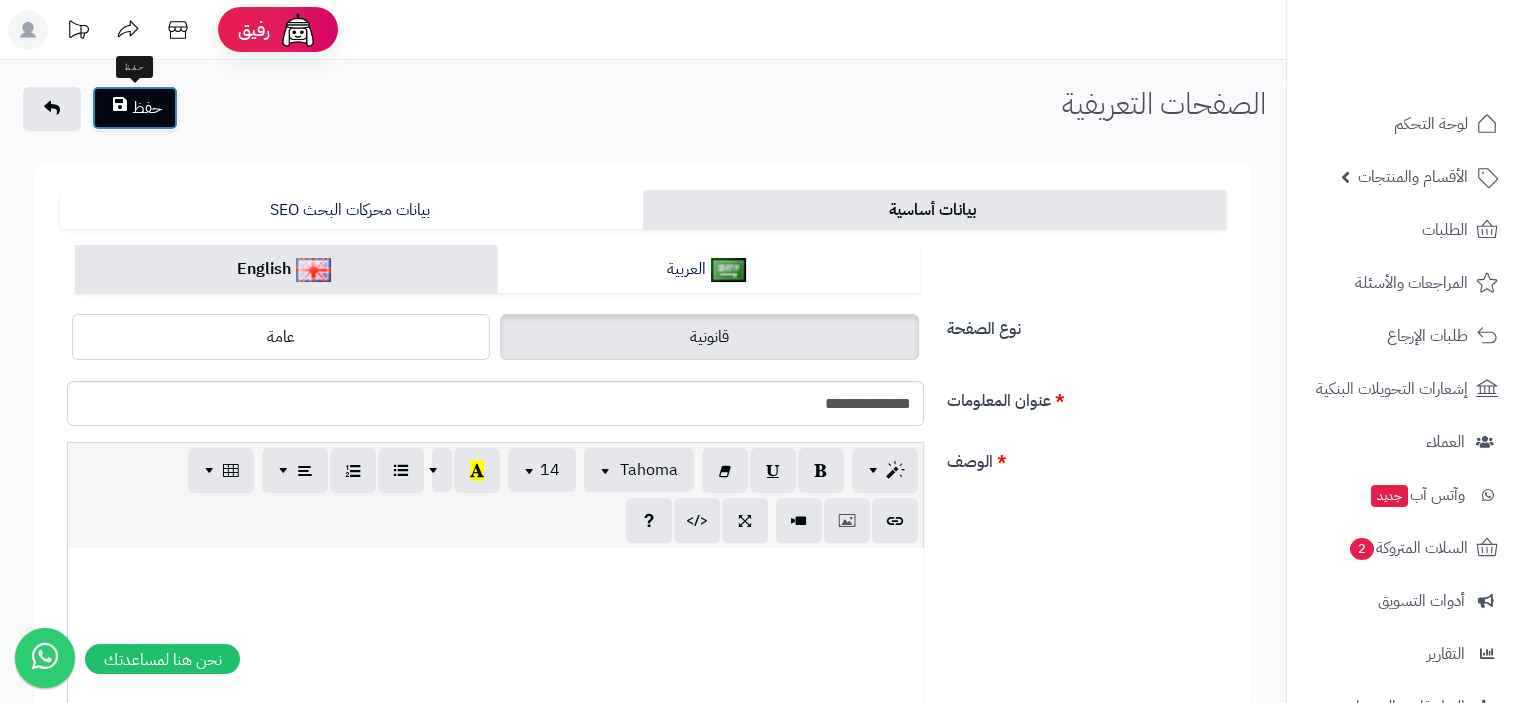 click on "حفظ" at bounding box center (135, 108) 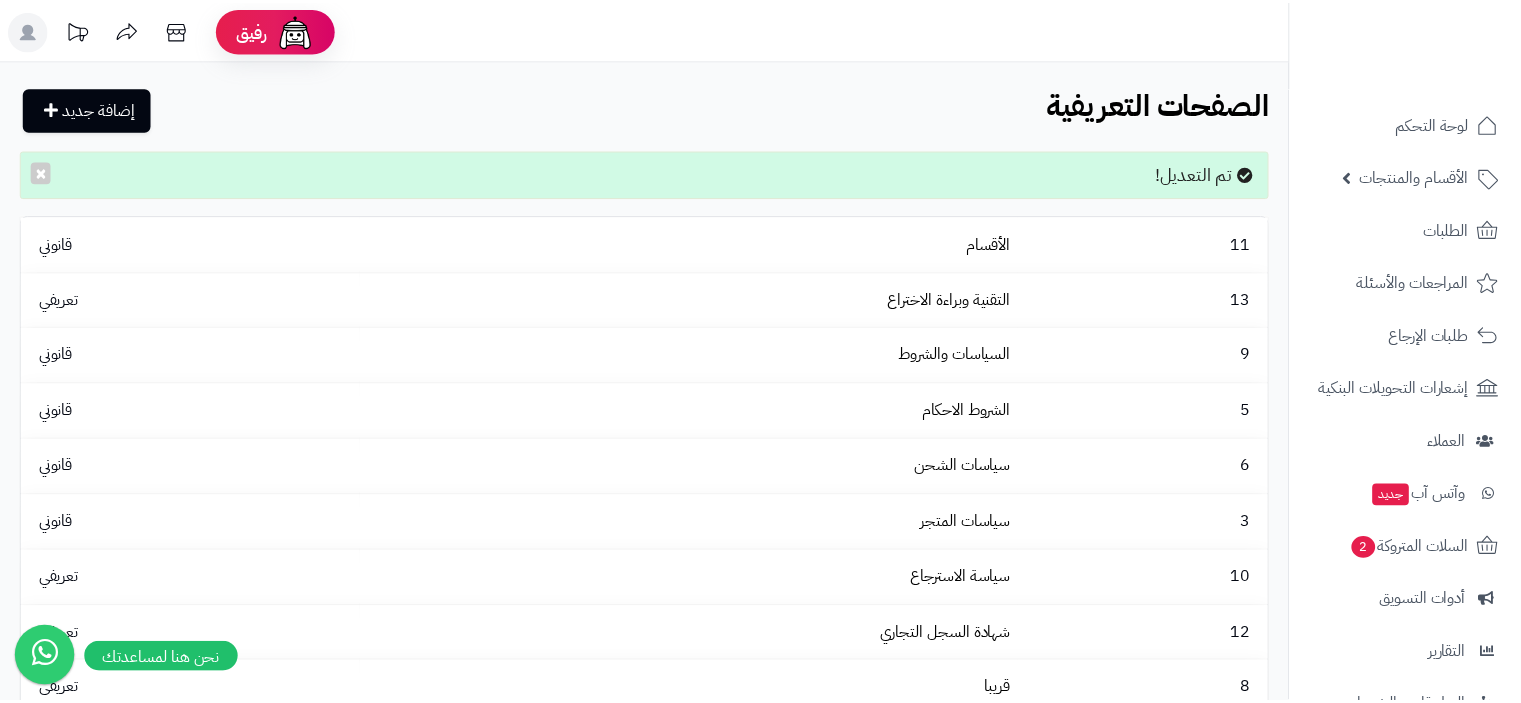 scroll, scrollTop: 0, scrollLeft: 0, axis: both 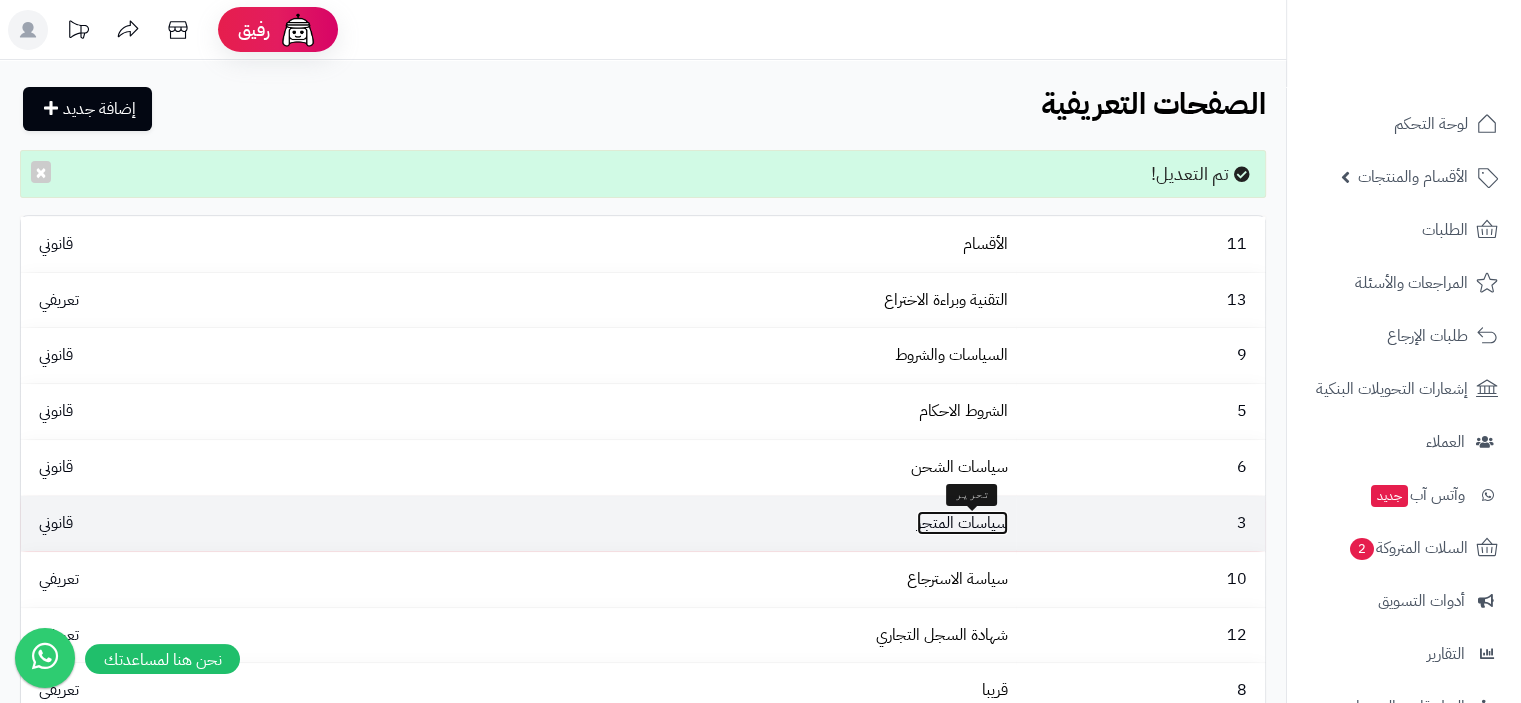 drag, startPoint x: 947, startPoint y: 527, endPoint x: 934, endPoint y: 527, distance: 13 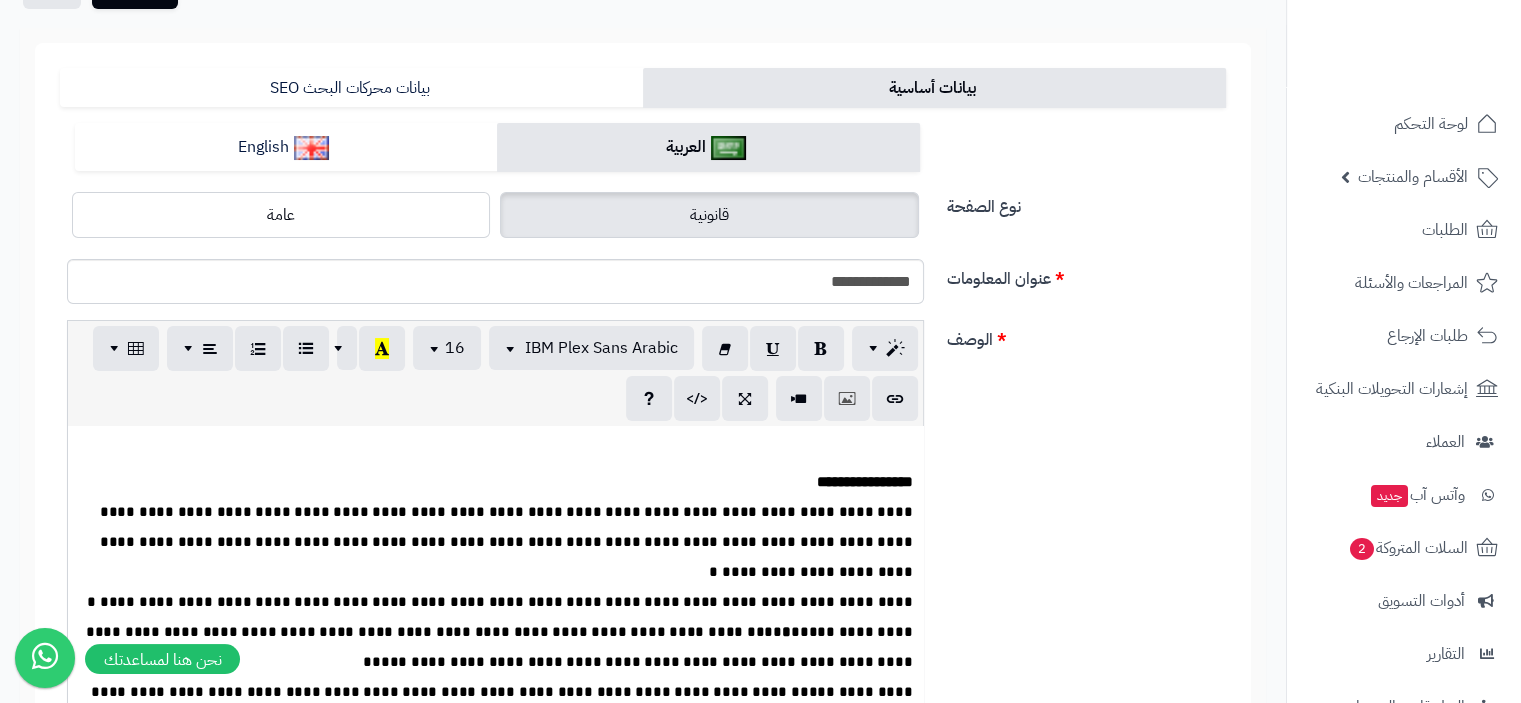scroll, scrollTop: 300, scrollLeft: 0, axis: vertical 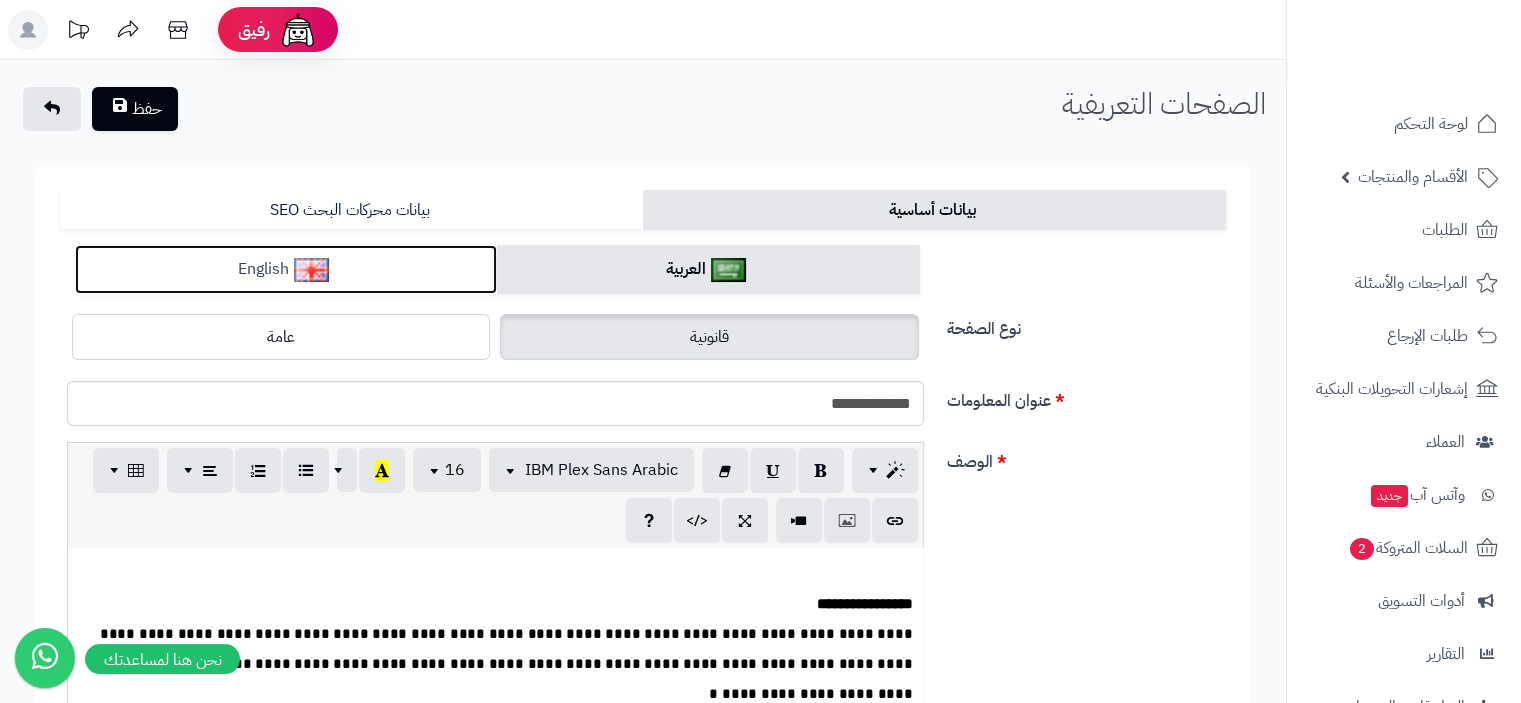 click at bounding box center (311, 270) 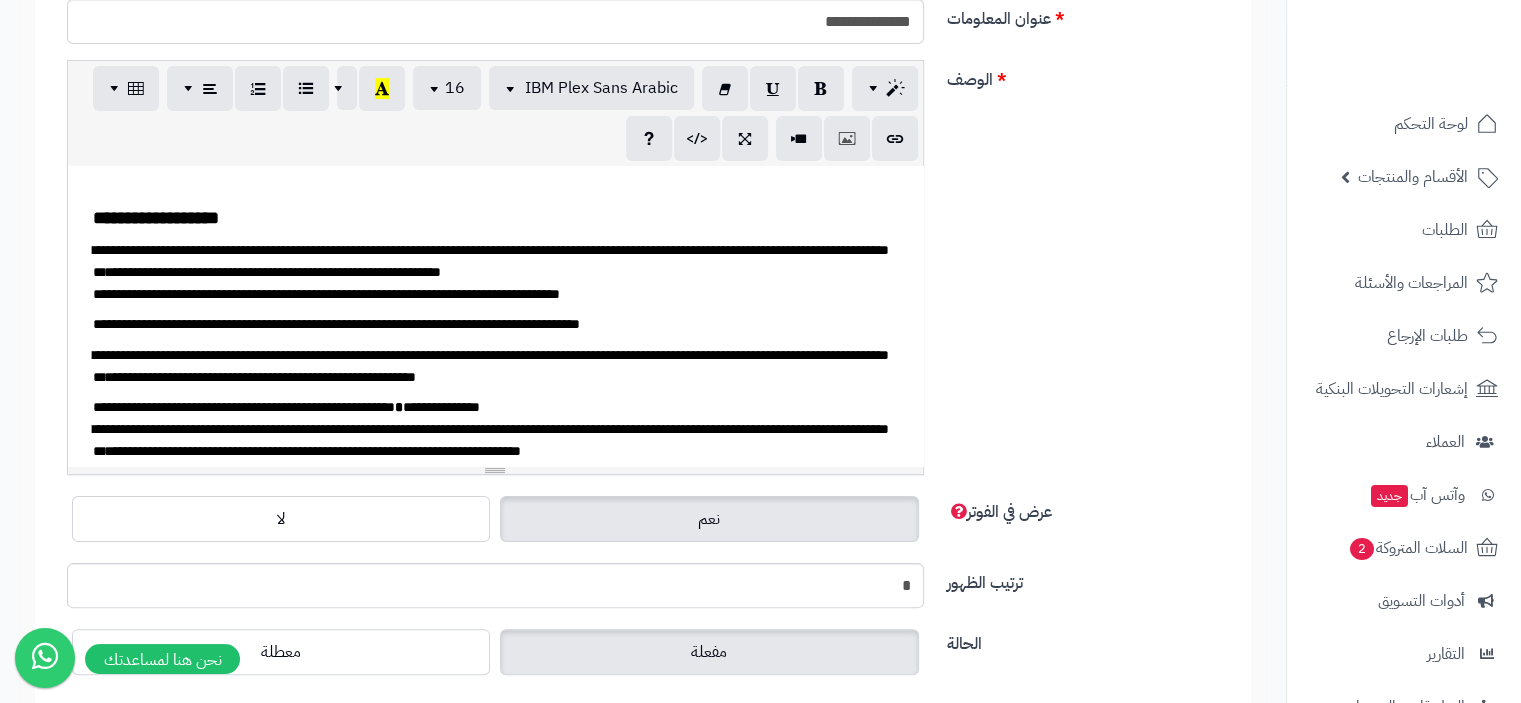 scroll, scrollTop: 400, scrollLeft: 0, axis: vertical 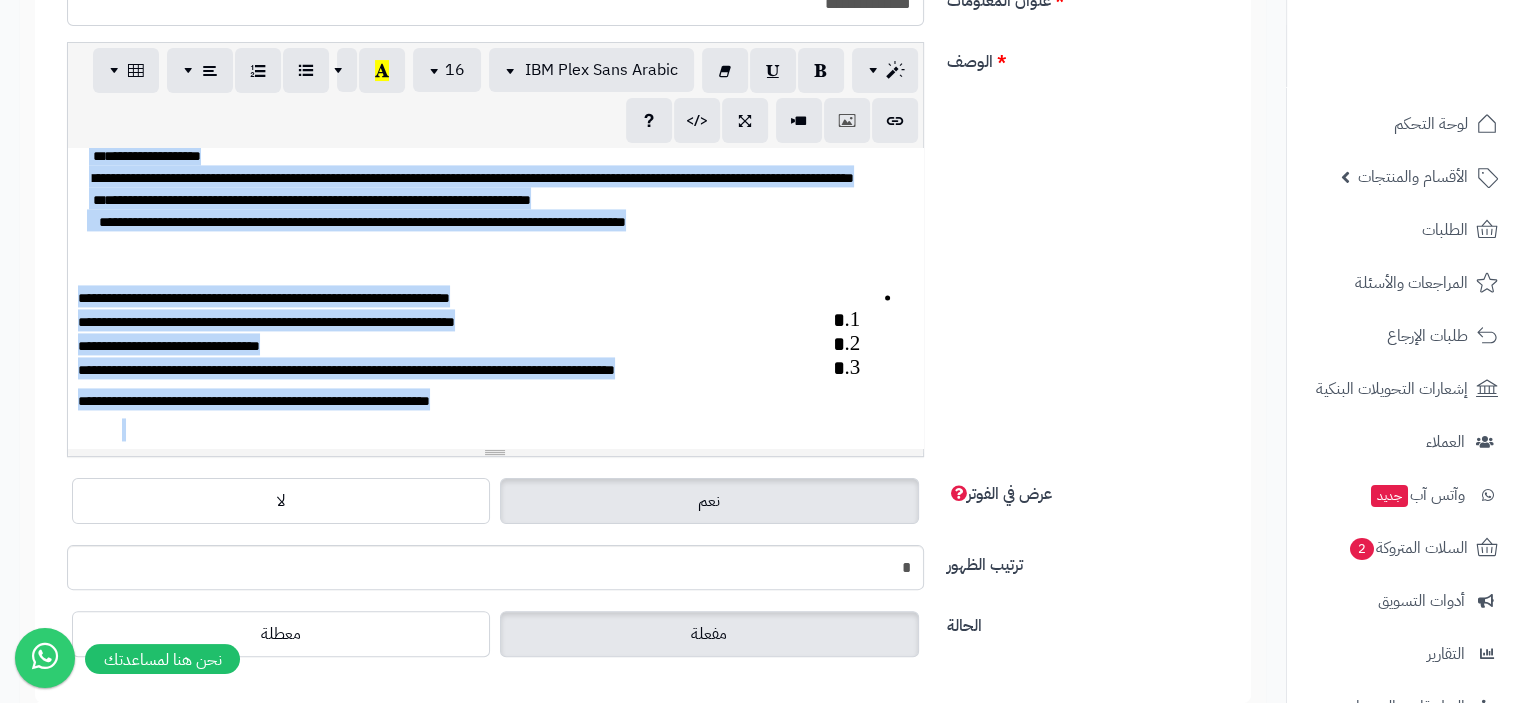 drag, startPoint x: 417, startPoint y: 287, endPoint x: 84, endPoint y: 364, distance: 341.78647 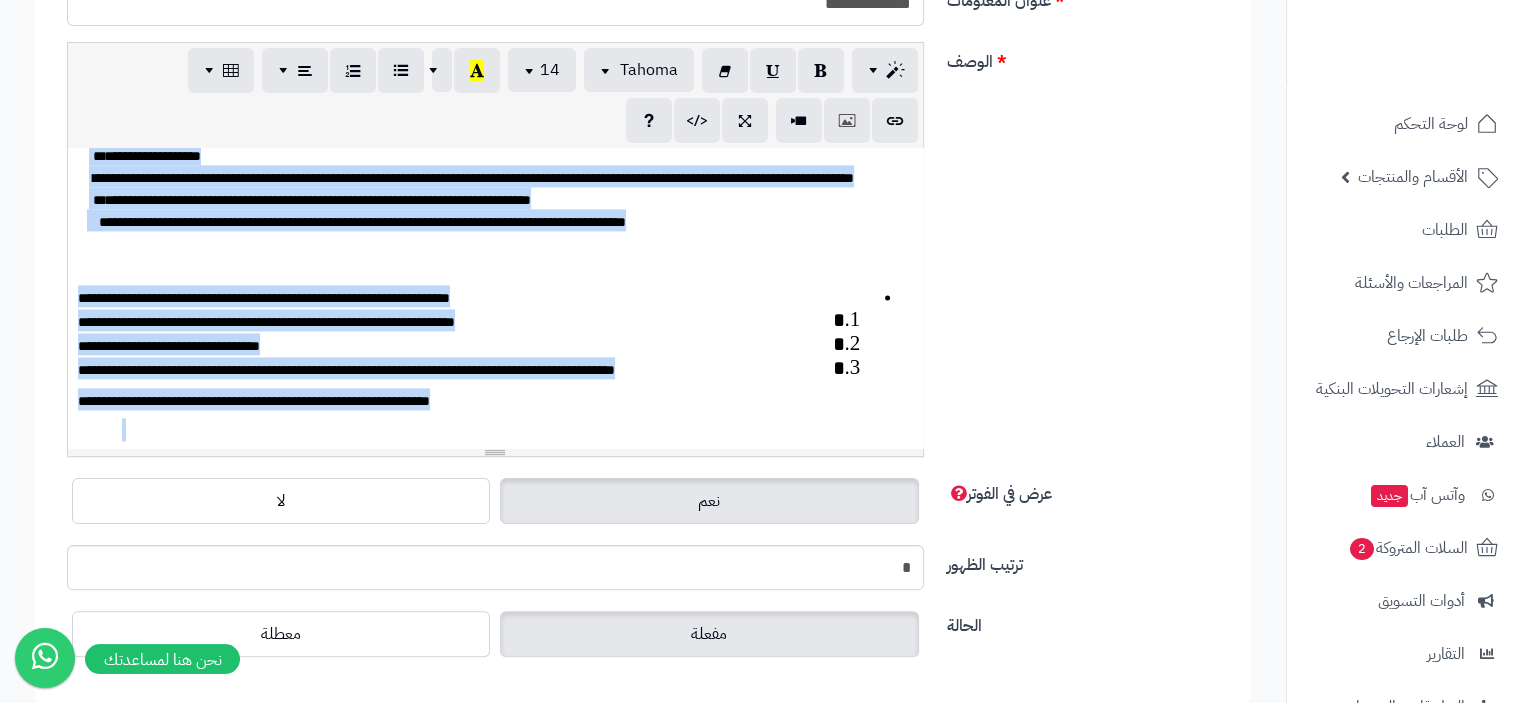 type 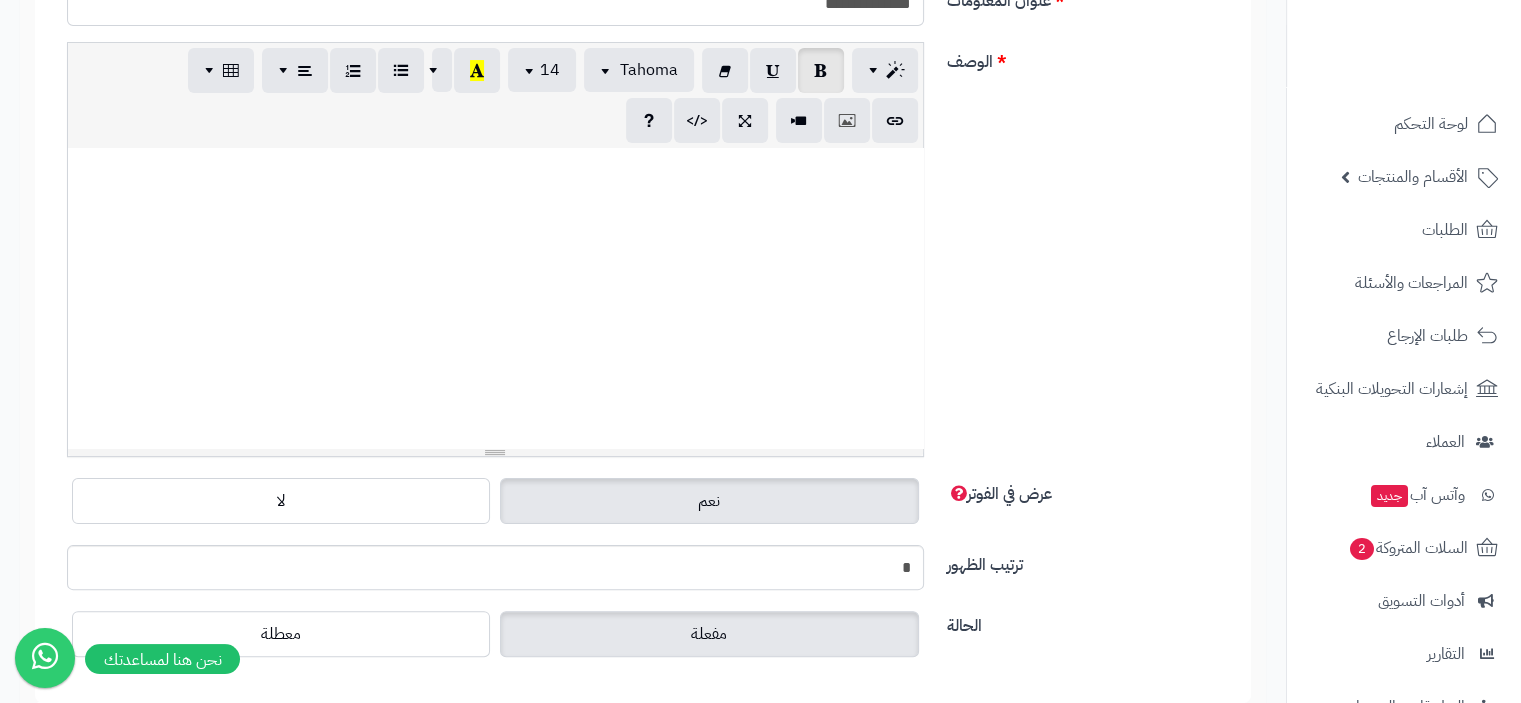 scroll, scrollTop: 2932, scrollLeft: 0, axis: vertical 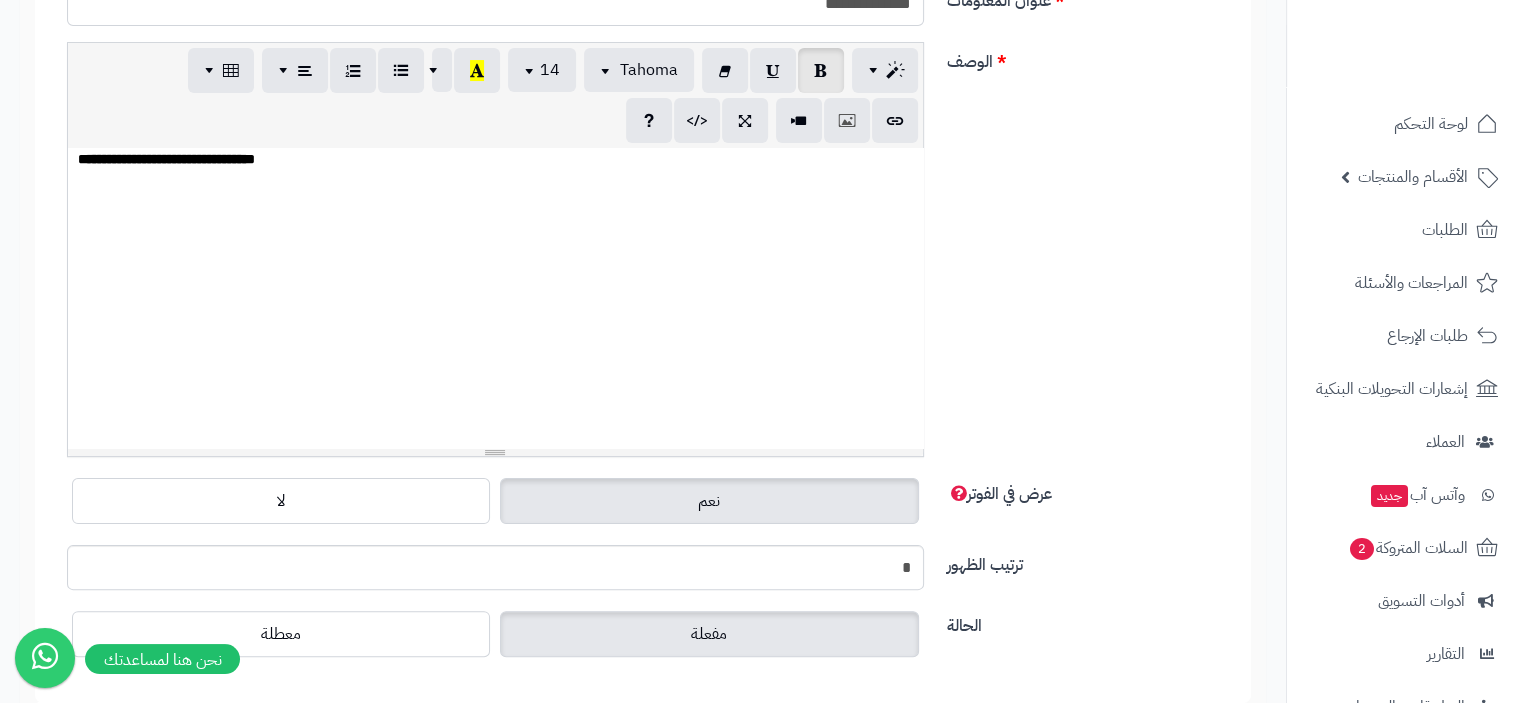 click at bounding box center [519, 62] 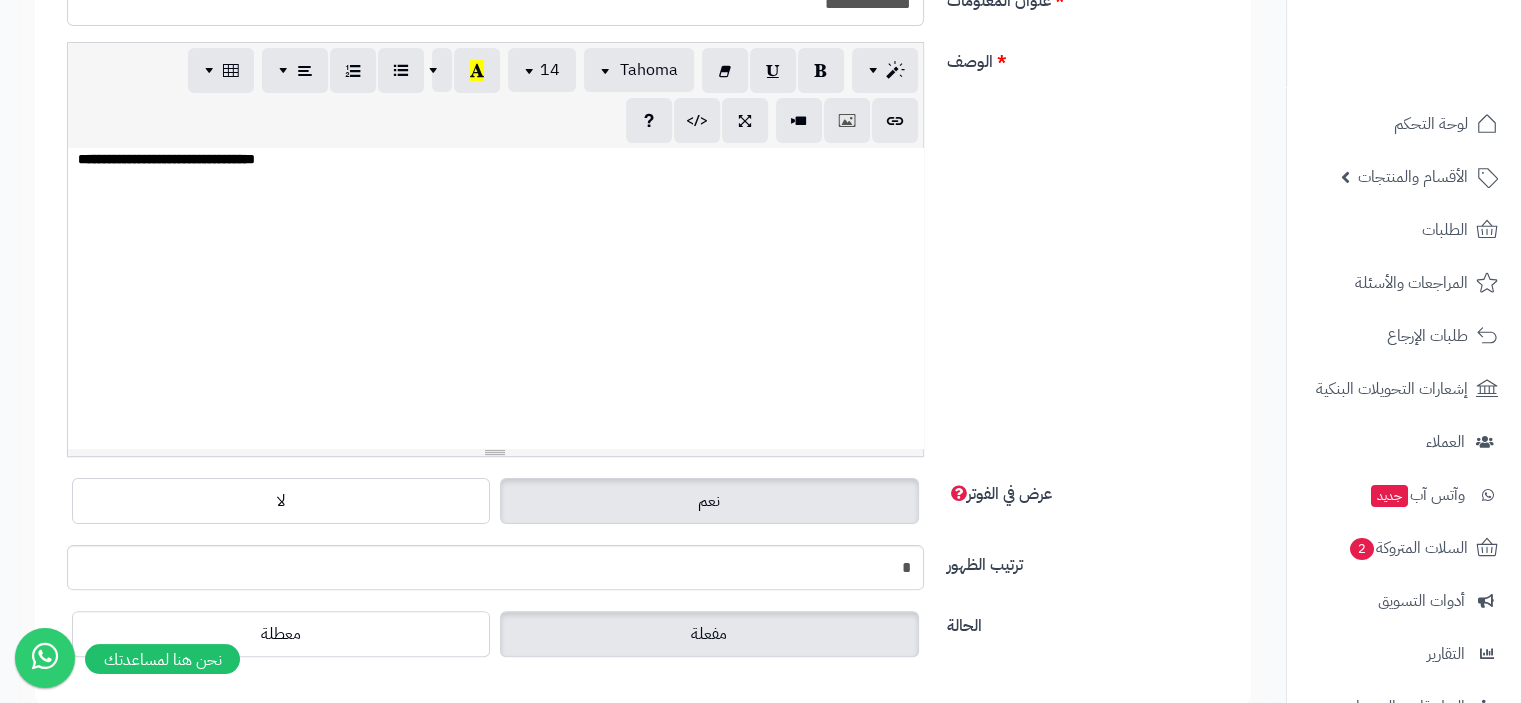 click on "**********" at bounding box center [519, 8] 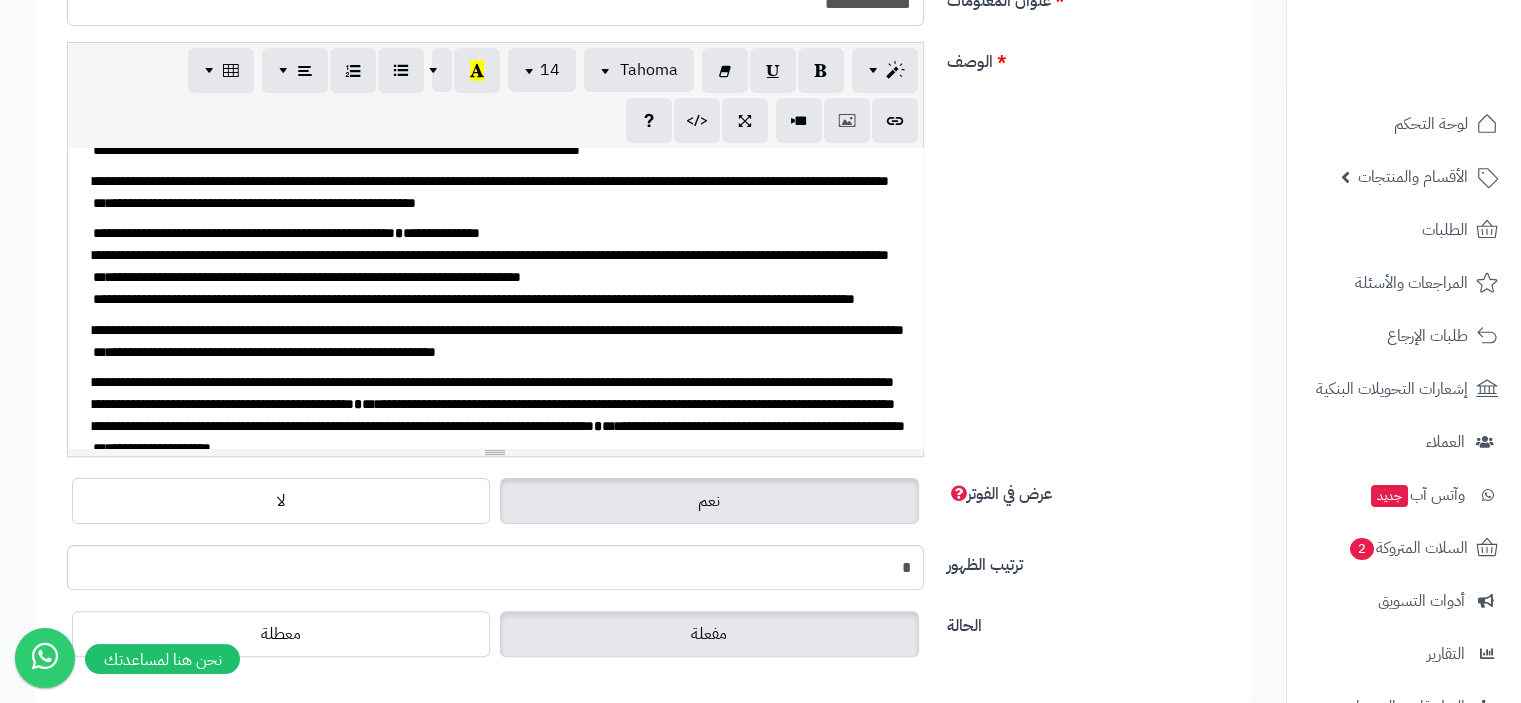 scroll, scrollTop: 0, scrollLeft: 0, axis: both 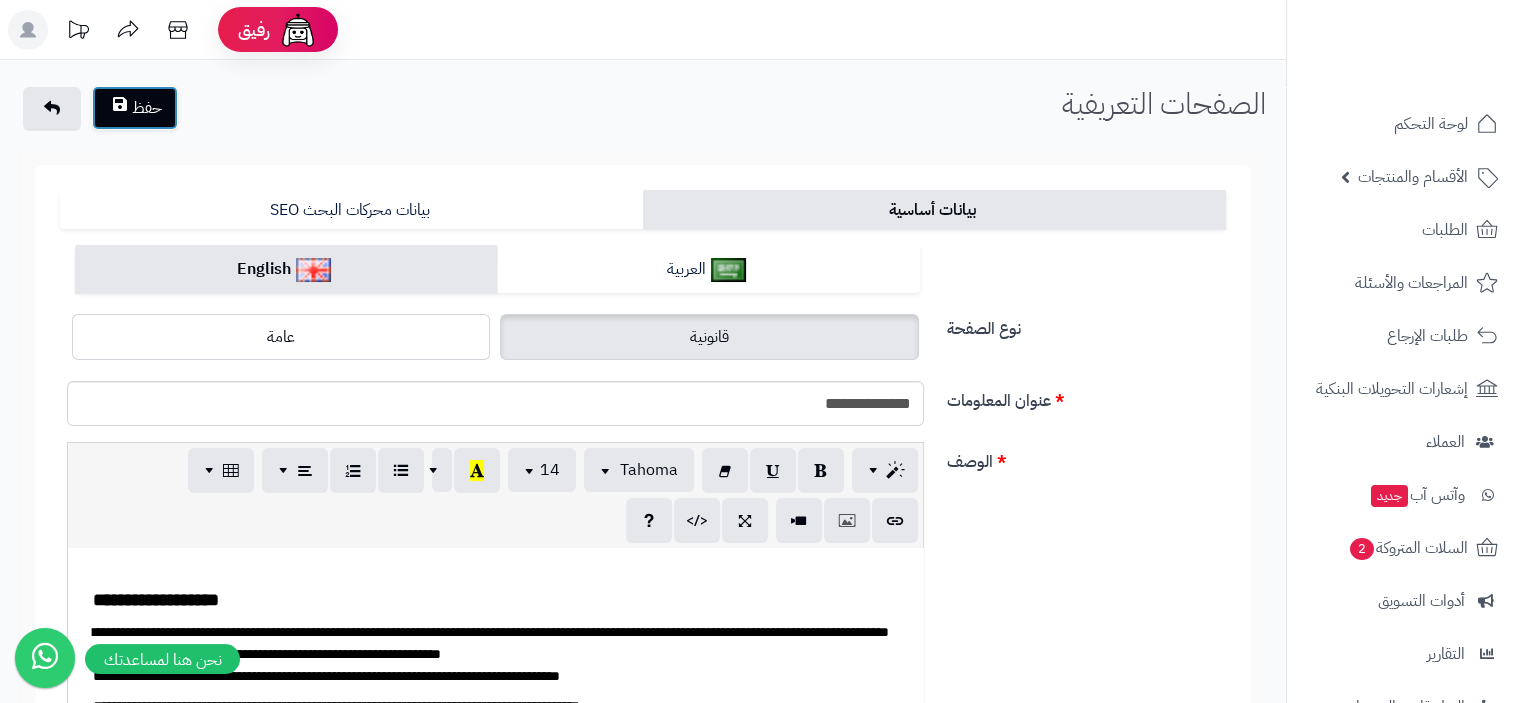 click on "حفظ" at bounding box center (135, 108) 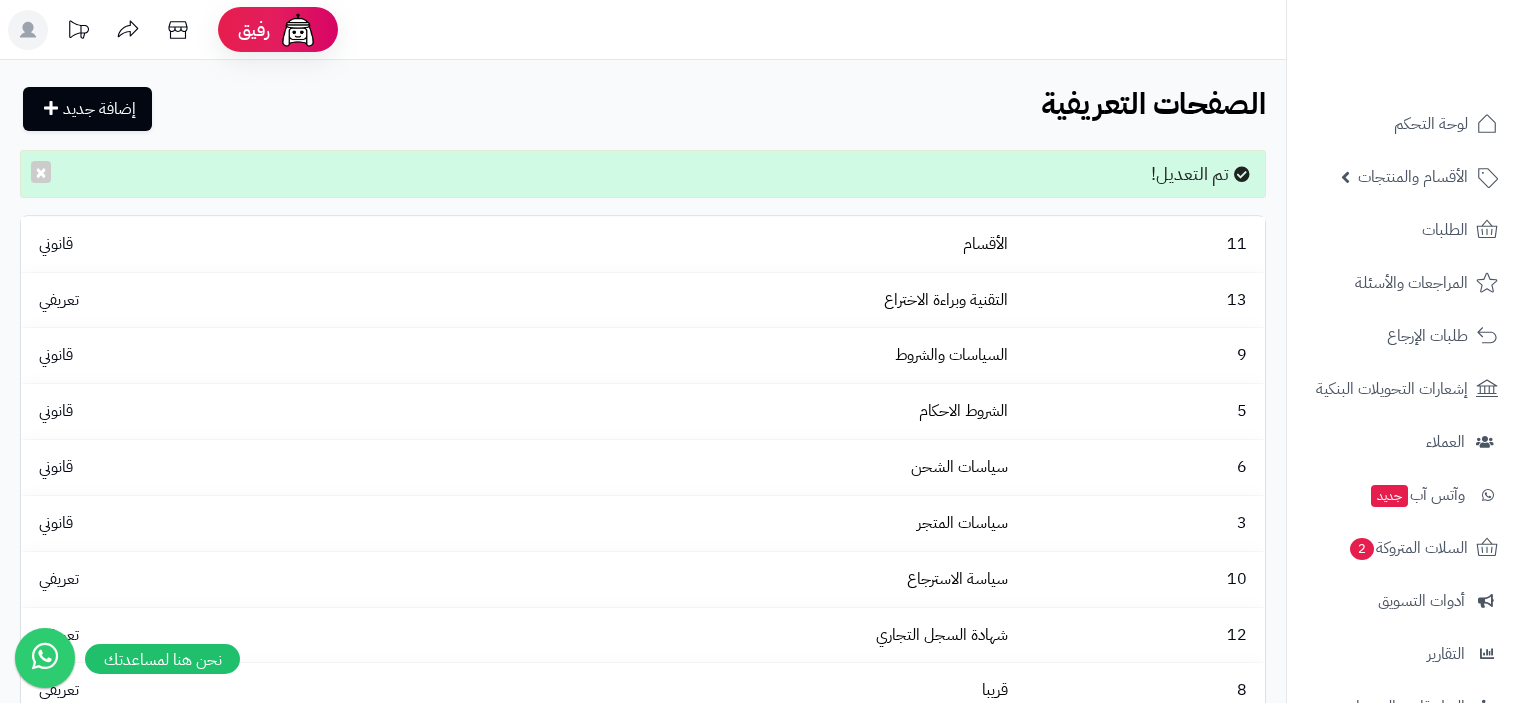 scroll, scrollTop: 0, scrollLeft: 0, axis: both 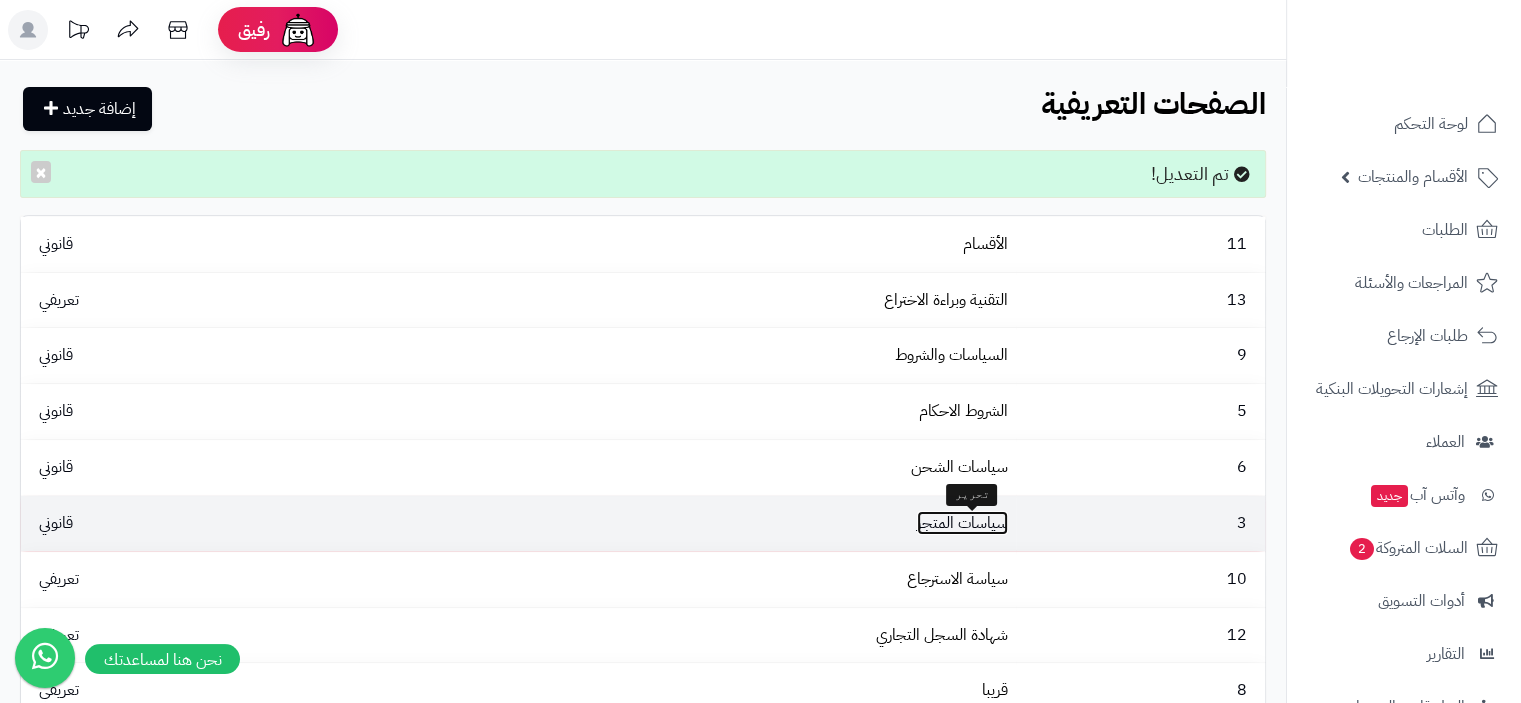 click on "سياسات المتجر" at bounding box center (962, 523) 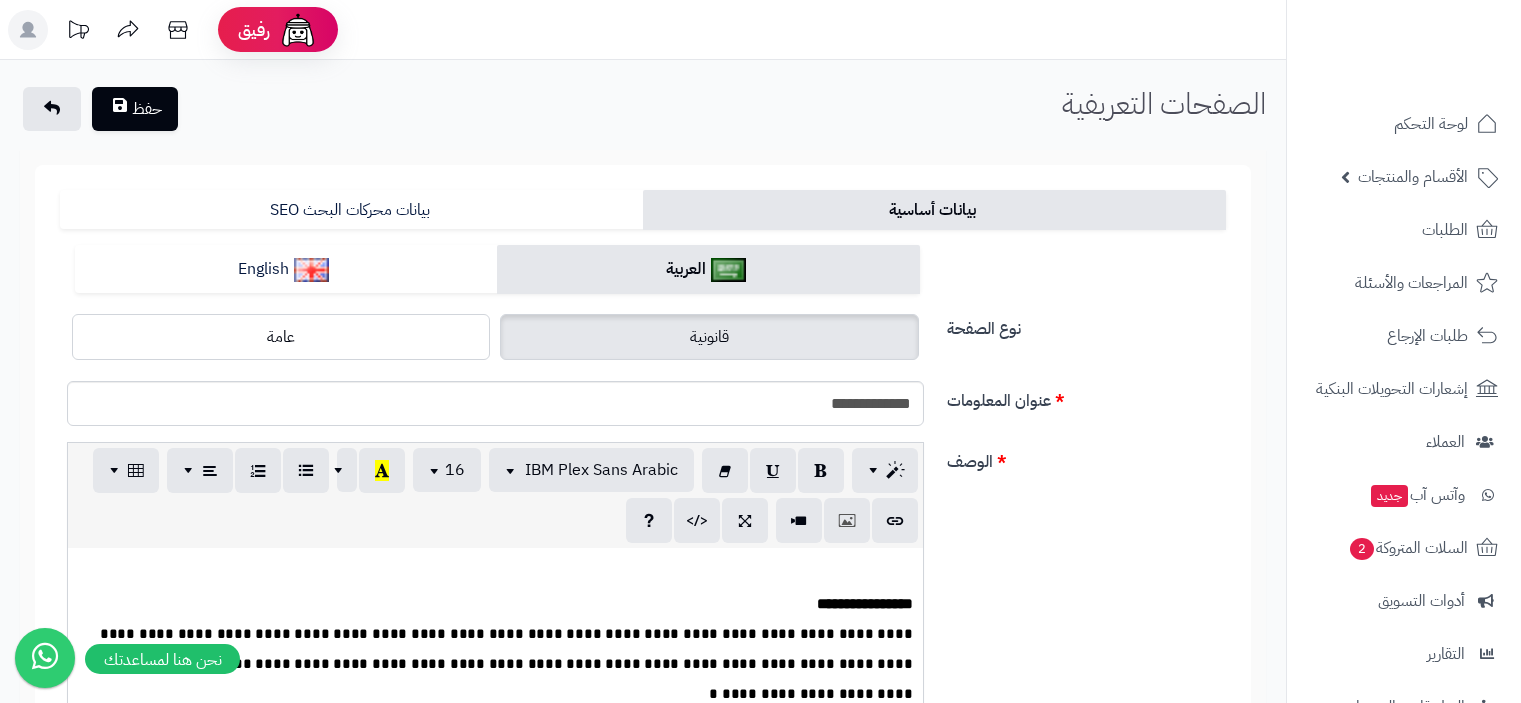 scroll, scrollTop: 0, scrollLeft: 0, axis: both 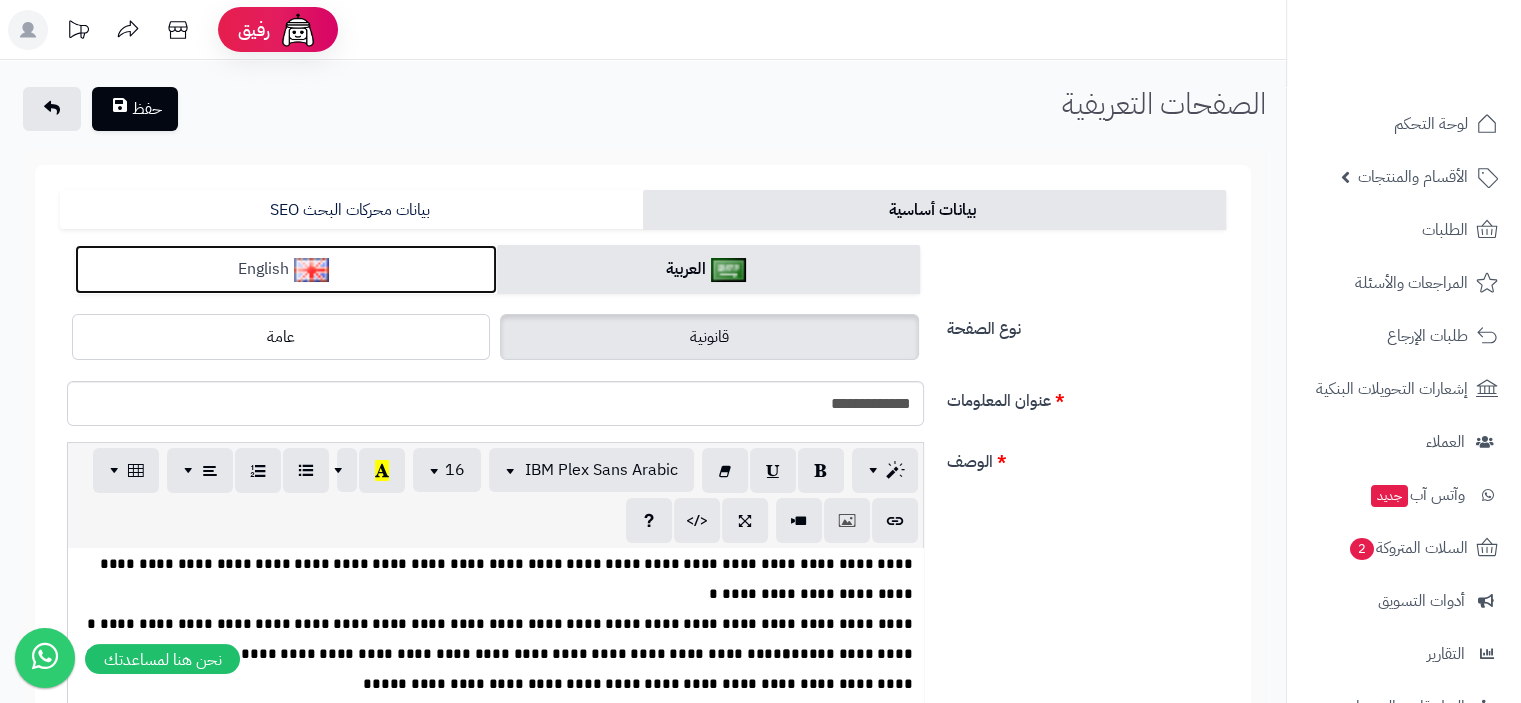 click on "English" at bounding box center [286, 269] 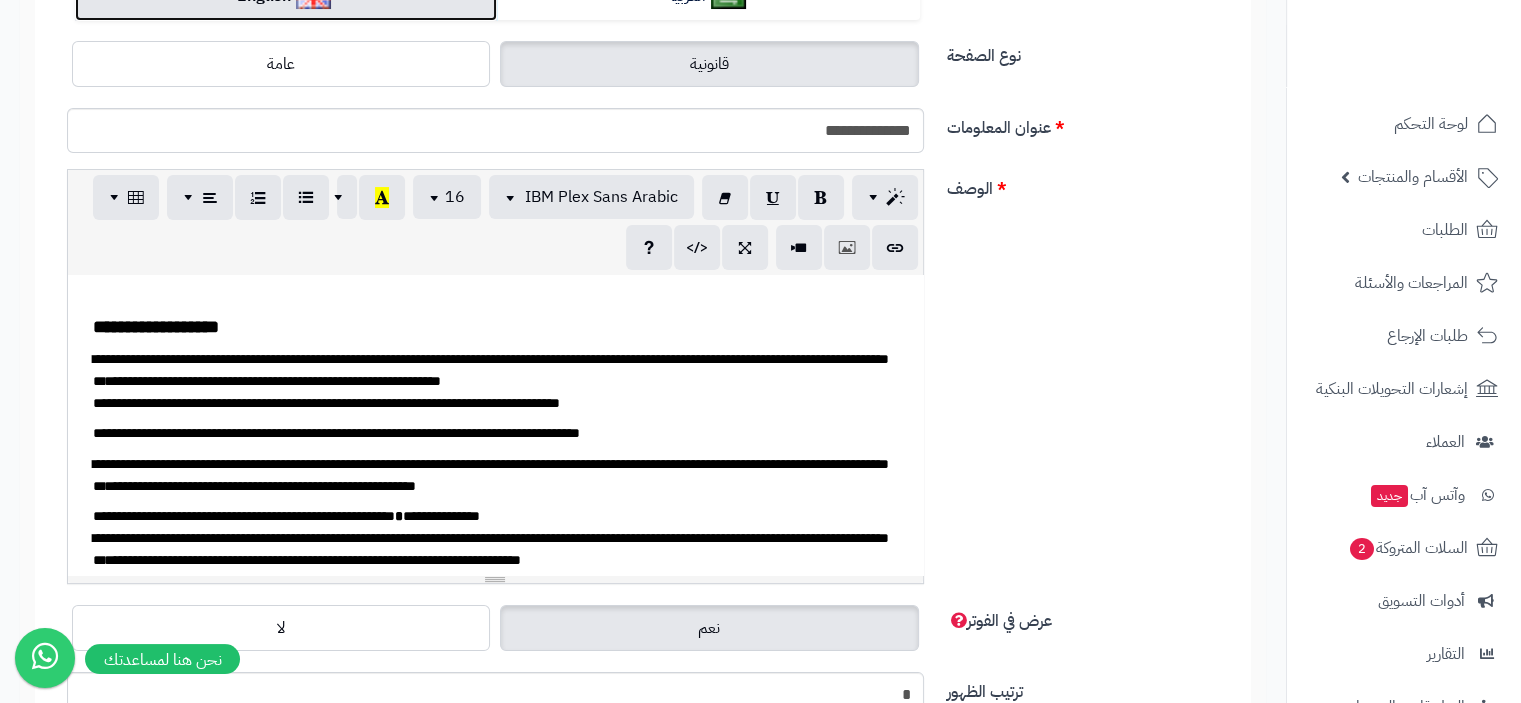 scroll, scrollTop: 300, scrollLeft: 0, axis: vertical 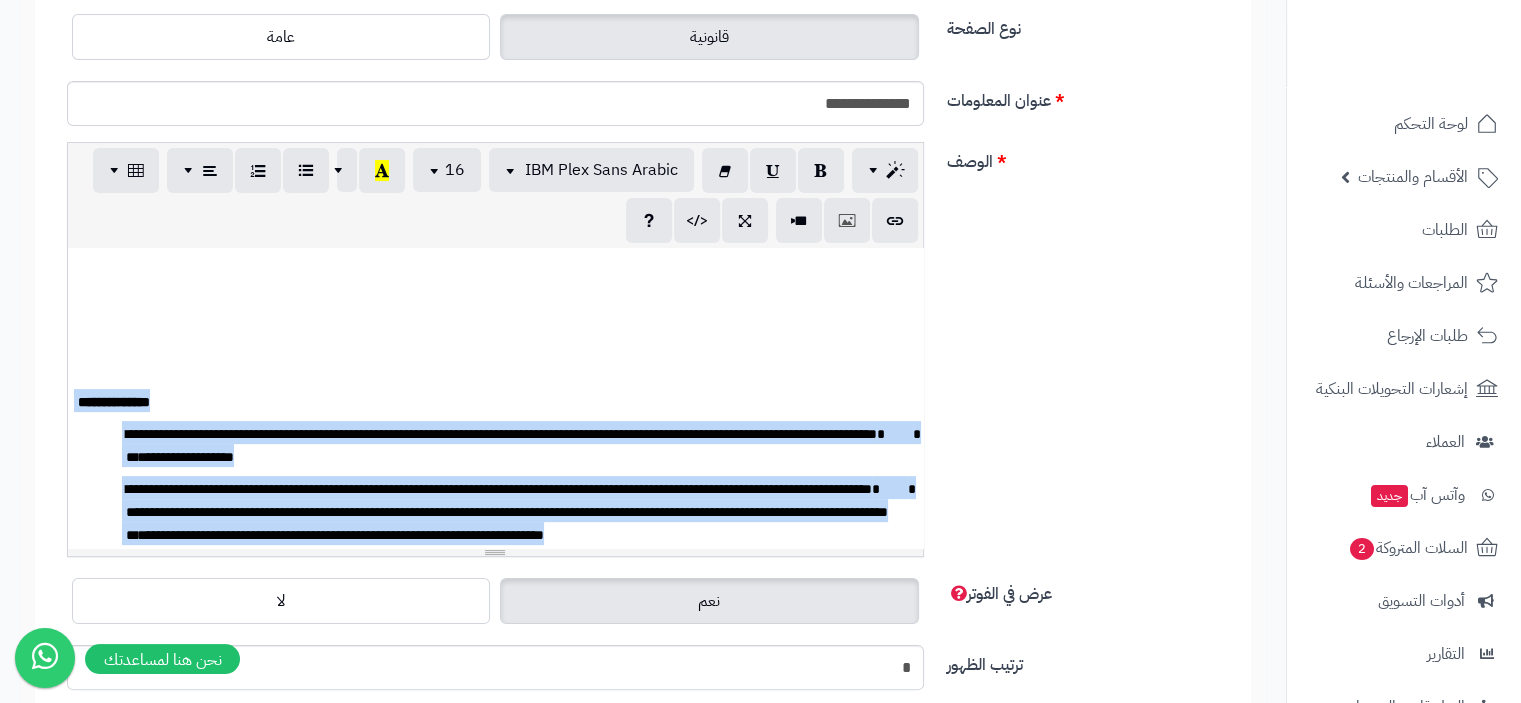 drag, startPoint x: 320, startPoint y: 515, endPoint x: 85, endPoint y: 382, distance: 270.0259 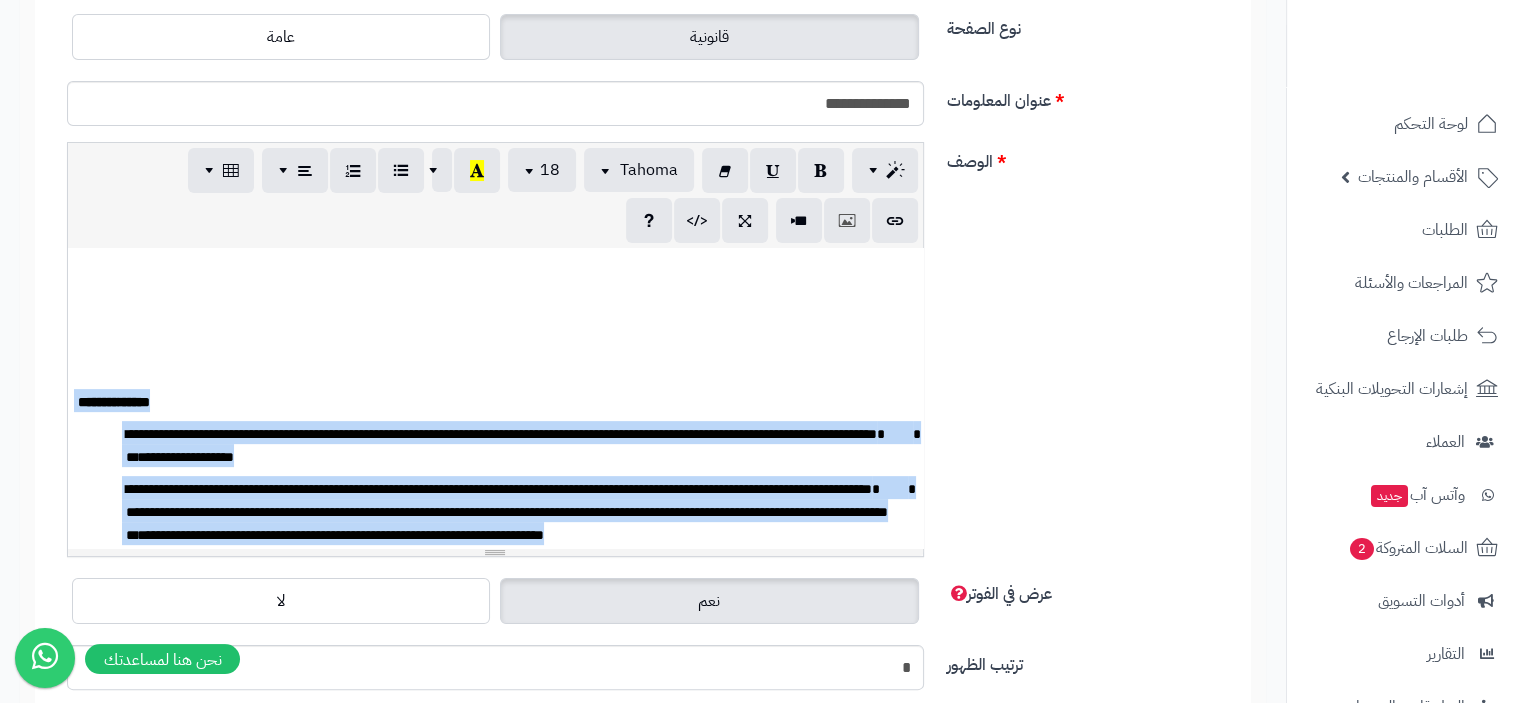 type 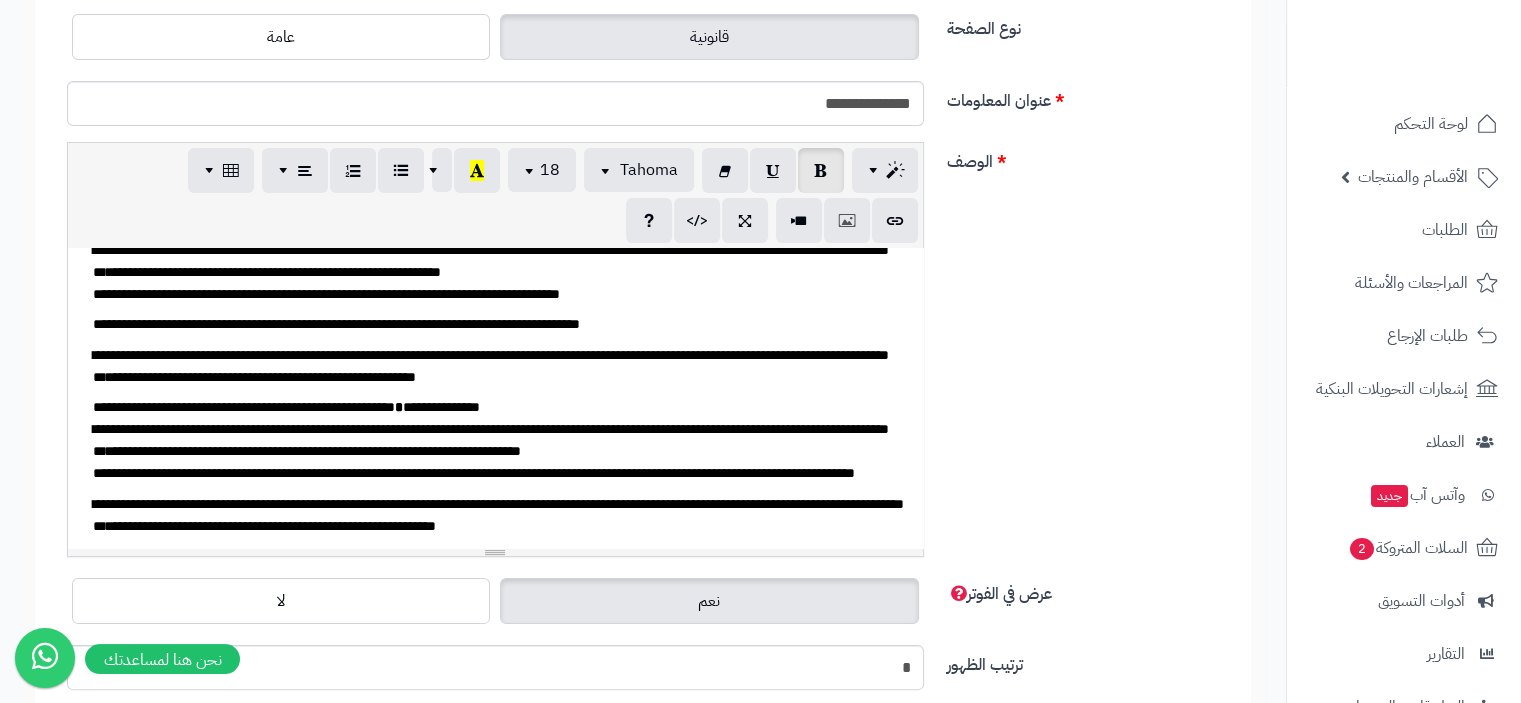 scroll, scrollTop: 0, scrollLeft: 0, axis: both 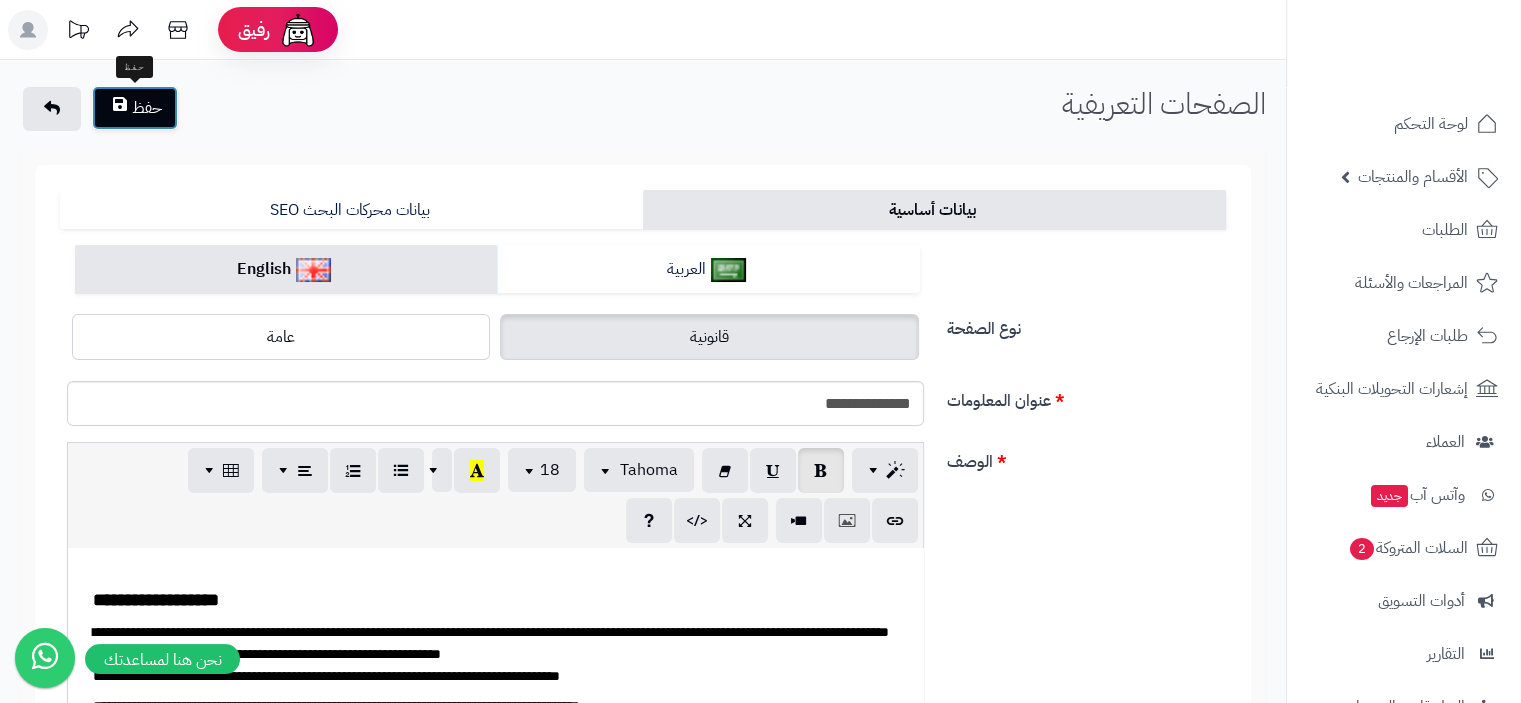 click on "حفظ" at bounding box center (135, 108) 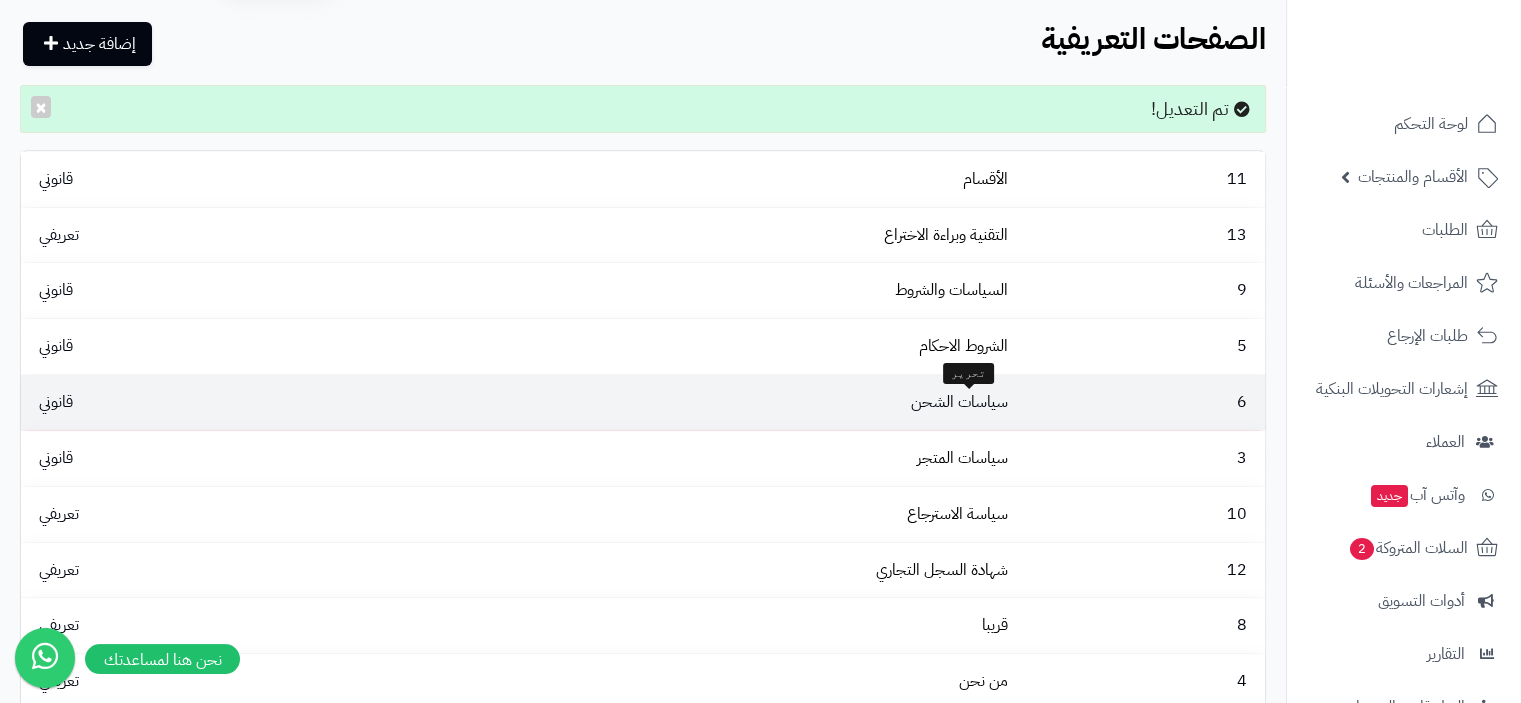scroll, scrollTop: 100, scrollLeft: 0, axis: vertical 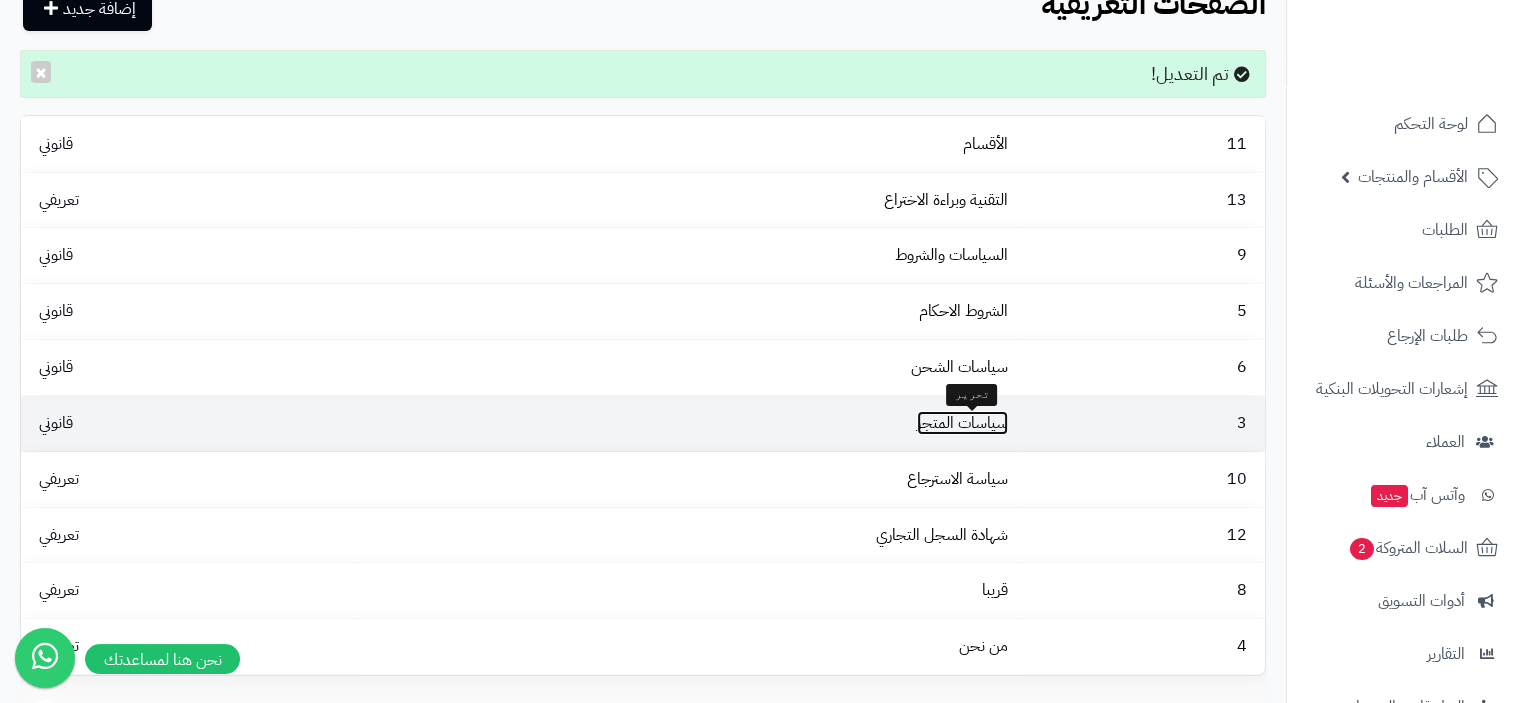 click on "سياسات المتجر" at bounding box center (962, 423) 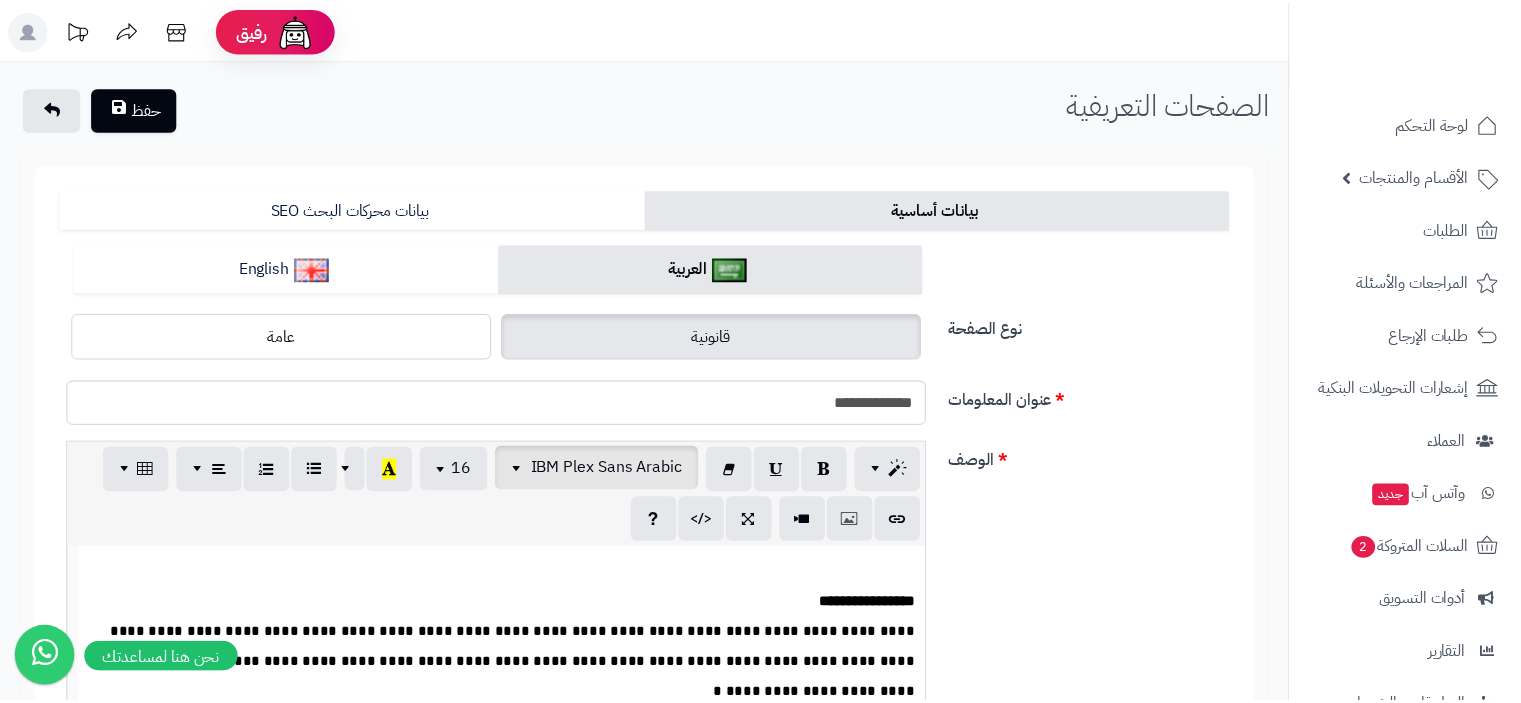 scroll, scrollTop: 0, scrollLeft: 0, axis: both 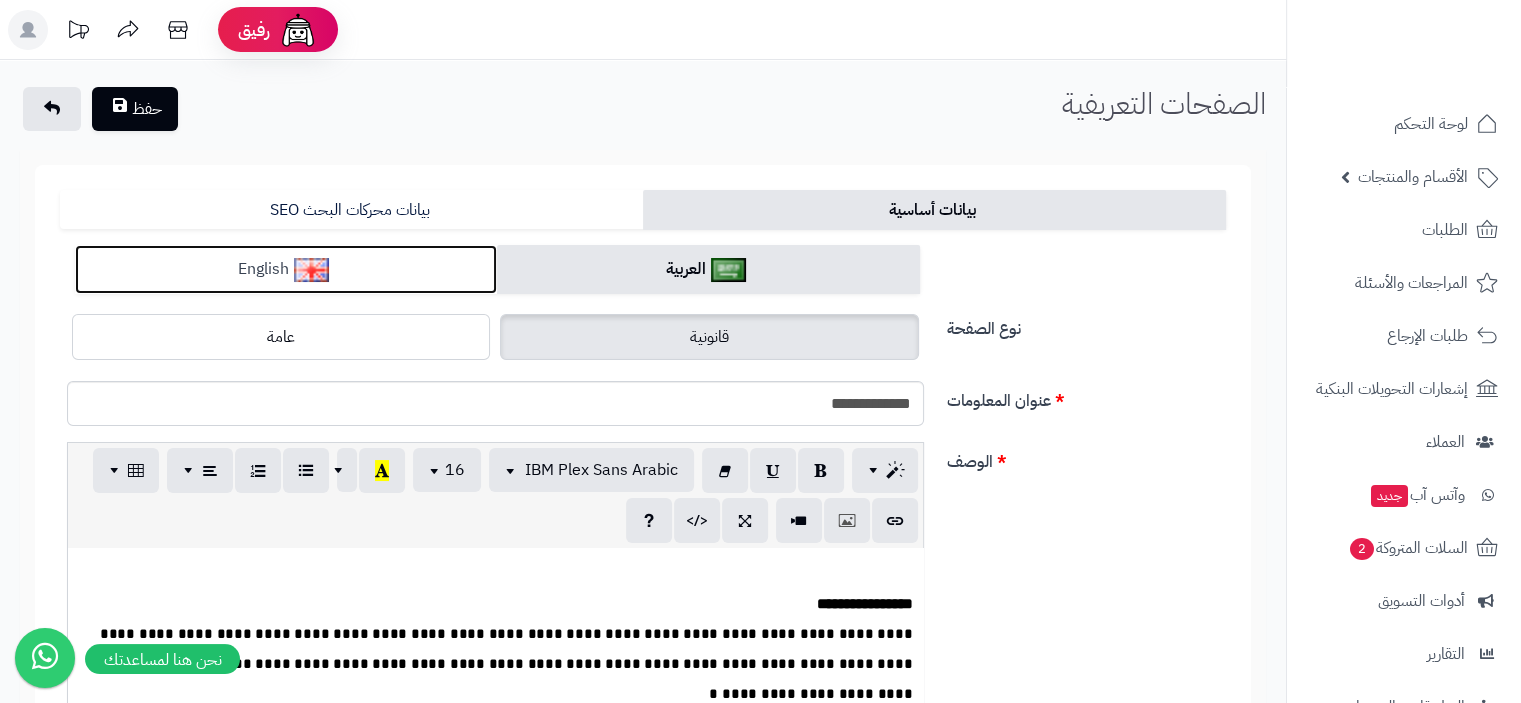 click on "English" at bounding box center [286, 269] 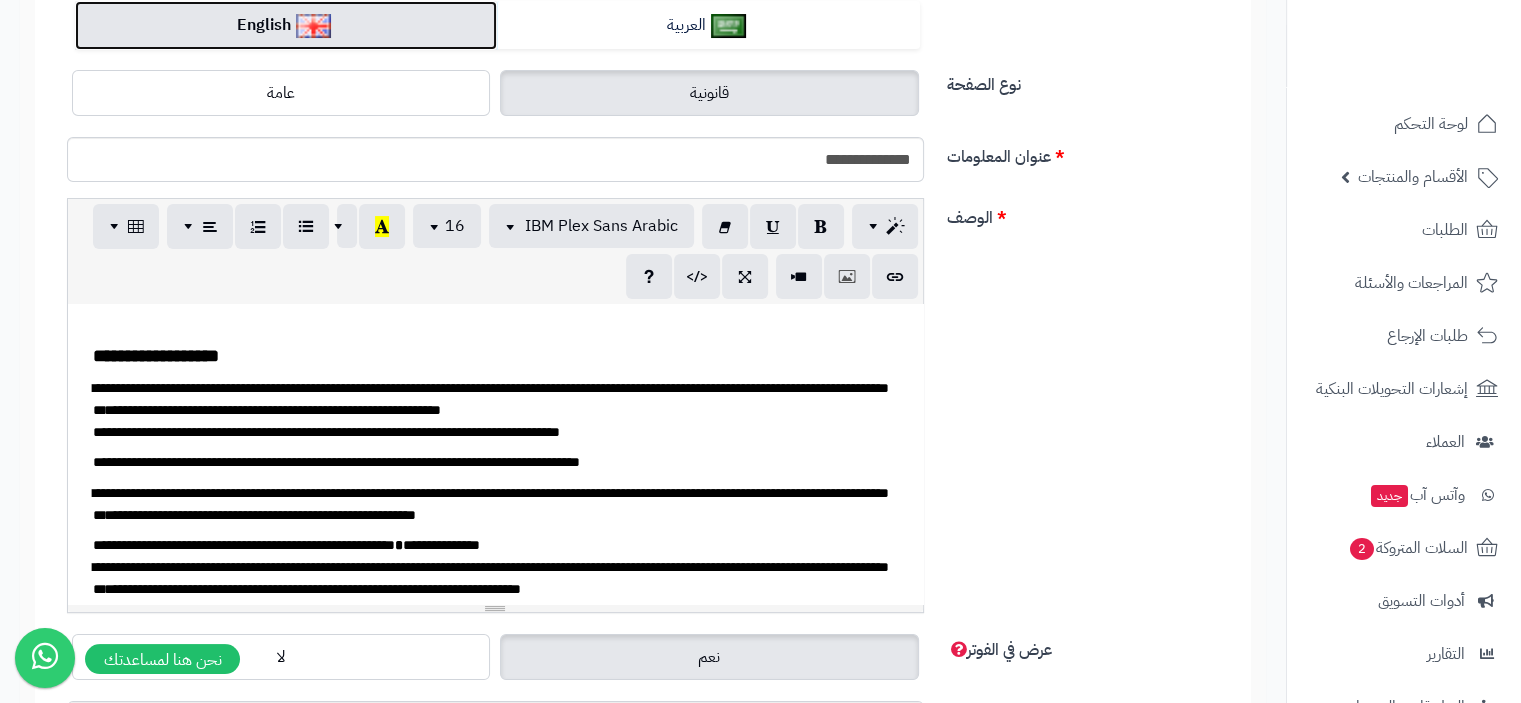scroll, scrollTop: 300, scrollLeft: 0, axis: vertical 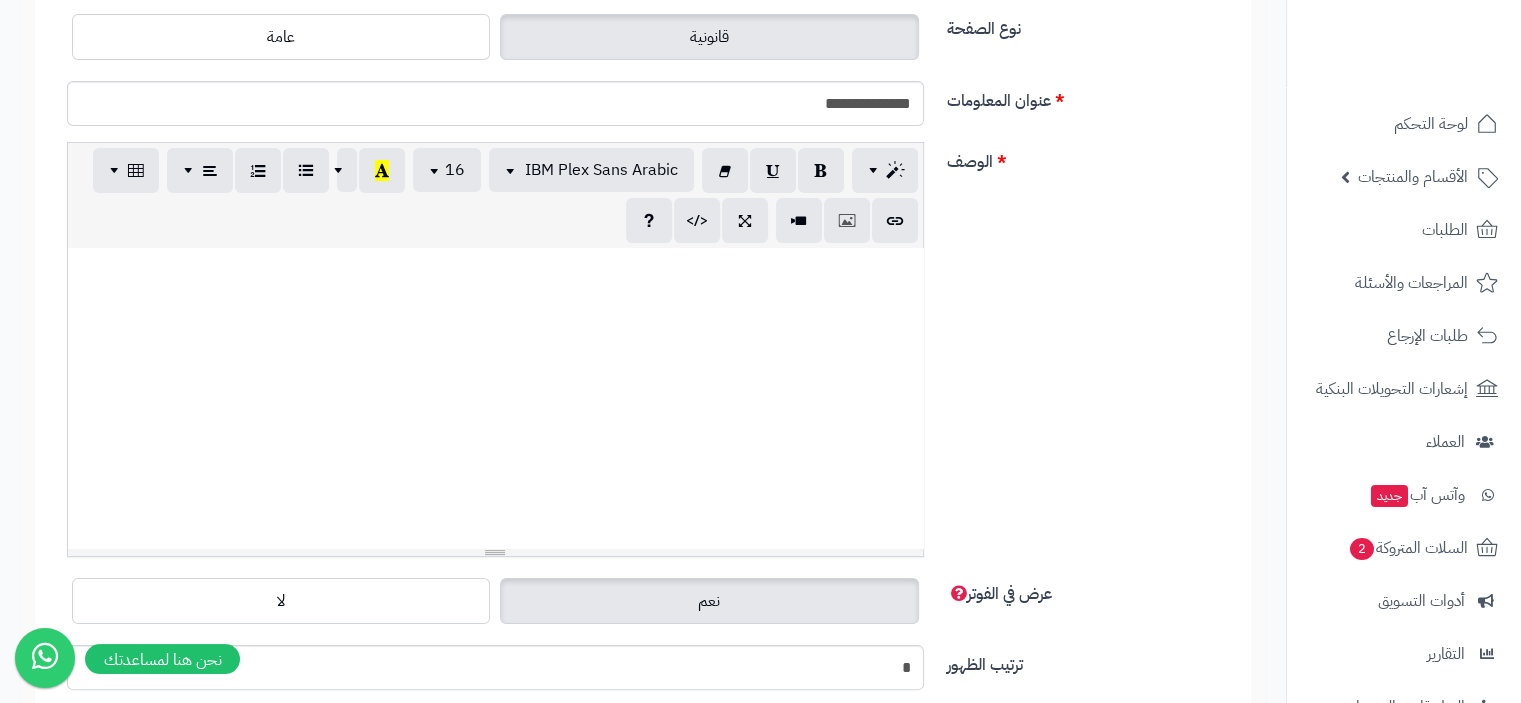 click at bounding box center (503, 12) 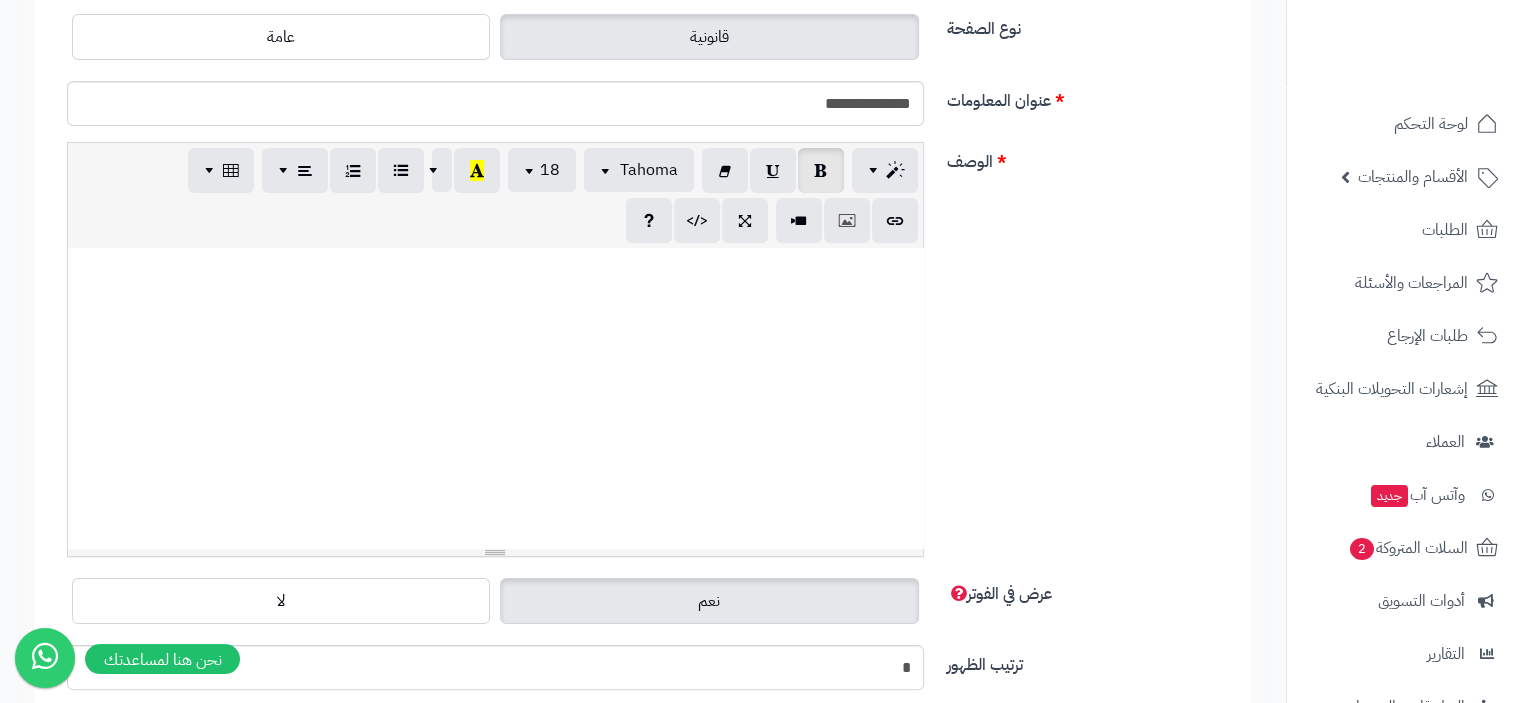 paste 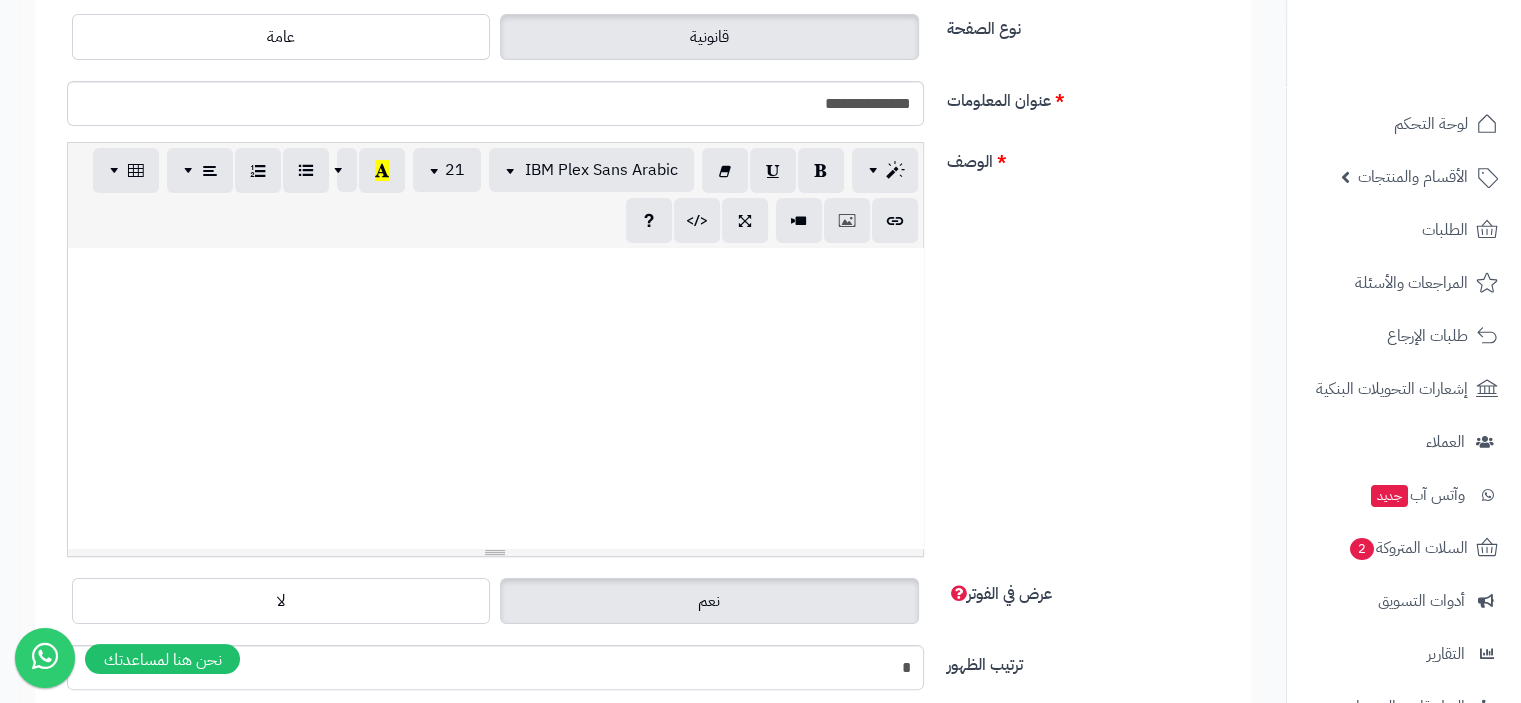 click on "**********" at bounding box center (495, 398) 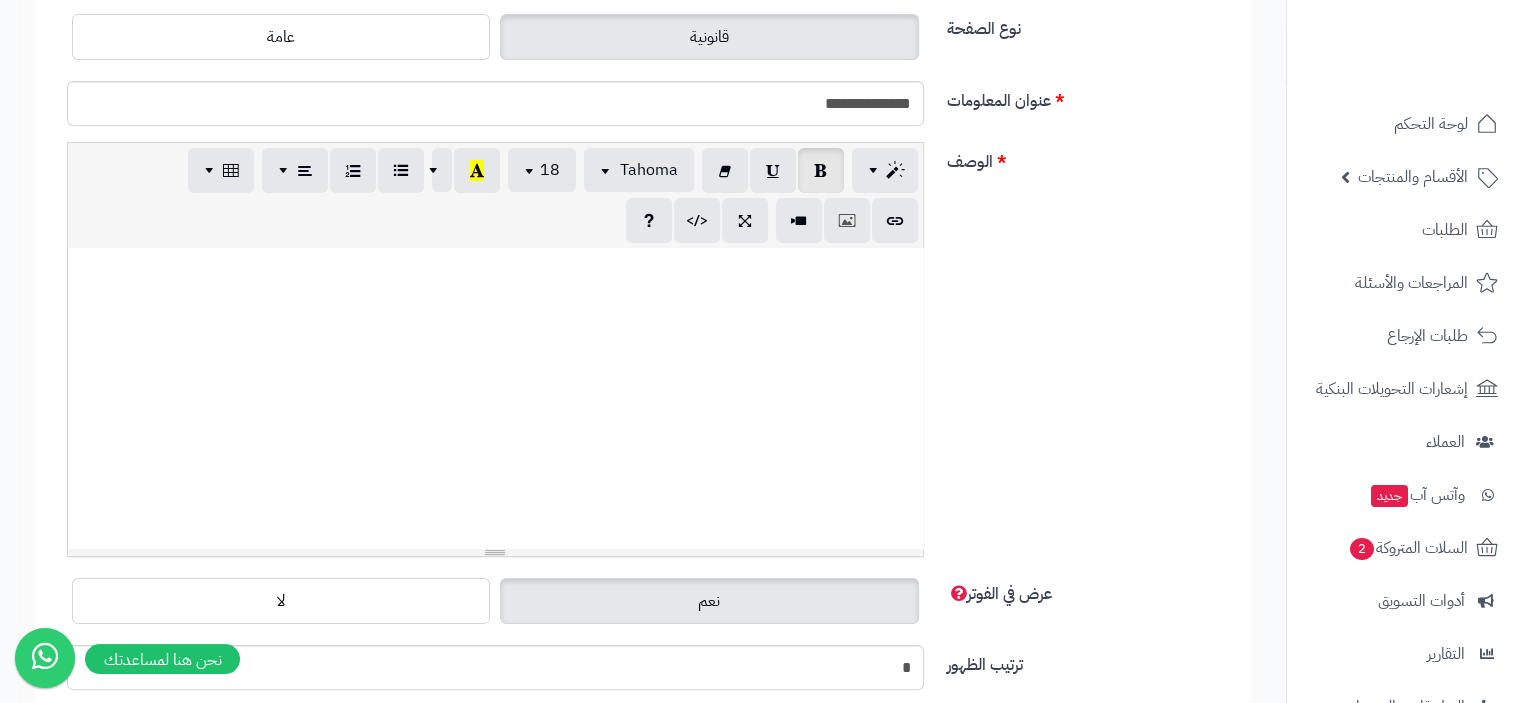 click at bounding box center (519, 466) 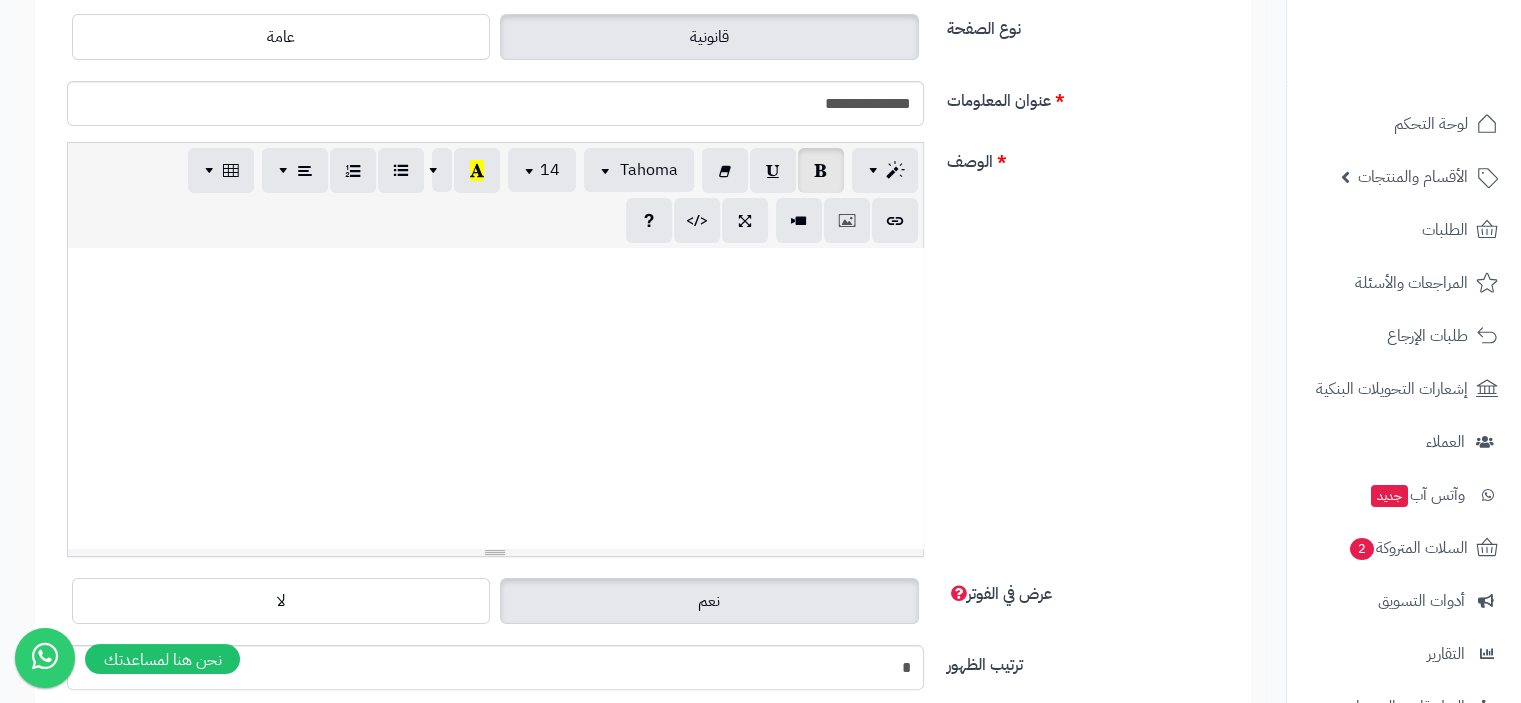 click at bounding box center [519, 434] 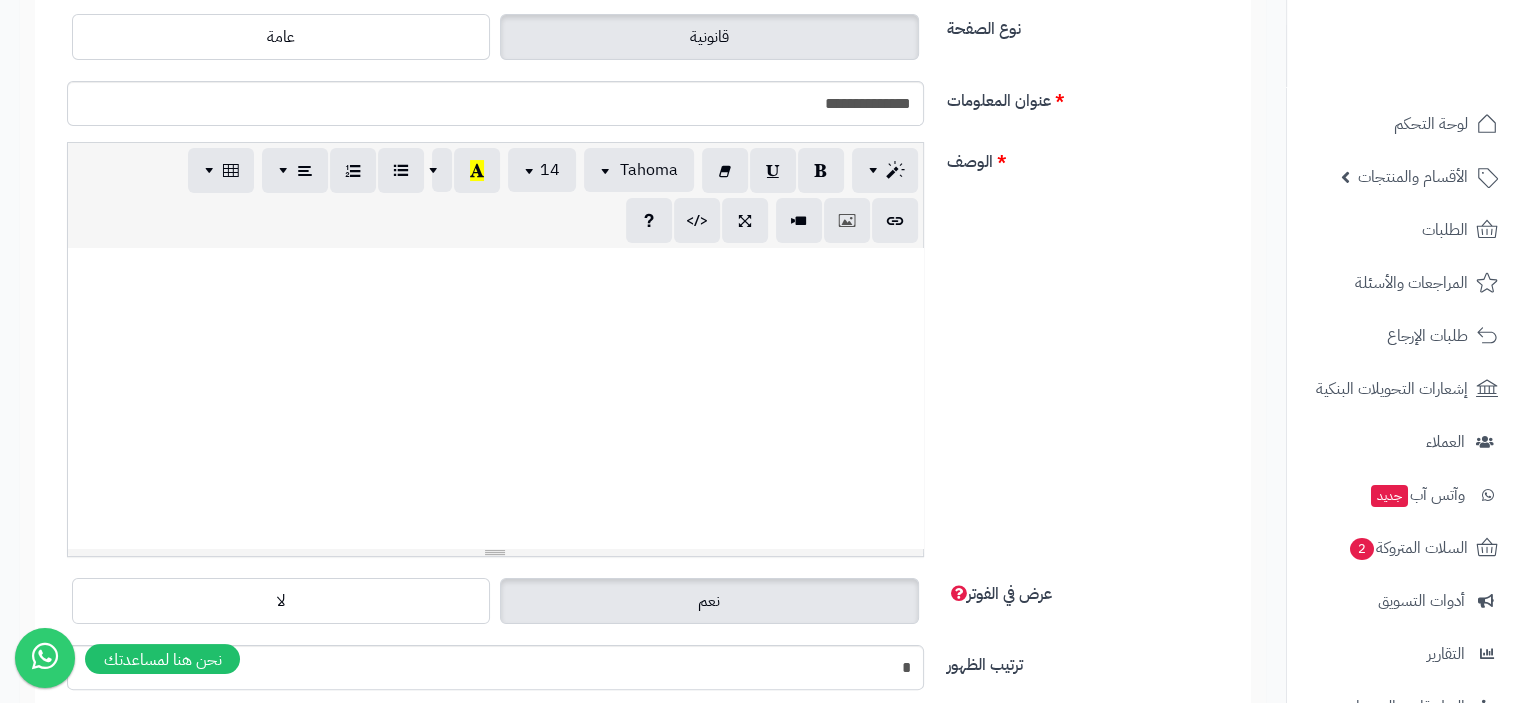 click on "**********" at bounding box center (503, -109) 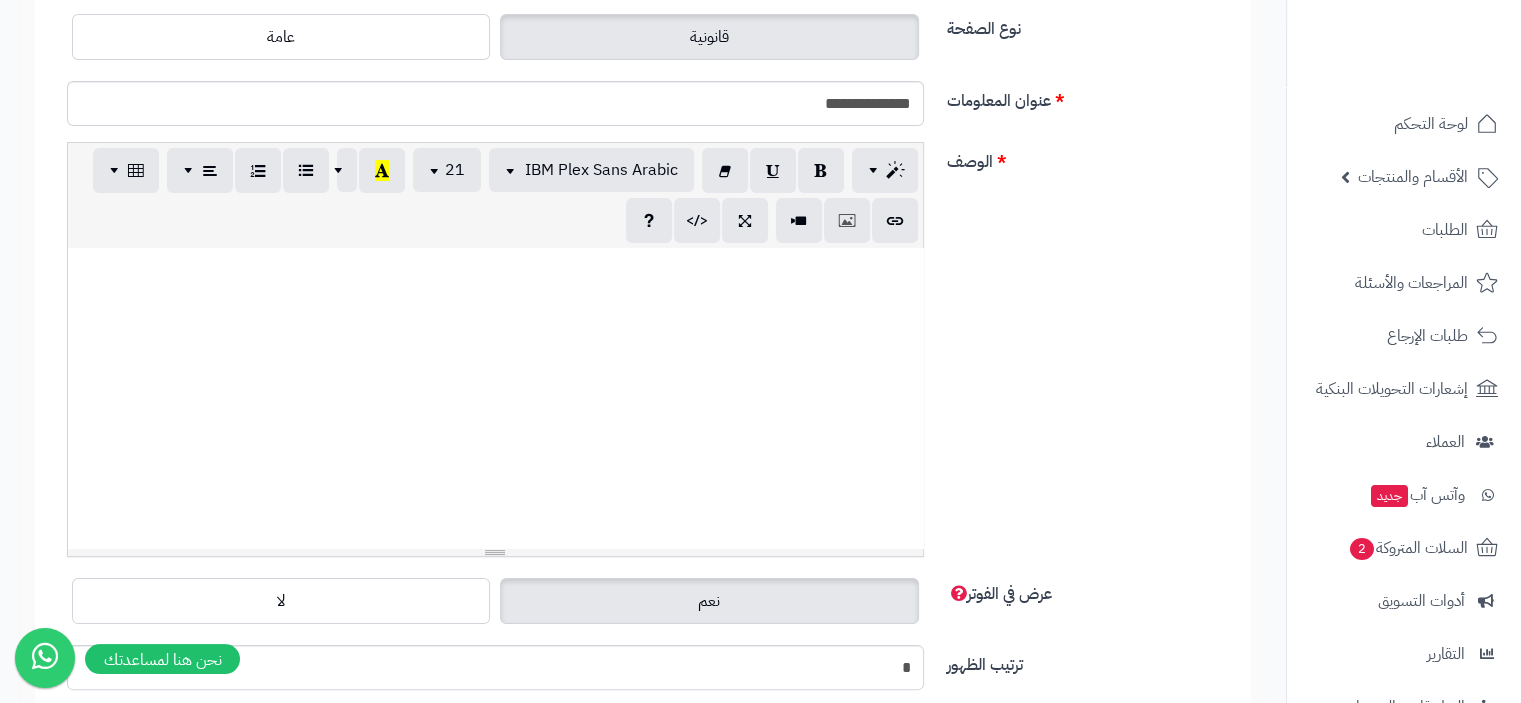 click at bounding box center (503, 12) 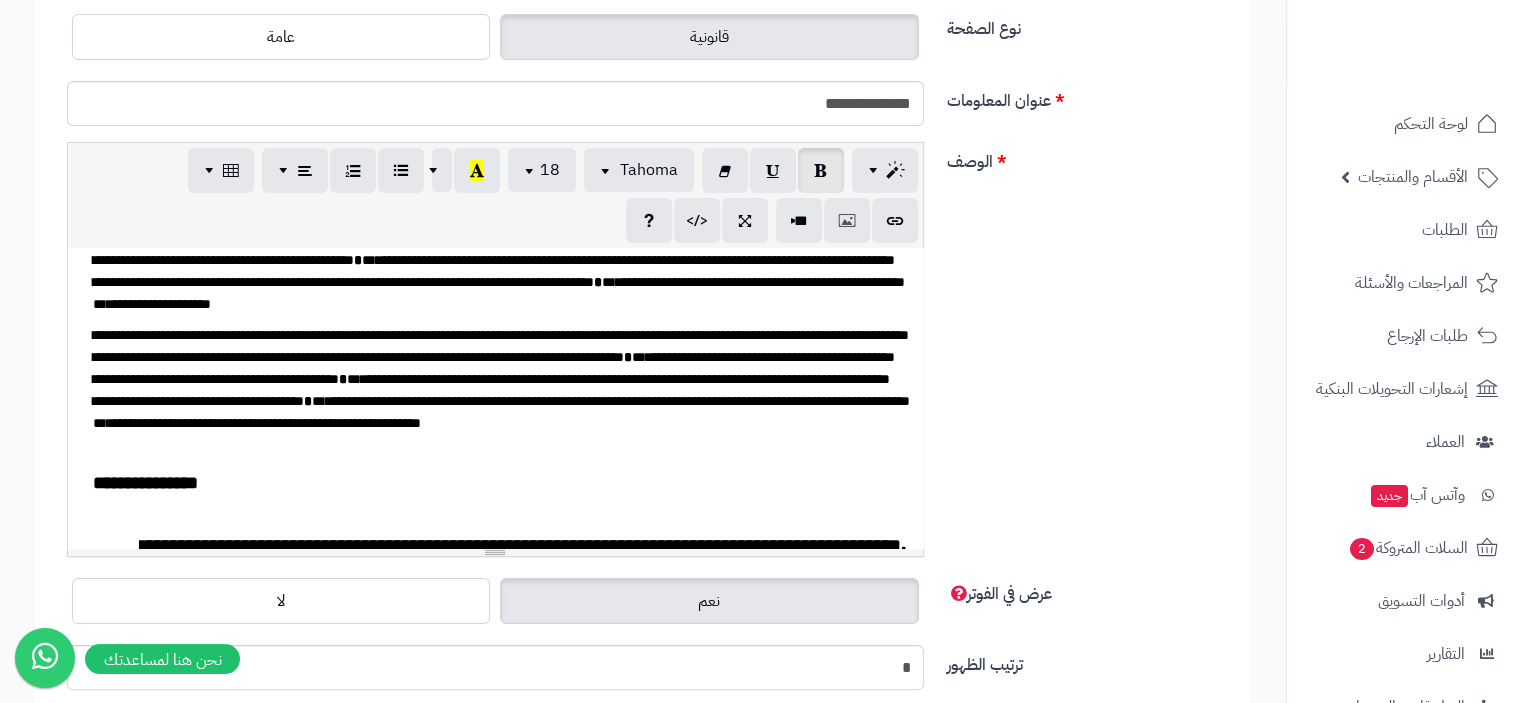 scroll, scrollTop: 0, scrollLeft: 0, axis: both 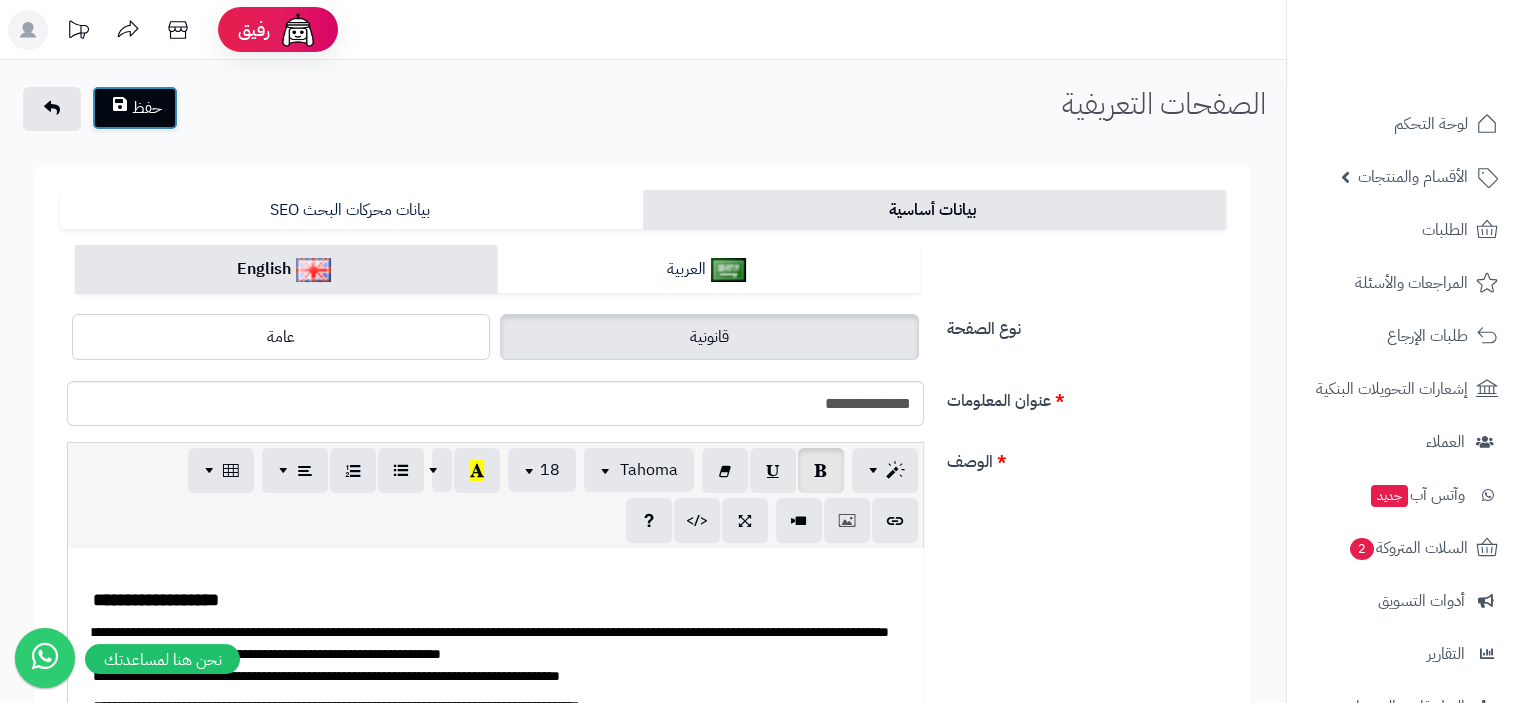 click on "حفظ" at bounding box center (135, 108) 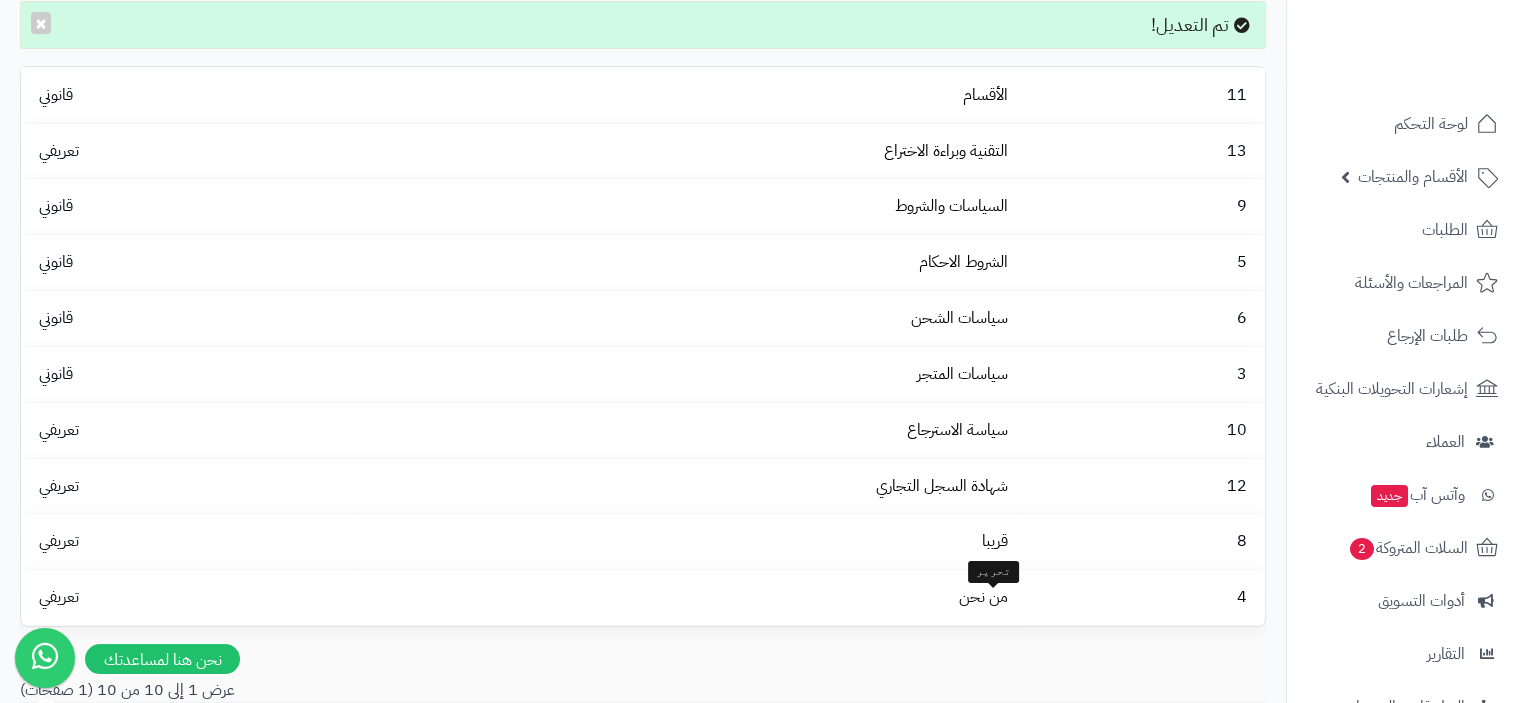 scroll, scrollTop: 200, scrollLeft: 0, axis: vertical 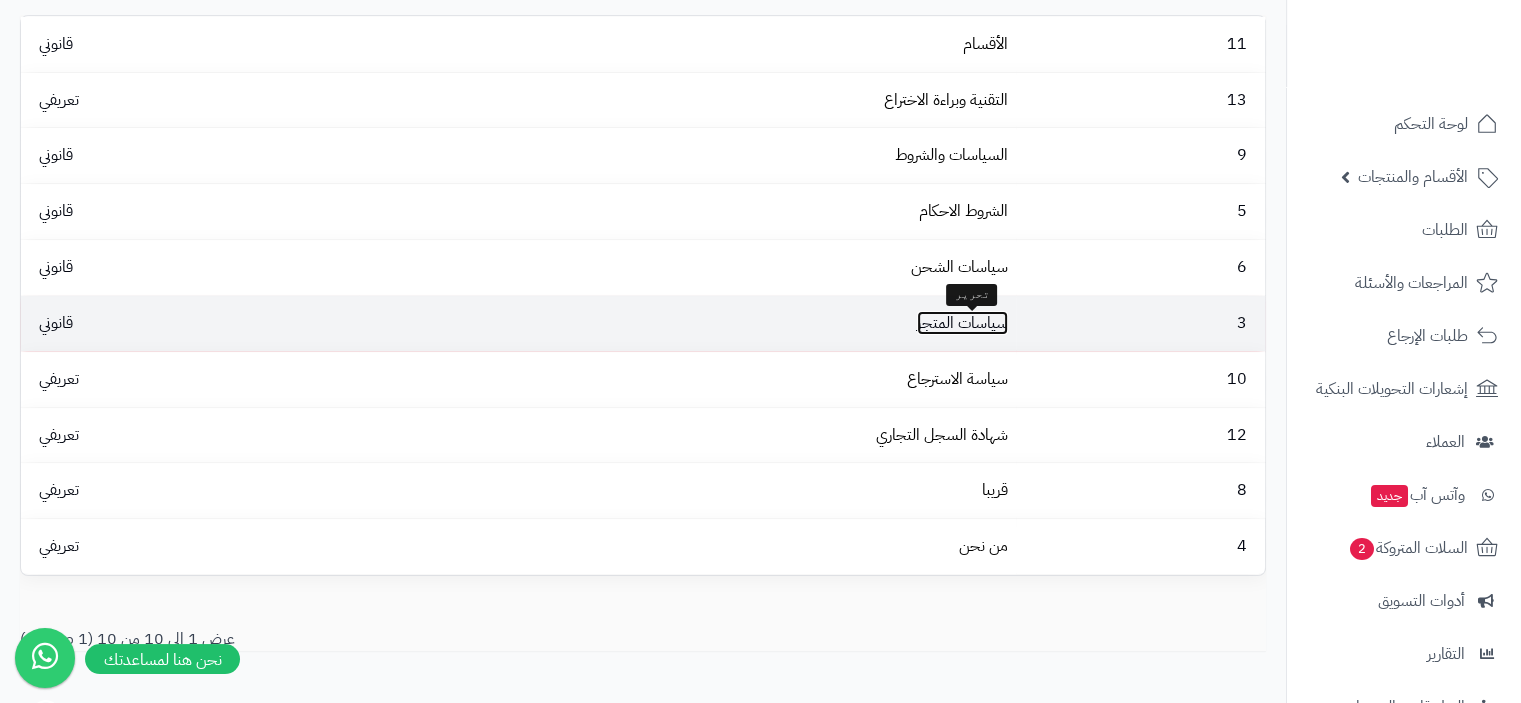 click on "سياسات المتجر" at bounding box center [962, 323] 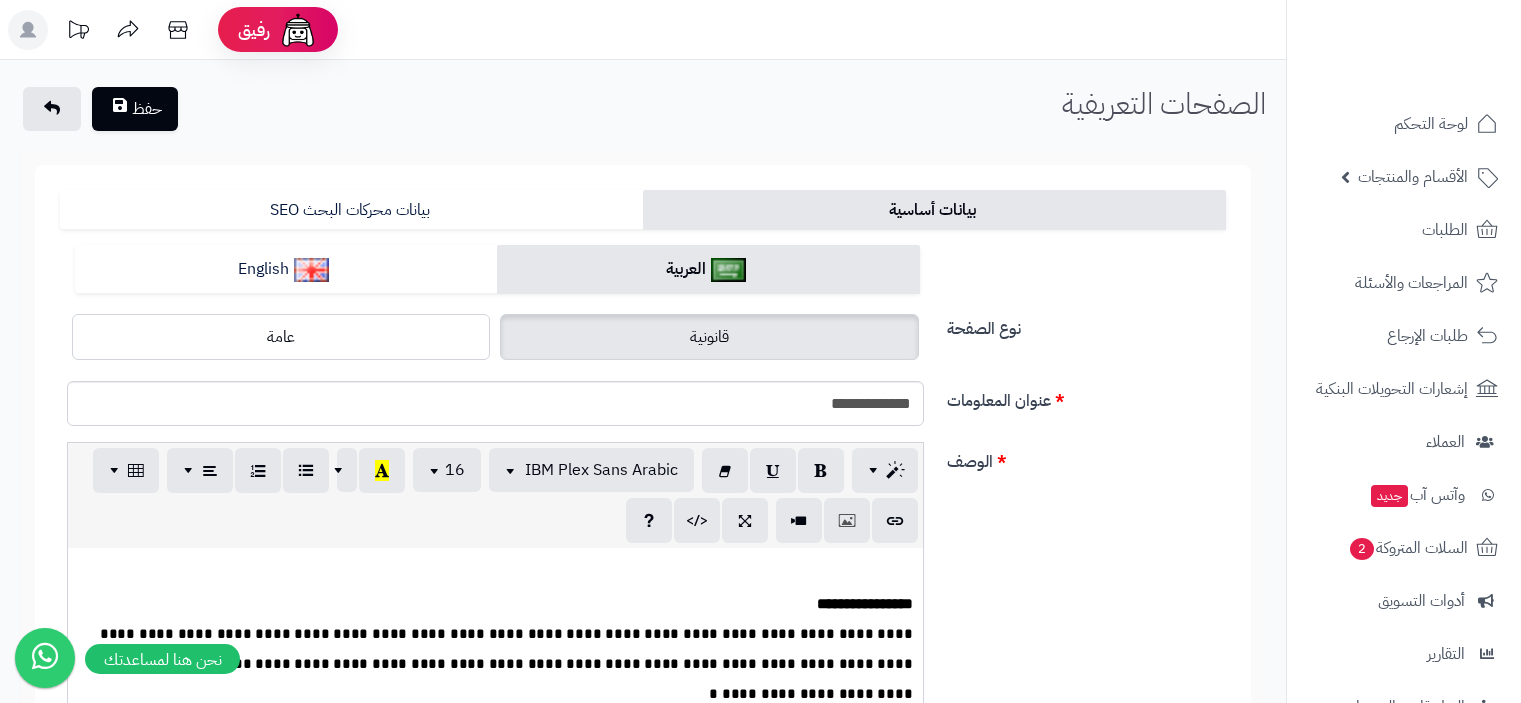 scroll, scrollTop: 0, scrollLeft: 0, axis: both 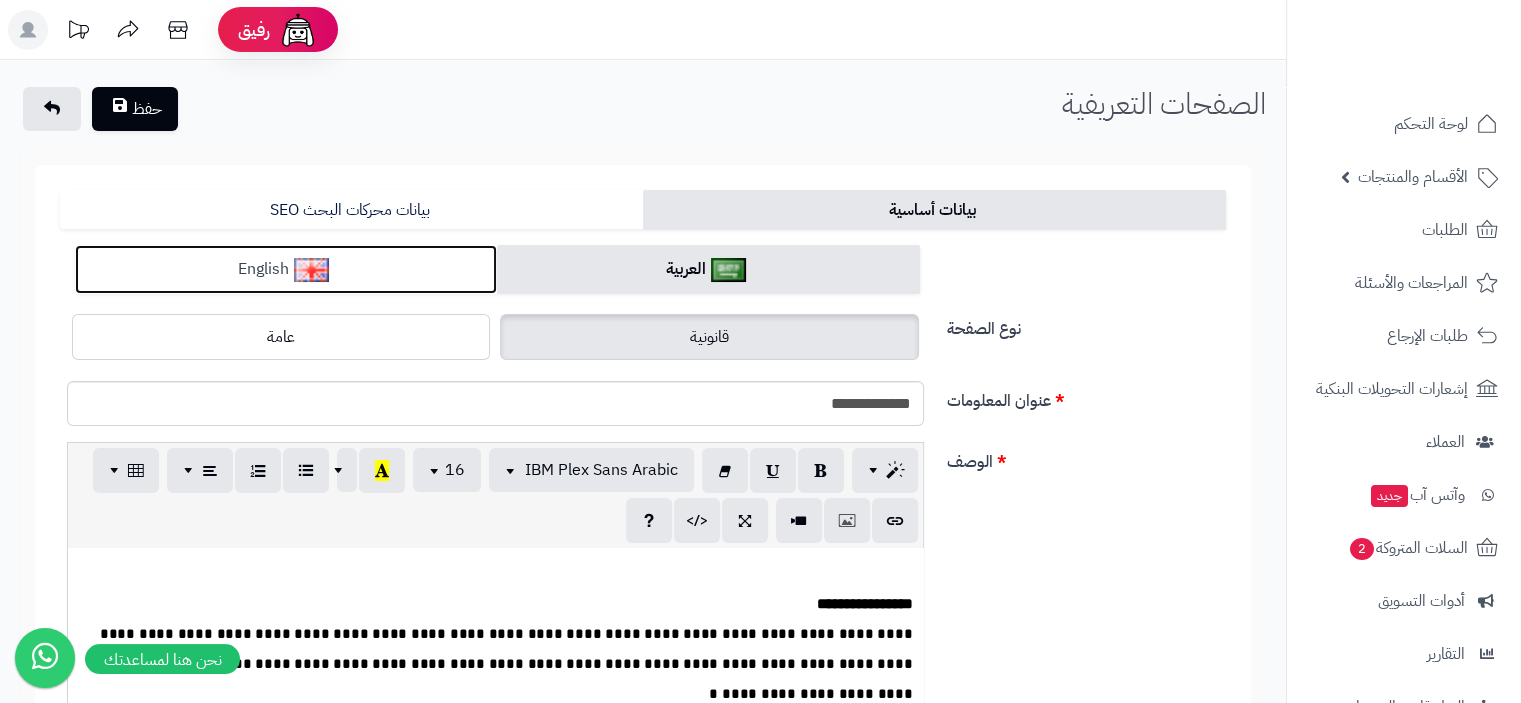 click on "English" at bounding box center [286, 269] 